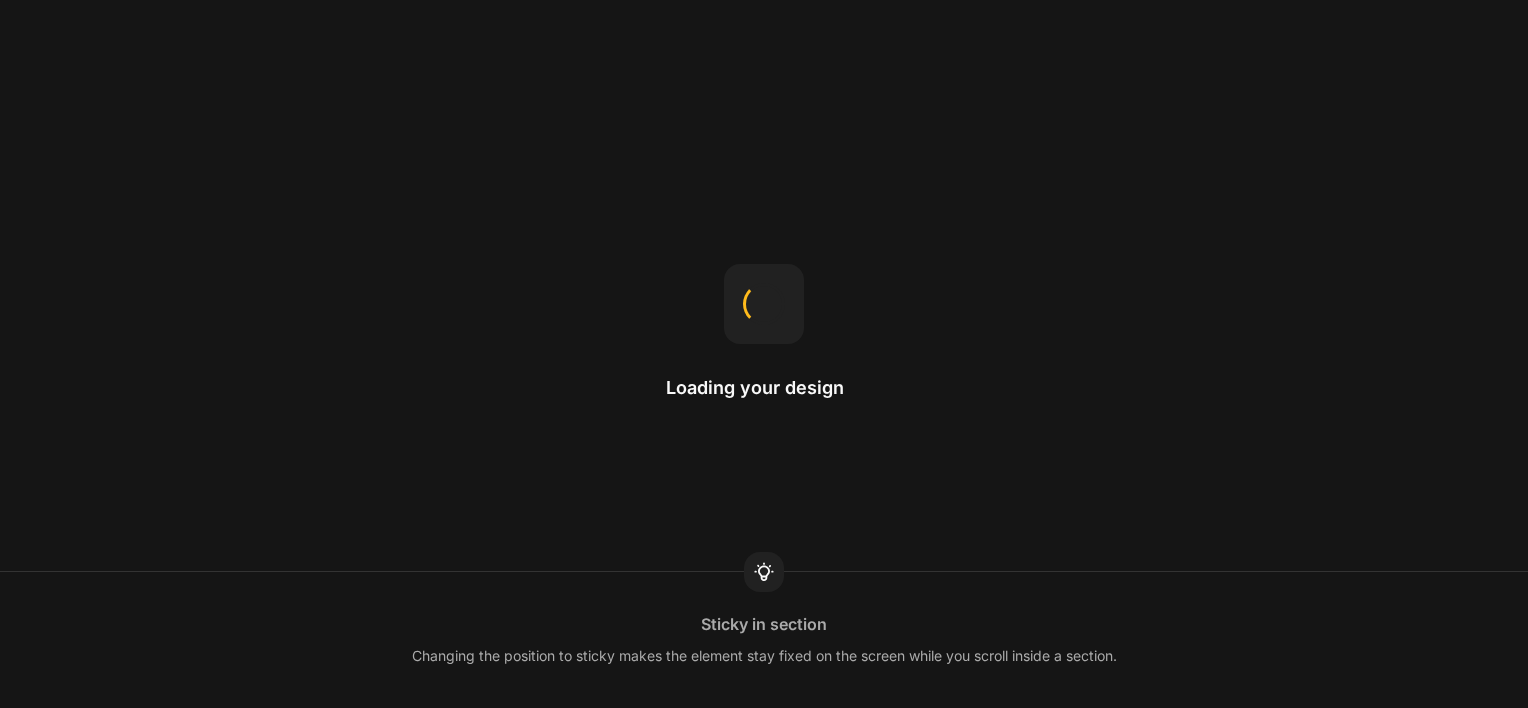 scroll, scrollTop: 0, scrollLeft: 0, axis: both 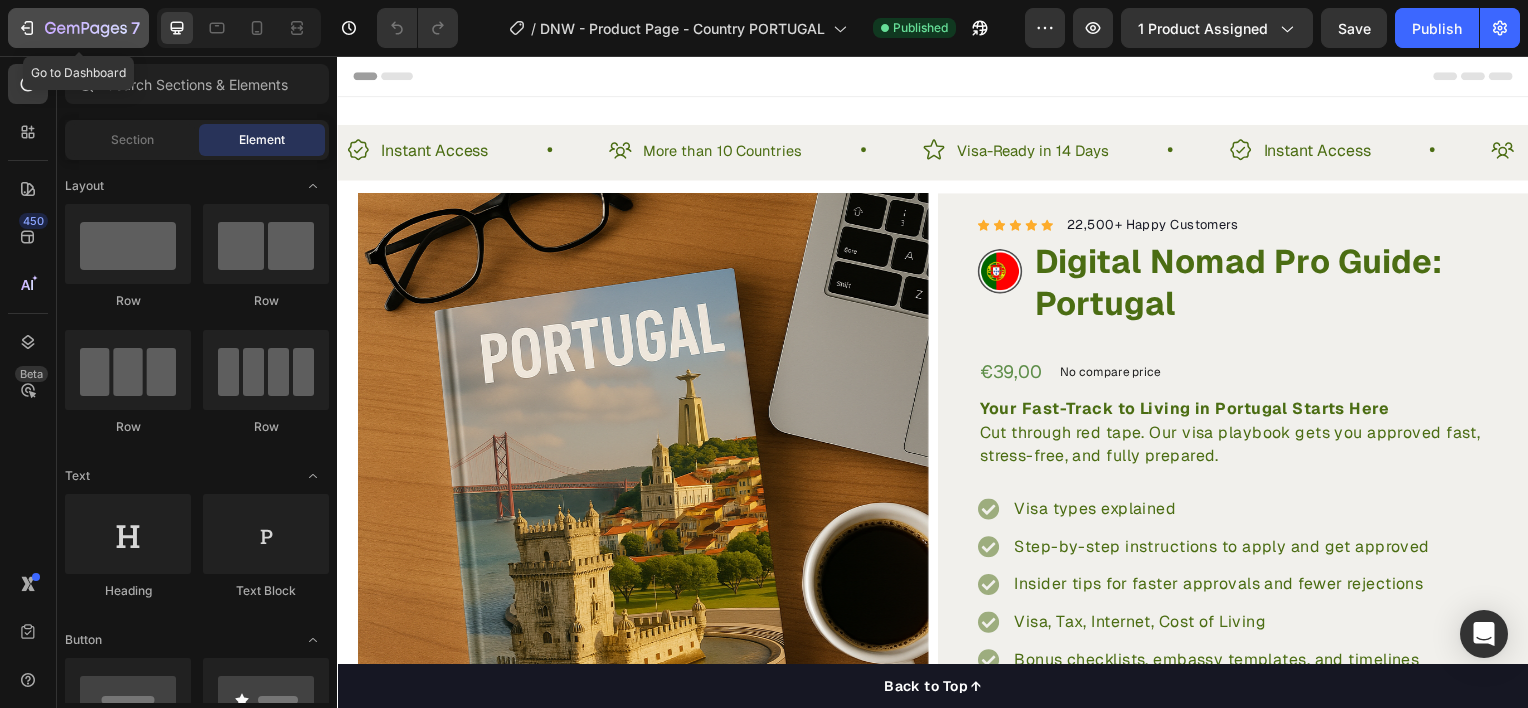 click 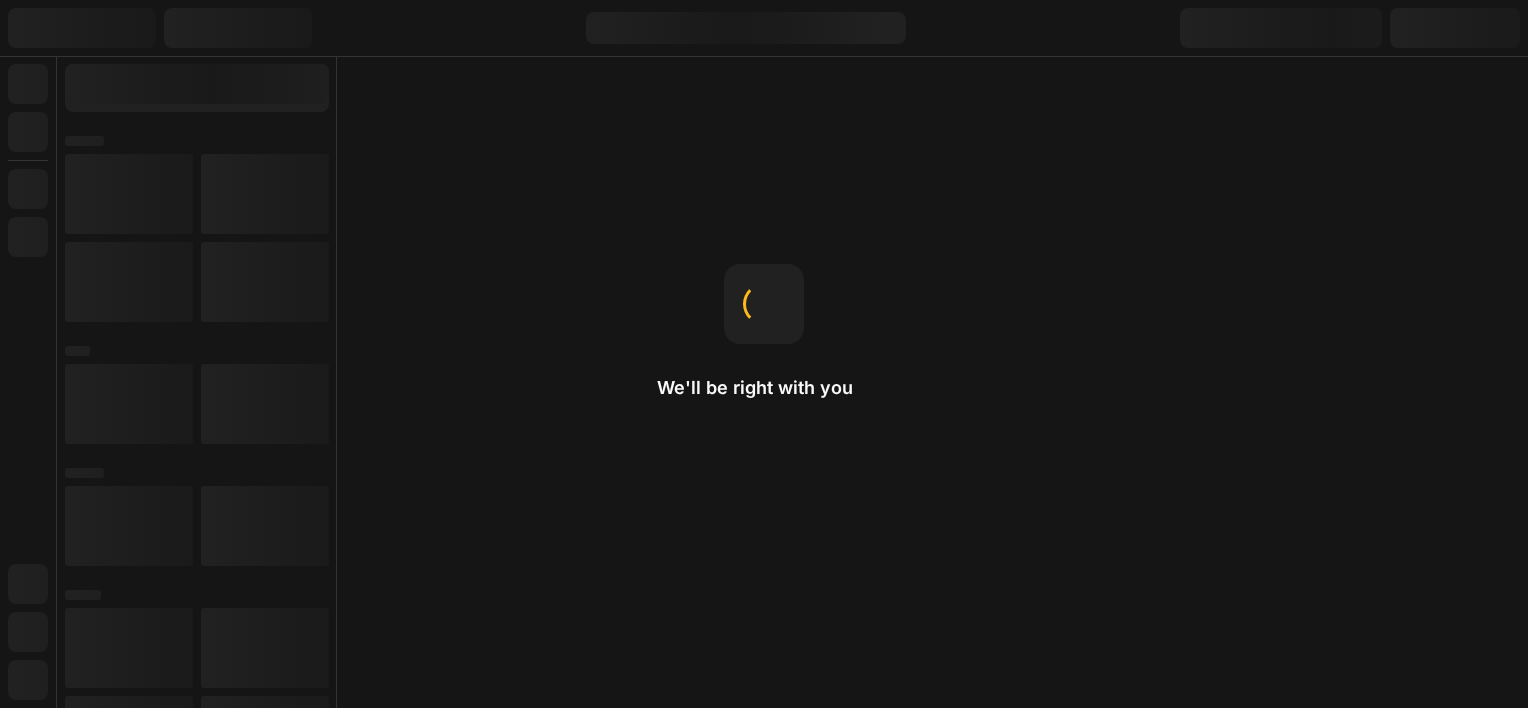 scroll, scrollTop: 0, scrollLeft: 0, axis: both 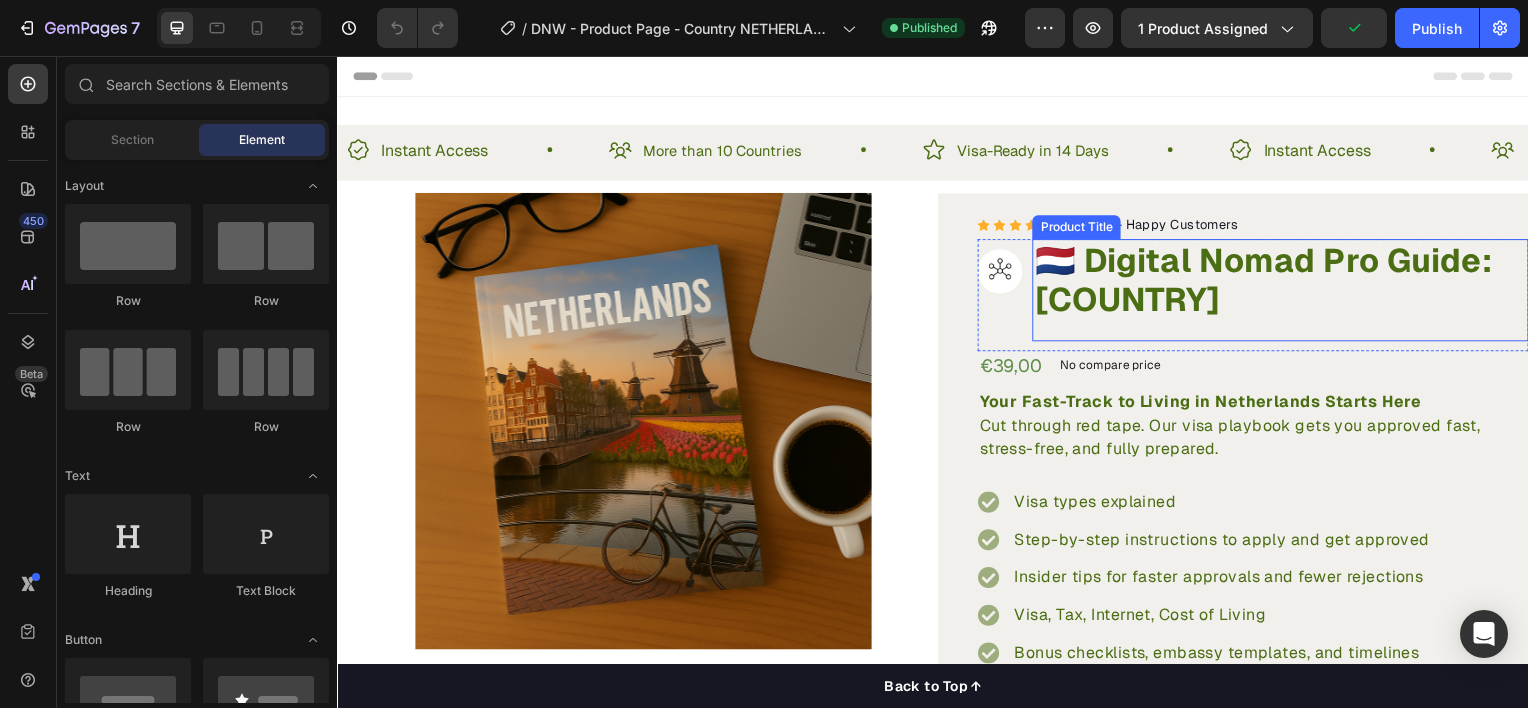 click on "🇳🇱 Digital Nomad Pro Guide: [COUNTRY]" at bounding box center (1287, 281) 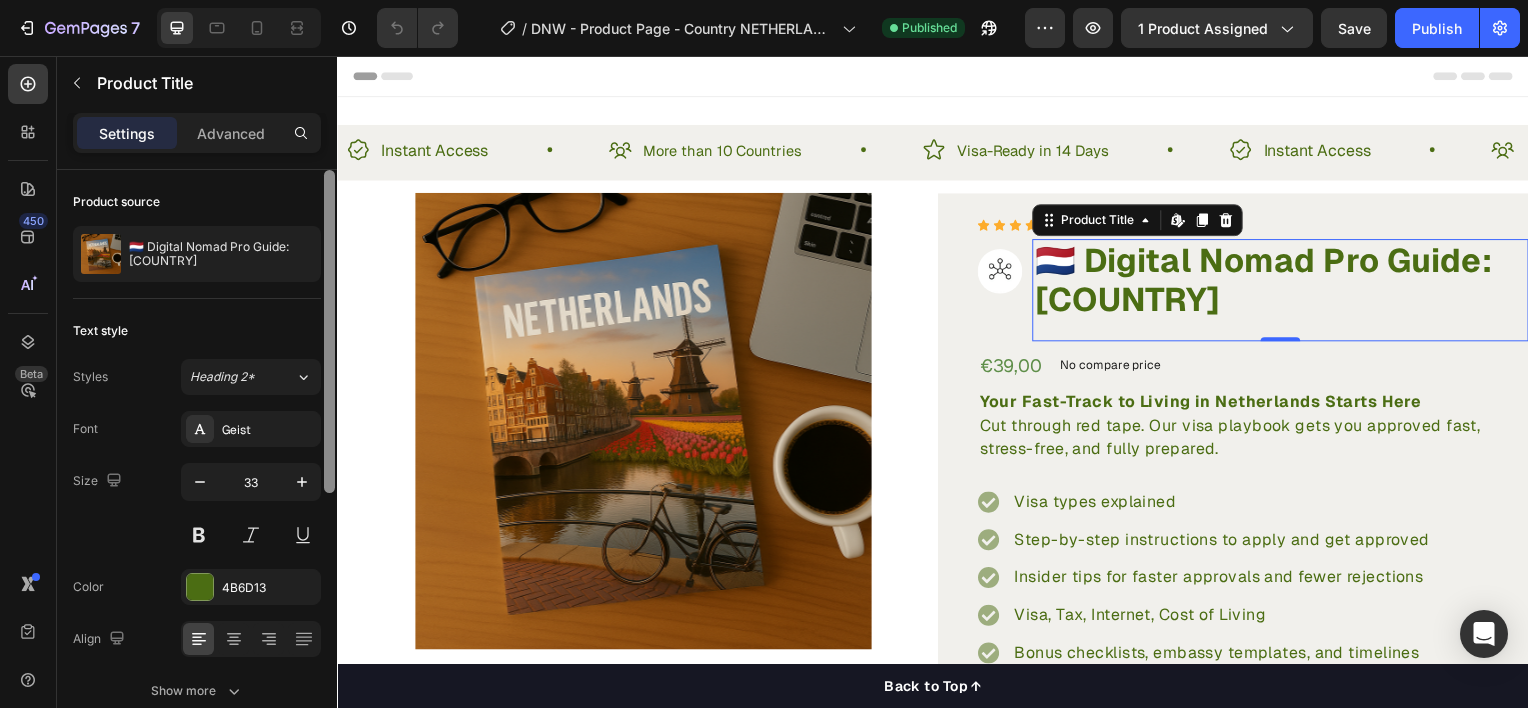 click at bounding box center (329, 467) 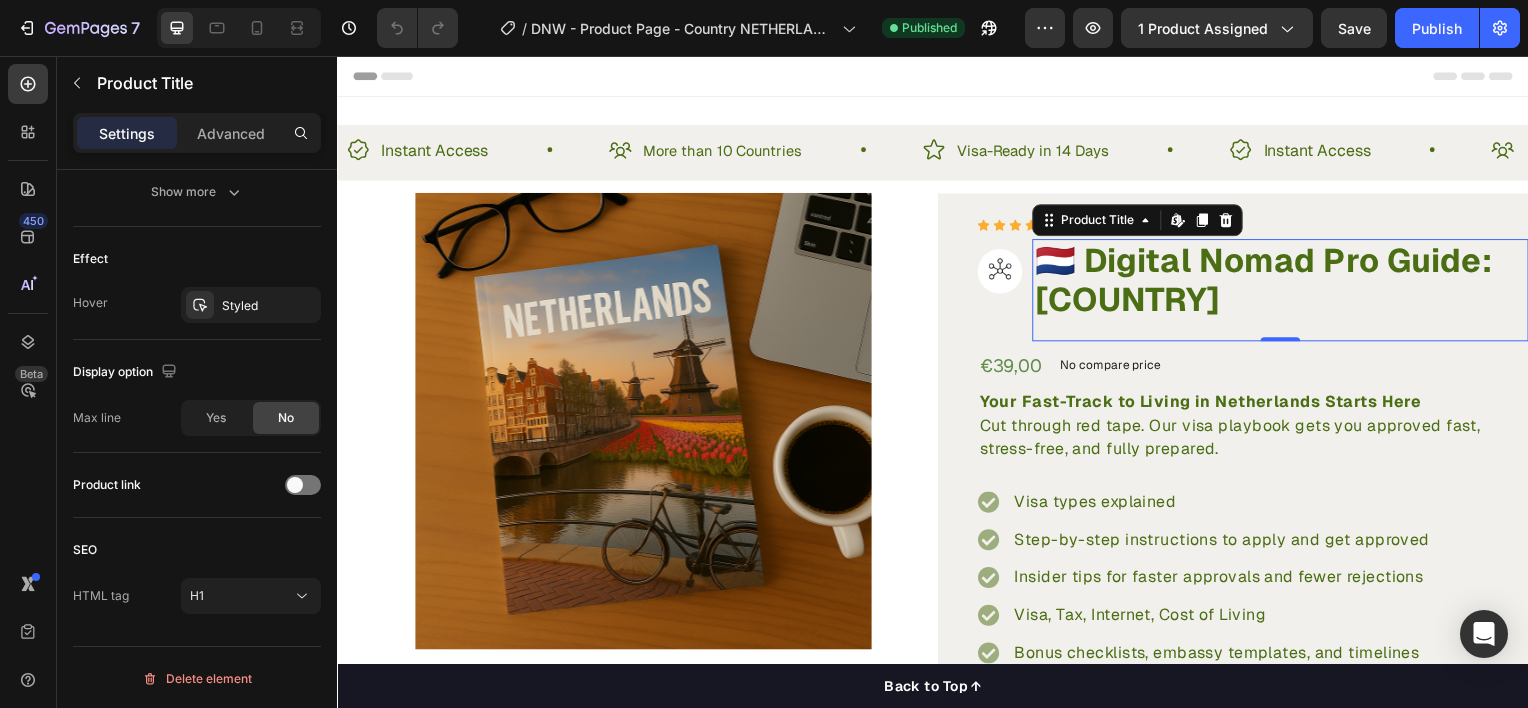 click at bounding box center [329, -32] 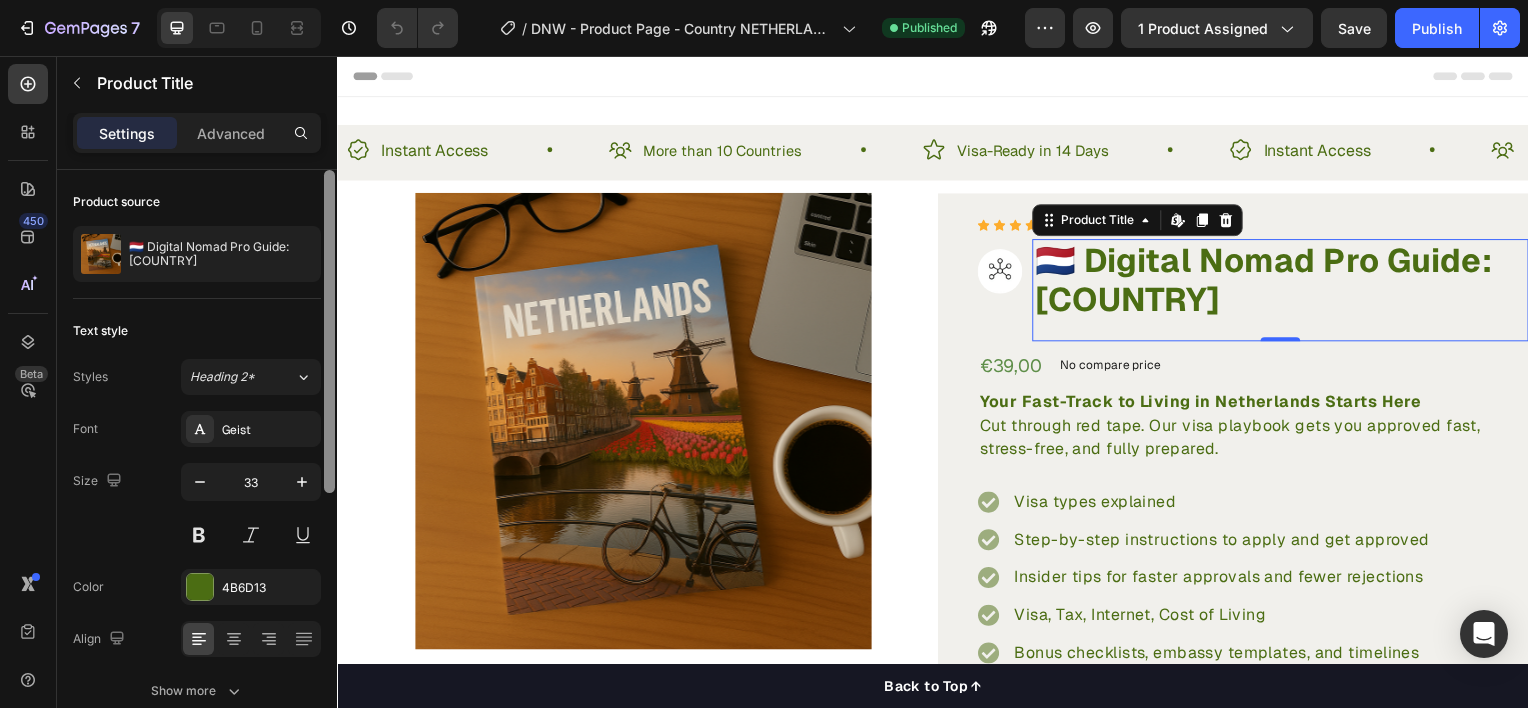 scroll, scrollTop: 499, scrollLeft: 0, axis: vertical 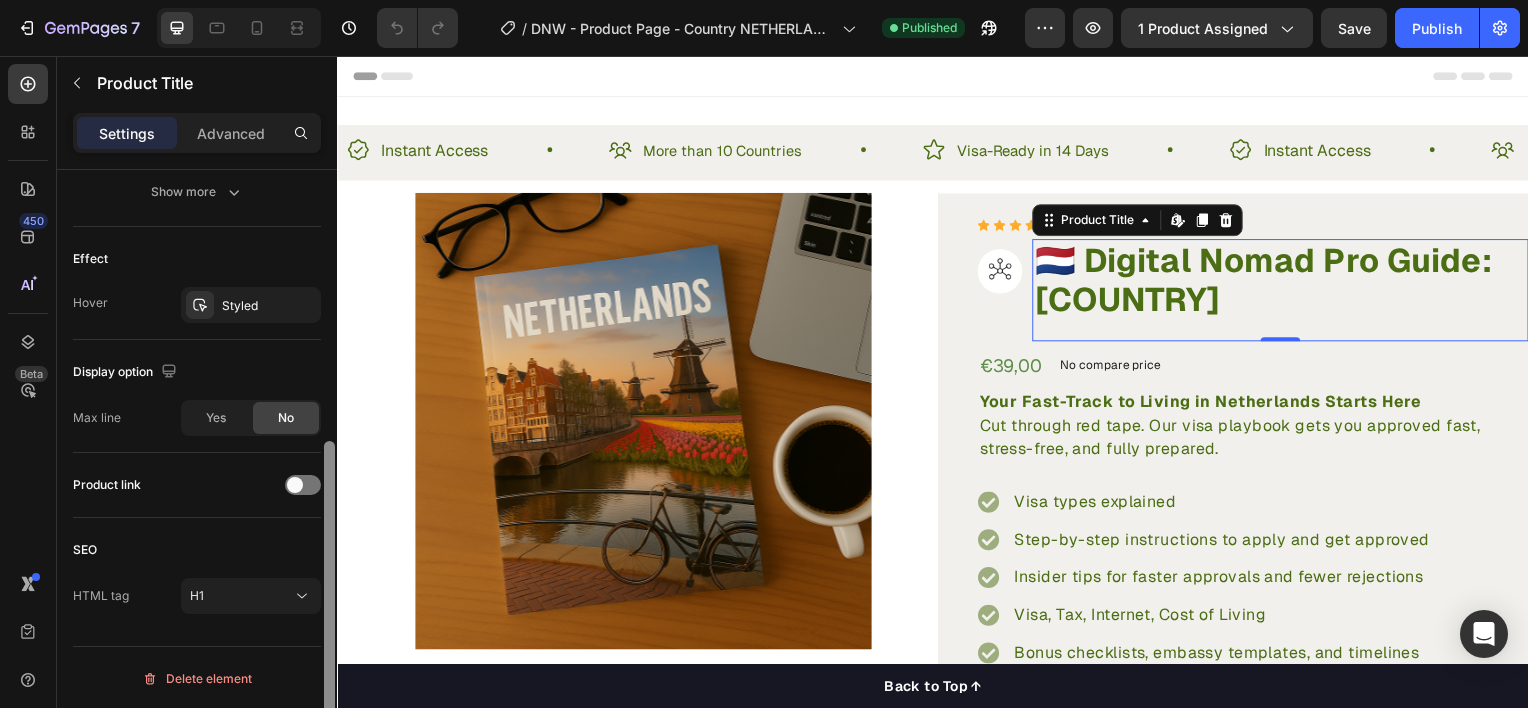 drag, startPoint x: 335, startPoint y: 427, endPoint x: 326, endPoint y: 454, distance: 28.460499 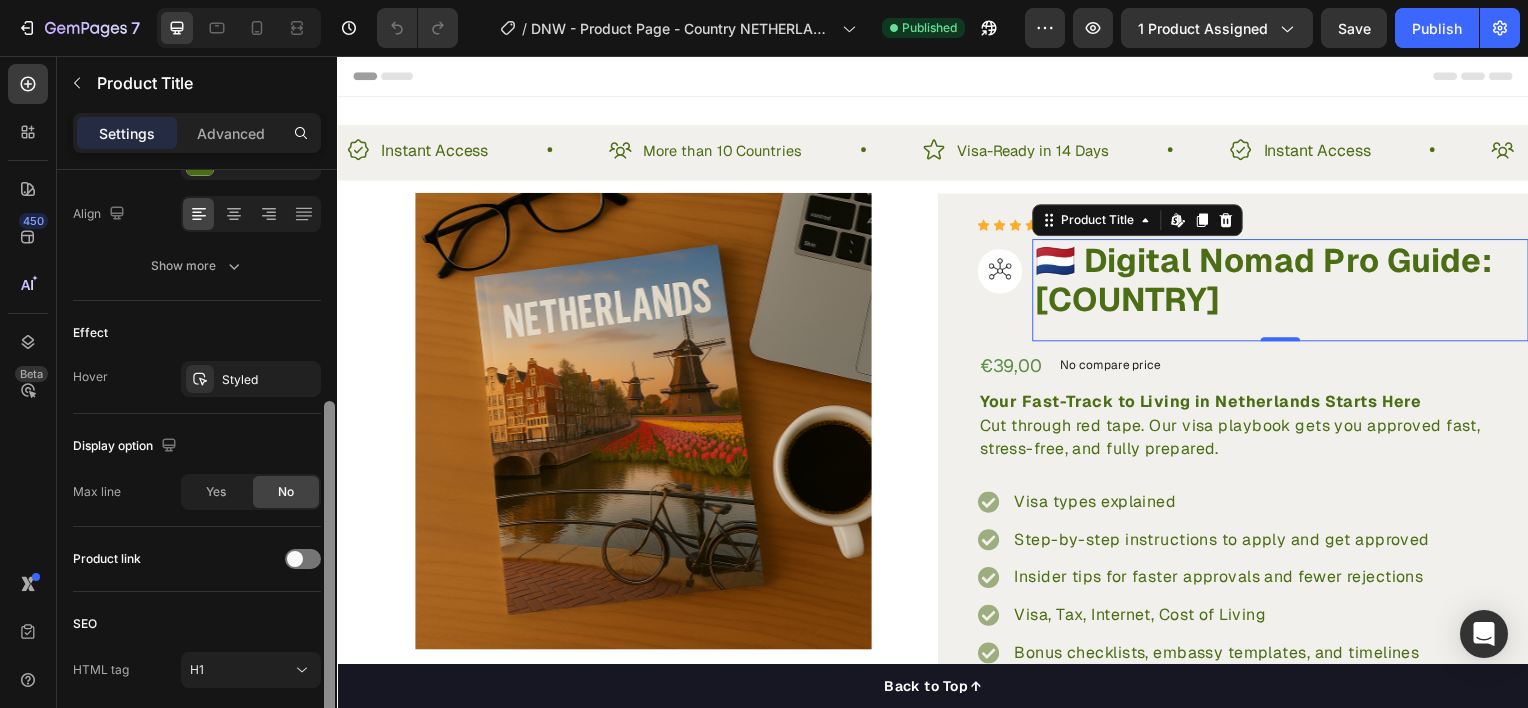 scroll, scrollTop: 353, scrollLeft: 0, axis: vertical 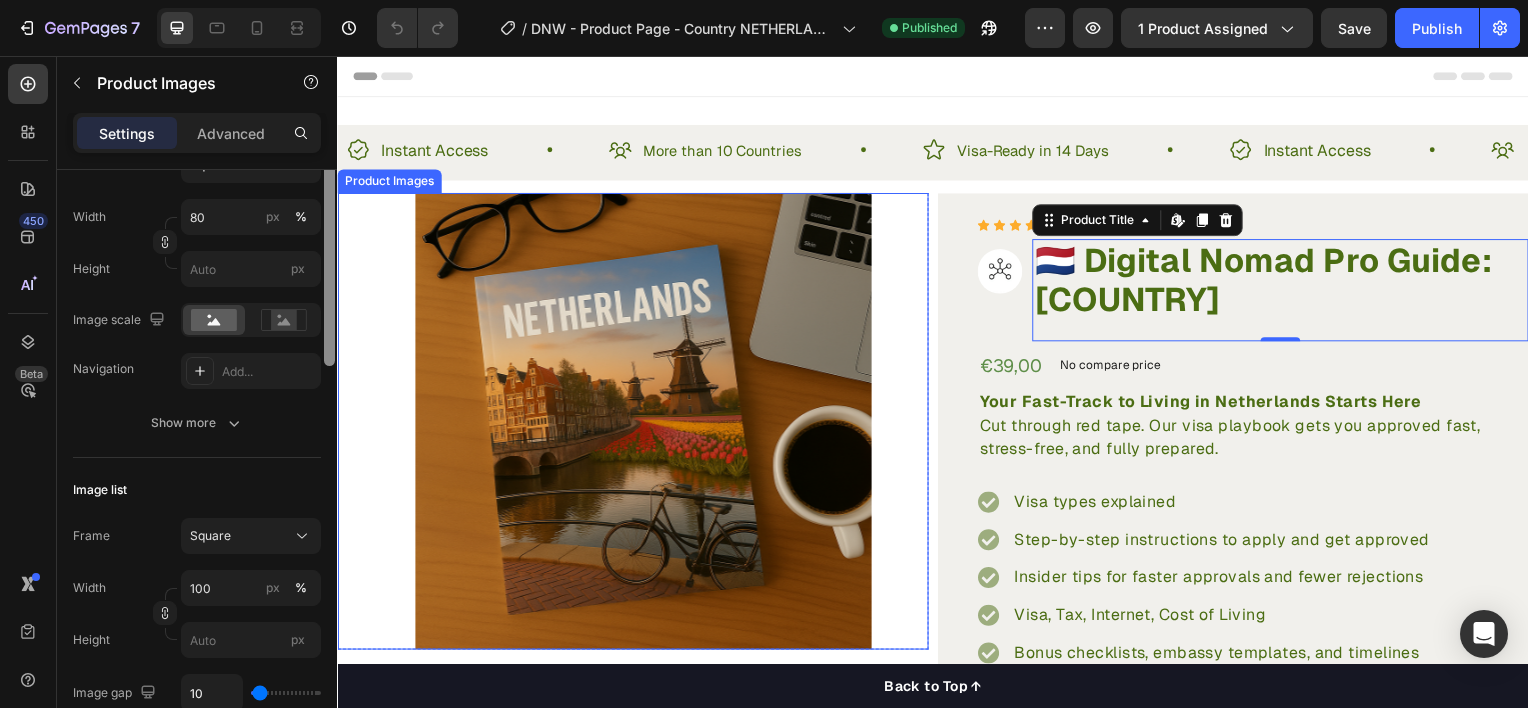 click at bounding box center (329, 256) 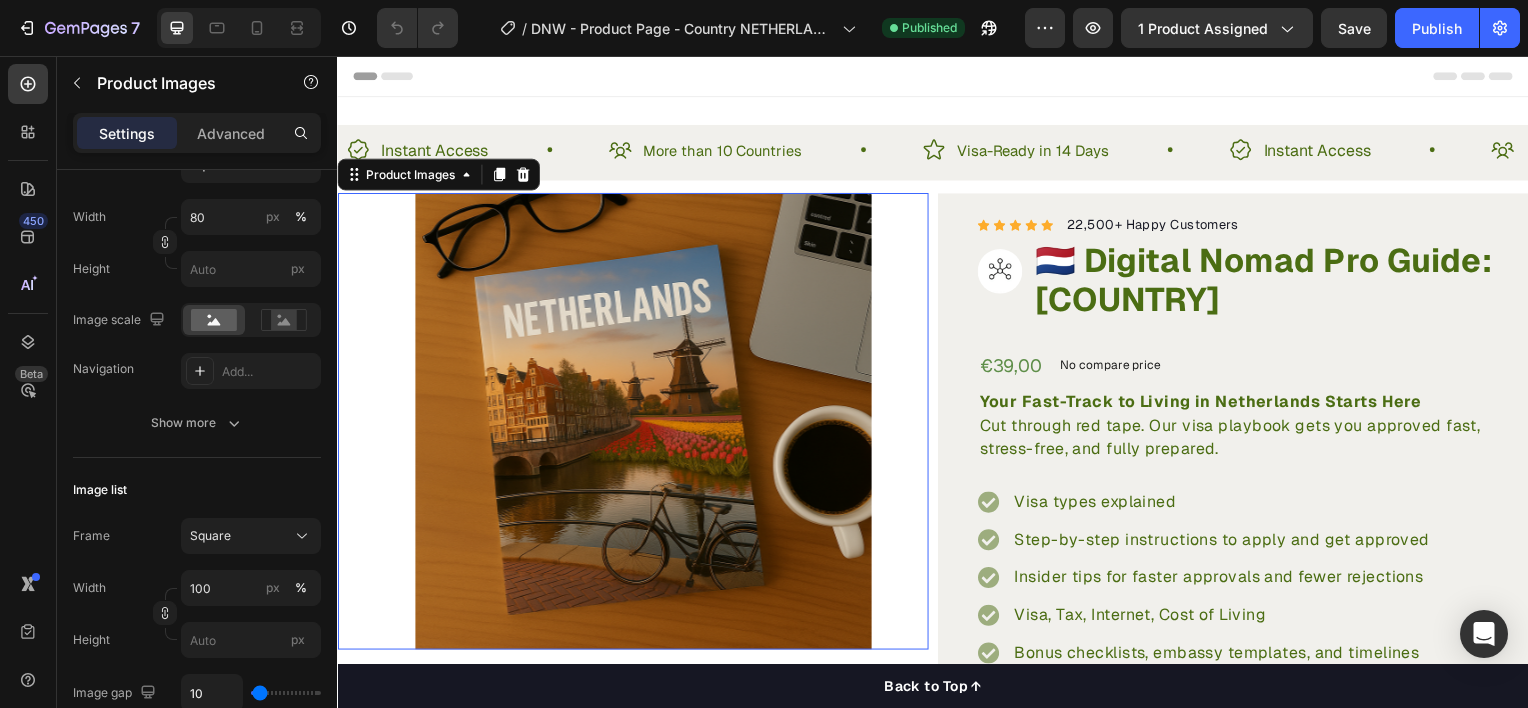 scroll, scrollTop: 0, scrollLeft: 0, axis: both 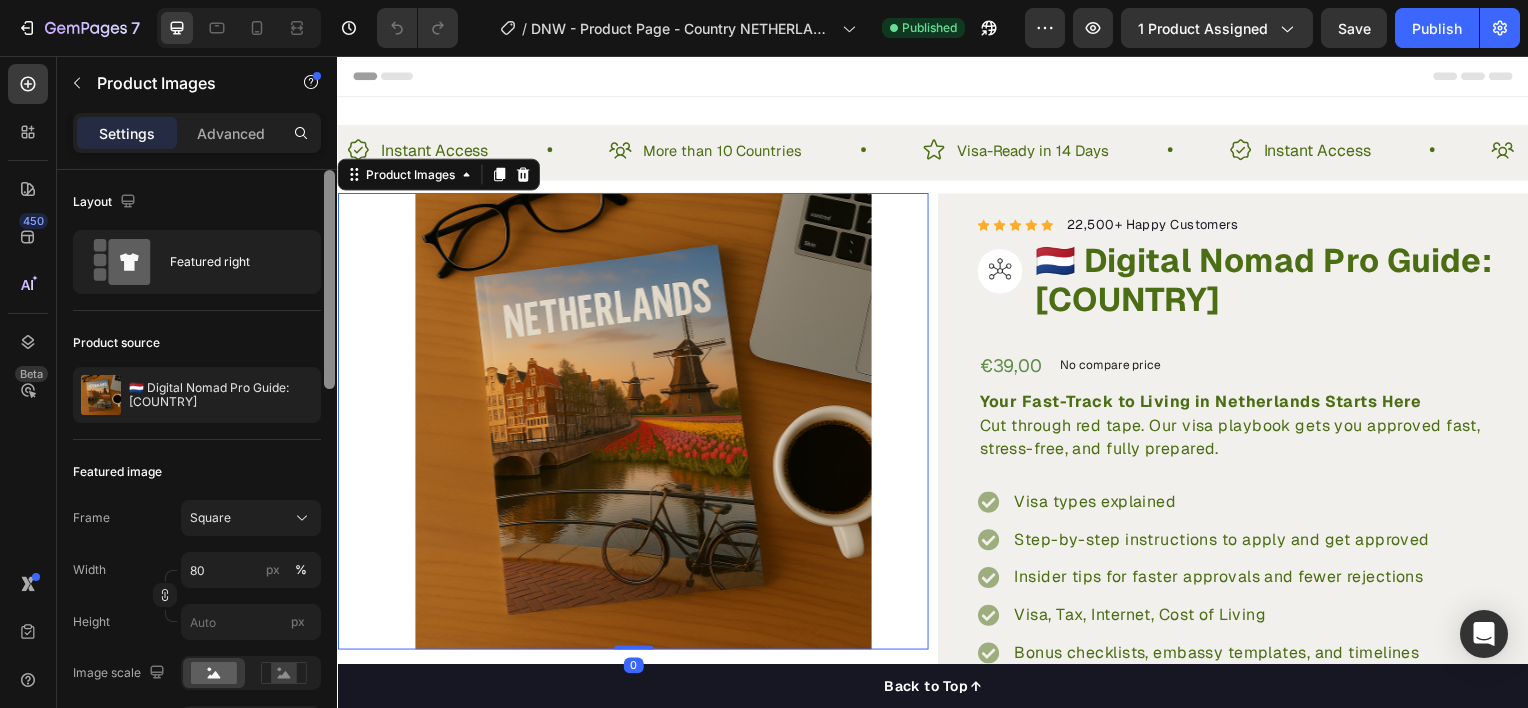 click at bounding box center [329, 279] 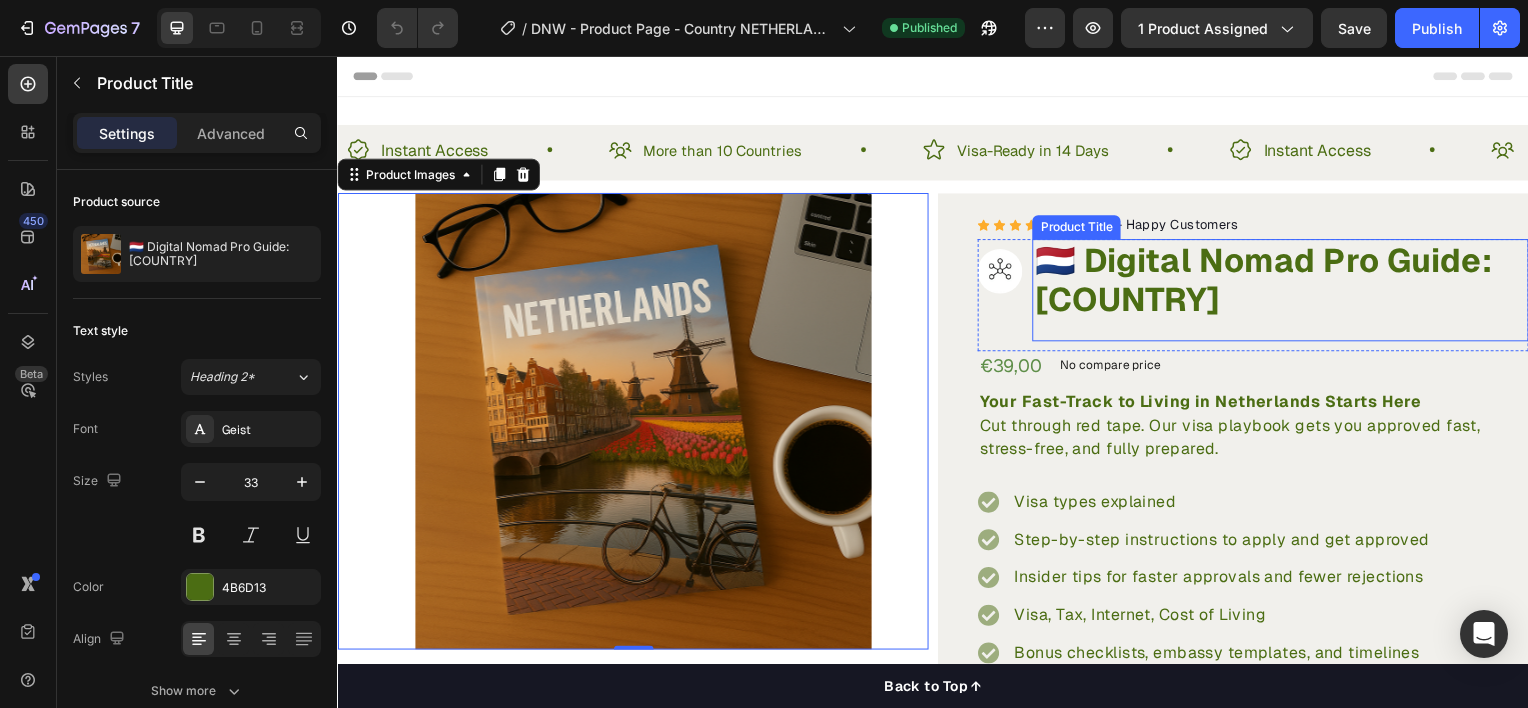 click on "🇳🇱 Digital Nomad Pro Guide: Netherlands Product Title" at bounding box center (1287, 291) 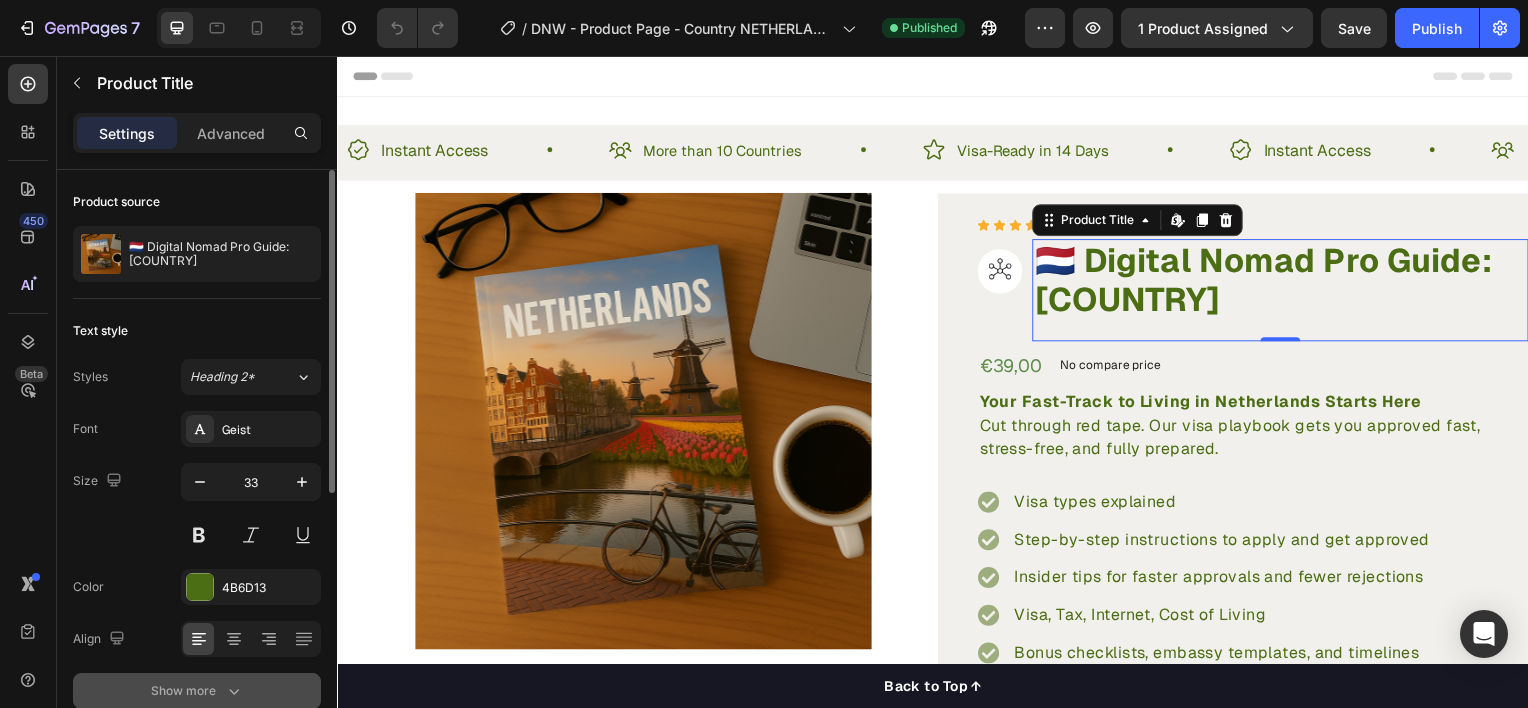 click 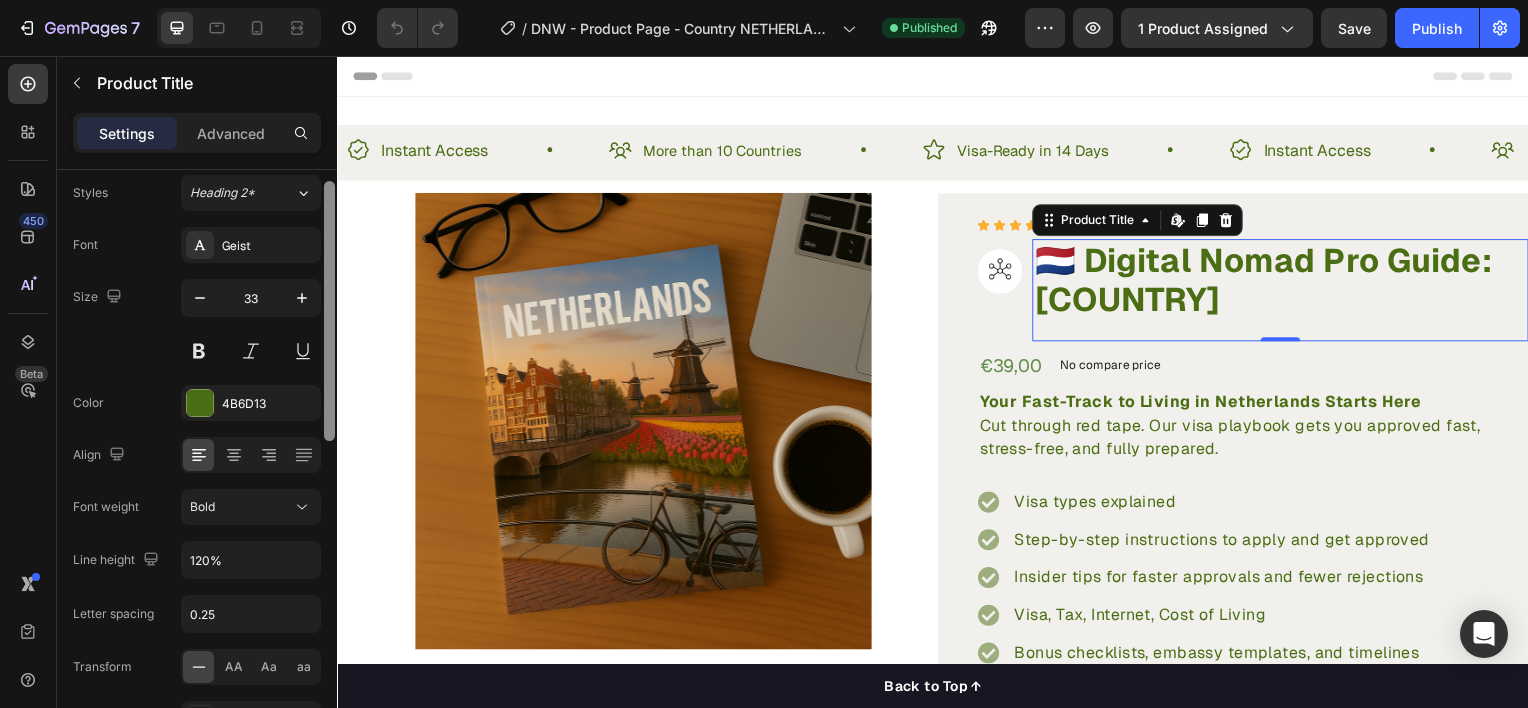 scroll, scrollTop: 196, scrollLeft: 0, axis: vertical 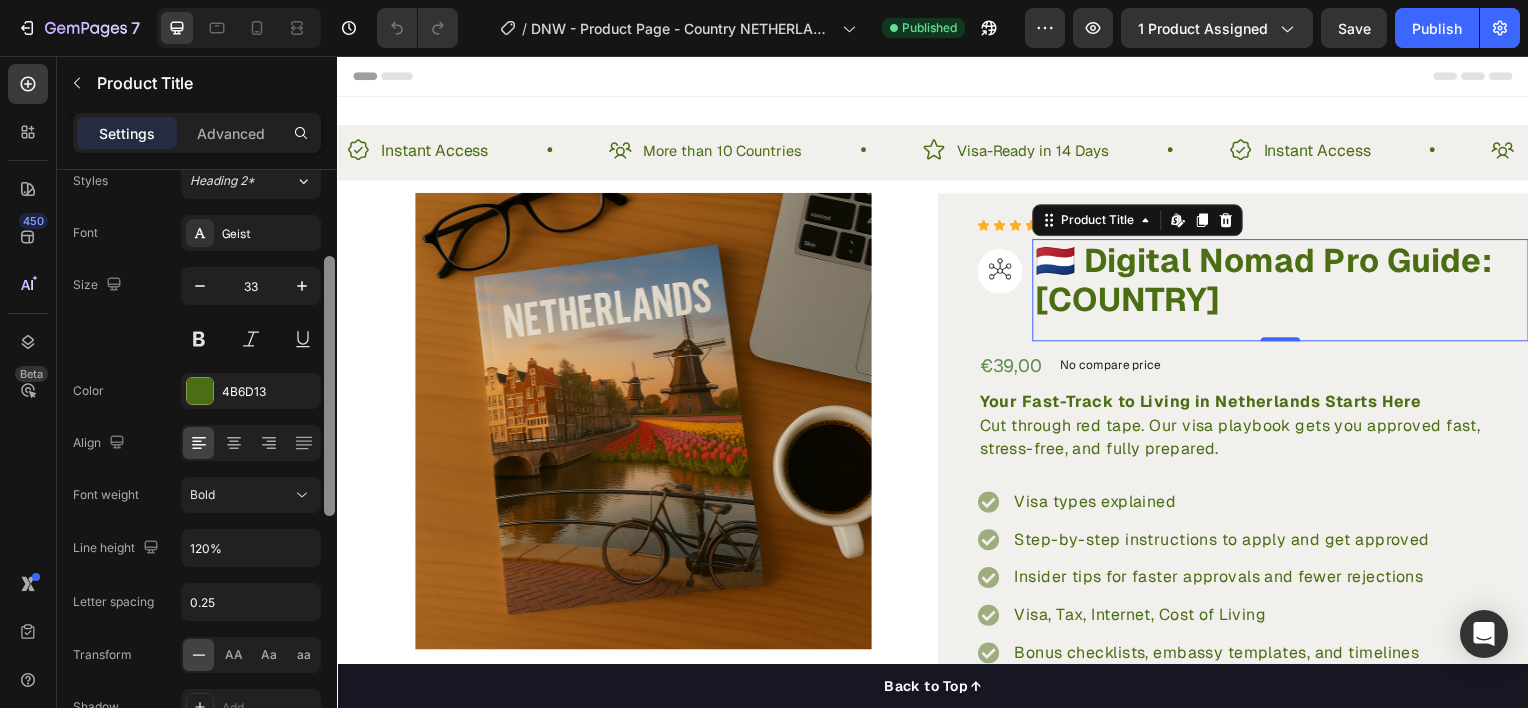 drag, startPoint x: 331, startPoint y: 458, endPoint x: 328, endPoint y: 565, distance: 107.042046 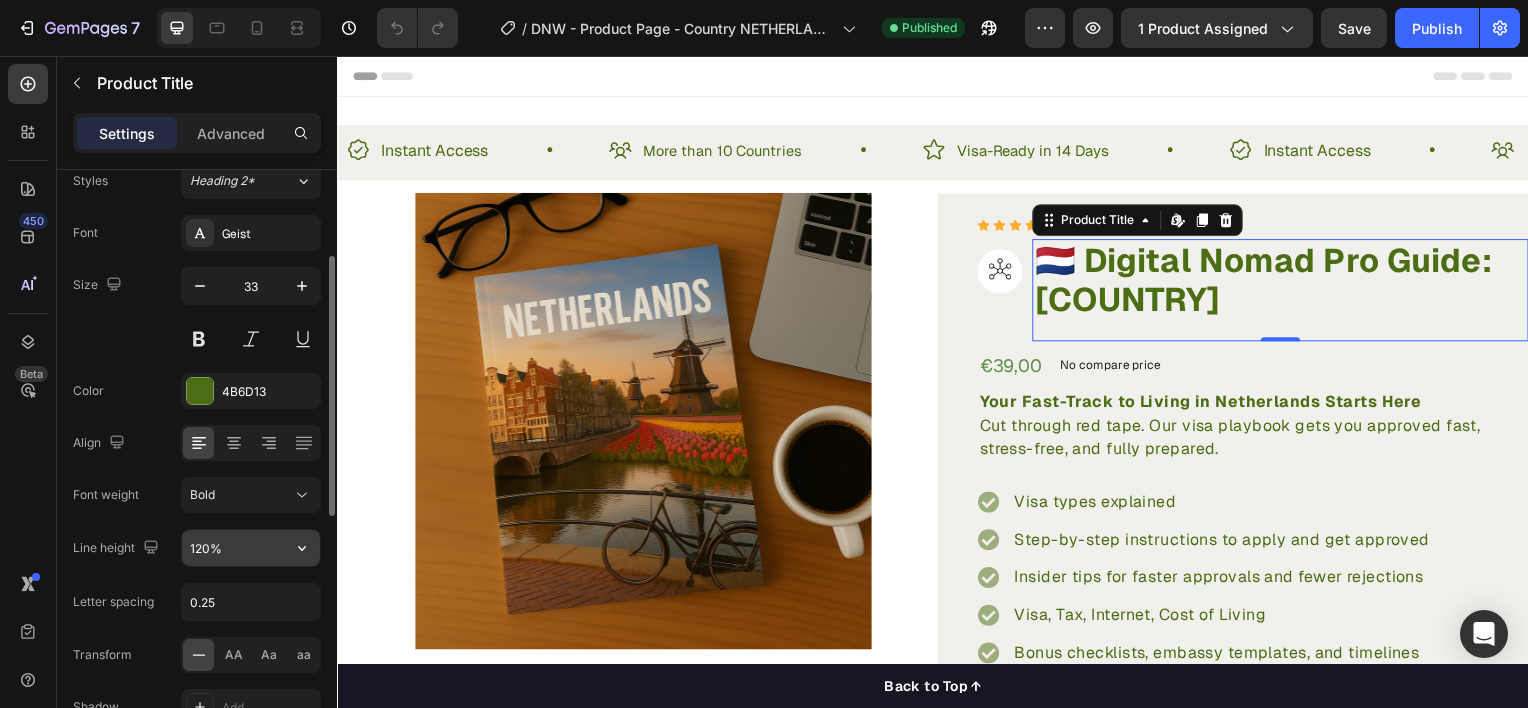 click on "120%" at bounding box center [251, 548] 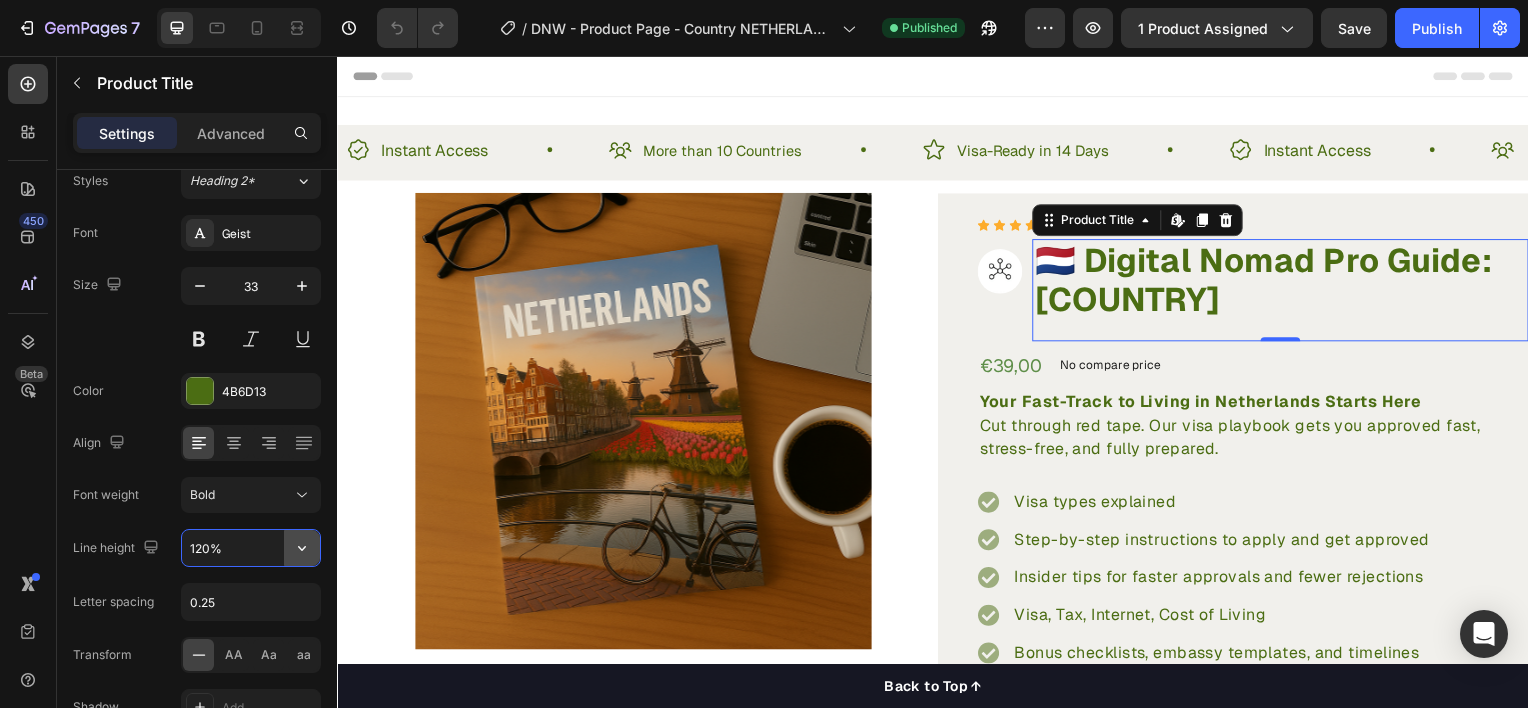 click 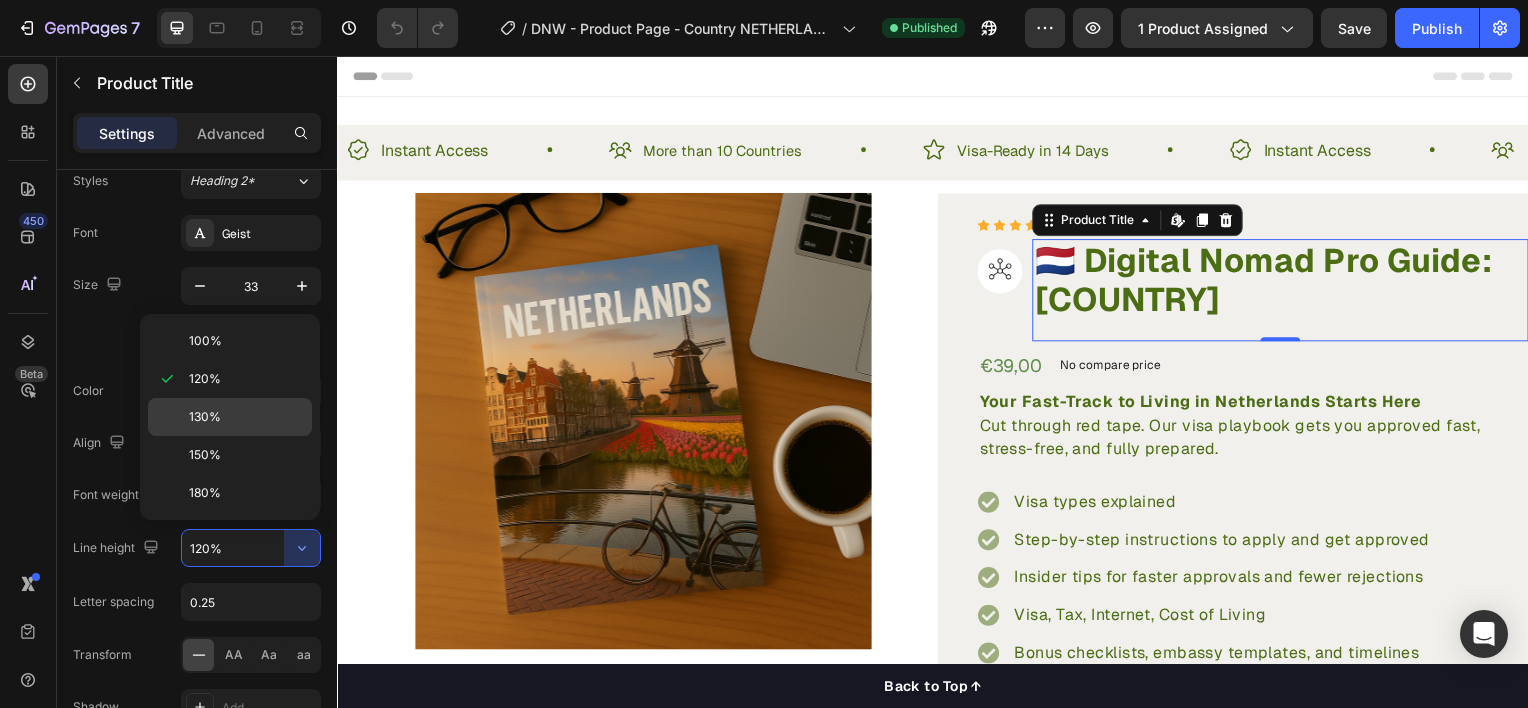 click on "130%" at bounding box center [246, 417] 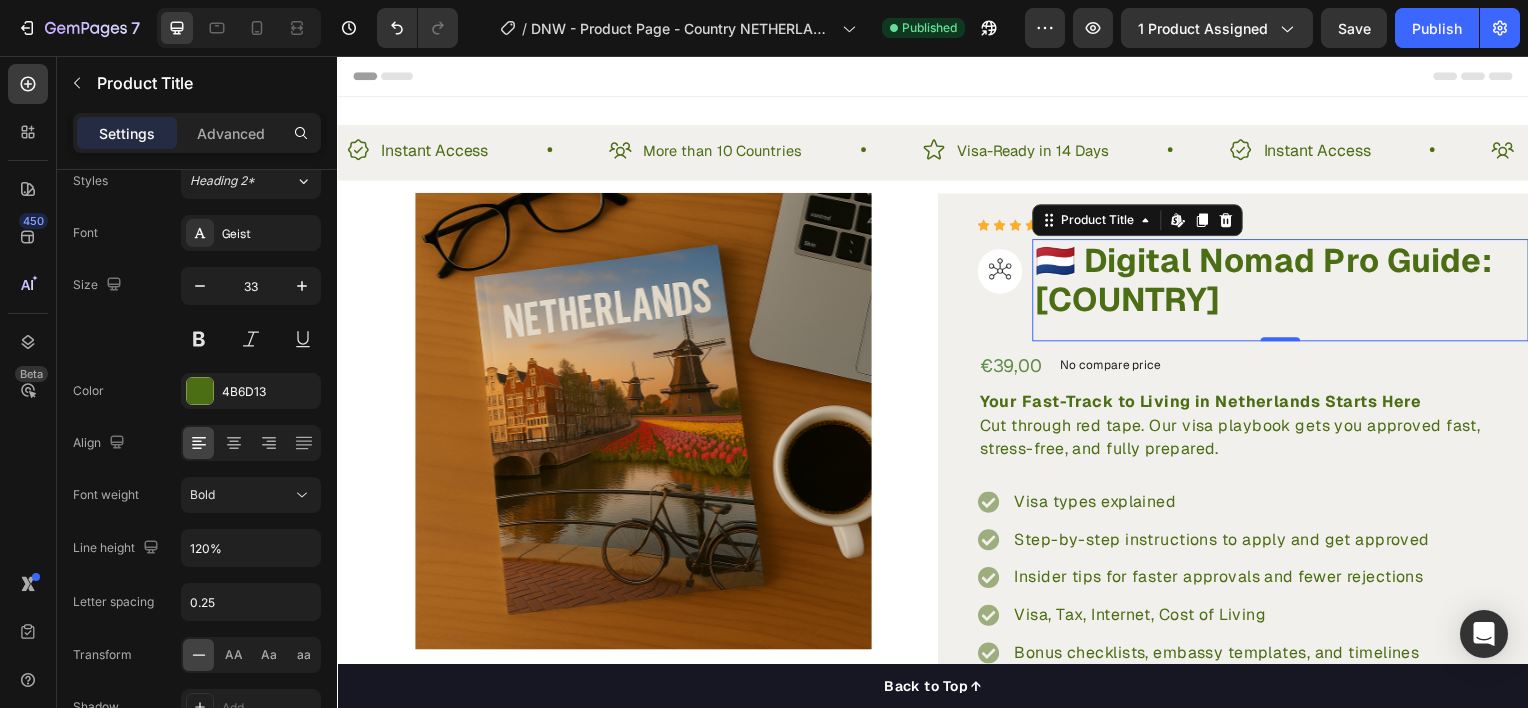 type on "130%" 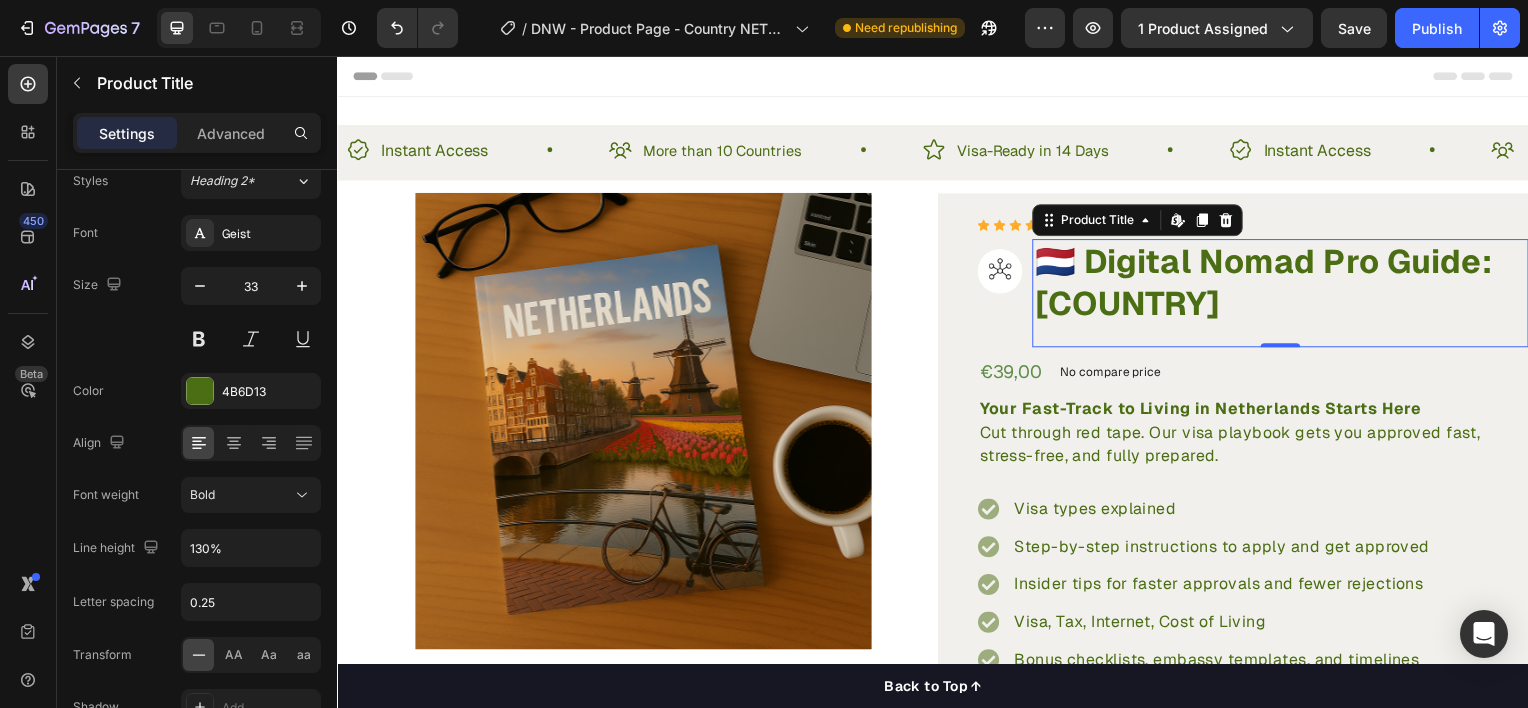 click at bounding box center (645, 424) 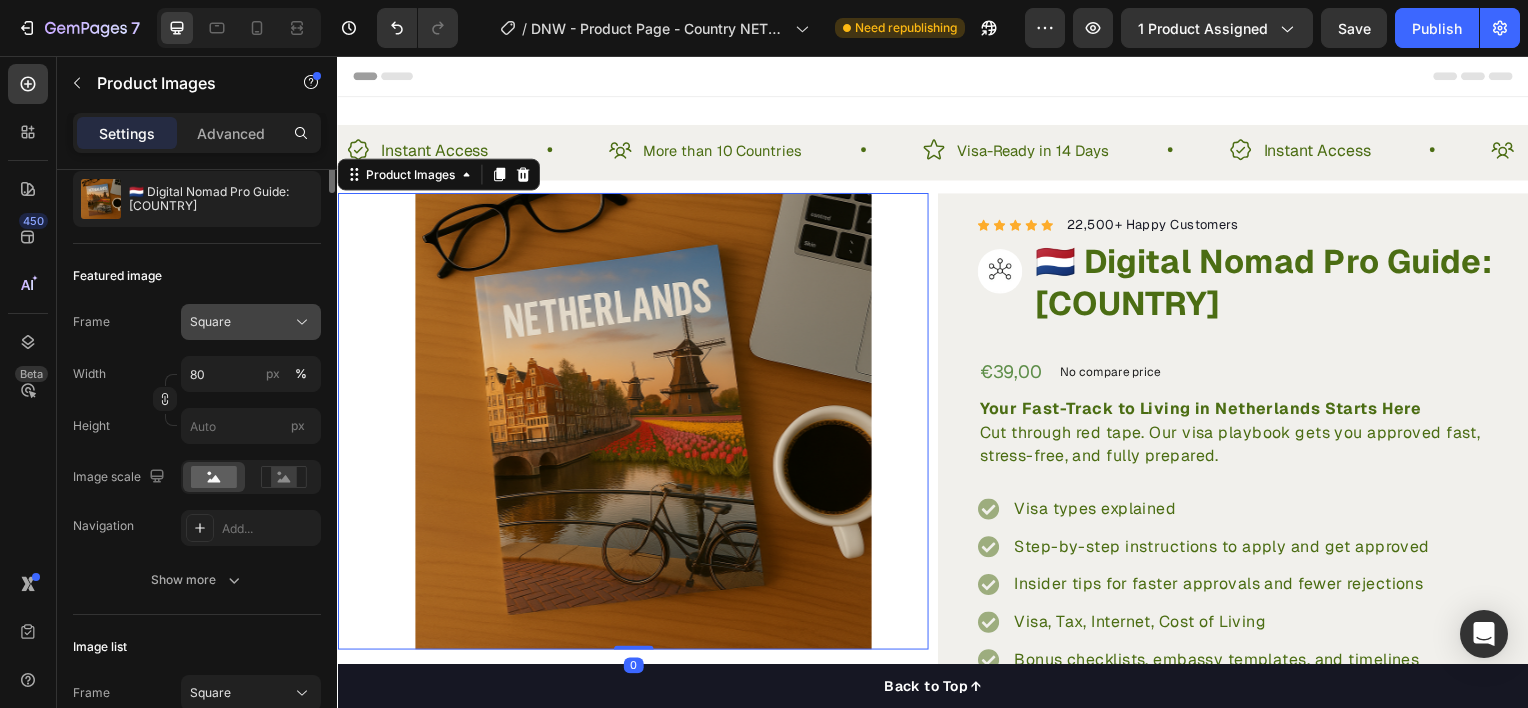 scroll, scrollTop: 0, scrollLeft: 0, axis: both 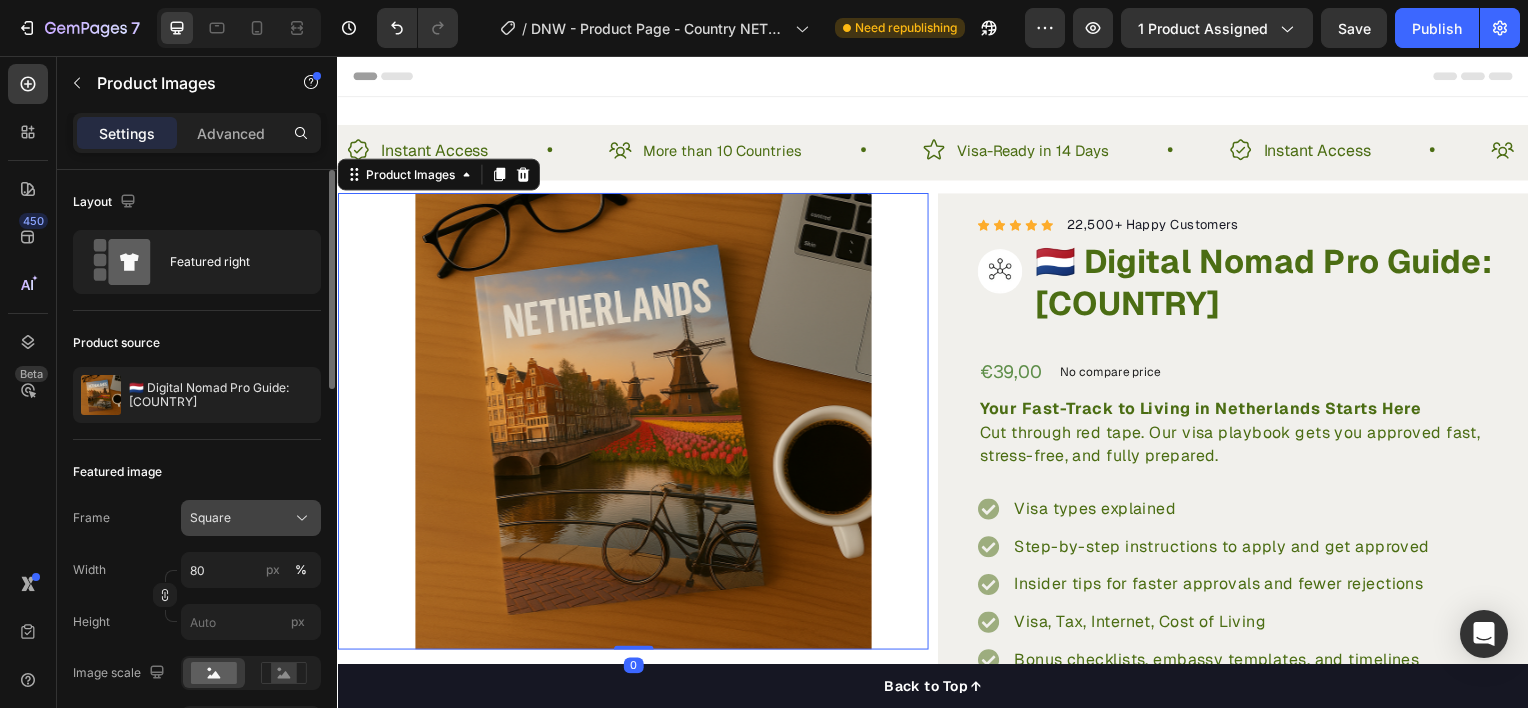 click on "Square" at bounding box center (251, 518) 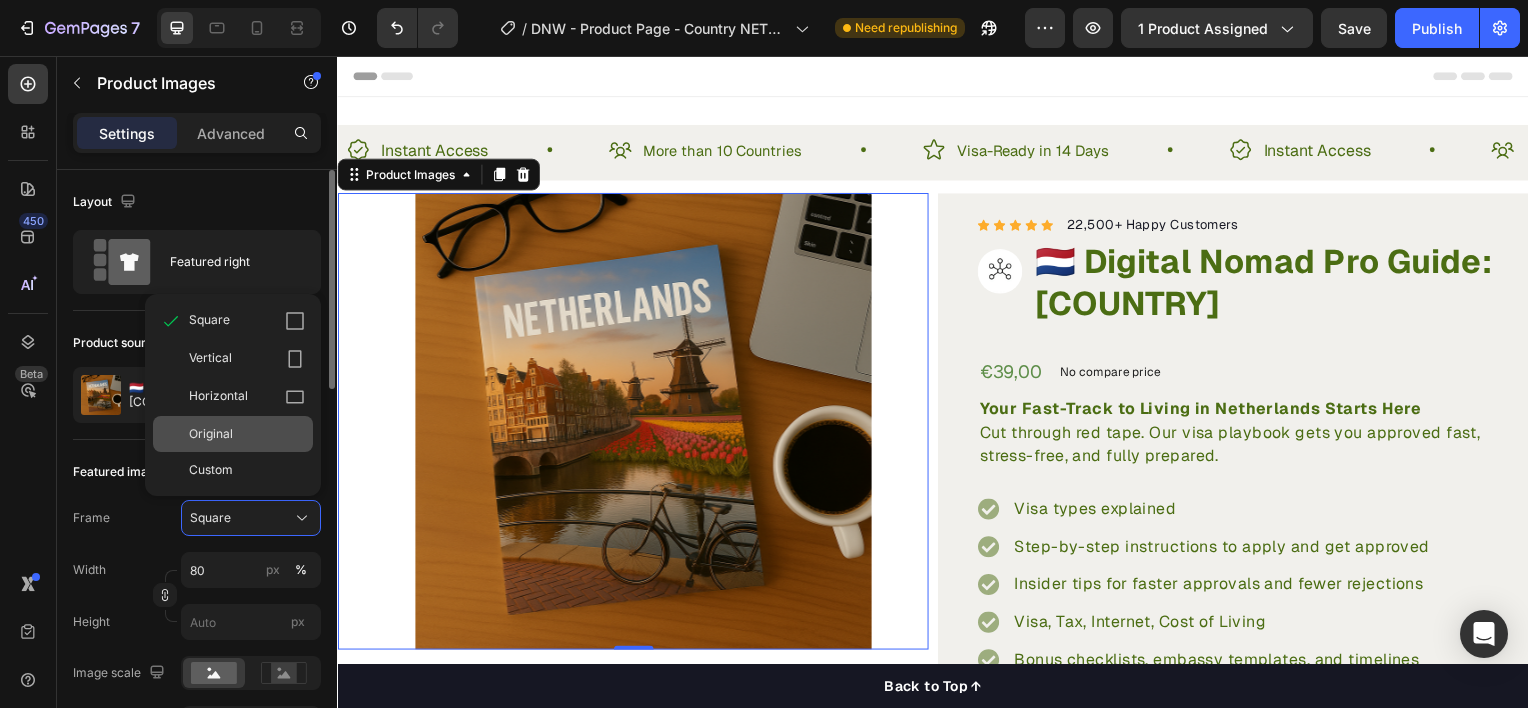 click on "Original" 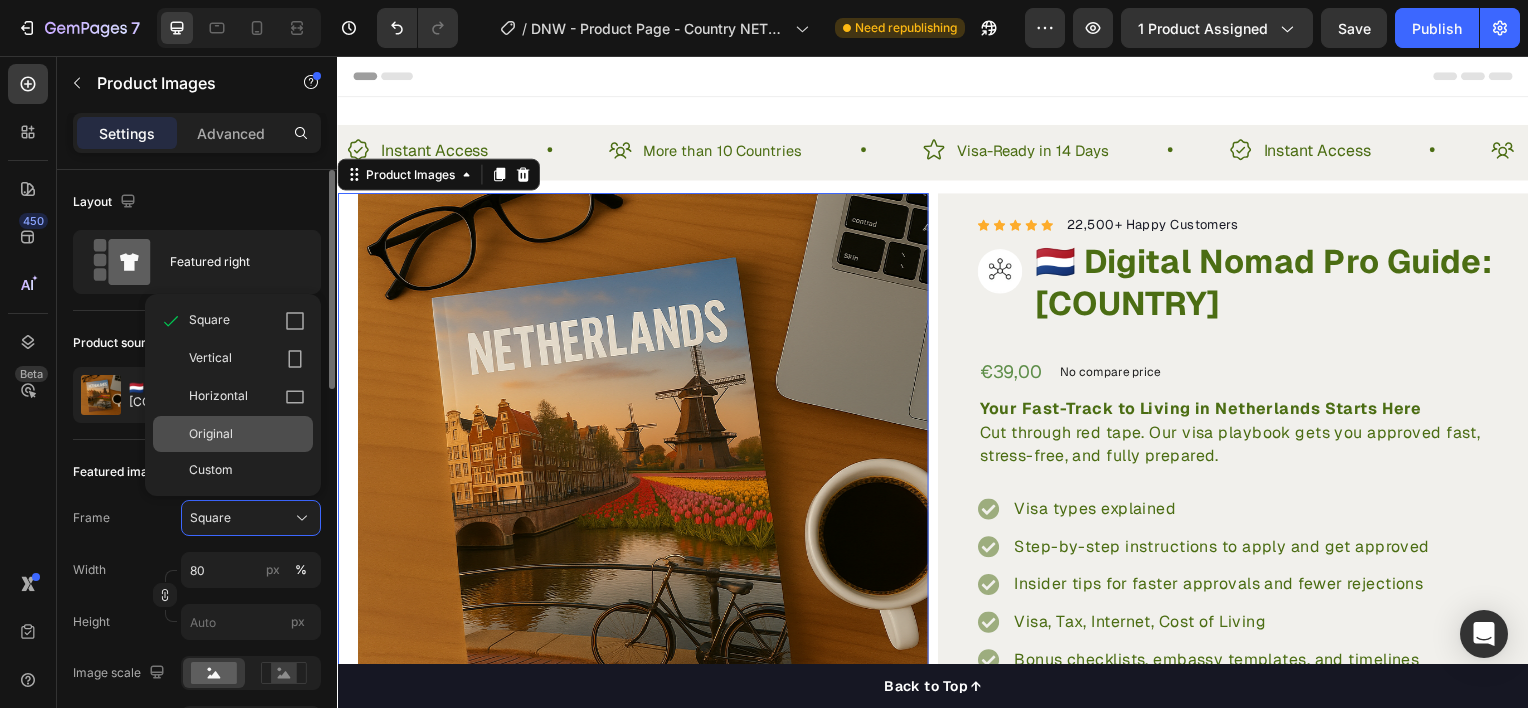 type 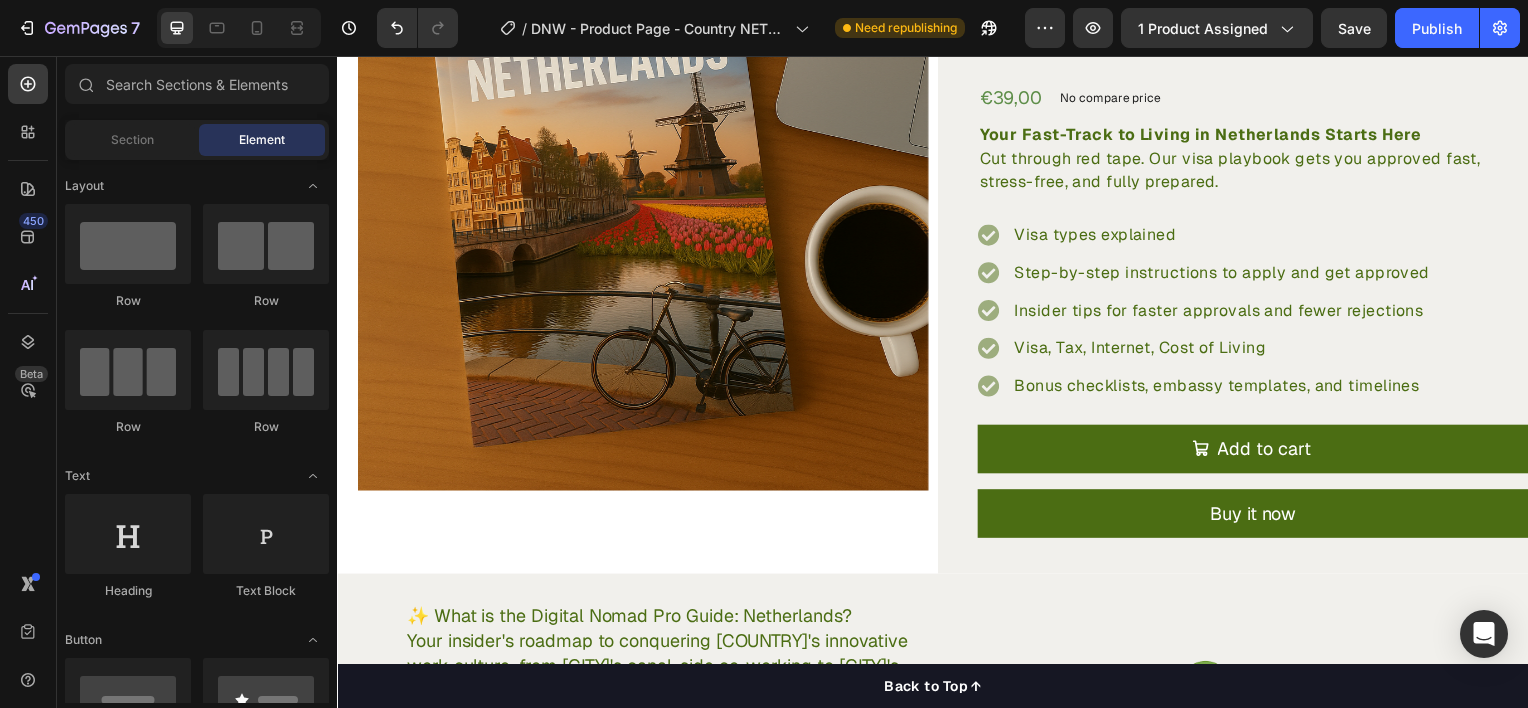 scroll, scrollTop: 288, scrollLeft: 0, axis: vertical 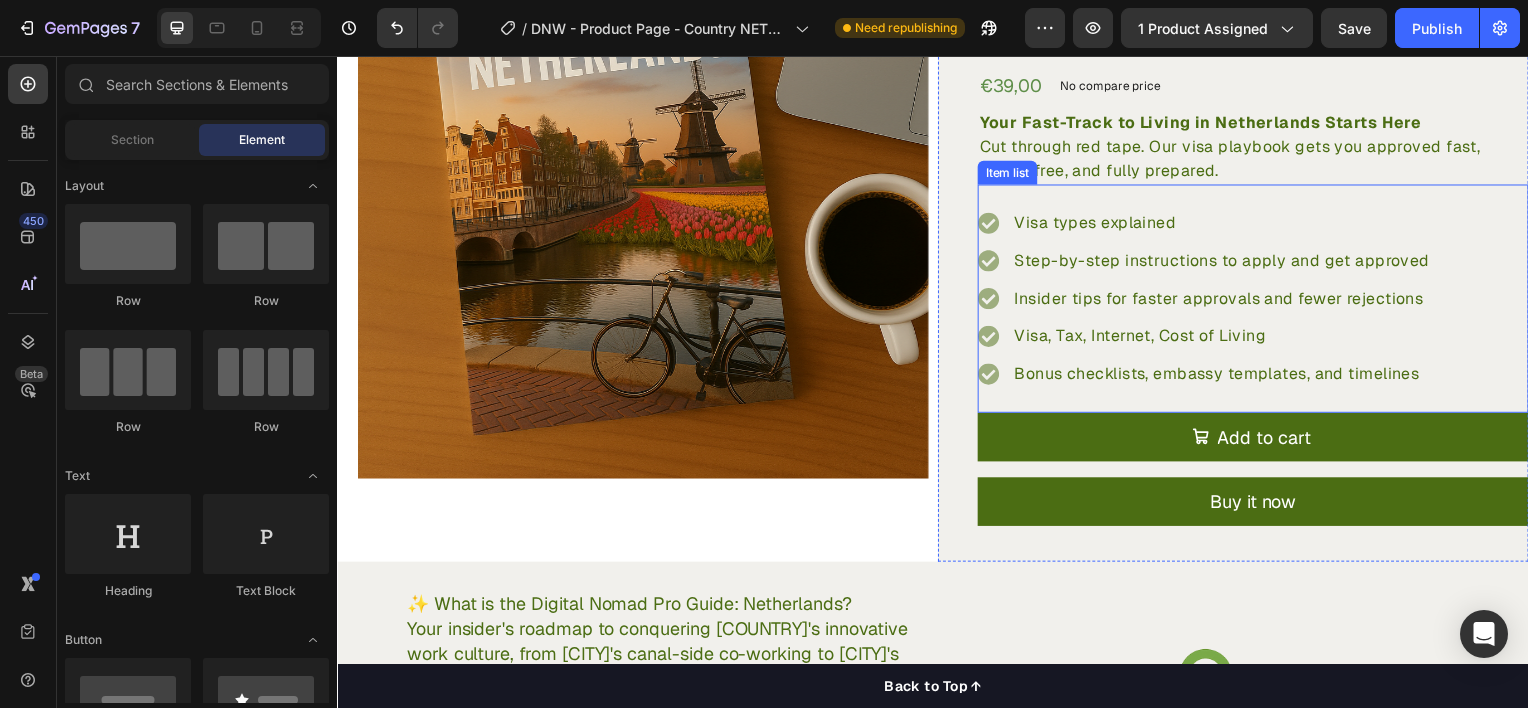 click on "Visa types explained Step-by-step instructions to apply and get approved Insider tips for faster approvals and fewer rejections Visa, Tax, Internet, Cost of Living Bonus checklists, embassy templates, and timelines" at bounding box center (1259, 300) 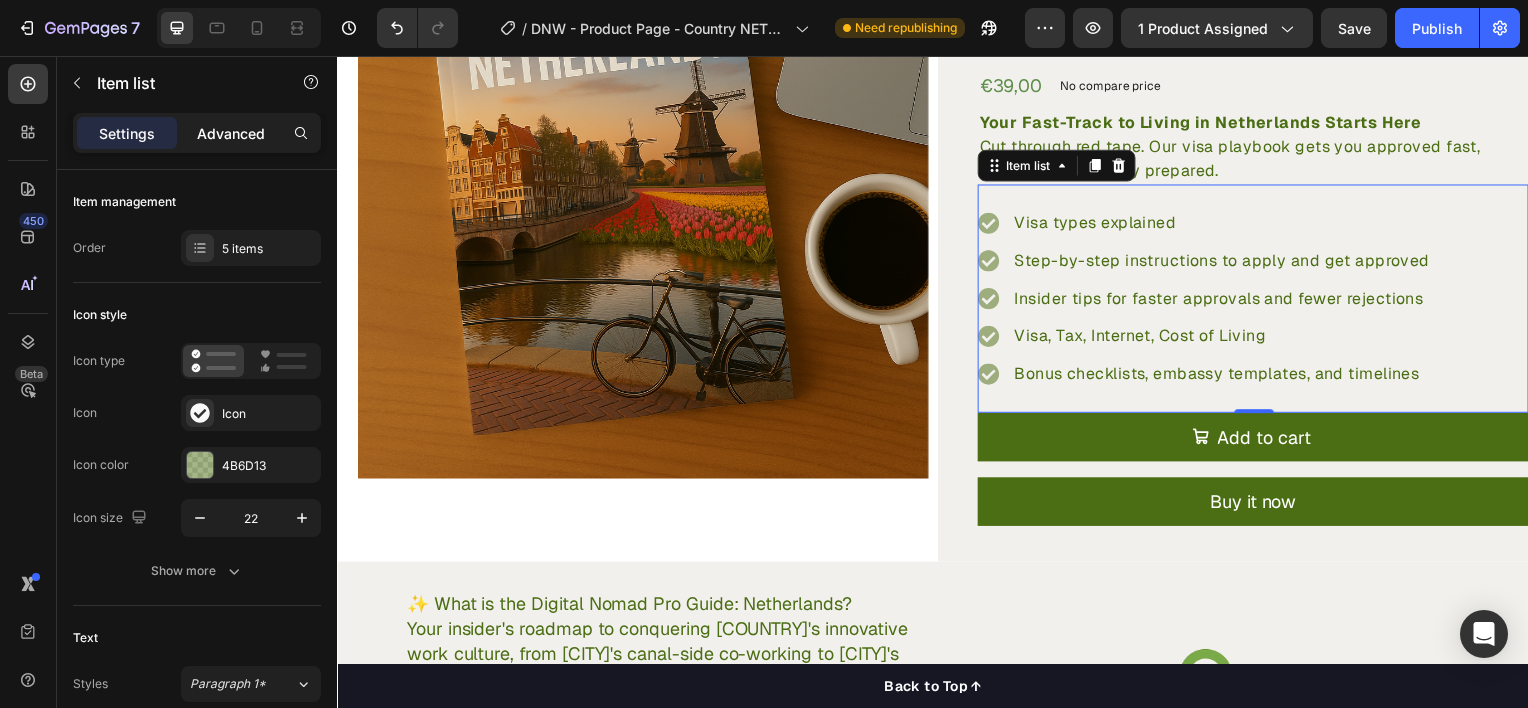 click on "Advanced" at bounding box center (231, 133) 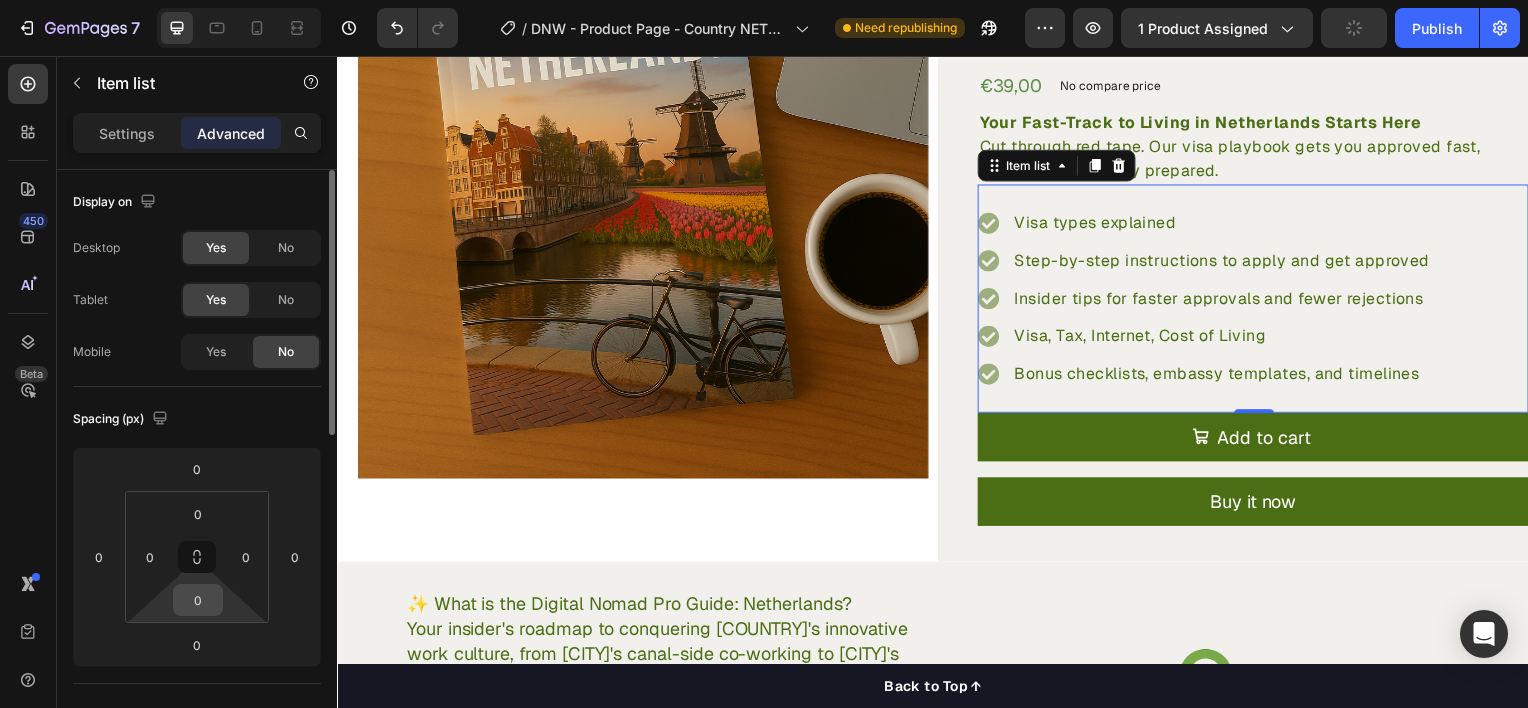 click on "0" at bounding box center [198, 600] 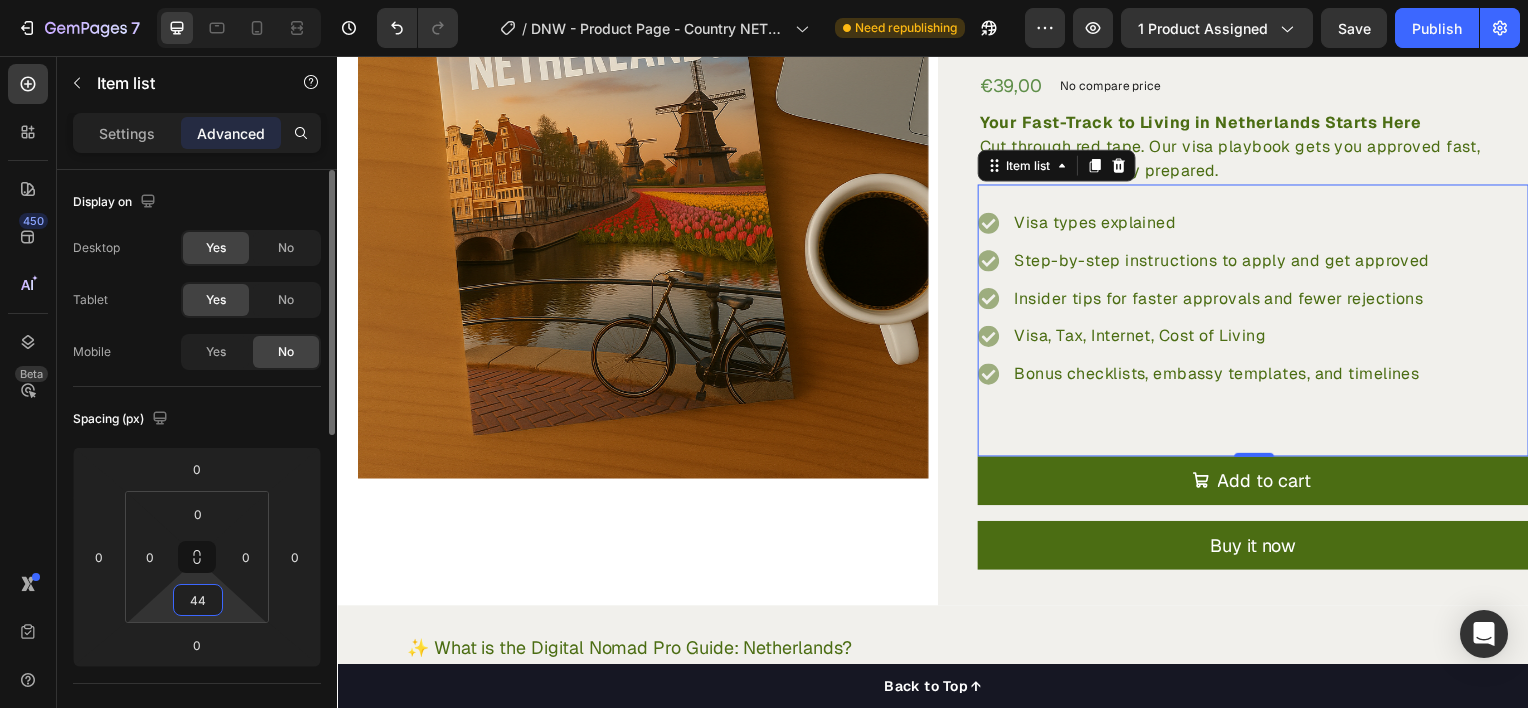type on "4" 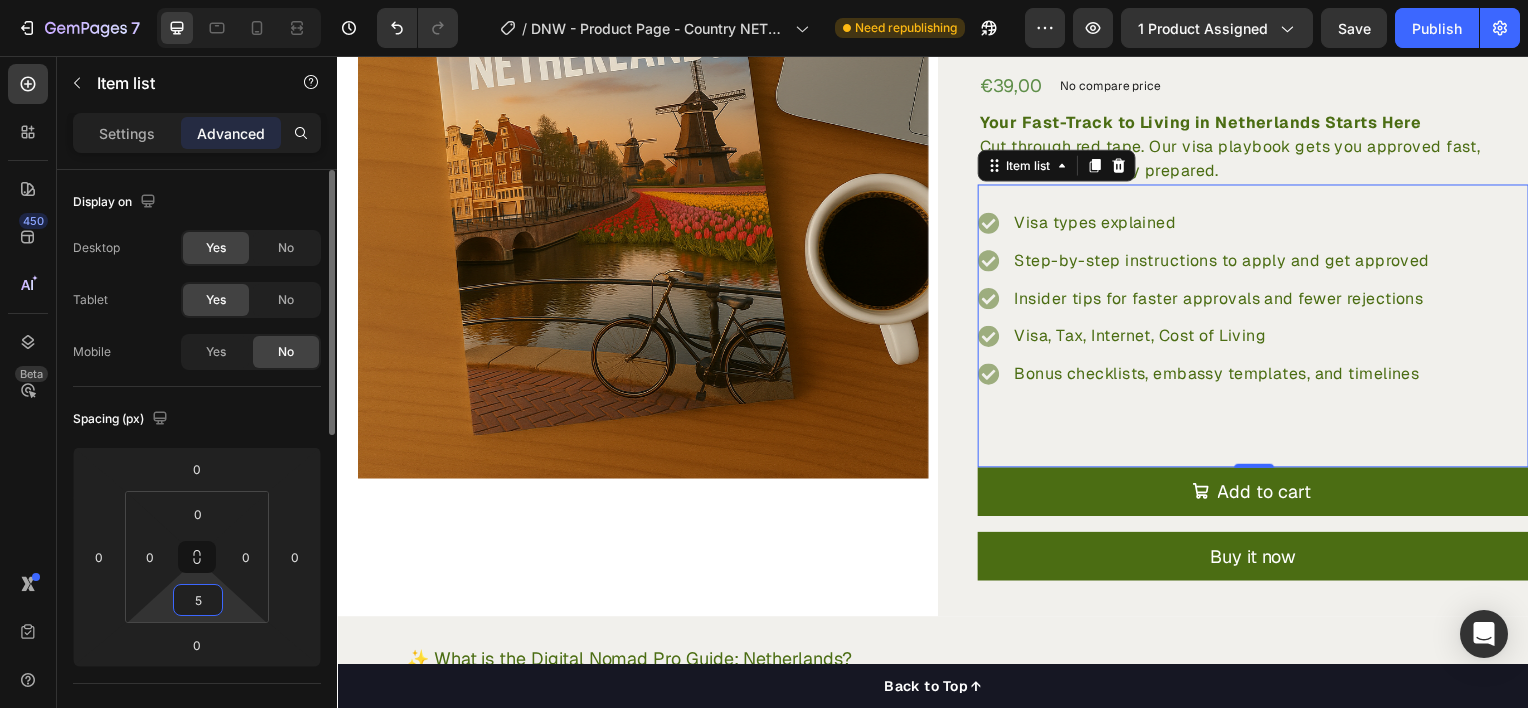 type on "55" 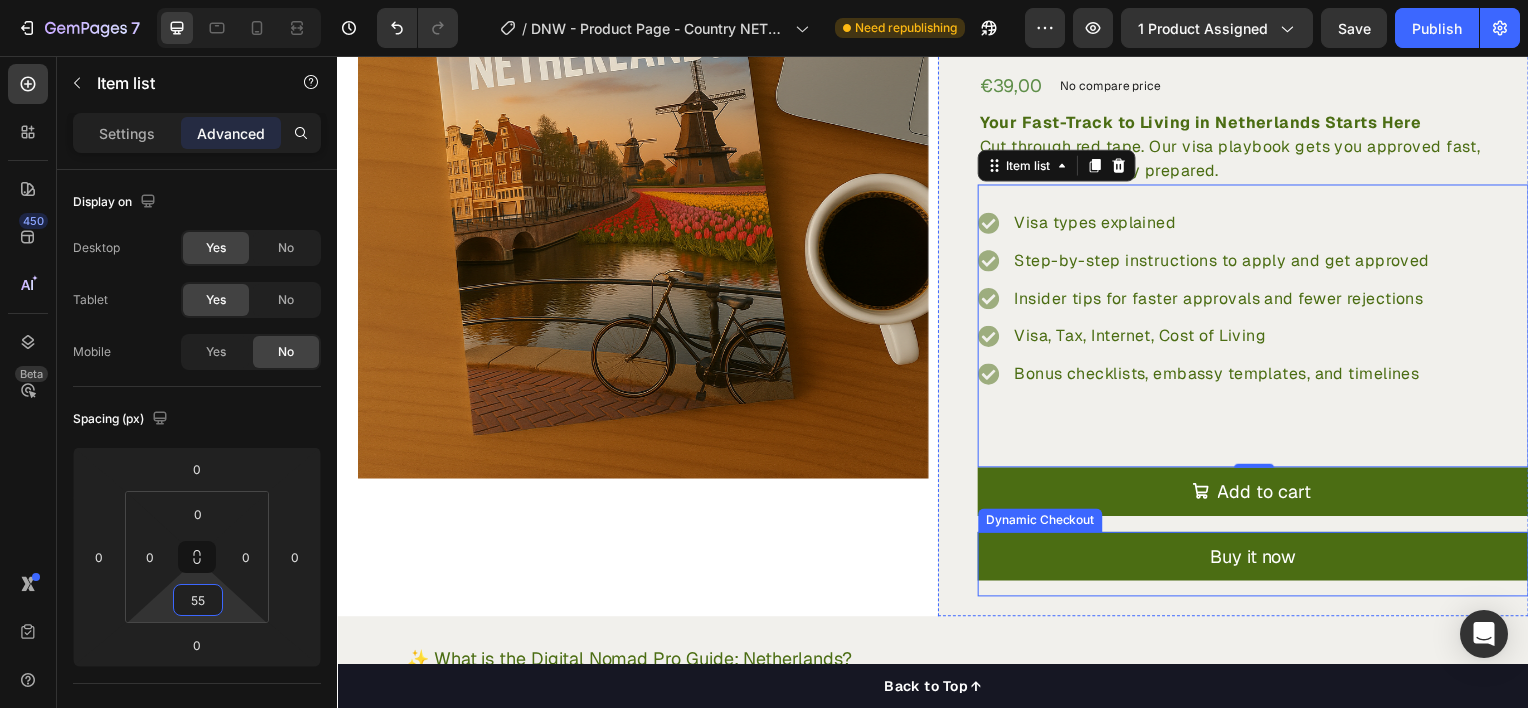 click on "Buy it now Dynamic Checkout" at bounding box center (1259, 567) 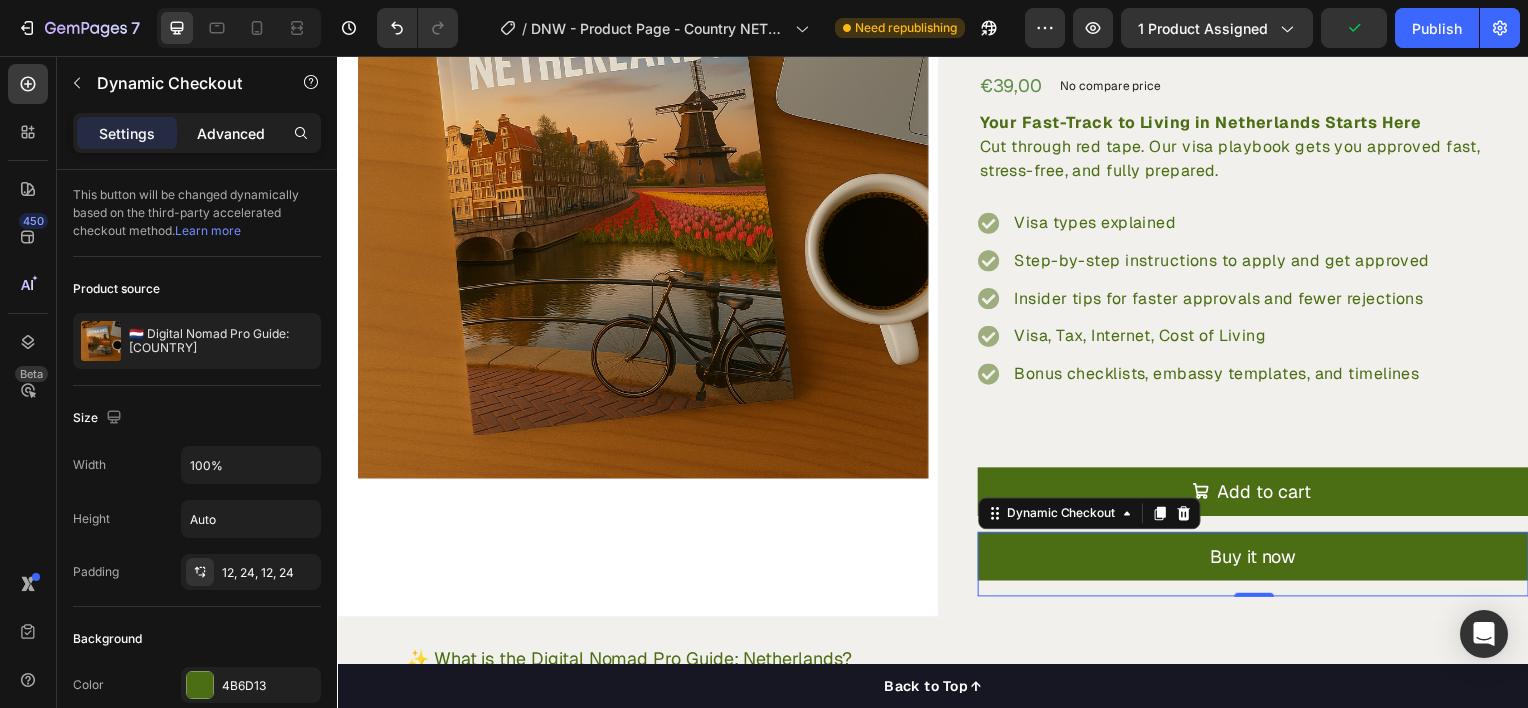 click on "Advanced" 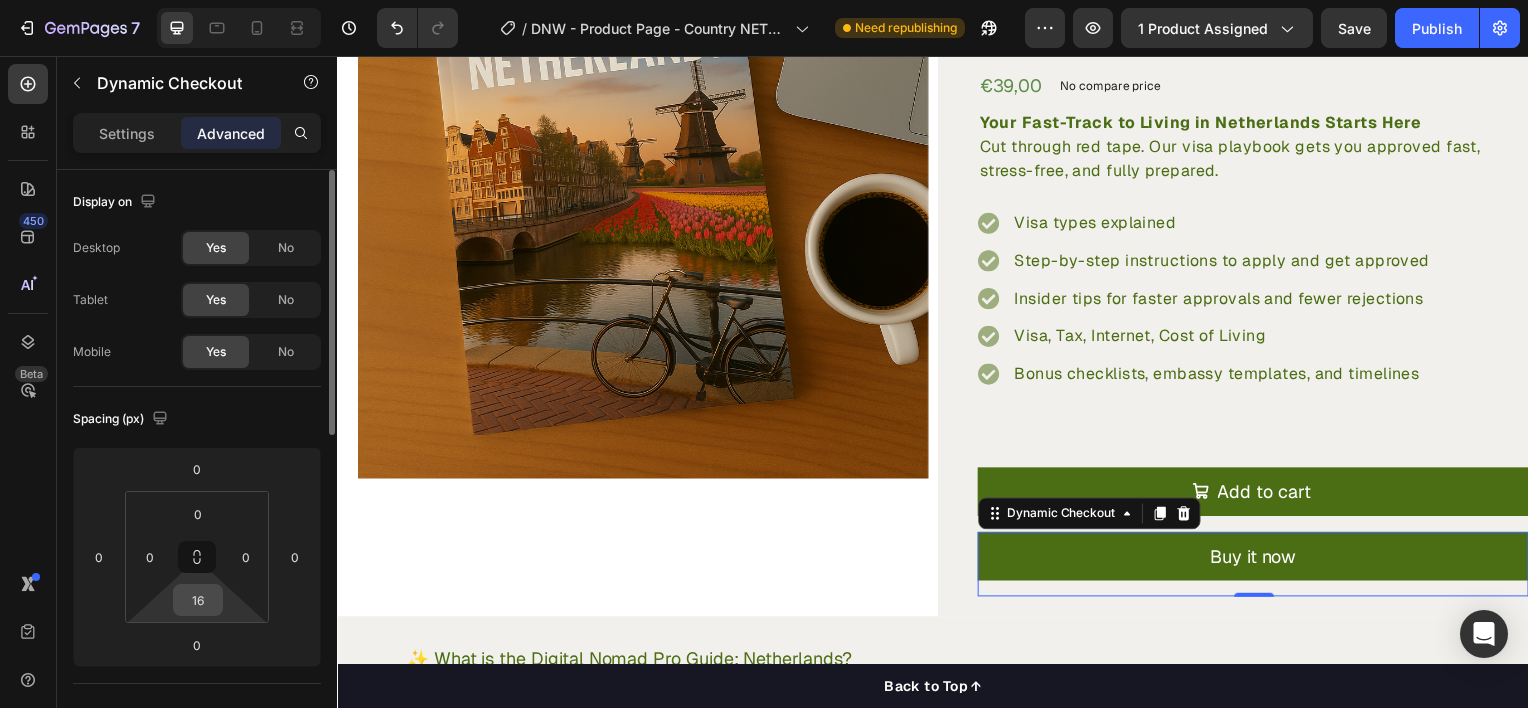 click on "16" at bounding box center [198, 600] 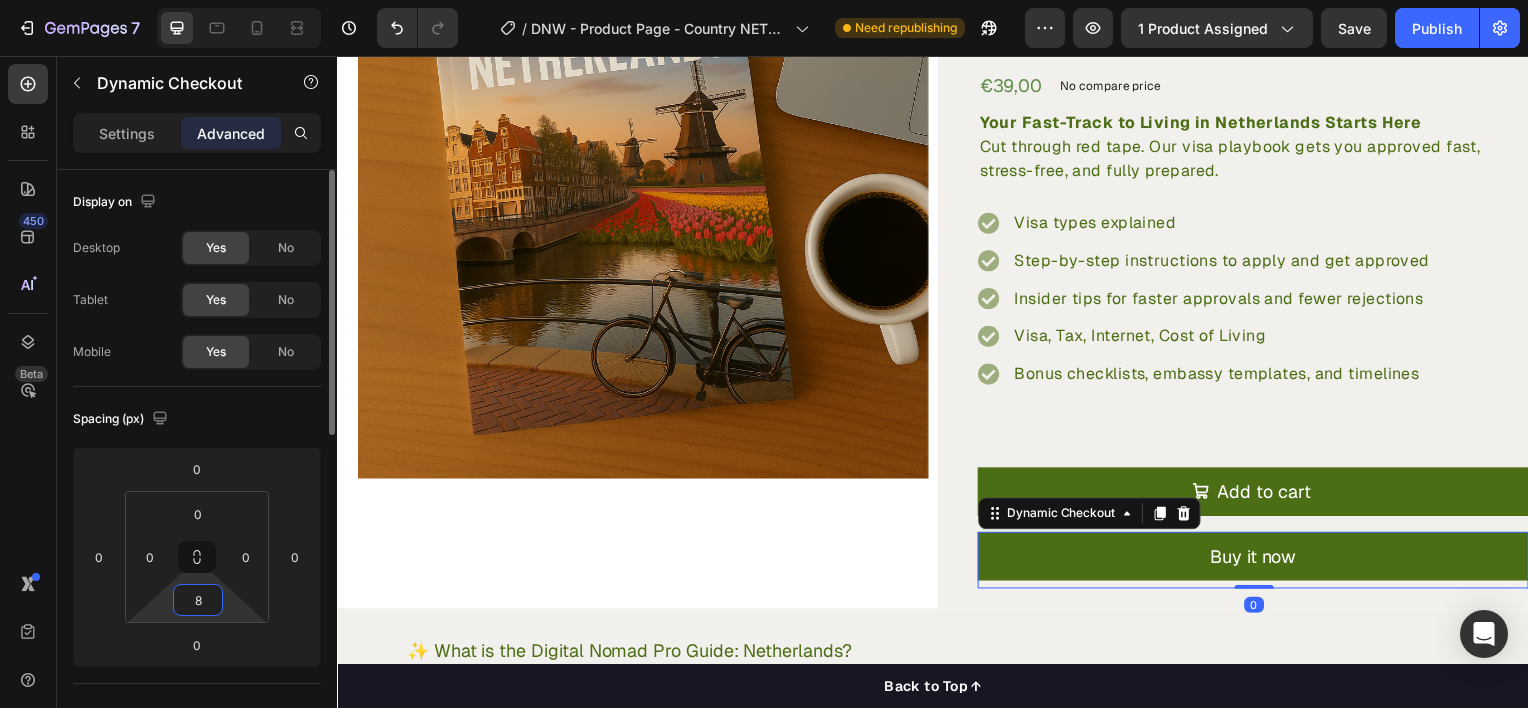 type on "80" 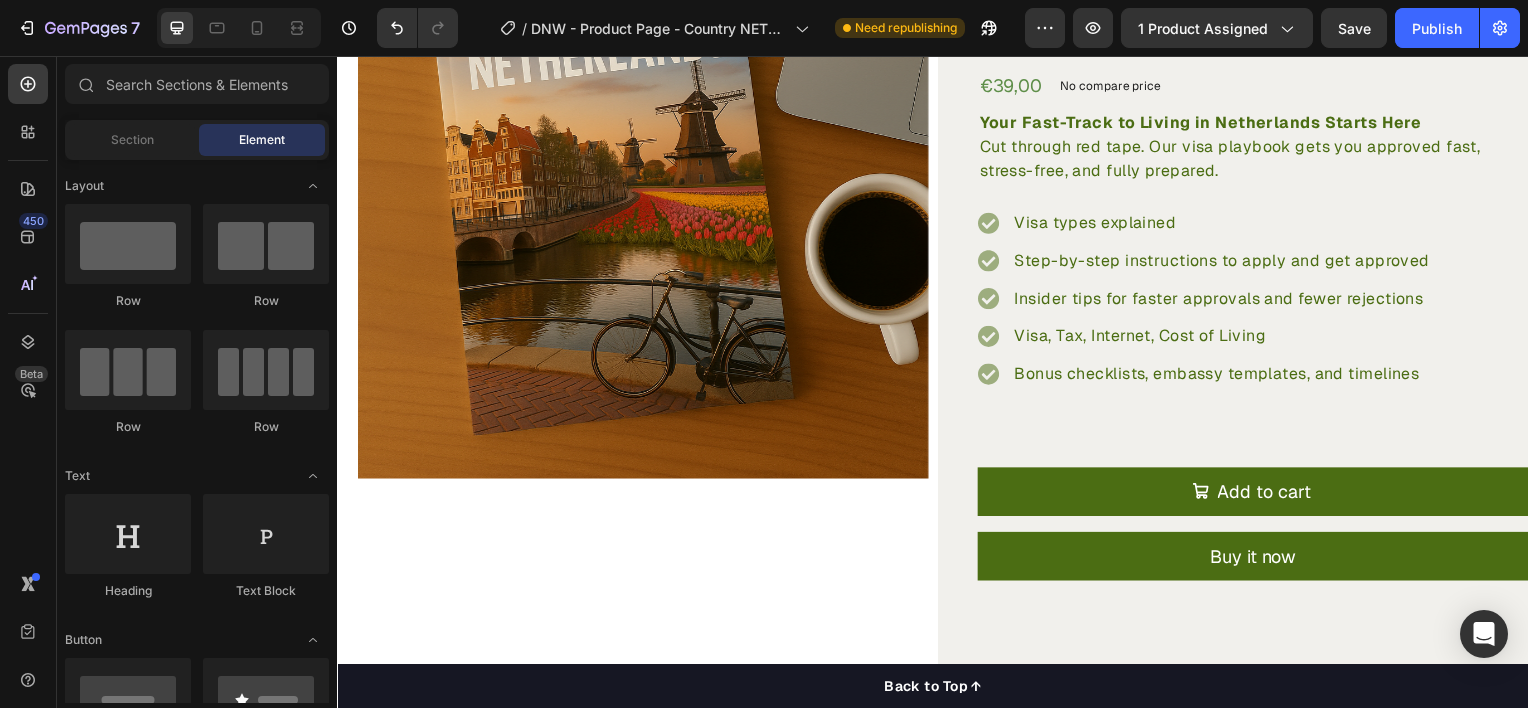 scroll, scrollTop: 464, scrollLeft: 0, axis: vertical 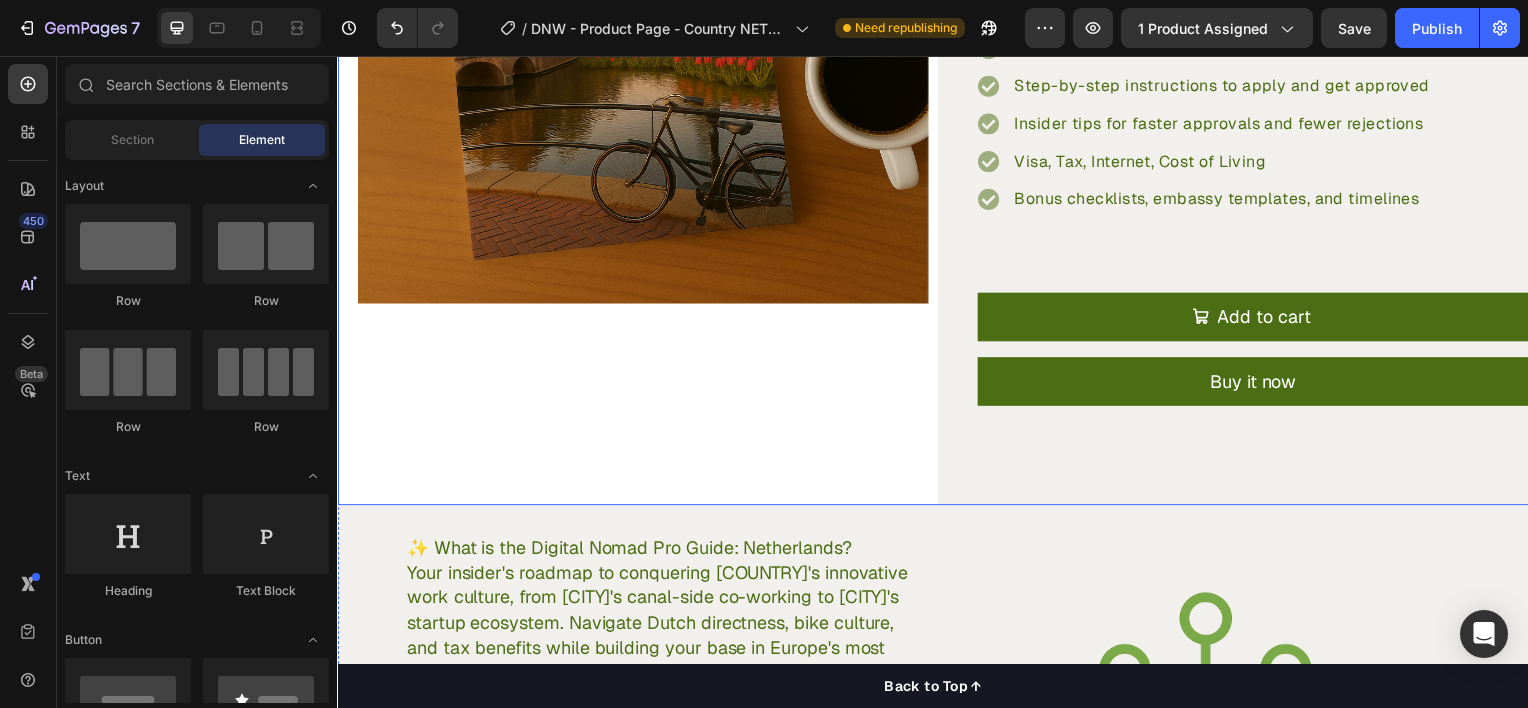 click on "Product Images "My dog absolutely loves this food! It's clear that the taste and quality are top-notch."  -Daisy Text block Row Row" at bounding box center [634, 119] 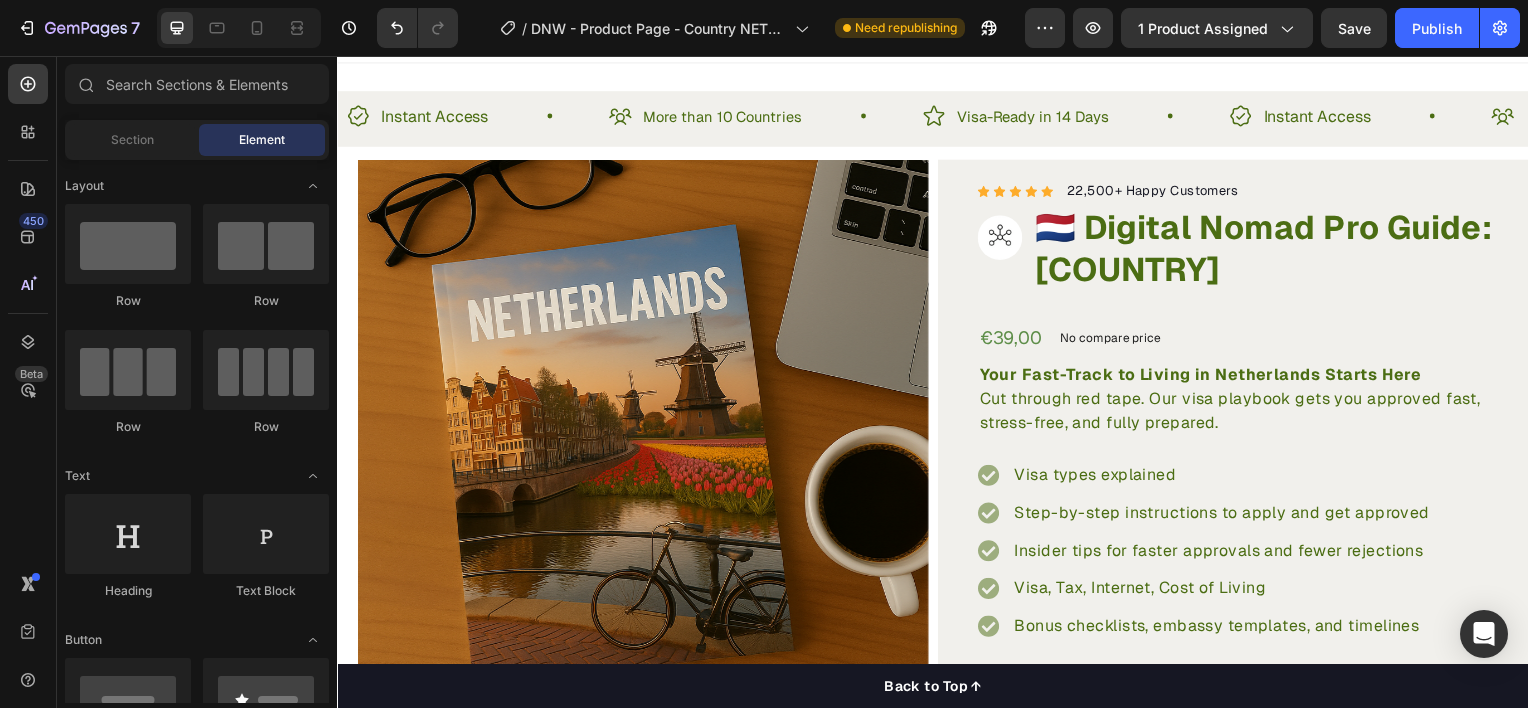 scroll, scrollTop: 16, scrollLeft: 0, axis: vertical 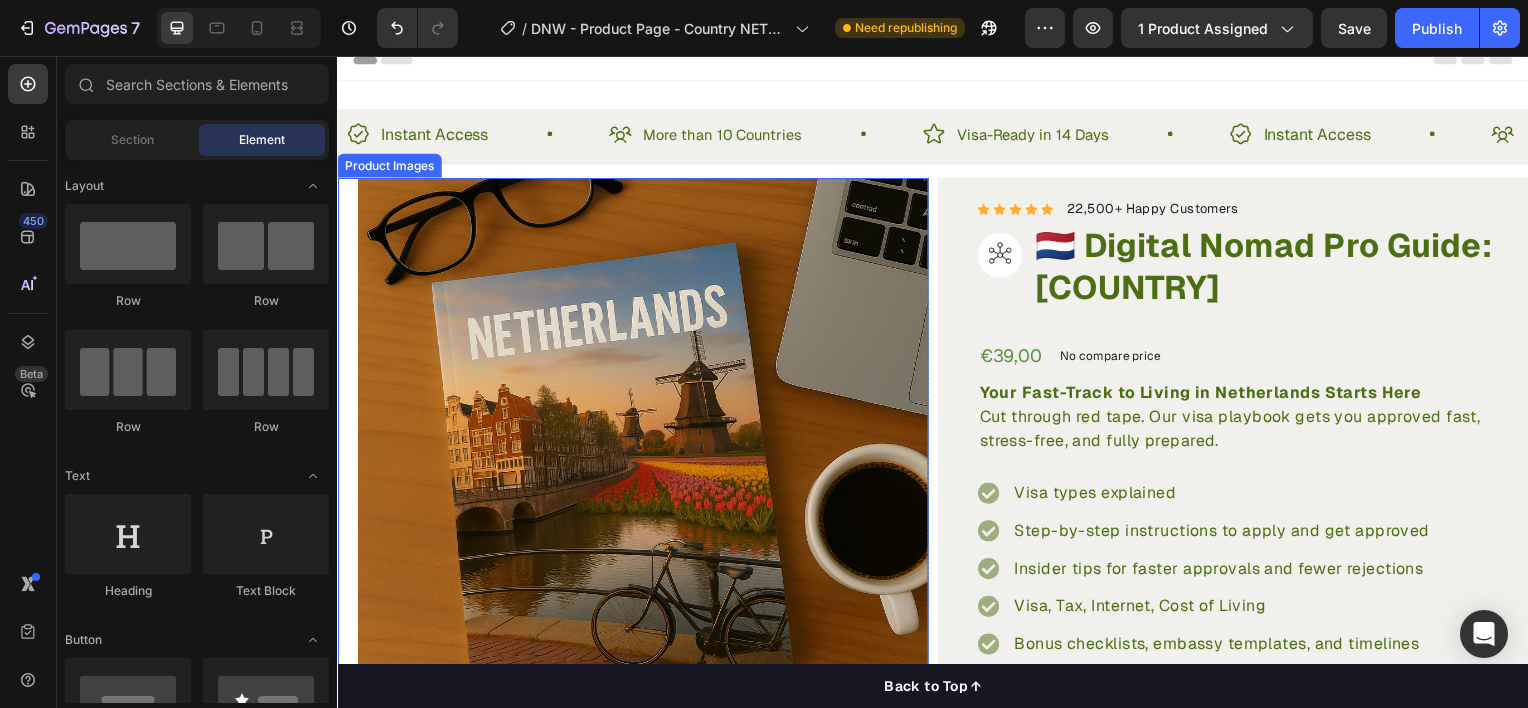 click on "Product Images" at bounding box center [389, 166] 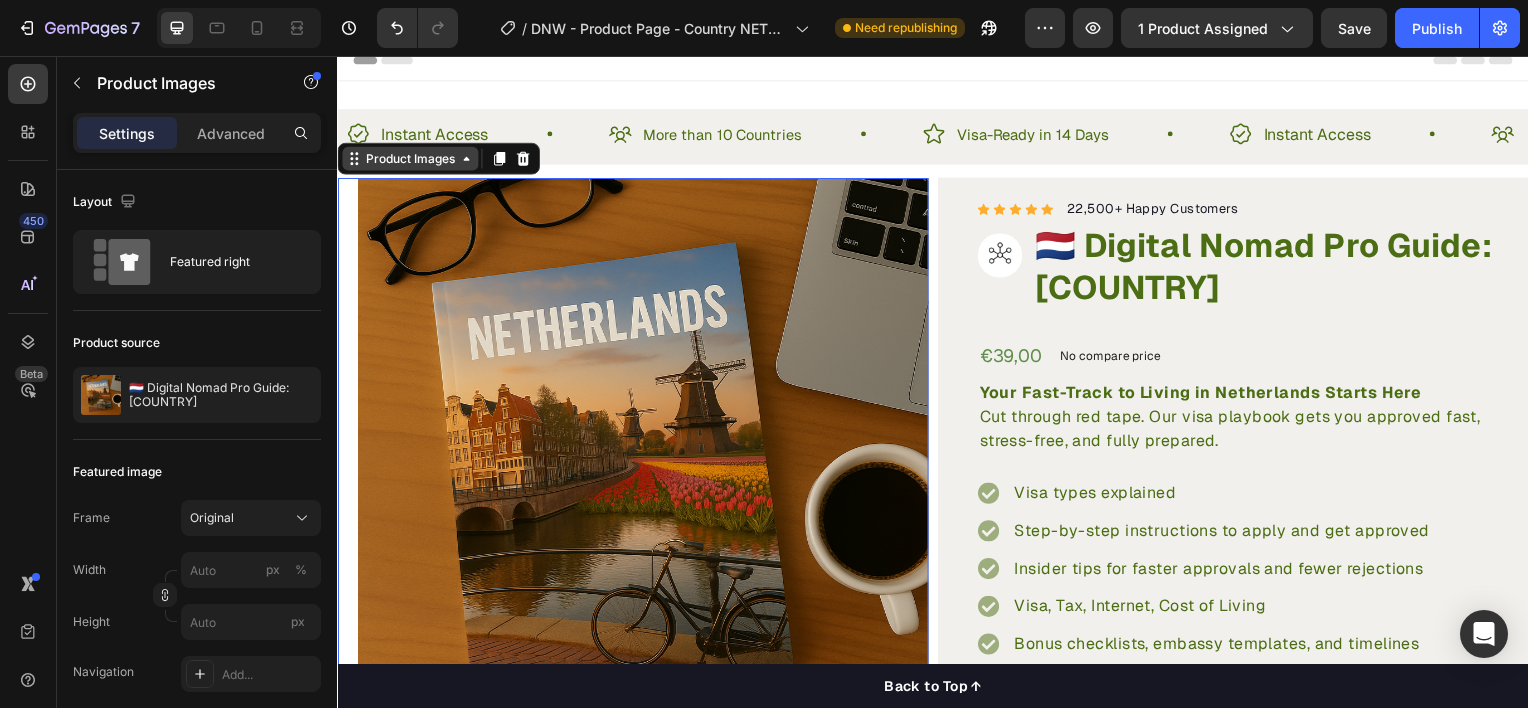 click on "Product Images" at bounding box center [410, 159] 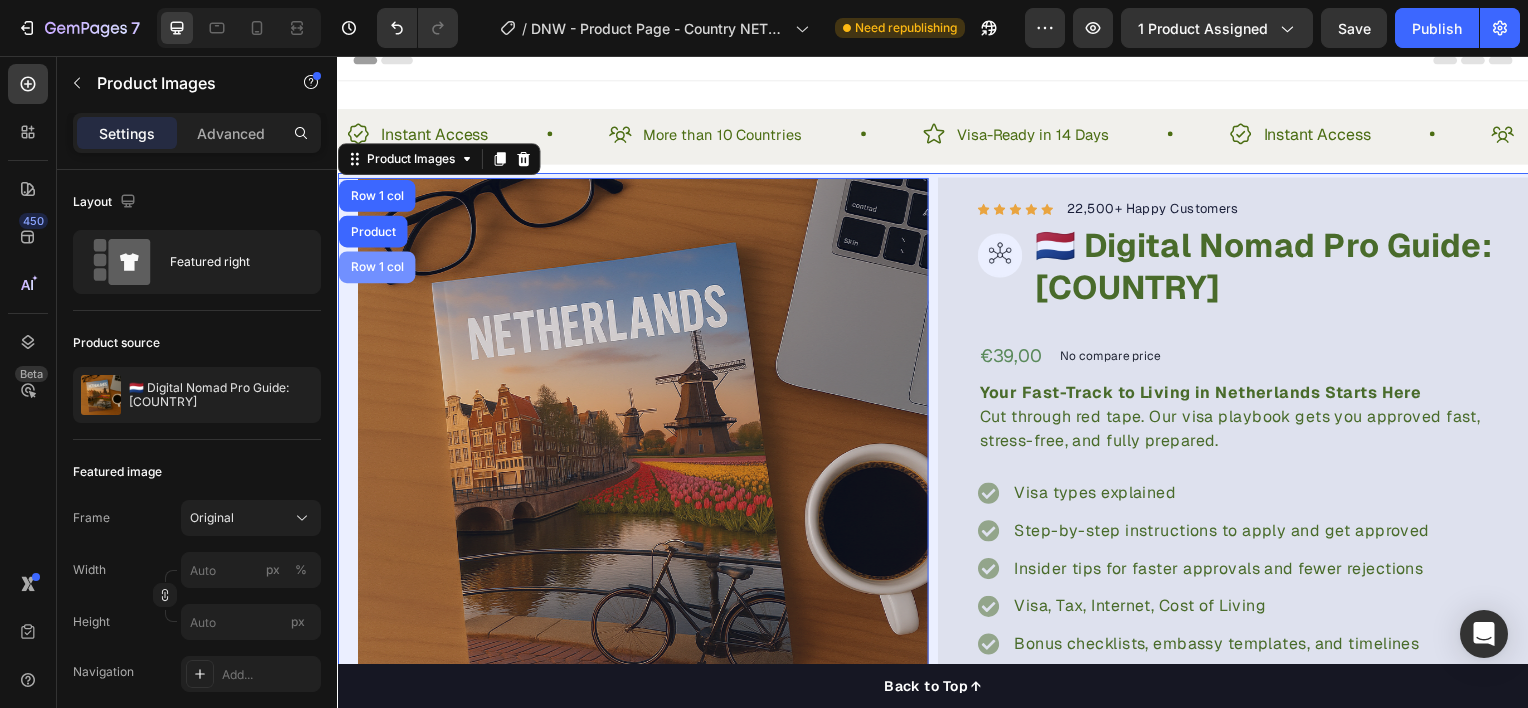 click on "Row 1 col" at bounding box center [376, 268] 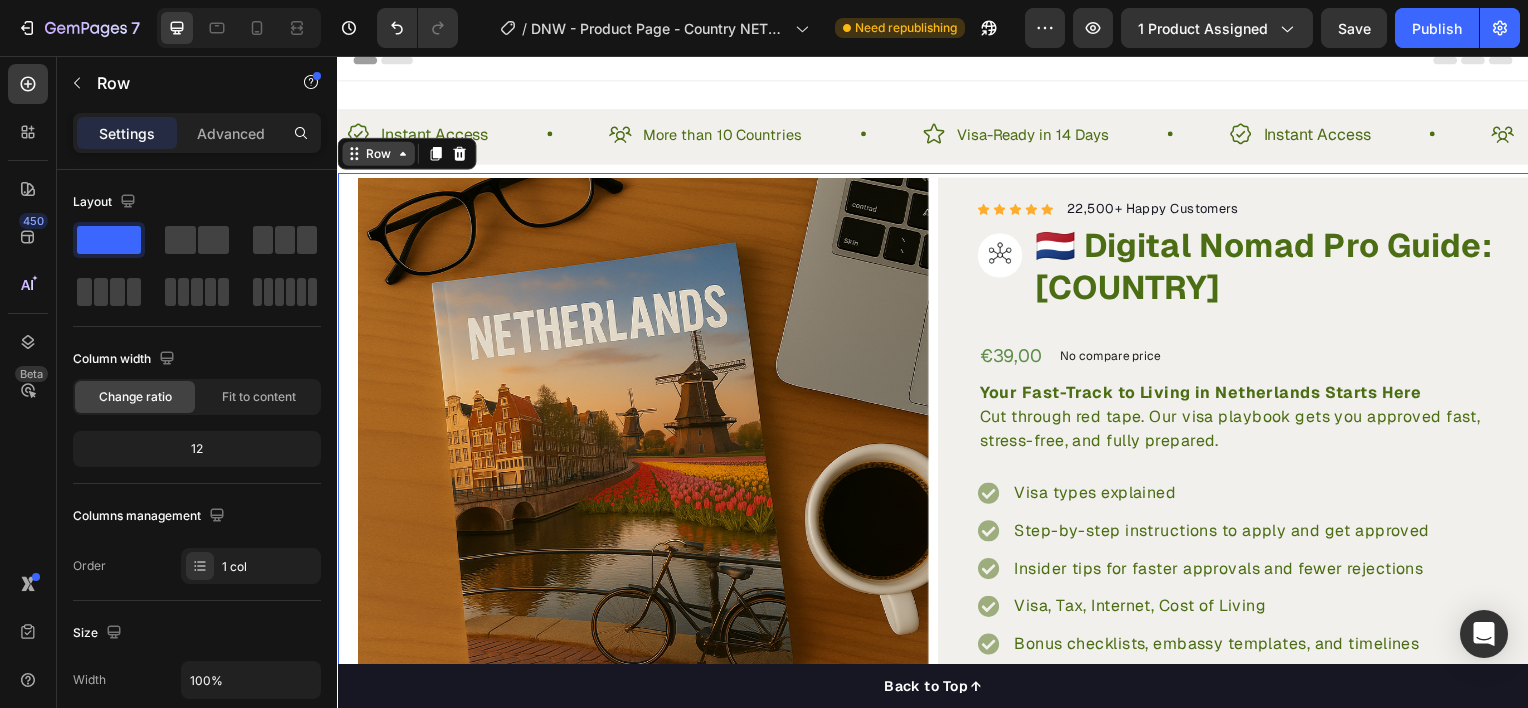 click on "Row" at bounding box center (378, 154) 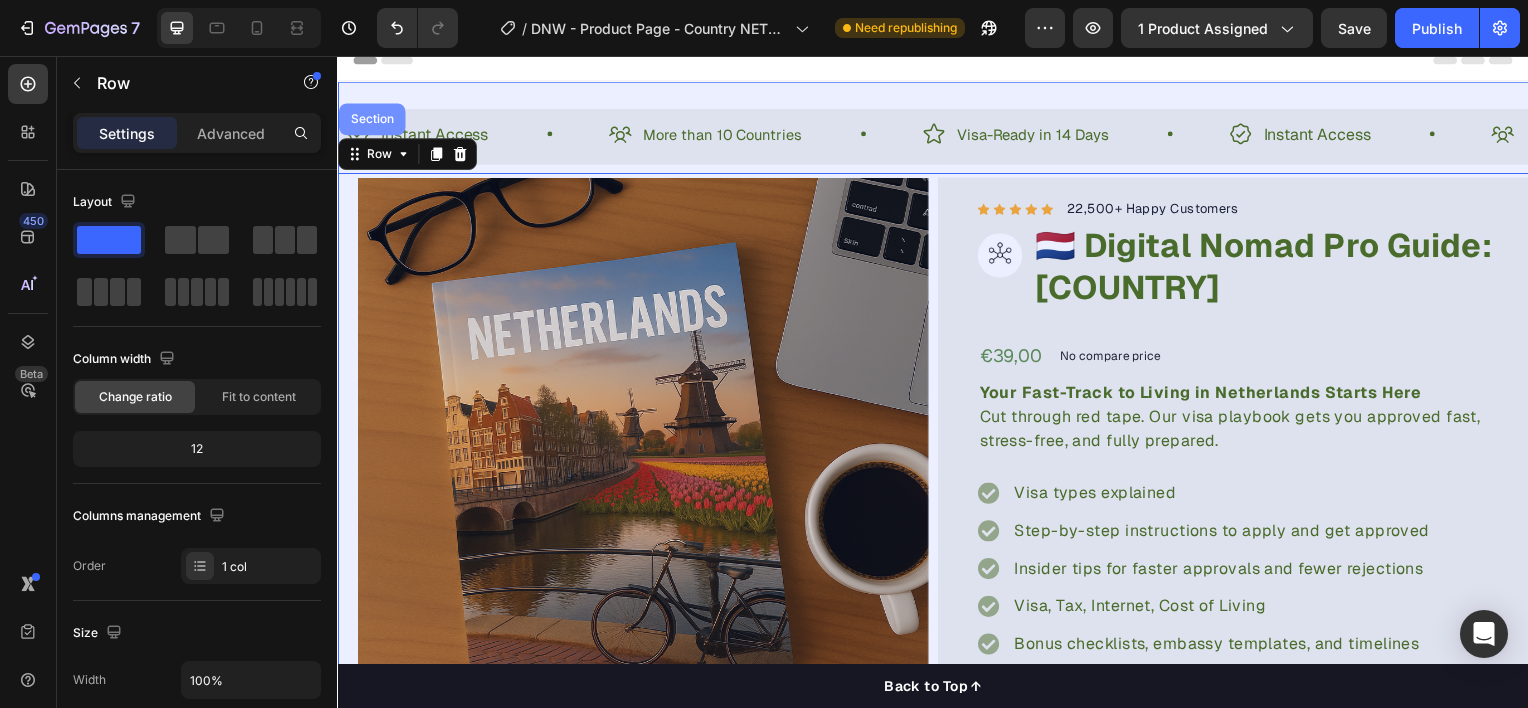 click on "Section" at bounding box center (371, 119) 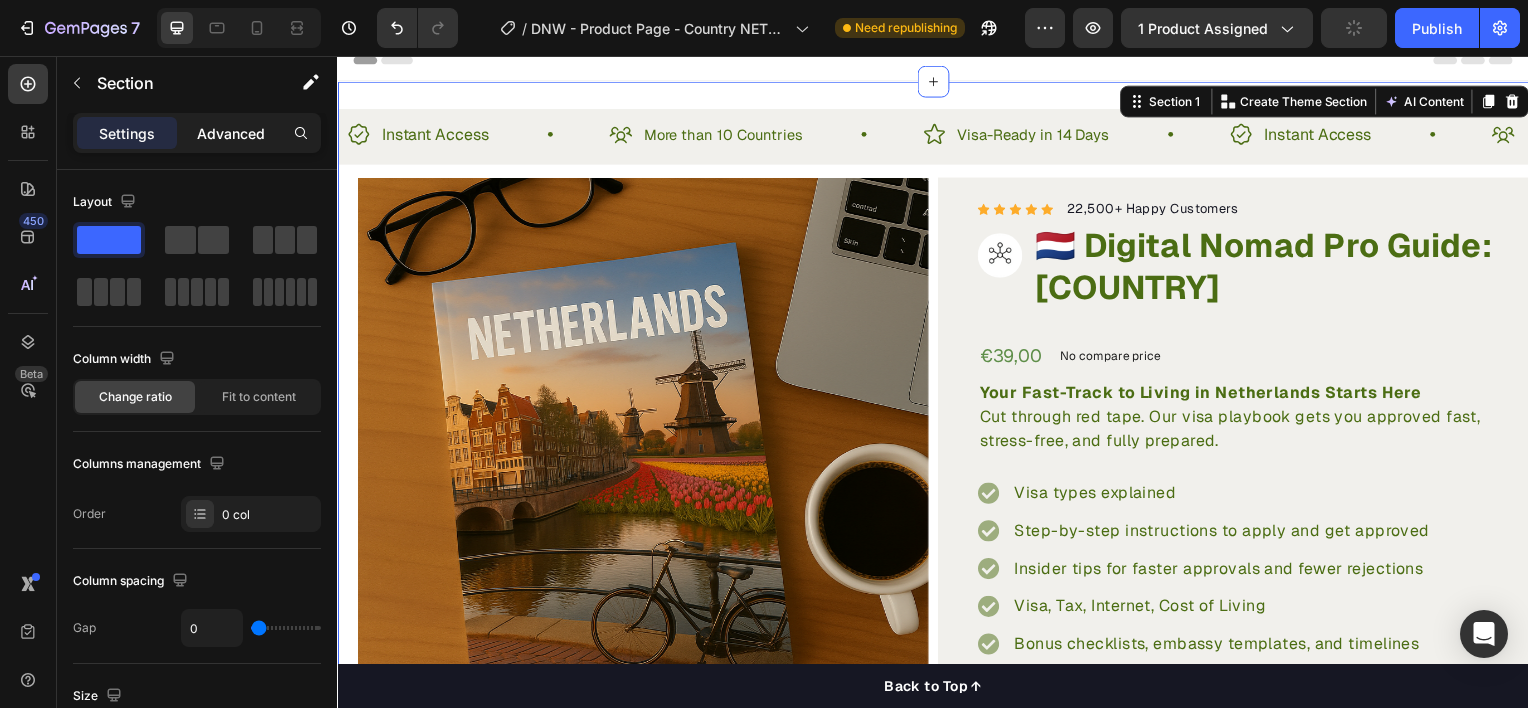 click on "Advanced" at bounding box center (231, 133) 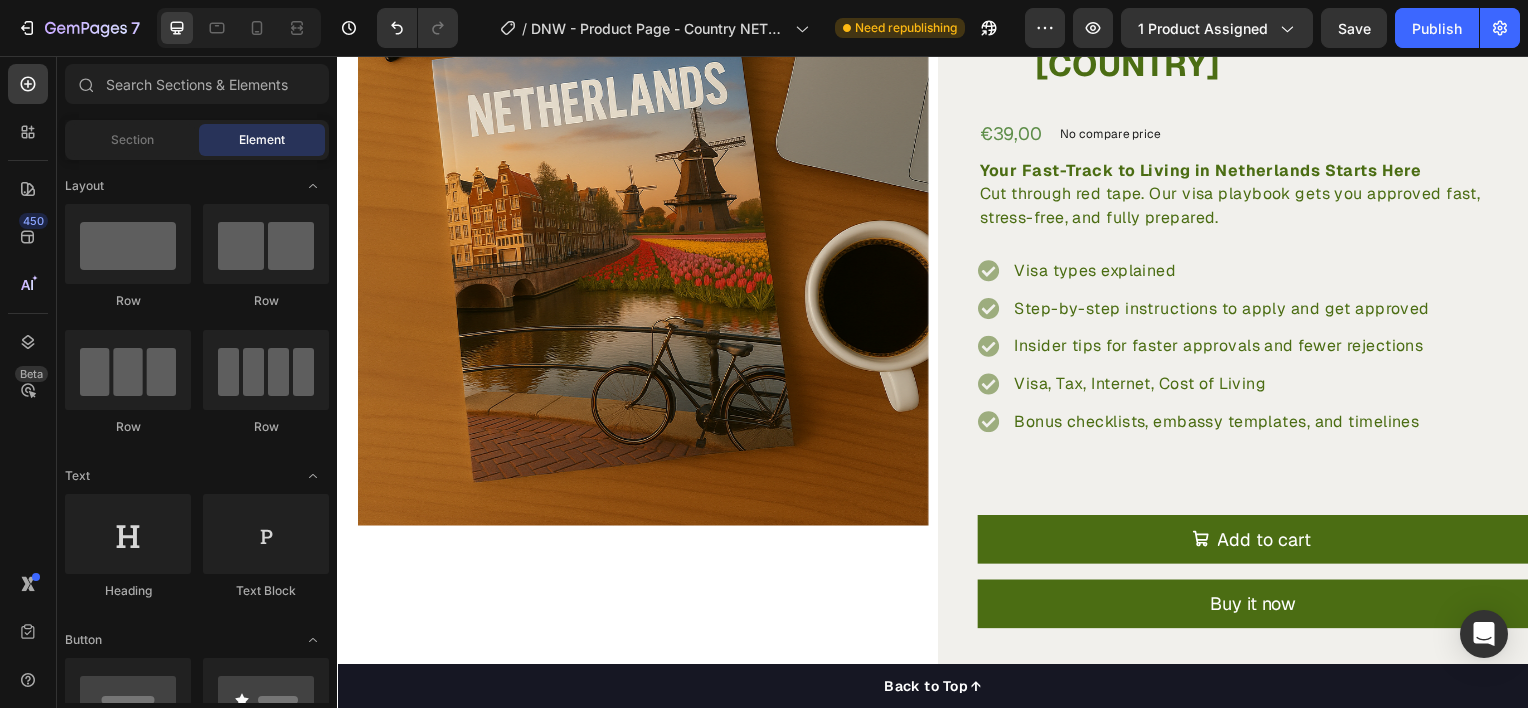 scroll, scrollTop: 336, scrollLeft: 0, axis: vertical 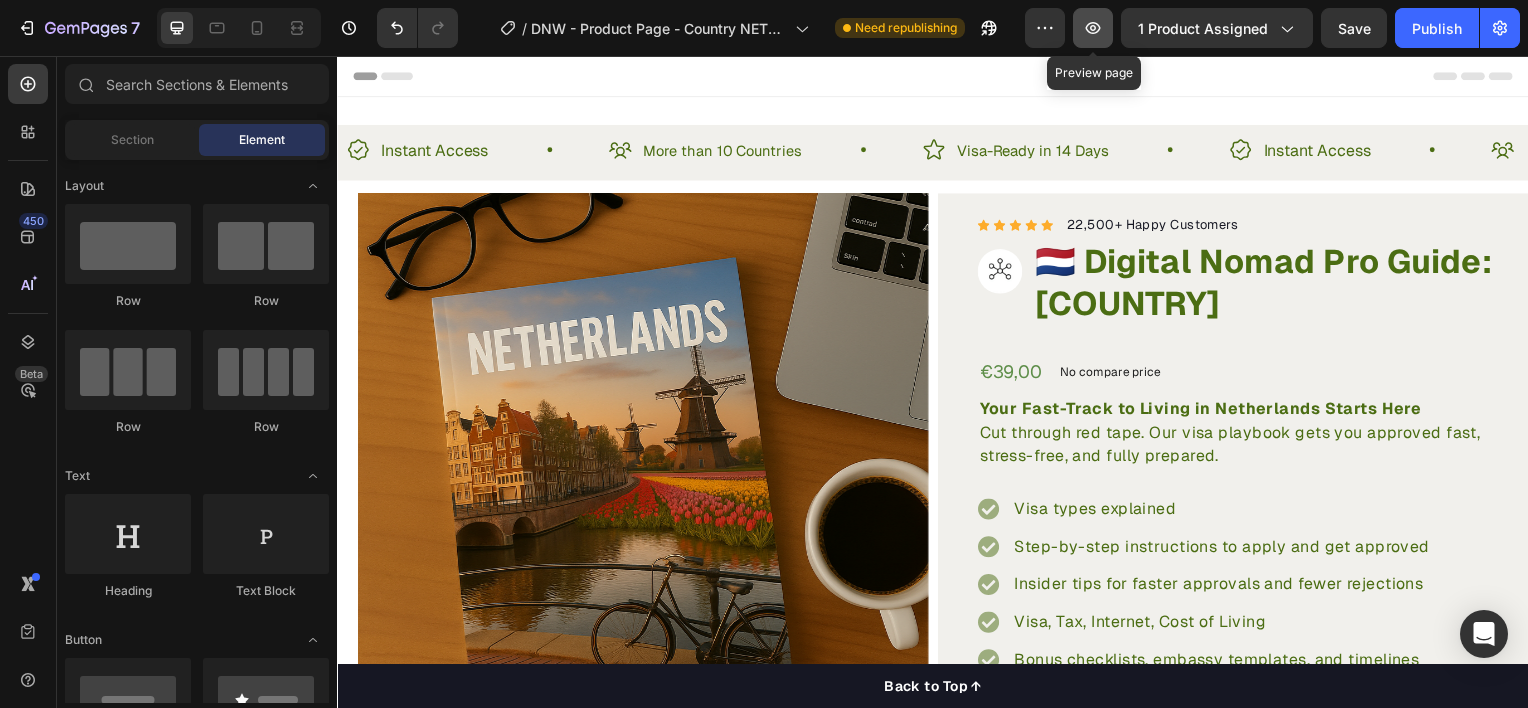 click 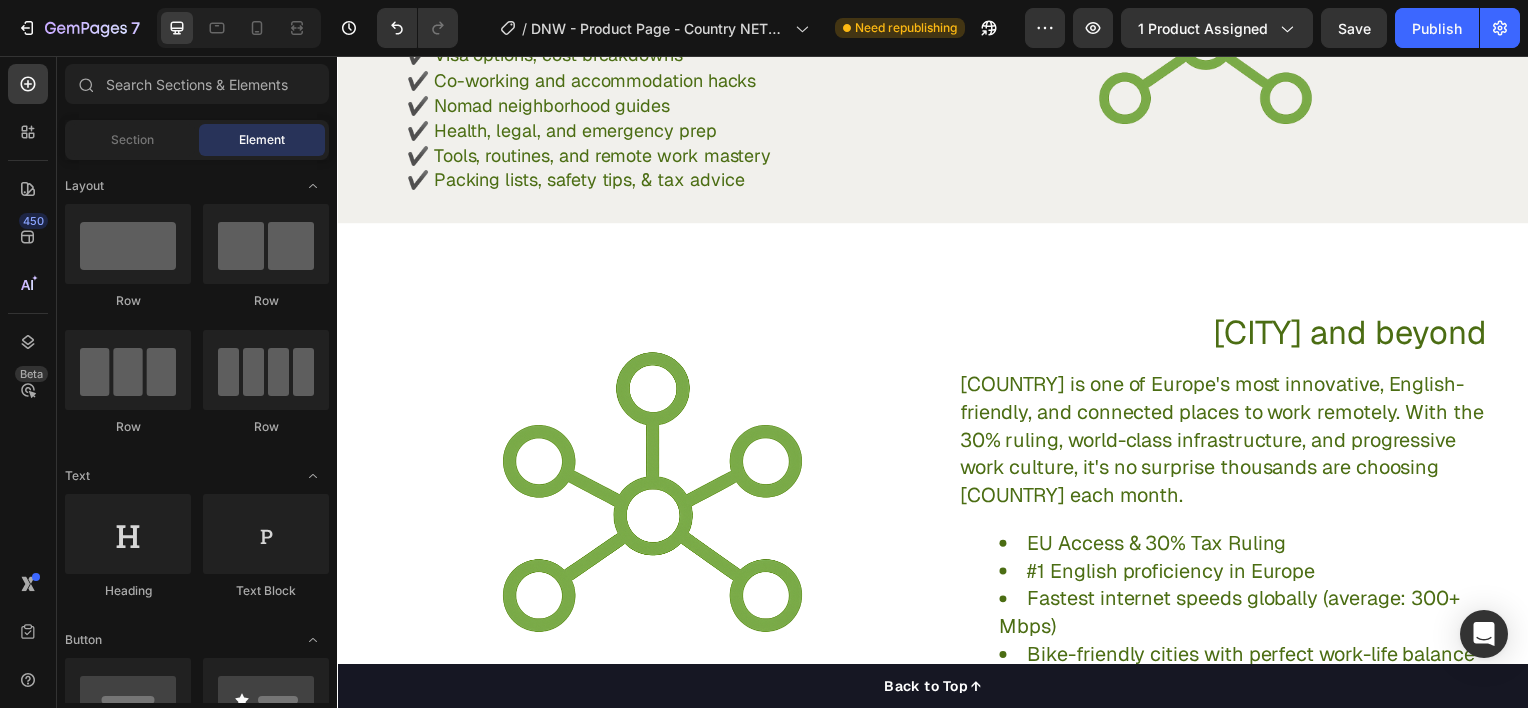 scroll, scrollTop: 1215, scrollLeft: 0, axis: vertical 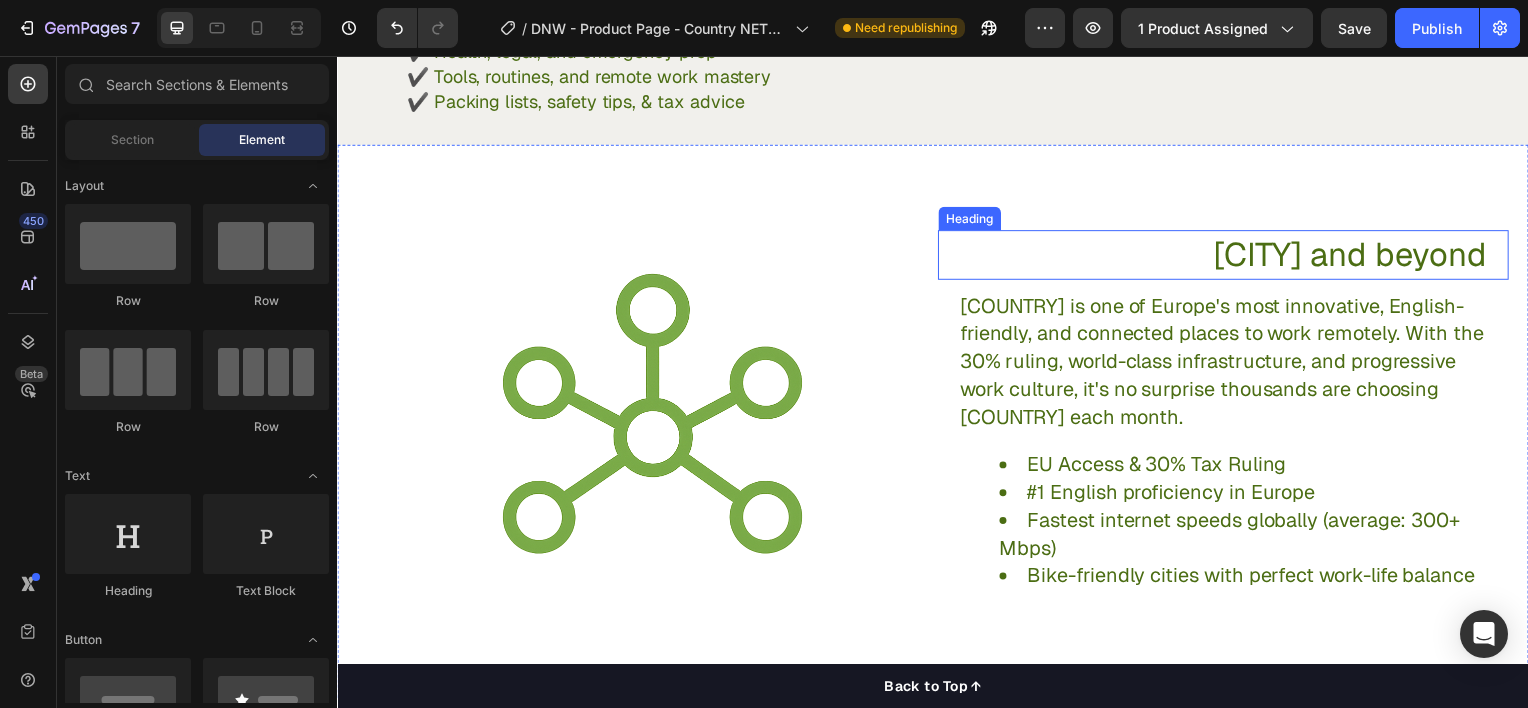 click on "Amsterdam and beyond" at bounding box center (1219, 256) 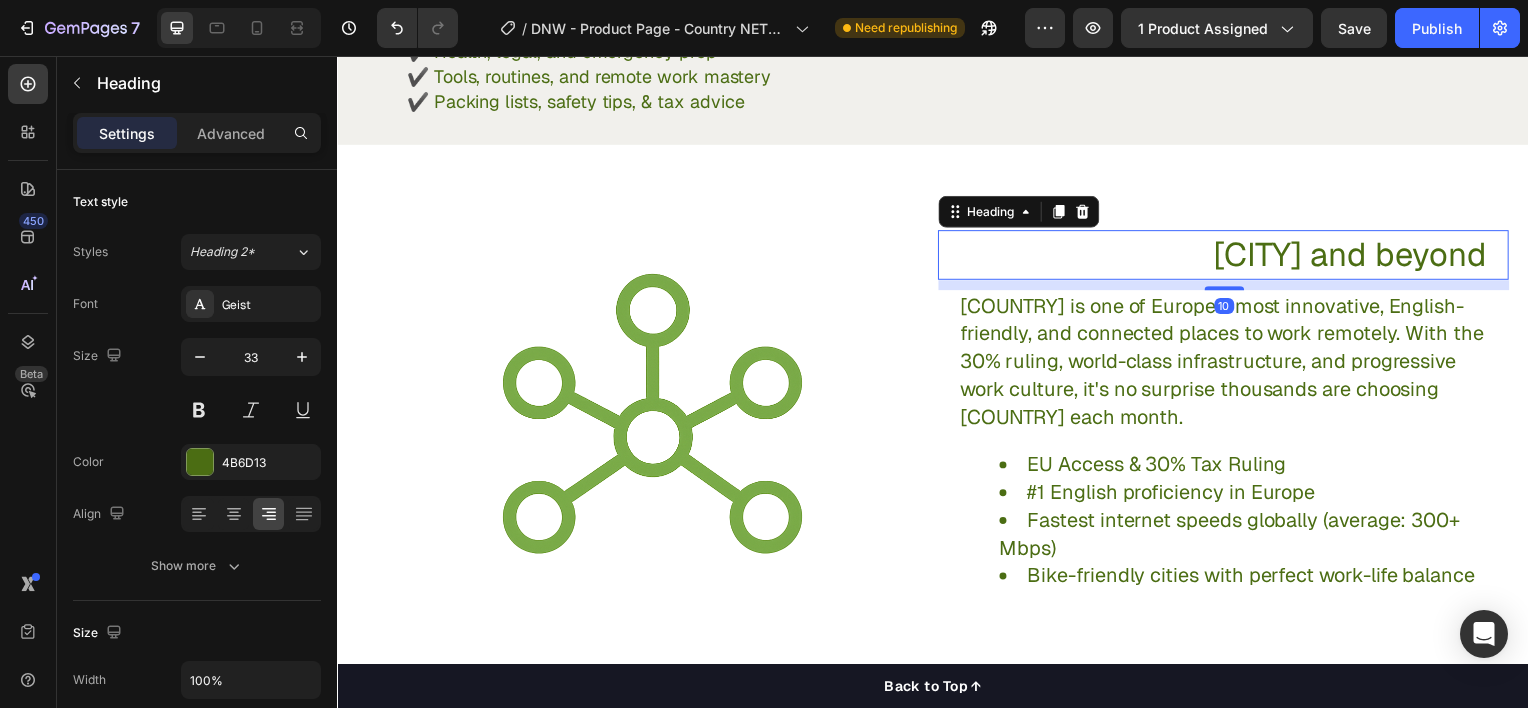 click on "Amsterdam and beyond" at bounding box center (1219, 256) 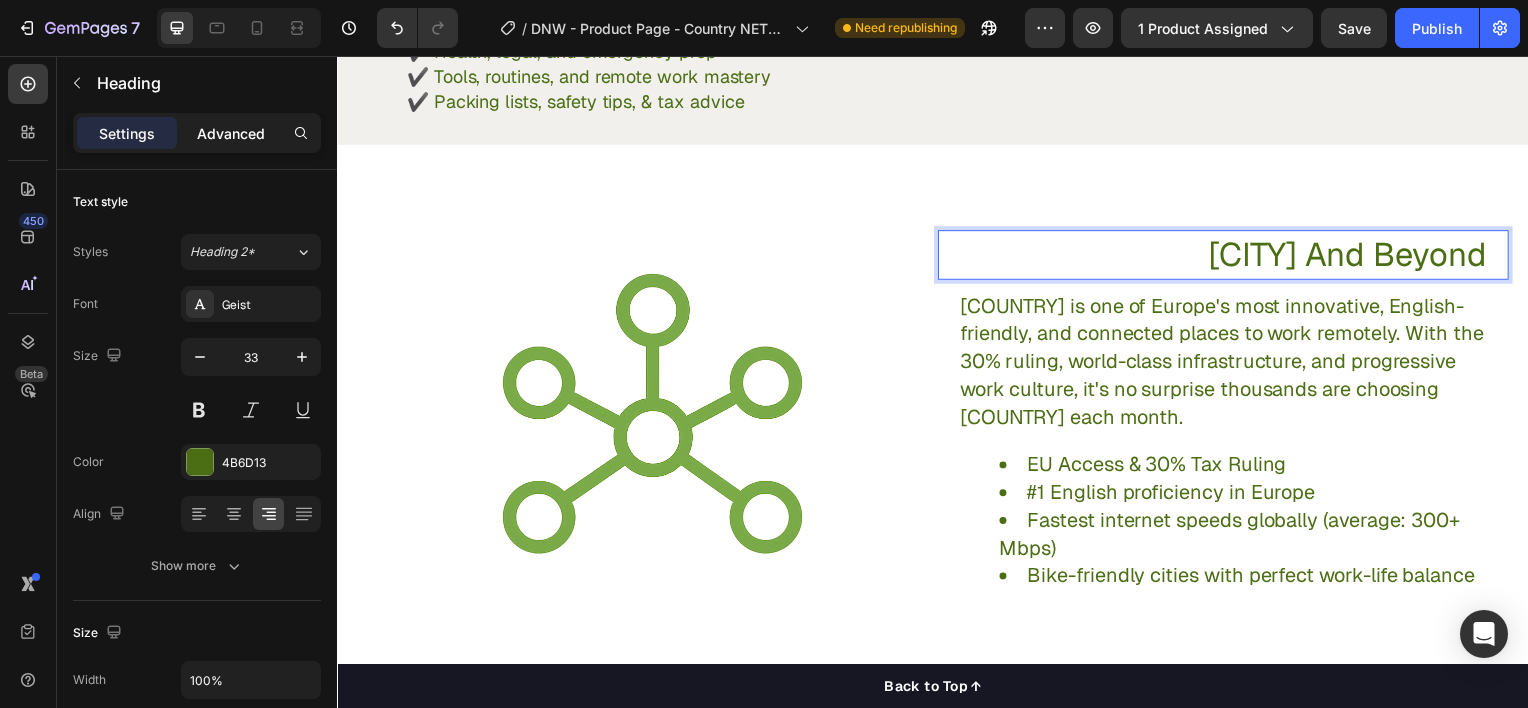 click on "Advanced" at bounding box center (231, 133) 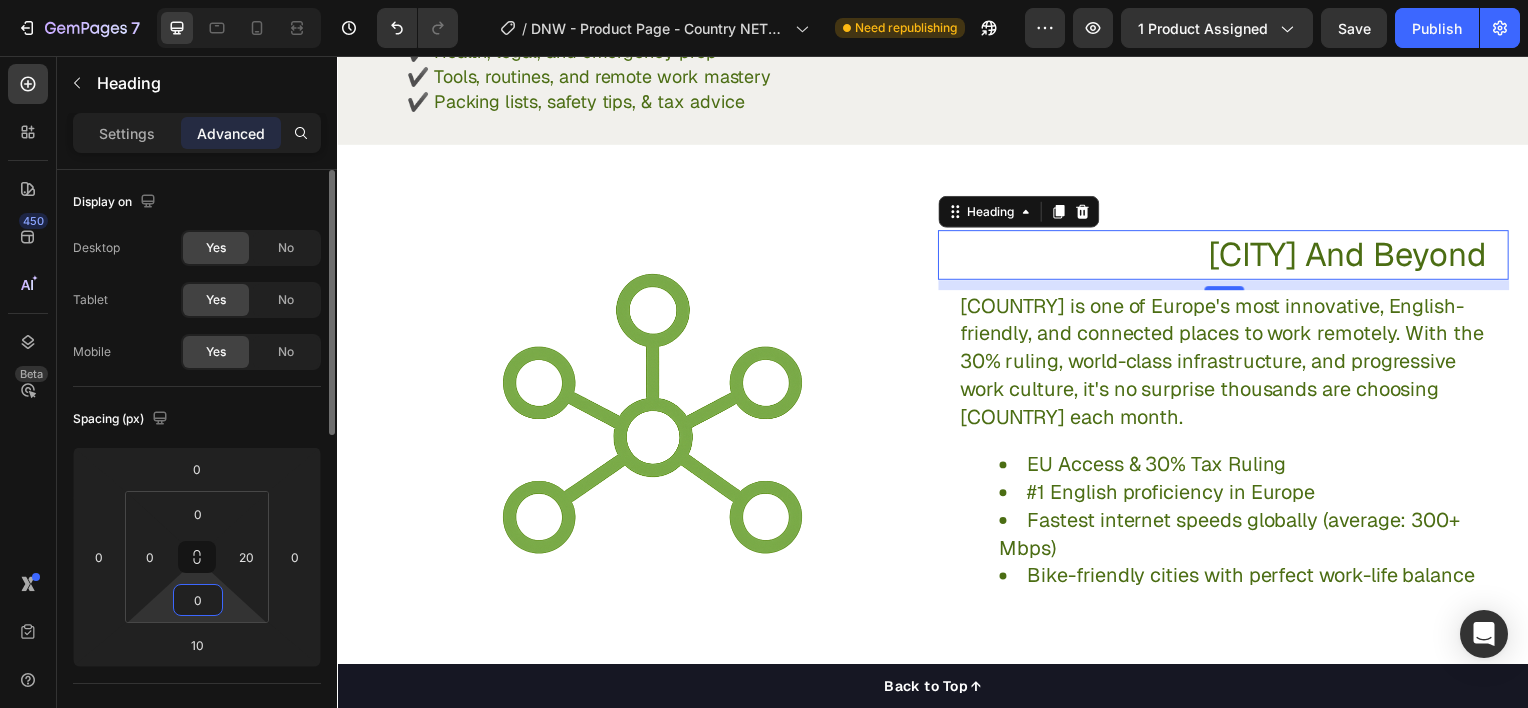 click on "0" at bounding box center (198, 600) 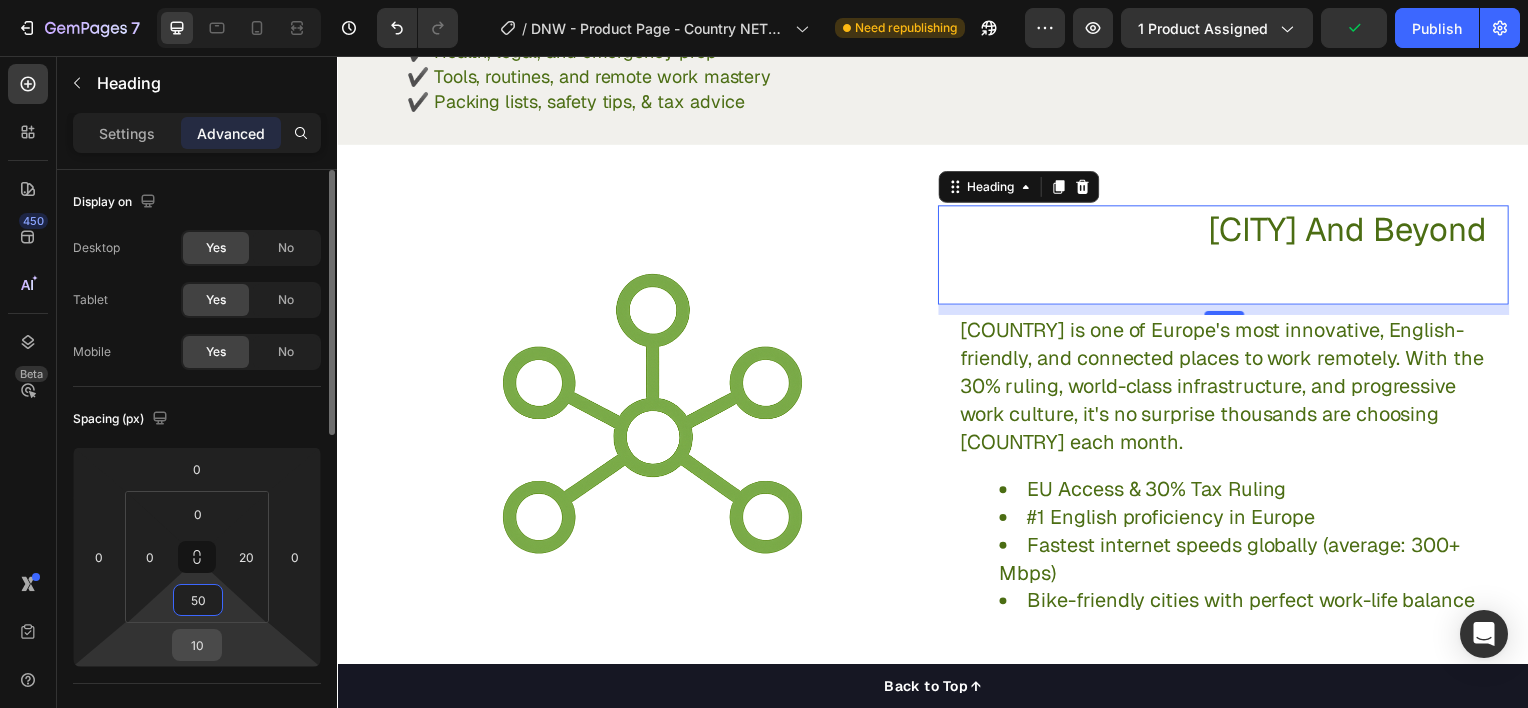 type on "50" 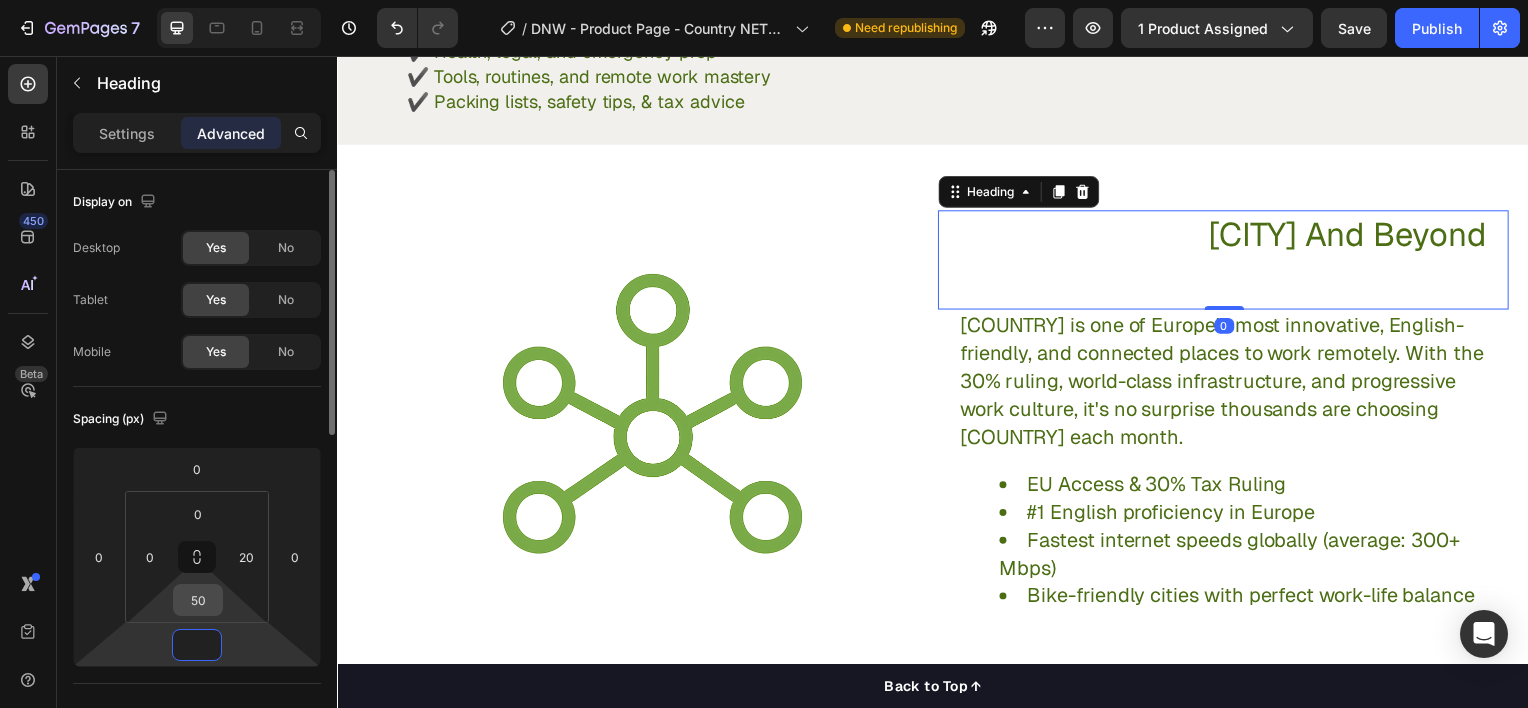 type on "0" 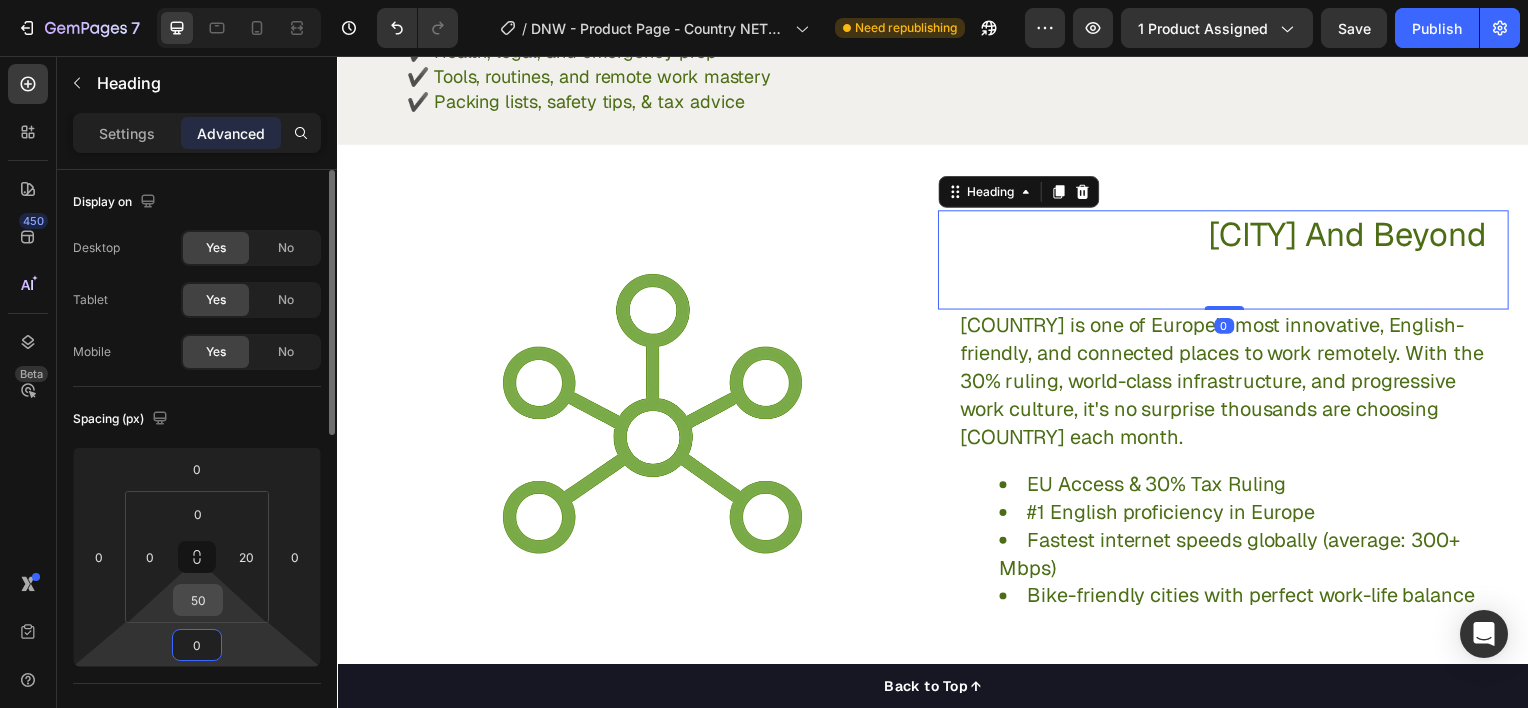 click on "50" at bounding box center (198, 600) 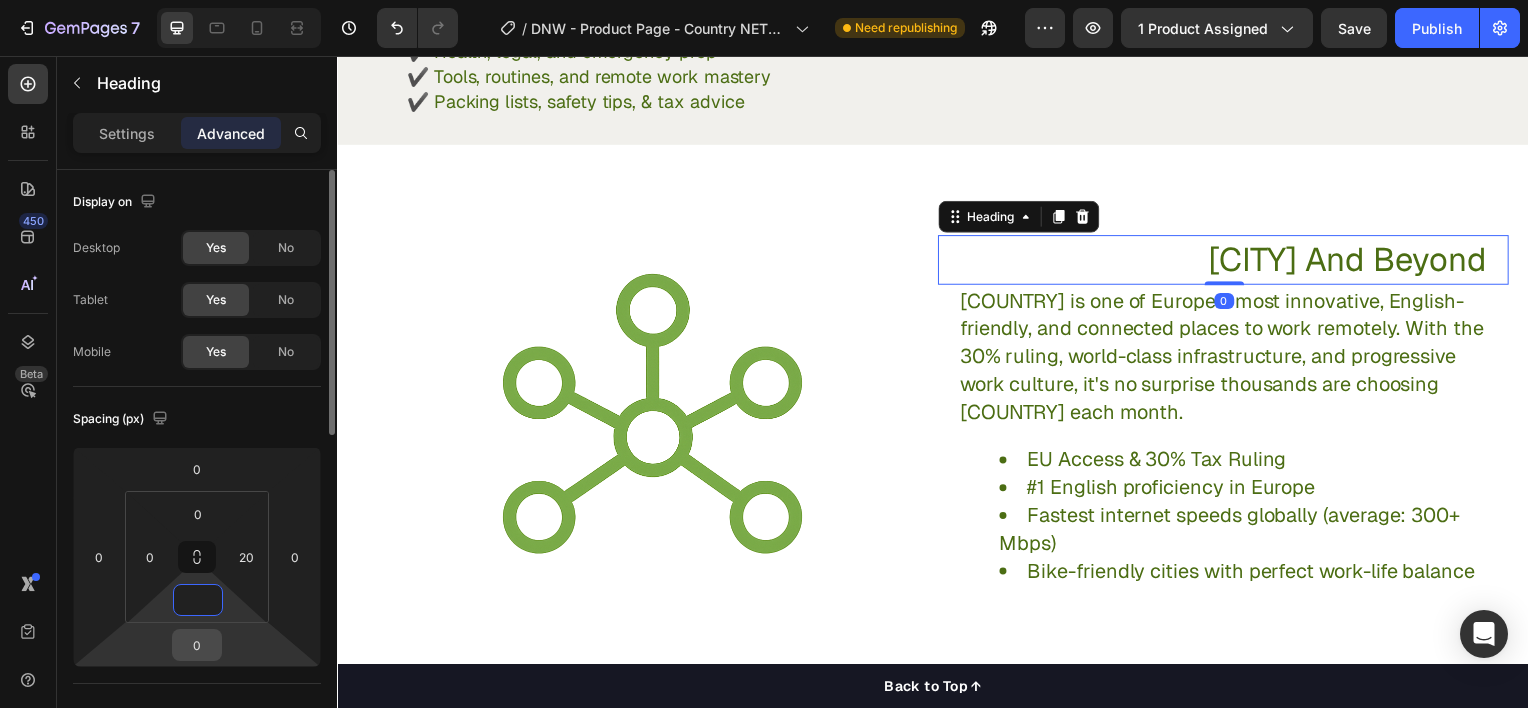 type on "0" 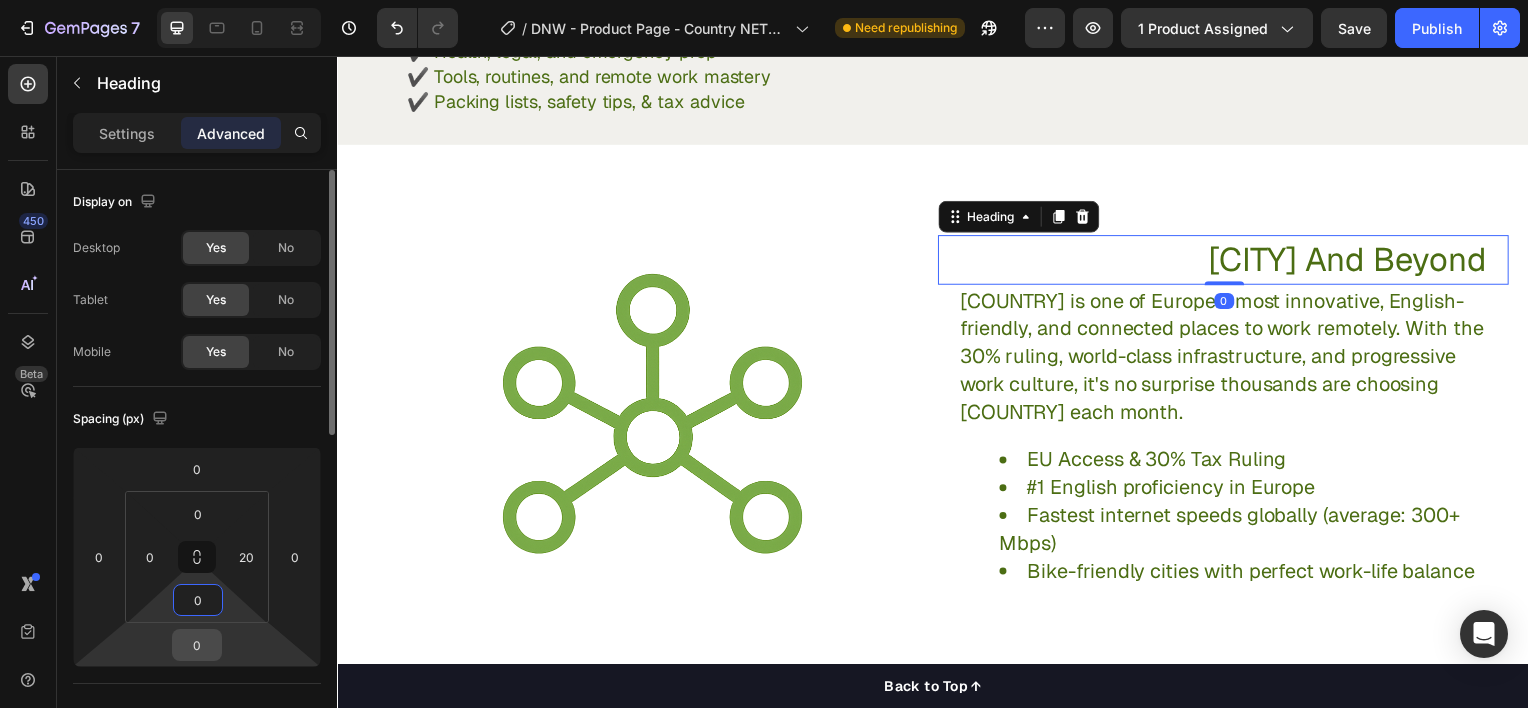 click on "0" at bounding box center (197, 645) 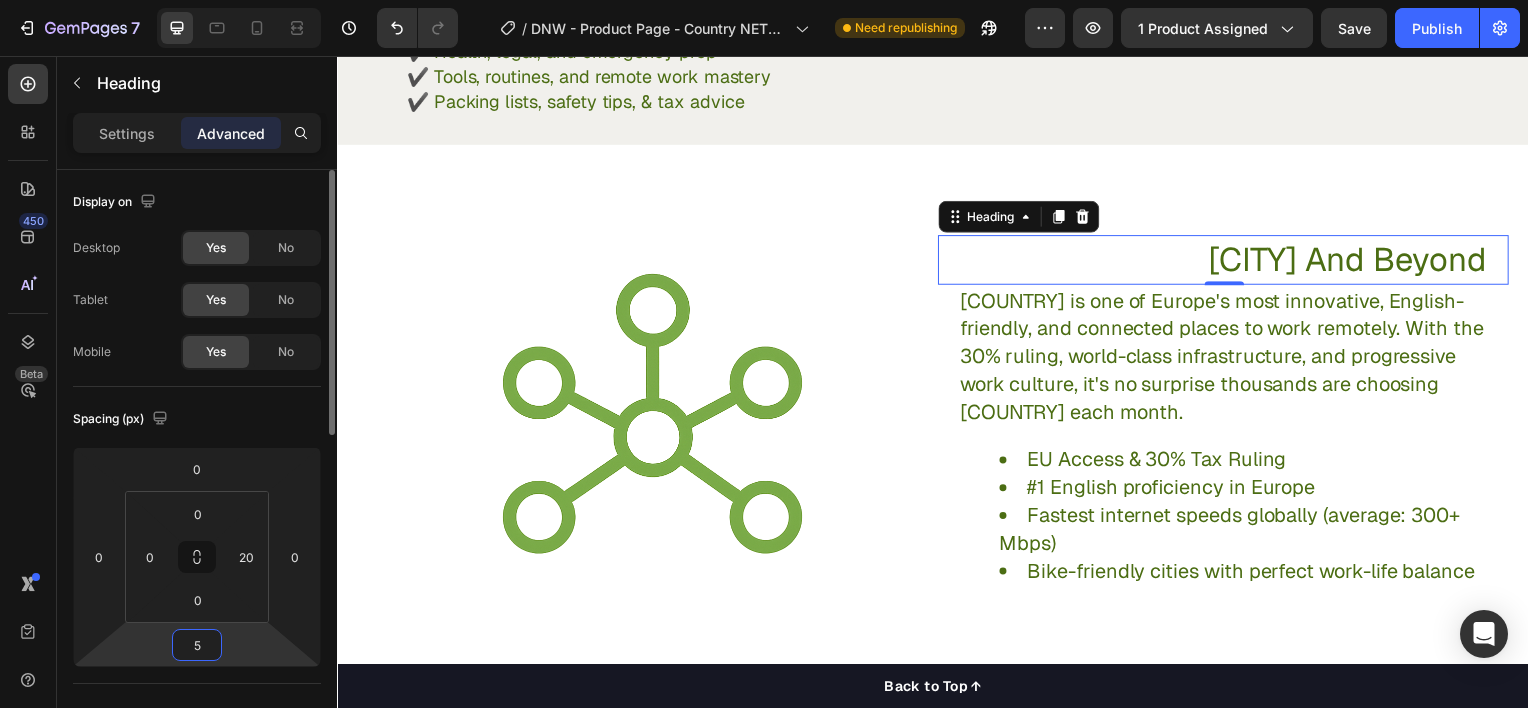 type on "50" 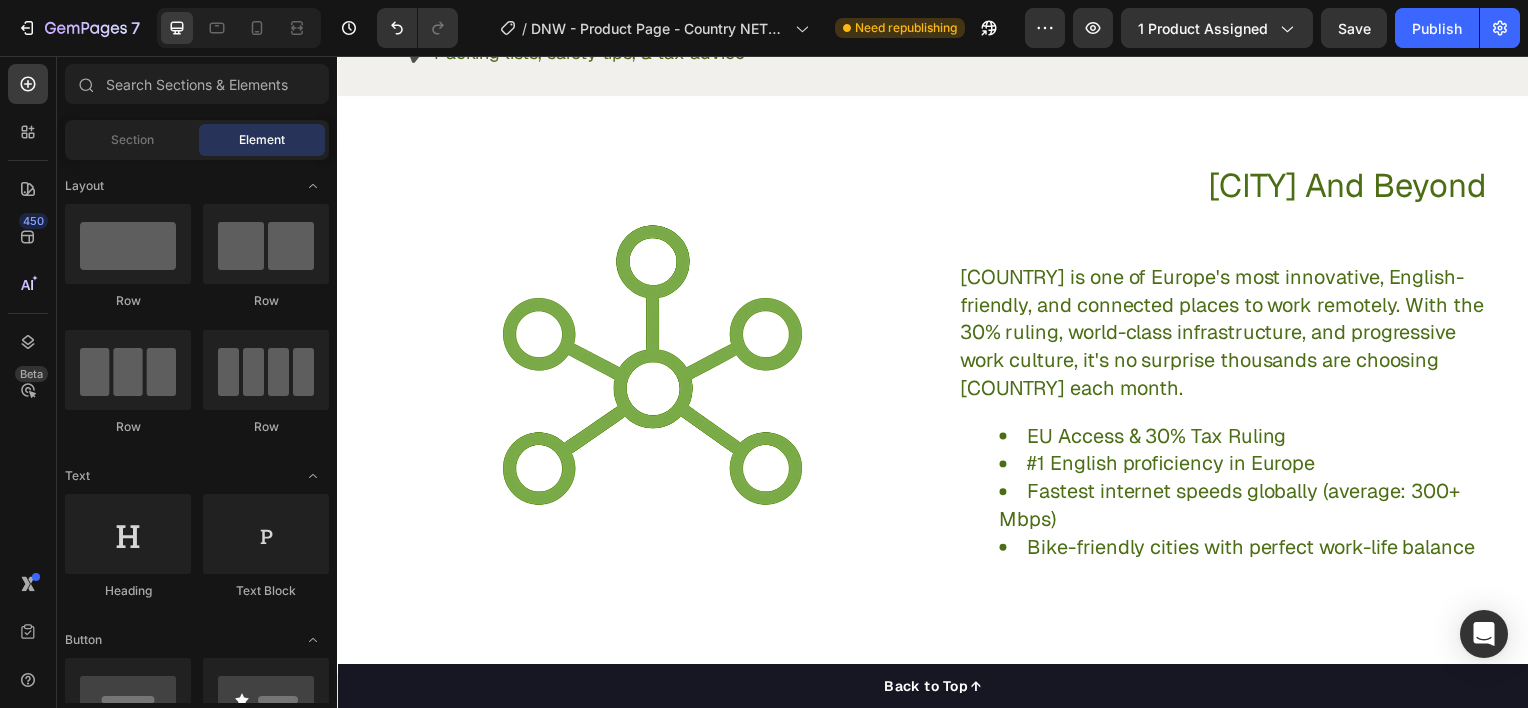 scroll, scrollTop: 1203, scrollLeft: 0, axis: vertical 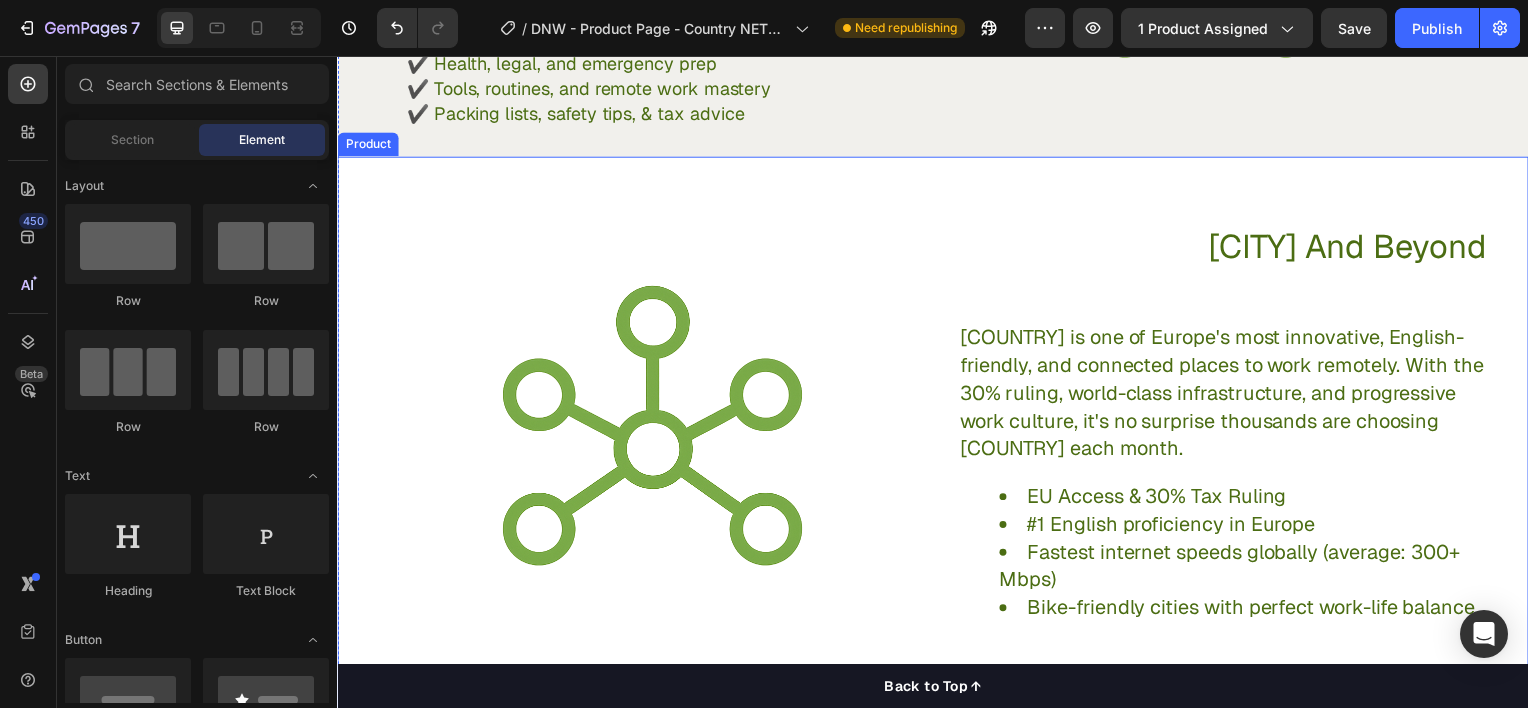 click on "Amsterdam And Beyond Heading Netherlands is one of Europe's most innovative, English-friendly, and connected places to work remotely. With the 30% ruling, world-class infrastructure, and progressive work culture, it's no surprise thousands are choosing Netherlands each month. EU Access & 30% Tax Ruling #1 English proficiency in Europe Fastest internet speeds globally (average: 300+ Mbps) Bike-friendly cities with perfect work-life balance Text block" at bounding box center [1229, 436] 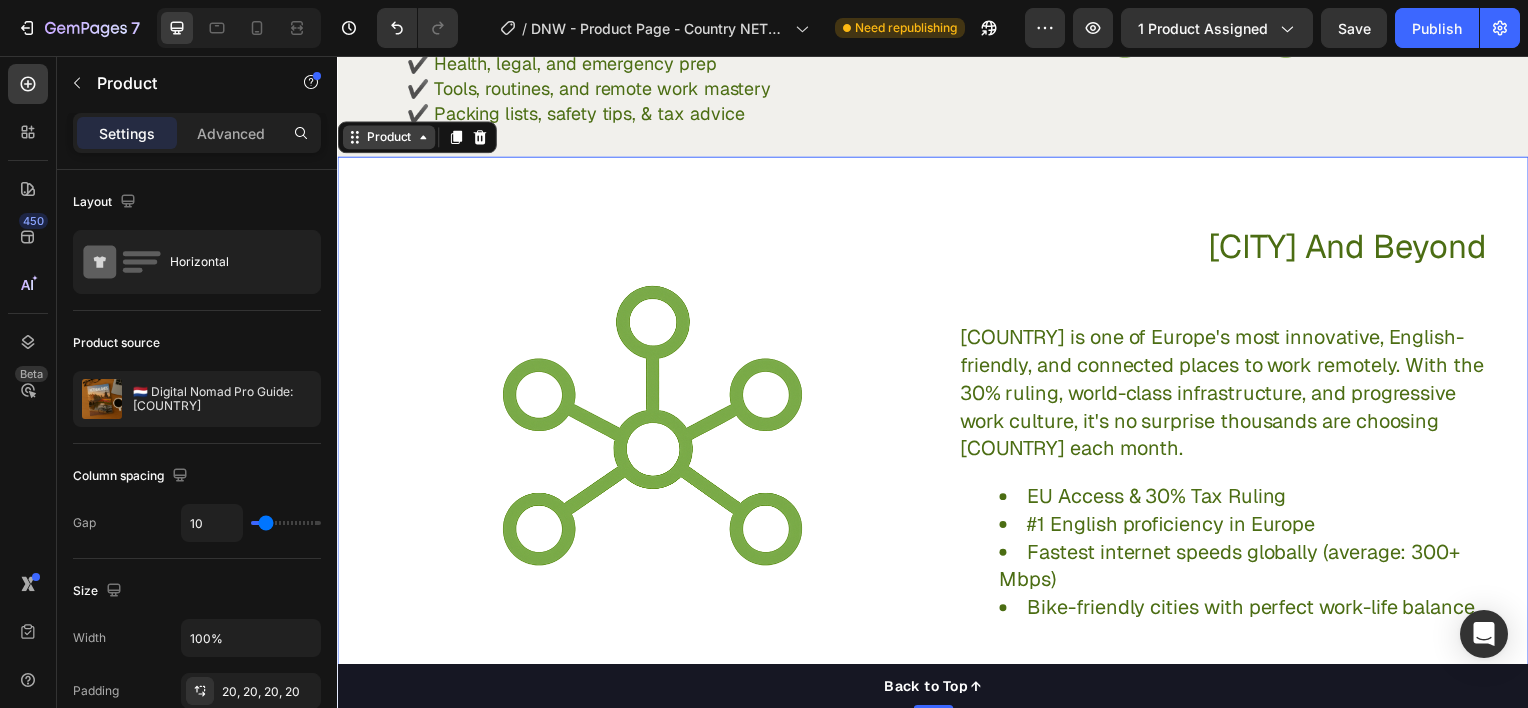 click on "Product" at bounding box center (388, 138) 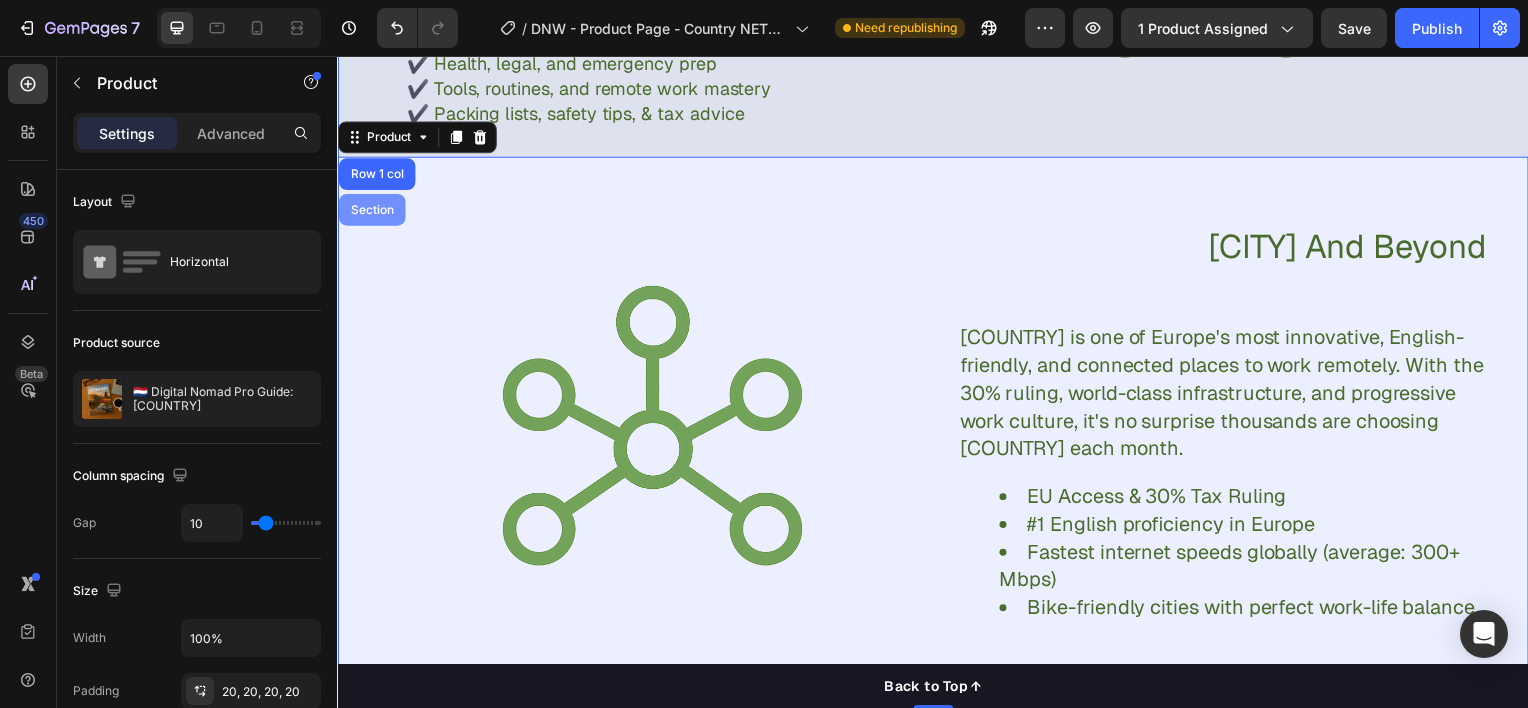 click on "Section" at bounding box center (371, 211) 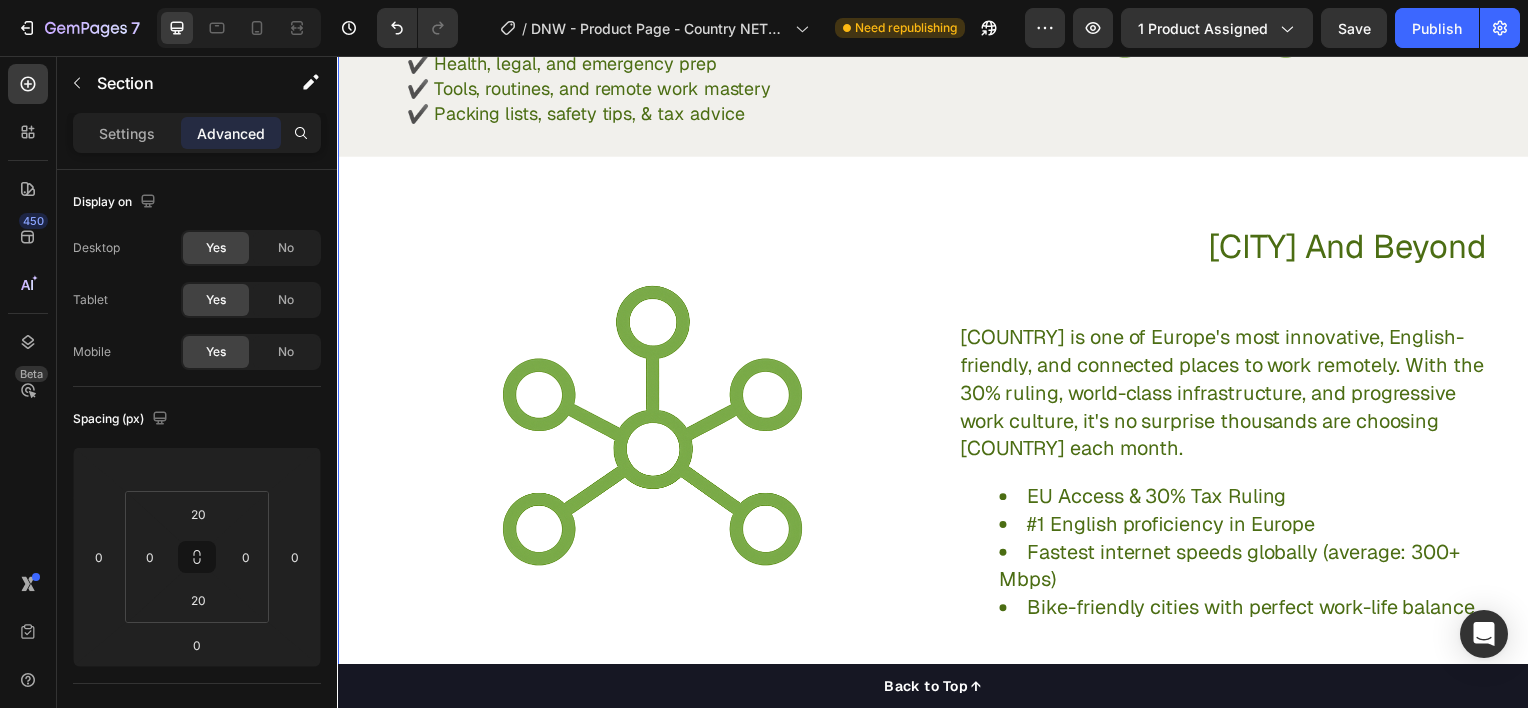 click on "Advanced" at bounding box center [231, 133] 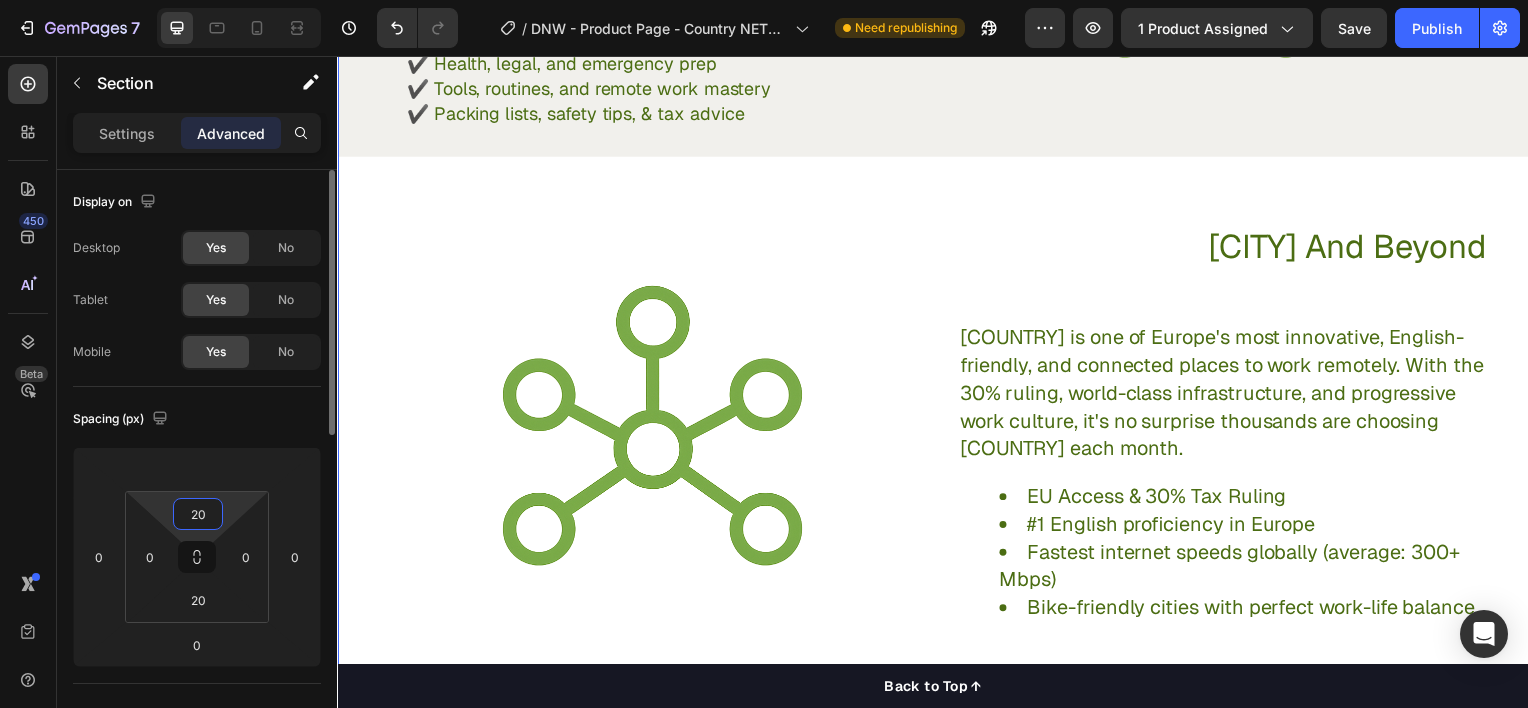 click on "20" at bounding box center [198, 514] 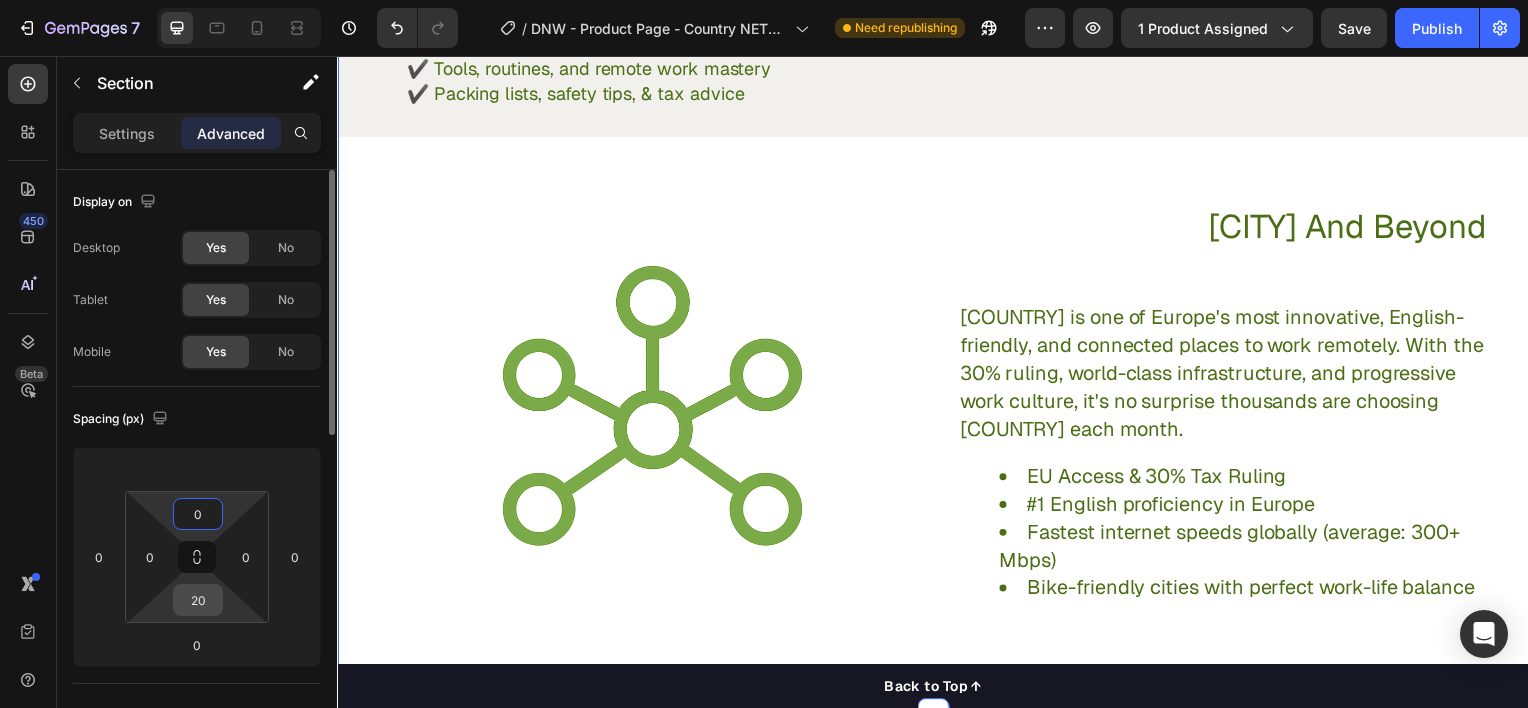 type on "0" 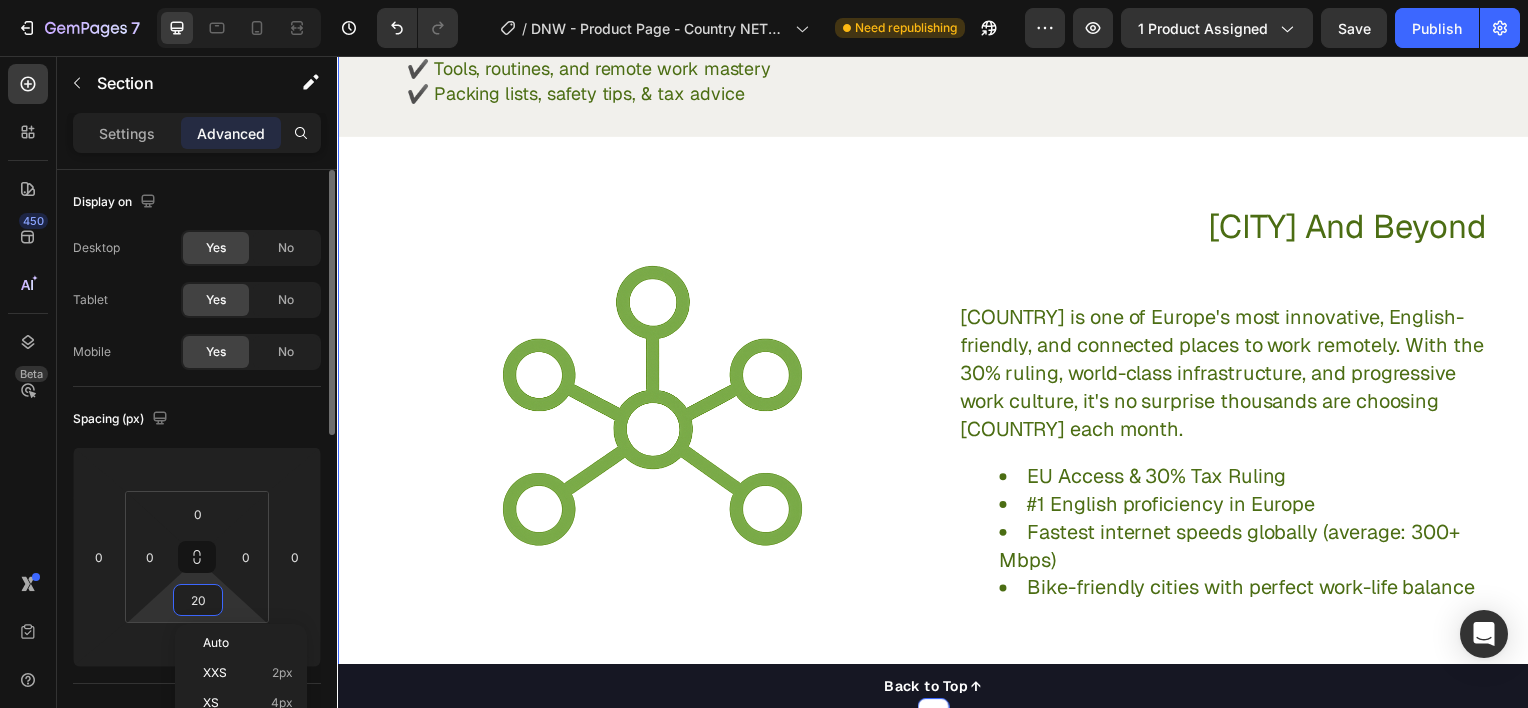 type on "0" 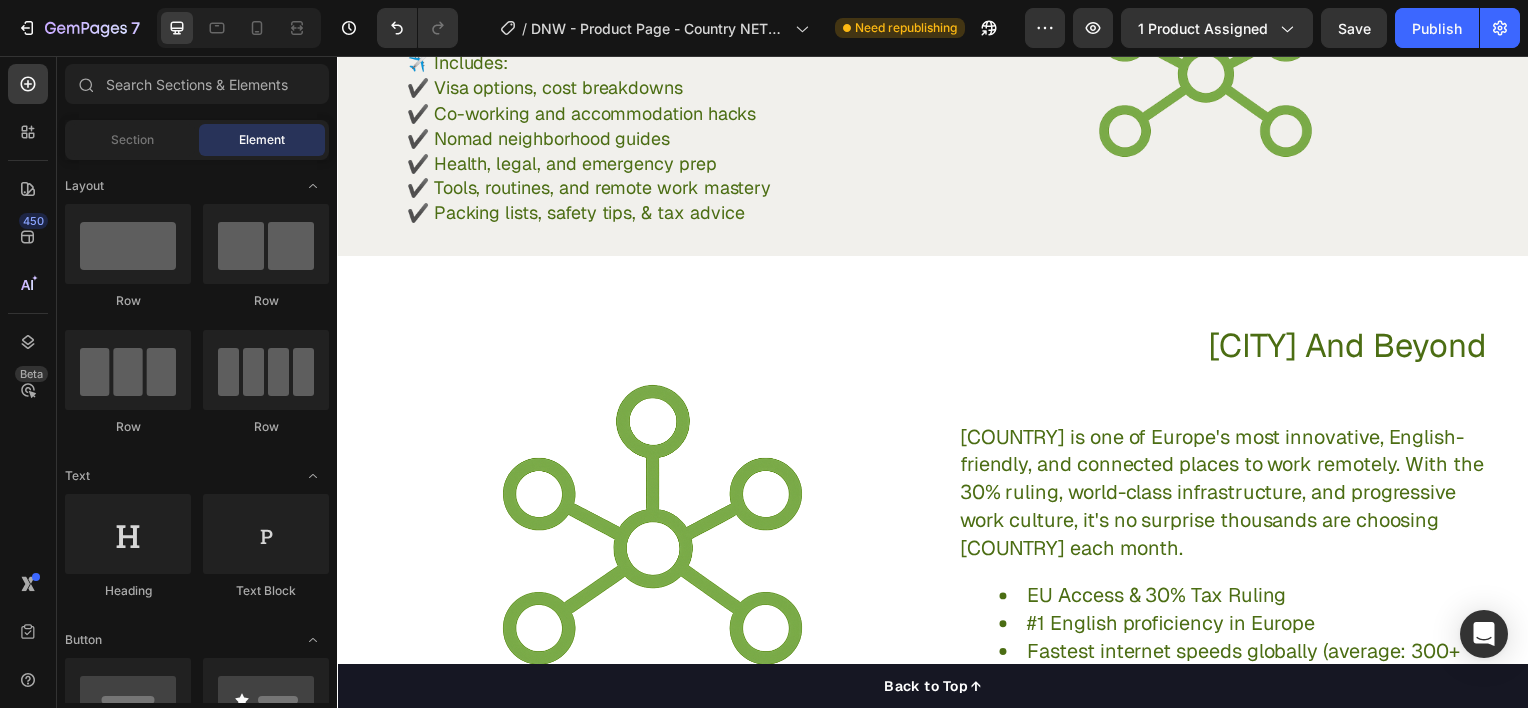 scroll, scrollTop: 1089, scrollLeft: 0, axis: vertical 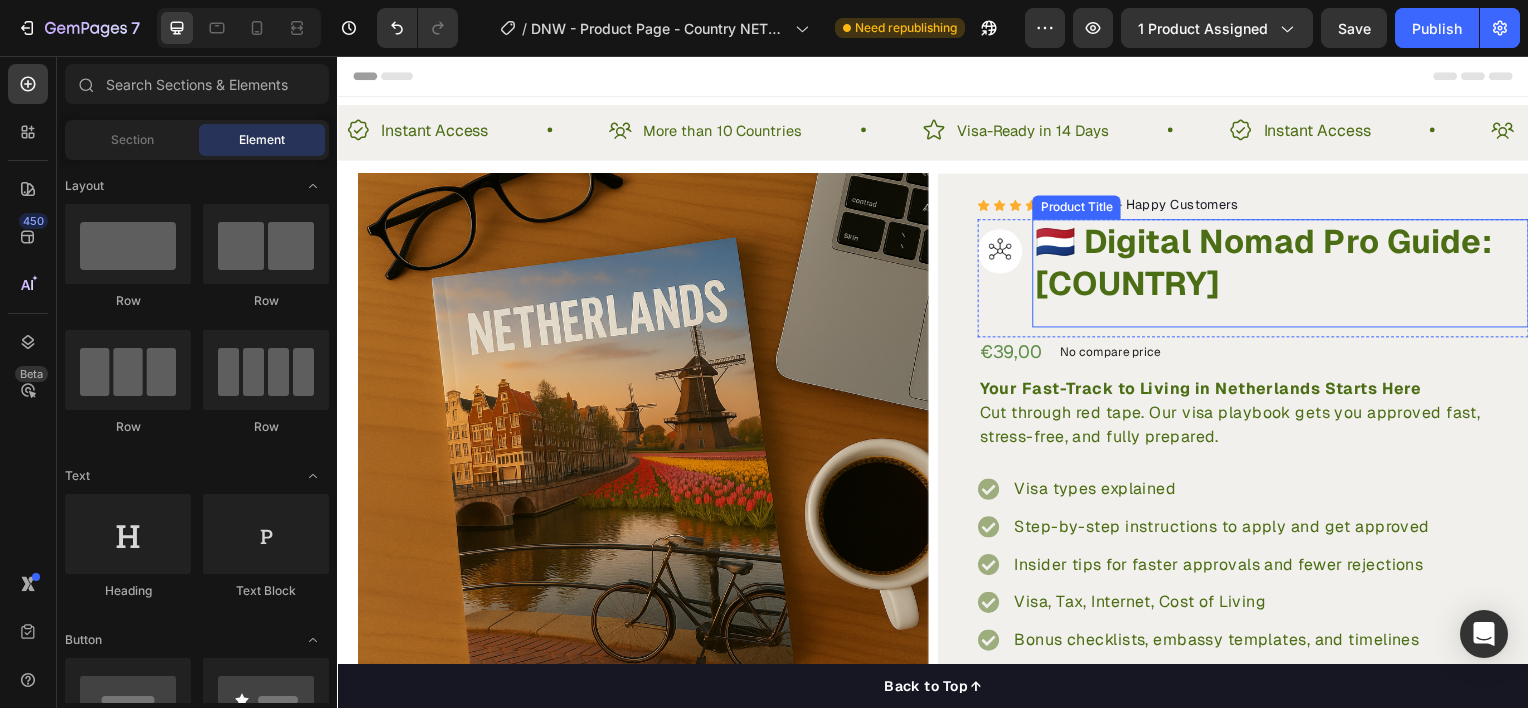 click on "🇳🇱 Digital Nomad Pro Guide: Netherlands" at bounding box center [1287, 265] 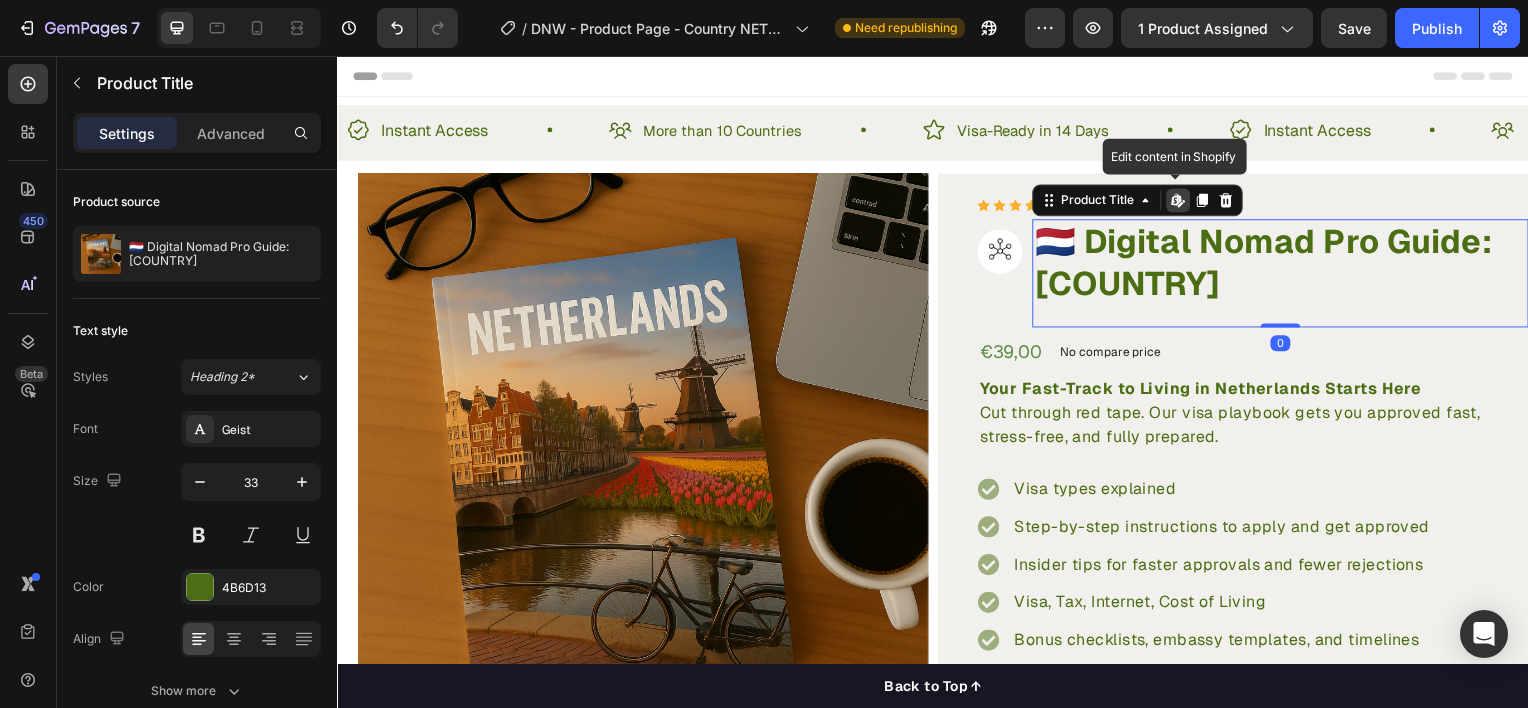 click 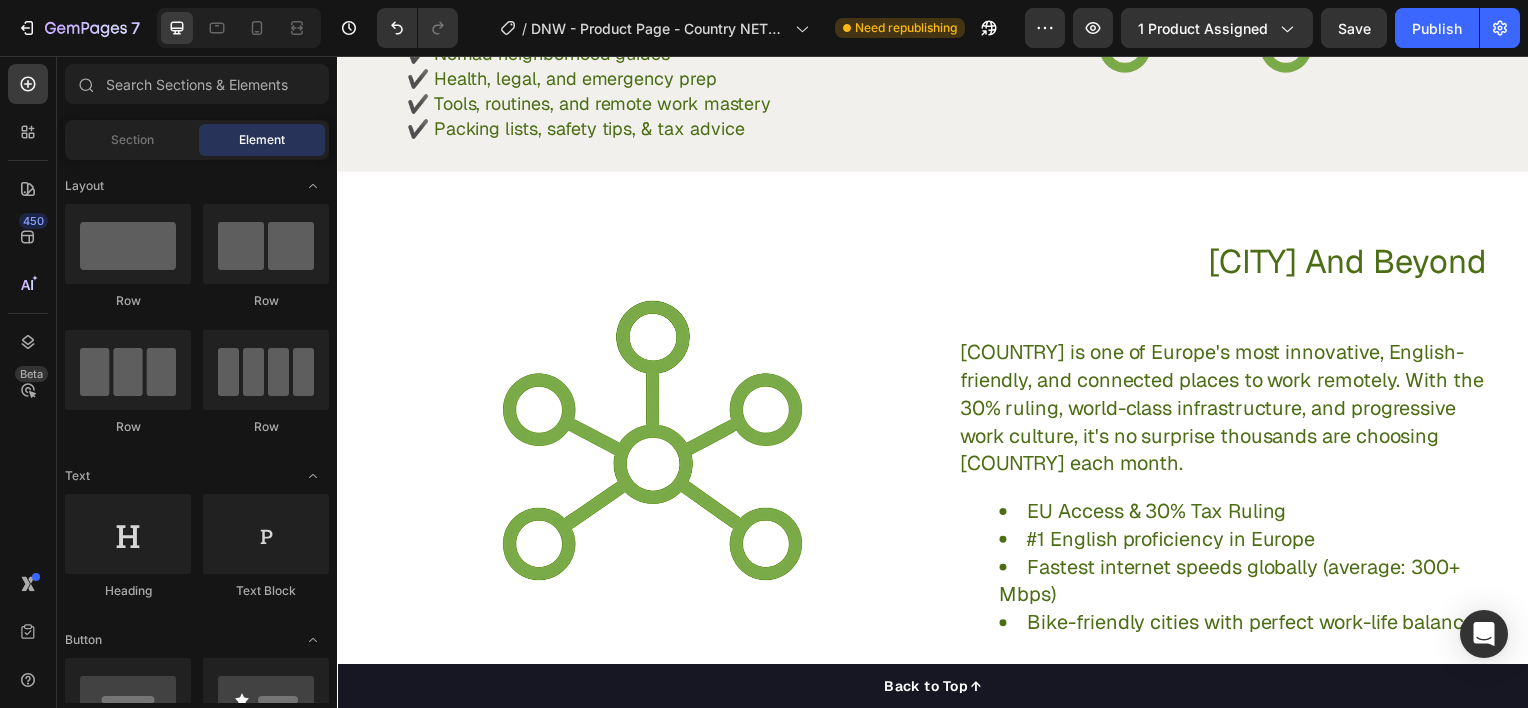 scroll, scrollTop: 1180, scrollLeft: 0, axis: vertical 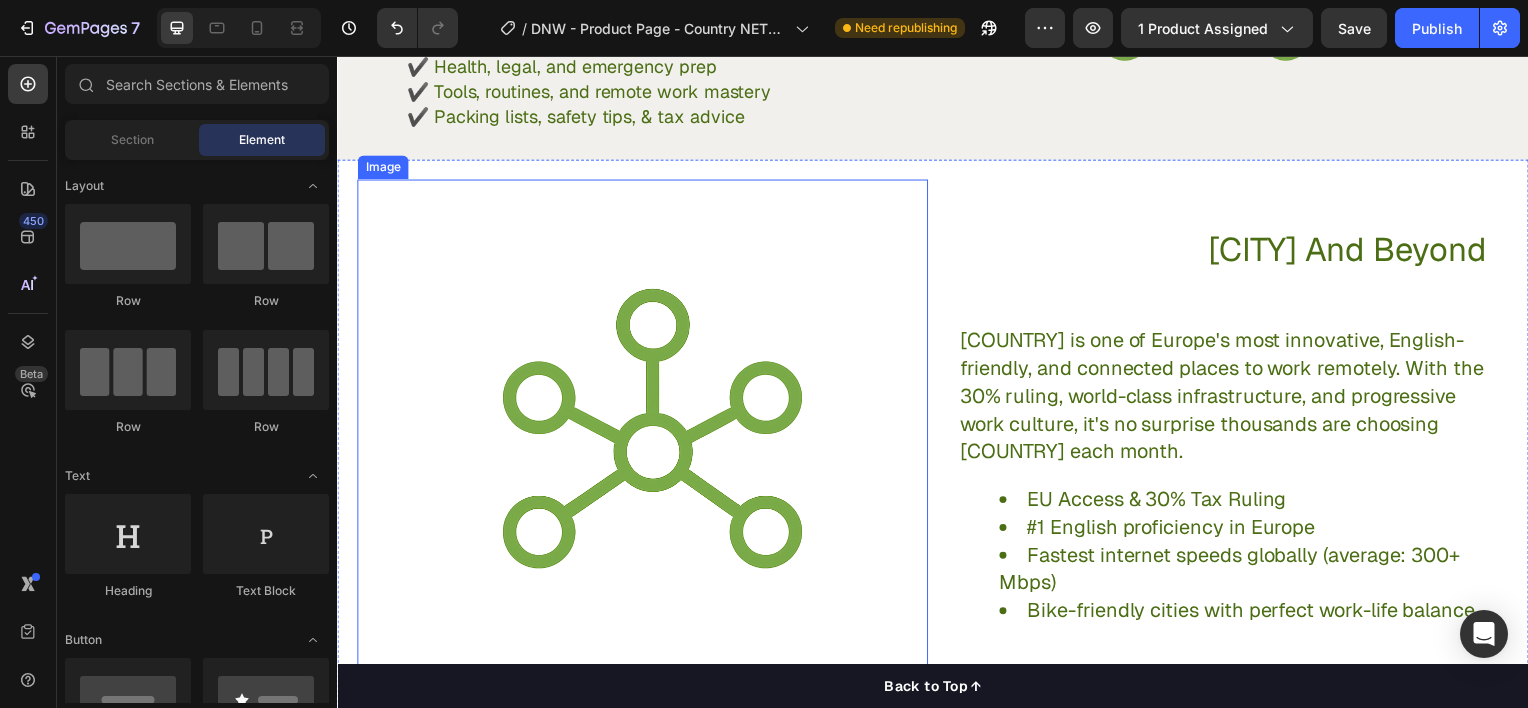 click at bounding box center (645, 439) 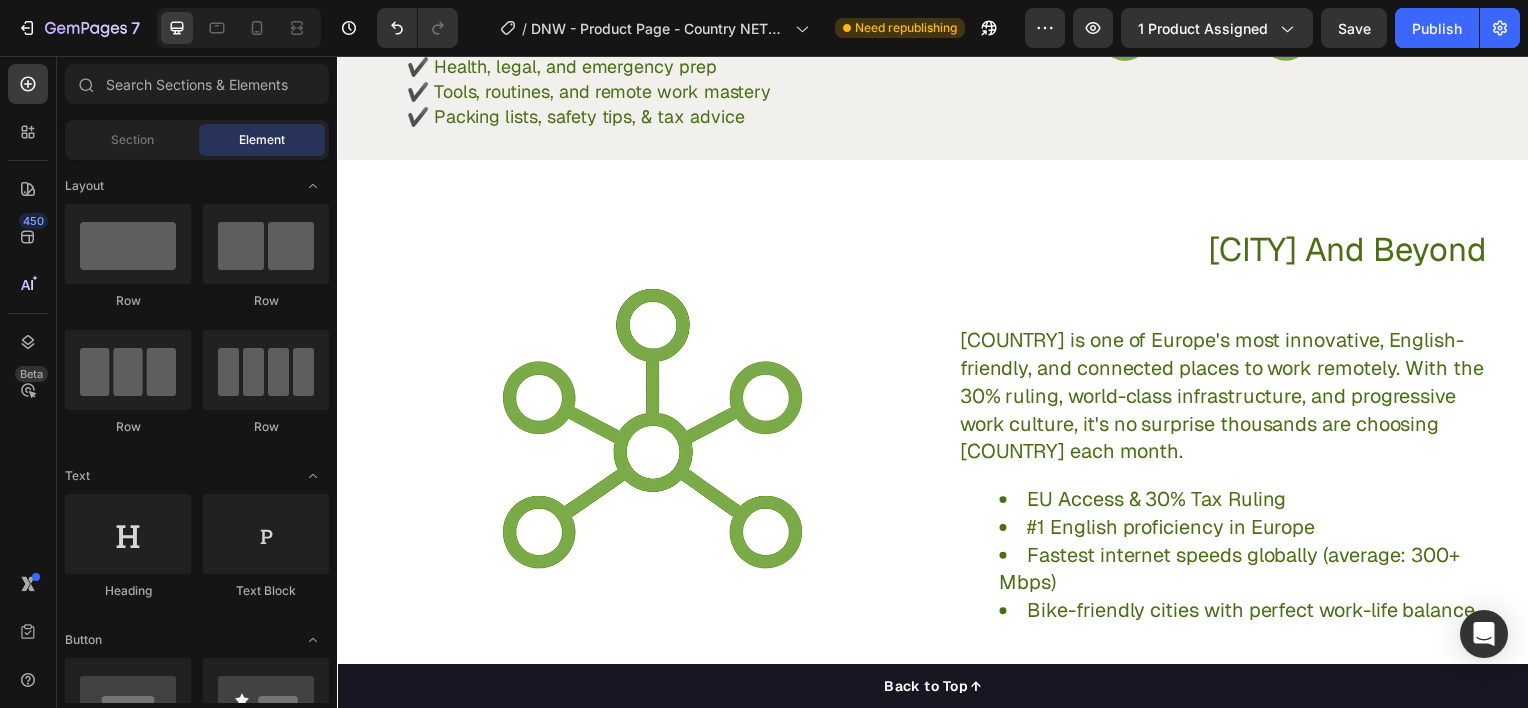 scroll, scrollTop: 0, scrollLeft: 0, axis: both 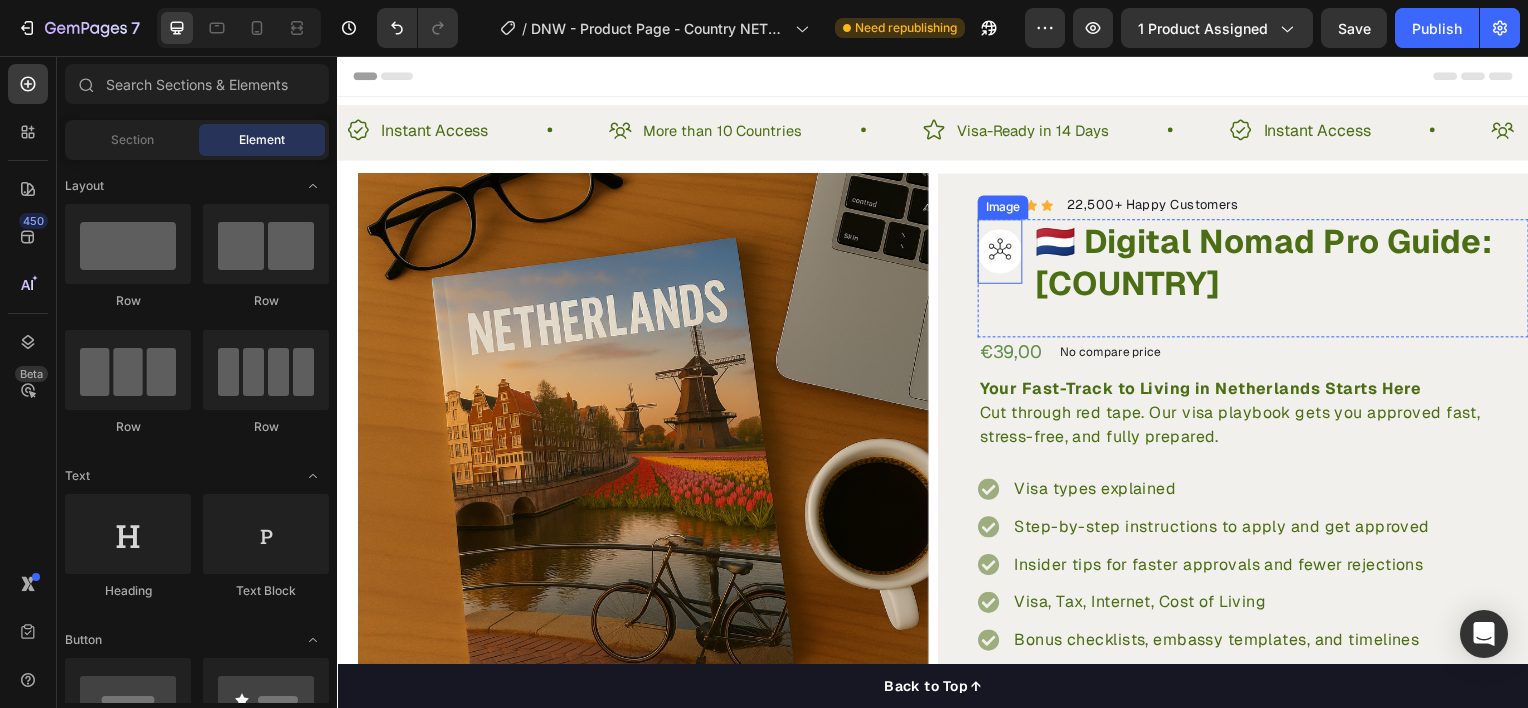 click at bounding box center (1004, 252) 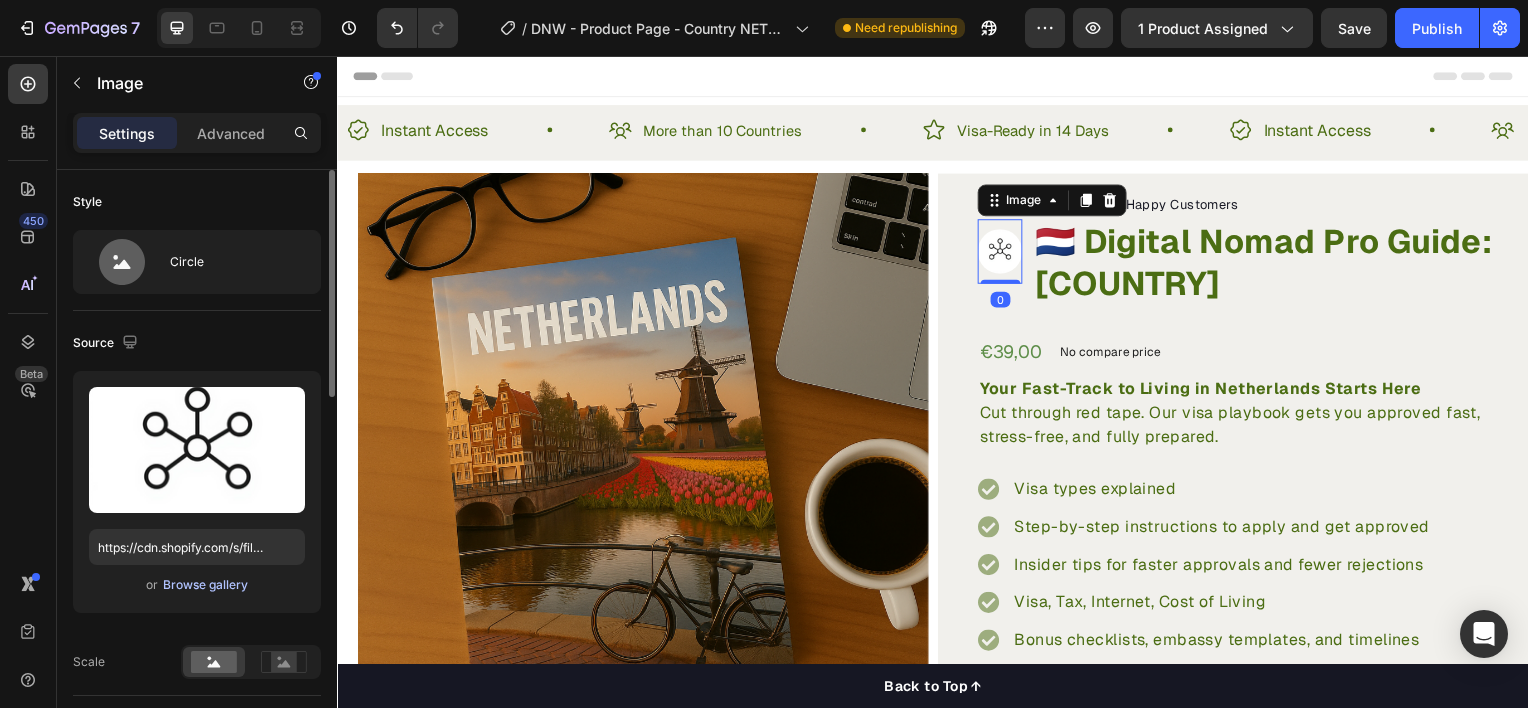 click on "Browse gallery" at bounding box center (205, 585) 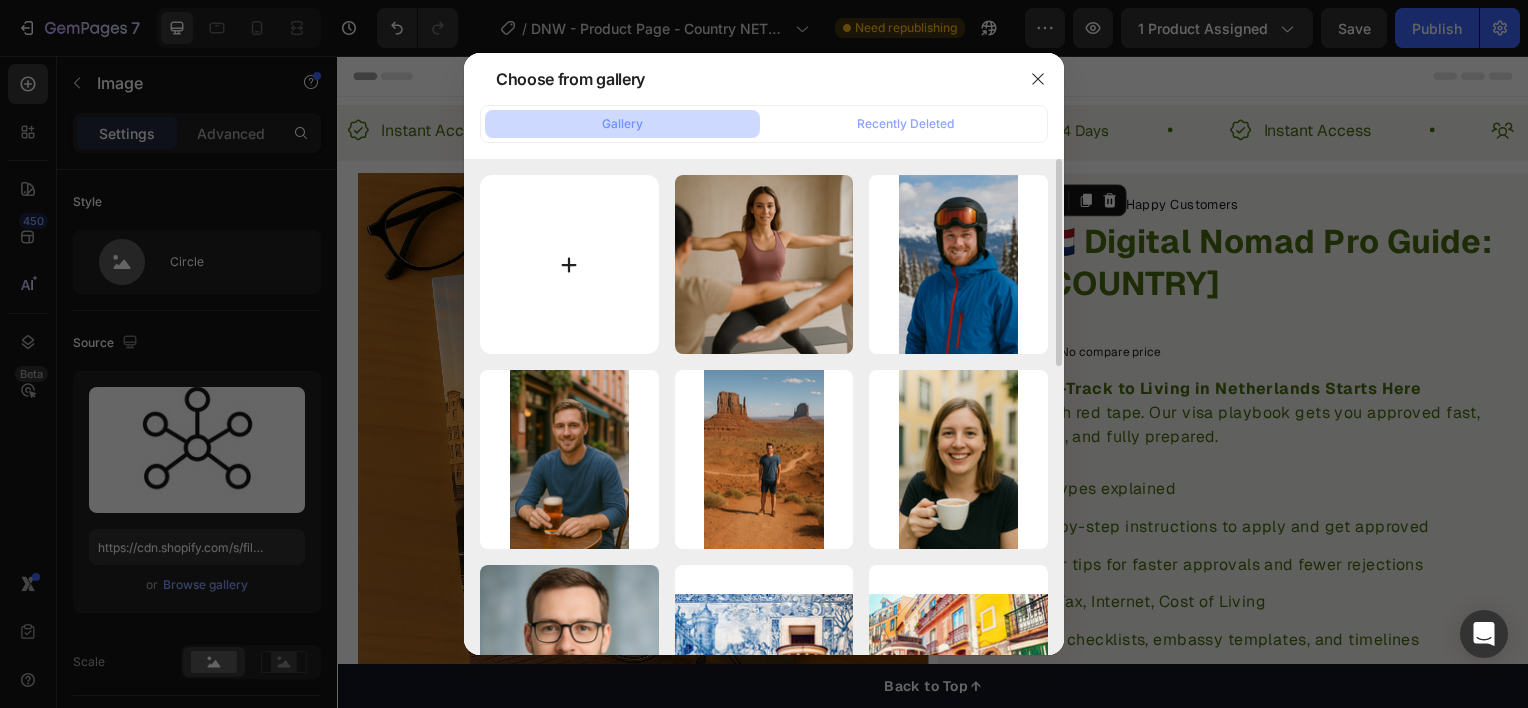 click at bounding box center (569, 264) 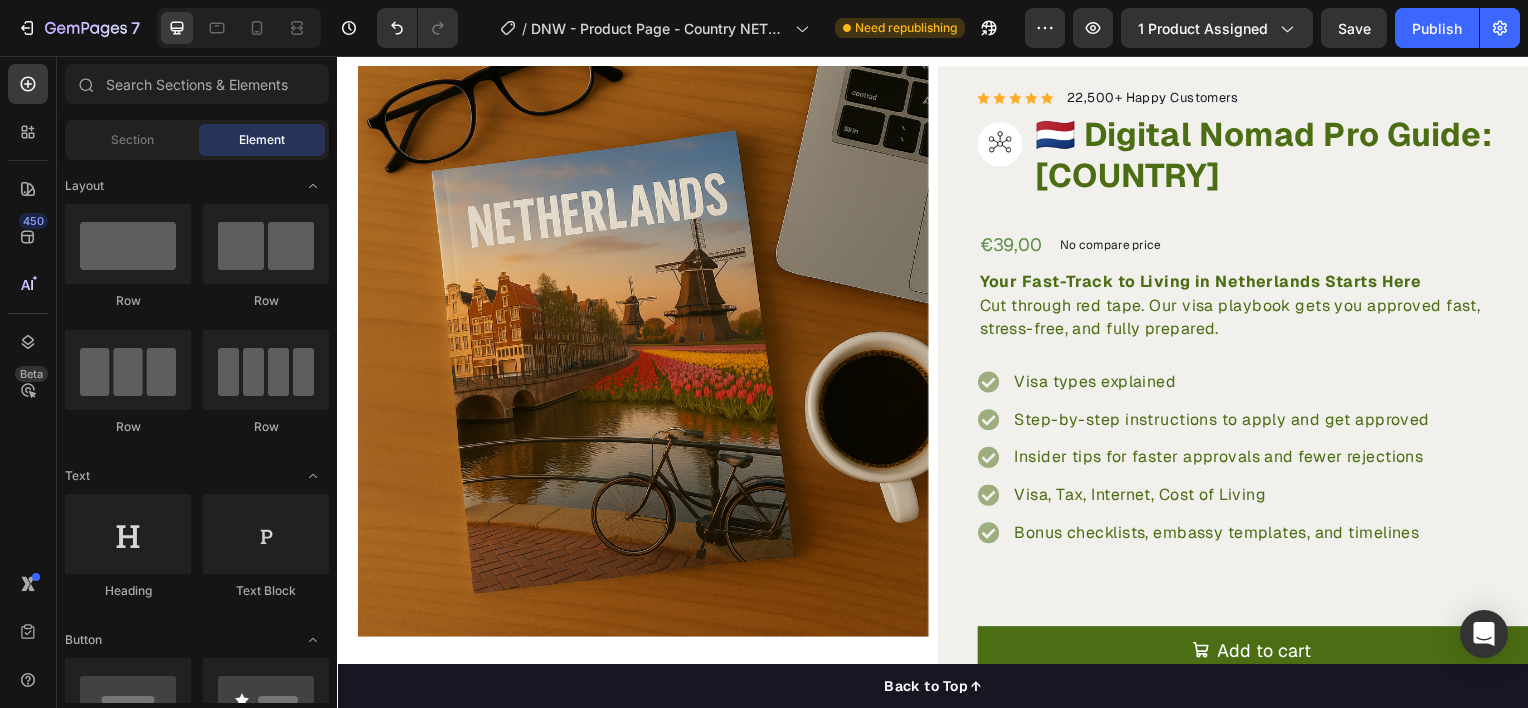 scroll, scrollTop: 113, scrollLeft: 0, axis: vertical 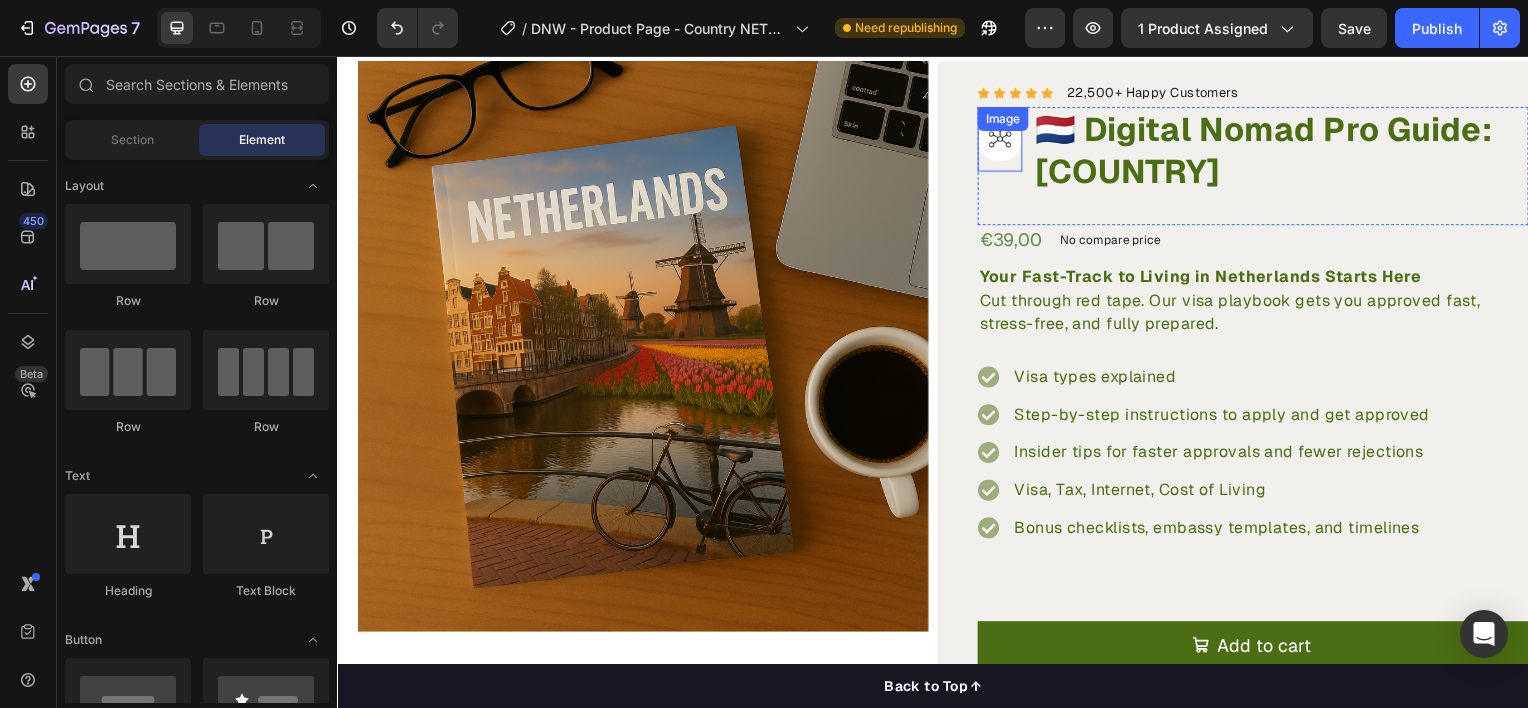 click at bounding box center (1004, 139) 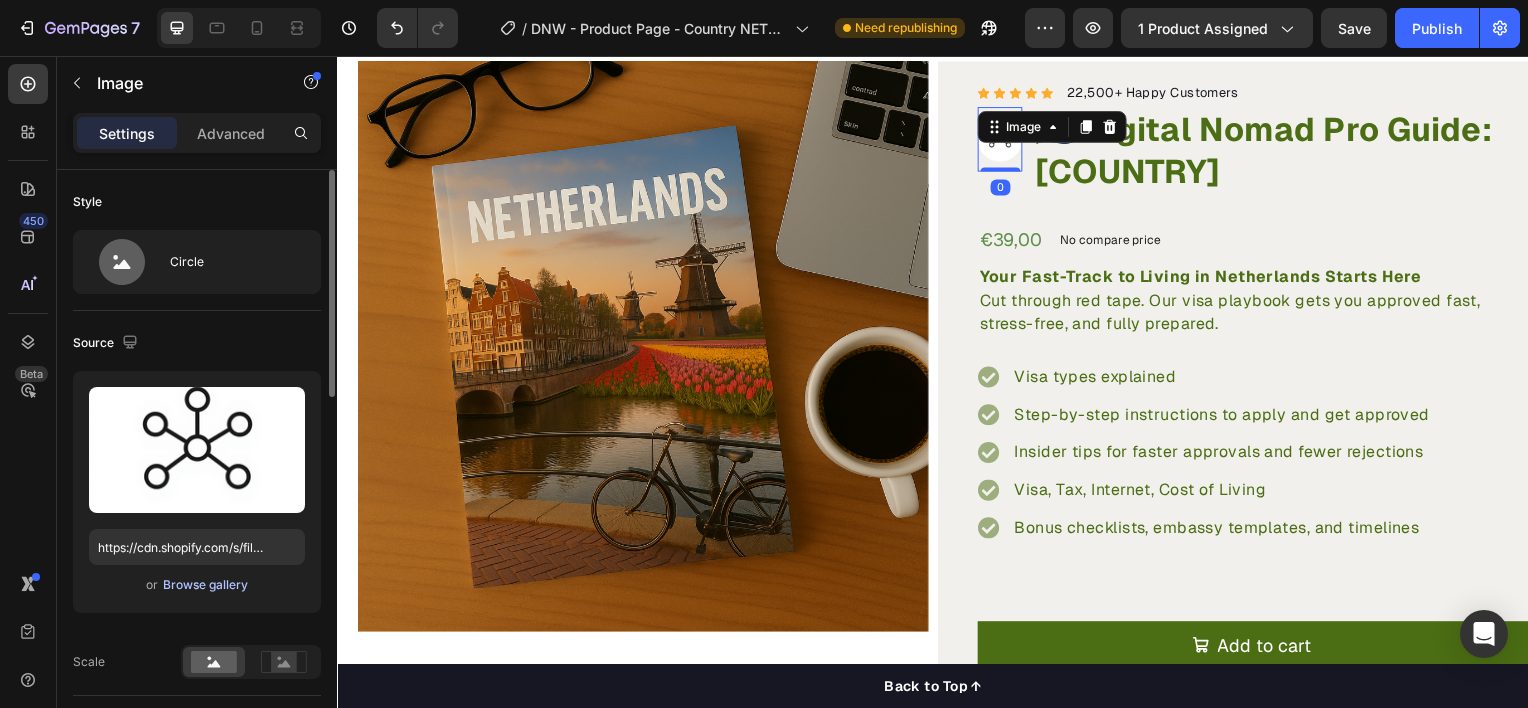 click on "Browse gallery" at bounding box center (205, 585) 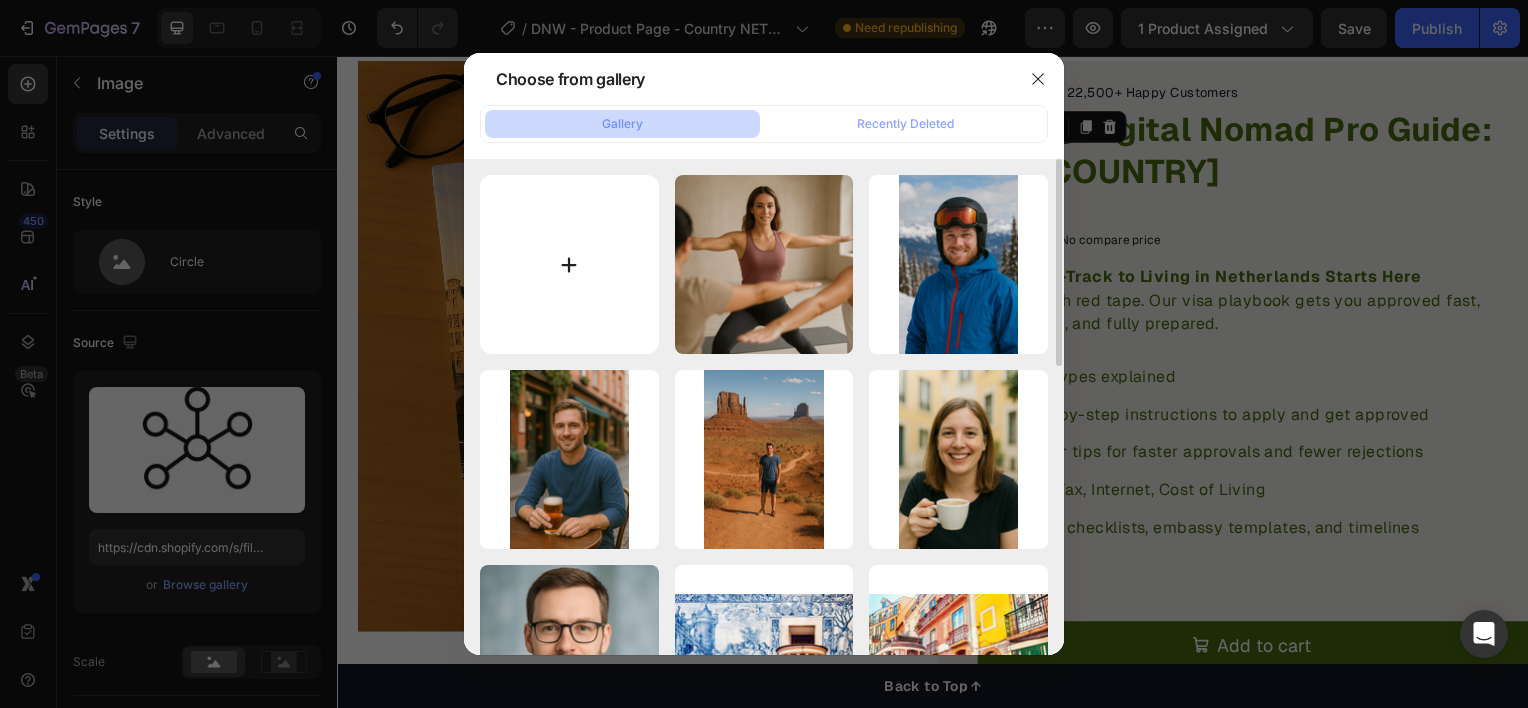 click at bounding box center (569, 264) 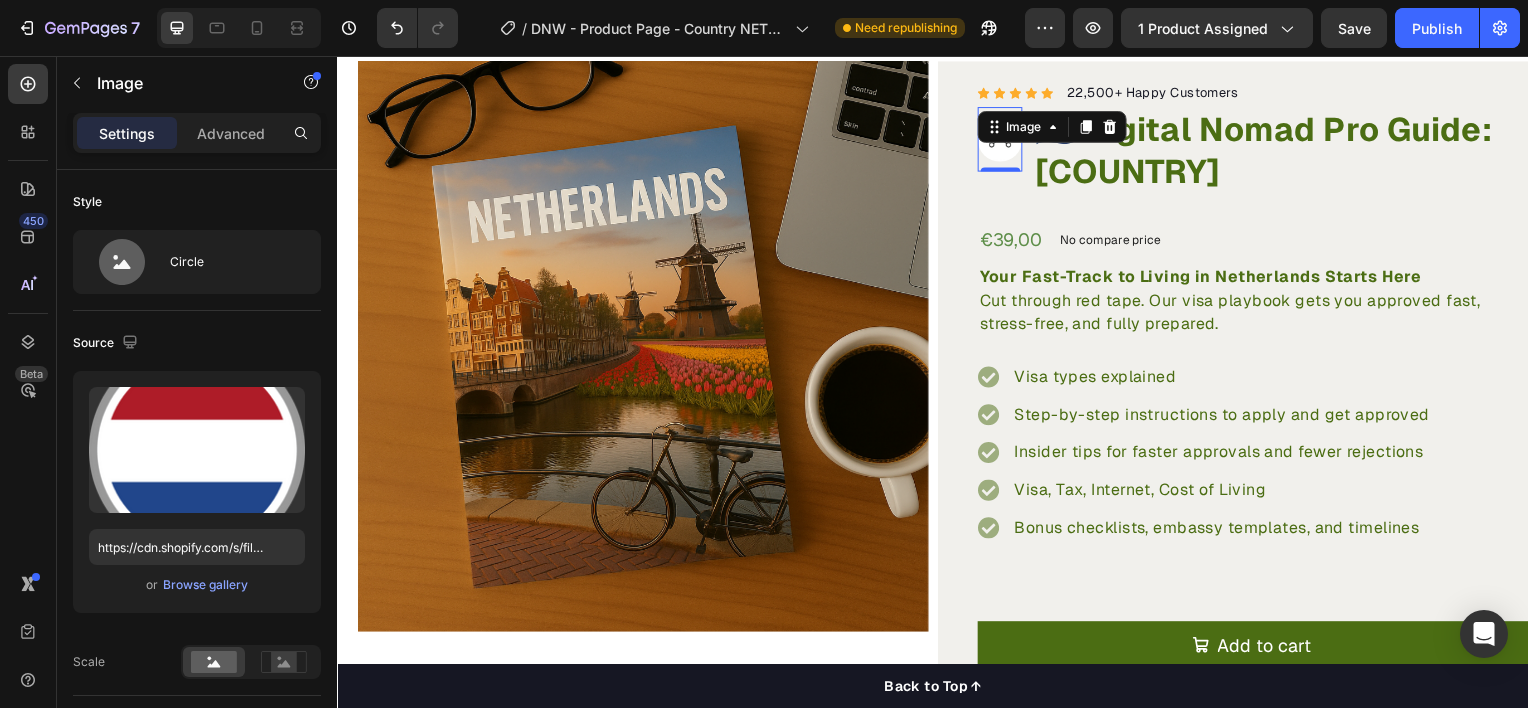 type on "https://cdn.shopify.com/s/files/1/0943/5709/4665/files/gempages_577501195380196340-6b6b6155-3c36-48be-90ee-ebd88fec7766.png" 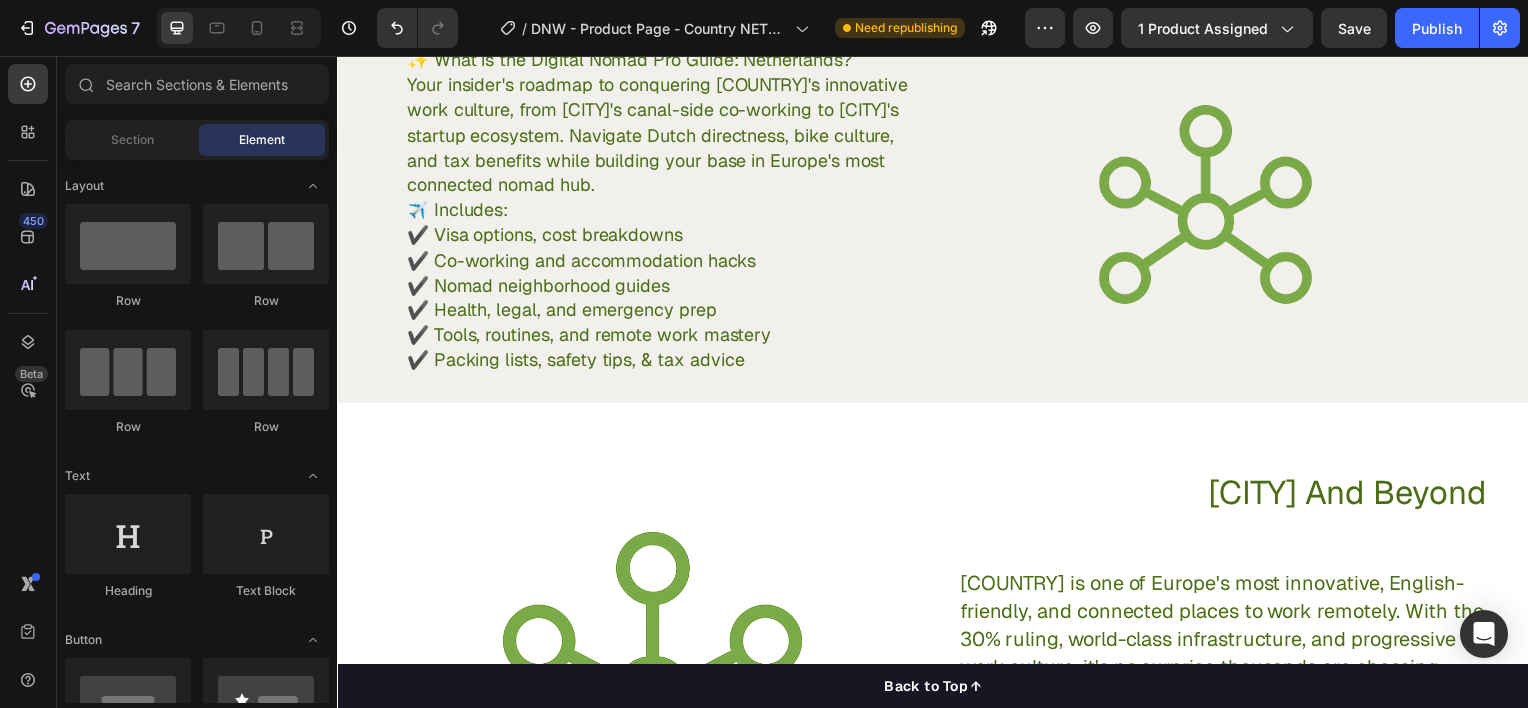 scroll, scrollTop: 940, scrollLeft: 0, axis: vertical 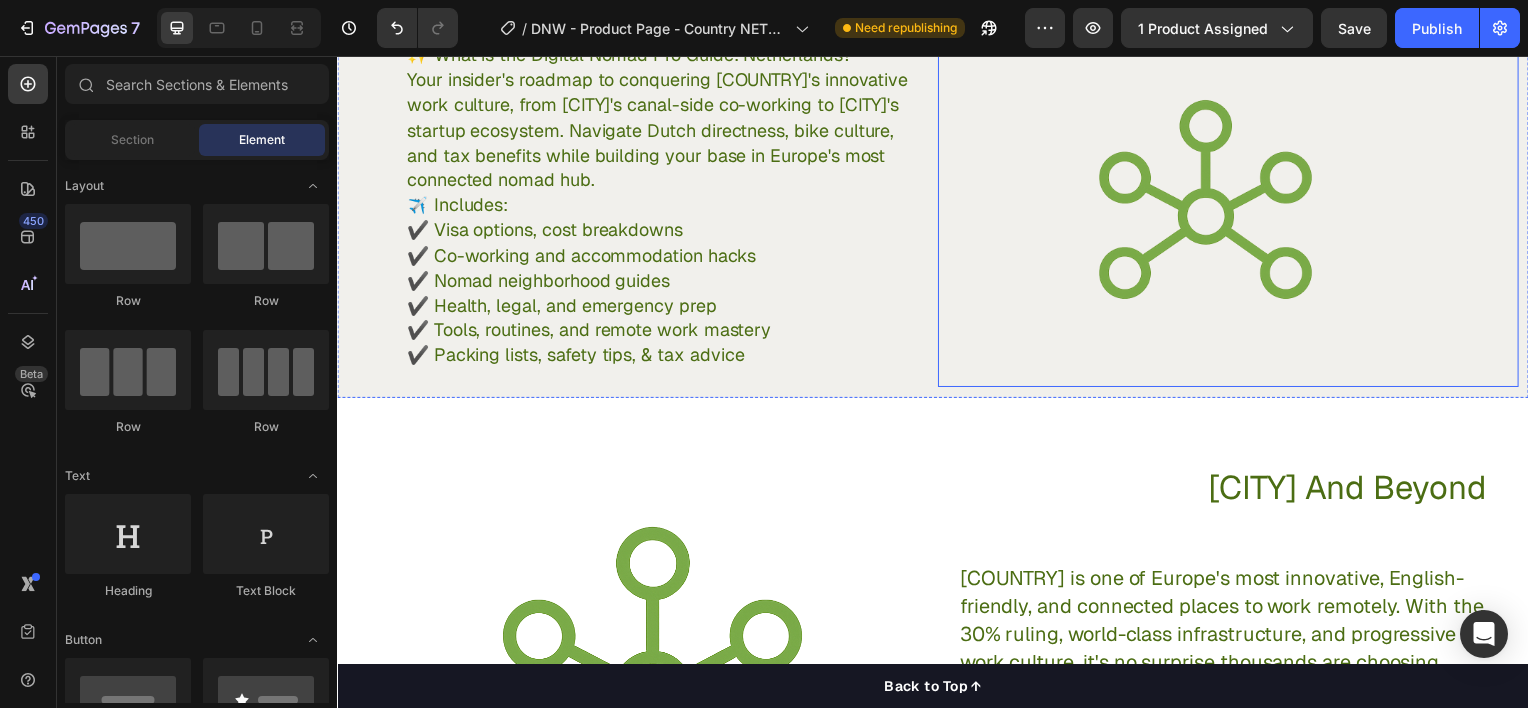 click at bounding box center [1205, 206] 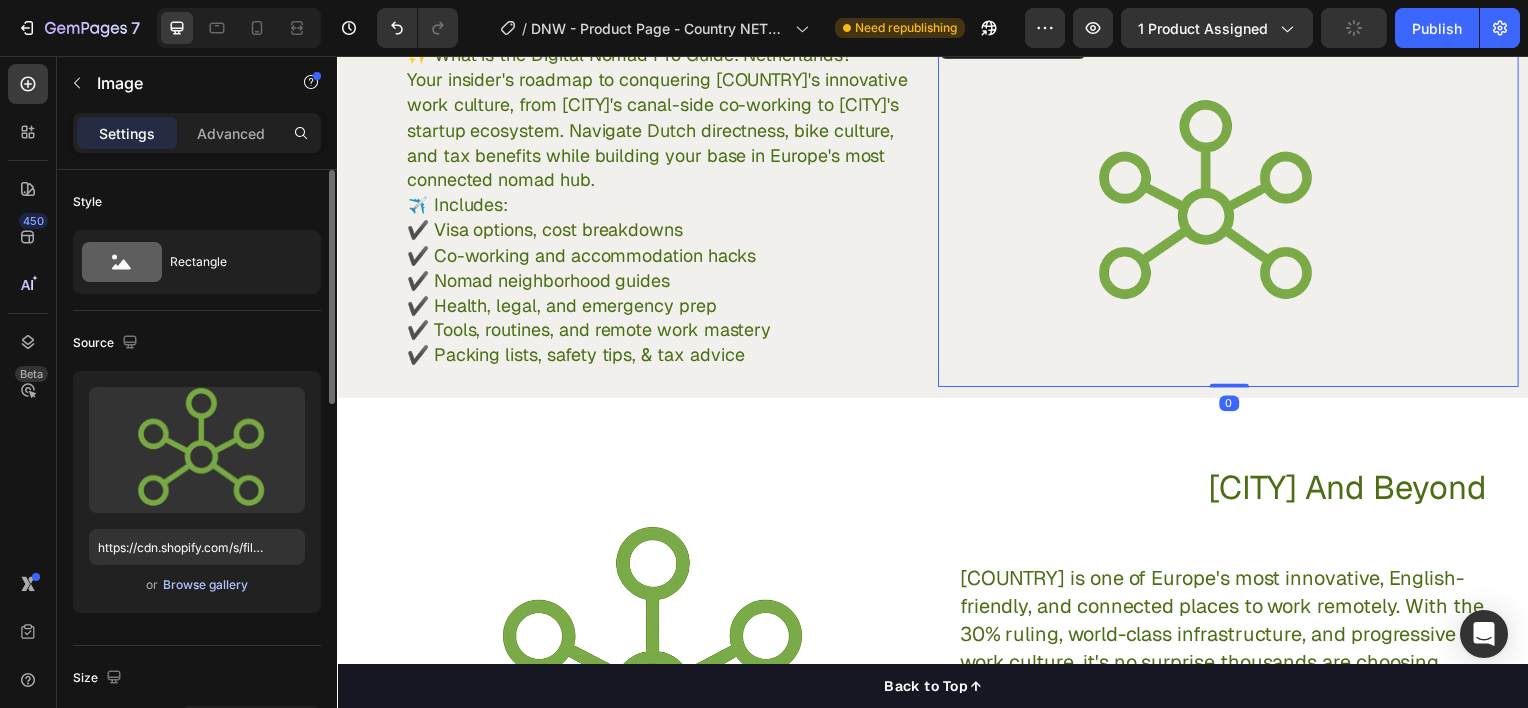click on "Browse gallery" at bounding box center (205, 585) 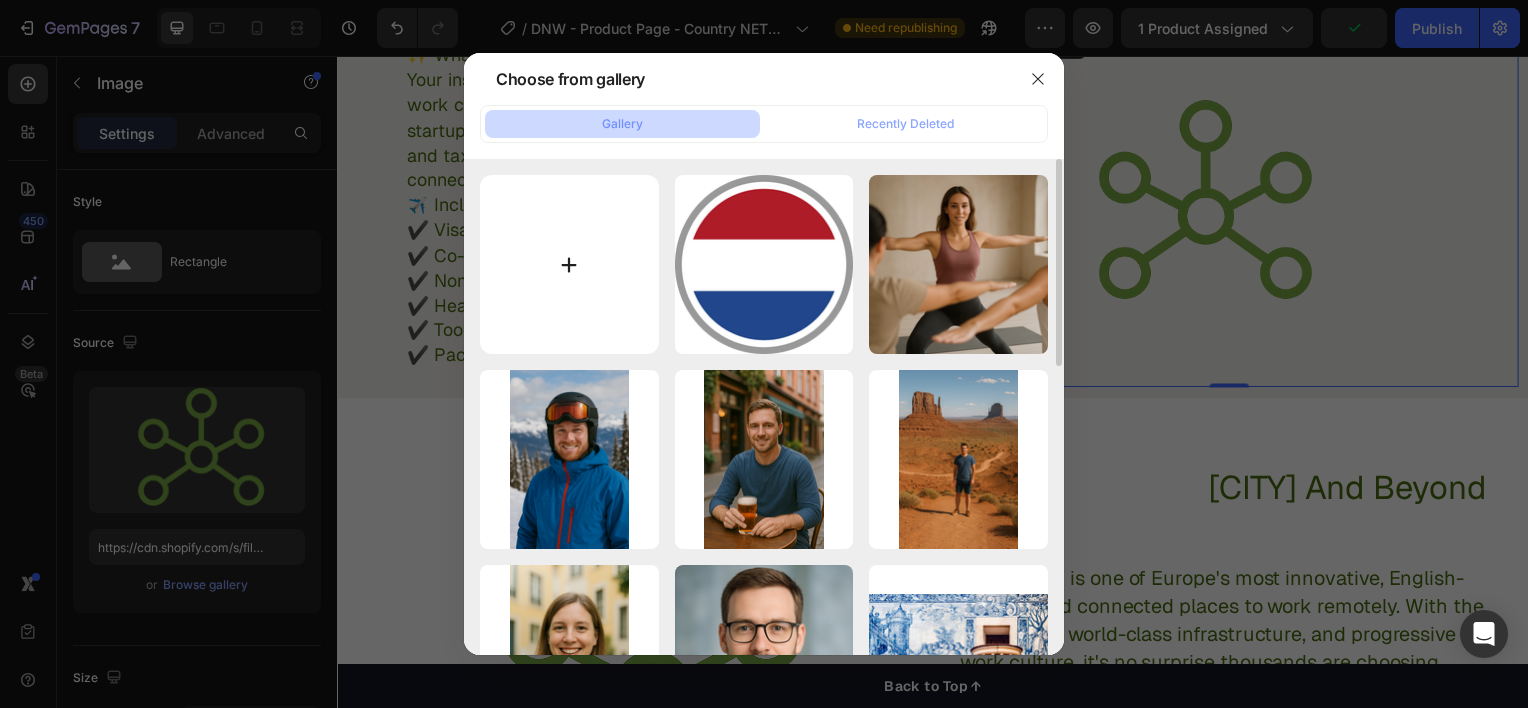 click at bounding box center (569, 264) 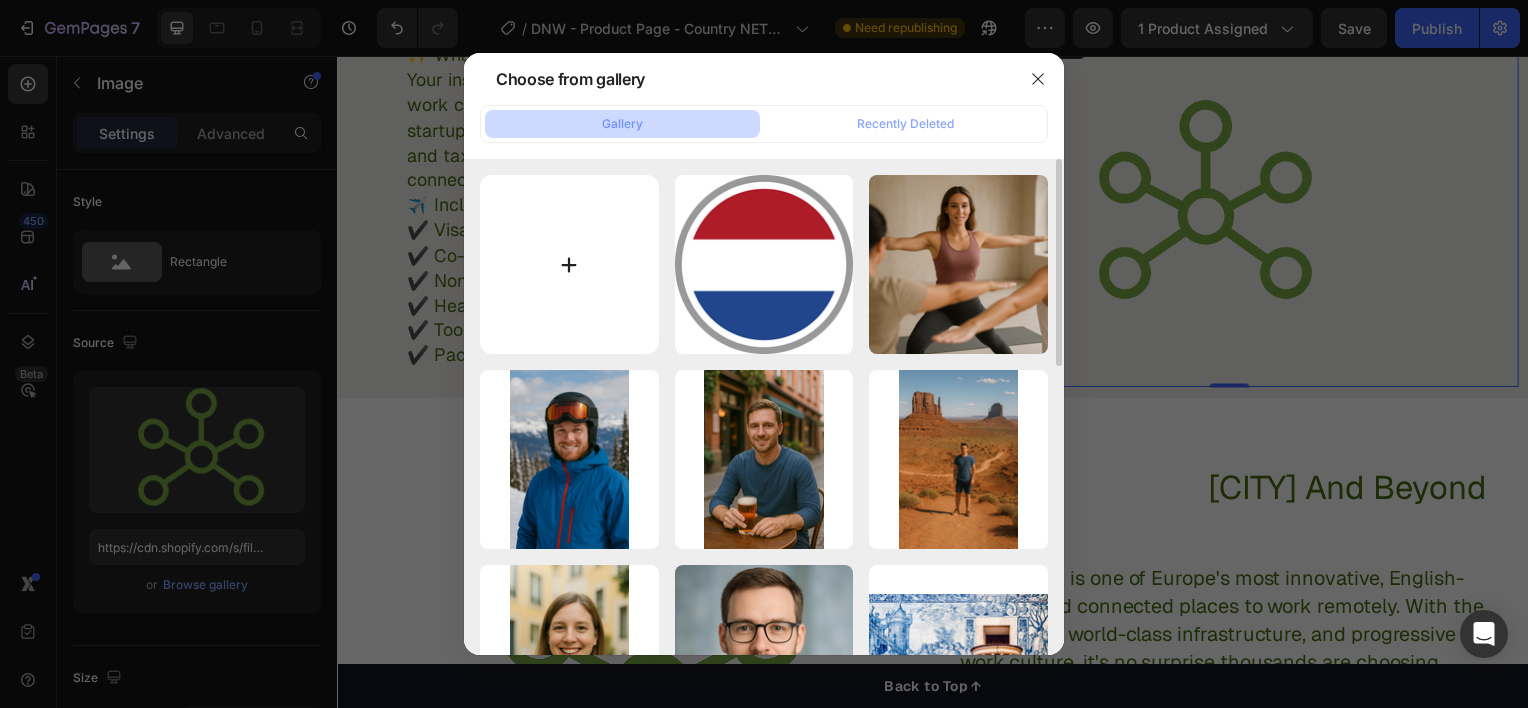 type on "C:\fakepath\Netherlands_on_the_globe_(Europe_centered).svg.png" 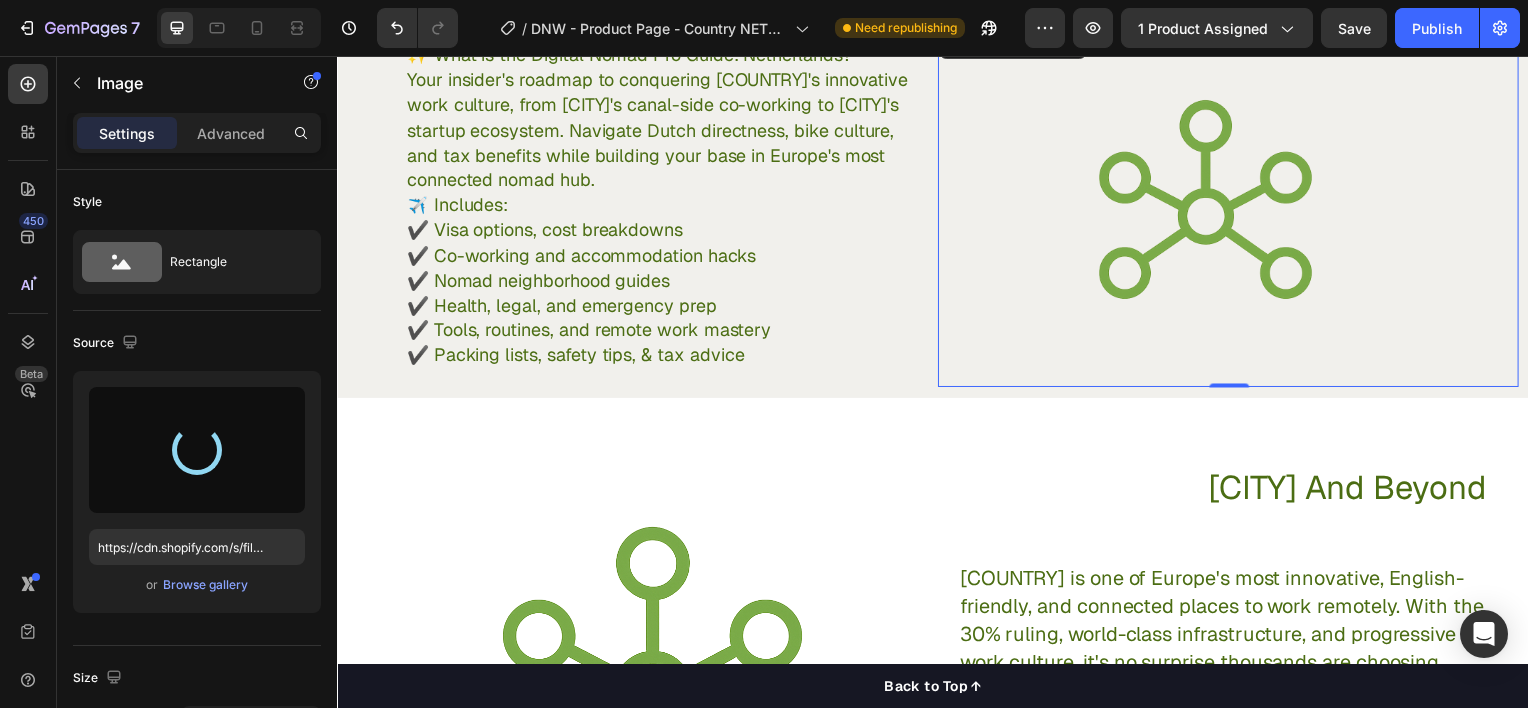 type on "https://cdn.shopify.com/s/files/1/0943/5709/4665/files/gempages_577501195380196340-392a55dd-d276-44ec-90f4-71999222abce.png" 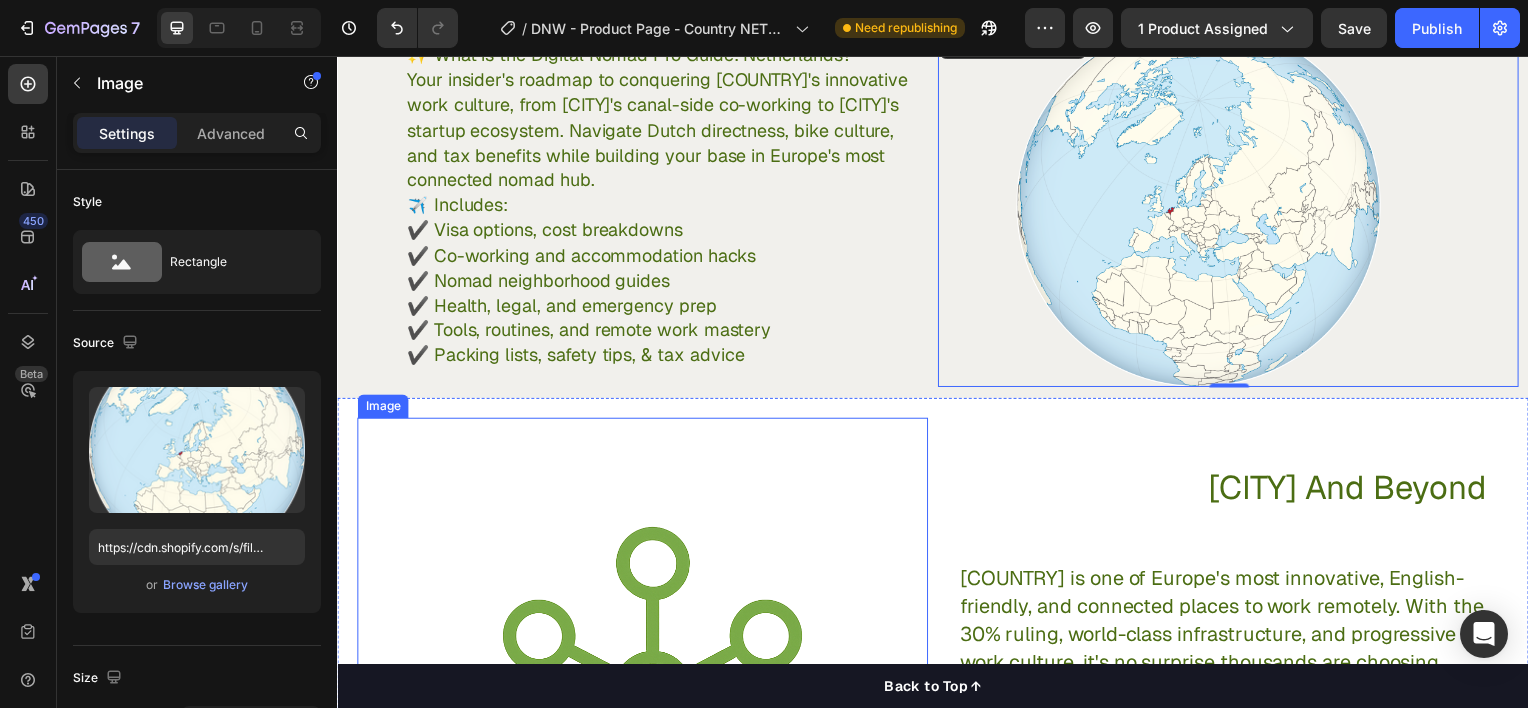 click at bounding box center [645, 679] 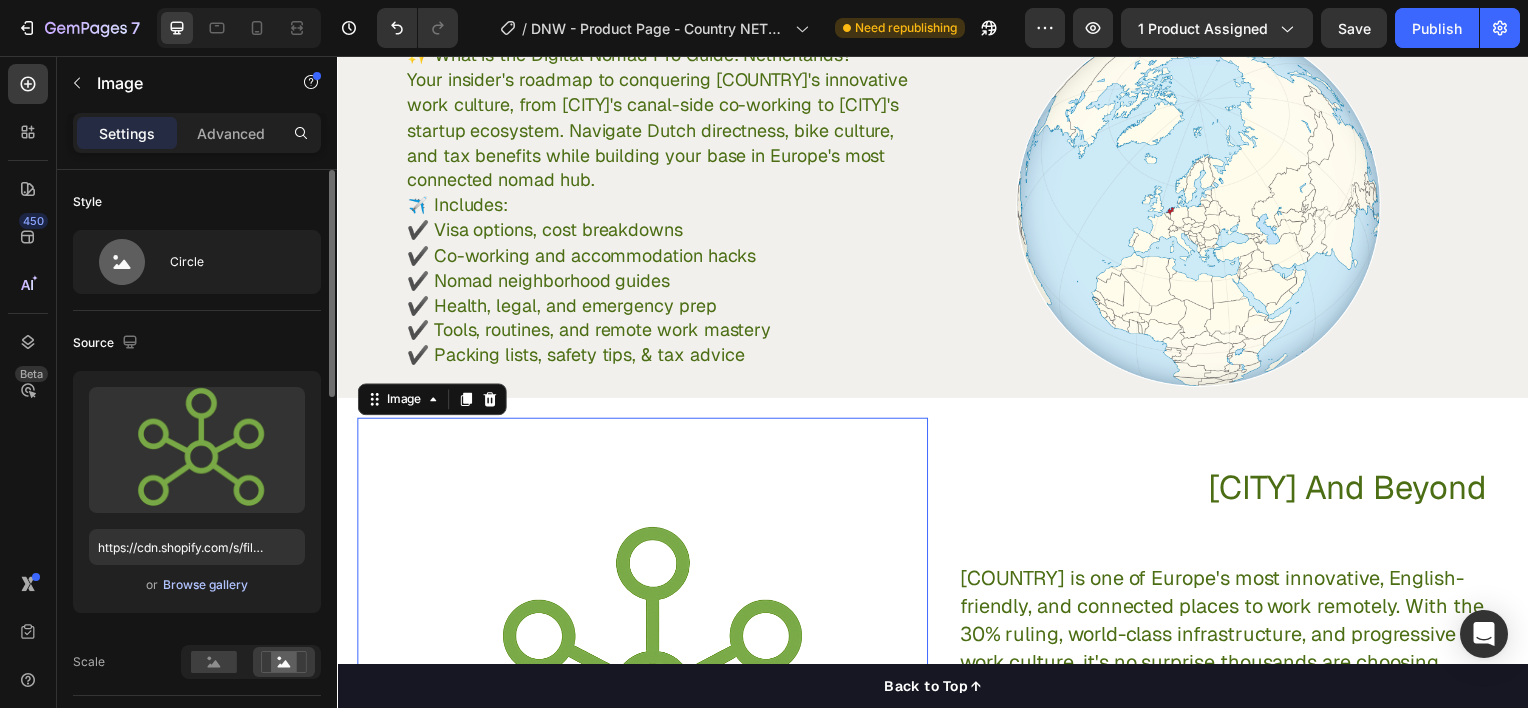 click on "Browse gallery" at bounding box center [205, 585] 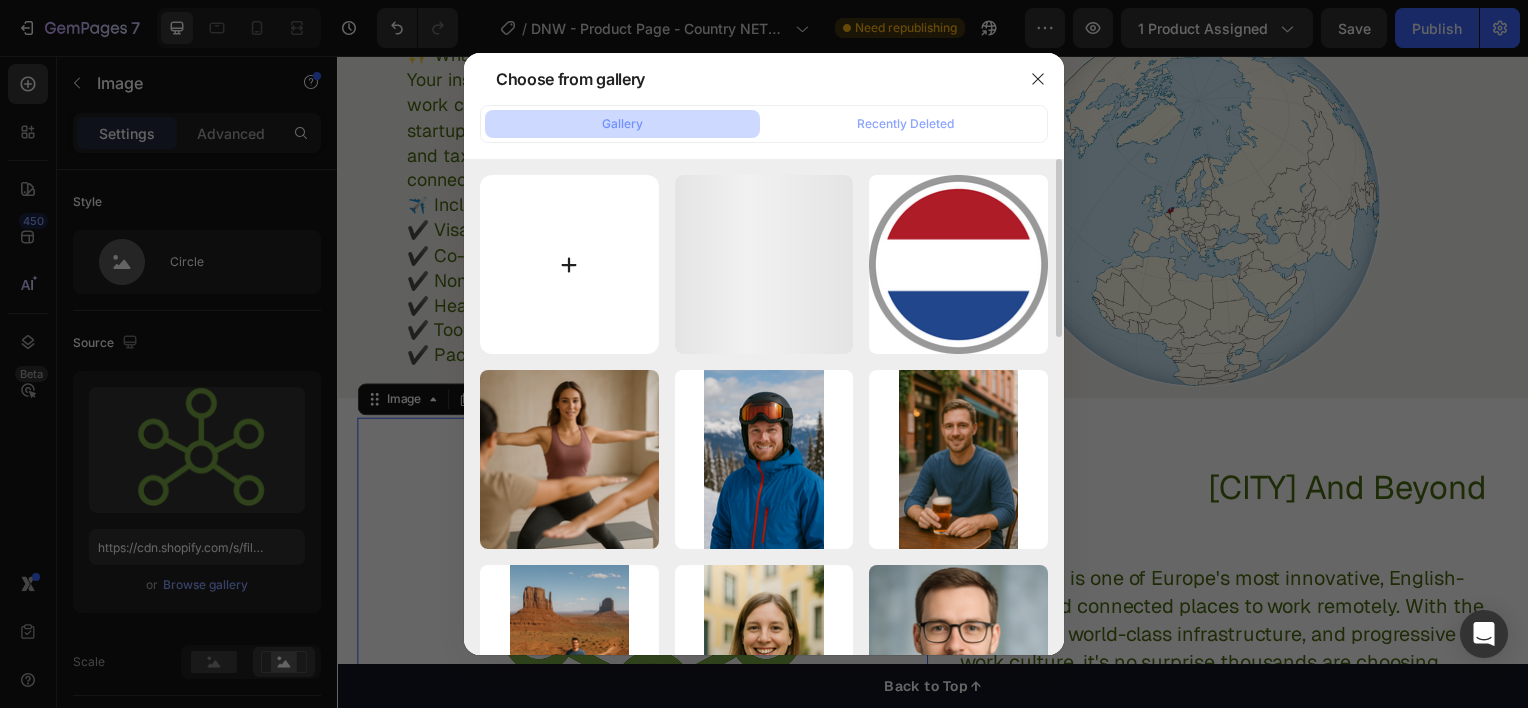 click at bounding box center (569, 264) 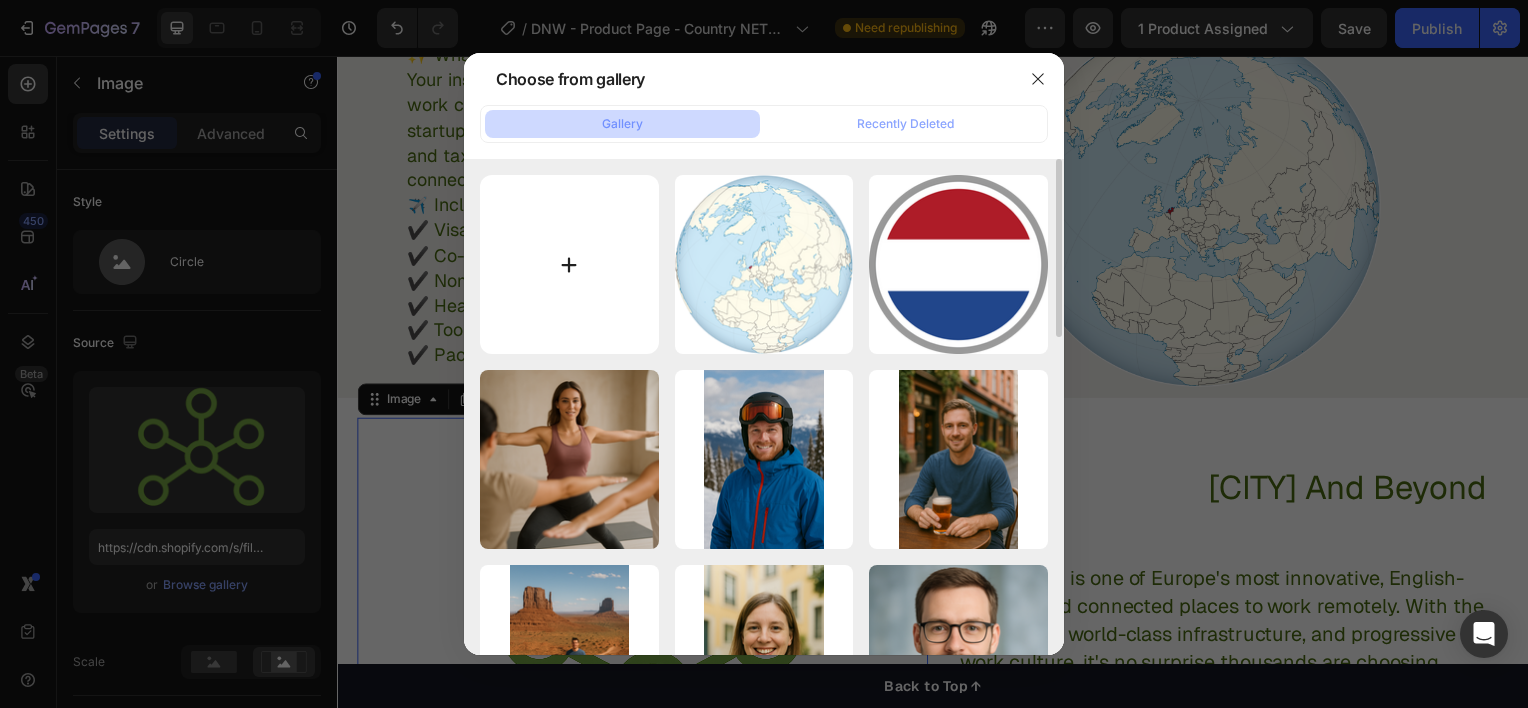 type on "C:\fakepath\amsterdam-photo-tour-003.jpg" 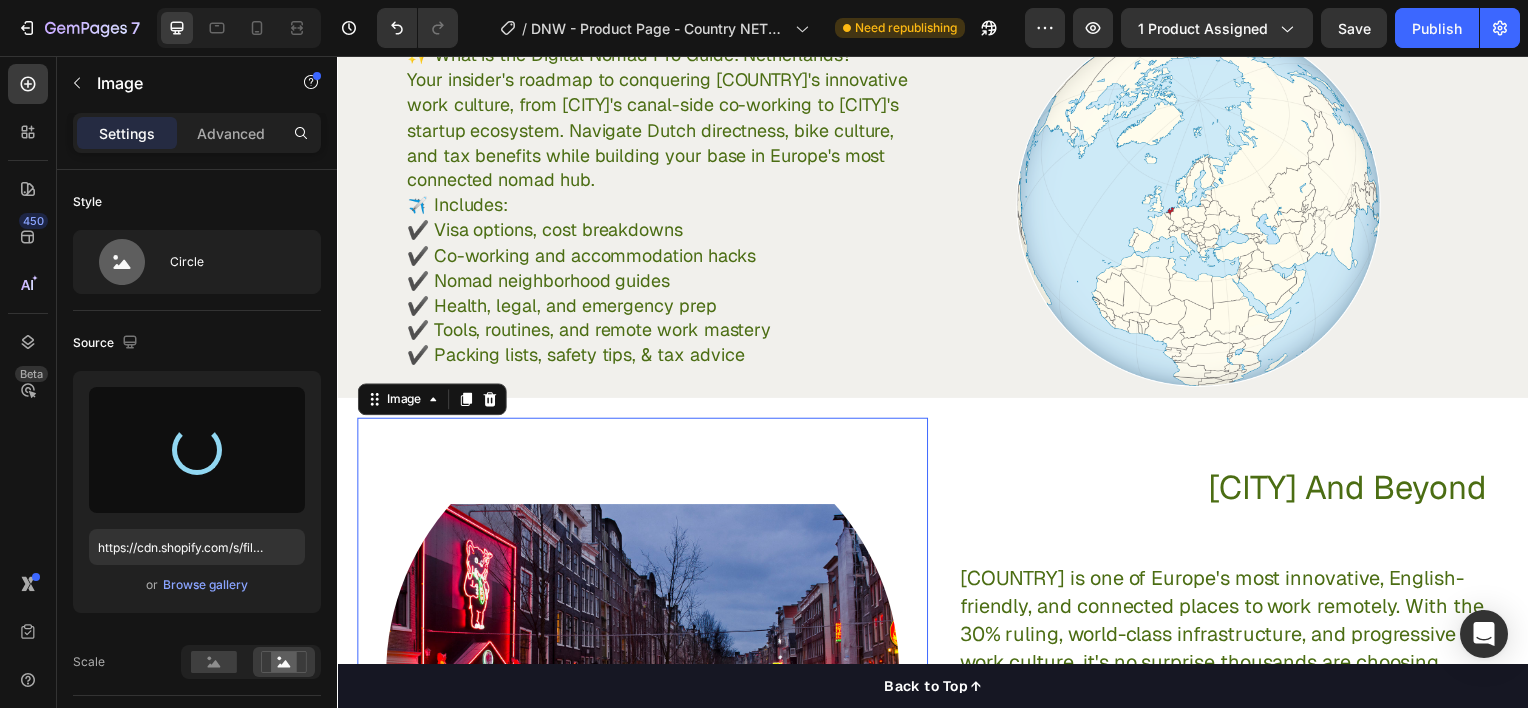type on "https://cdn.shopify.com/s/files/1/0943/5709/4665/files/gempages_577501195380196340-6d18cead-e528-4a6d-8485-4c051f2f5ead.jpg" 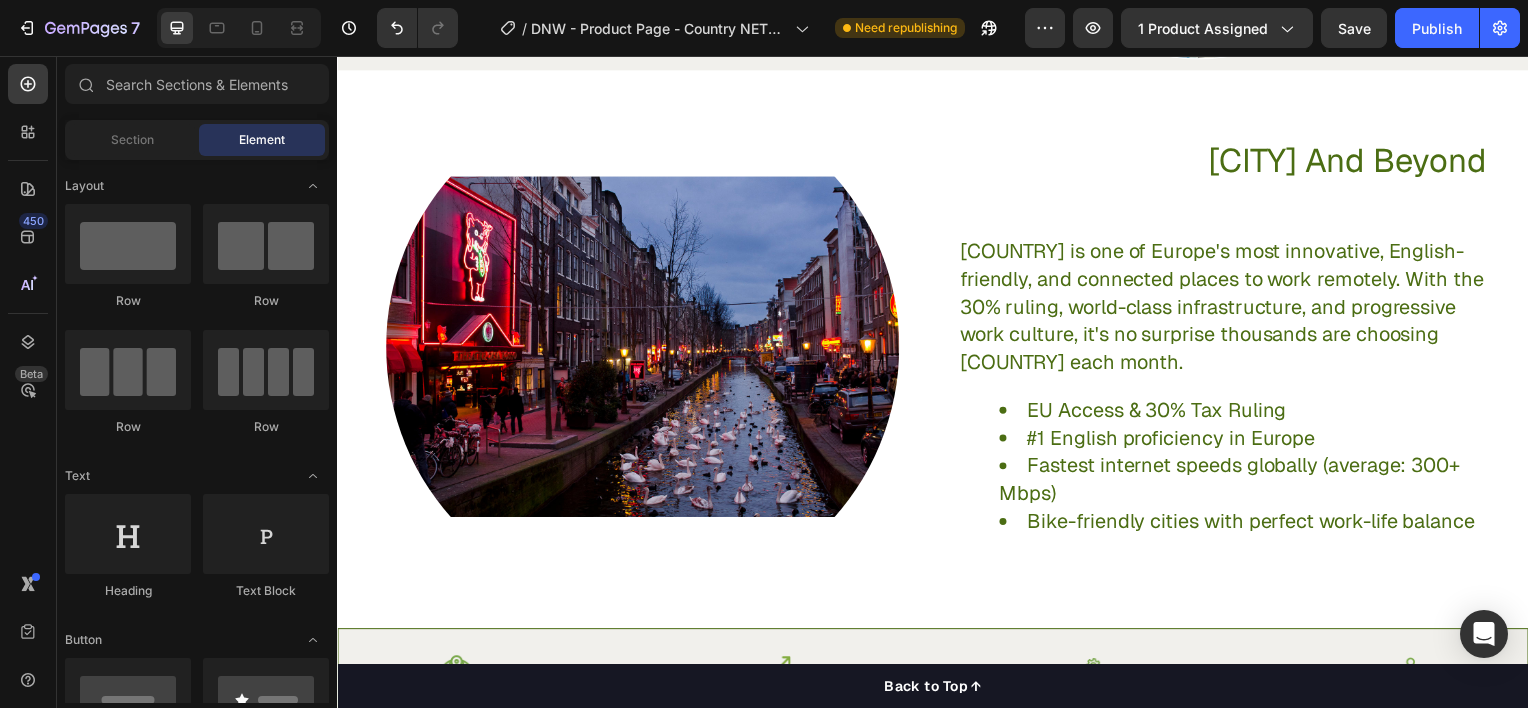 scroll, scrollTop: 1276, scrollLeft: 0, axis: vertical 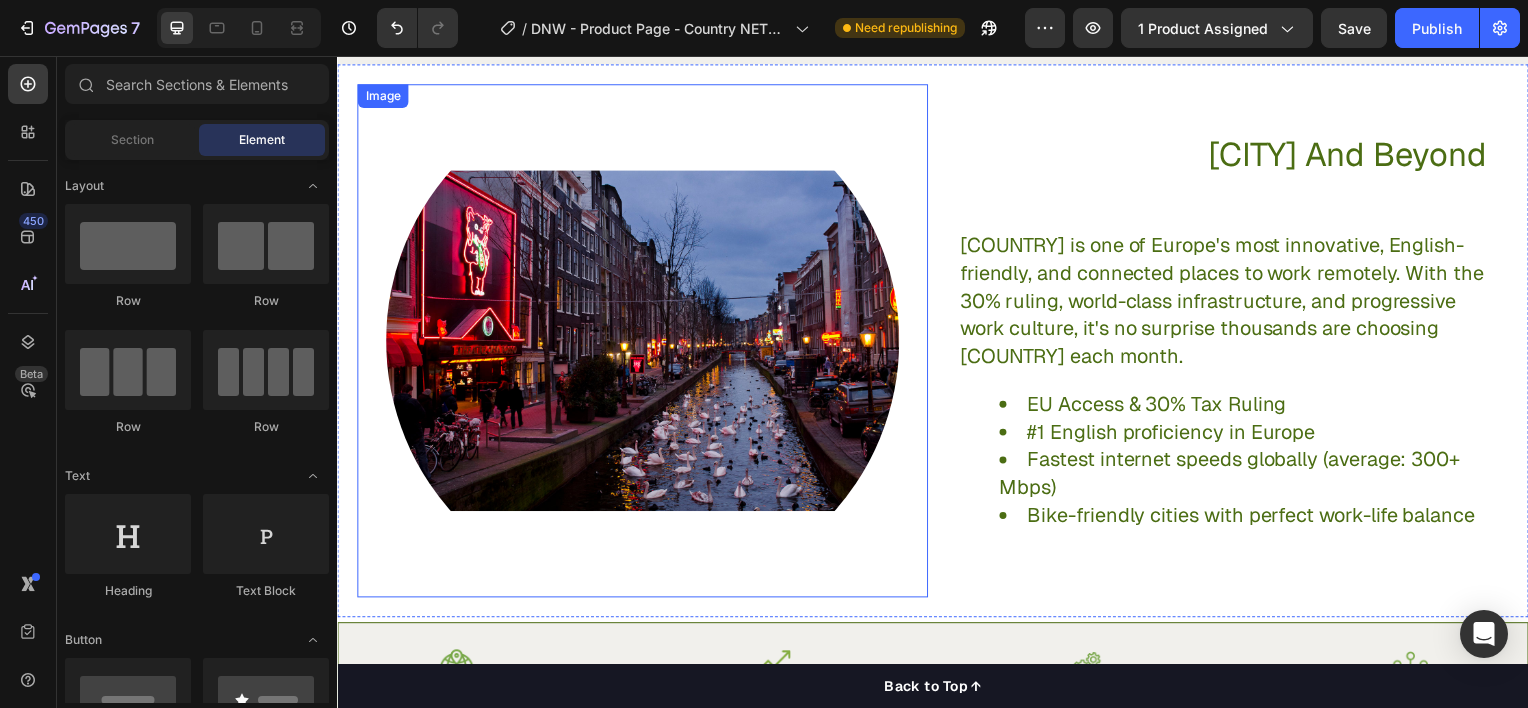 click at bounding box center [645, 343] 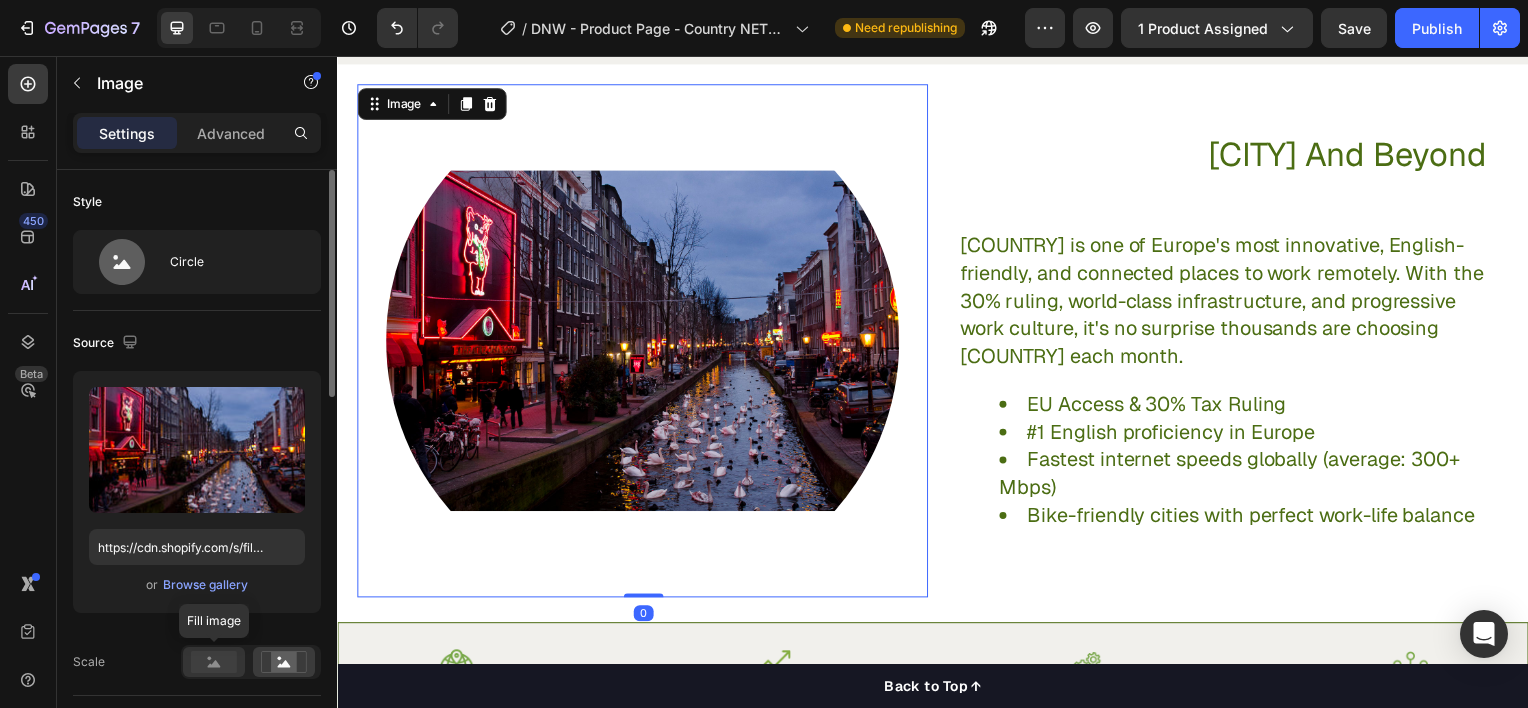 click 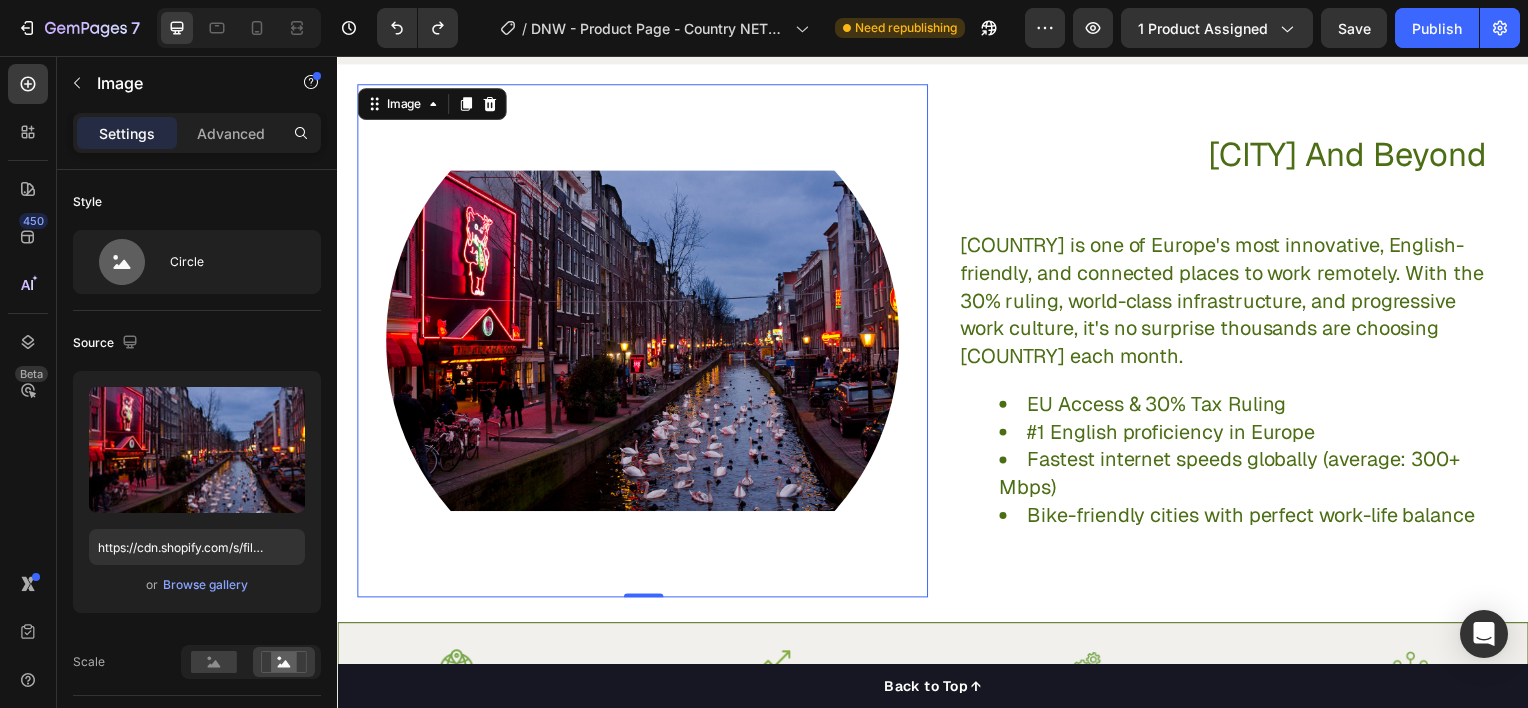 click at bounding box center [645, 343] 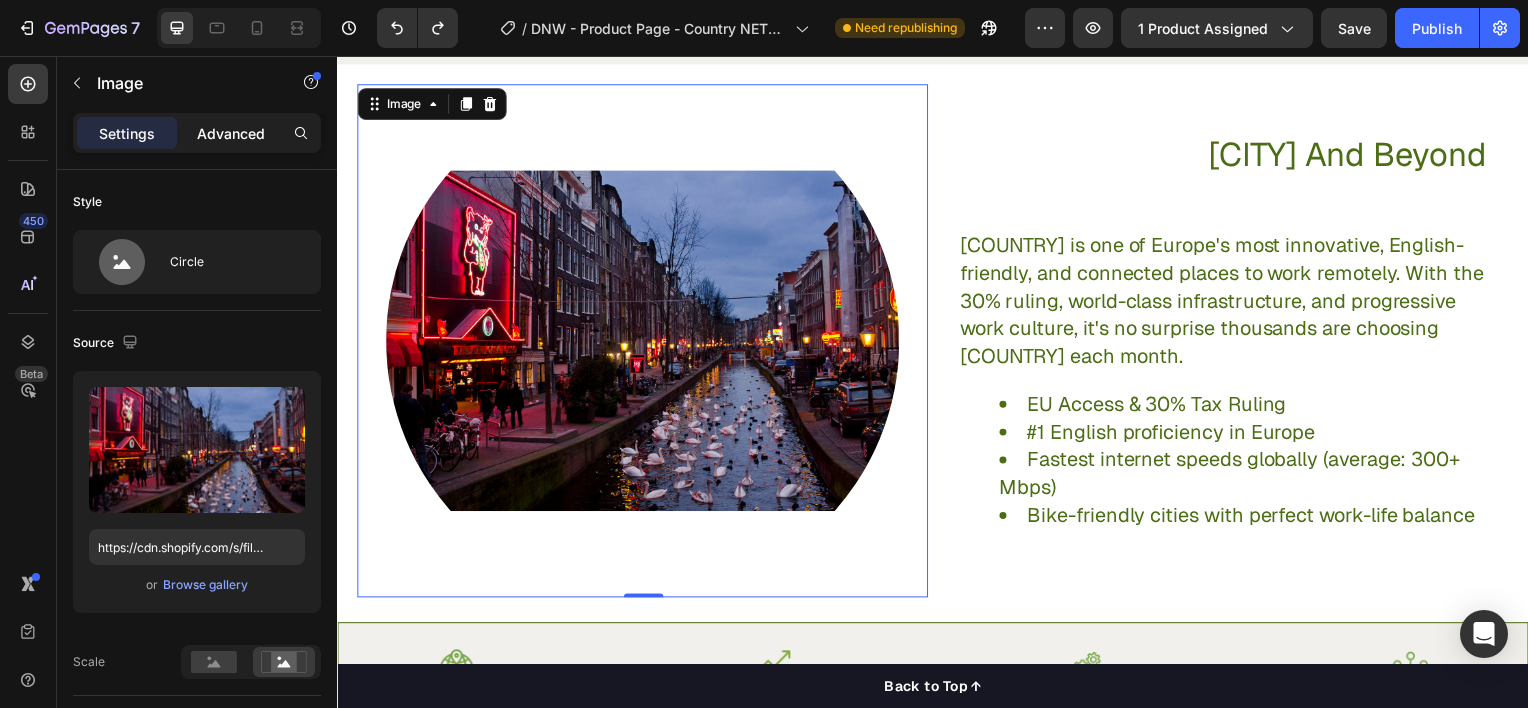 click on "Advanced" at bounding box center (231, 133) 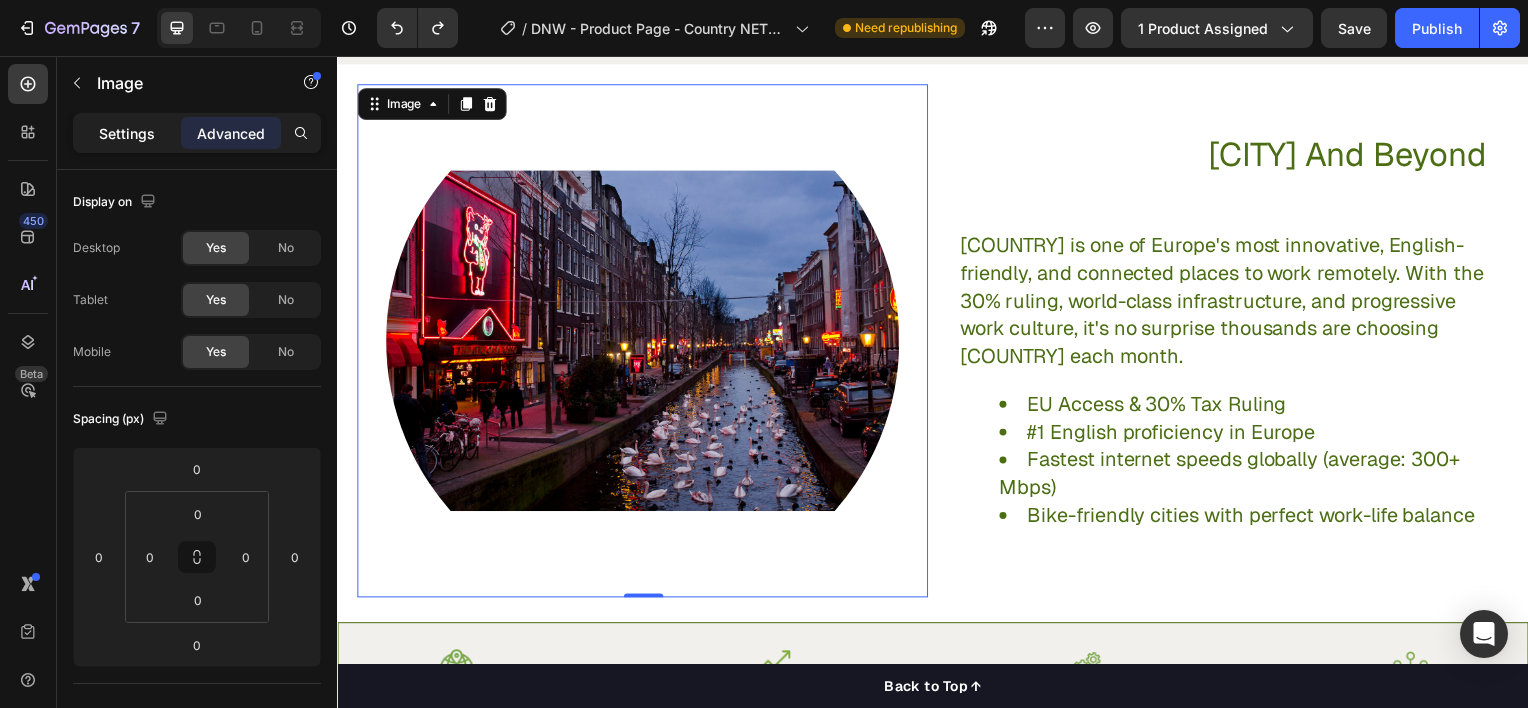 click on "Settings" at bounding box center [127, 133] 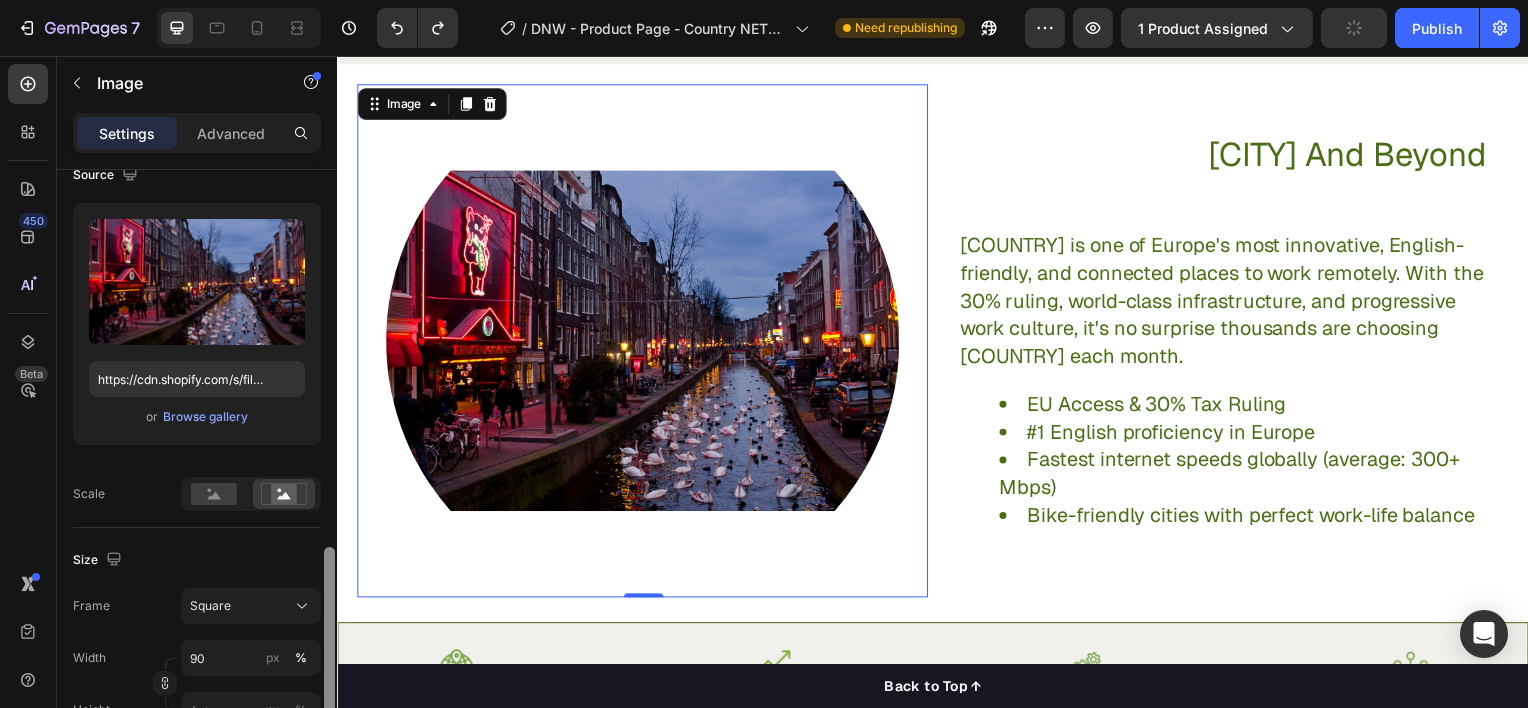 scroll, scrollTop: 400, scrollLeft: 0, axis: vertical 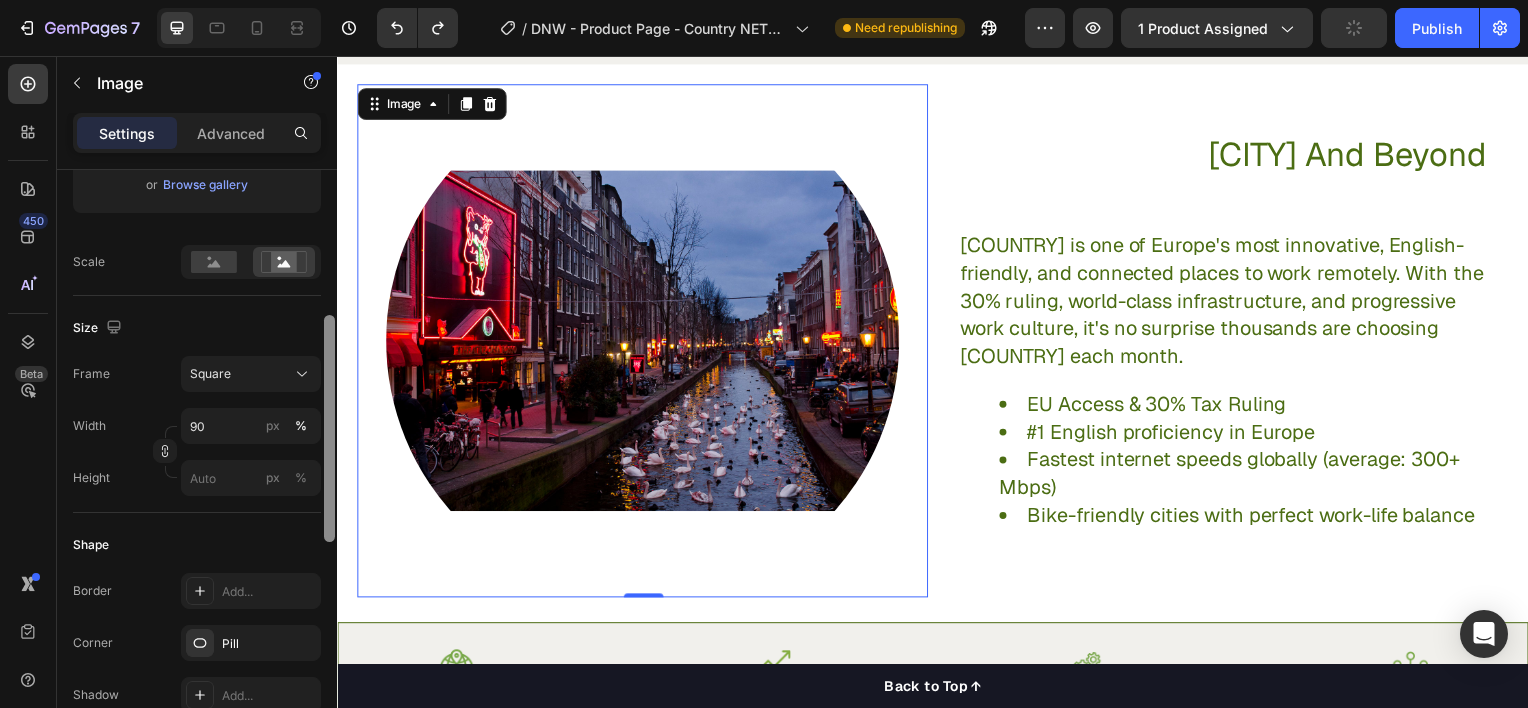 drag, startPoint x: 331, startPoint y: 351, endPoint x: 328, endPoint y: 504, distance: 153.0294 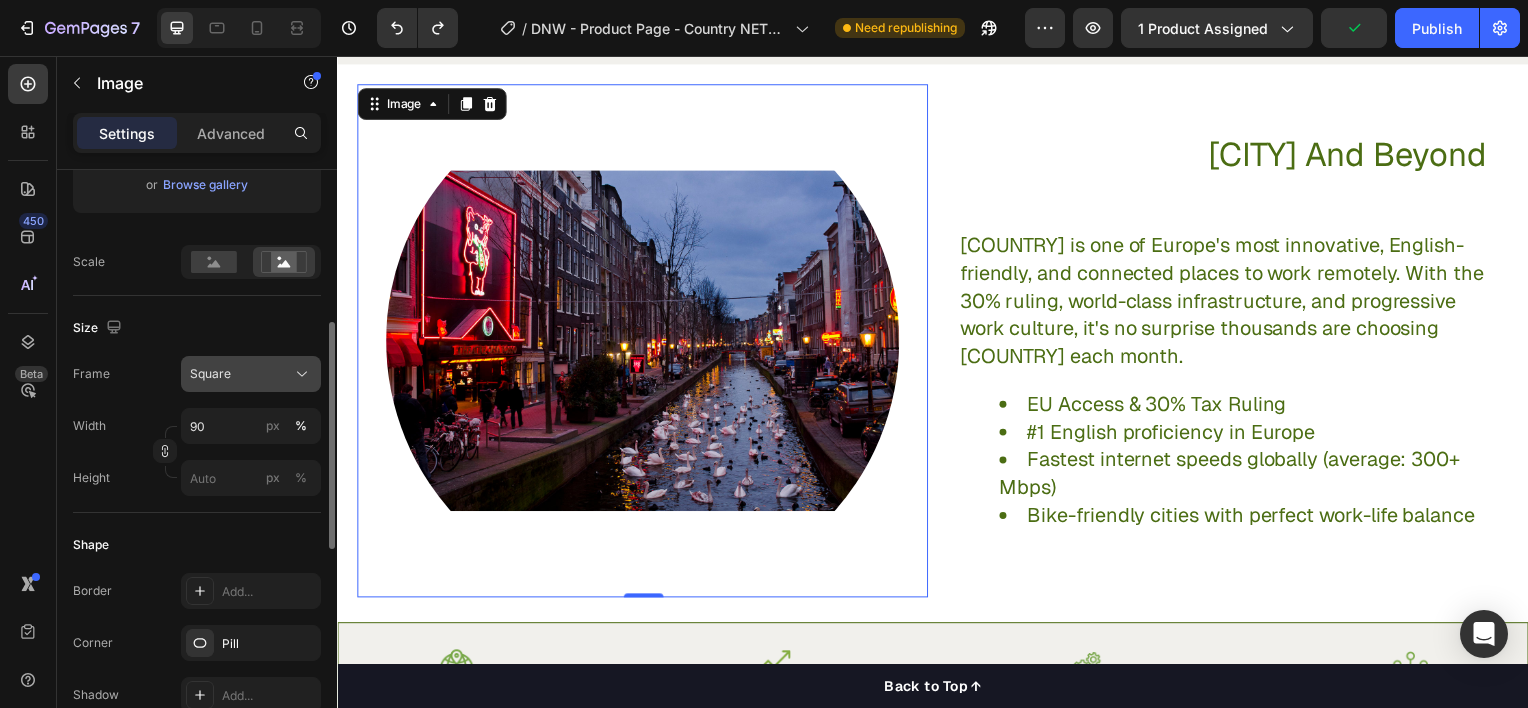 click on "Square" at bounding box center [251, 374] 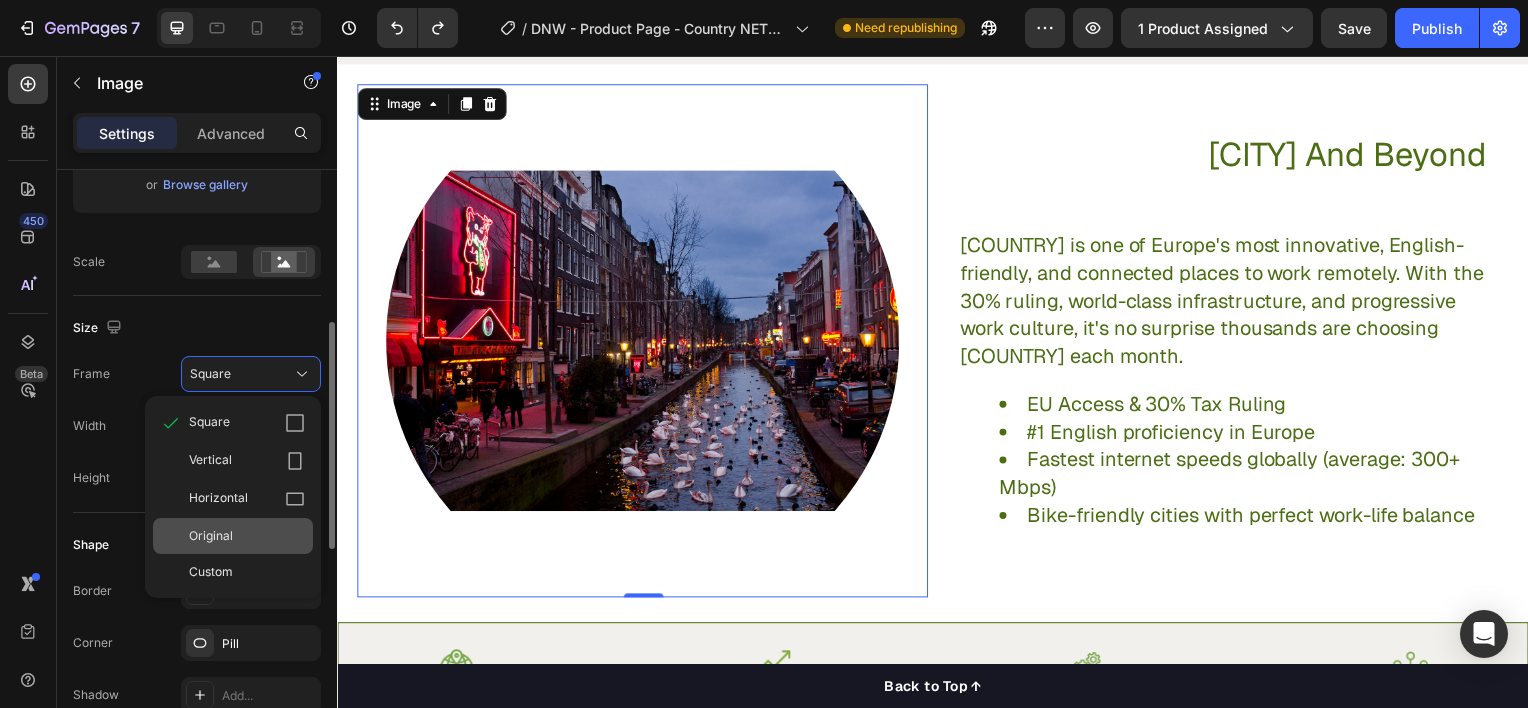 click on "Original" at bounding box center [211, 536] 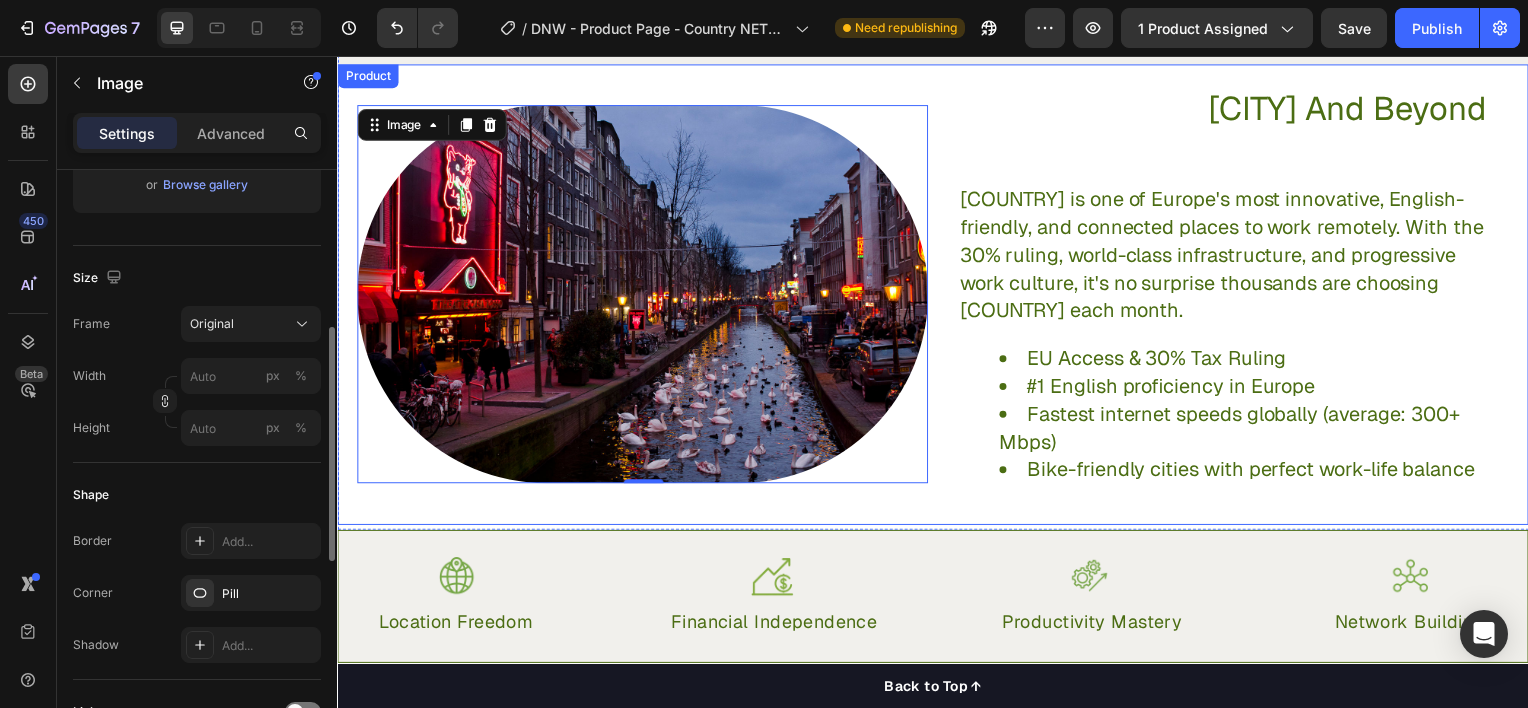 click on "Image   0 Amsterdam And Beyond Heading Netherlands is one of Europe's most innovative, English-friendly, and connected places to work remotely. With the 30% ruling, world-class infrastructure, and progressive work culture, it's no surprise thousands are choosing Netherlands each month. EU Access & 30% Tax Ruling #1 English proficiency in Europe Fastest internet speeds globally (average: 300+ Mbps) Bike-friendly cities with perfect work-life balance Text block Product" at bounding box center (937, 296) 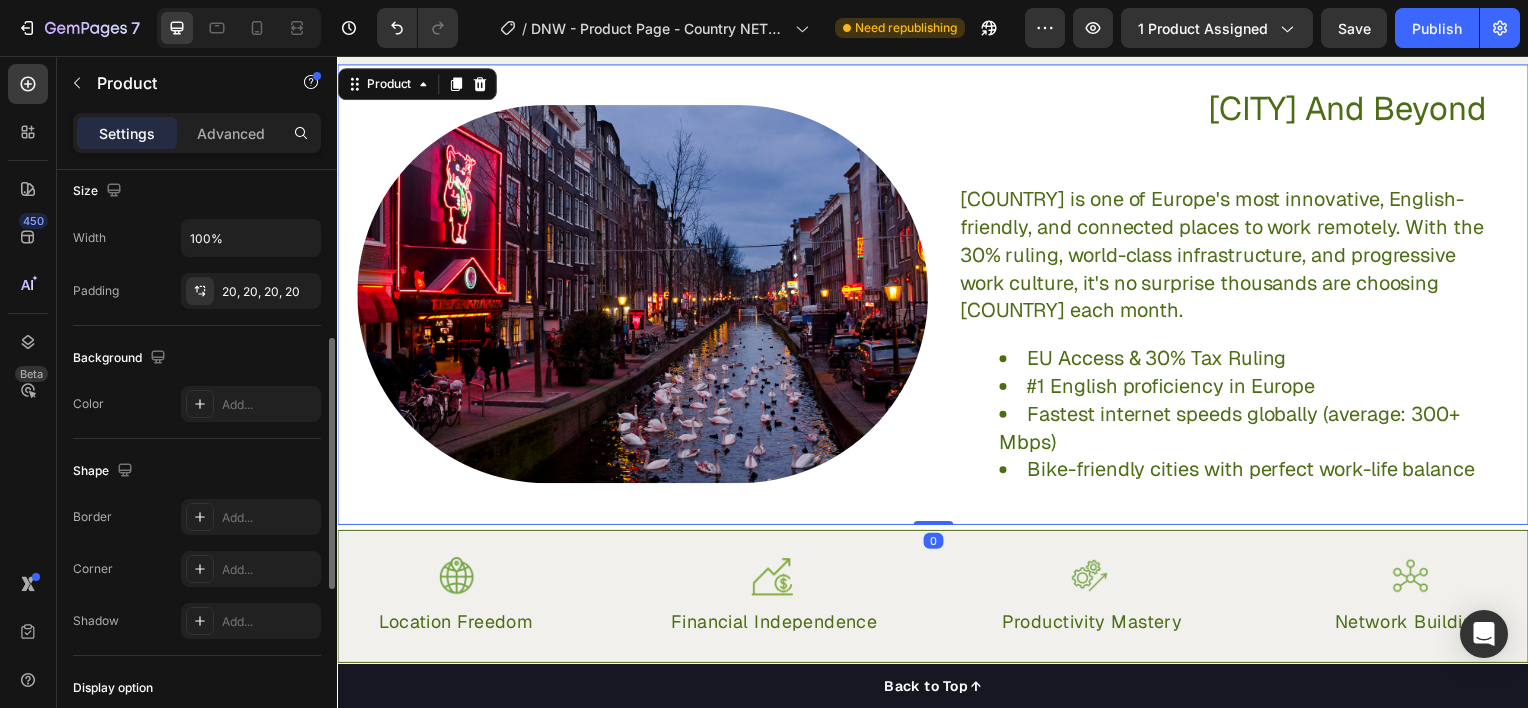 scroll, scrollTop: 0, scrollLeft: 0, axis: both 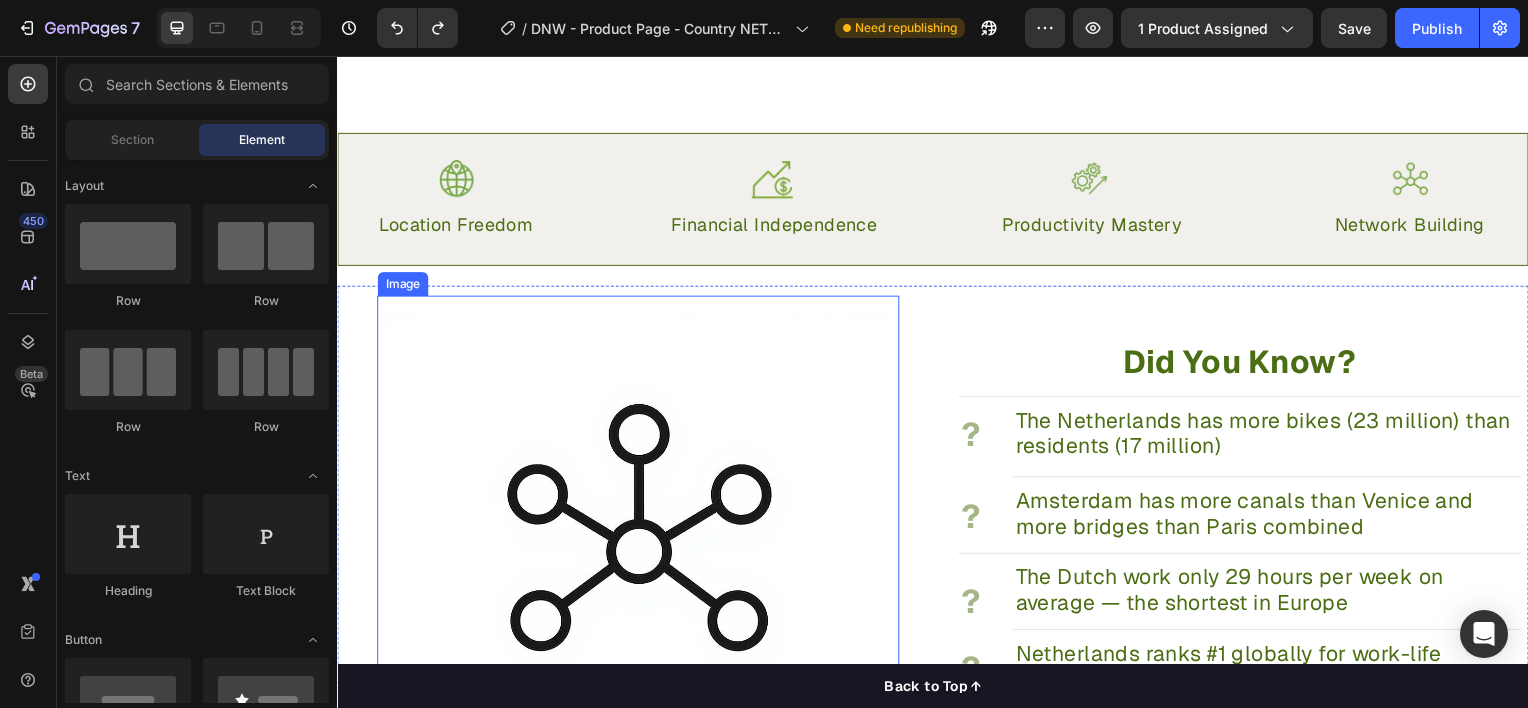 click at bounding box center [640, 560] 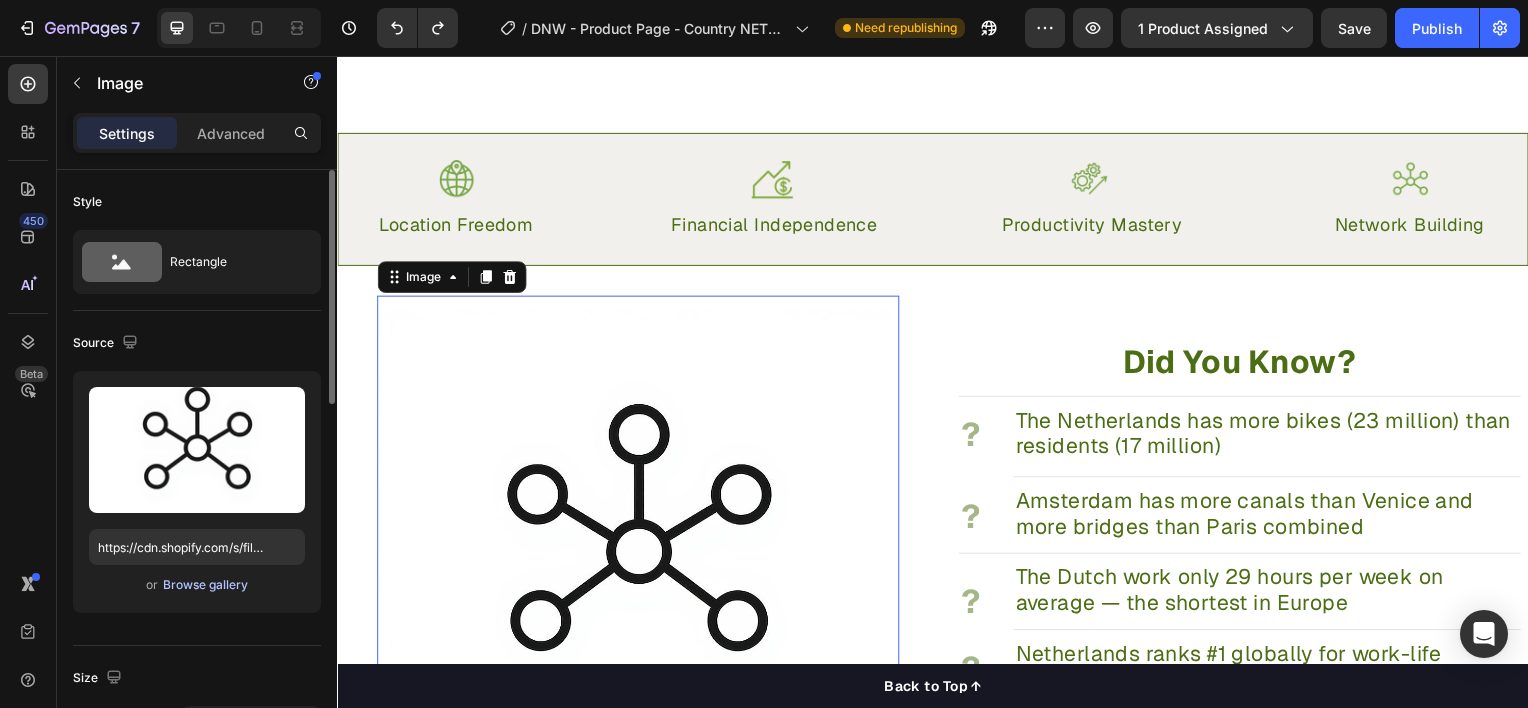 click on "Browse gallery" at bounding box center (205, 585) 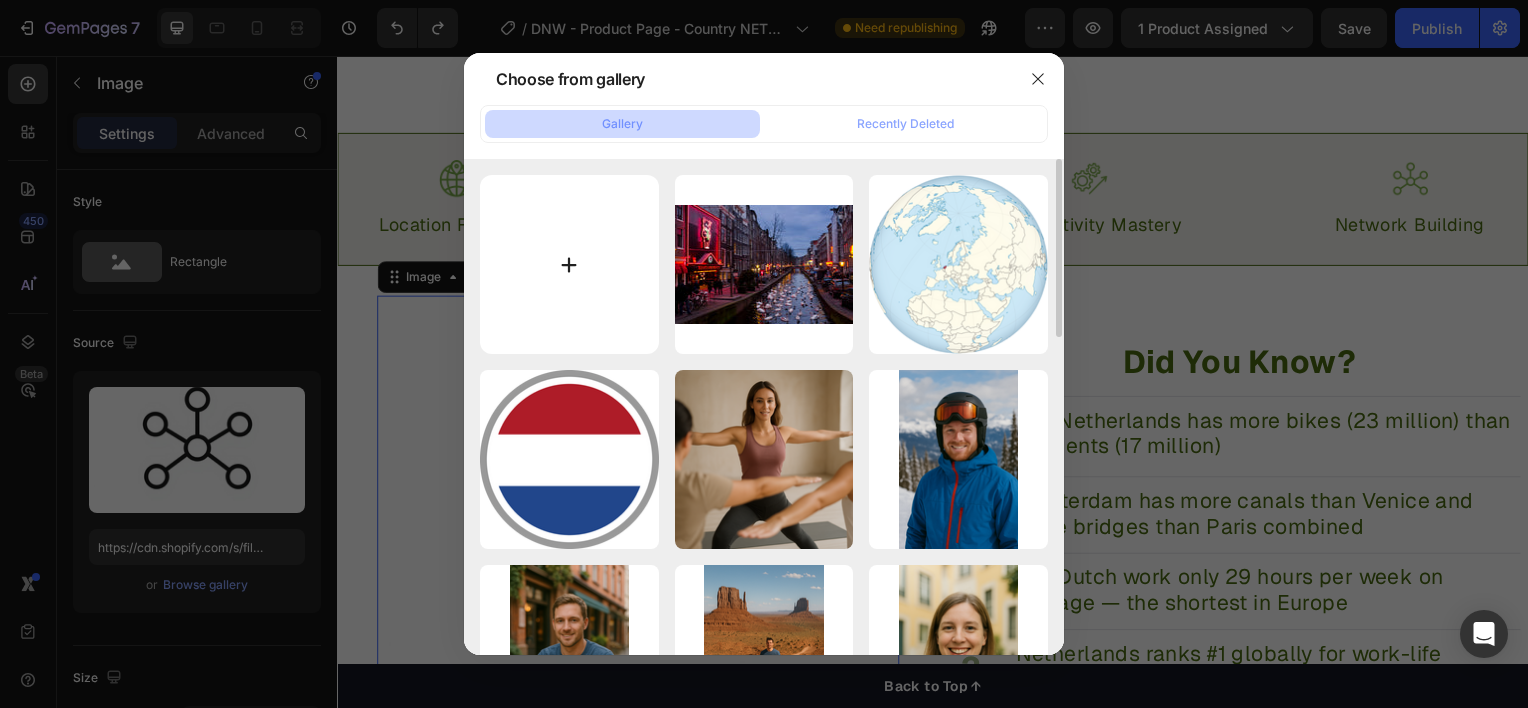 click at bounding box center (569, 264) 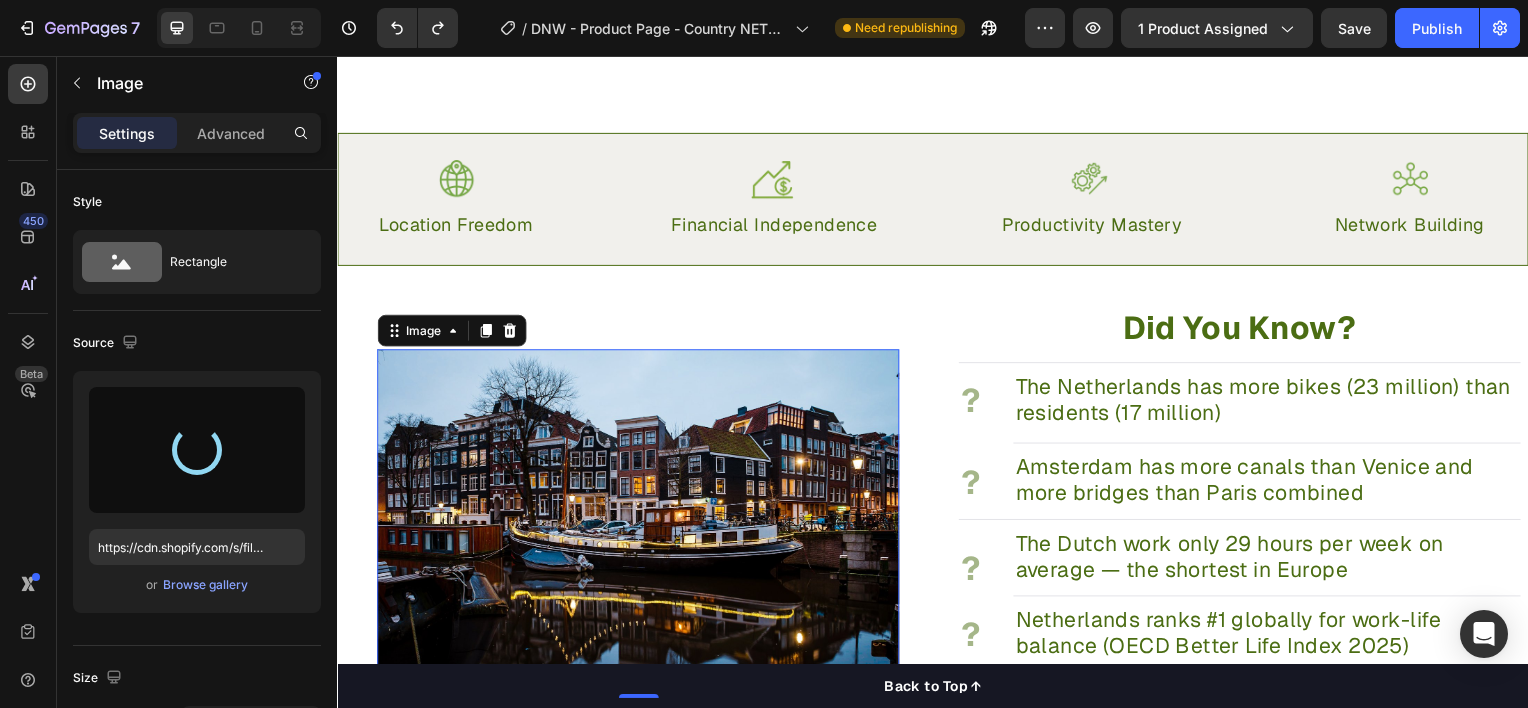 type on "https://cdn.shopify.com/s/files/1/0943/5709/4665/files/gempages_577501195380196340-a6a8b8c2-f44f-4cf1-90a5-8d8958a93bdd.jpg" 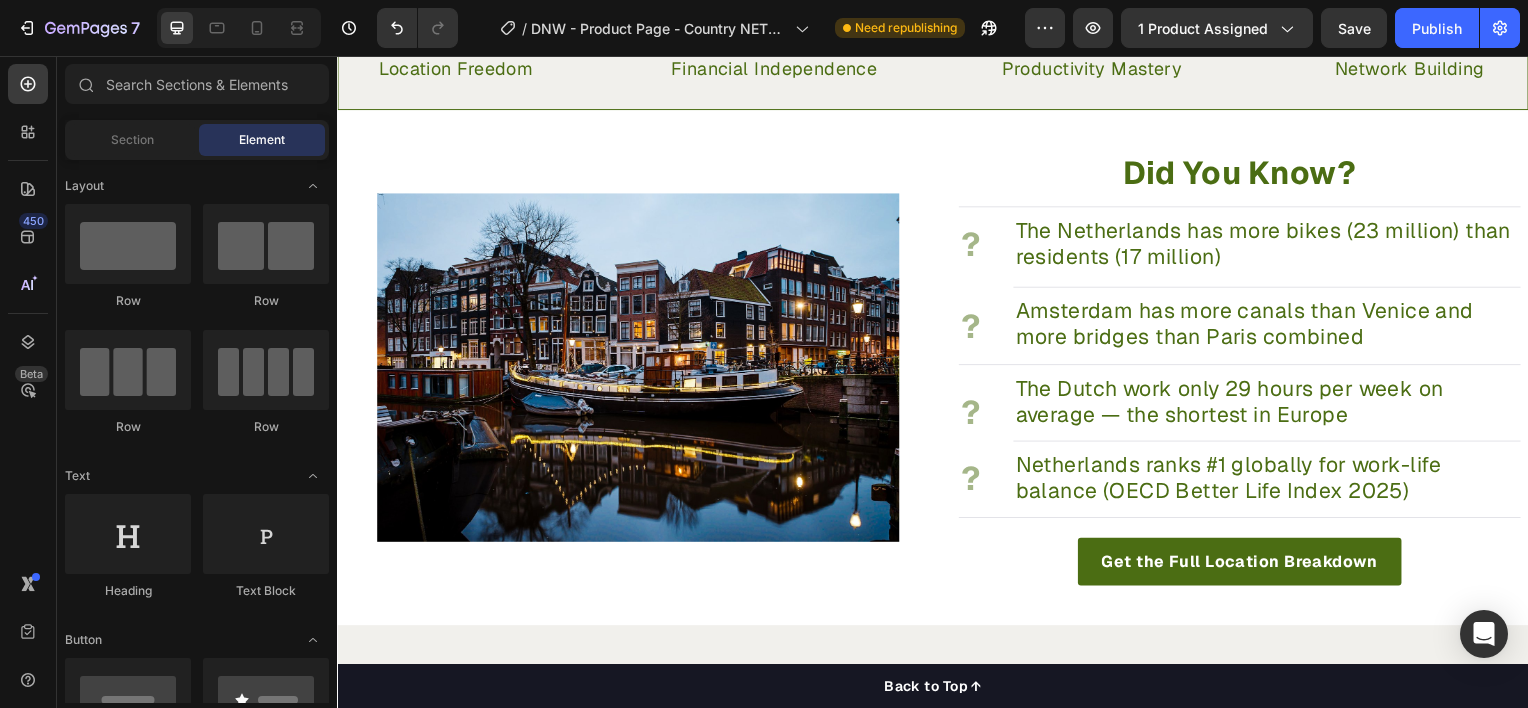 scroll, scrollTop: 1976, scrollLeft: 0, axis: vertical 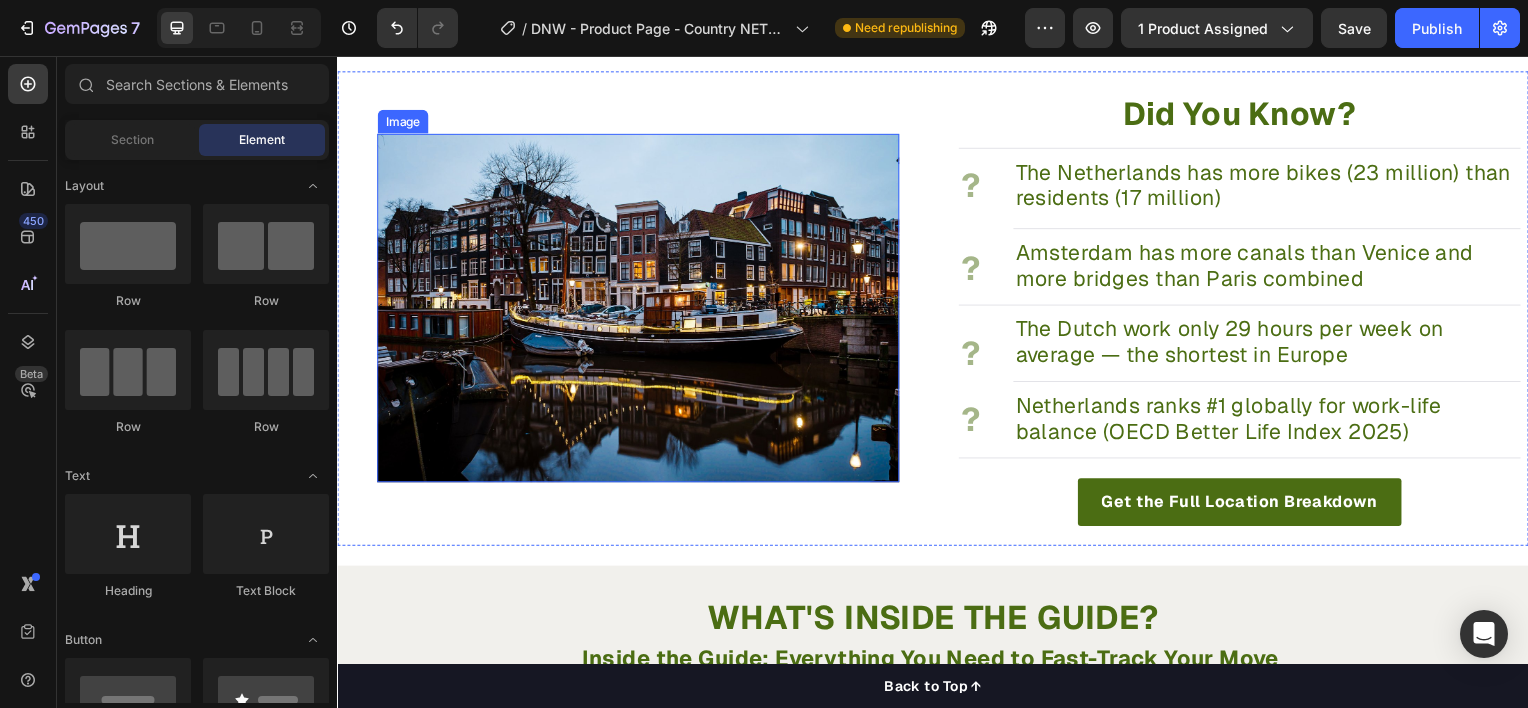 click at bounding box center (640, 309) 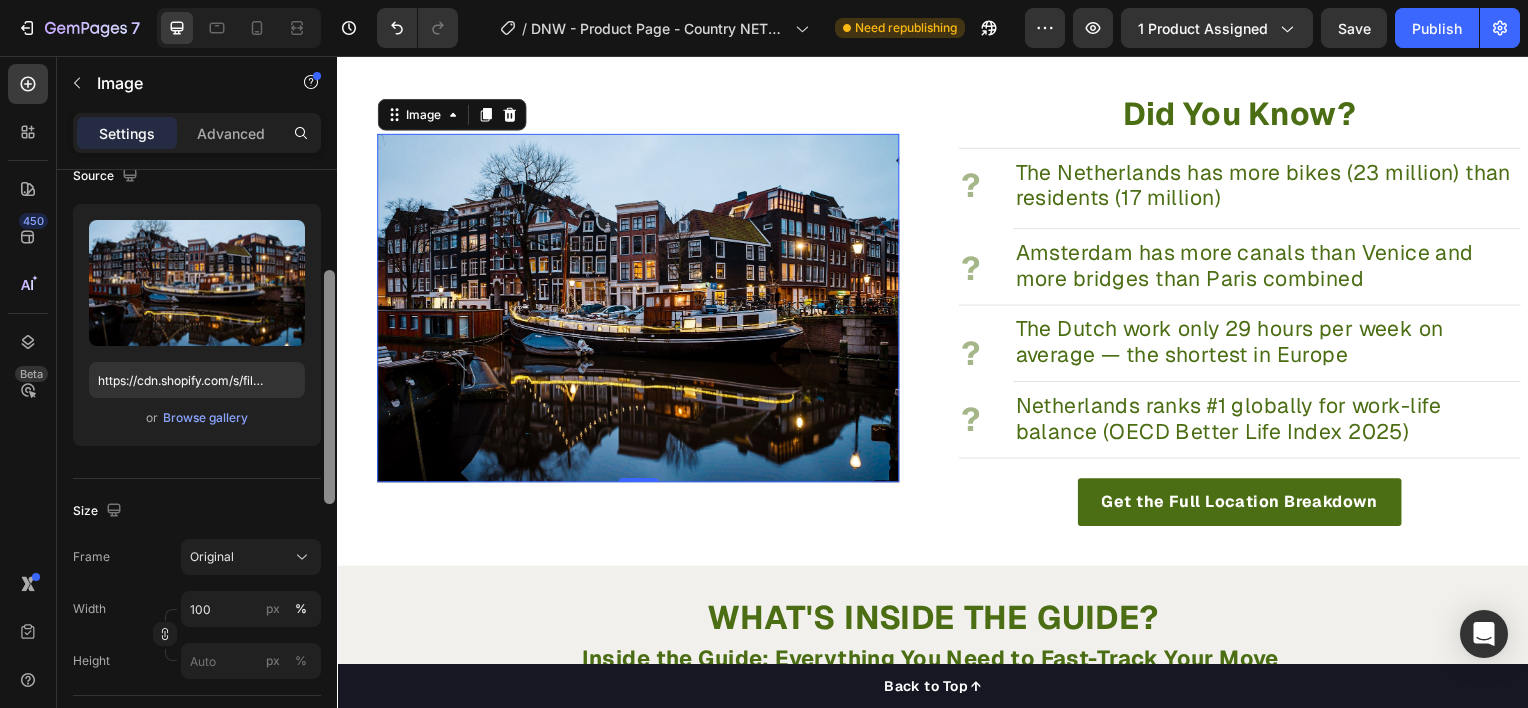 scroll, scrollTop: 195, scrollLeft: 0, axis: vertical 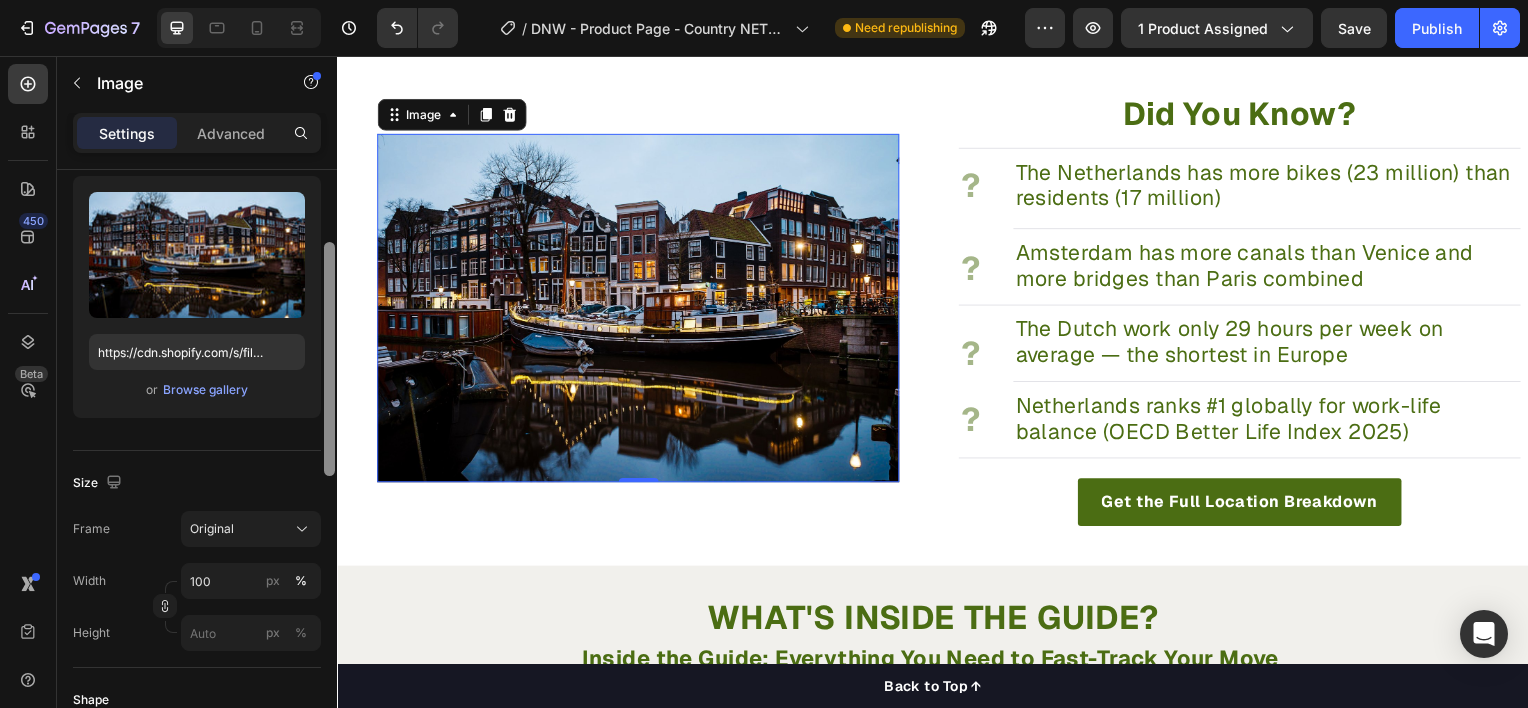 drag, startPoint x: 330, startPoint y: 388, endPoint x: 325, endPoint y: 465, distance: 77.16217 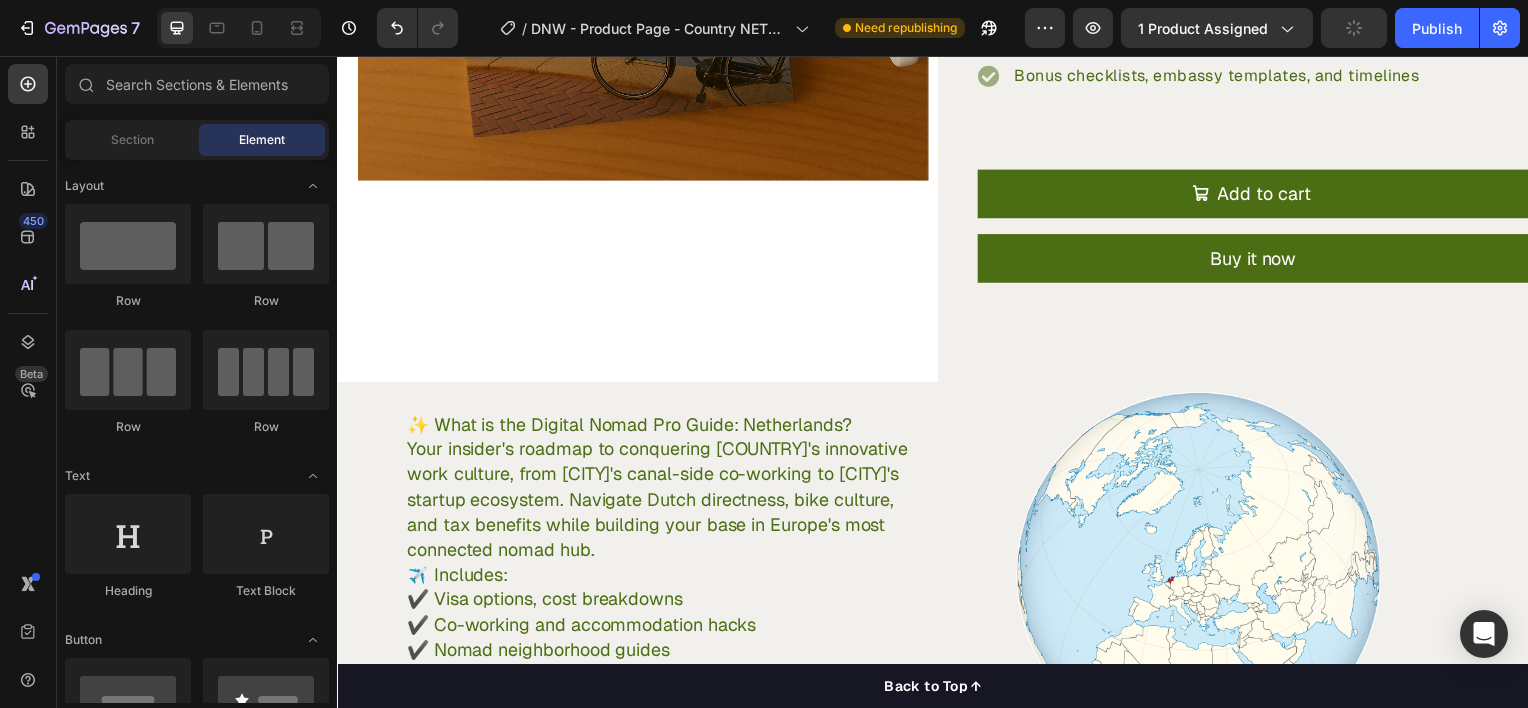 scroll, scrollTop: 71, scrollLeft: 0, axis: vertical 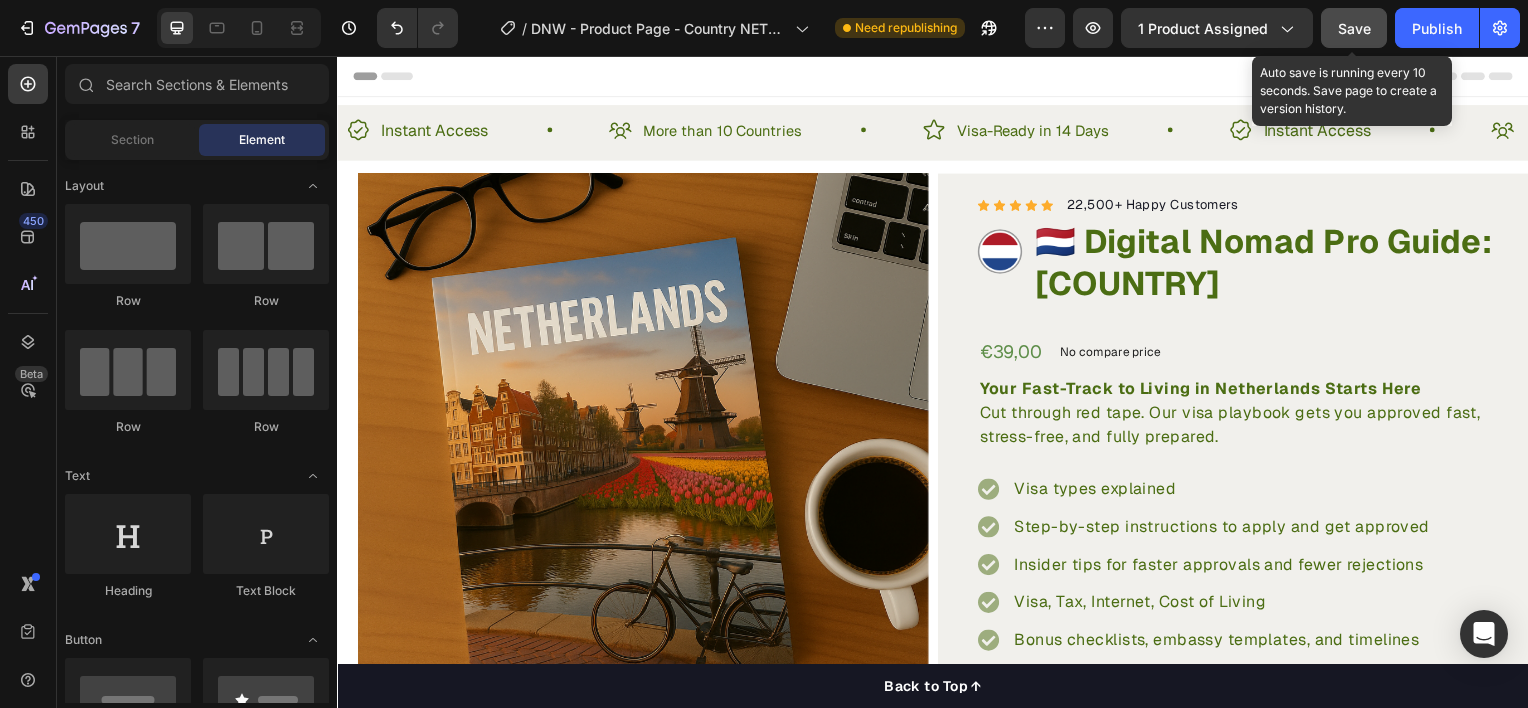 click on "Save" at bounding box center (1354, 28) 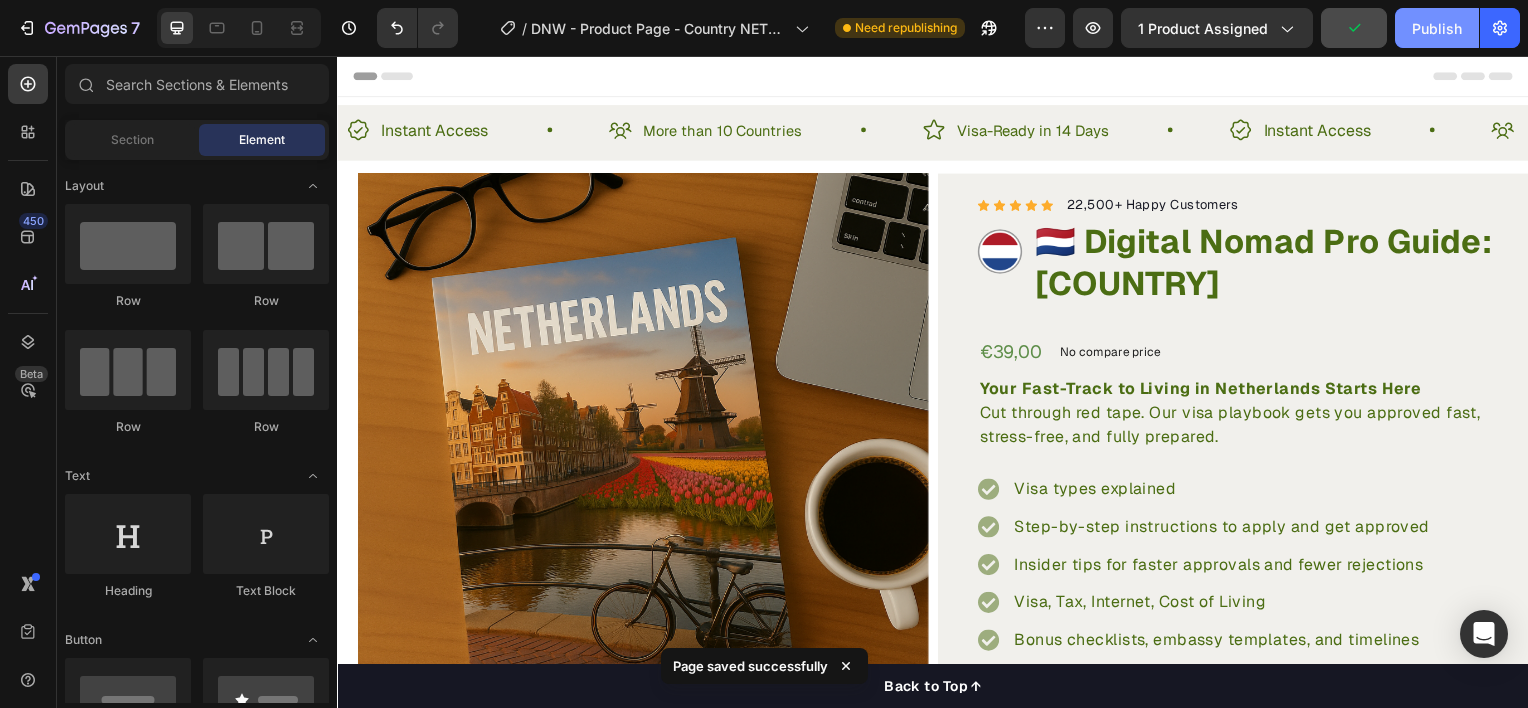 click on "Publish" at bounding box center [1437, 28] 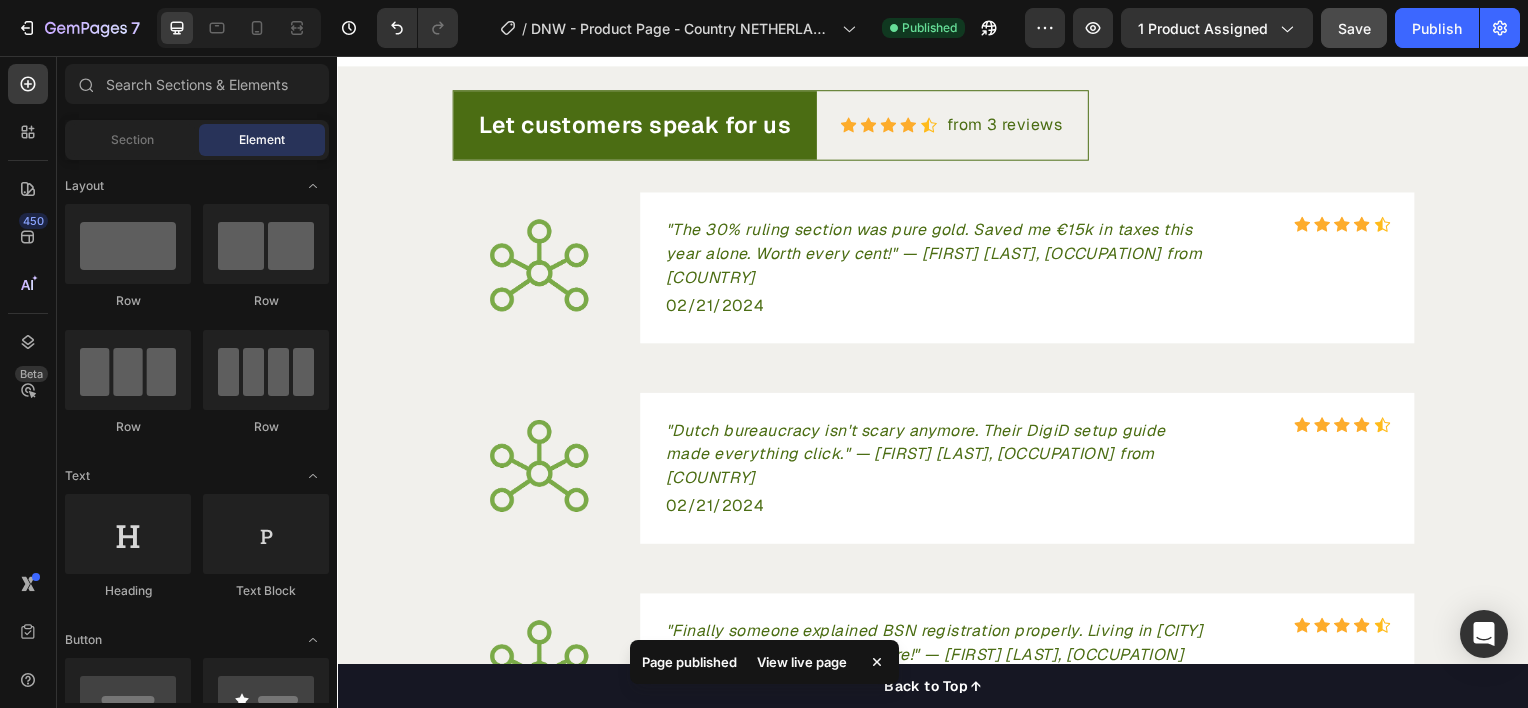 scroll, scrollTop: 3596, scrollLeft: 0, axis: vertical 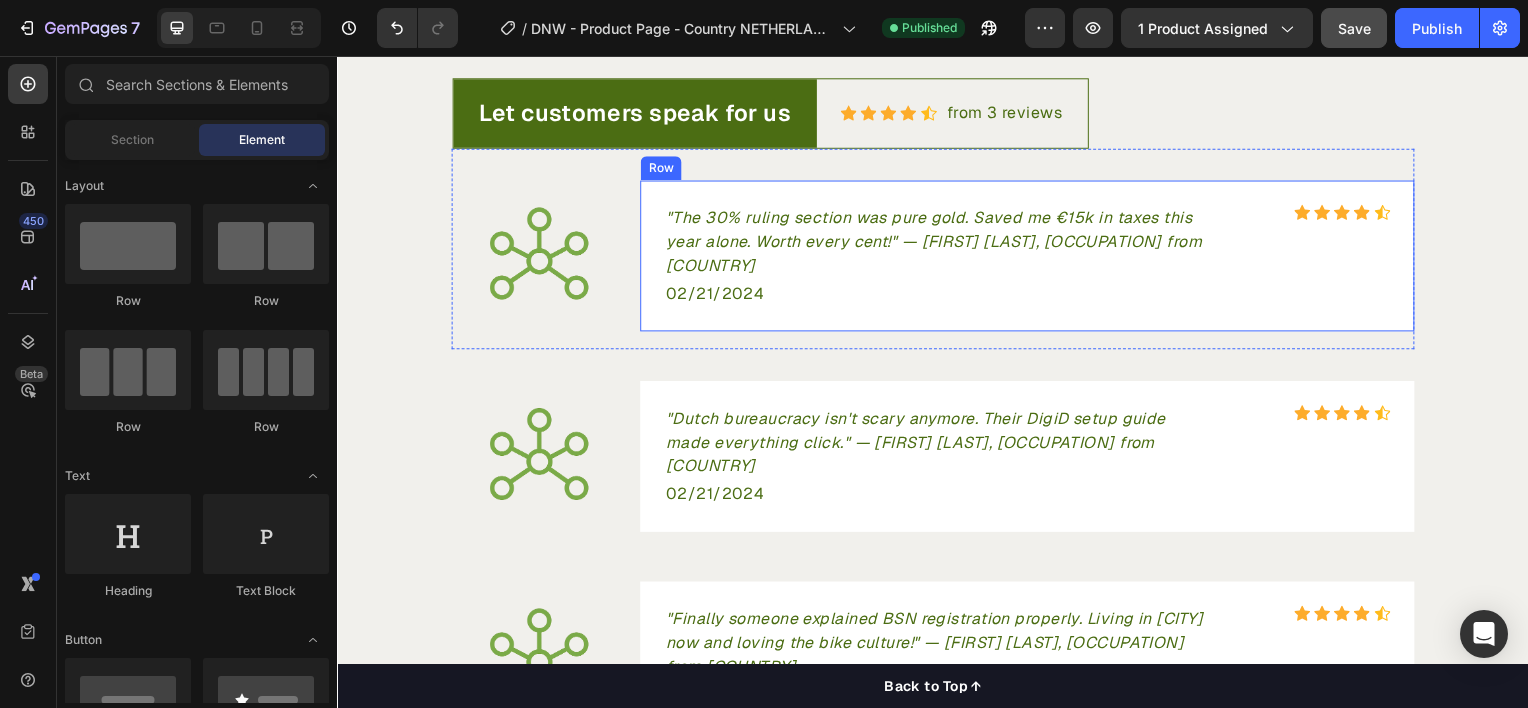 click on ""The 30% ruling section was pure gold. Saved me €15k in taxes this year alone. Worth every cent!" — Elena V., UX Designer from Spain Text block Icon Icon Icon Icon
Icon Icon List Hoz Row 02/21/2024 Text block Row" at bounding box center [1032, 257] 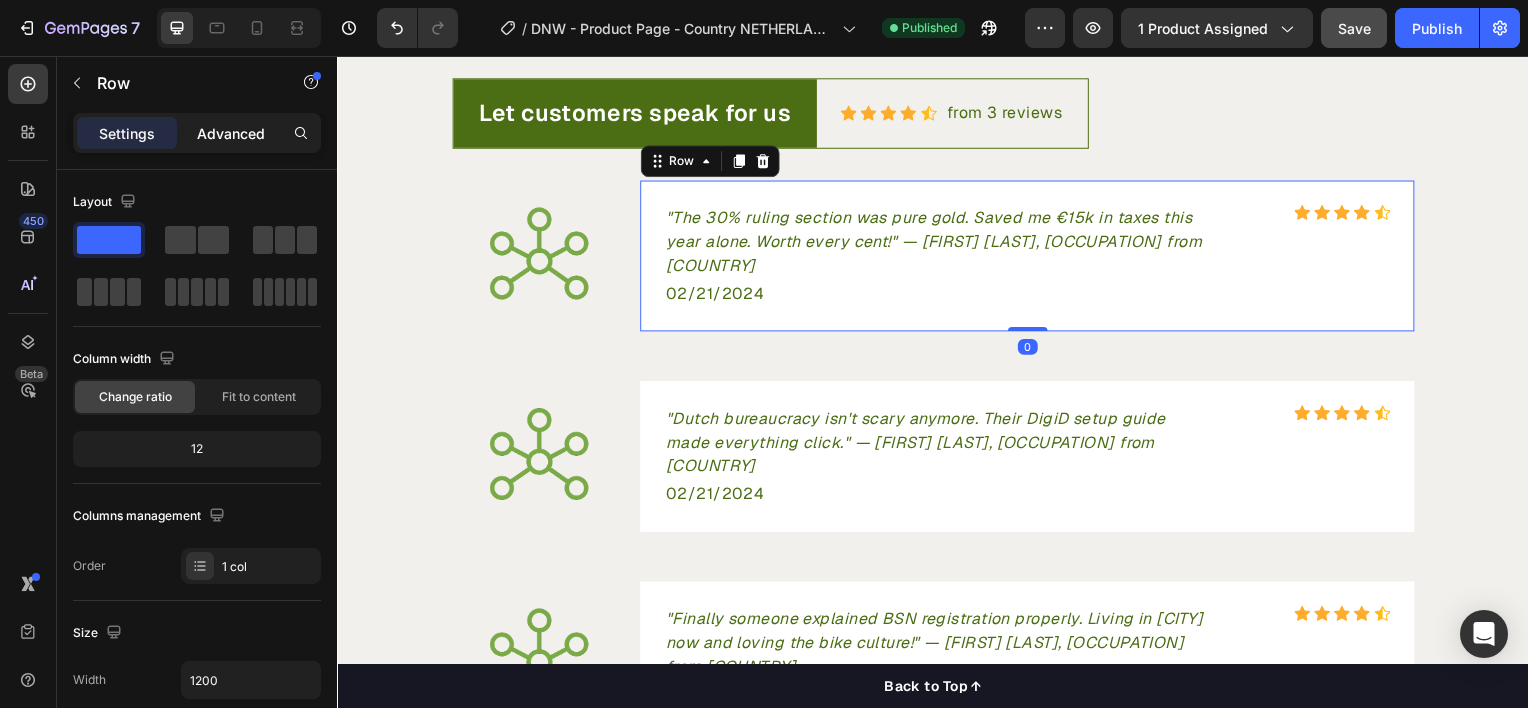 click on "Advanced" 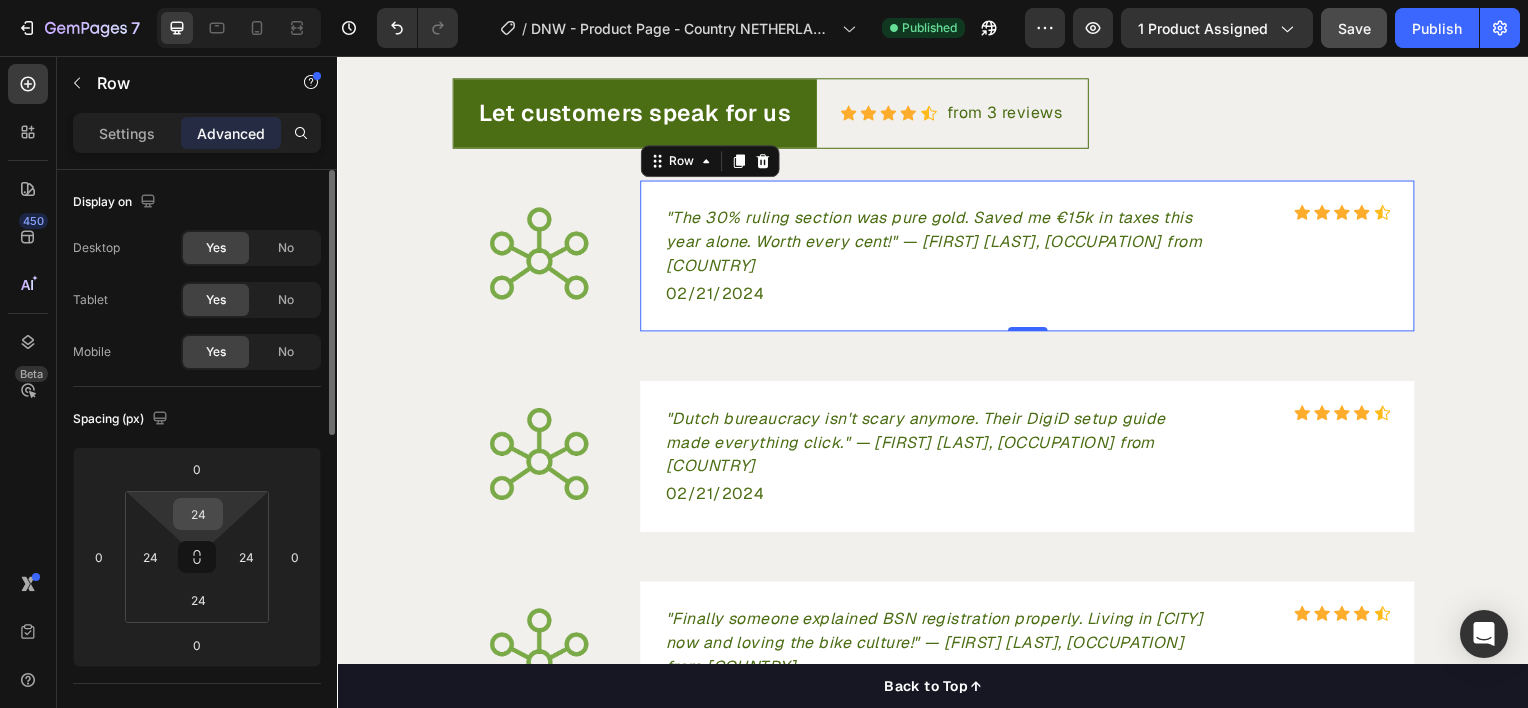 click on "24" at bounding box center [198, 514] 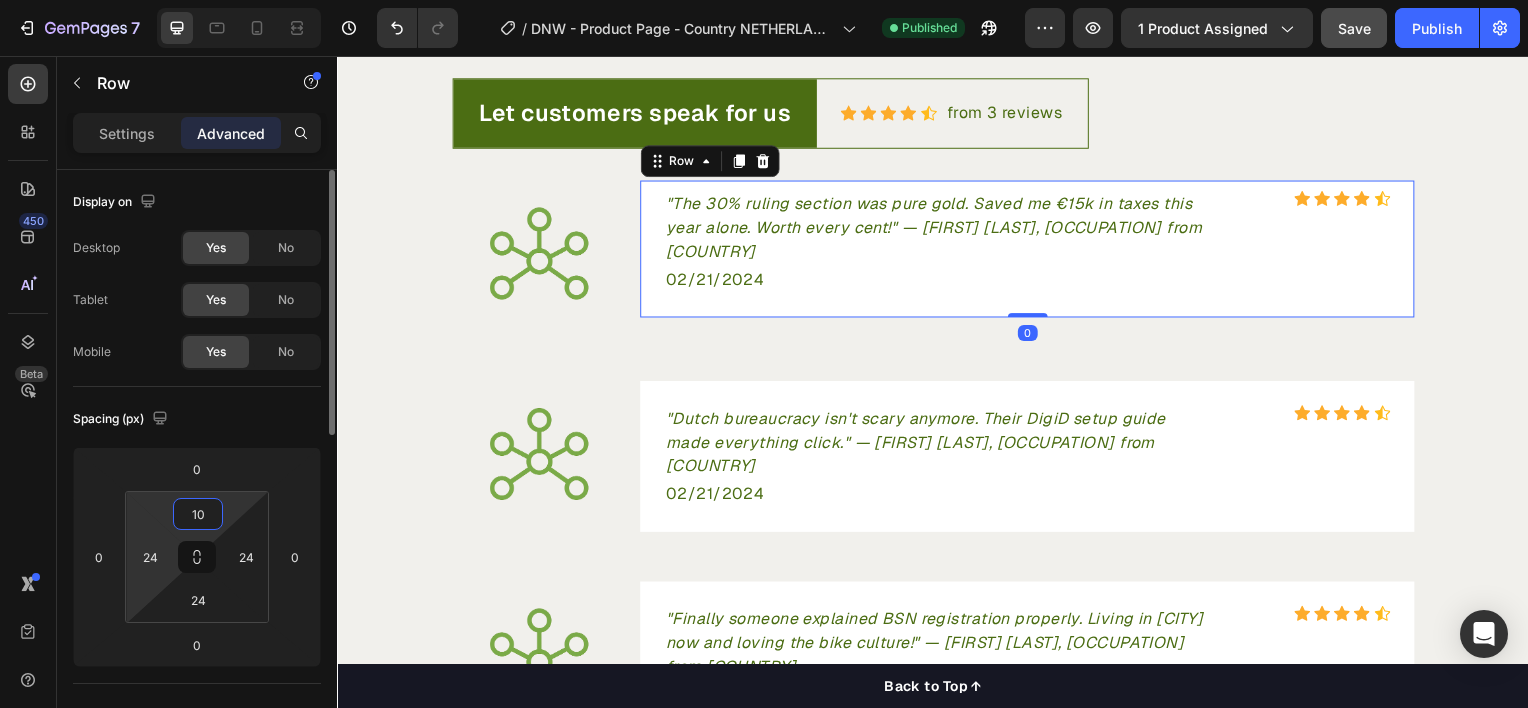 type on "10" 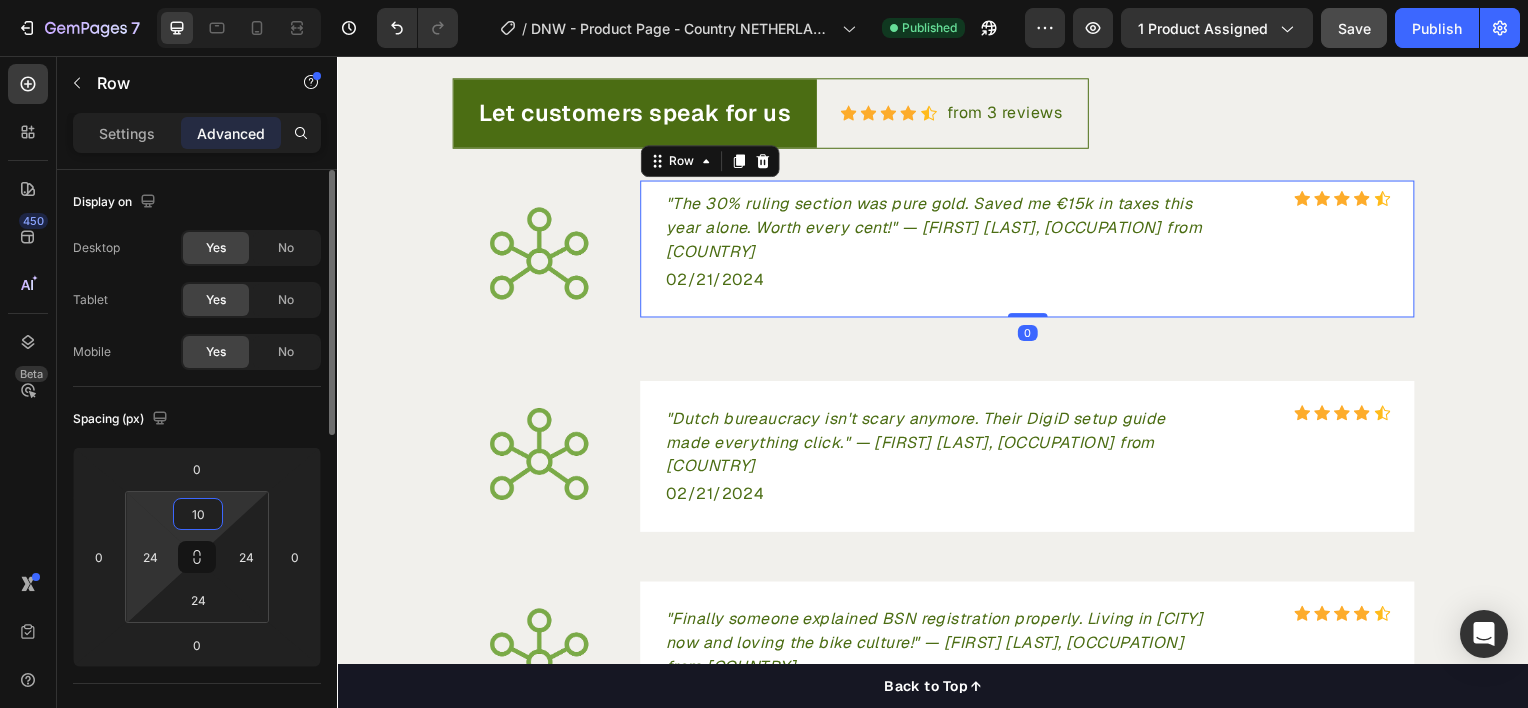click on "7  Version history  /  DNW - Product Page - Country NETHERLANDS Published Preview 1 product assigned  Save   Publish  450 Beta Sections(18) Elements(84) Section Element Hero Section Product Detail Brands Trusted Badges Guarantee Product Breakdown How to use Testimonials Compare Bundle FAQs Social Proof Brand Story Product List Collection Blog List Contact Sticky Add to Cart Custom Footer Browse Library 450 Layout
Row
Row
Row
Row Text
Heading
Text Block Button
Button
Button Media
Image
Image" at bounding box center (764, 0) 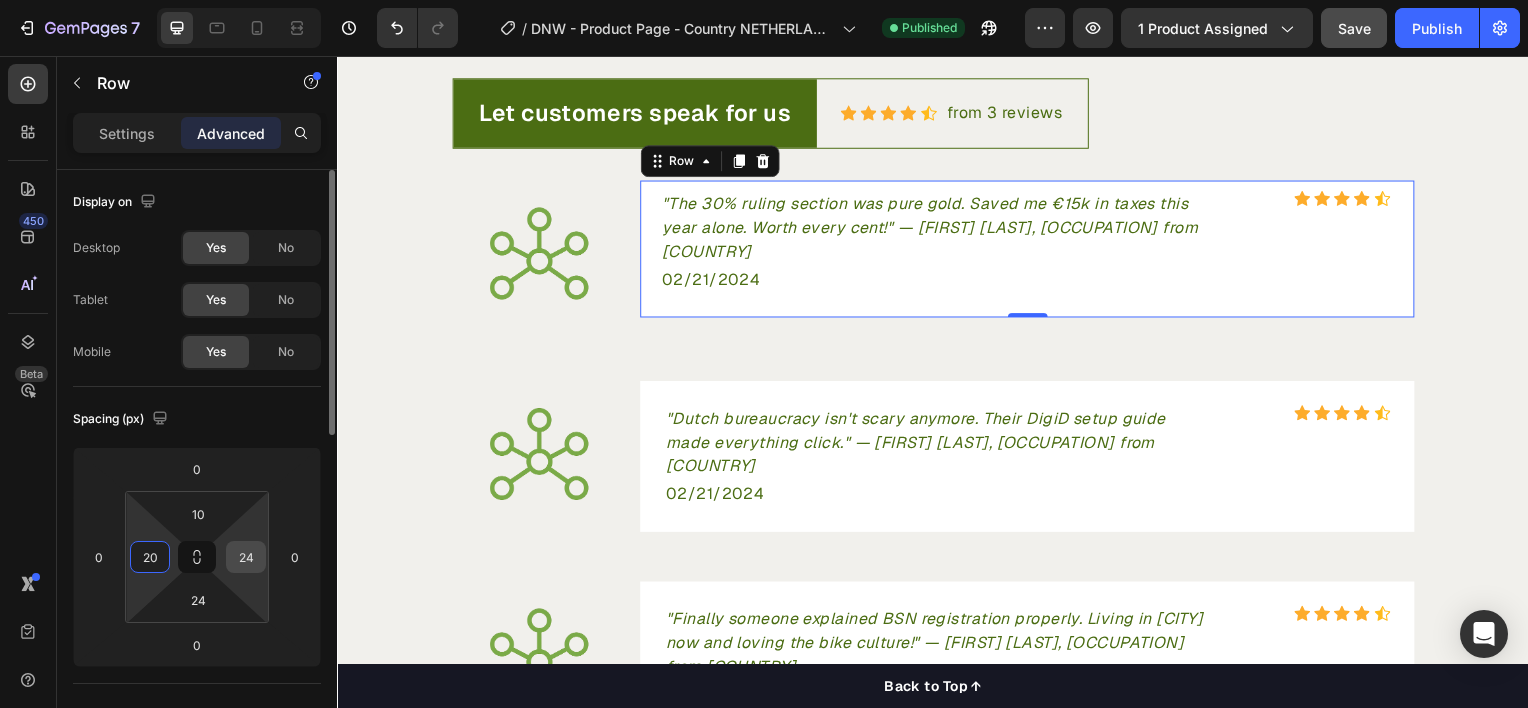 type on "20" 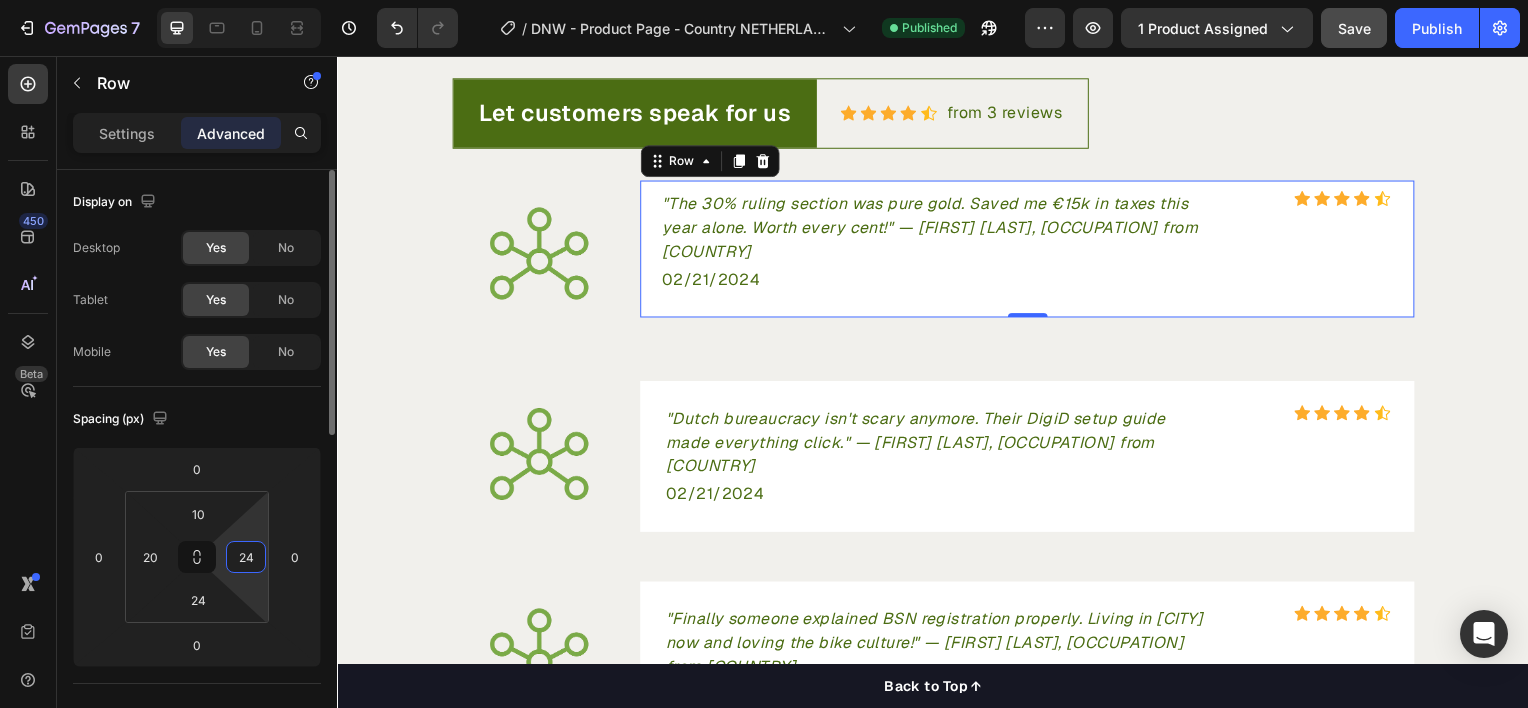 click on "24" at bounding box center (246, 557) 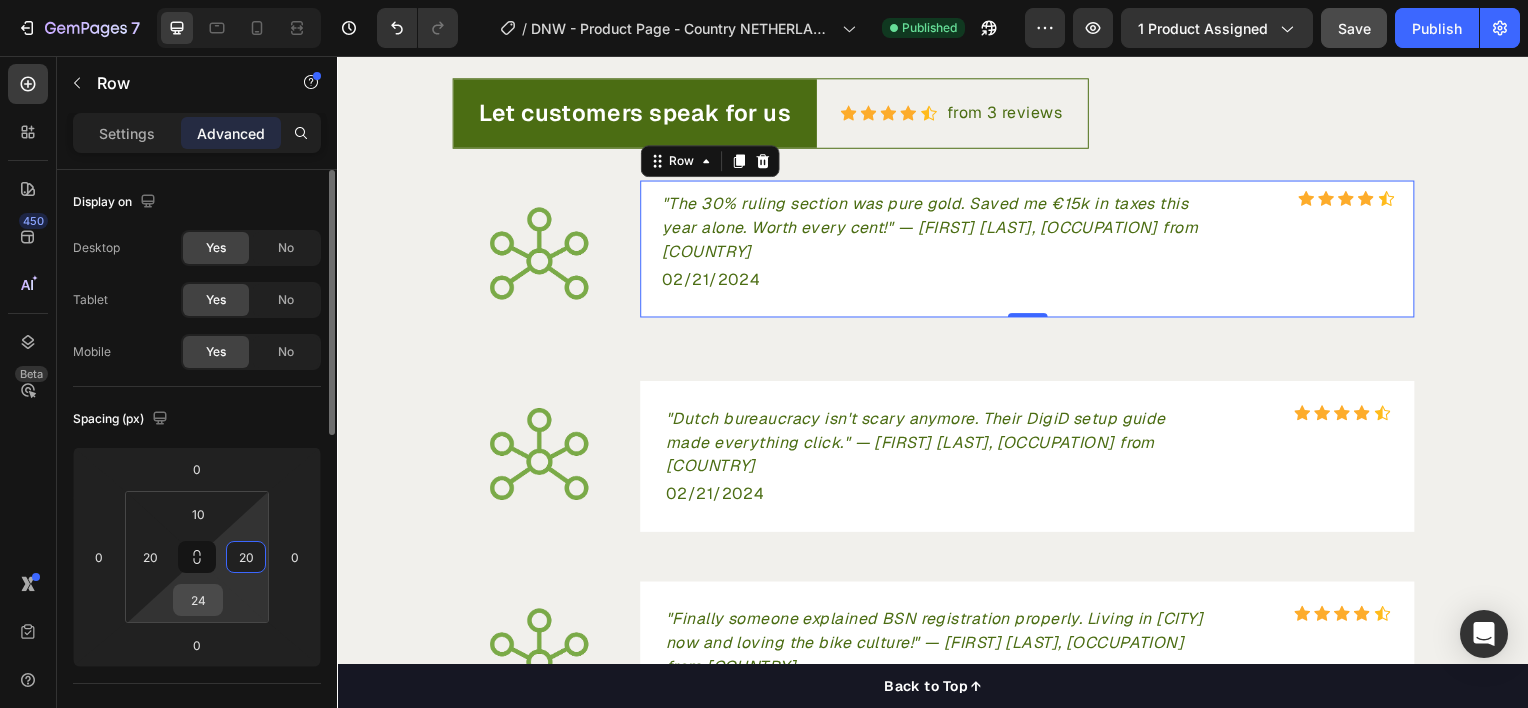 type on "20" 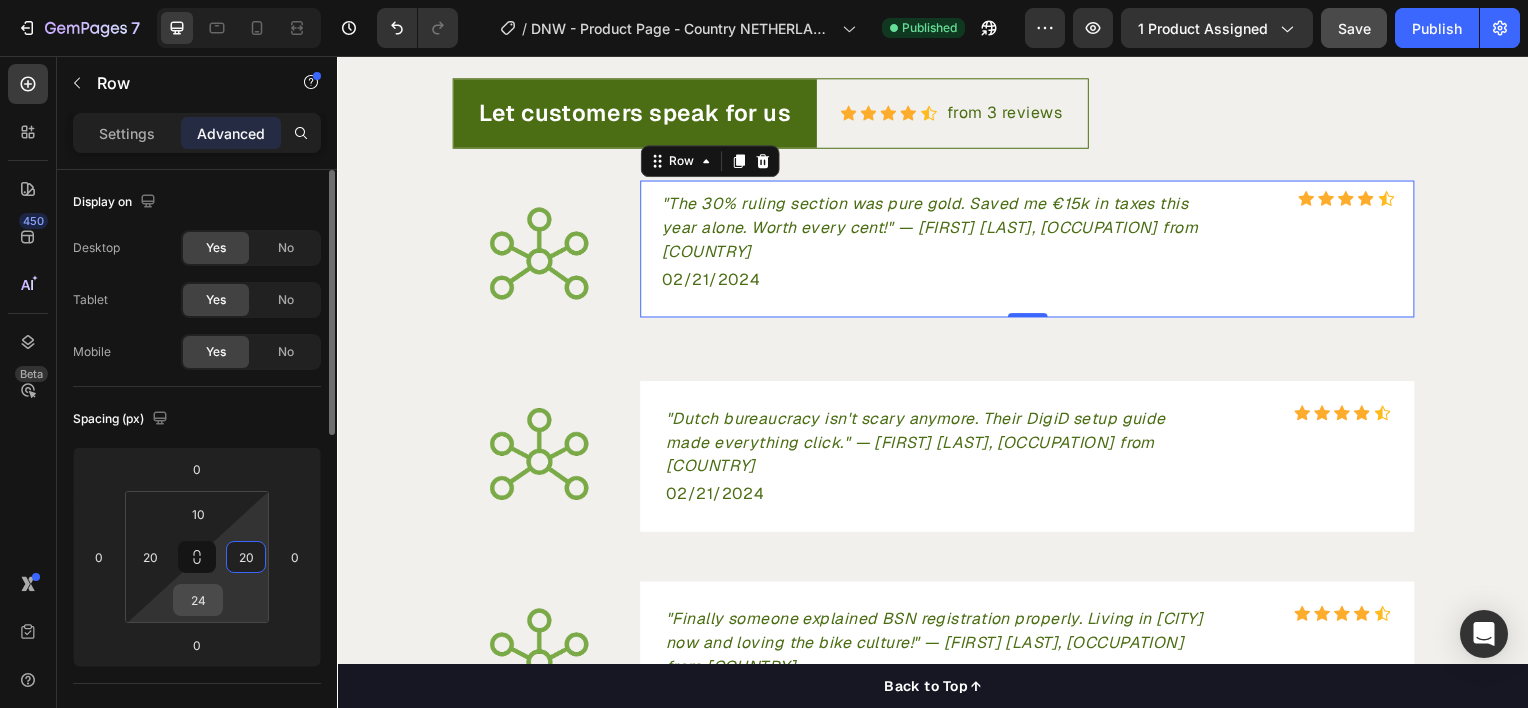 click on "24" at bounding box center (198, 600) 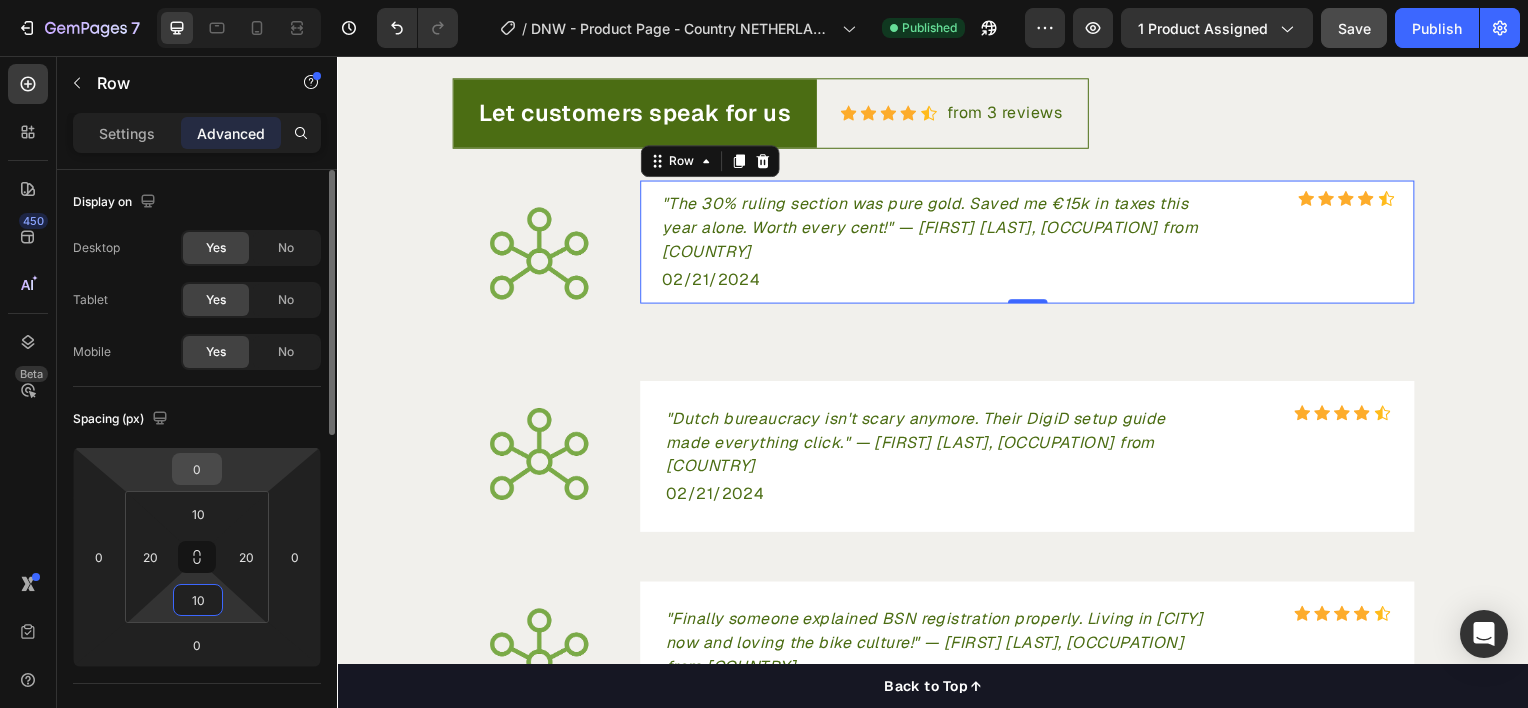 type on "10" 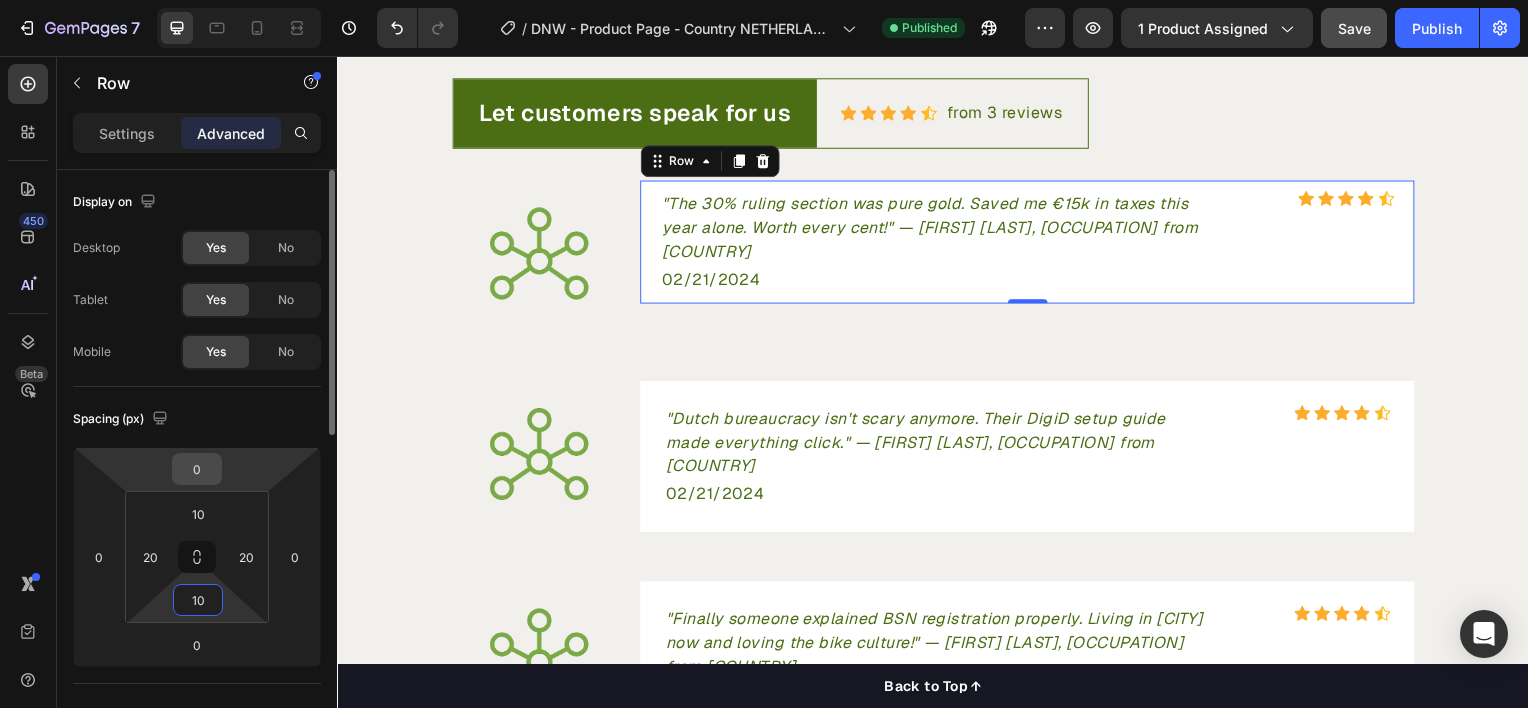 click on "0" at bounding box center [197, 469] 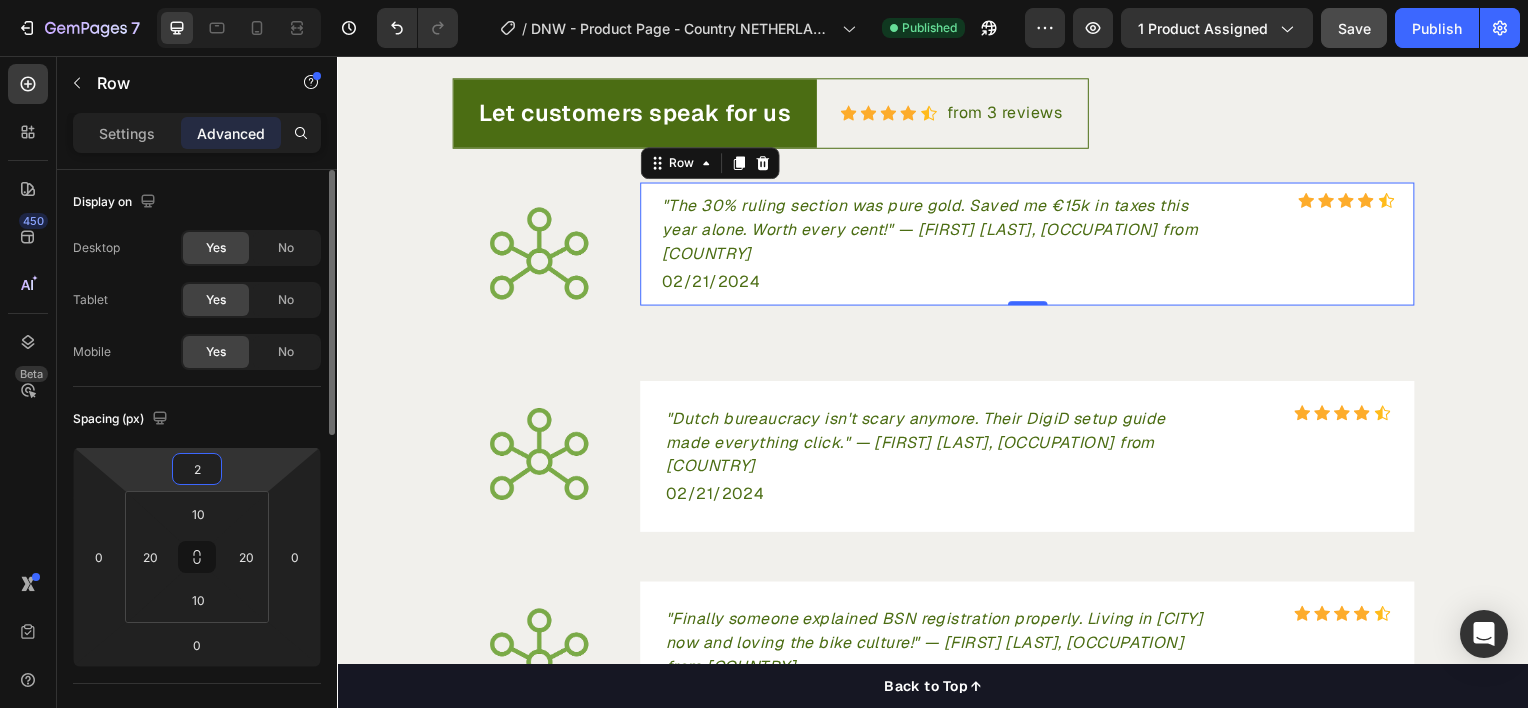 type on "20" 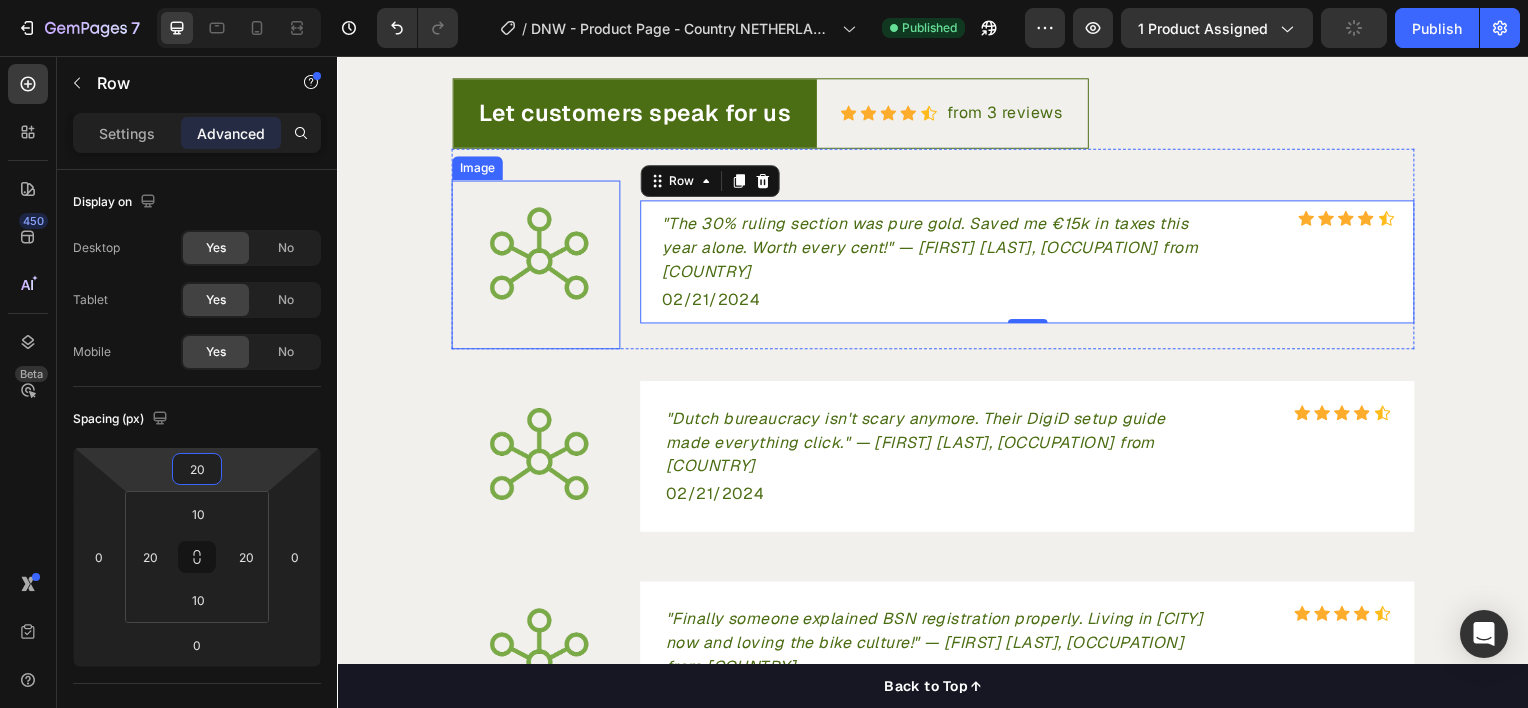 click at bounding box center (537, 257) 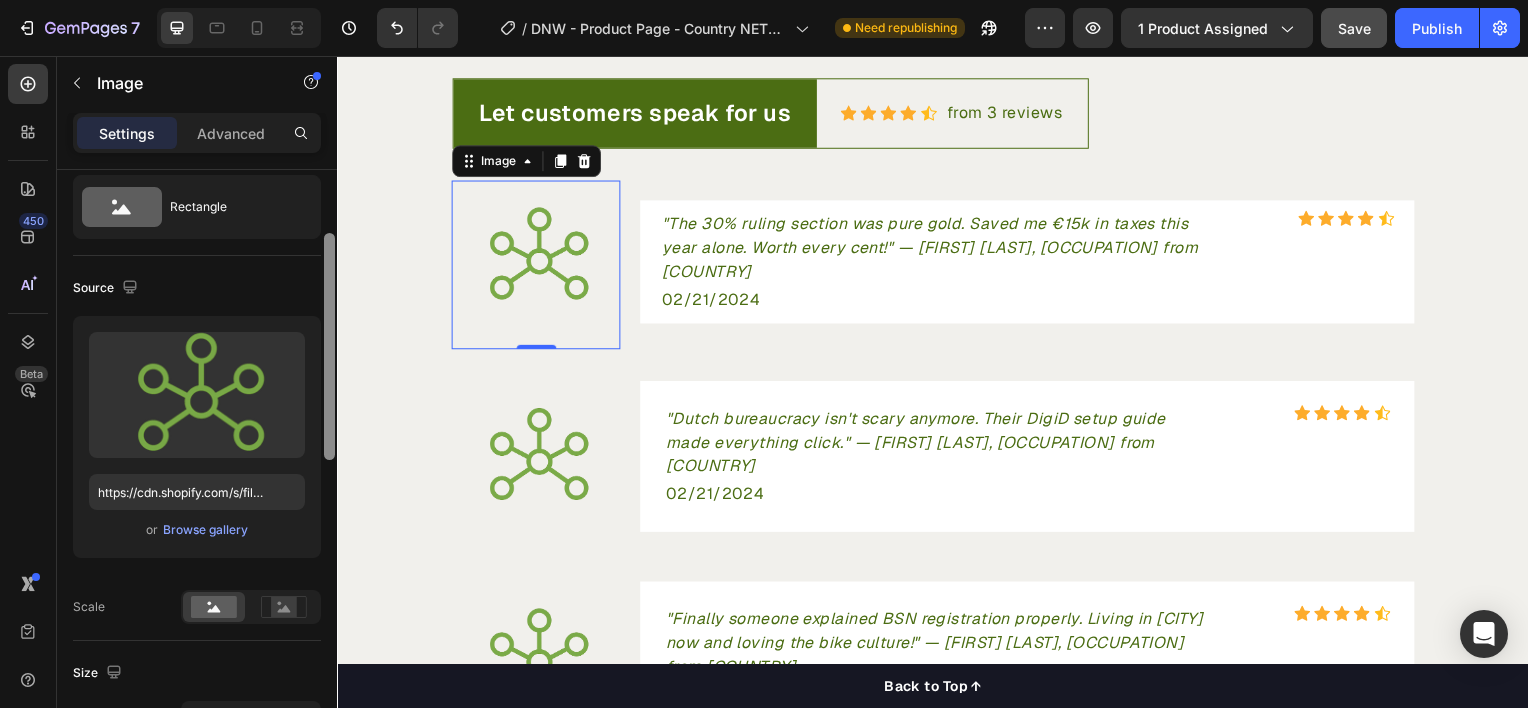 scroll, scrollTop: 94, scrollLeft: 0, axis: vertical 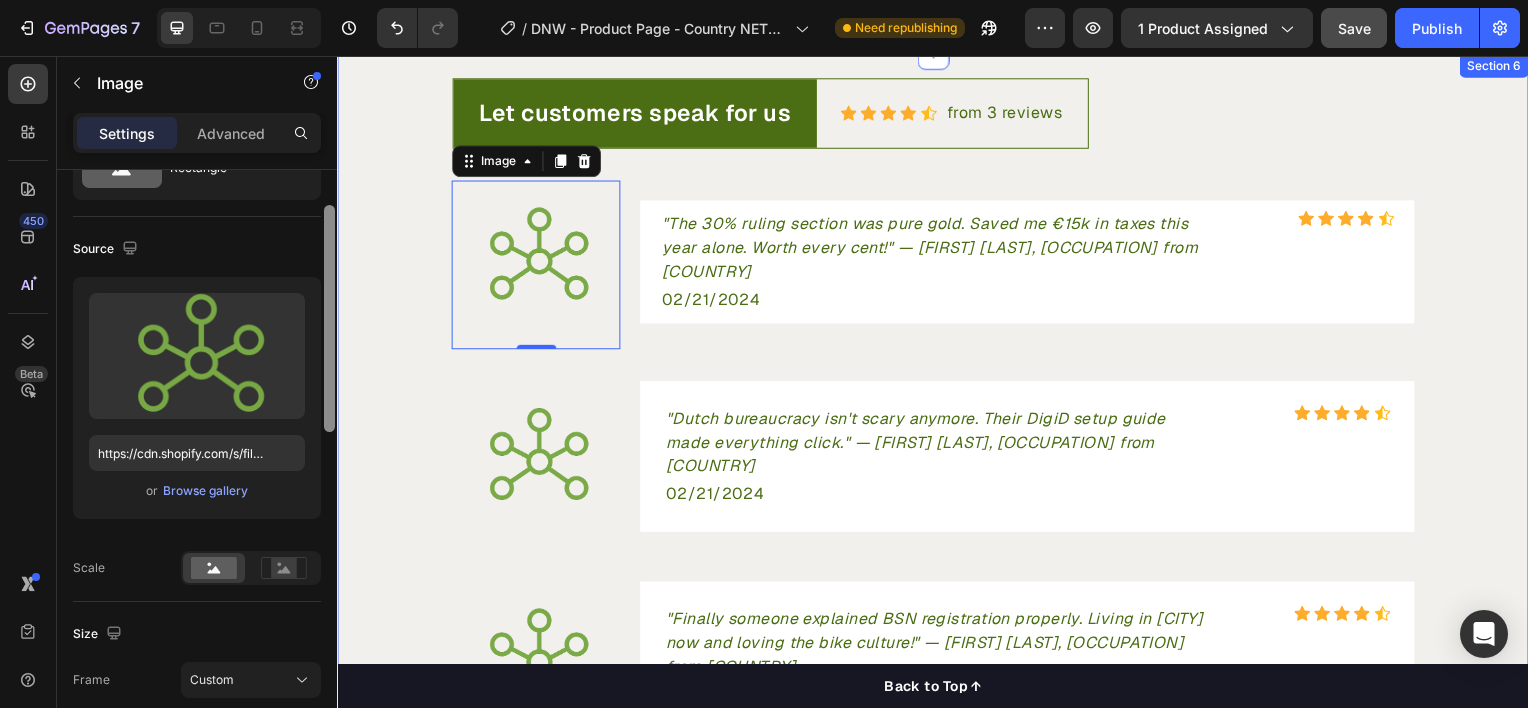 drag, startPoint x: 666, startPoint y: 422, endPoint x: 337, endPoint y: 416, distance: 329.05472 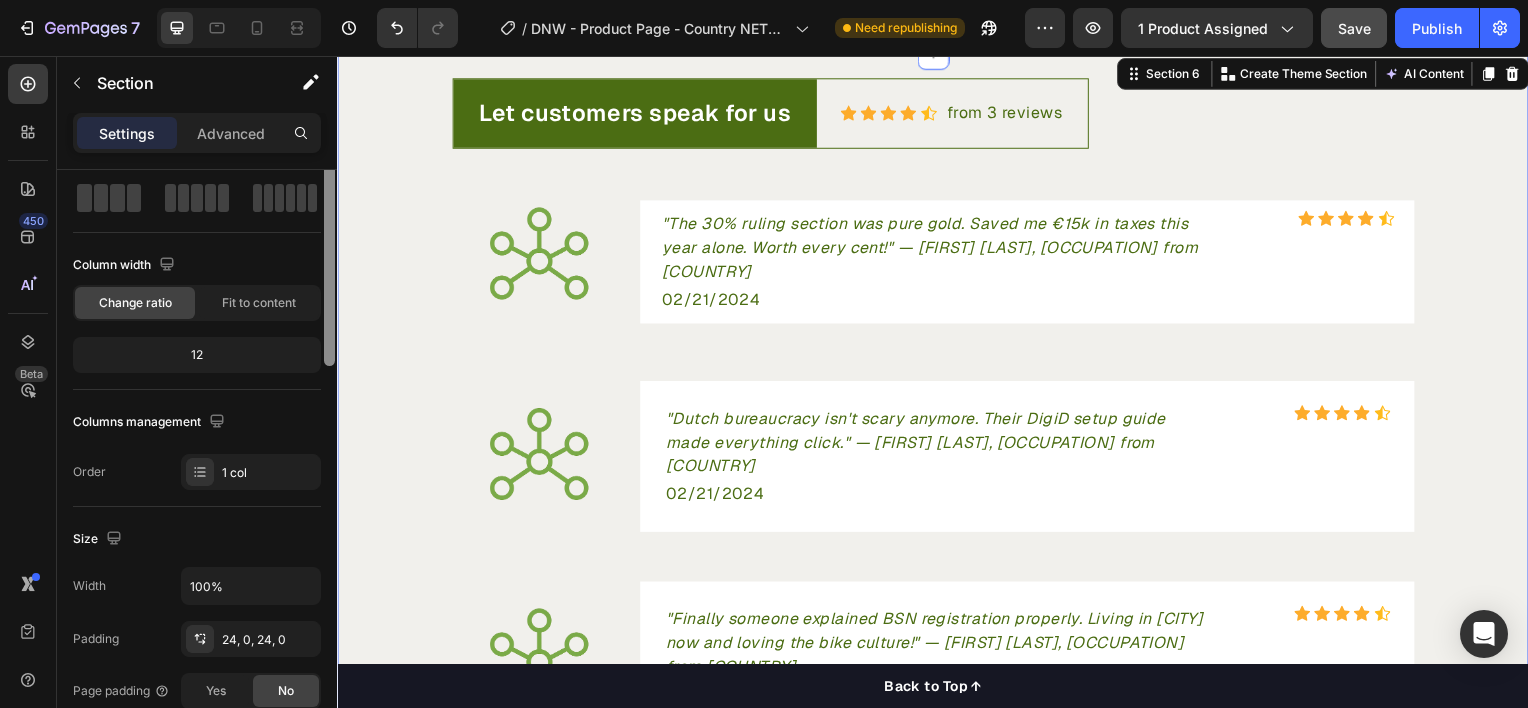 scroll, scrollTop: 0, scrollLeft: 0, axis: both 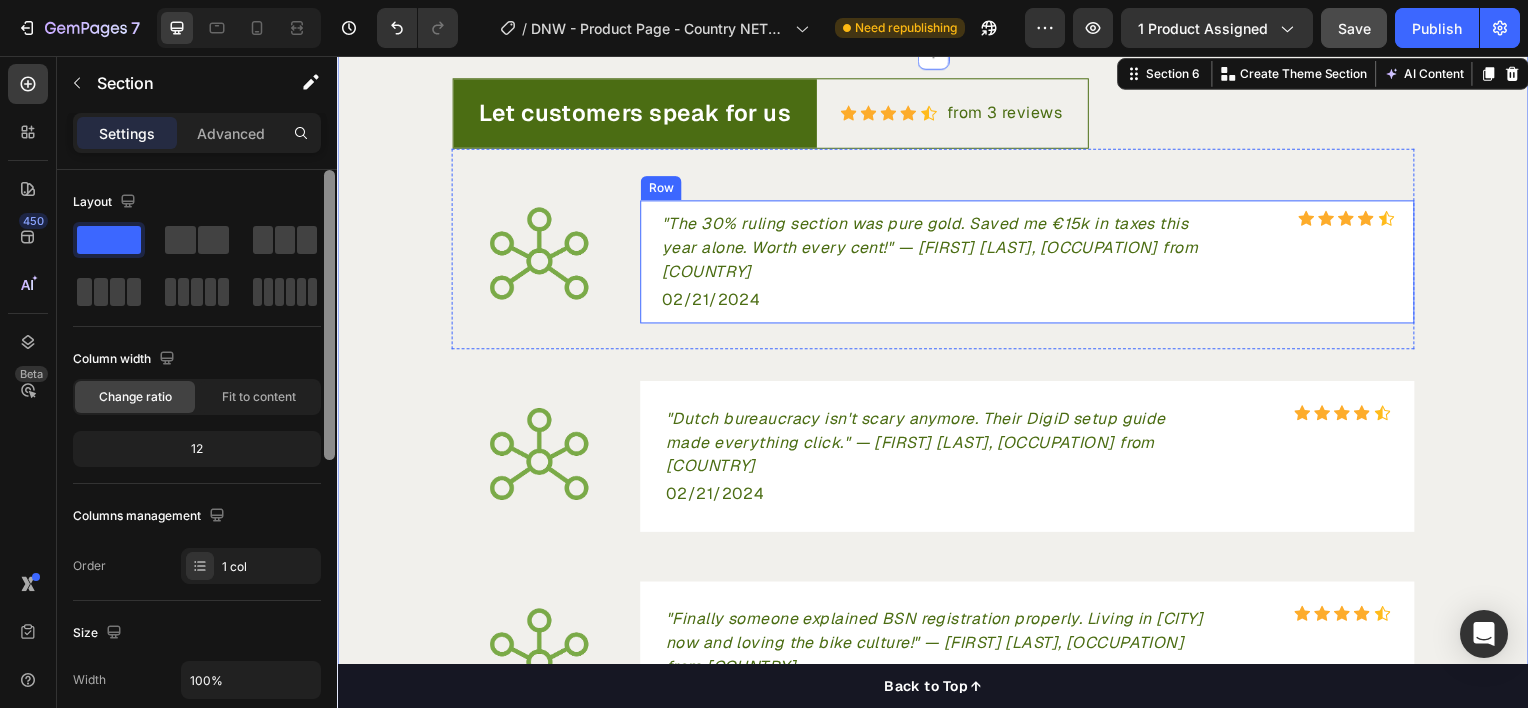 click on ""The 30% ruling section was pure gold. Saved me €15k in taxes this year alone. Worth every cent!" — Elena V., UX Designer from Spain Text block Icon Icon Icon Icon
Icon Icon List Hoz Row 02/21/2024 Text block Row" at bounding box center (1032, 263) 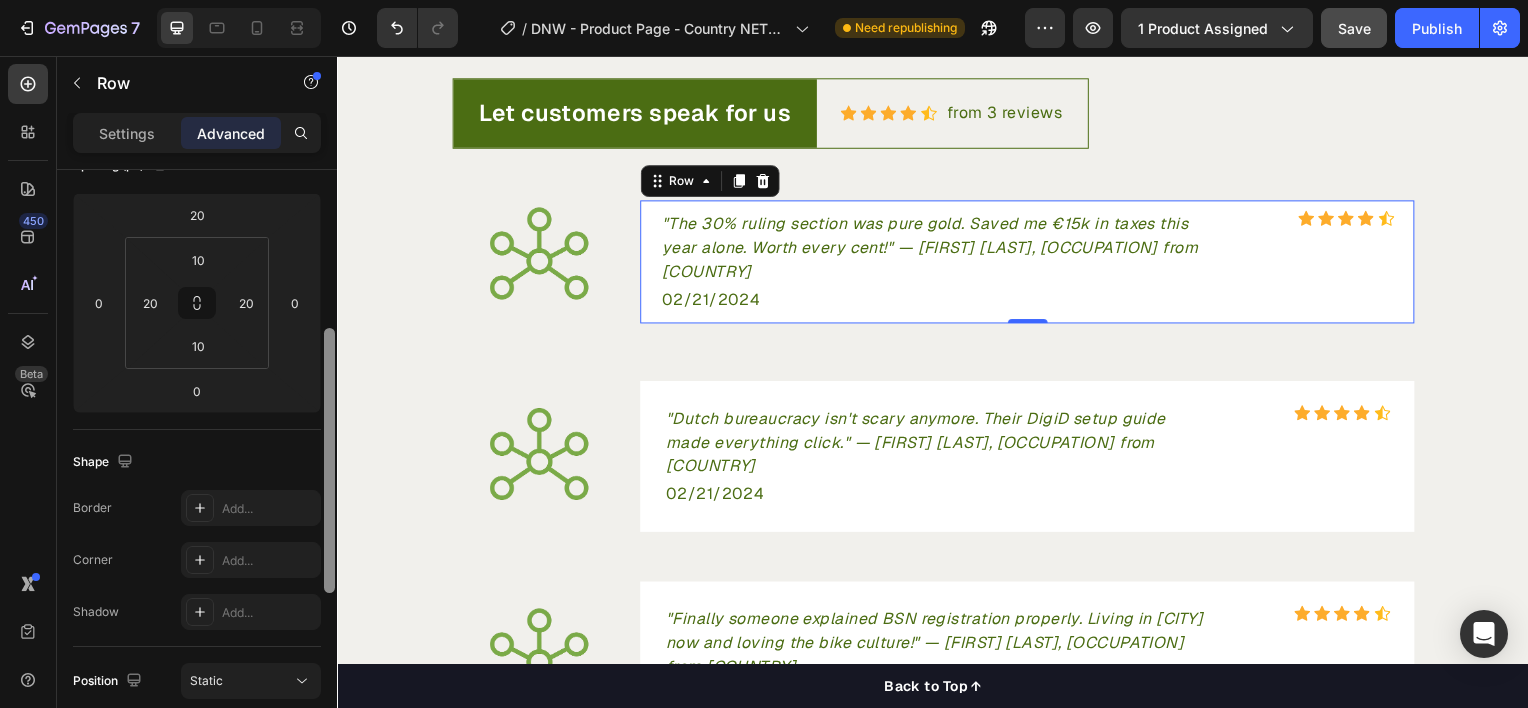 scroll, scrollTop: 350, scrollLeft: 0, axis: vertical 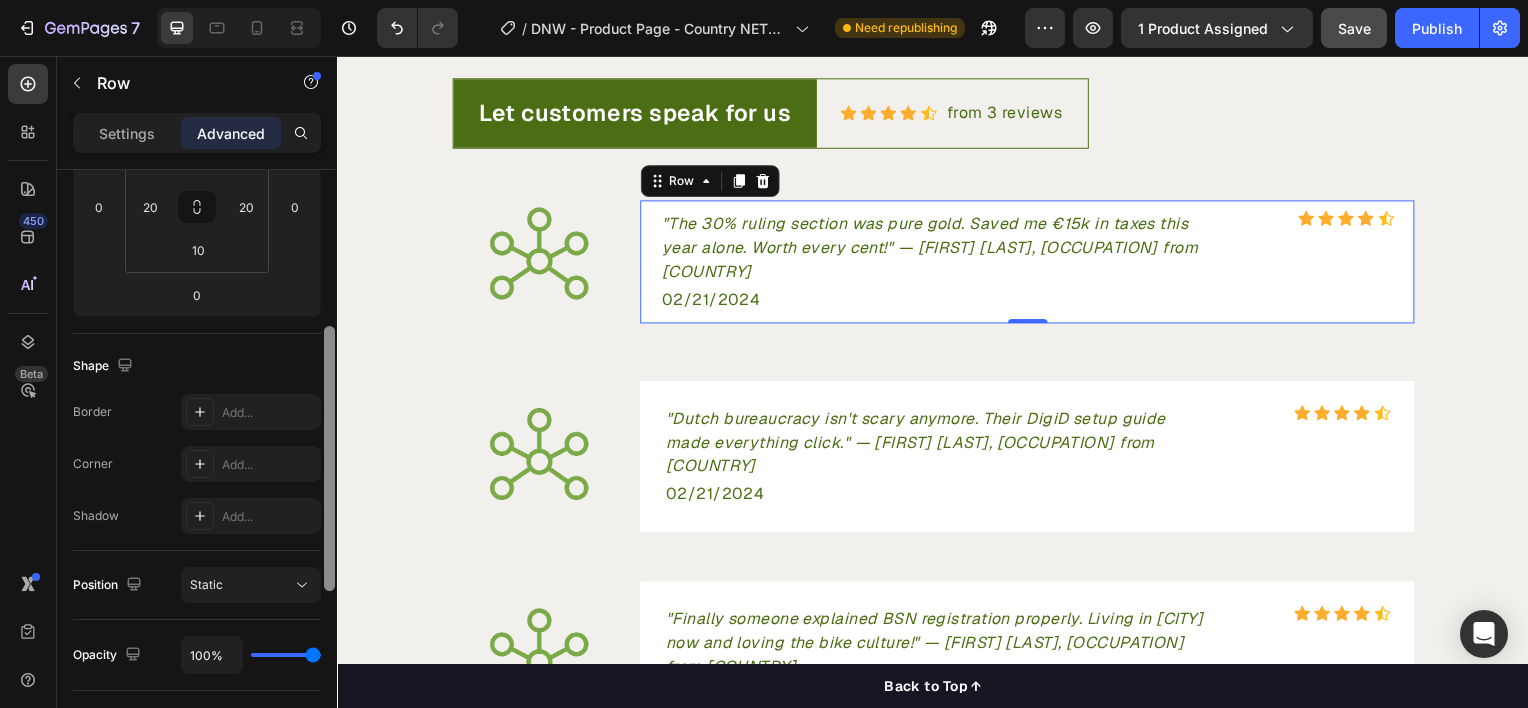 drag, startPoint x: 328, startPoint y: 364, endPoint x: 336, endPoint y: 521, distance: 157.20369 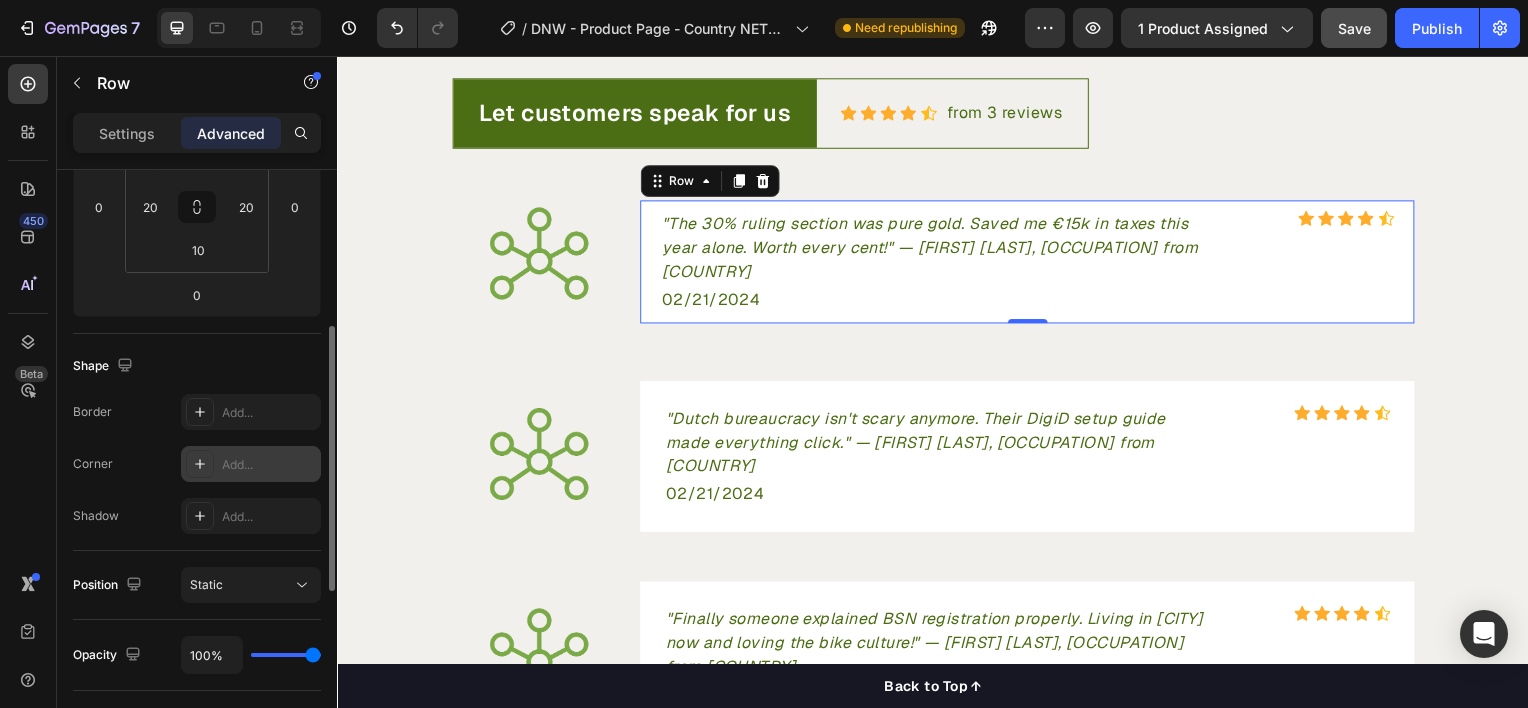click on "Add..." at bounding box center [269, 465] 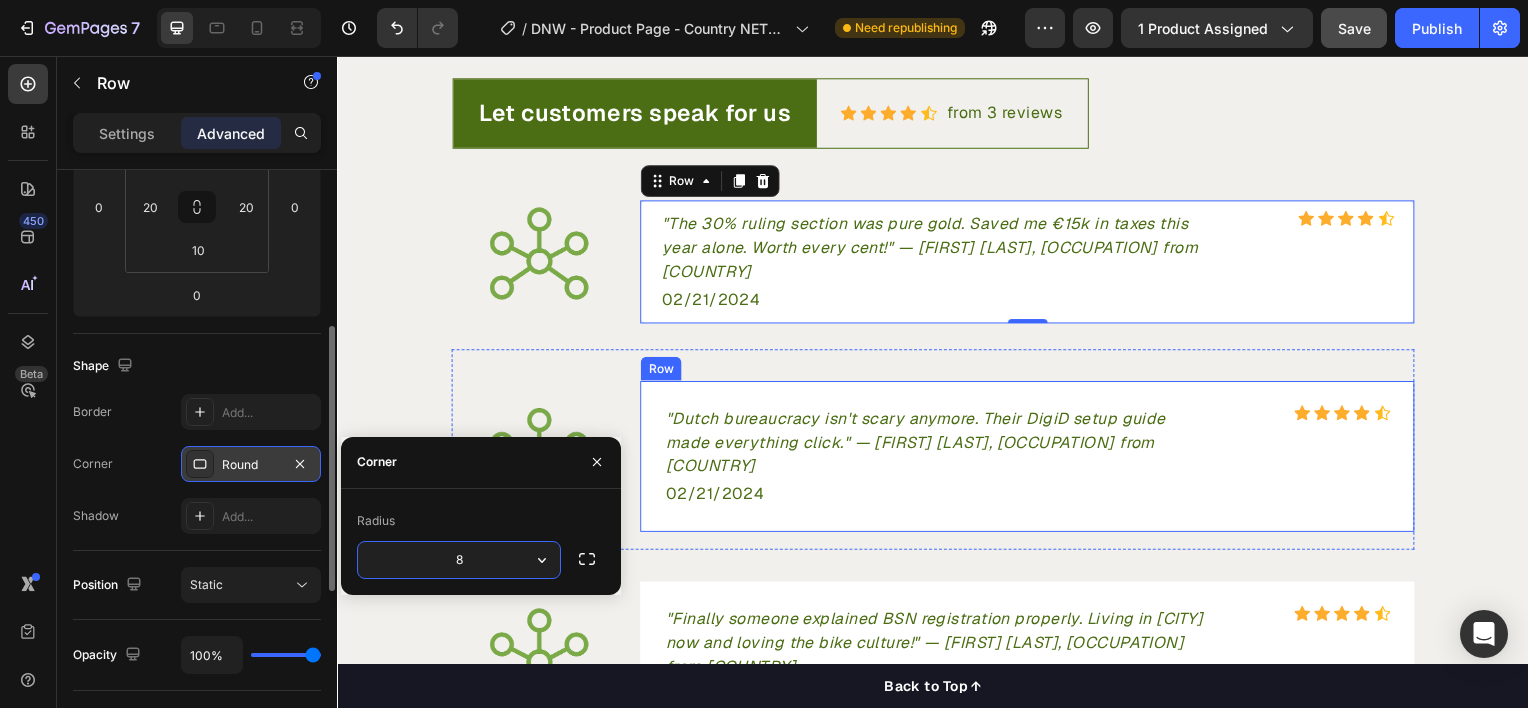 click on ""Dutch bureaucracy isn't scary anymore. Their DigiD setup guide made everything click." — Robert H., Data Scientist from Poland Text block Icon Icon Icon Icon
Icon Icon List Hoz Row 02/21/2024 Text block Row" at bounding box center (1032, 459) 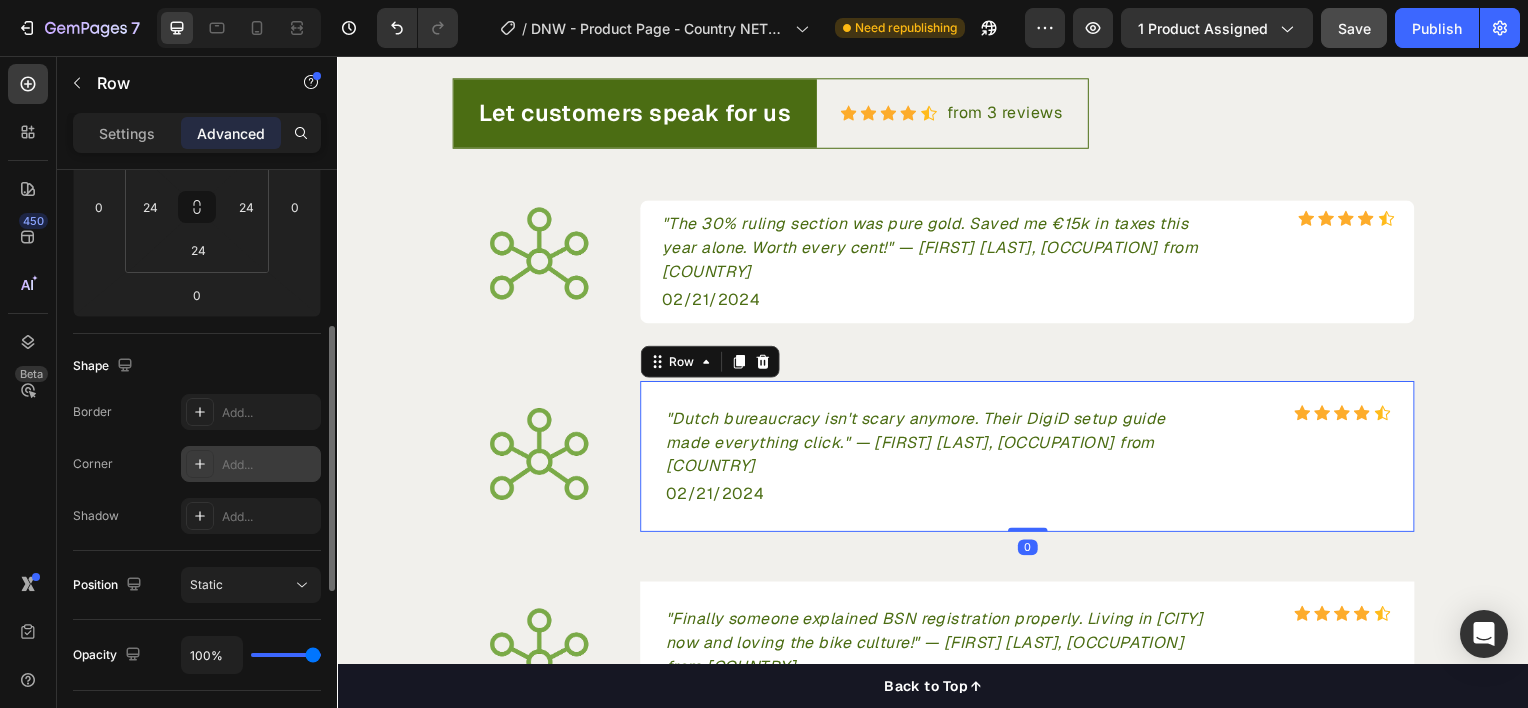 click on "Add..." at bounding box center [269, 465] 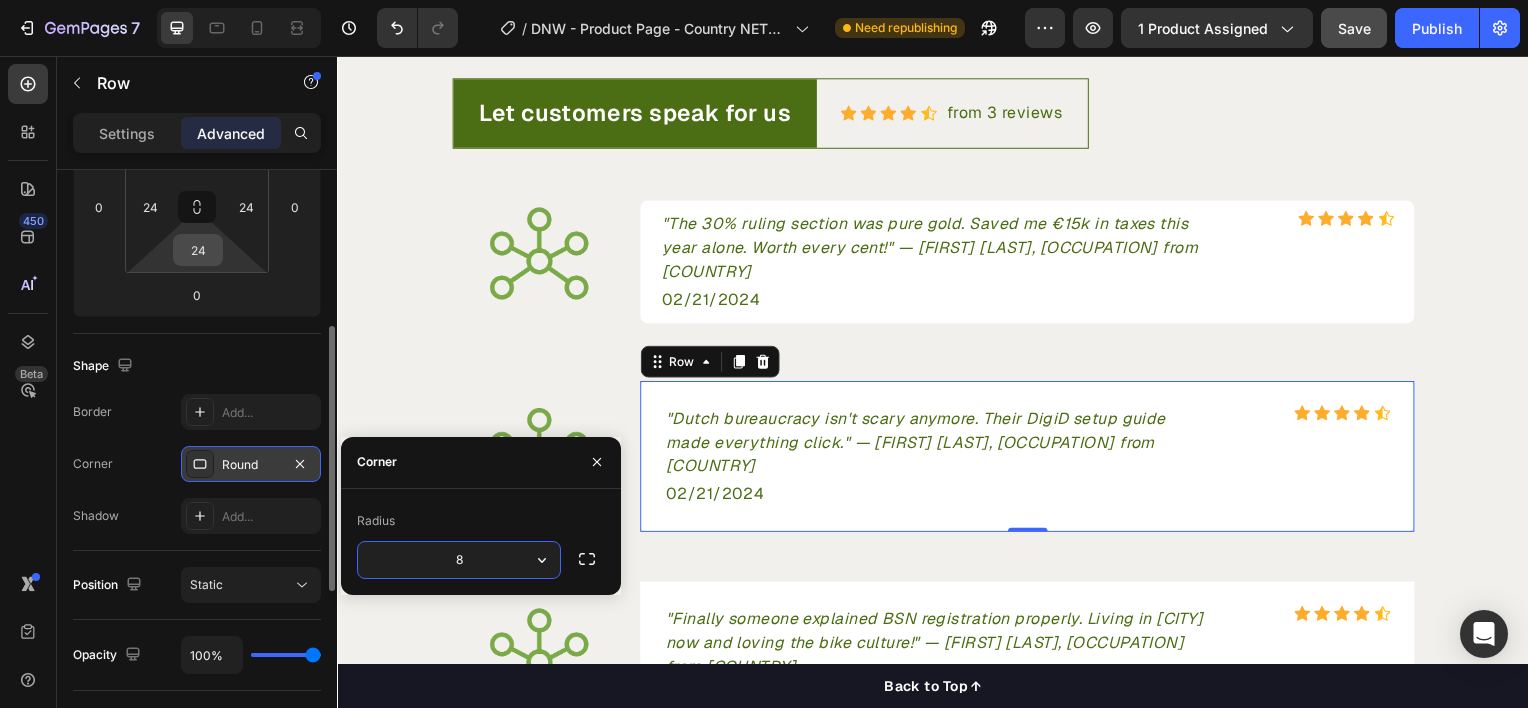 click on "24" at bounding box center [198, 250] 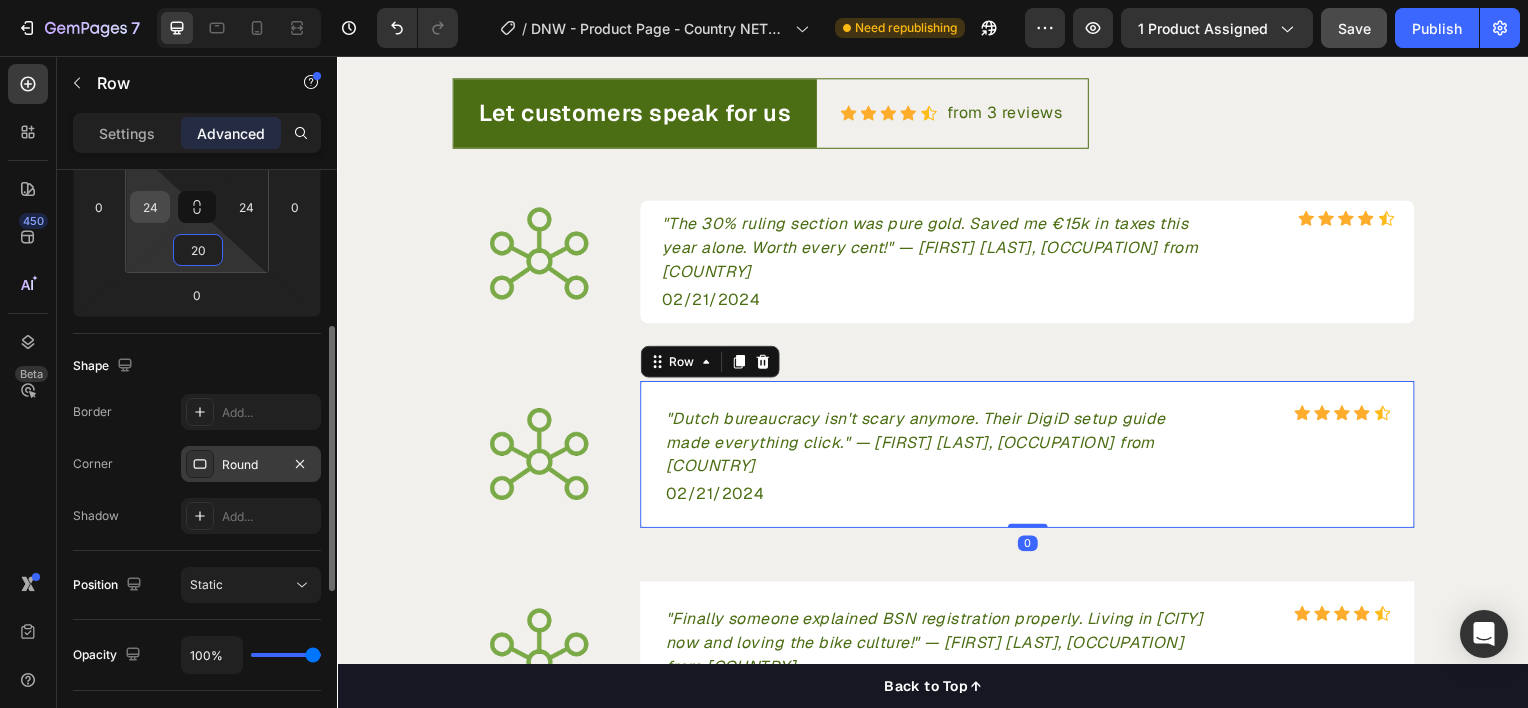 type on "20" 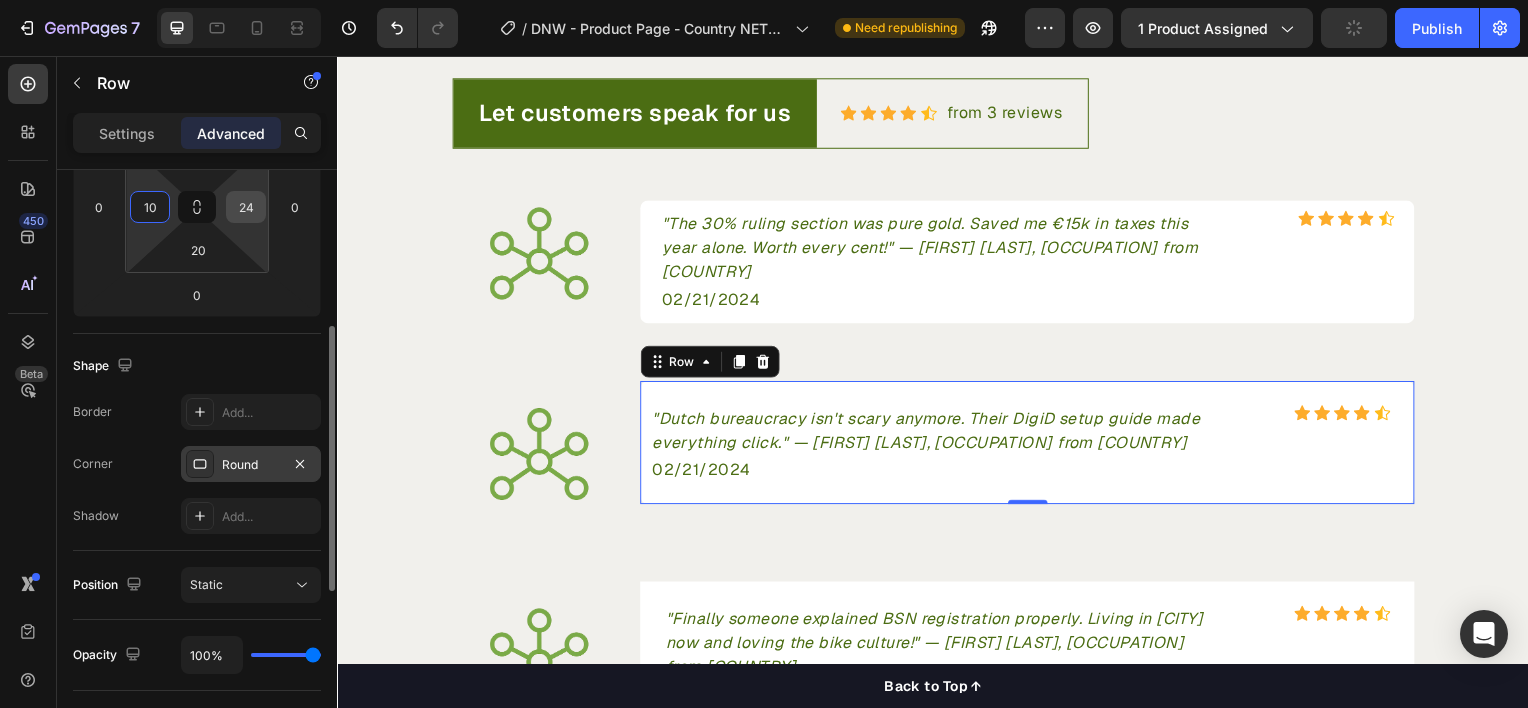 type on "10" 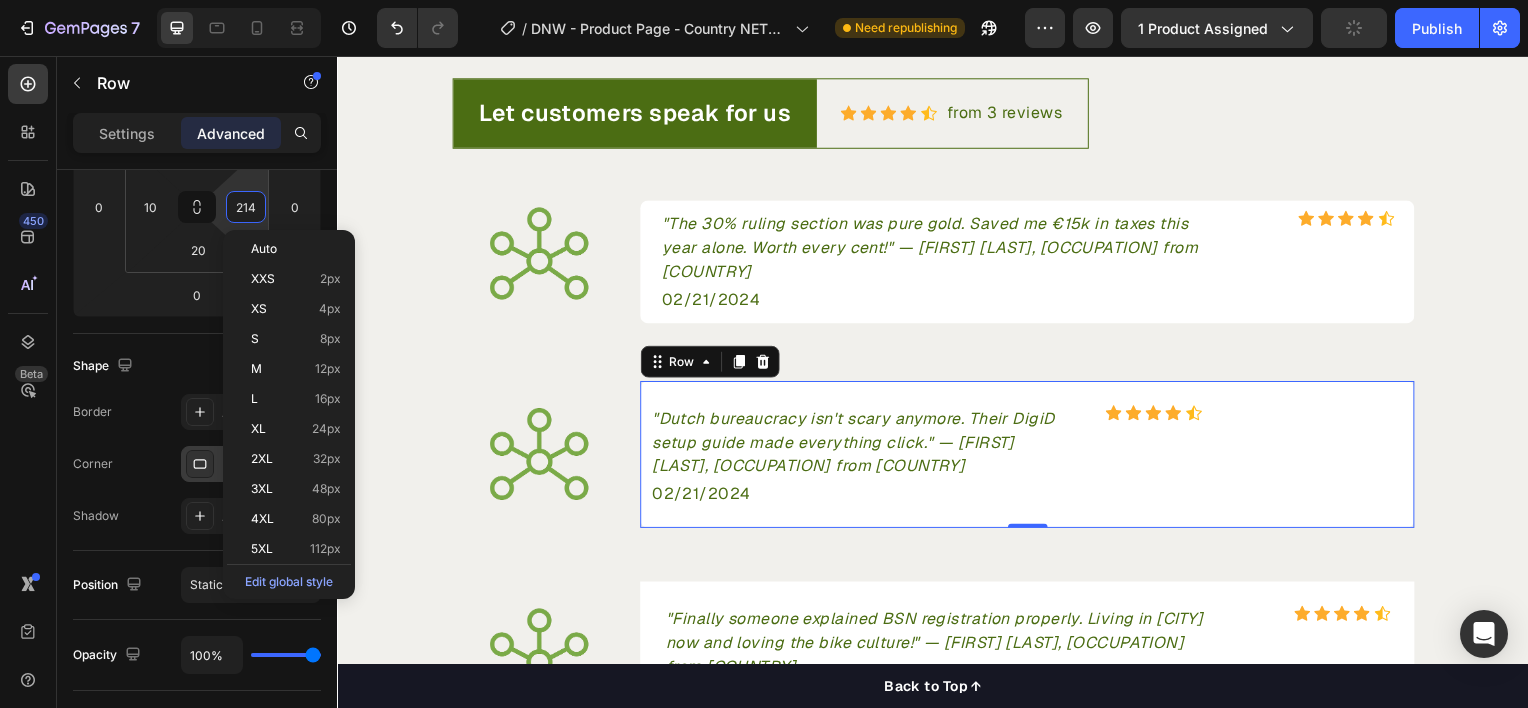 type on "9" 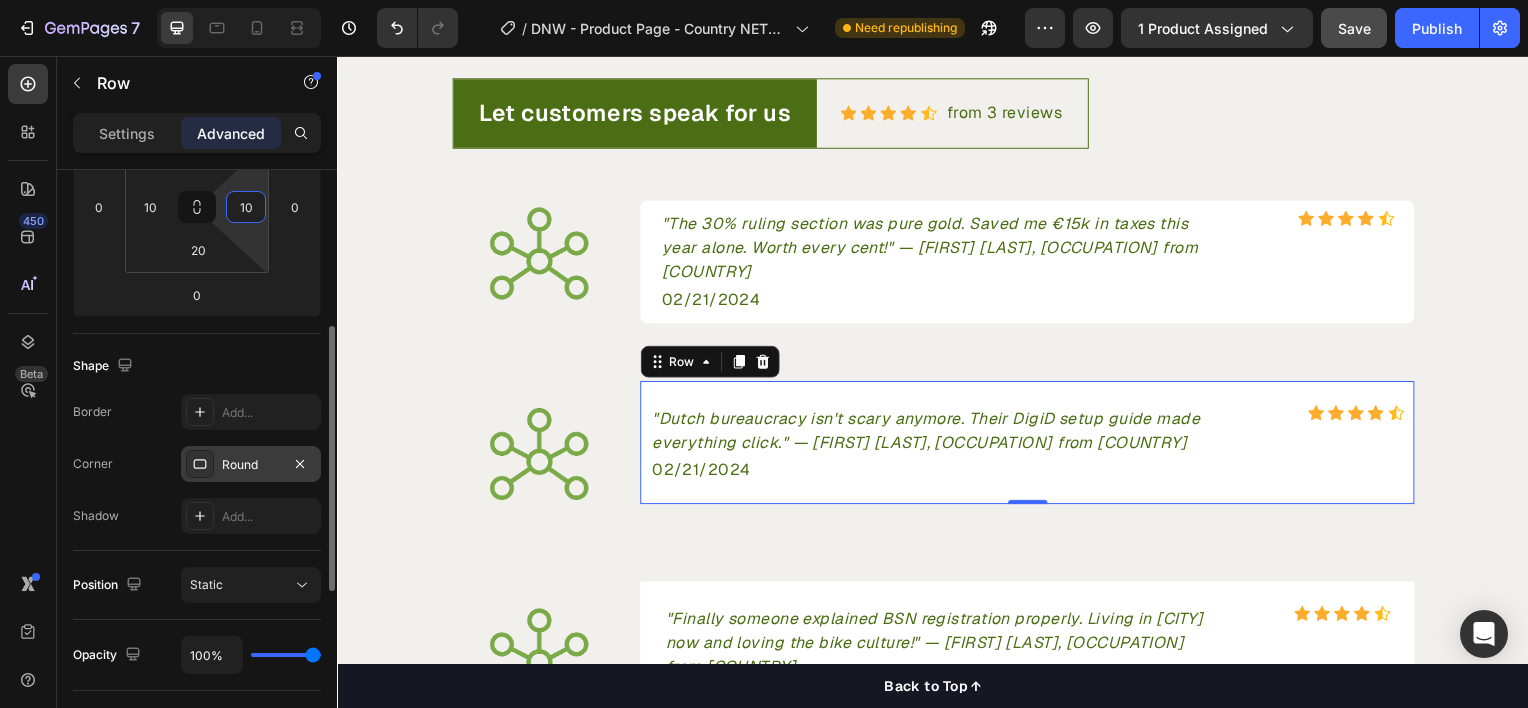 type on "1" 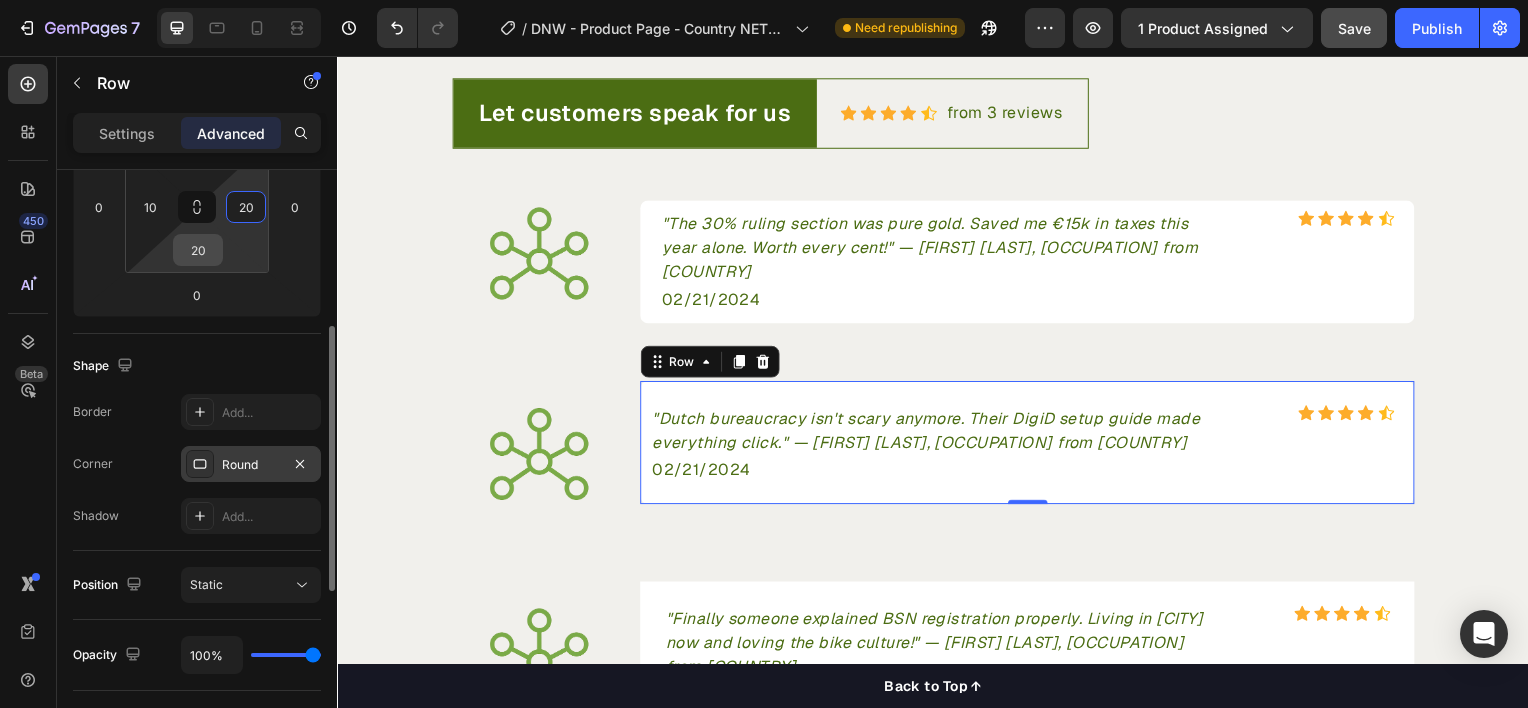 type on "20" 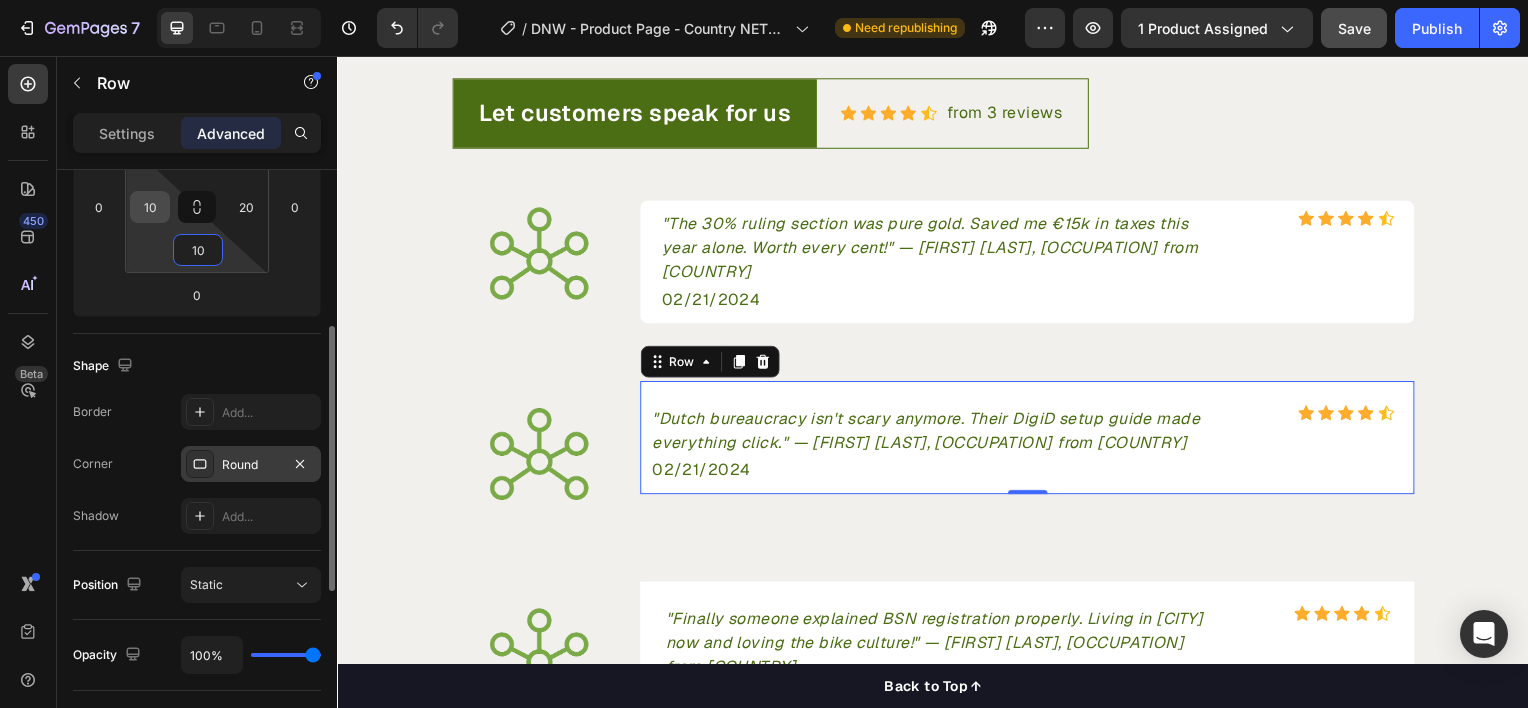 type on "10" 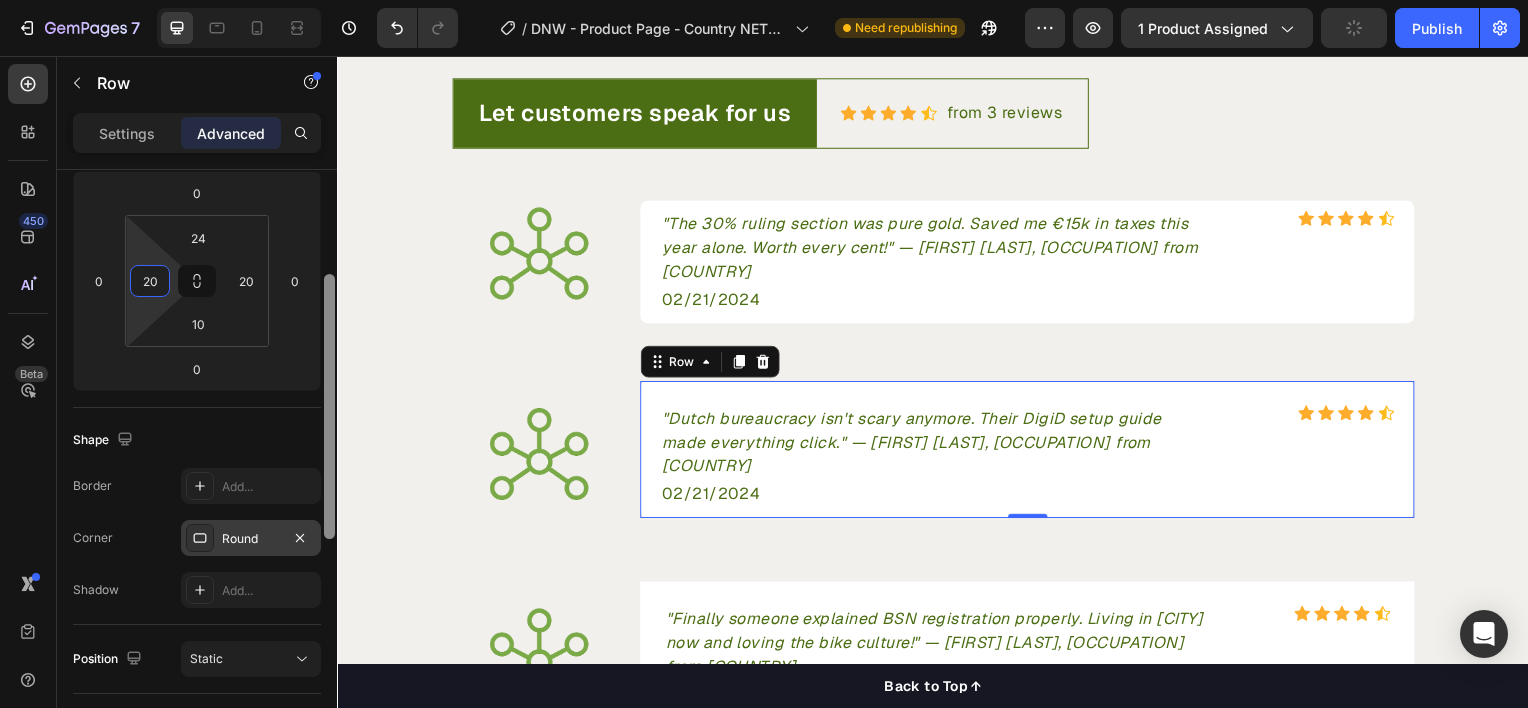 drag, startPoint x: 328, startPoint y: 357, endPoint x: 332, endPoint y: 318, distance: 39.20459 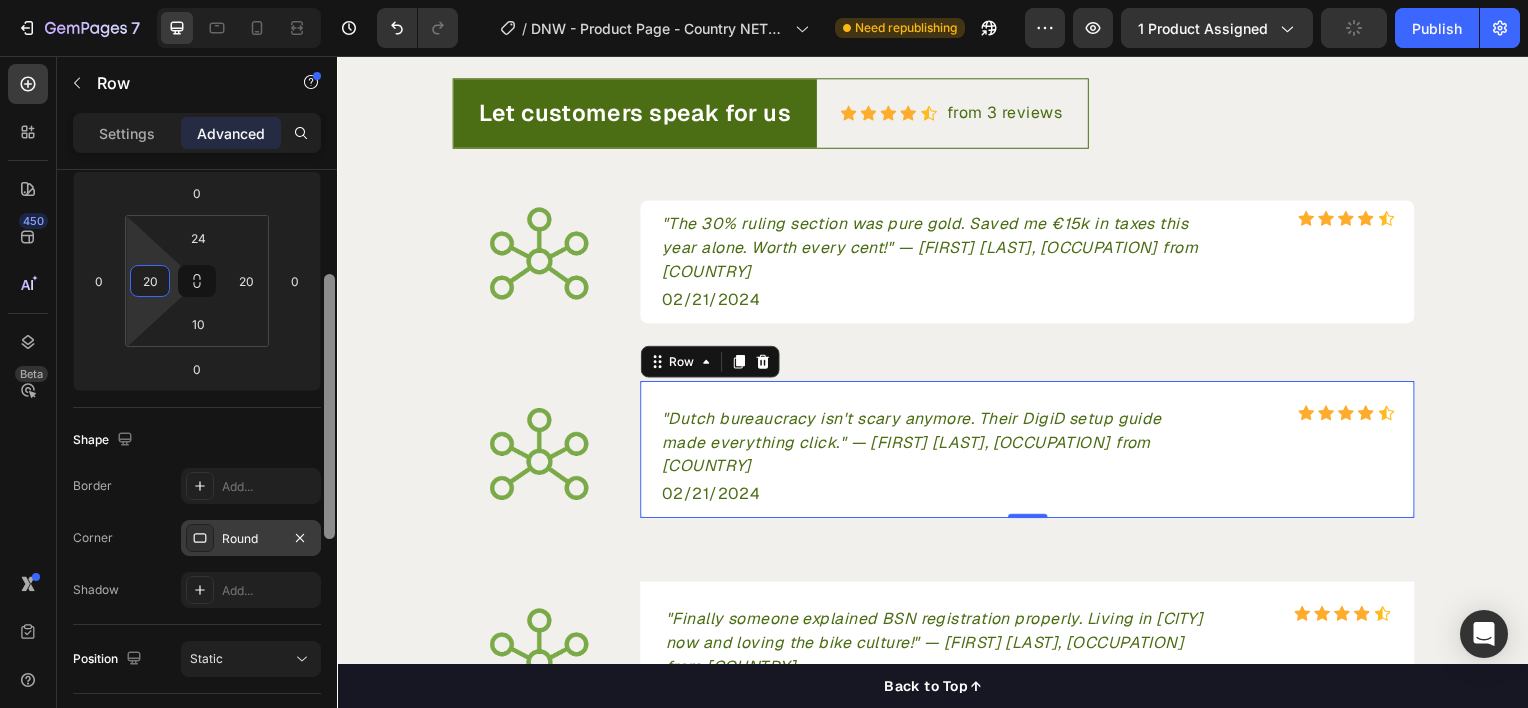 click at bounding box center [329, 406] 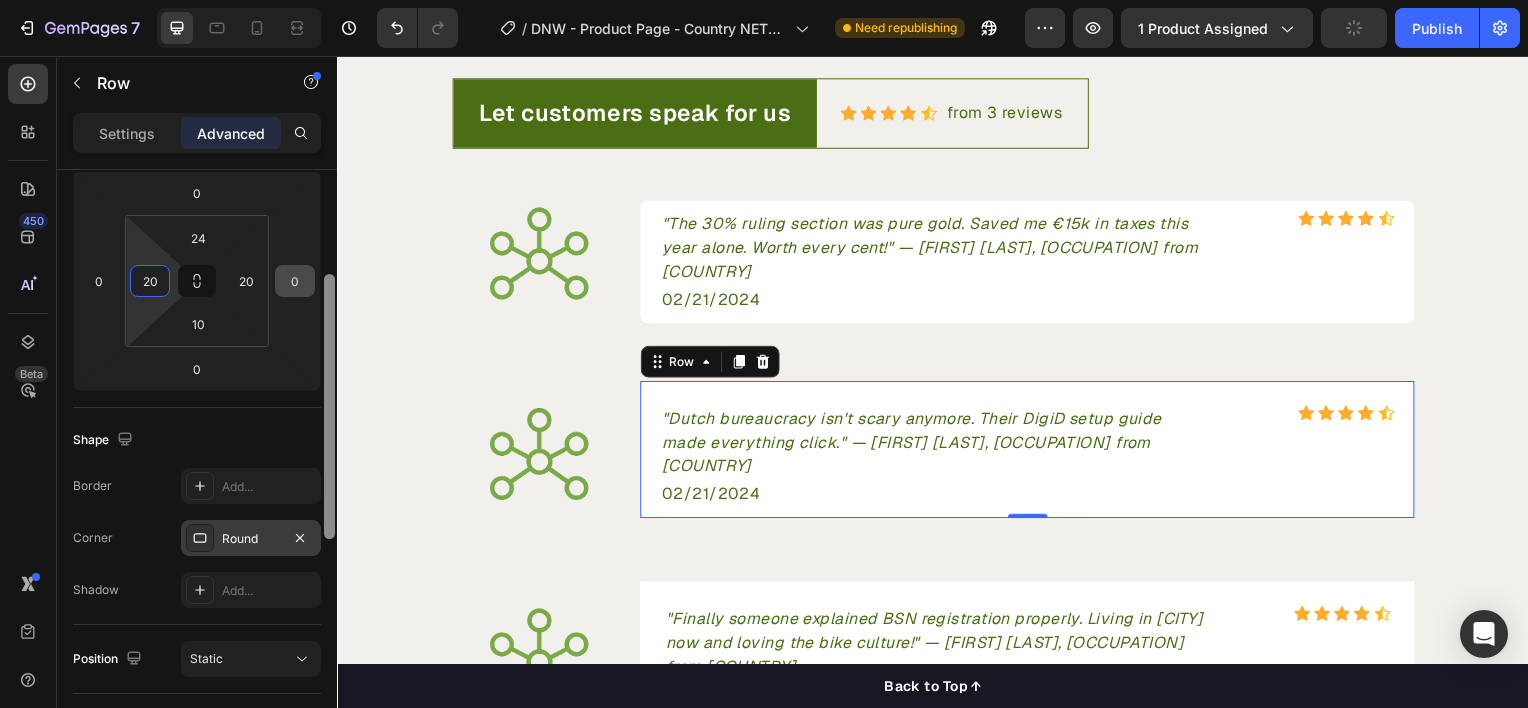 scroll, scrollTop: 263, scrollLeft: 0, axis: vertical 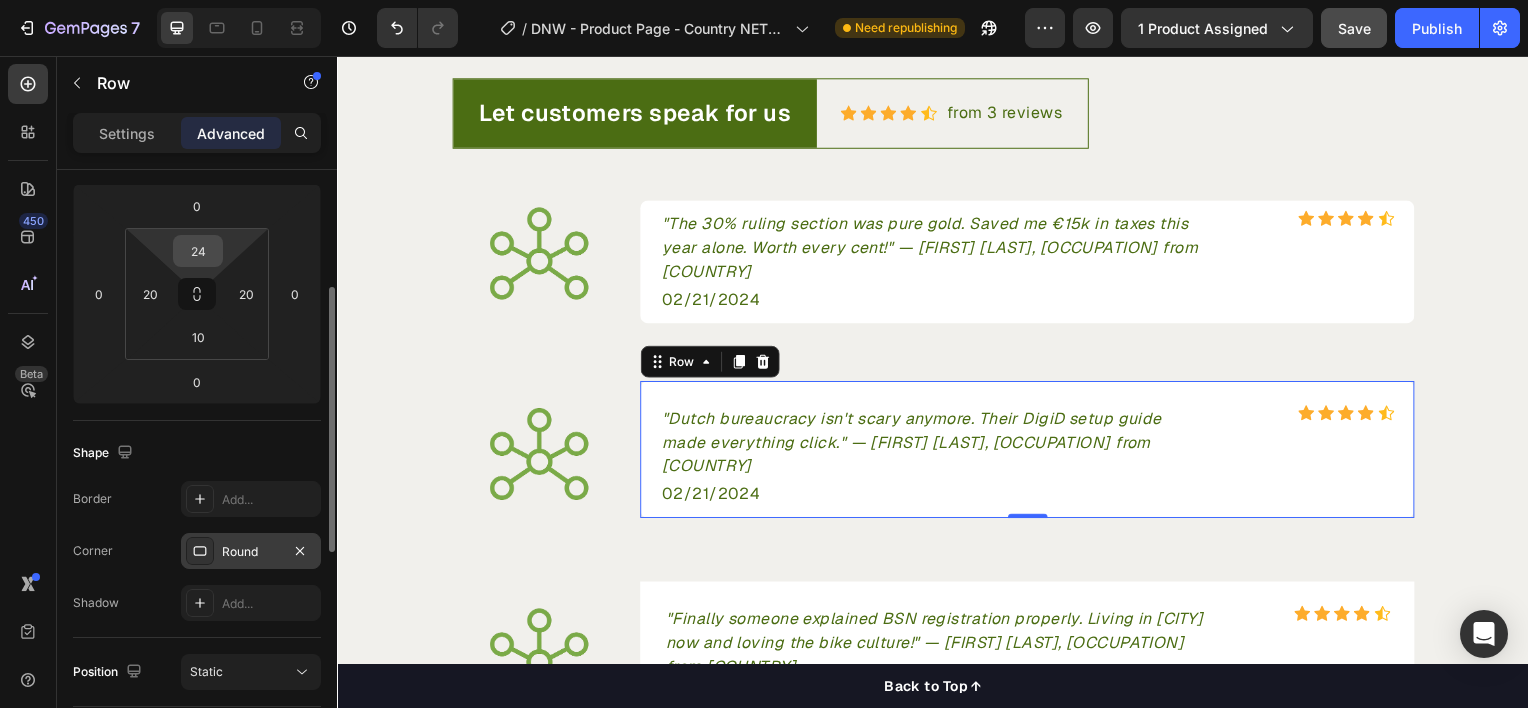 click on "24" at bounding box center (198, 251) 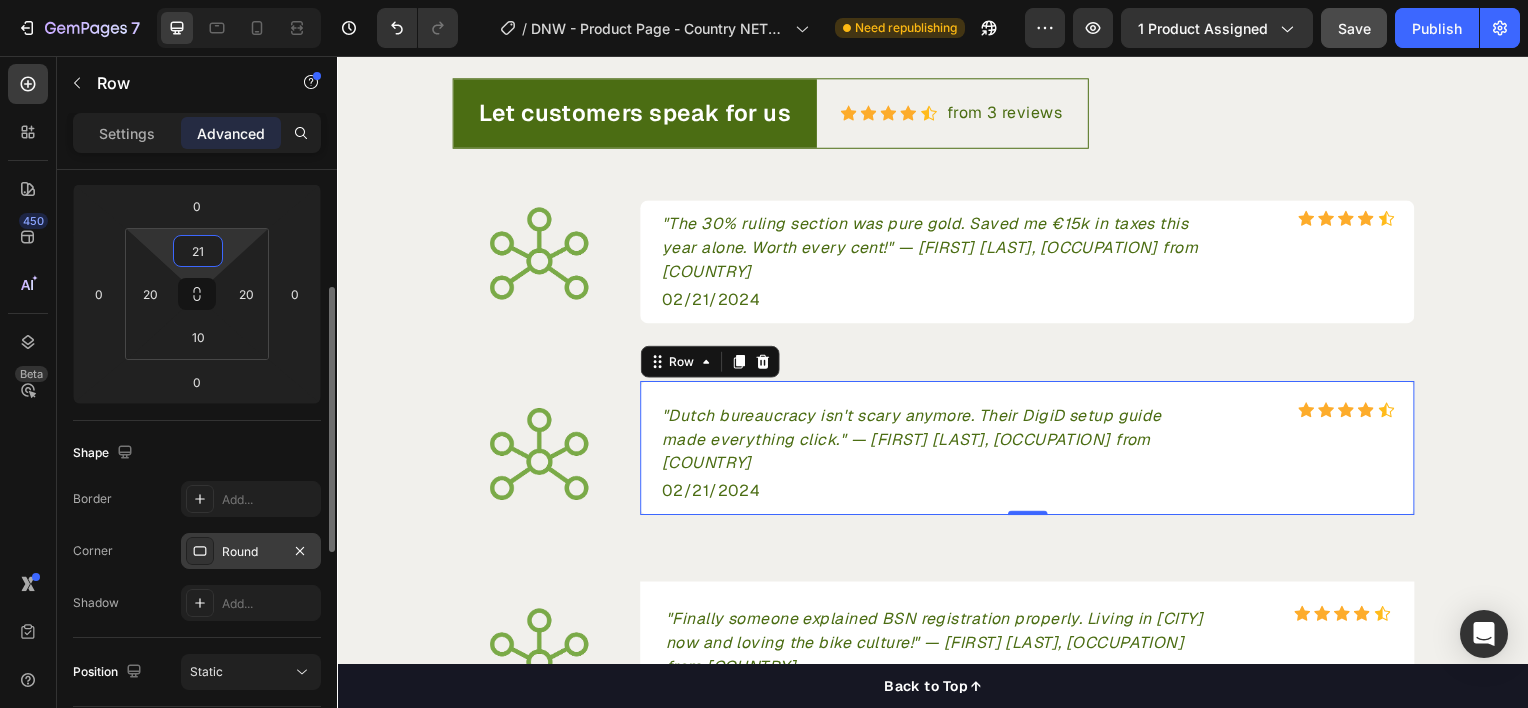 type on "2" 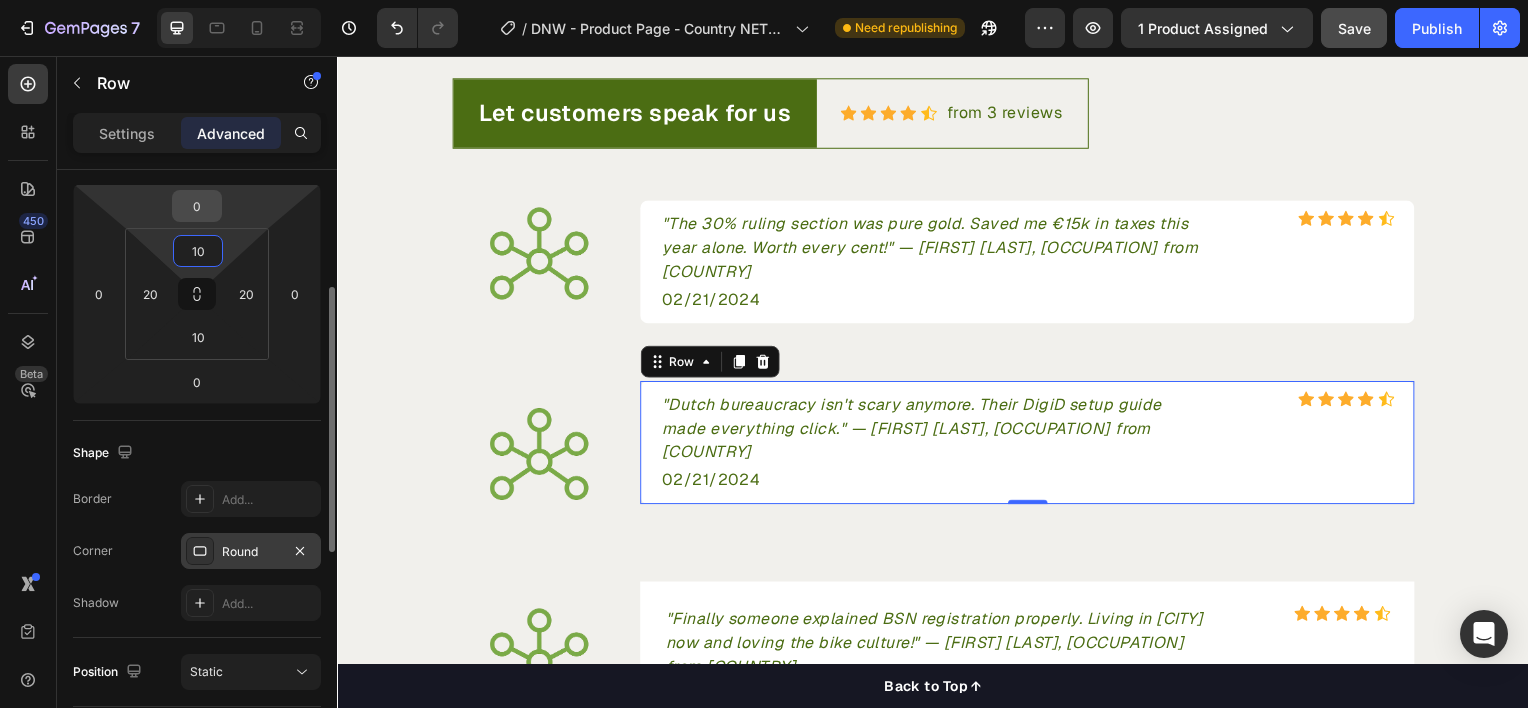 type on "10" 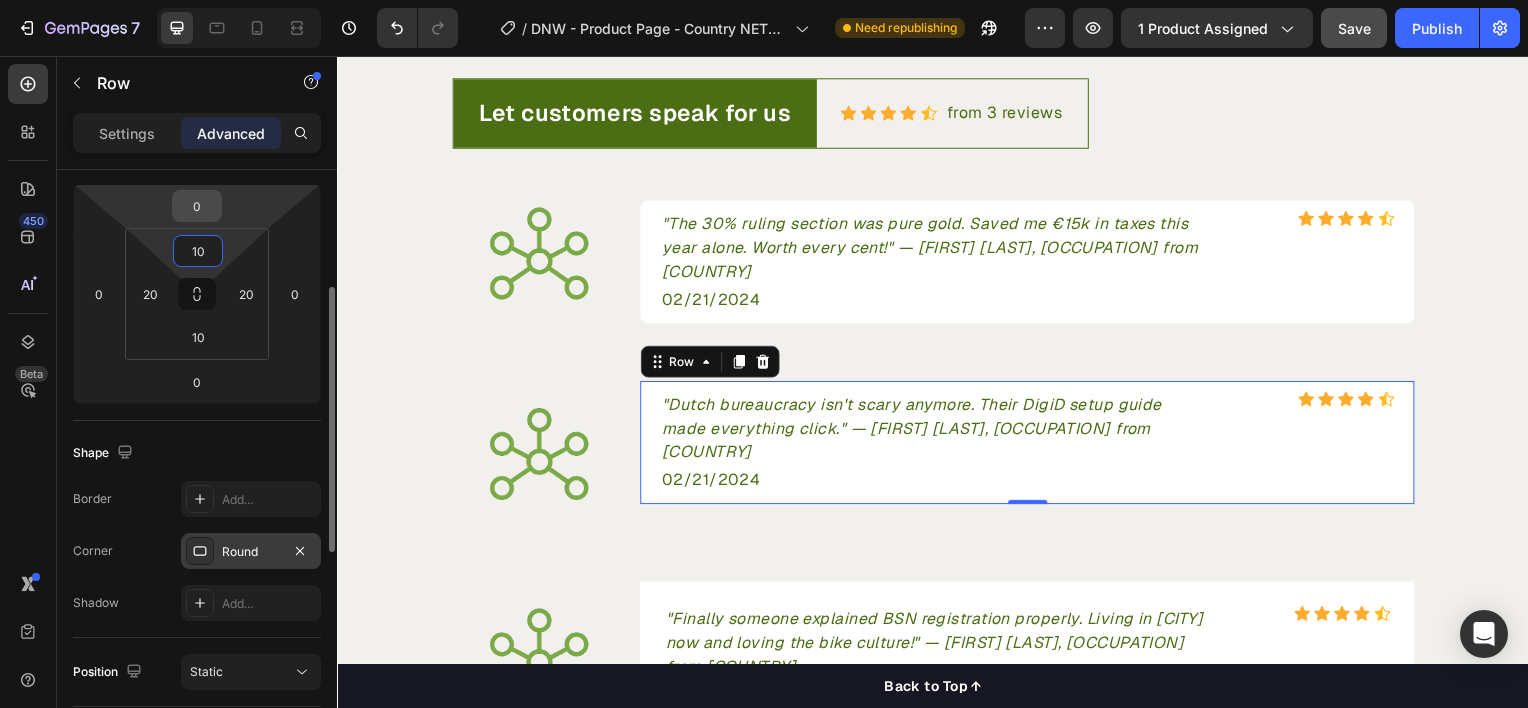 click on "0" at bounding box center [197, 206] 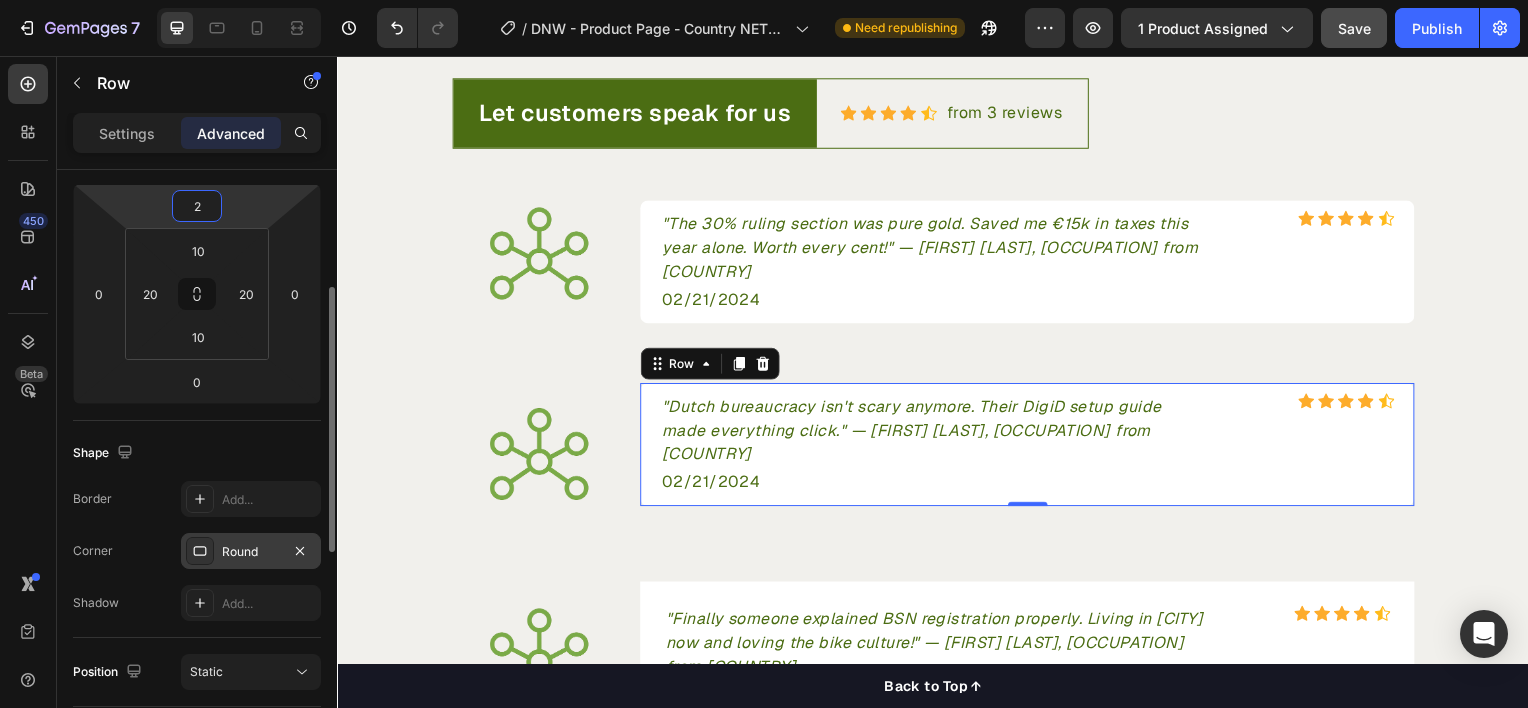 type on "20" 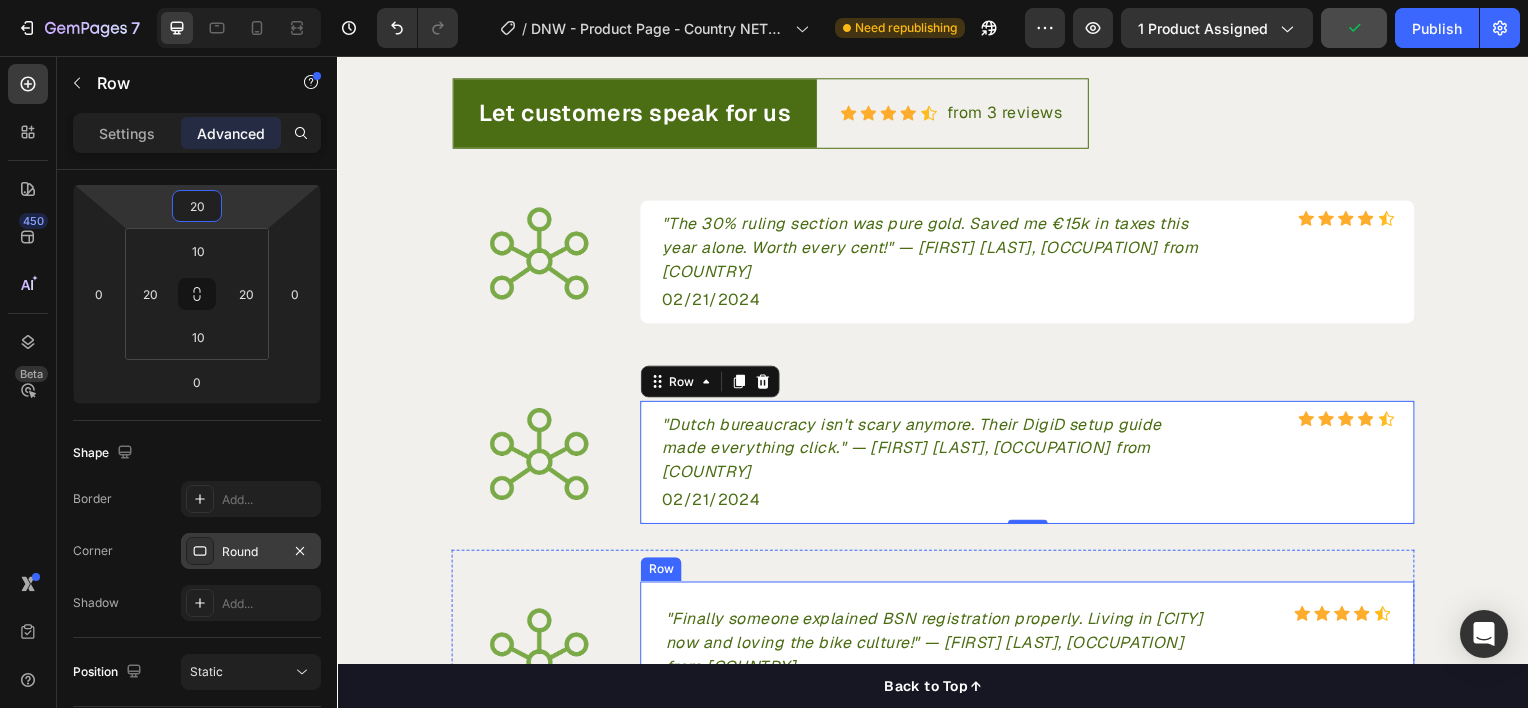 click on ""Finally someone explained BSN registration properly. Living in Utrecht now and loving the bike culture!" — Priya S., Product Manager from India Text block Icon Icon Icon Icon
Icon Icon List Hoz Row 02/21/2024 Text block Row" at bounding box center (1032, 661) 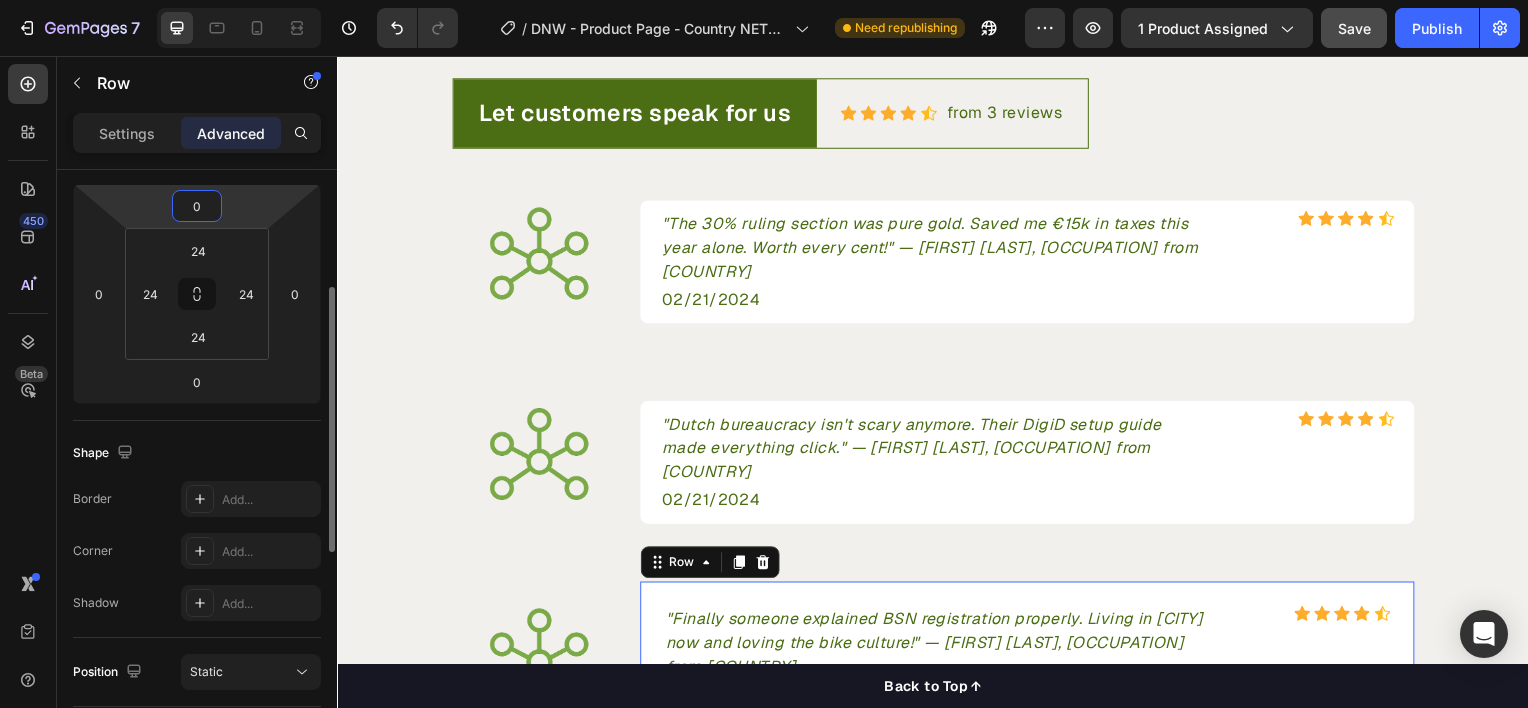 click on "0" at bounding box center [197, 206] 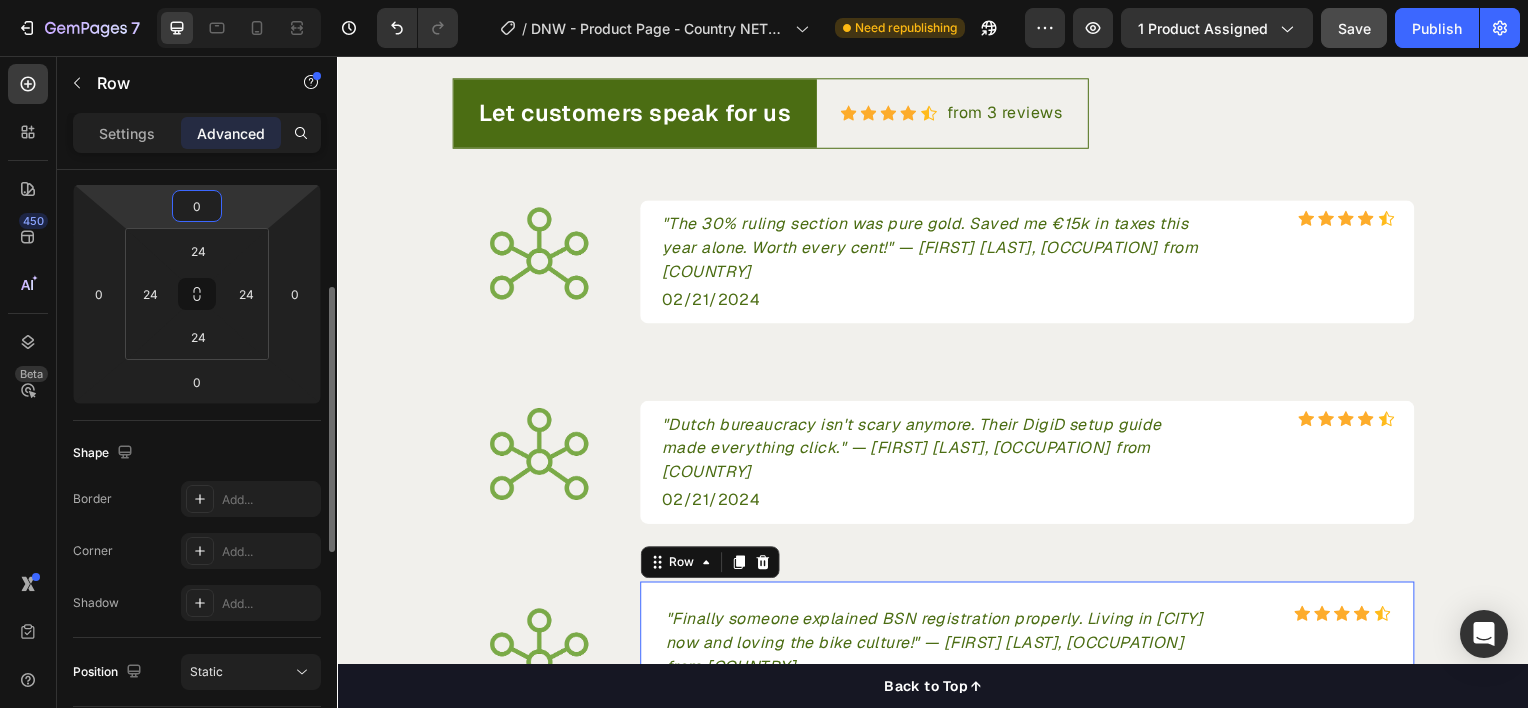 click on "0" at bounding box center [197, 206] 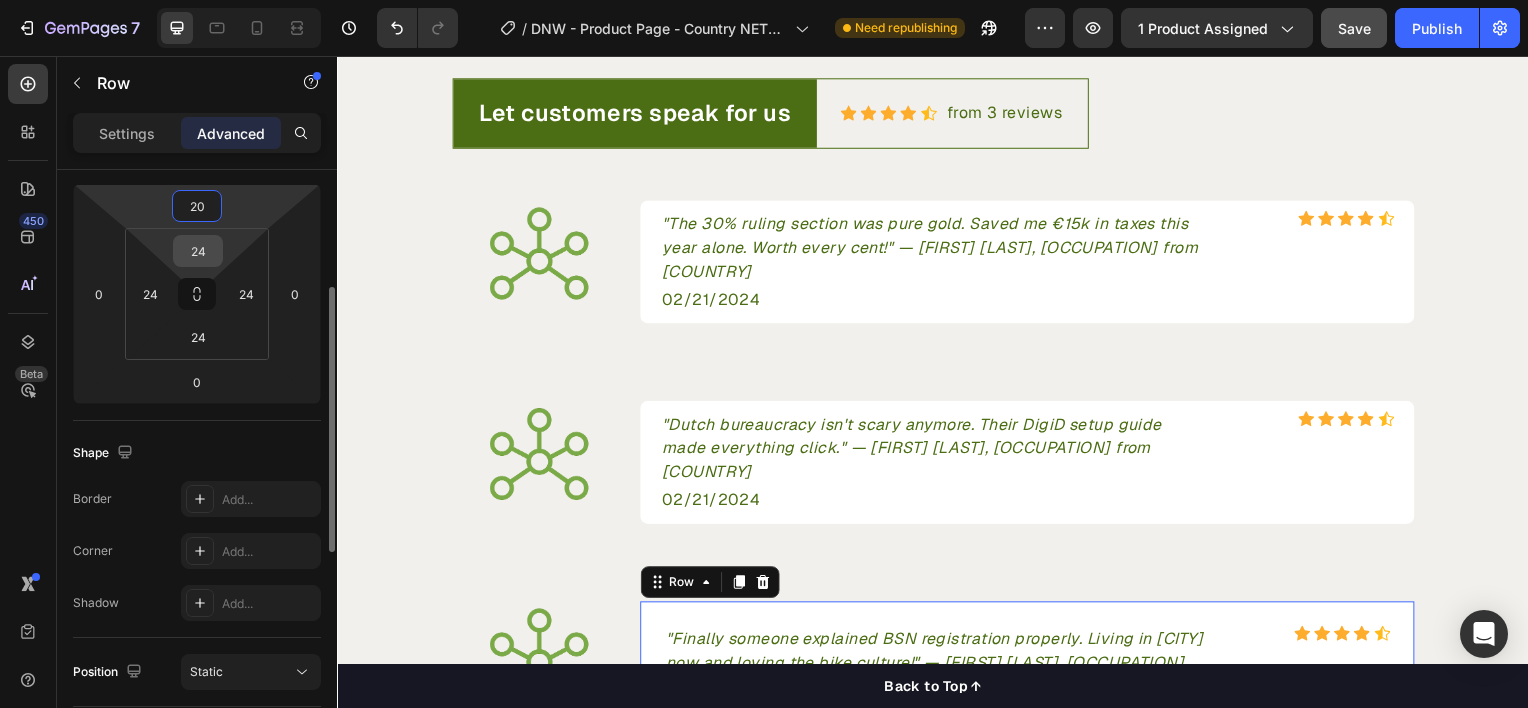 type on "20" 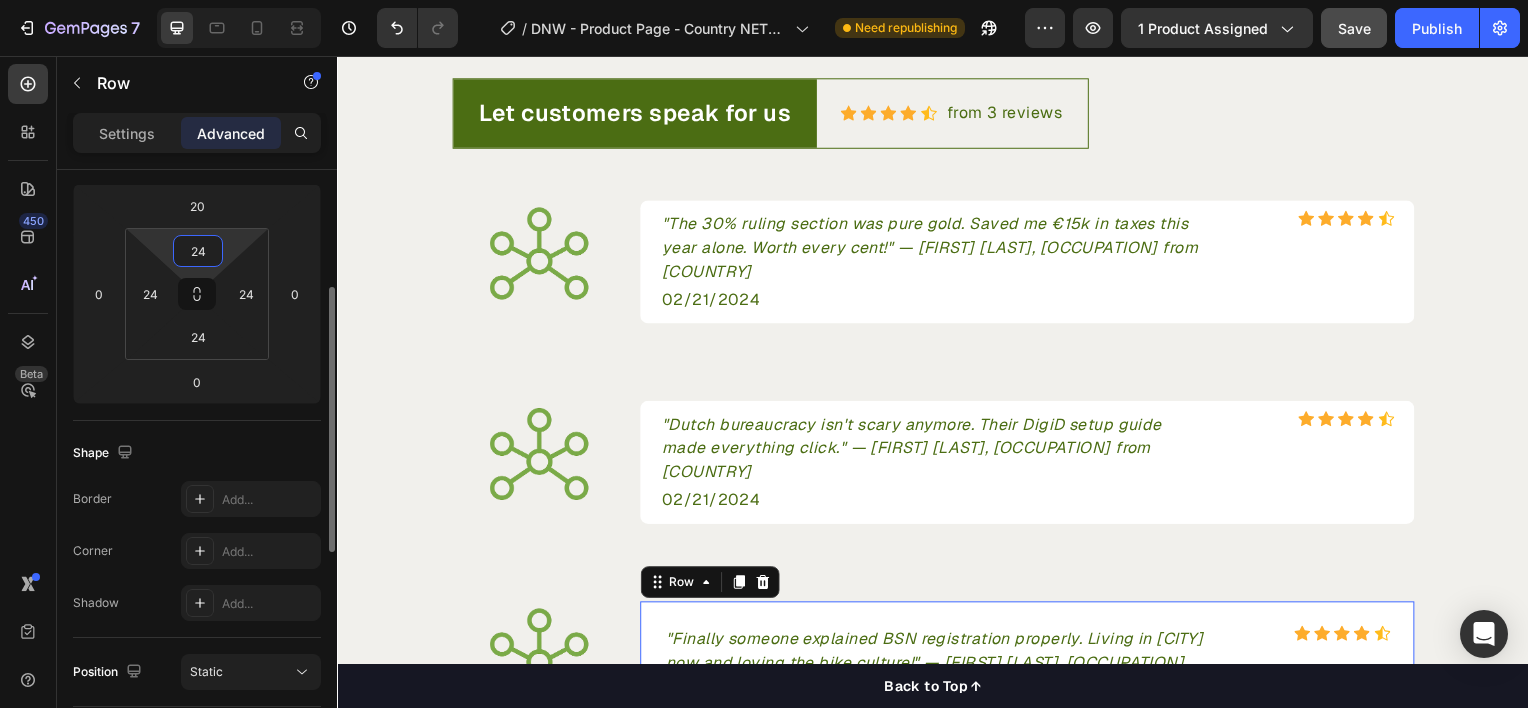 click on "24" at bounding box center [198, 251] 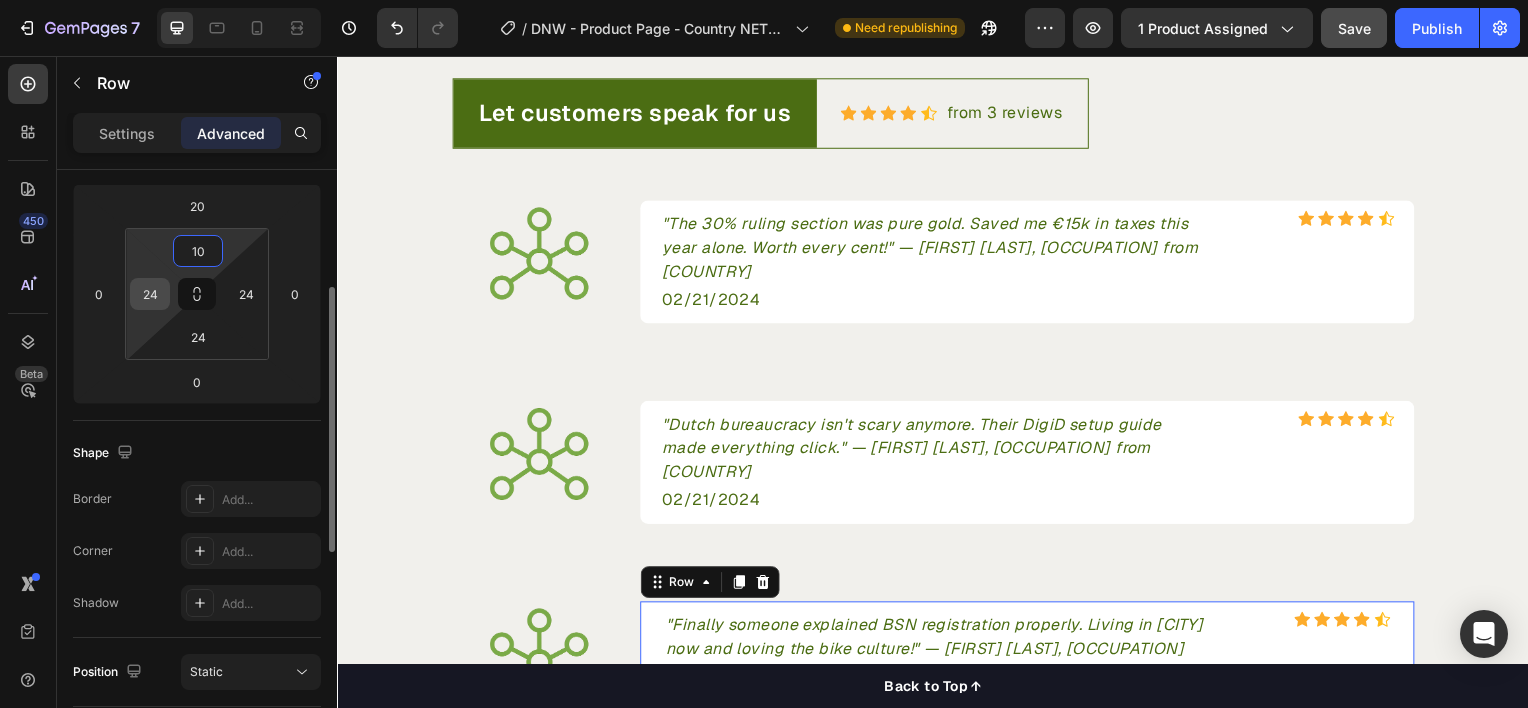 type on "10" 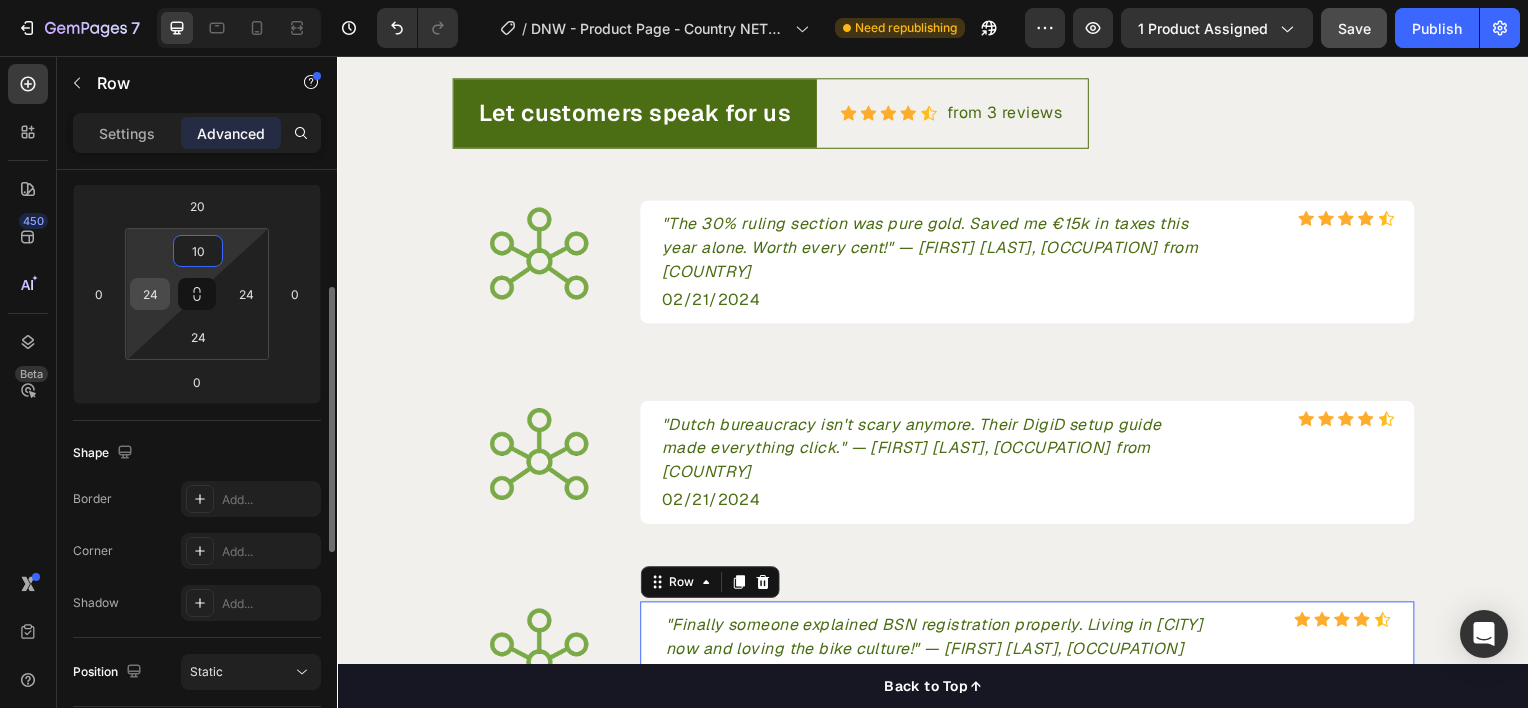click on "24" at bounding box center [150, 294] 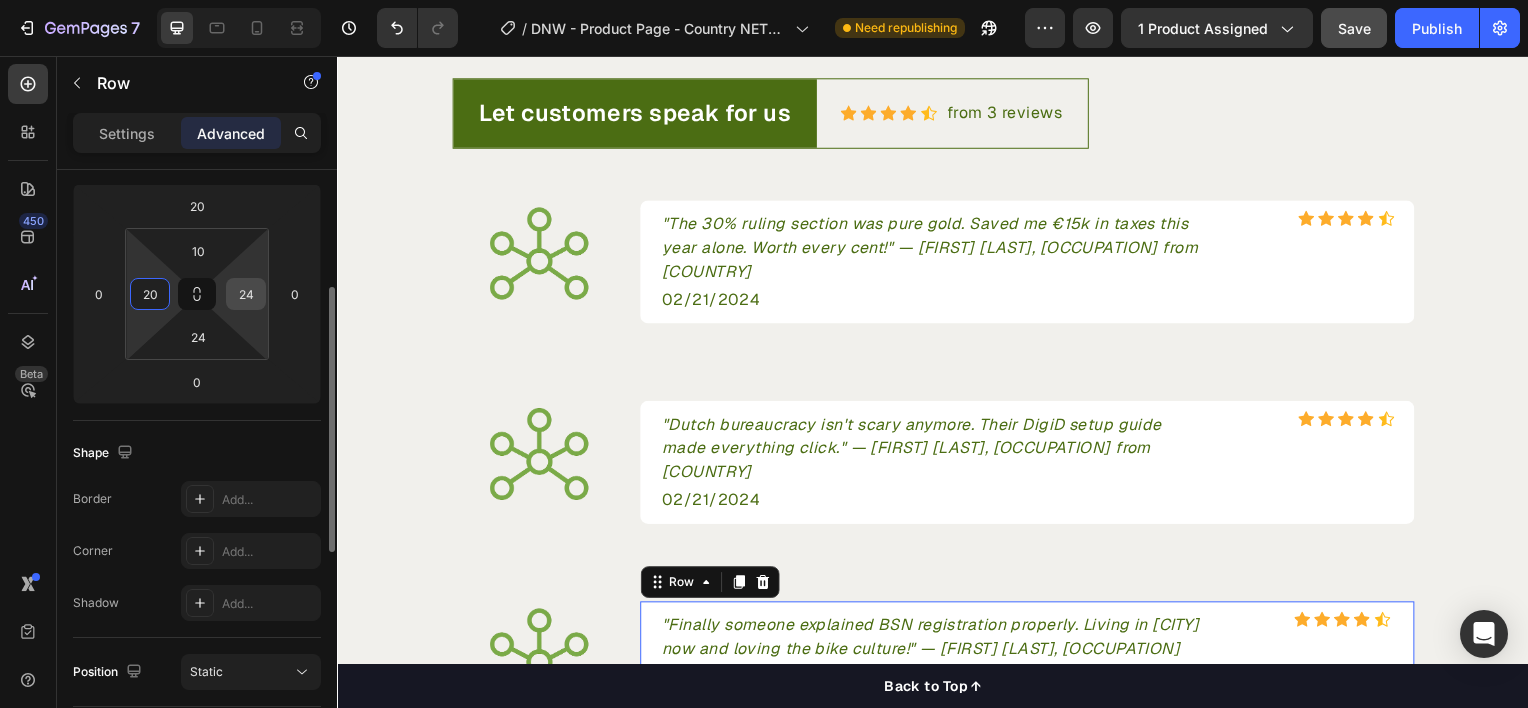 type on "20" 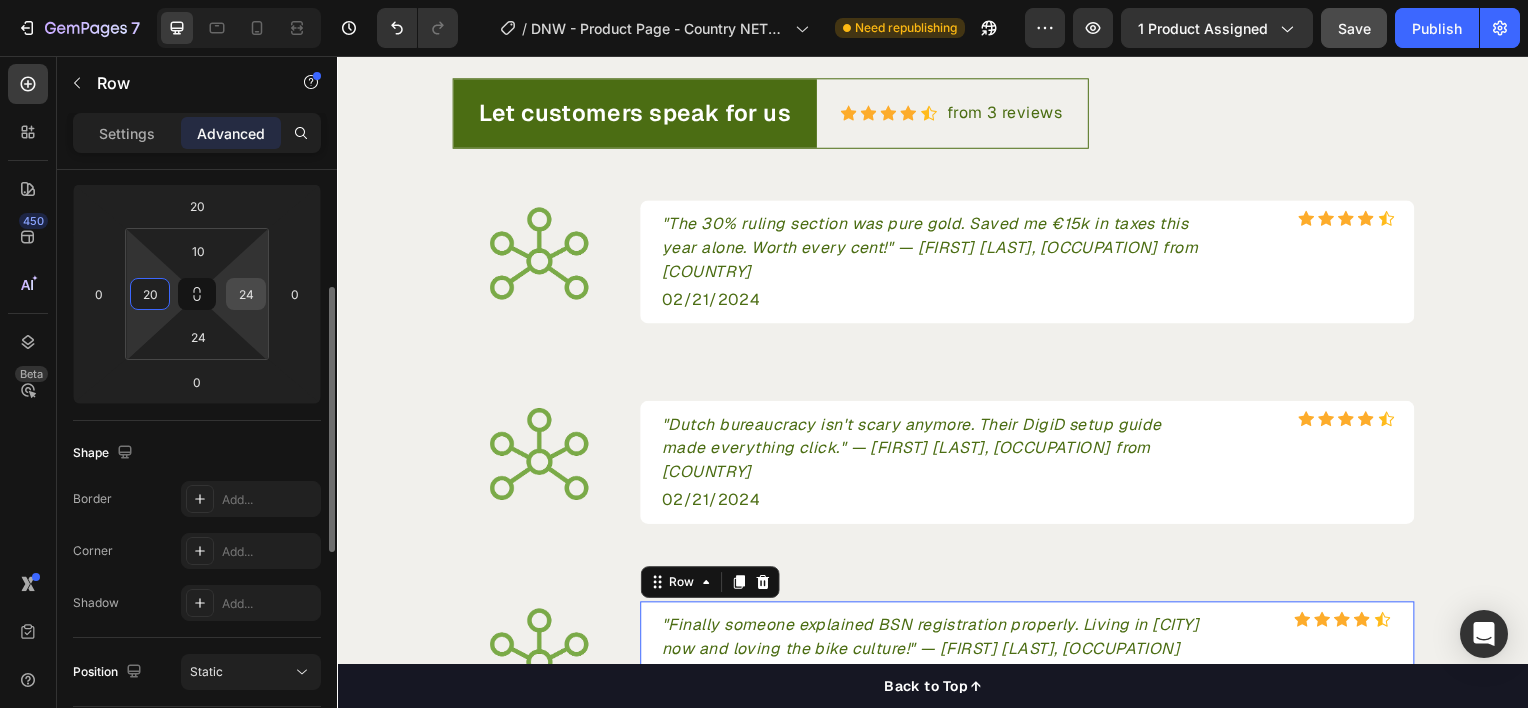 click on "24" at bounding box center (246, 294) 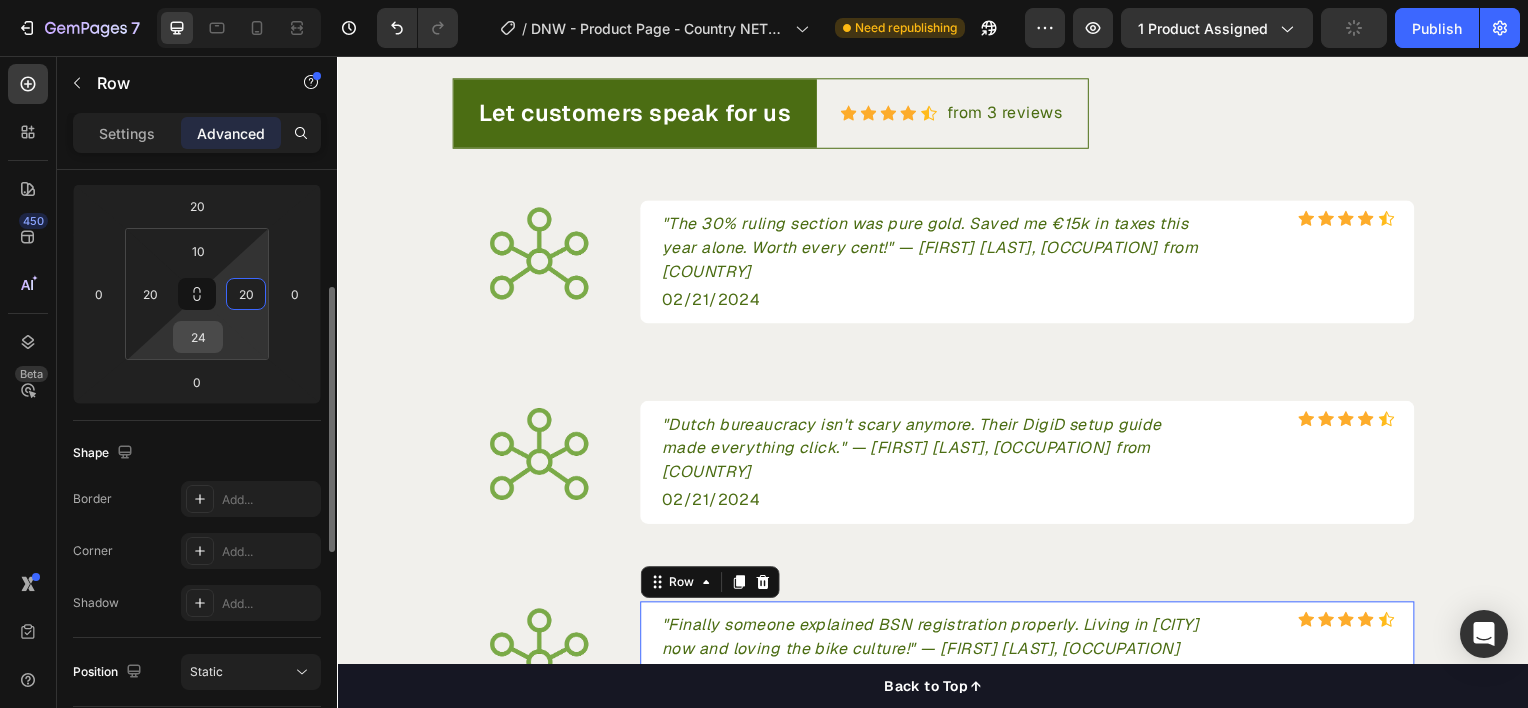 type on "20" 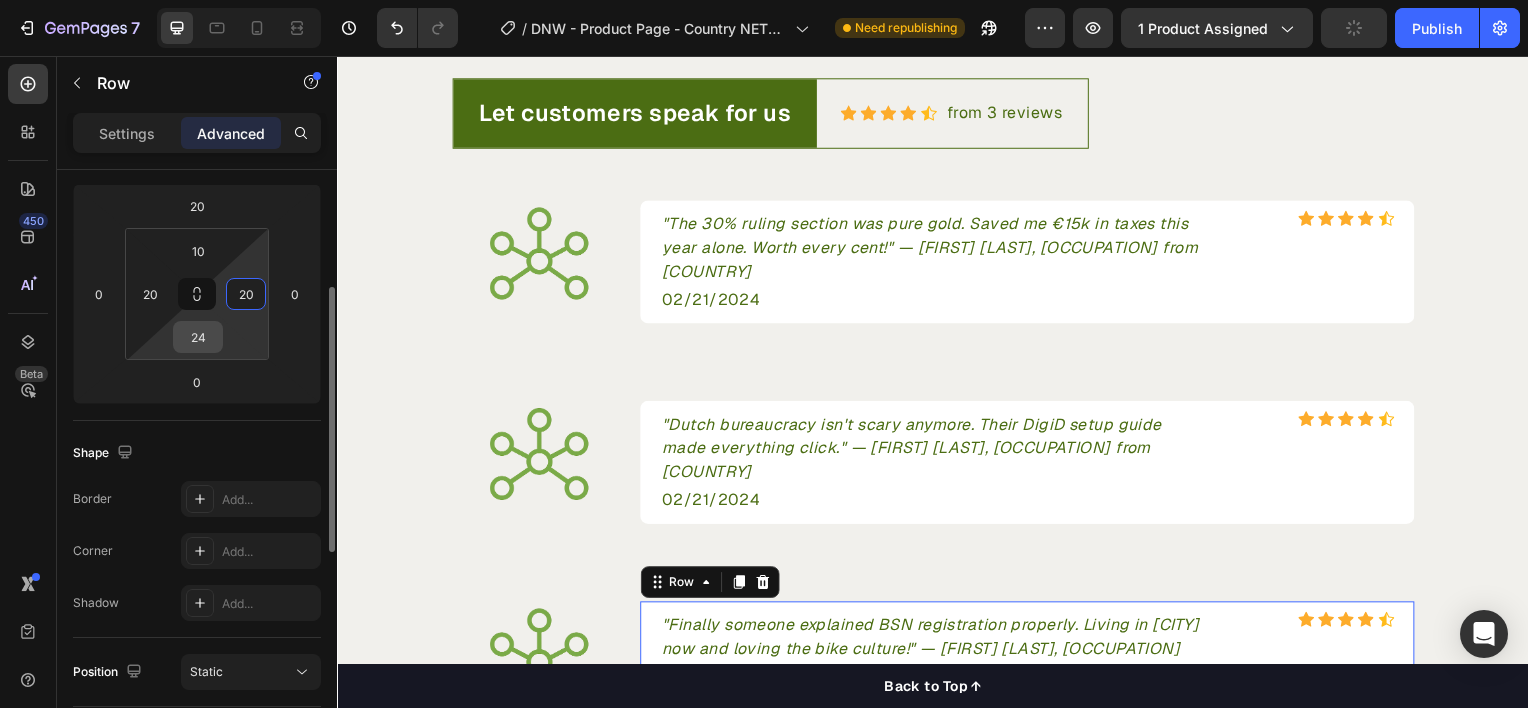 click on "24" at bounding box center (198, 337) 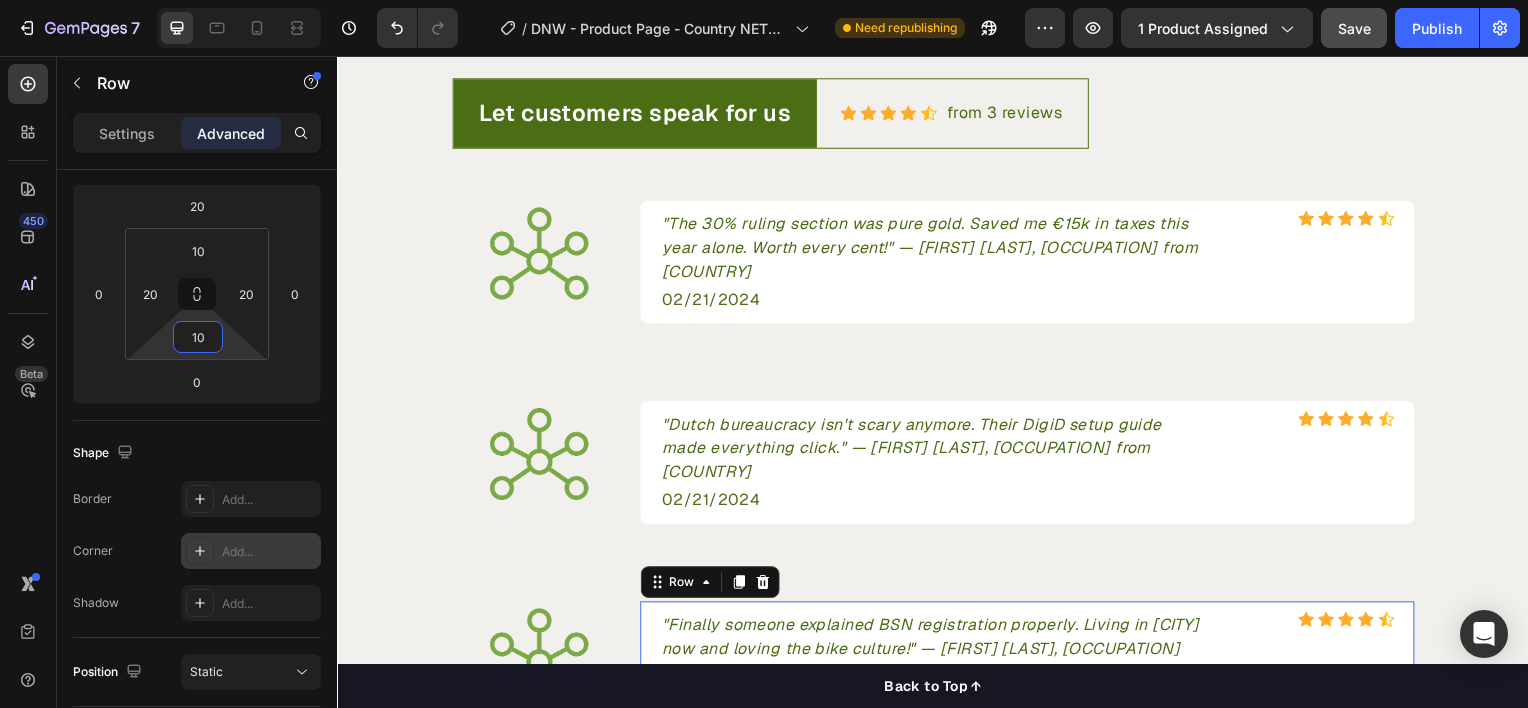 type on "10" 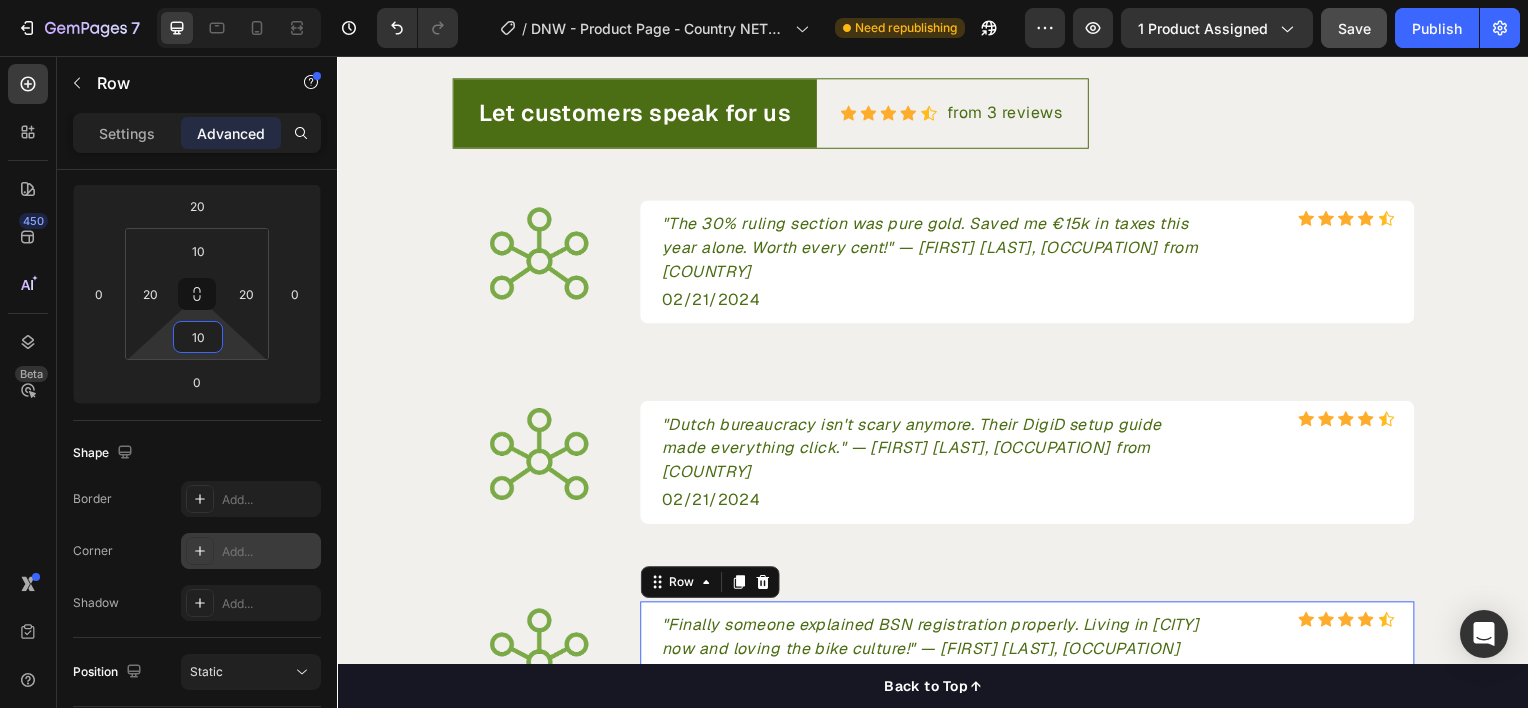 click on "Add..." at bounding box center (269, 552) 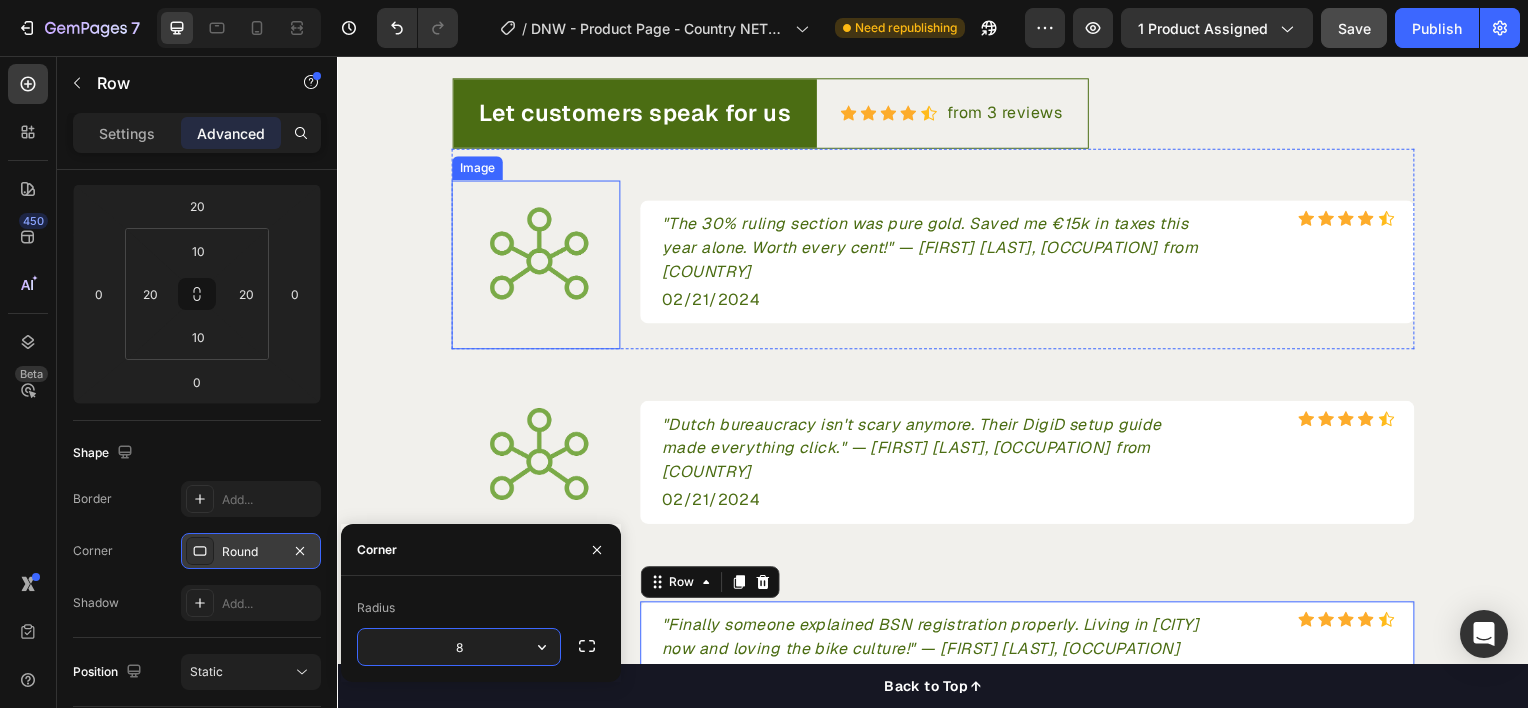 click at bounding box center (537, 257) 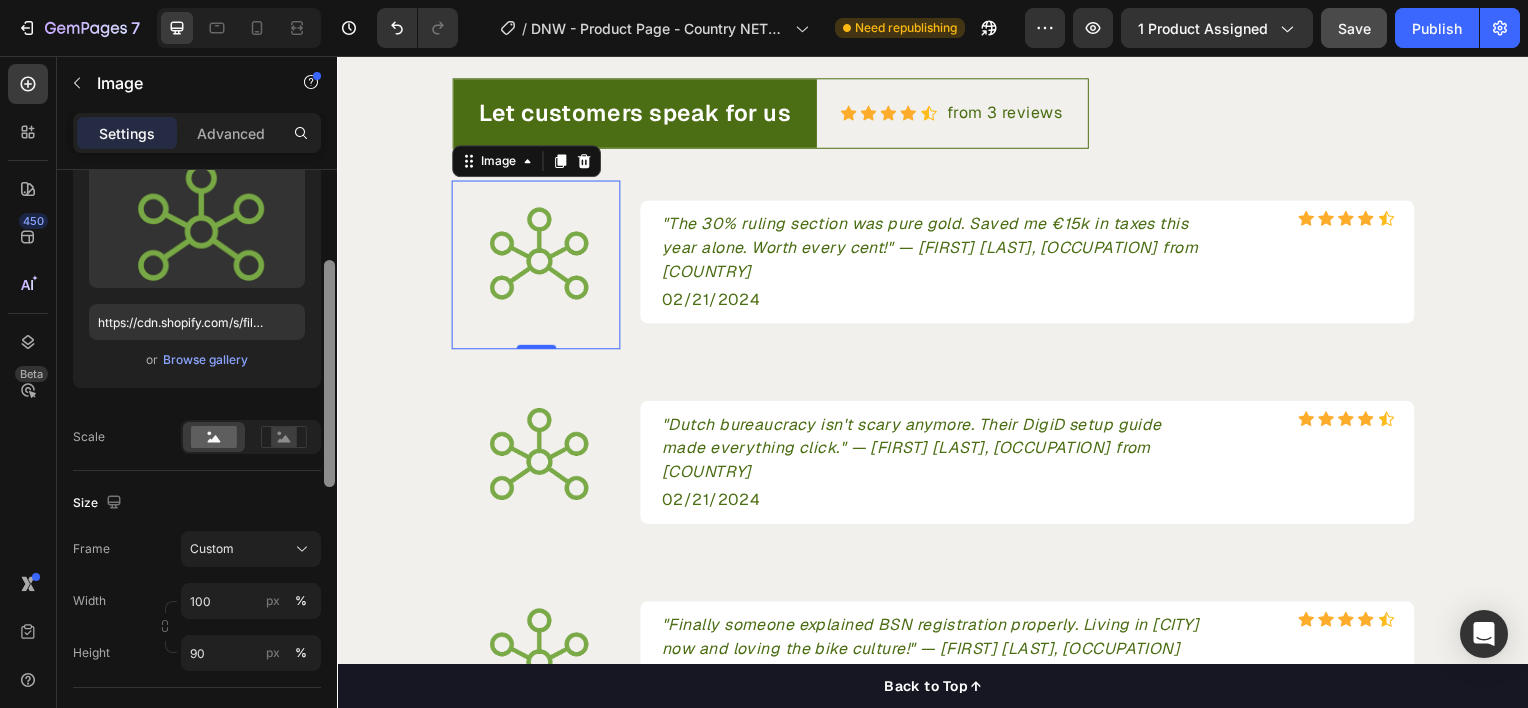 scroll, scrollTop: 228, scrollLeft: 0, axis: vertical 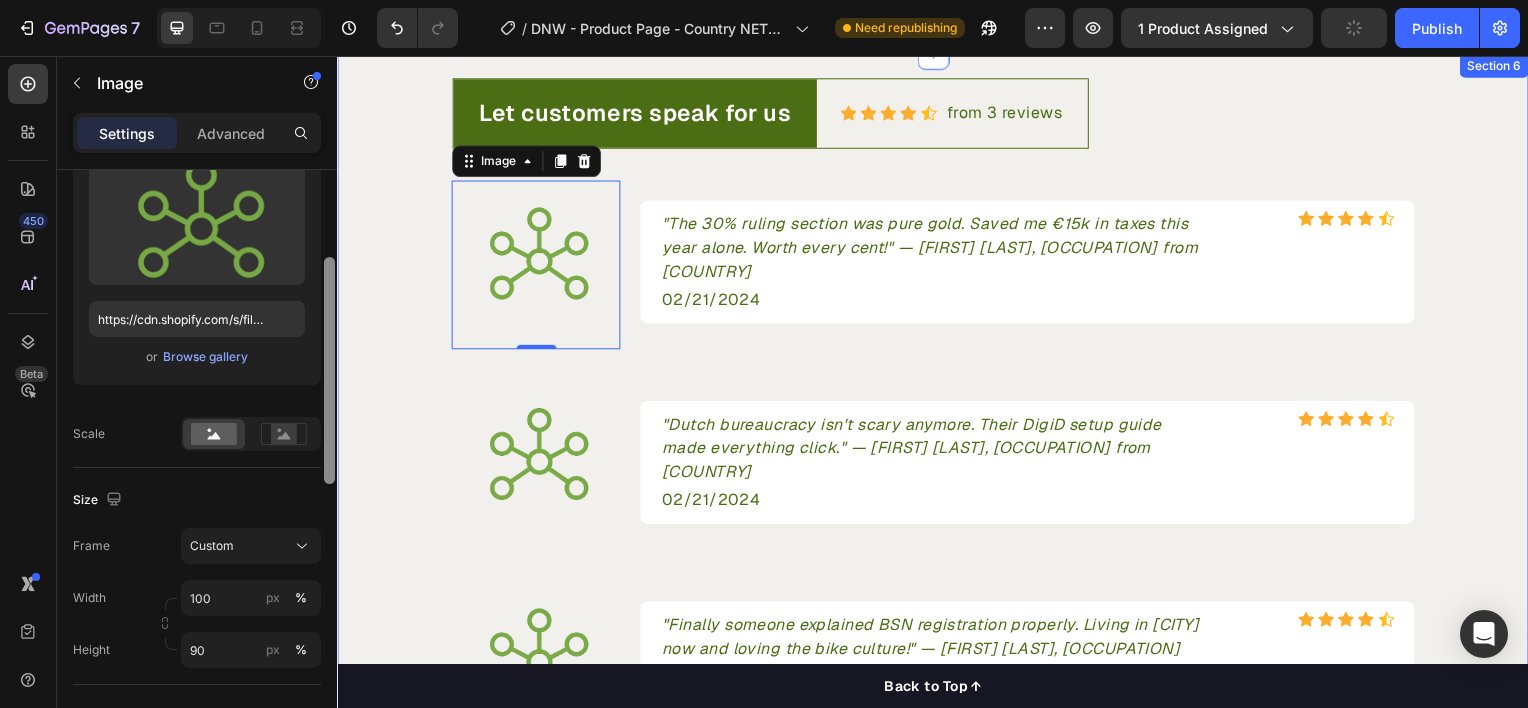 drag, startPoint x: 665, startPoint y: 428, endPoint x: 337, endPoint y: 501, distance: 336.0253 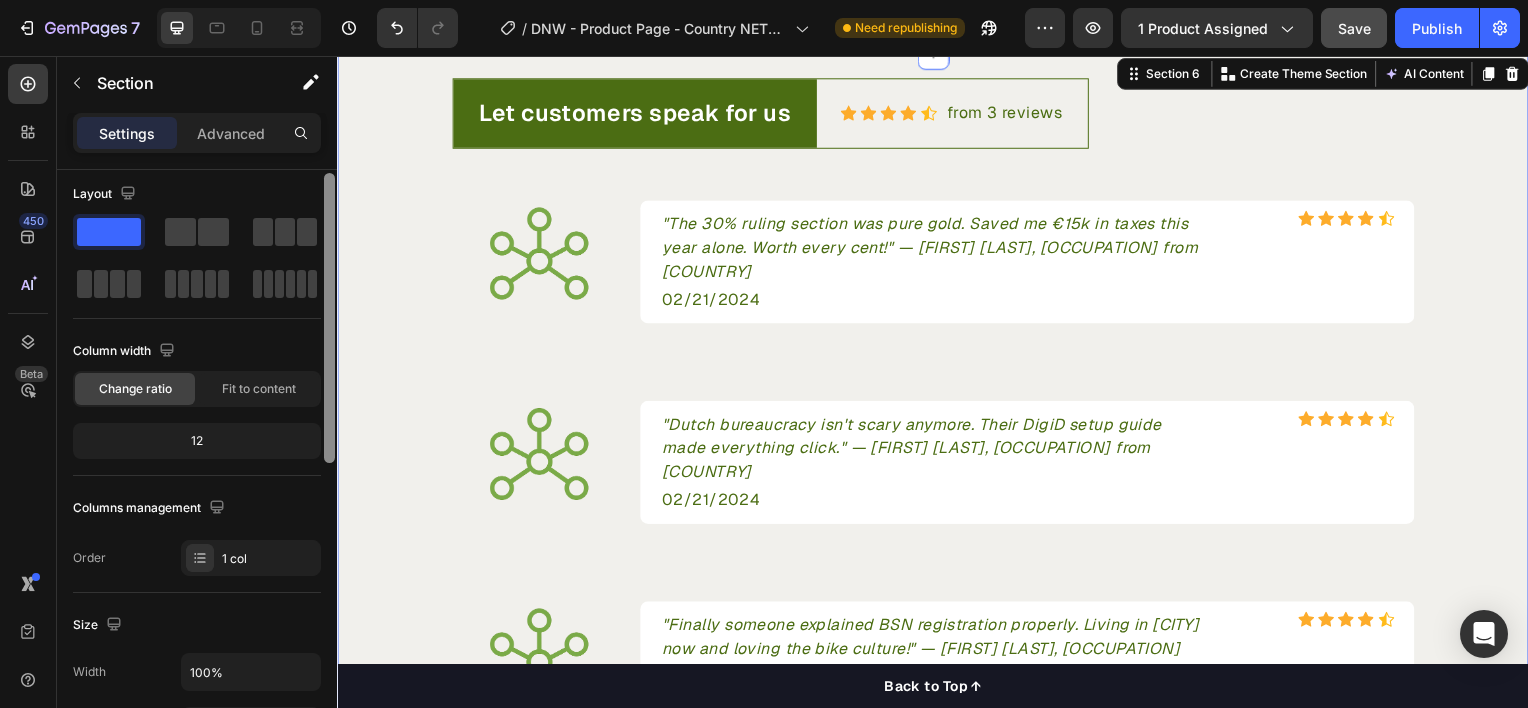 scroll, scrollTop: 0, scrollLeft: 0, axis: both 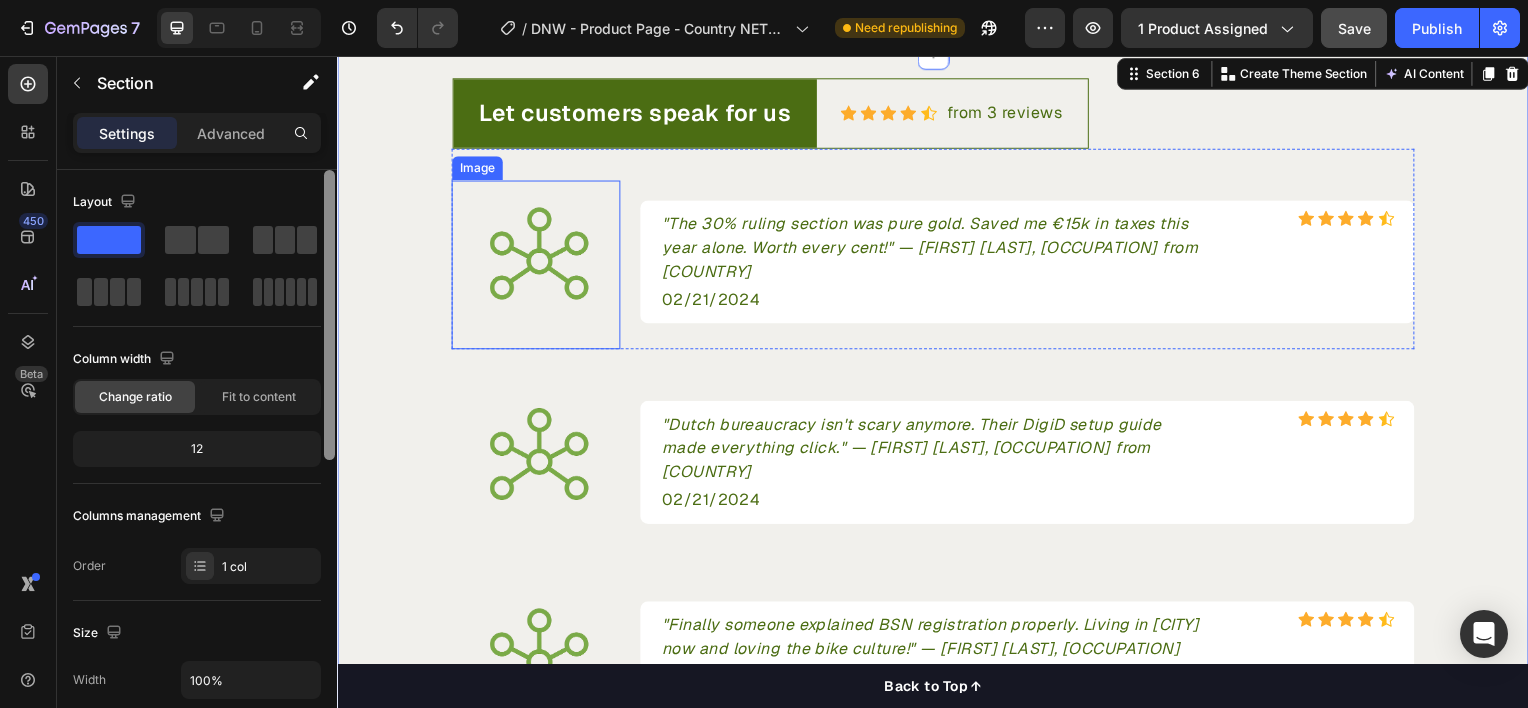 click at bounding box center [537, 257] 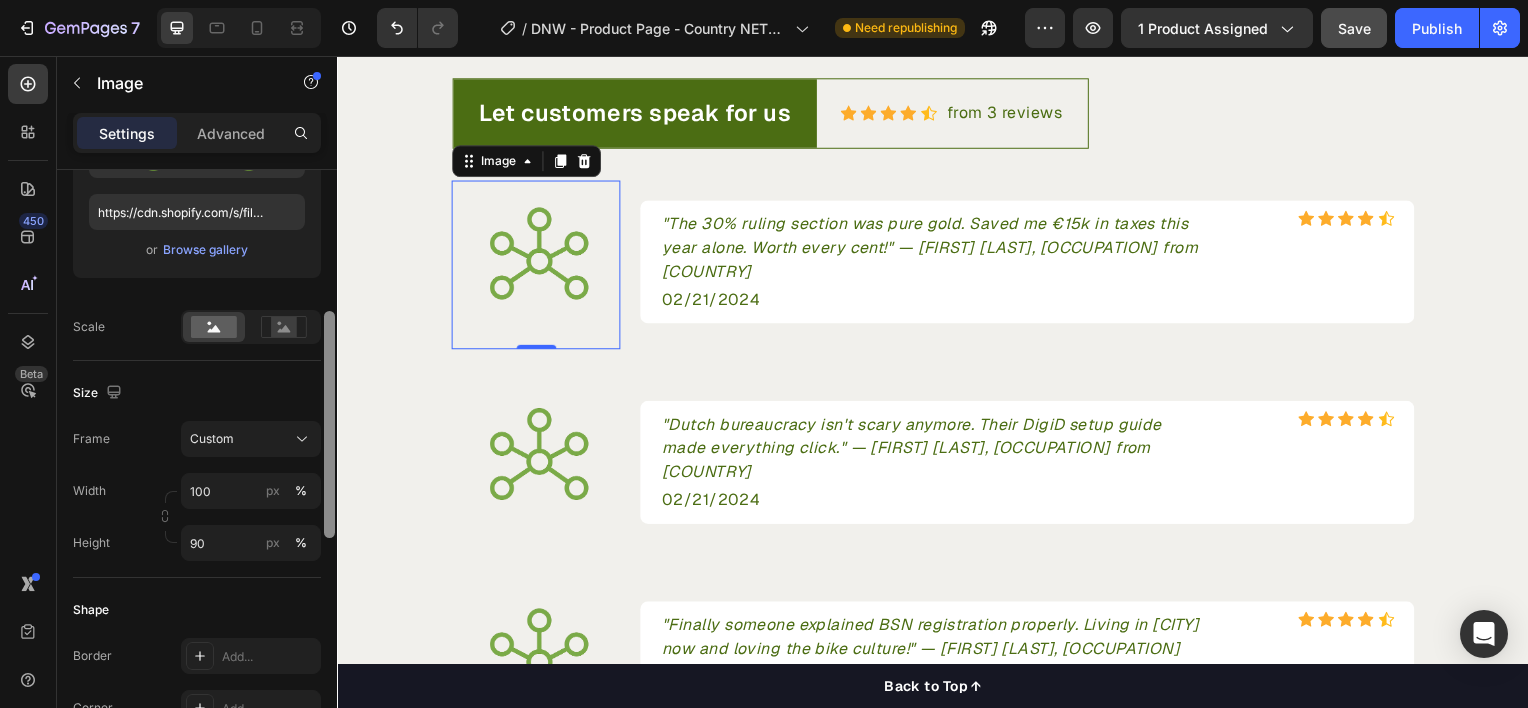 scroll, scrollTop: 345, scrollLeft: 0, axis: vertical 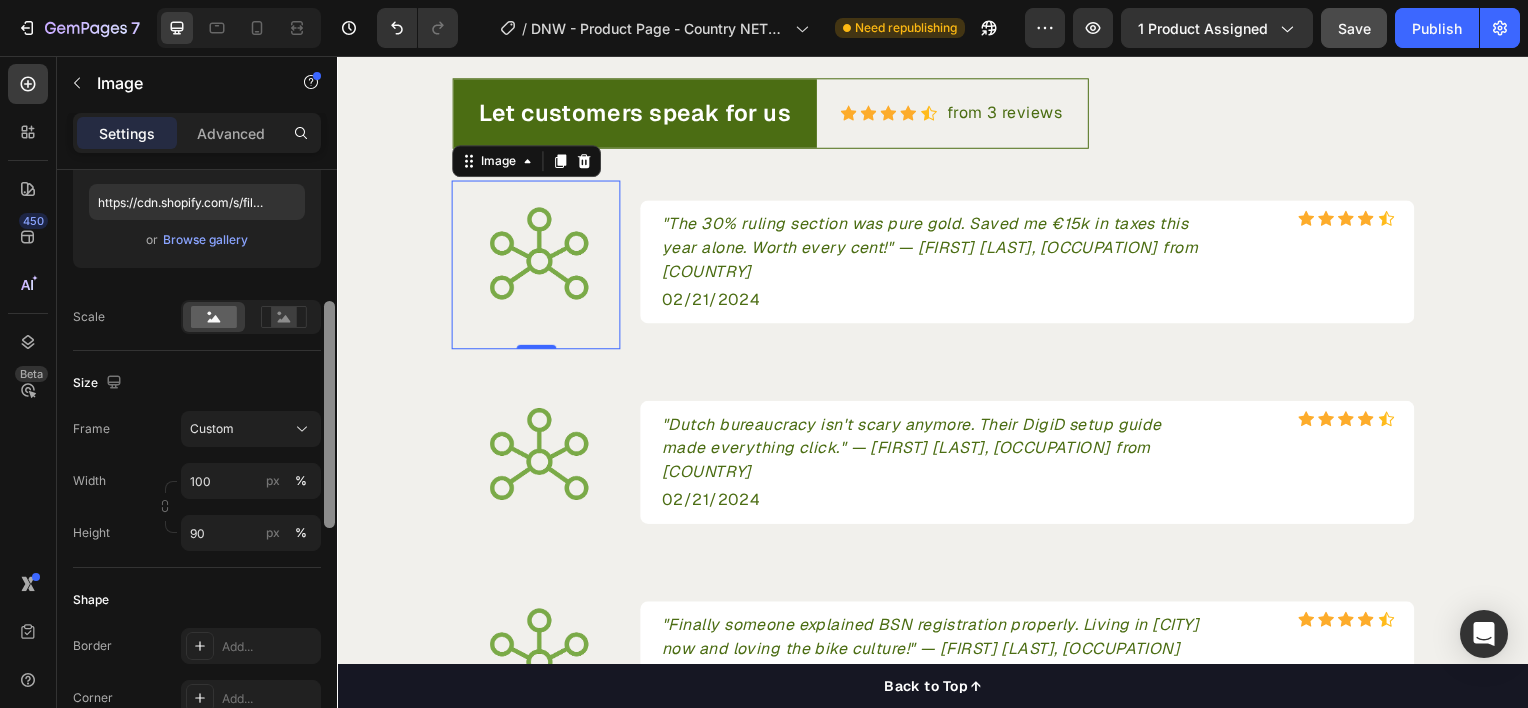 drag, startPoint x: 328, startPoint y: 380, endPoint x: 334, endPoint y: 504, distance: 124.14507 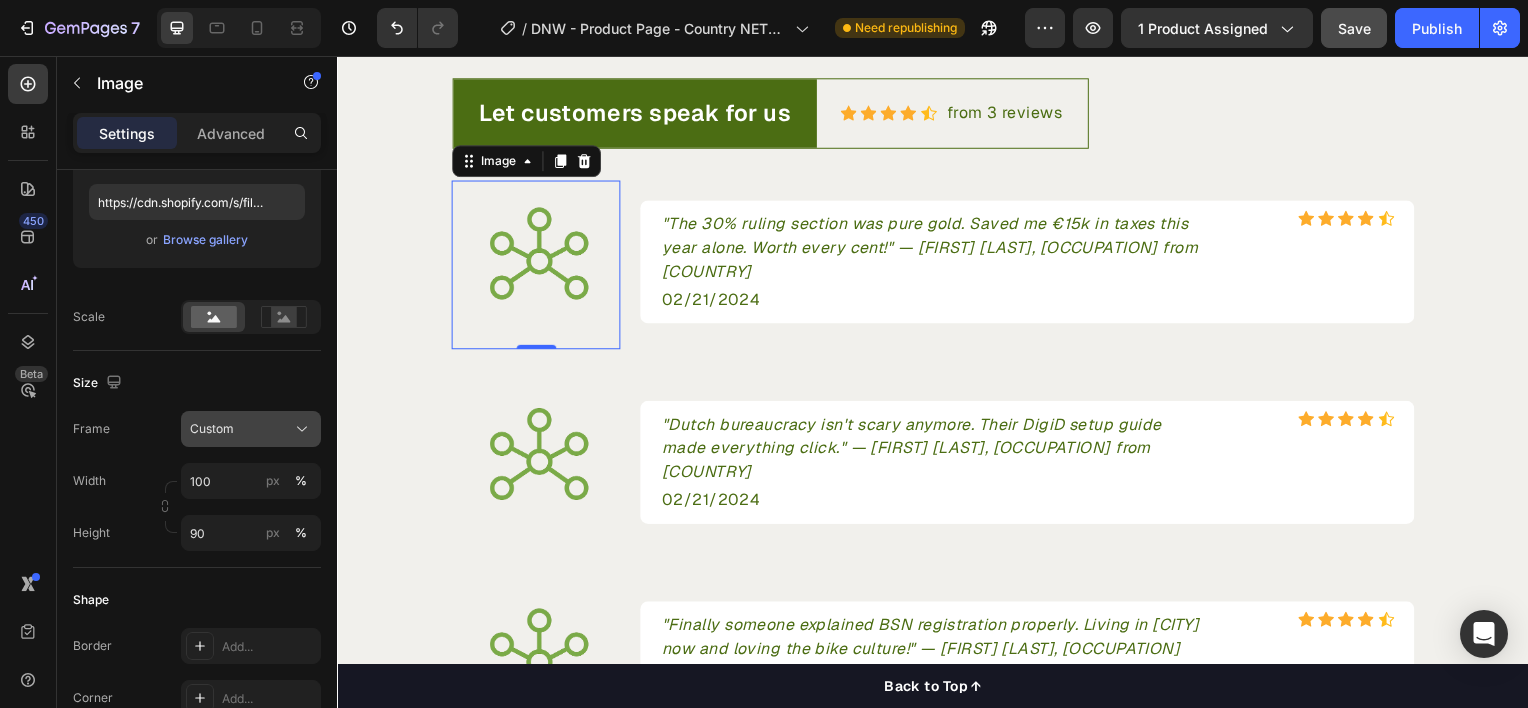 click on "Custom" at bounding box center [251, 429] 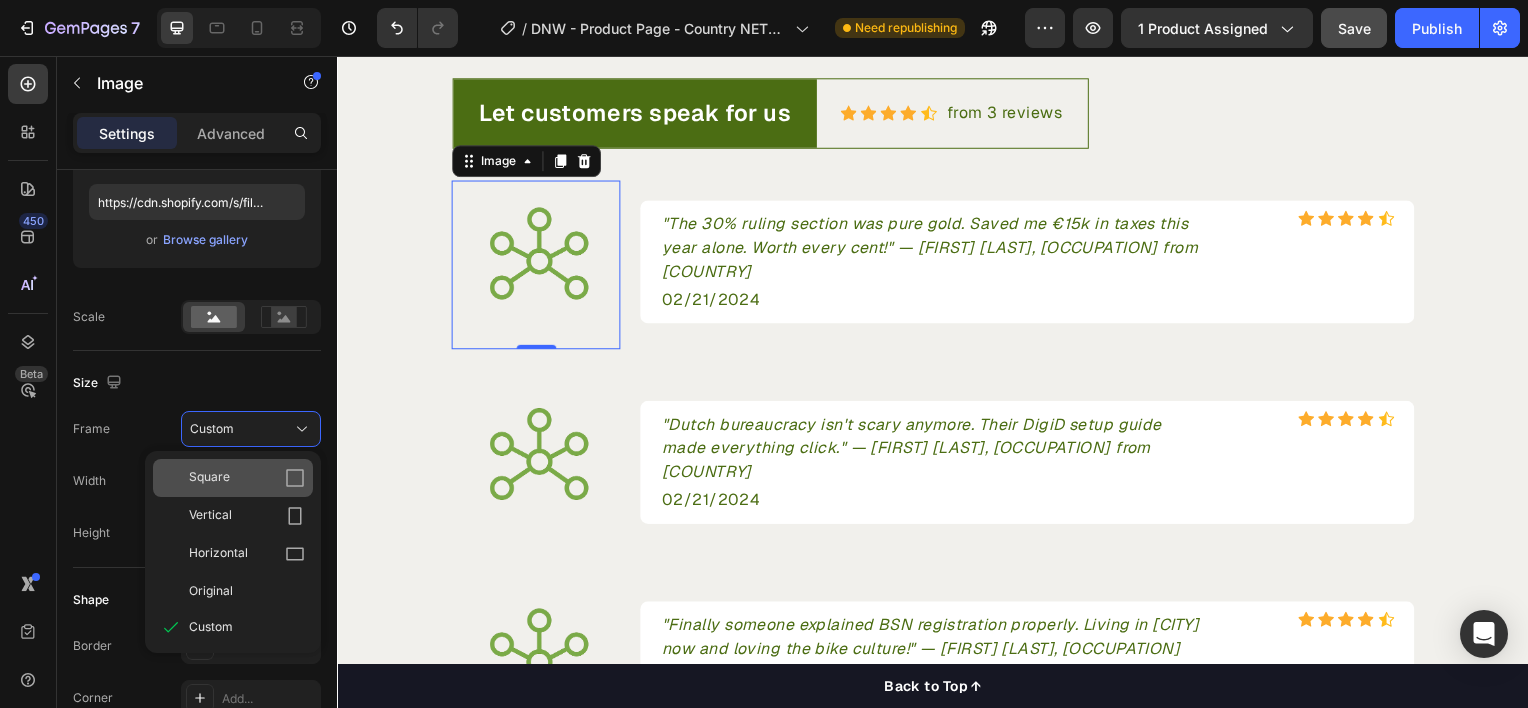 click on "Square" at bounding box center [209, 478] 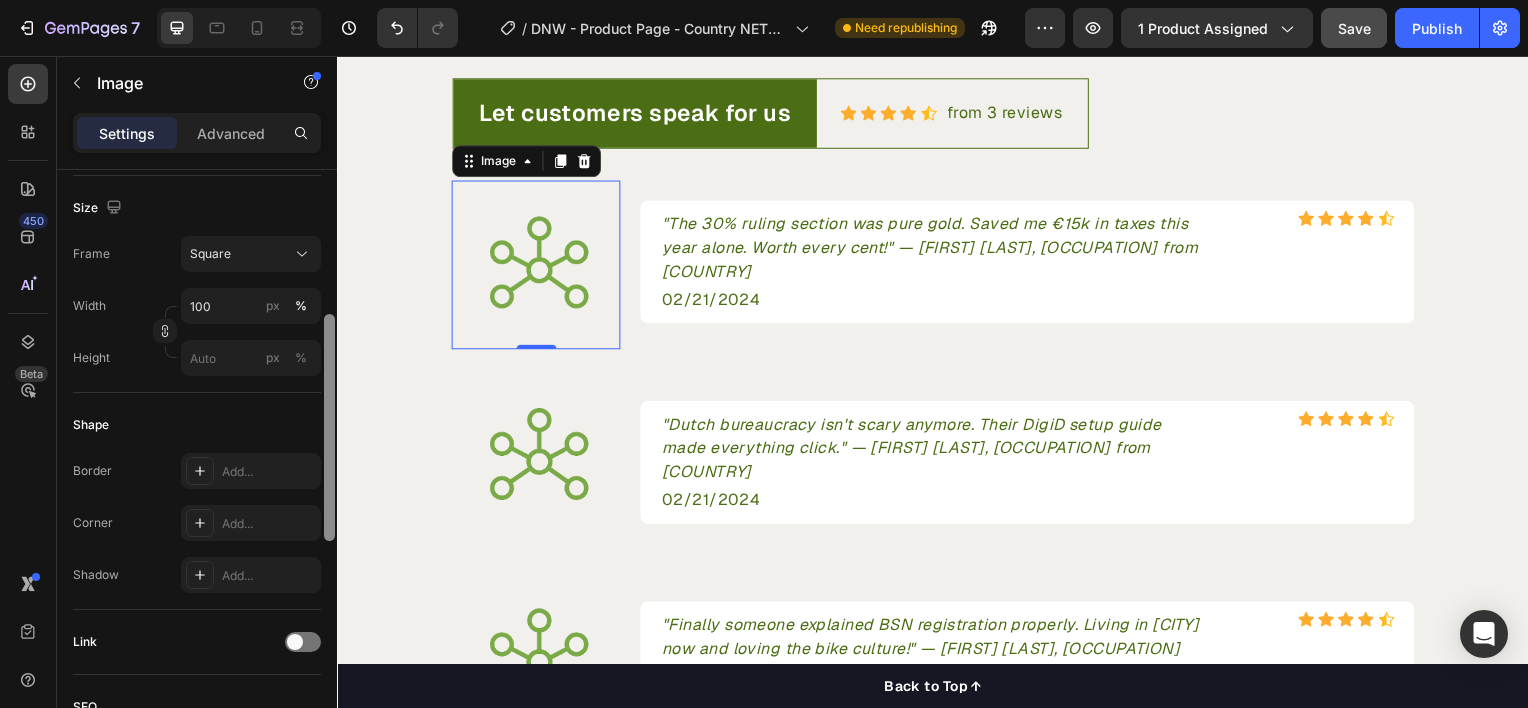 scroll, scrollTop: 557, scrollLeft: 0, axis: vertical 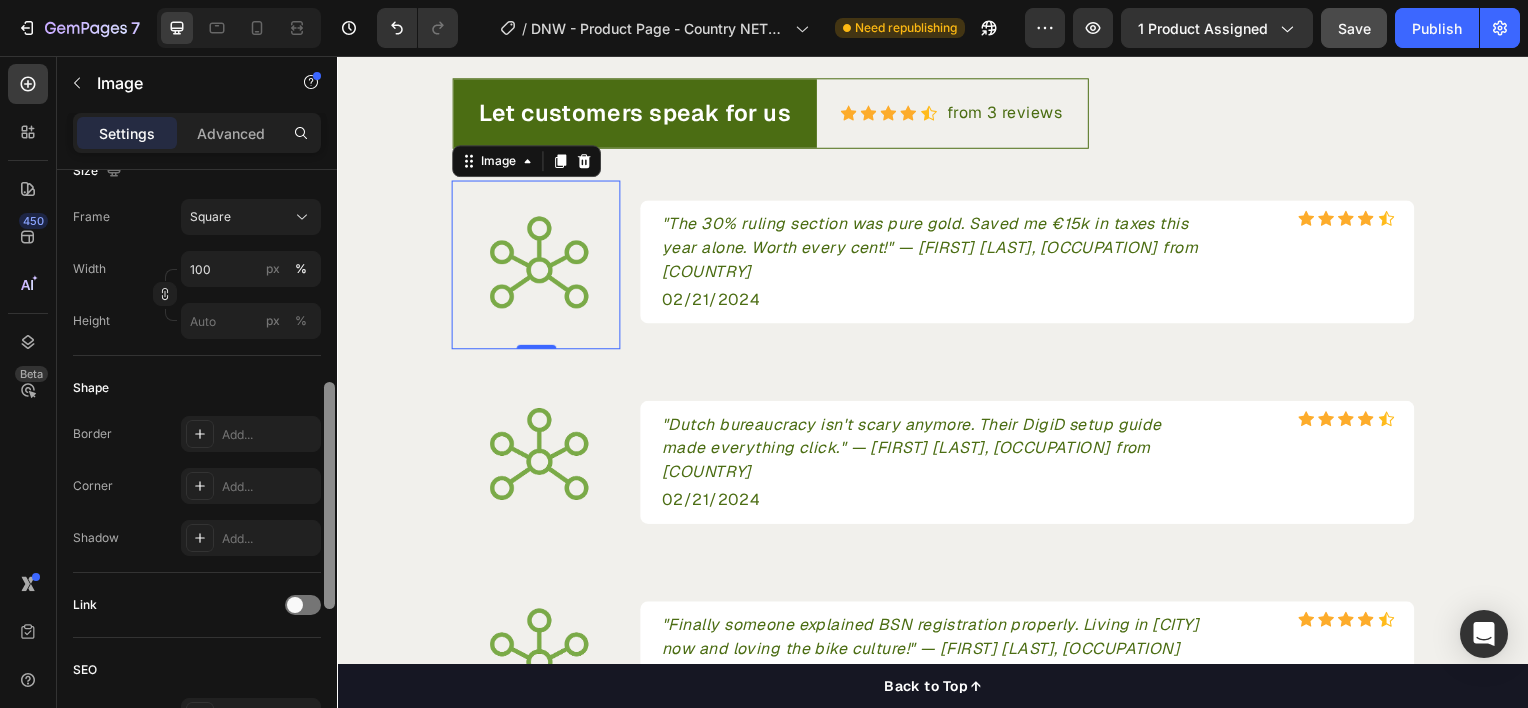 drag, startPoint x: 330, startPoint y: 422, endPoint x: 328, endPoint y: 503, distance: 81.02469 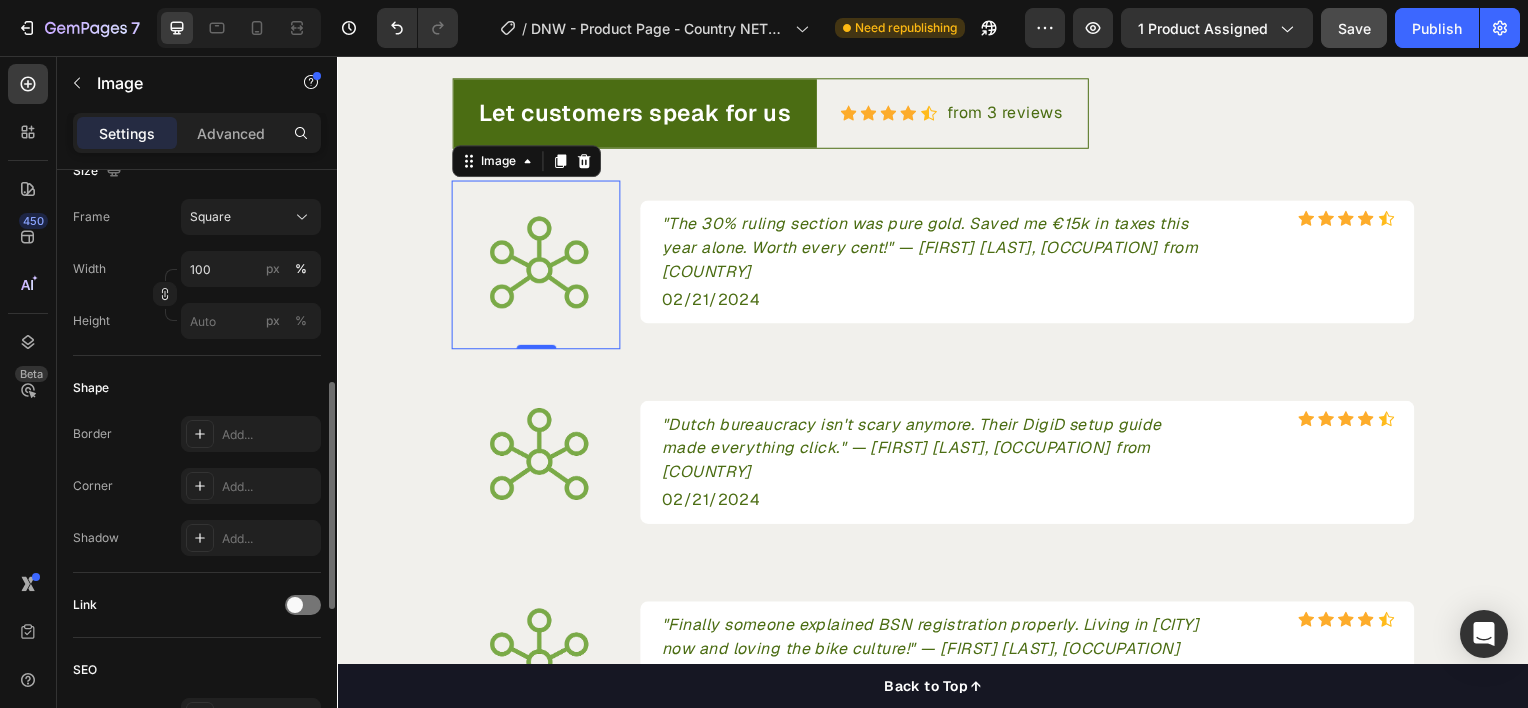 click on "Border Add... Corner Add... Shadow Add..." at bounding box center [197, 486] 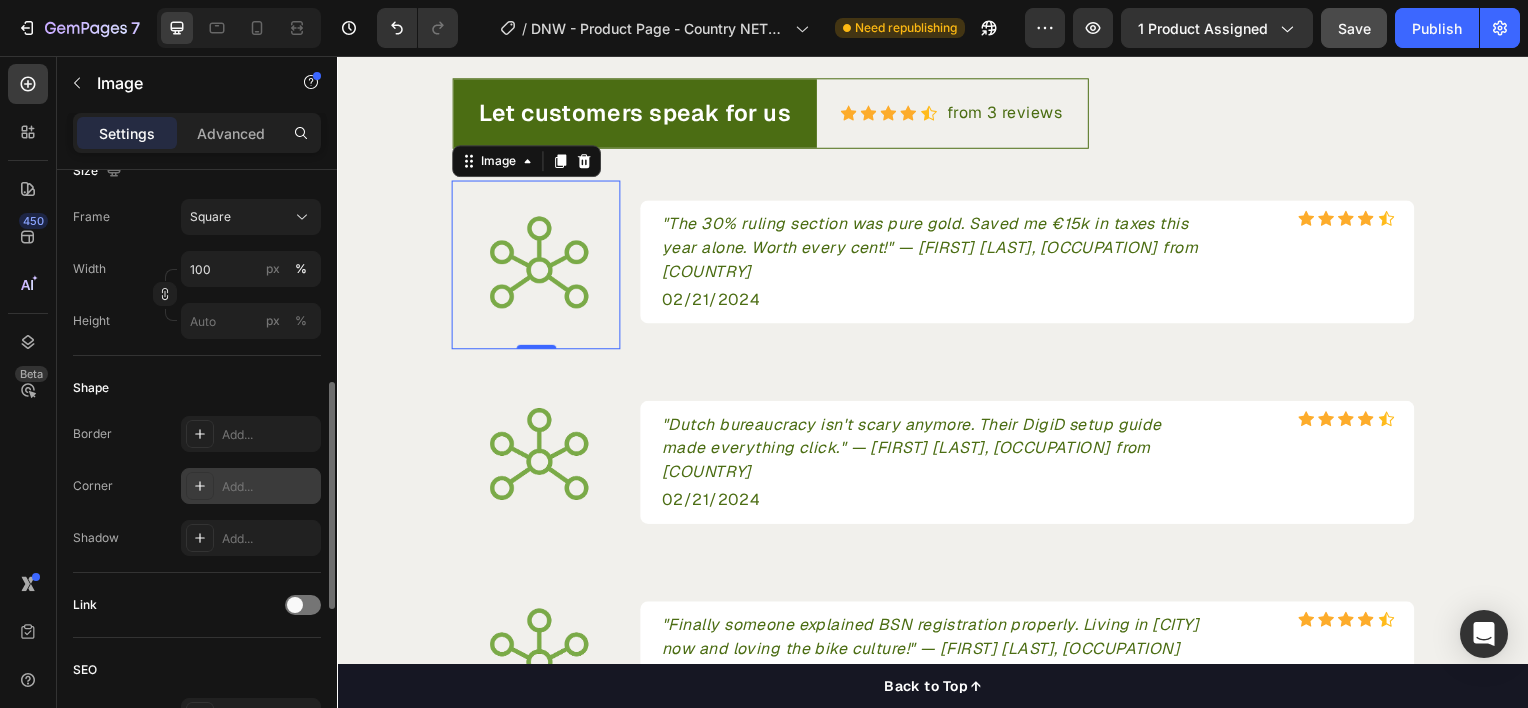 click on "Add..." at bounding box center (269, 487) 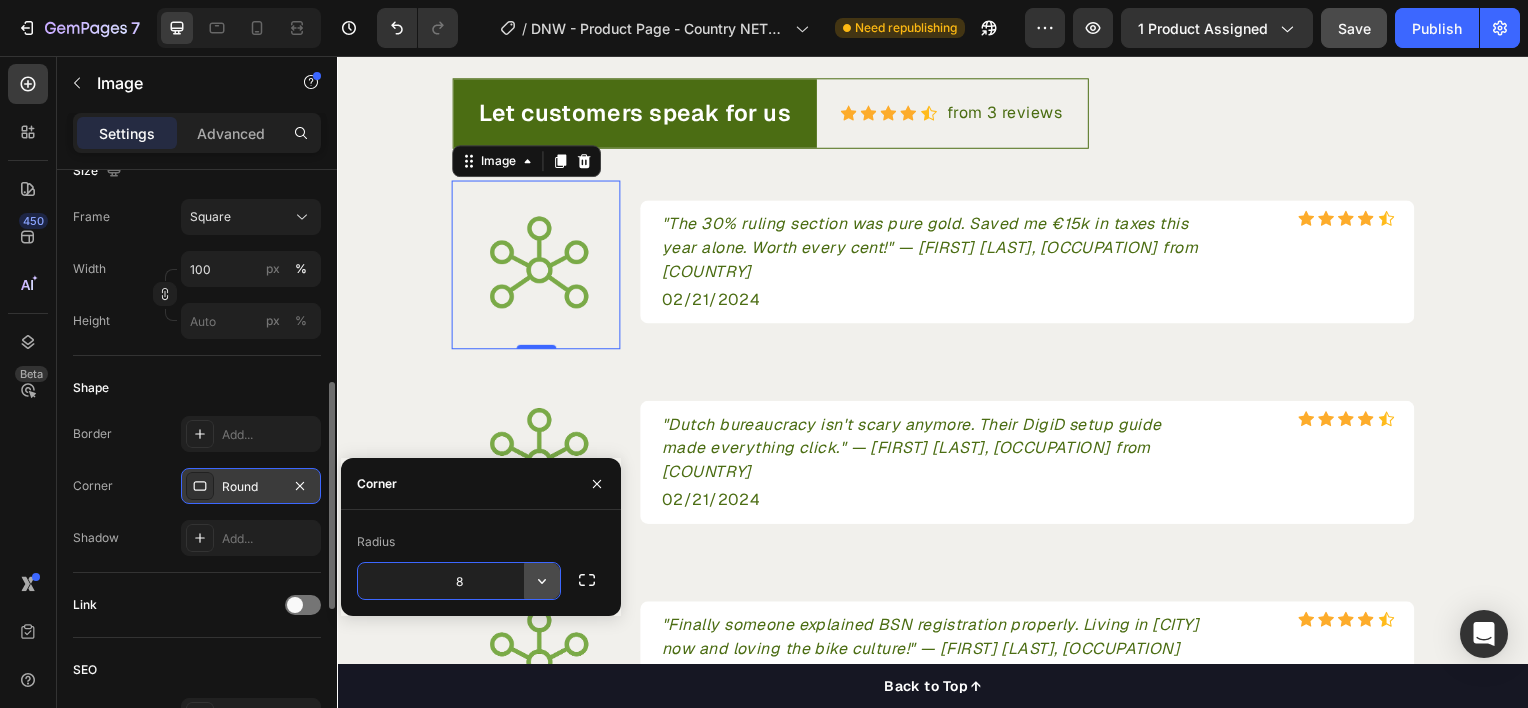 click 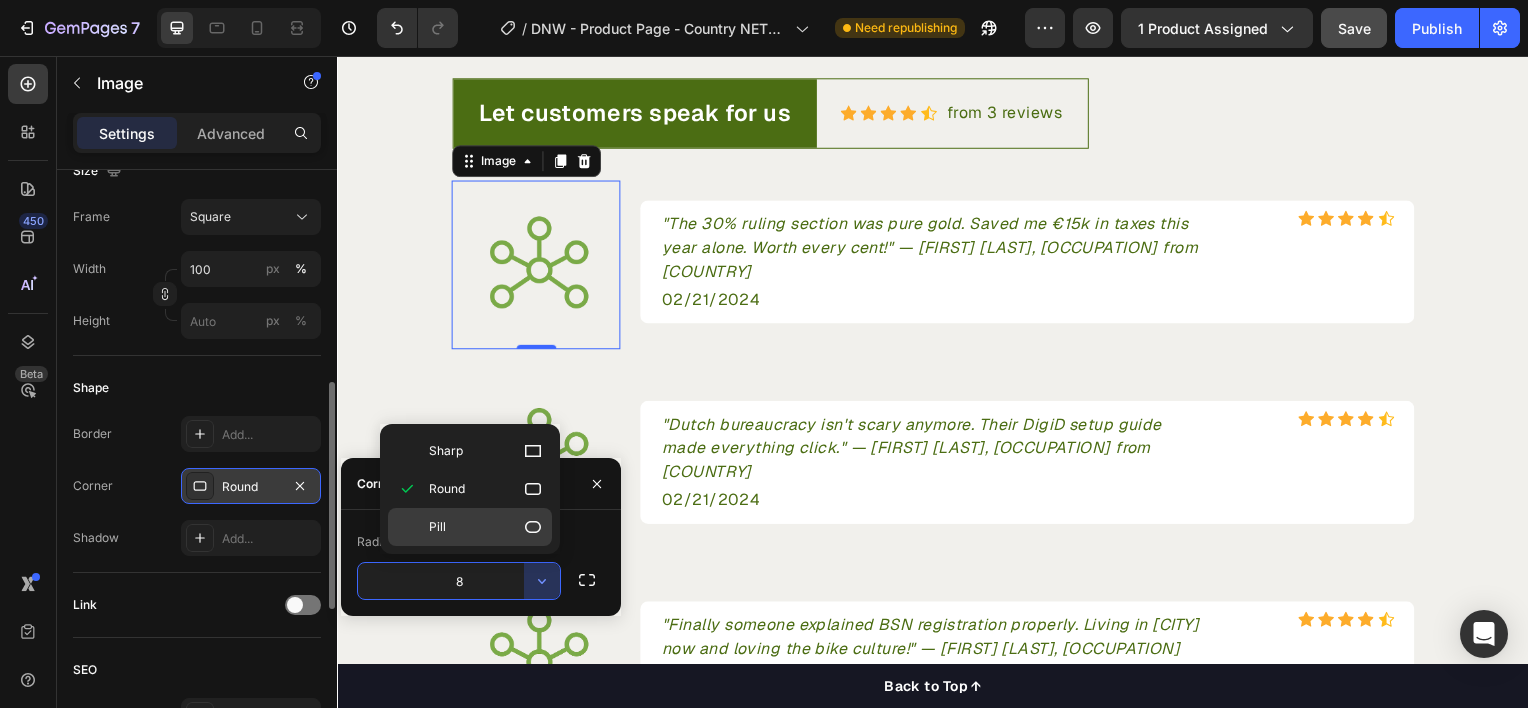 click on "Pill" at bounding box center (486, 527) 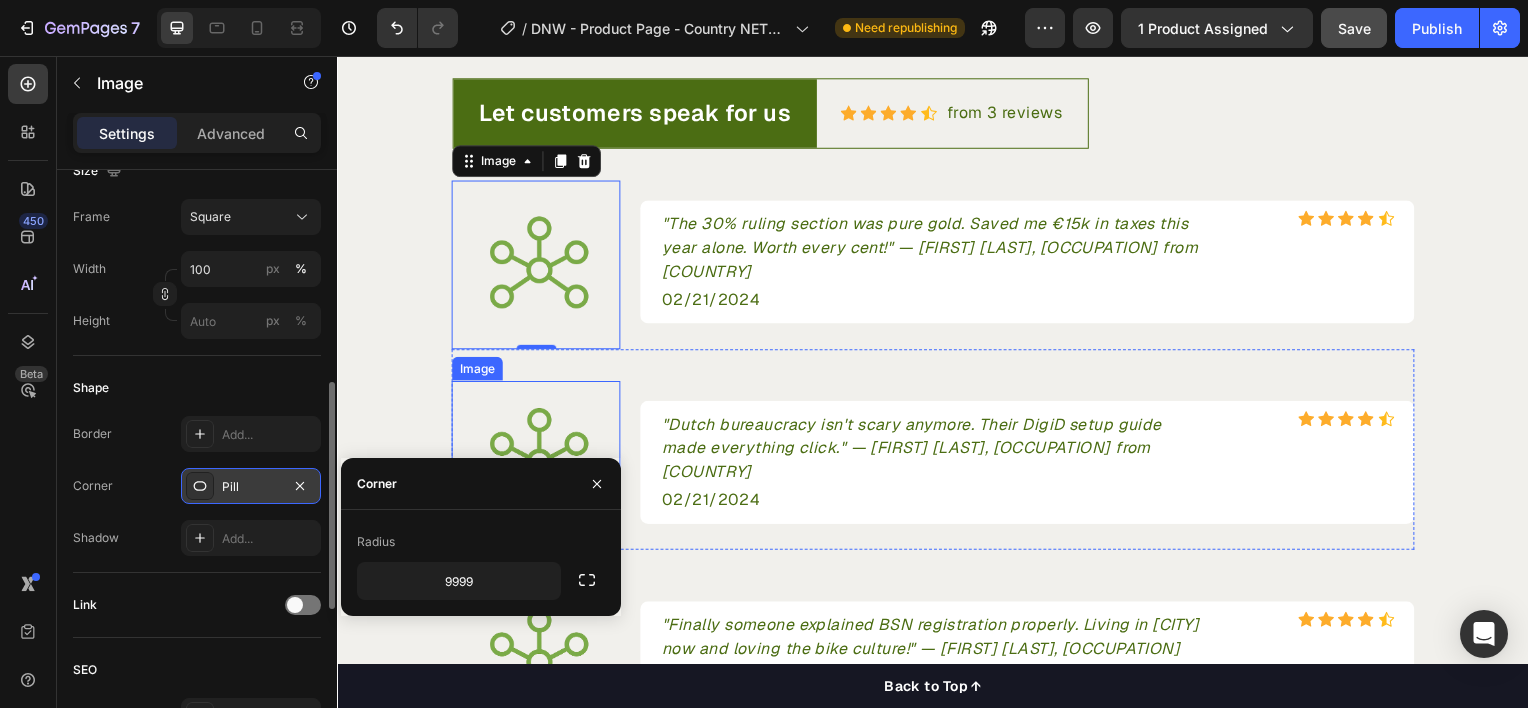 click at bounding box center (537, 459) 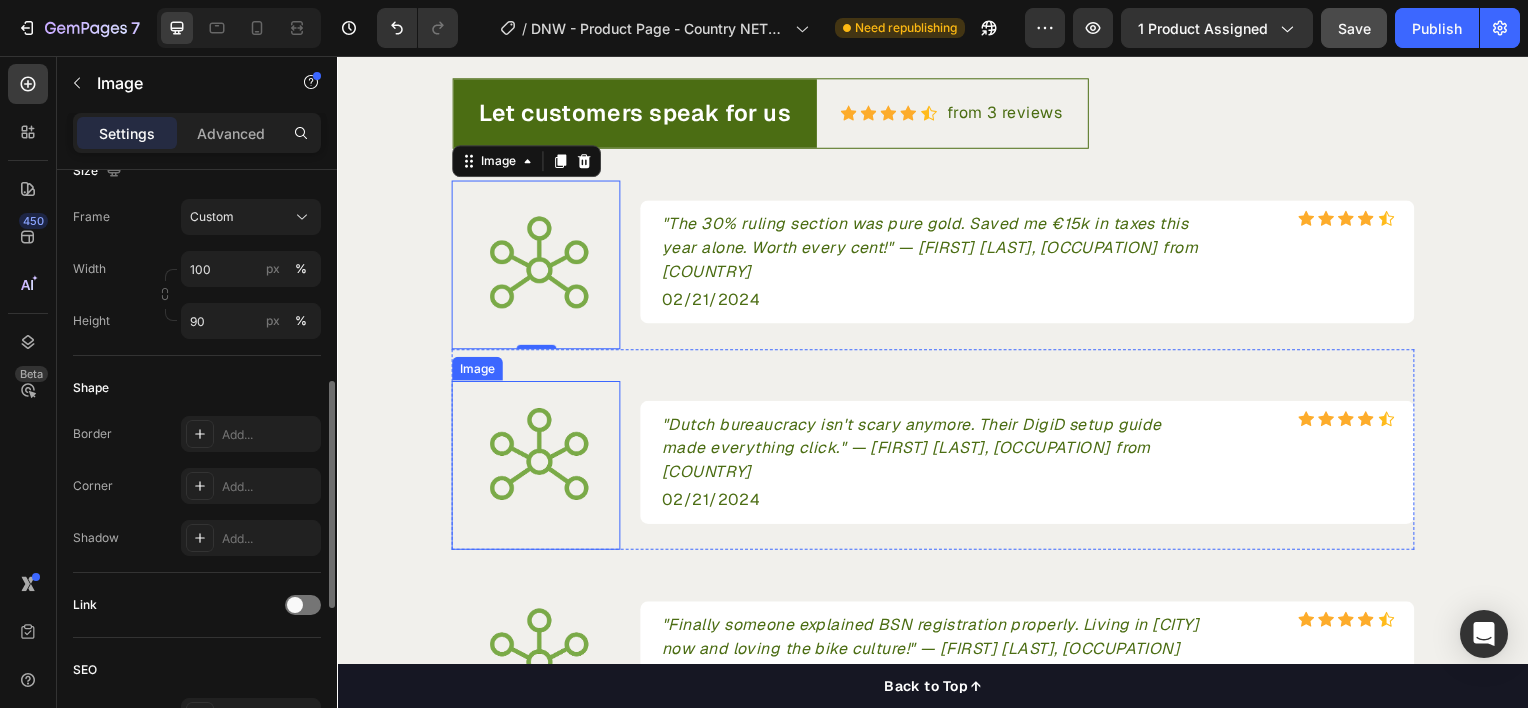 scroll, scrollTop: 556, scrollLeft: 0, axis: vertical 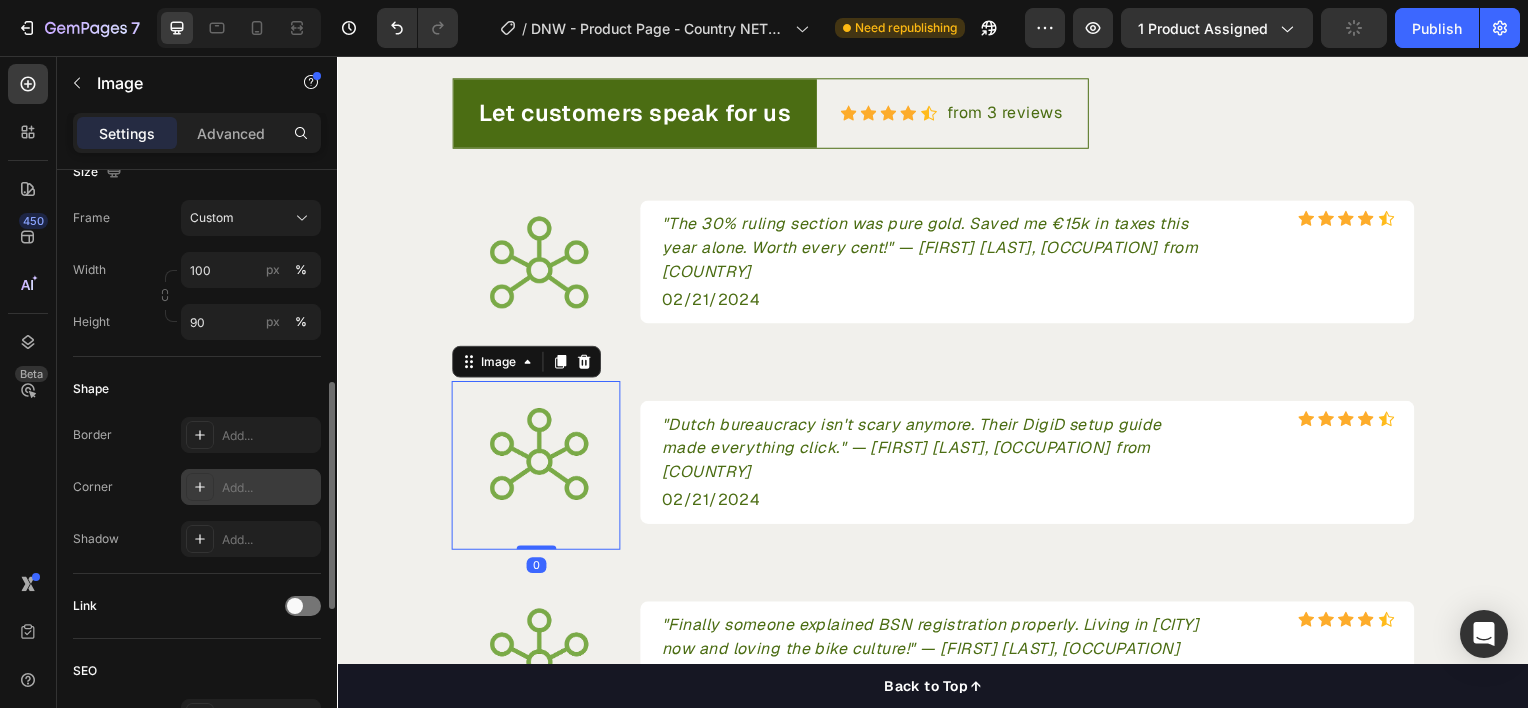 click on "Add..." at bounding box center [269, 488] 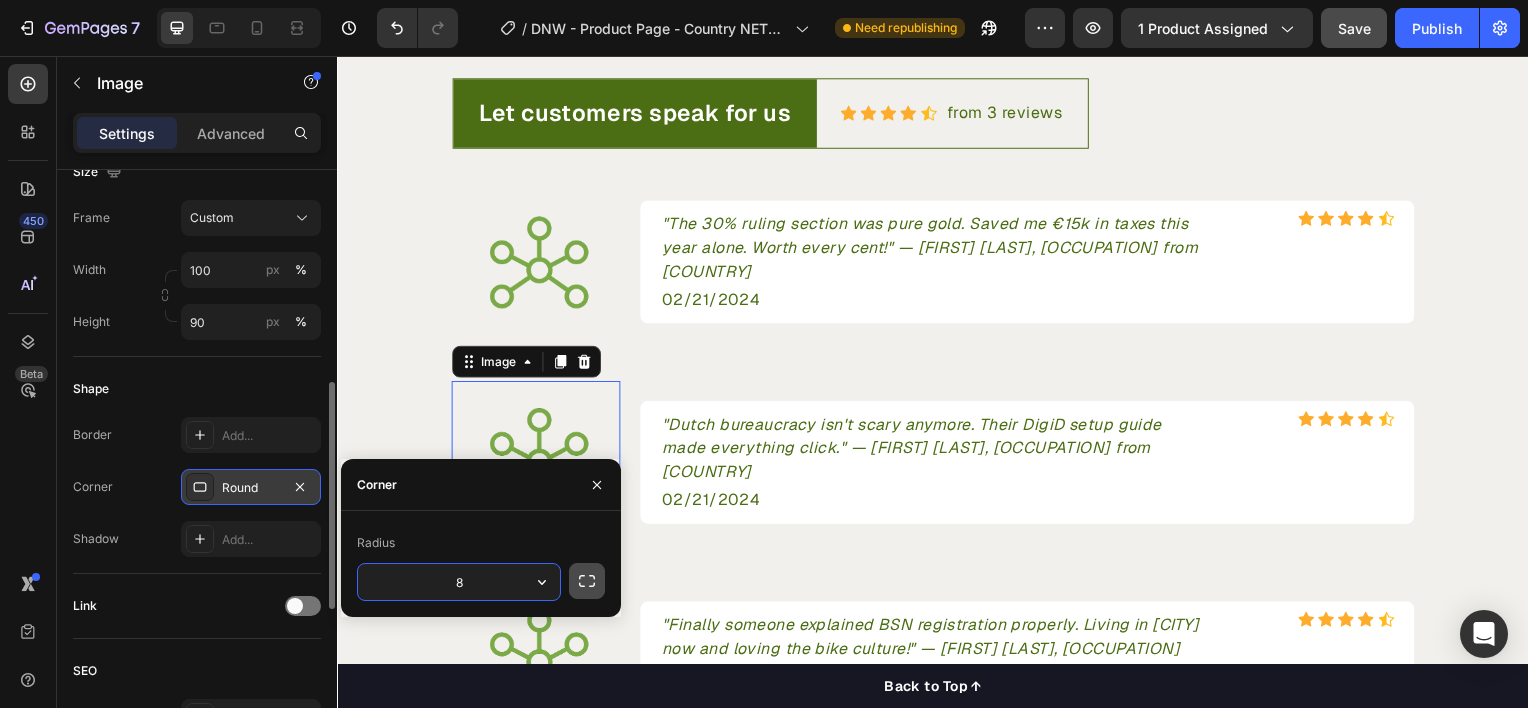 click 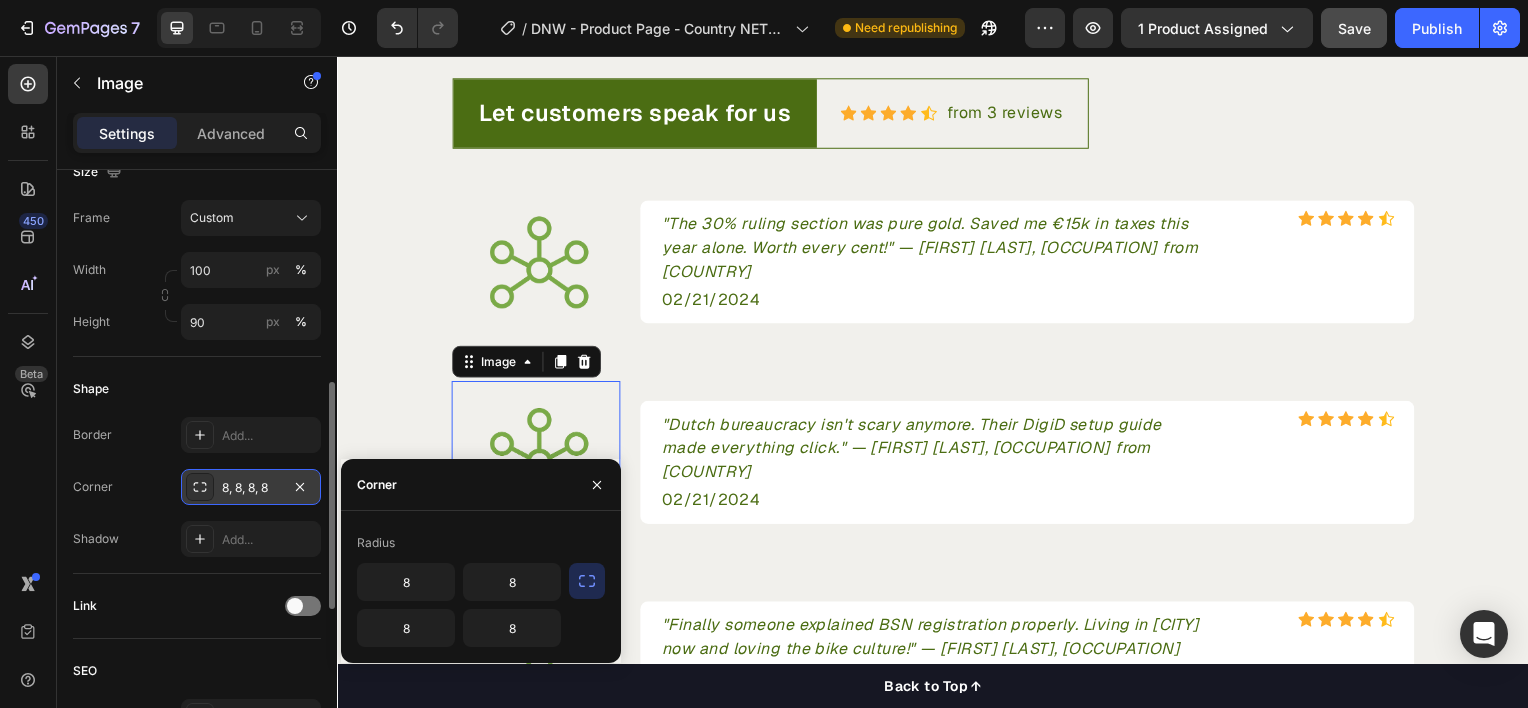click 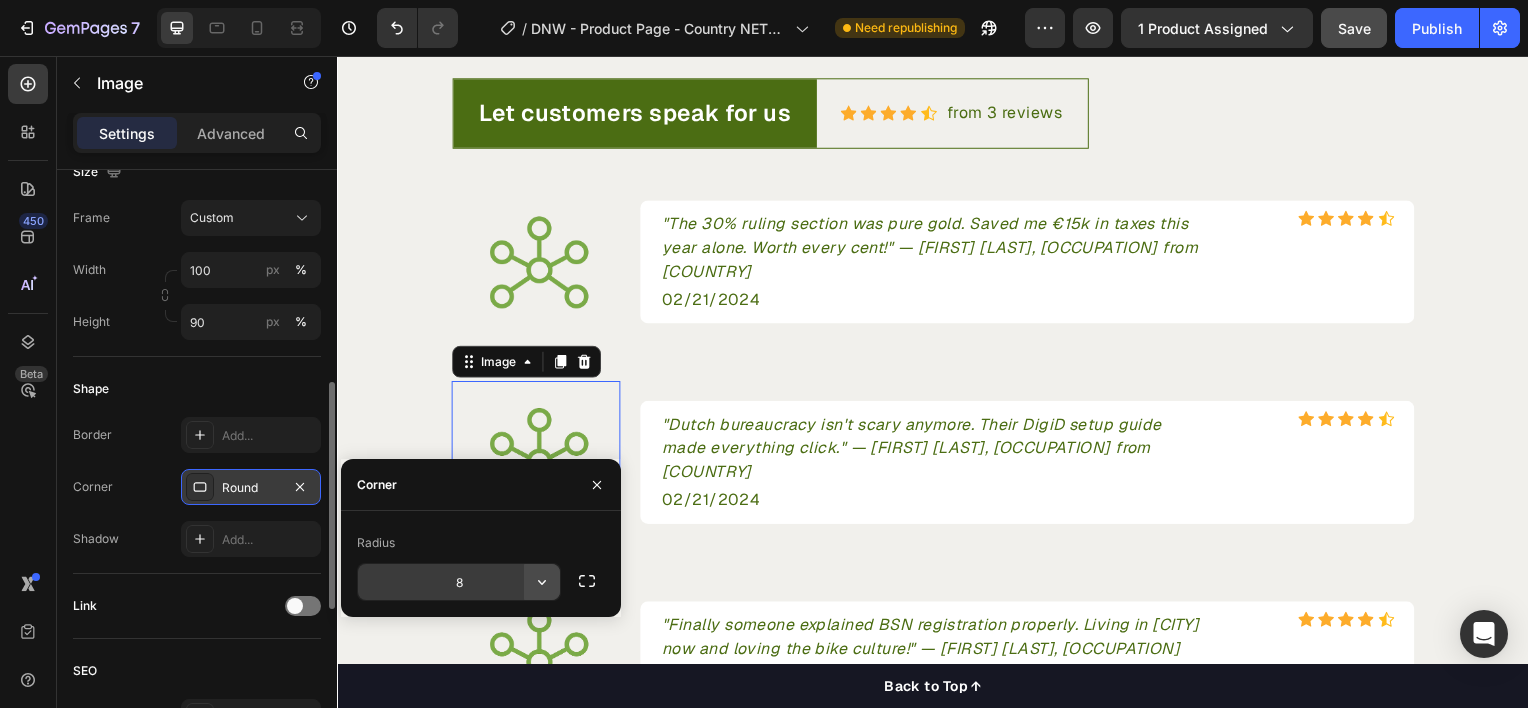 click 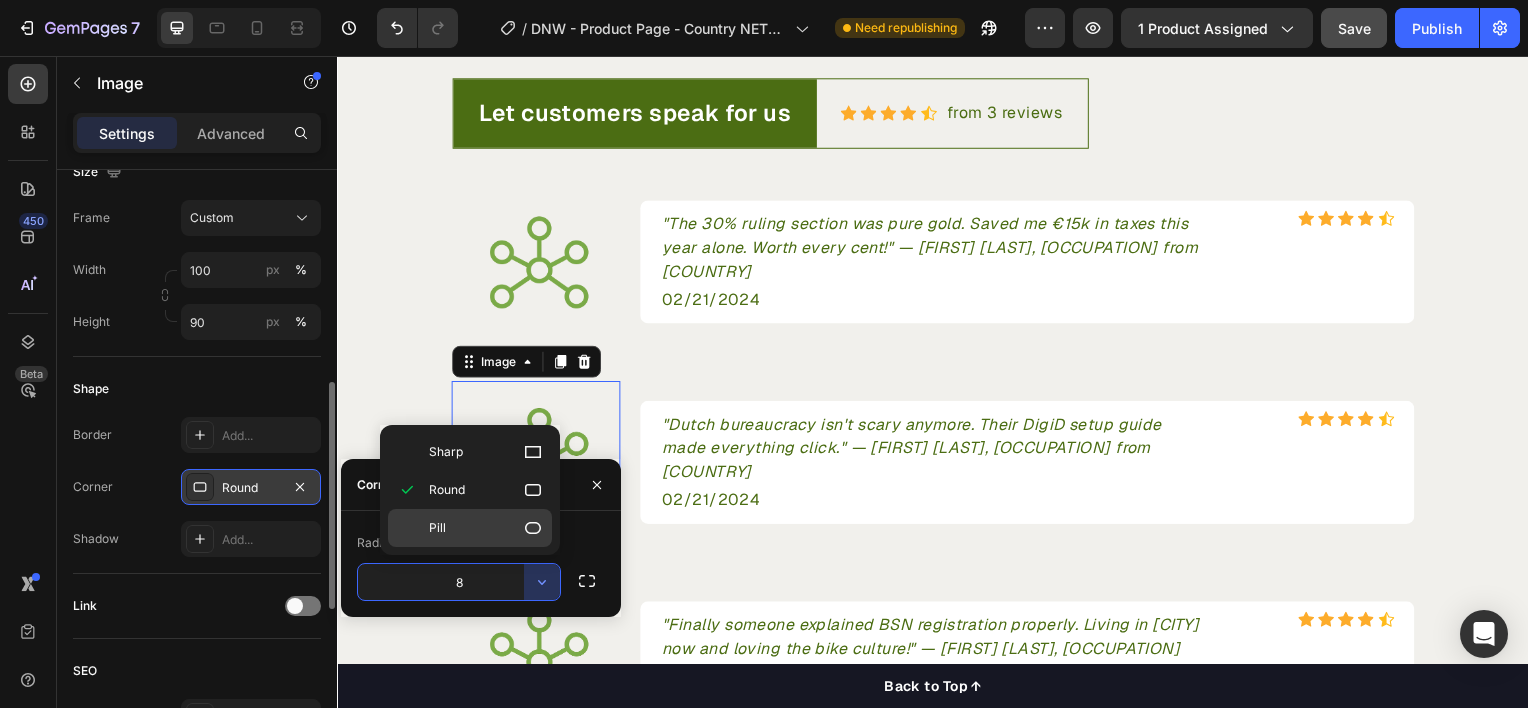 click on "Pill" at bounding box center (486, 528) 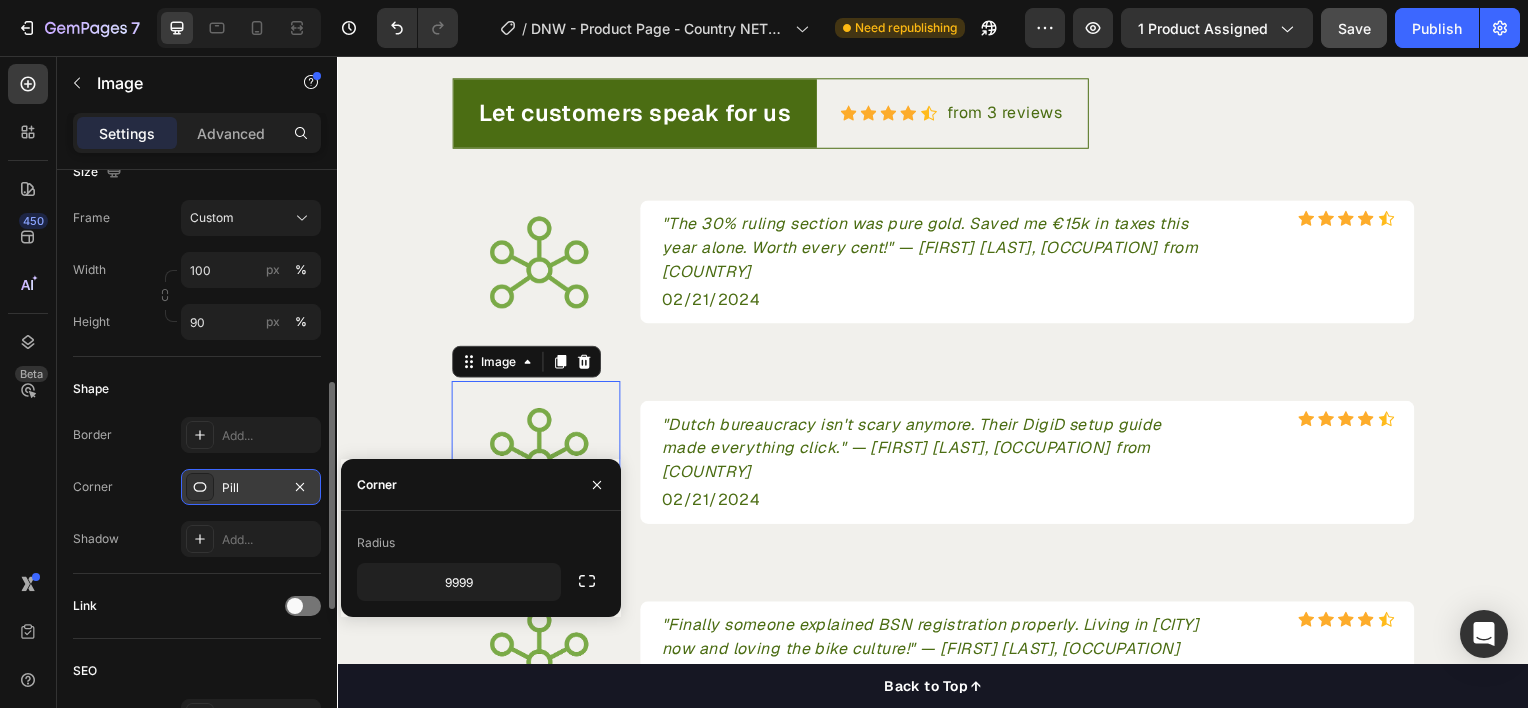 click on "Frame Custom" at bounding box center [197, 218] 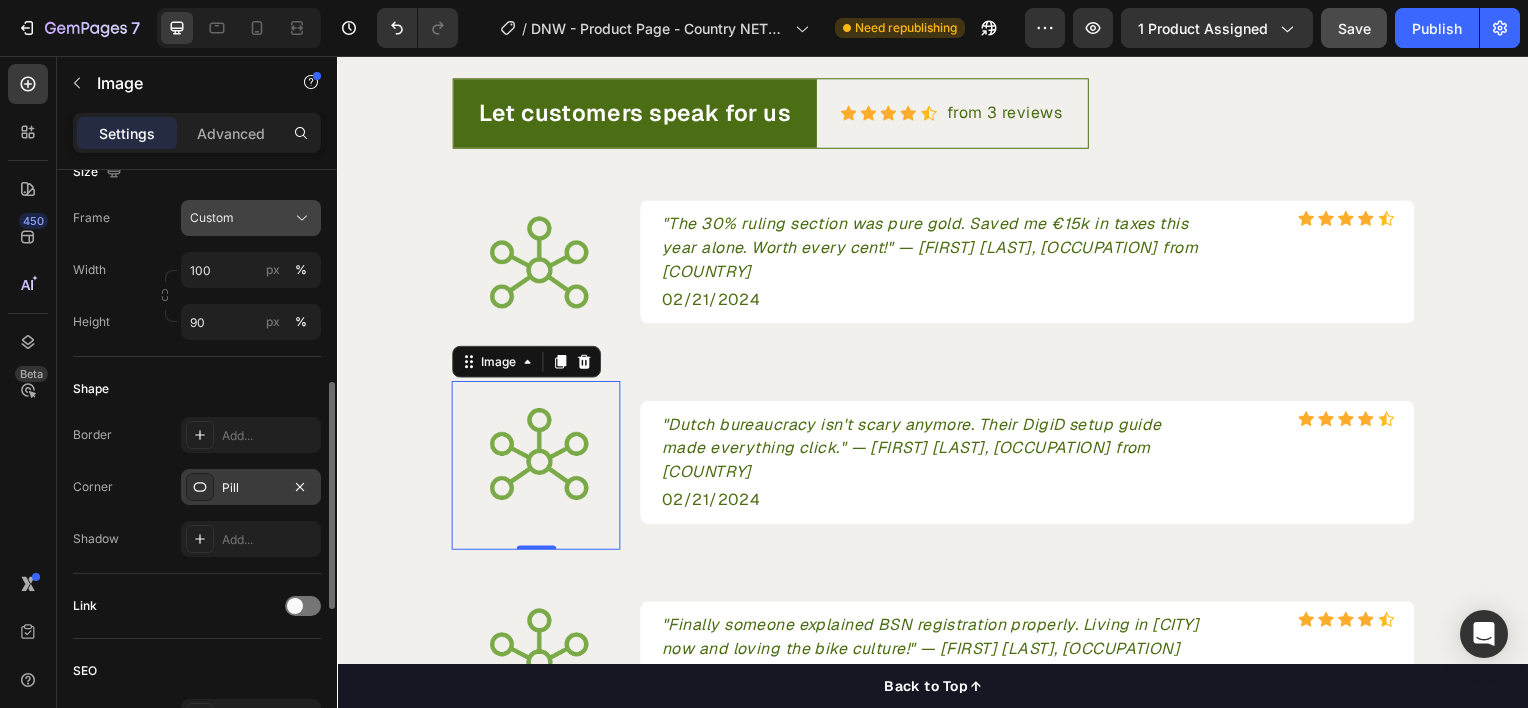 click on "Custom" at bounding box center (212, 218) 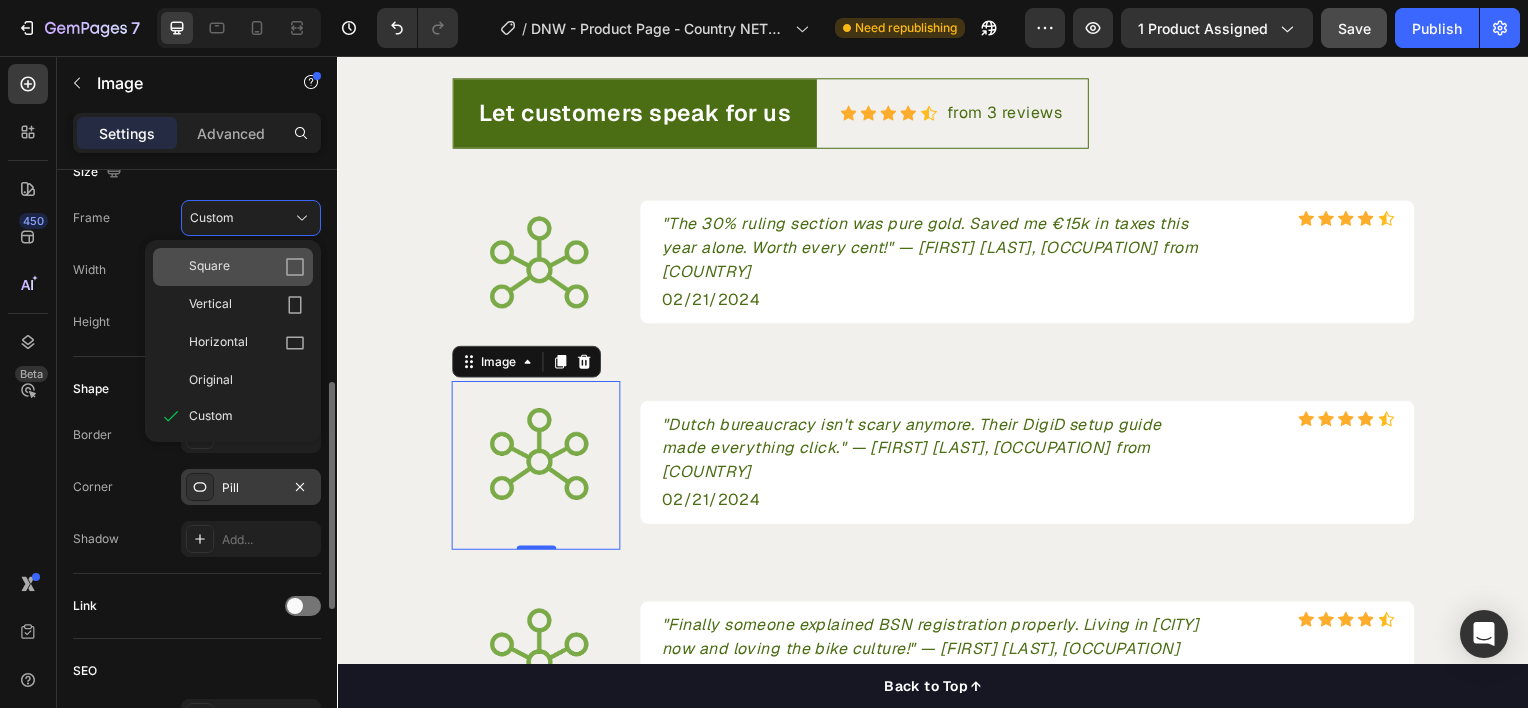 click on "Square" 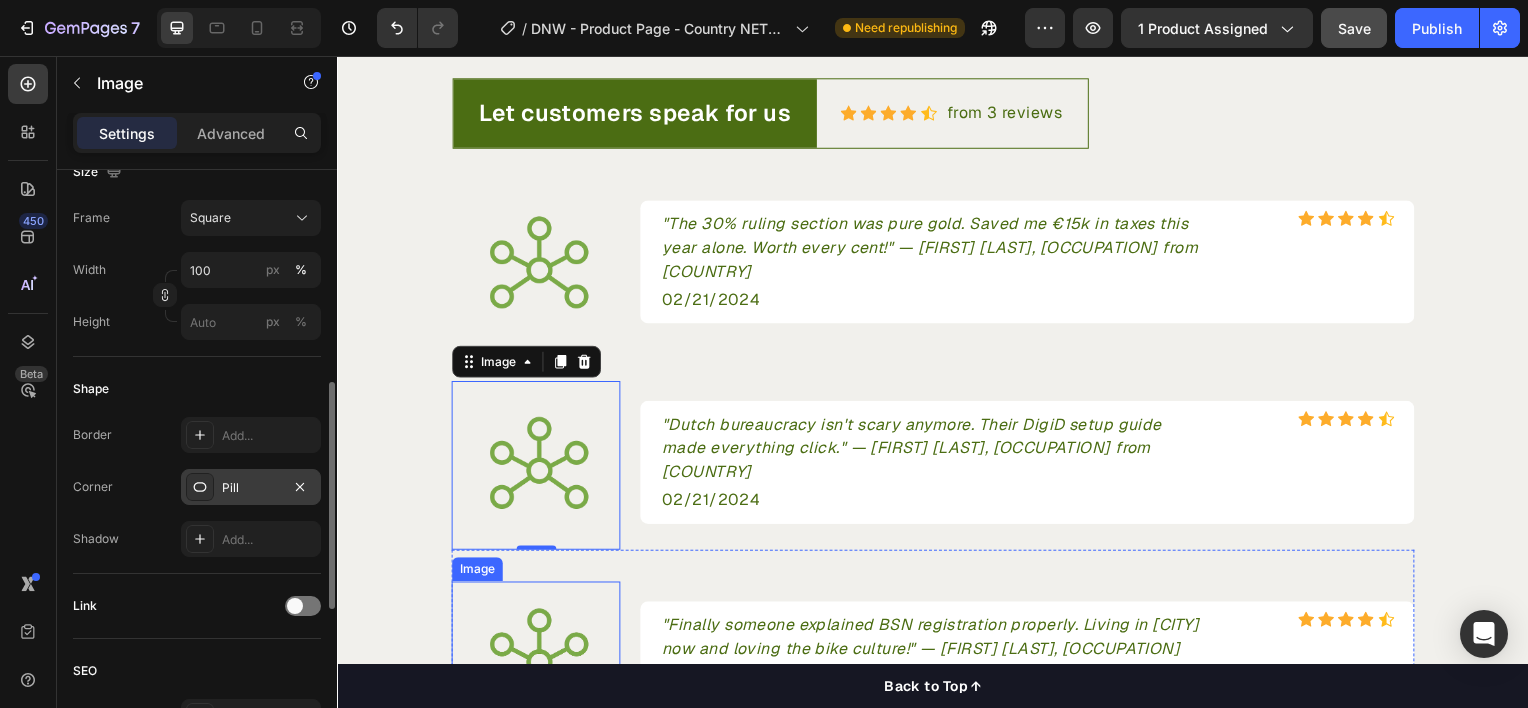 click at bounding box center [537, 661] 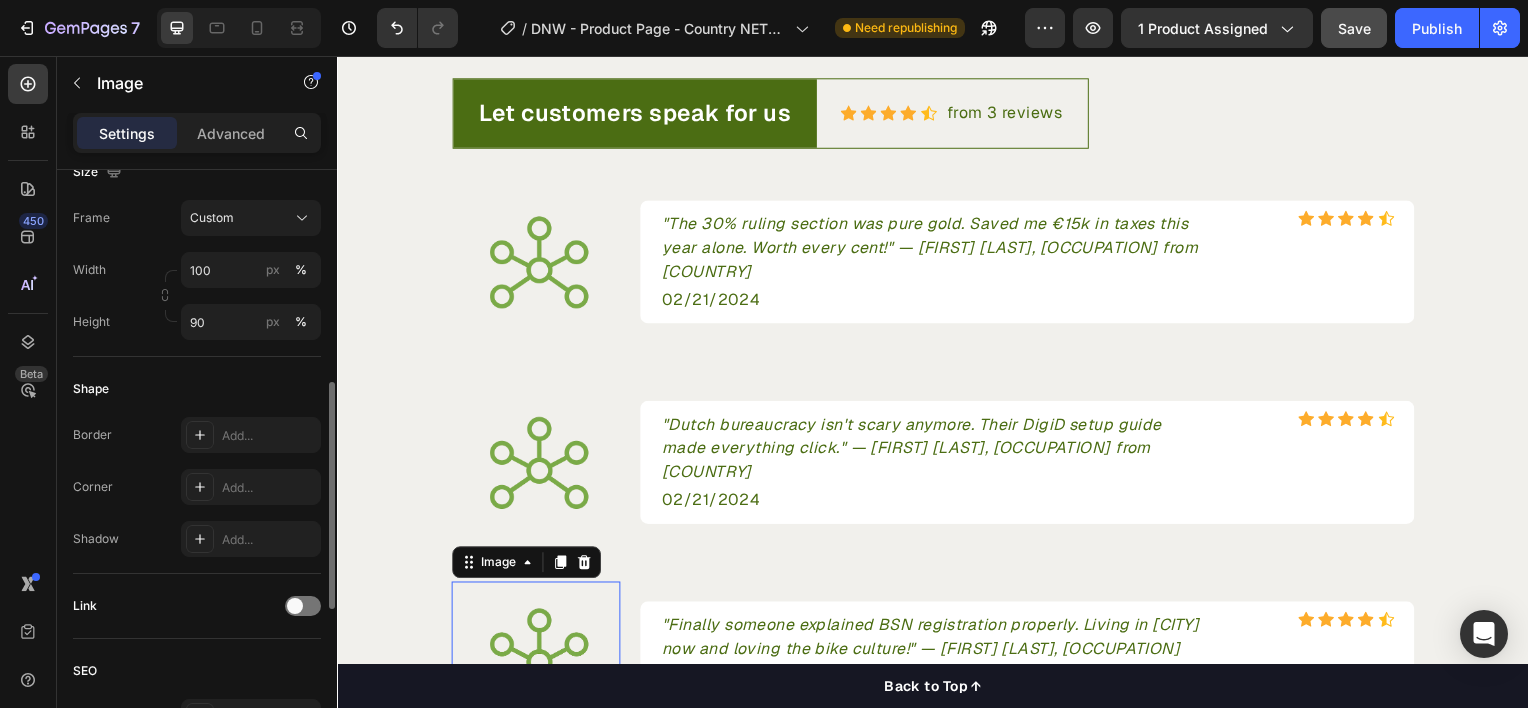 scroll, scrollTop: 556, scrollLeft: 0, axis: vertical 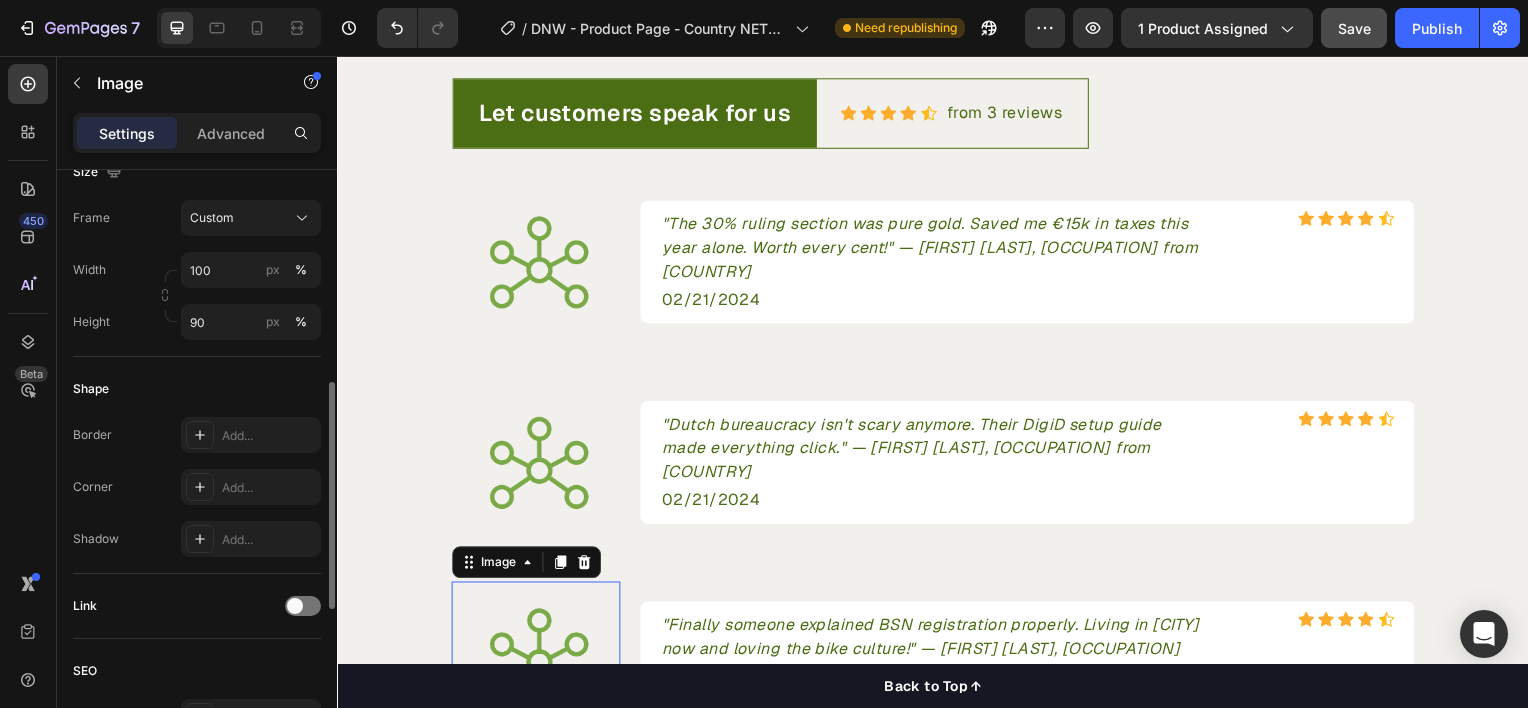 click on "Border Add... Corner Add... Shadow Add..." at bounding box center [197, 487] 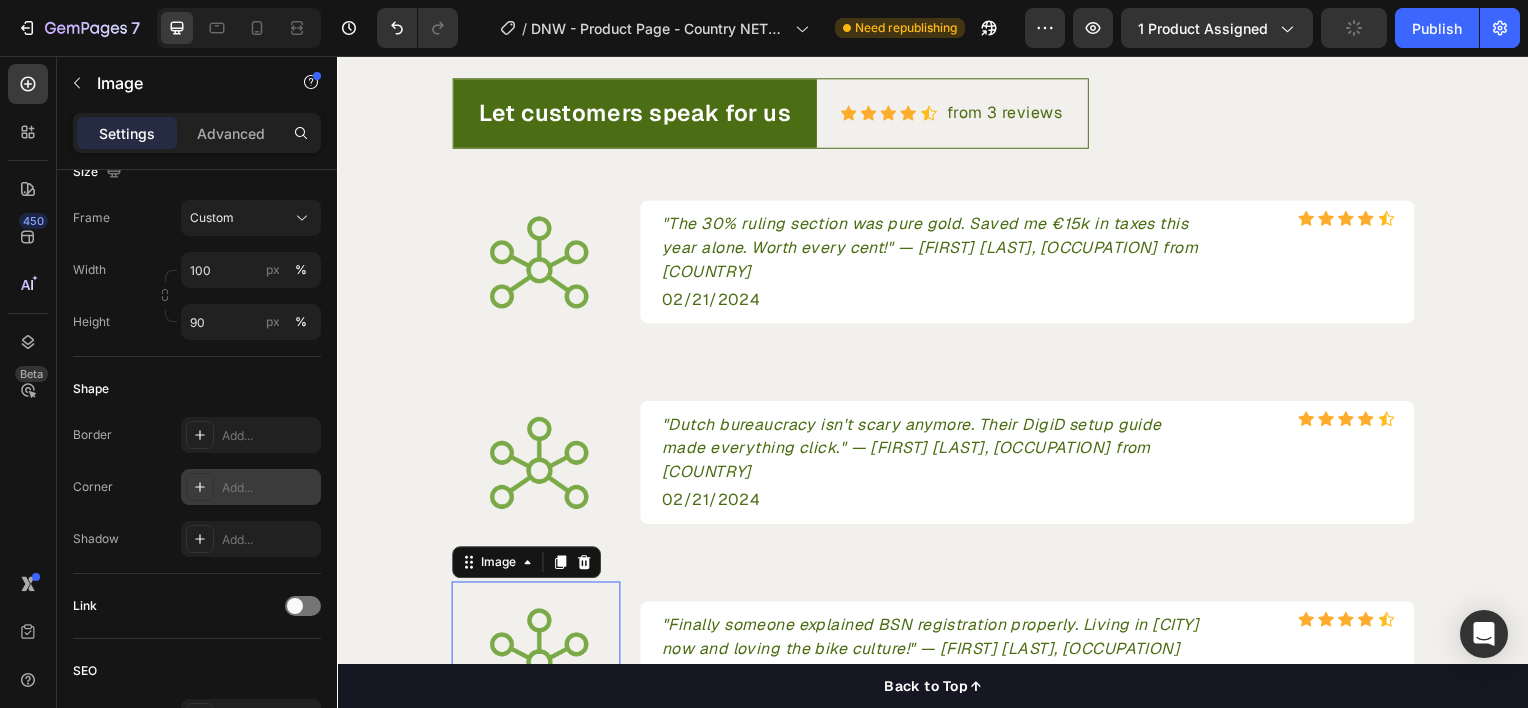 click on "Add..." at bounding box center (251, 487) 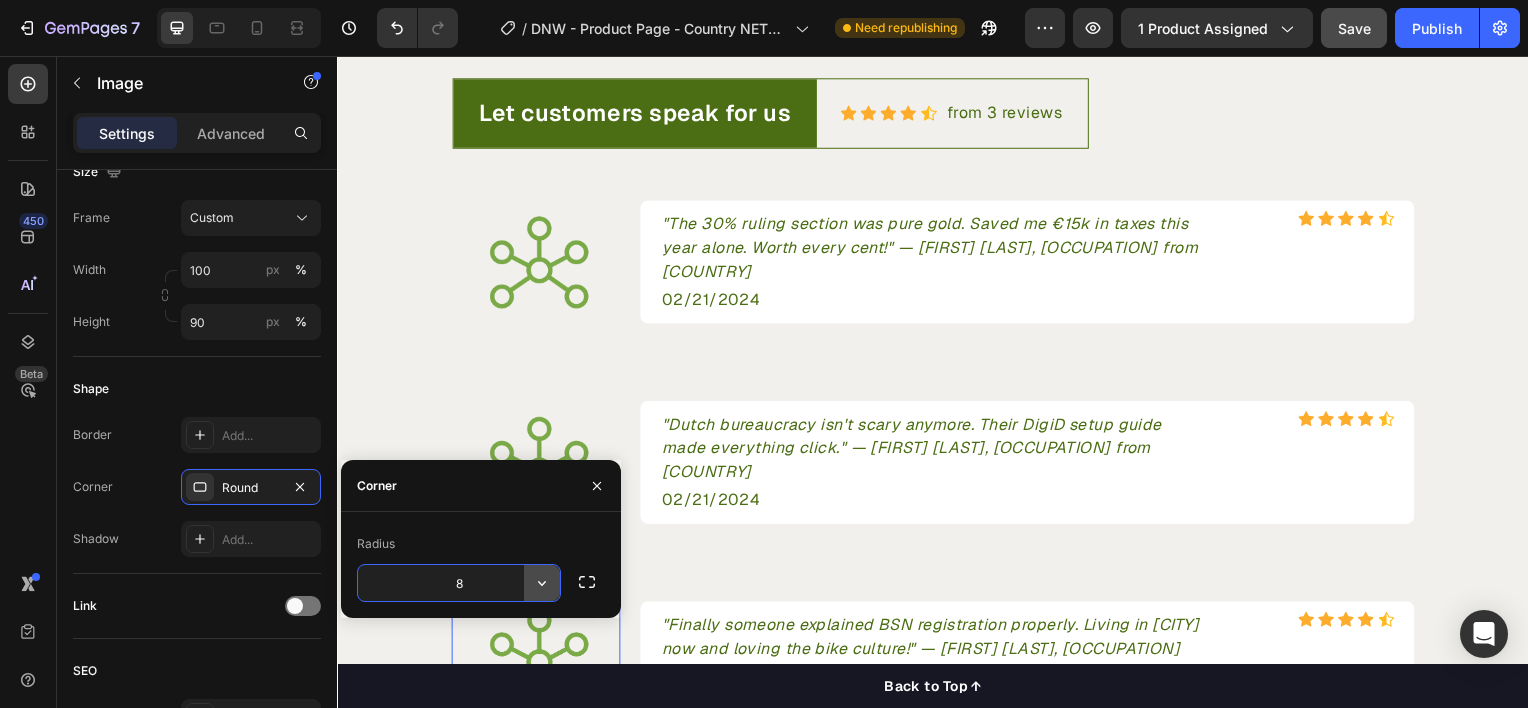 click 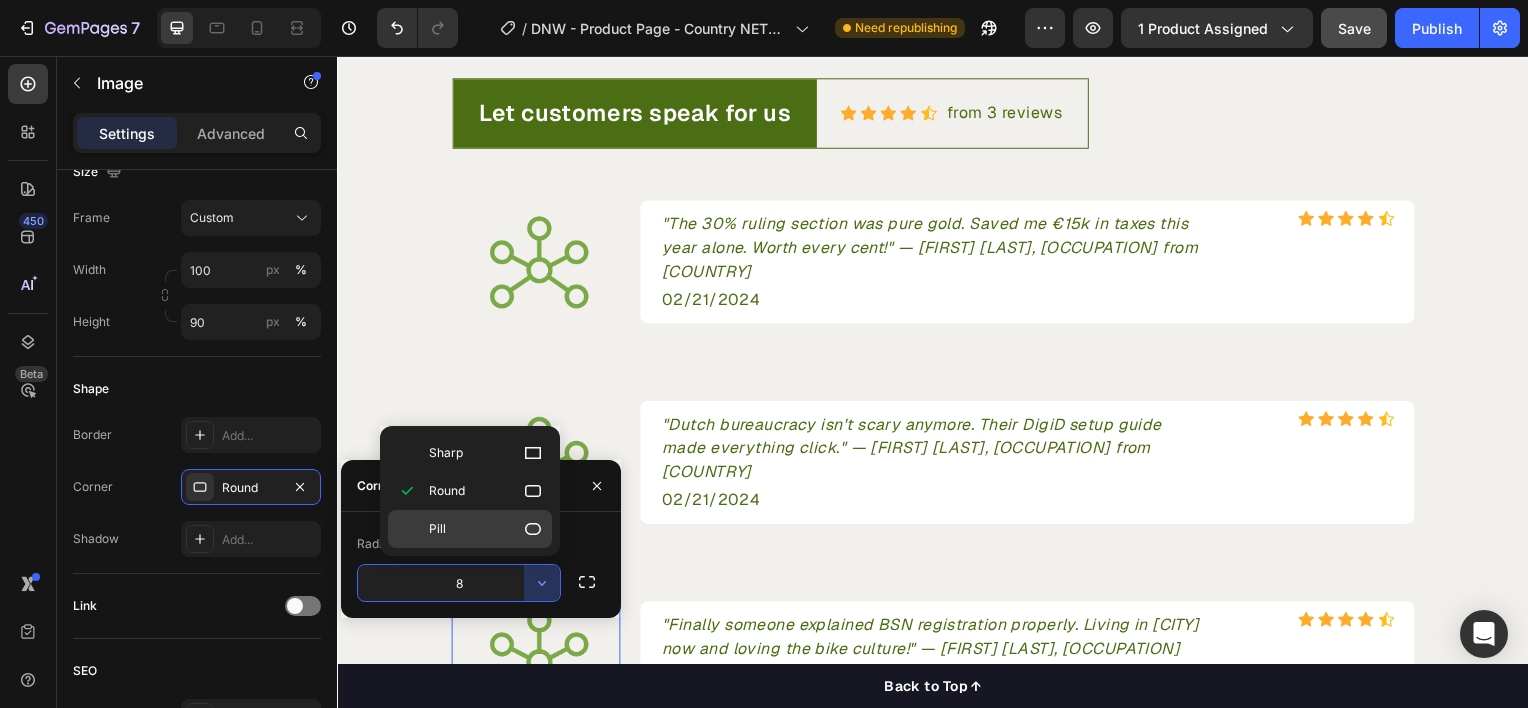 click on "Pill" at bounding box center [486, 529] 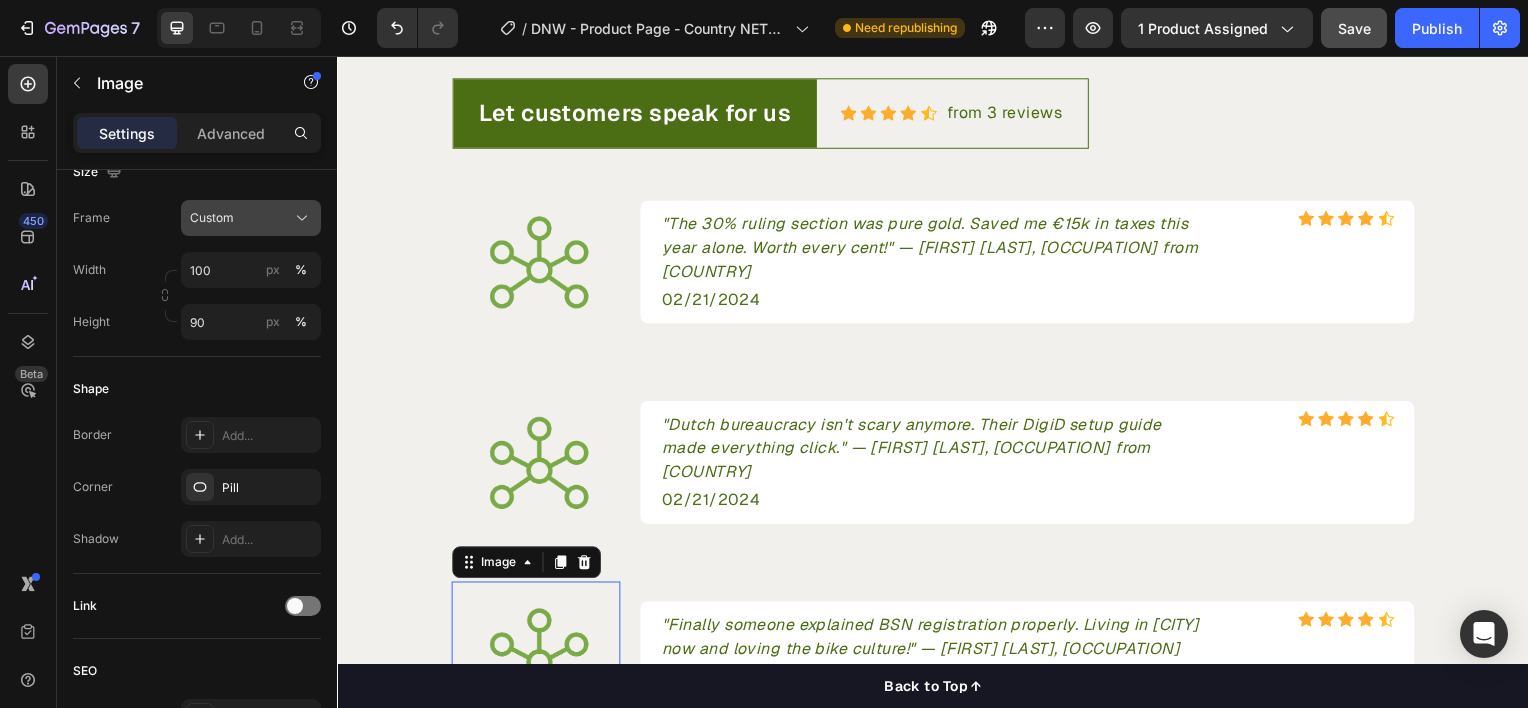 click on "Custom" at bounding box center (251, 218) 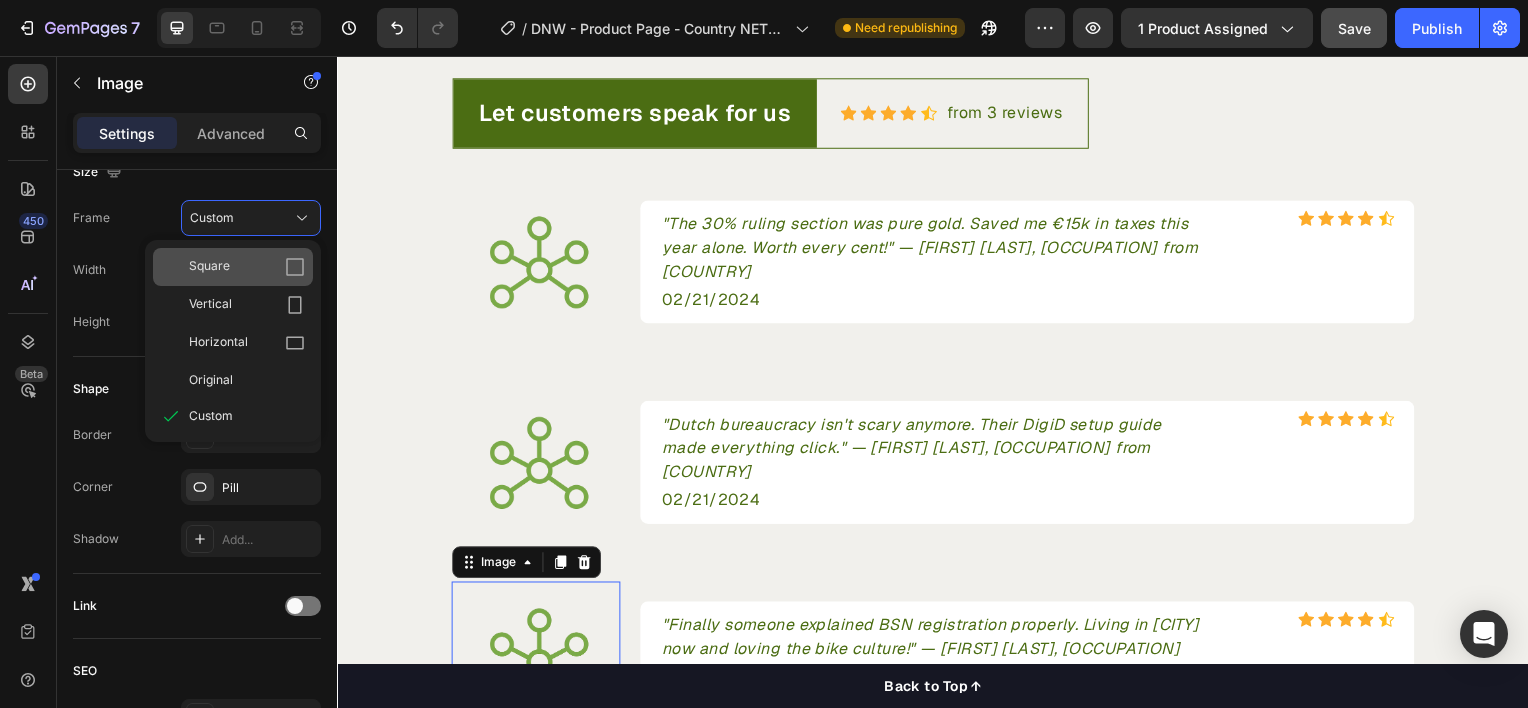 click on "Square" at bounding box center [247, 267] 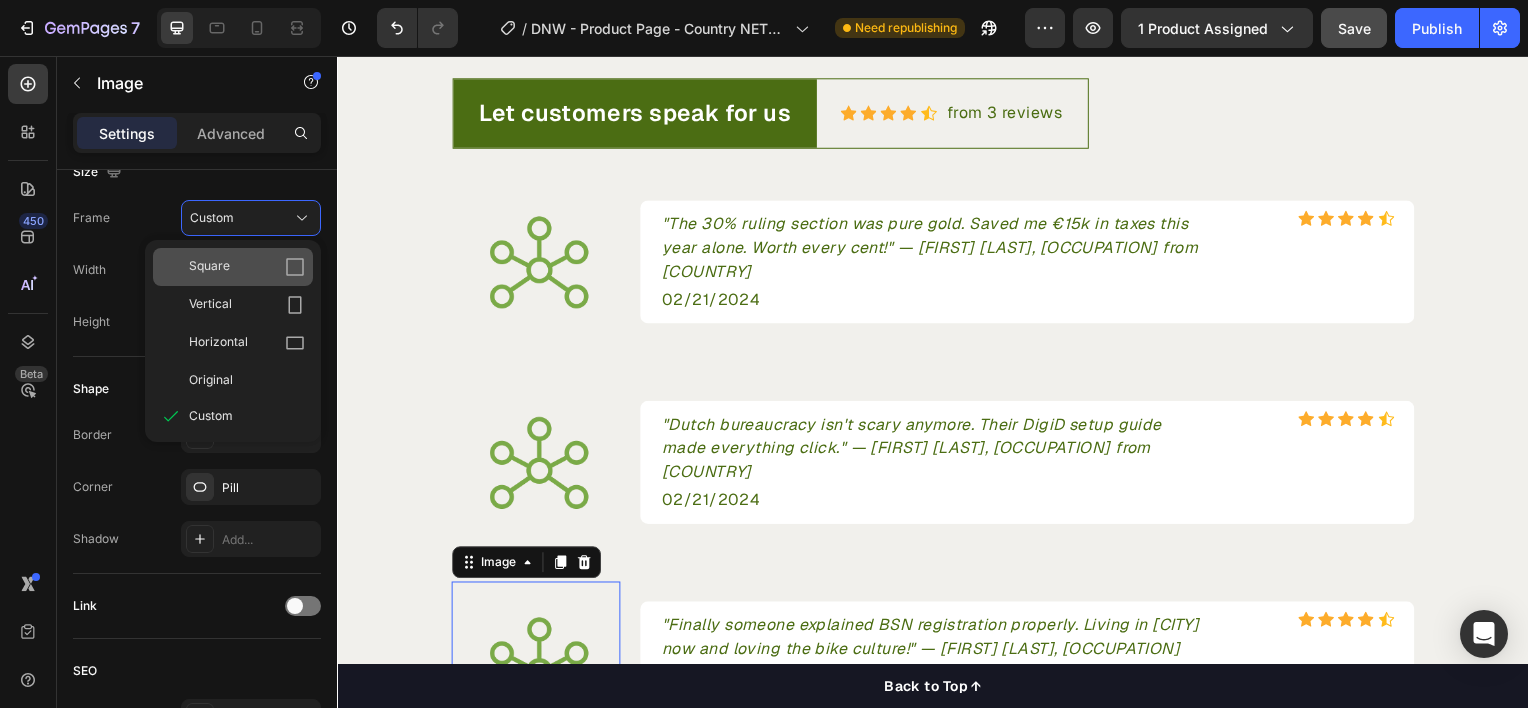 type 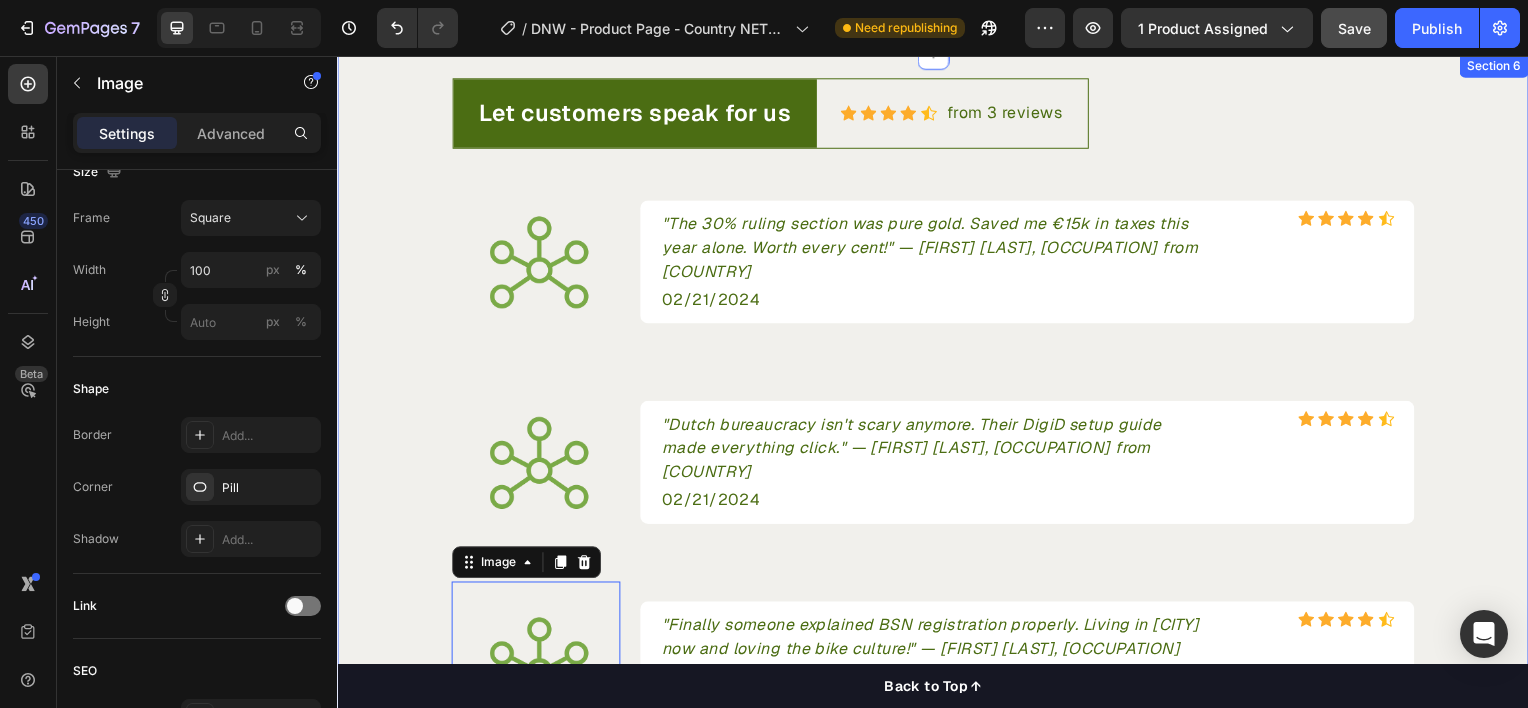 click on "Let customers speak for us Text block Row Icon Icon Icon Icon
Icon Icon List Hoz from 3 reviews Text block Row Row Image "The 30% ruling section was pure gold. Saved me €15k in taxes this year alone. Worth every cent!" — Elena V., UX Designer from Spain Text block Icon Icon Icon Icon
Icon Icon List Hoz Row 02/21/2024 Text block Row Row Image "Dutch bureaucracy isn't scary anymore. Their DigiD setup guide made everything click." — Robert H., Data Scientist from Poland Text block Icon Icon Icon Icon
Icon Icon List Hoz Row 02/21/2024 Text block Row Row Image   0 "Finally someone explained BSN registration properly. Living in Utrecht now and loving the bike culture!" — Priya S., Product Manager from India Text block Icon Icon Icon Icon
Icon Icon List Hoz Row 02/21/2024 Text block Row Row Row" at bounding box center [937, 416] 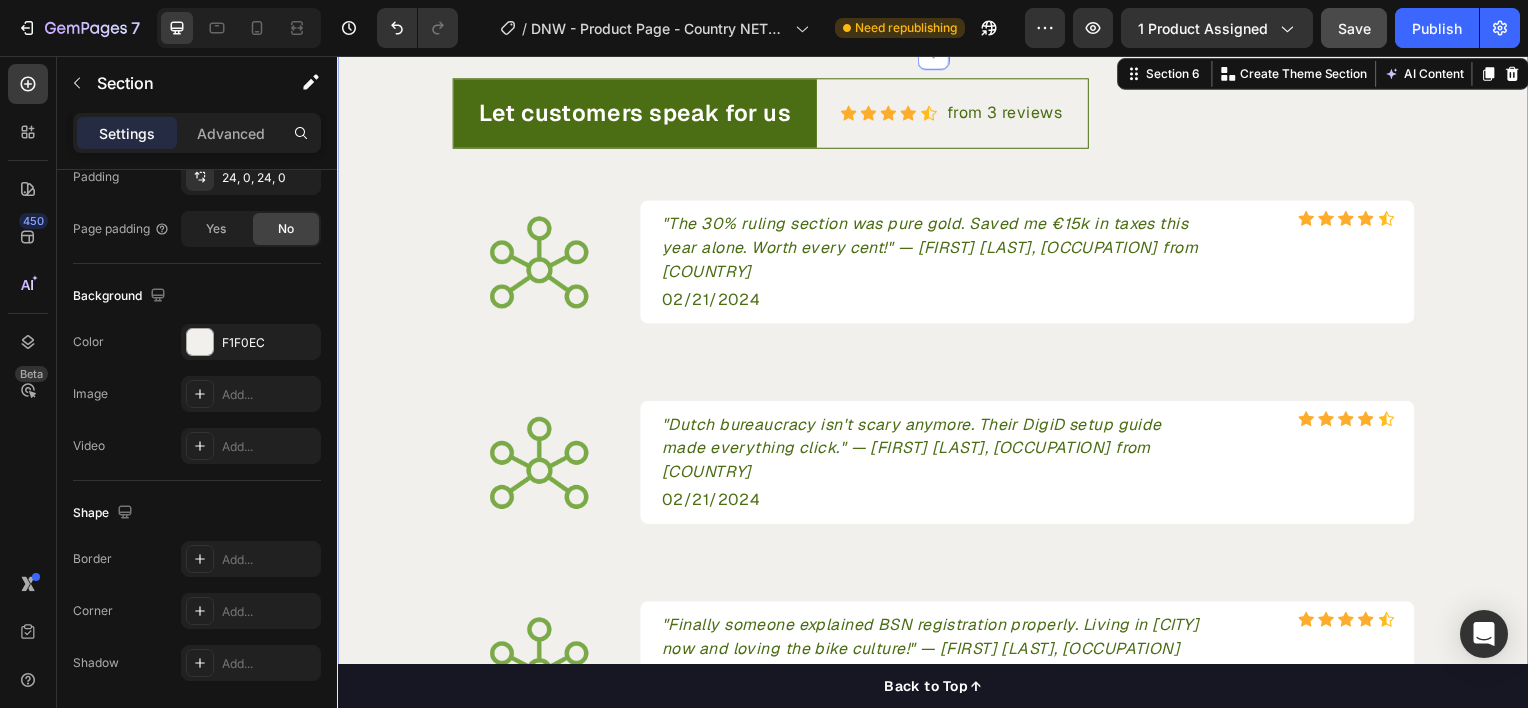 scroll, scrollTop: 0, scrollLeft: 0, axis: both 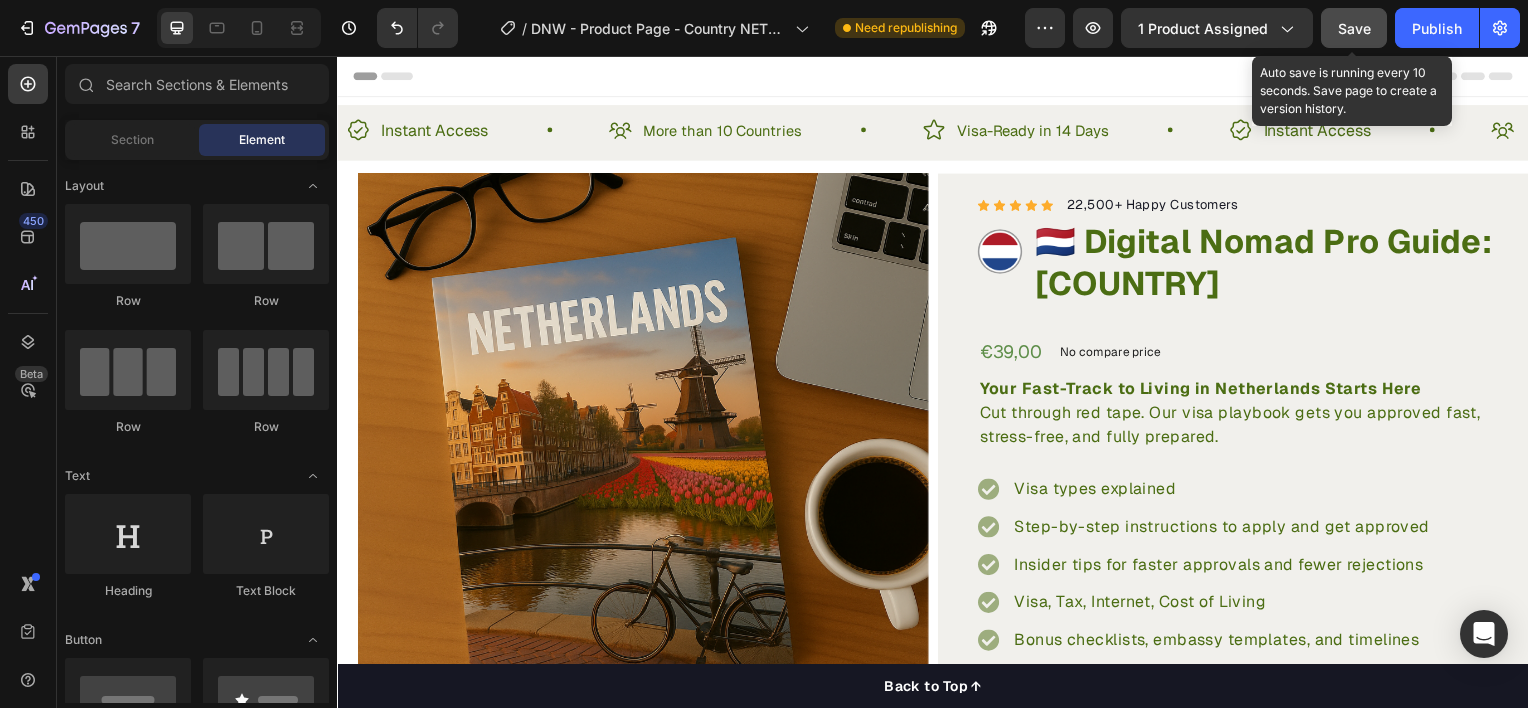 click on "Save" 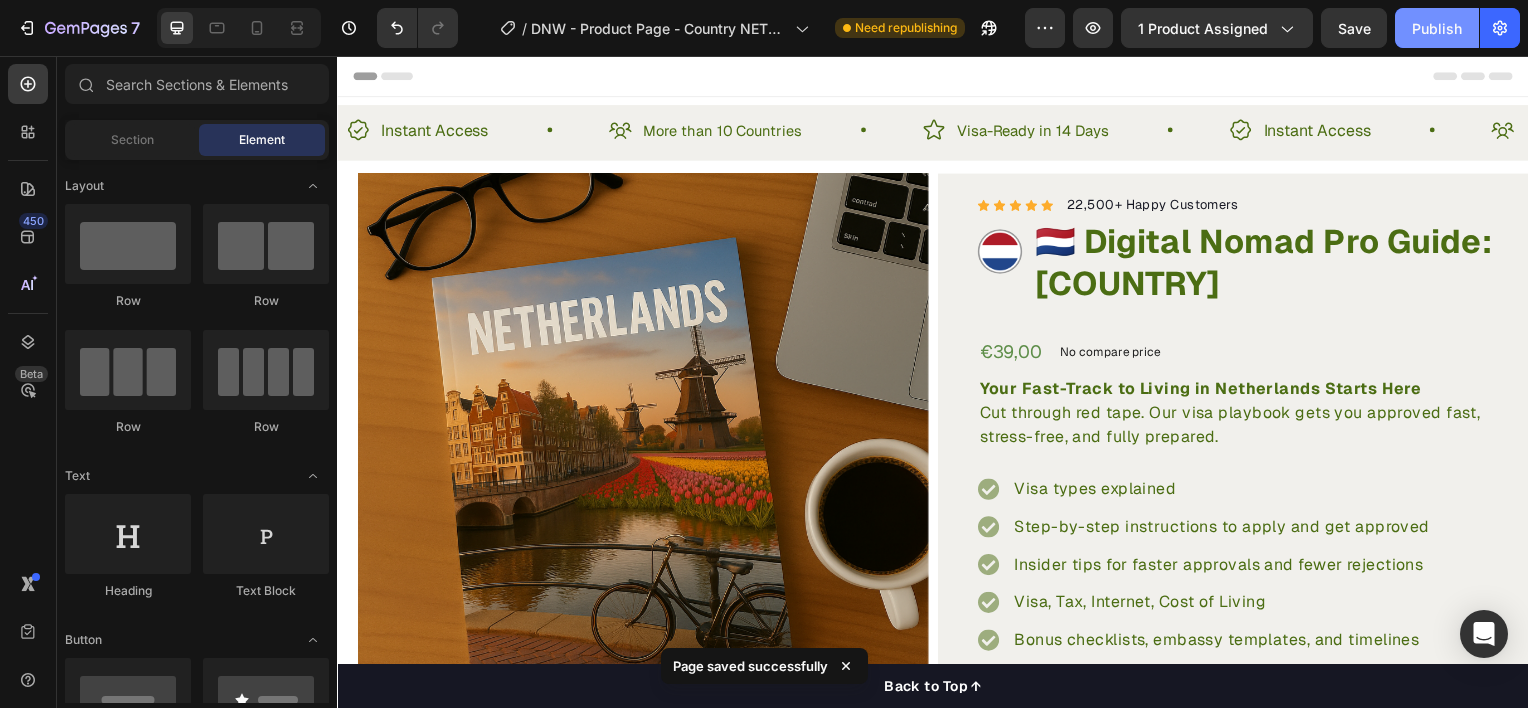 click on "Publish" at bounding box center (1437, 28) 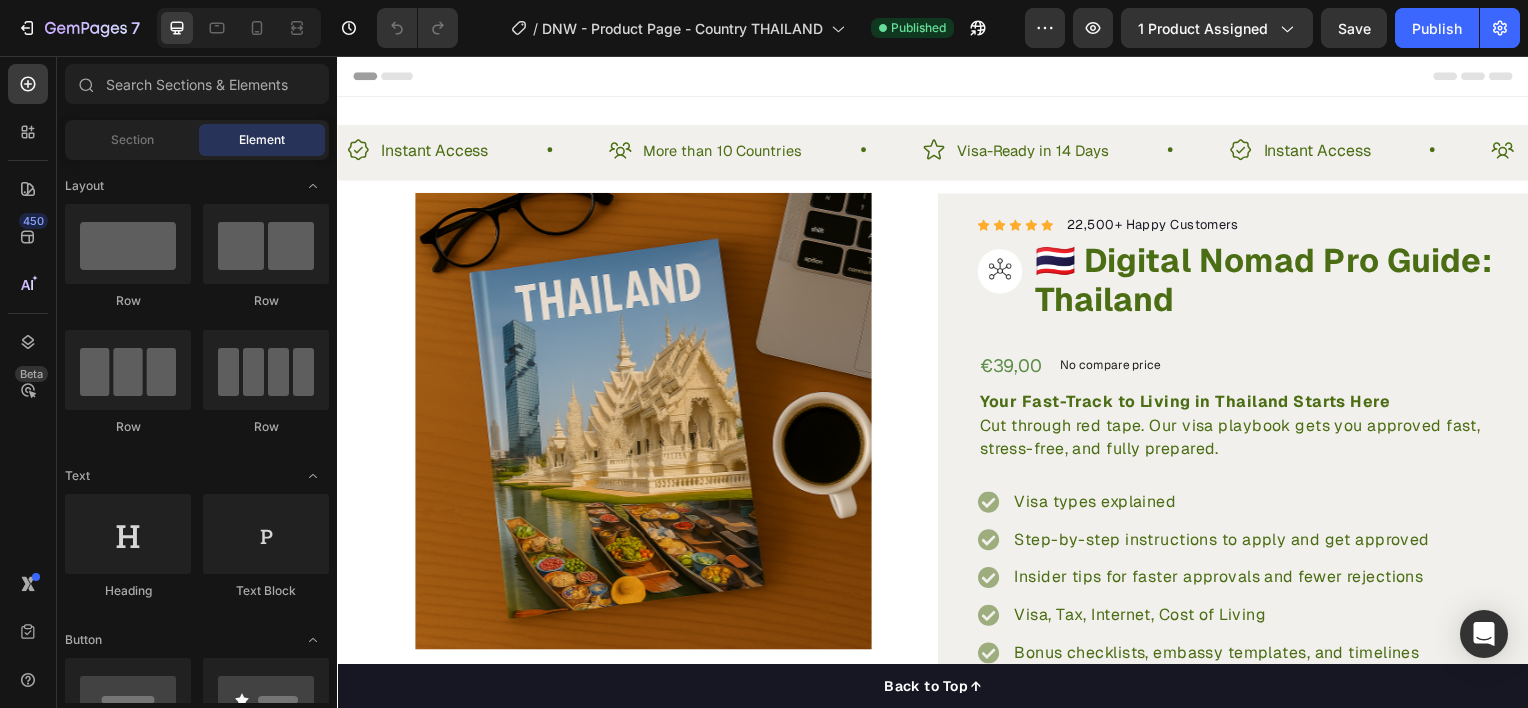 scroll, scrollTop: 0, scrollLeft: 0, axis: both 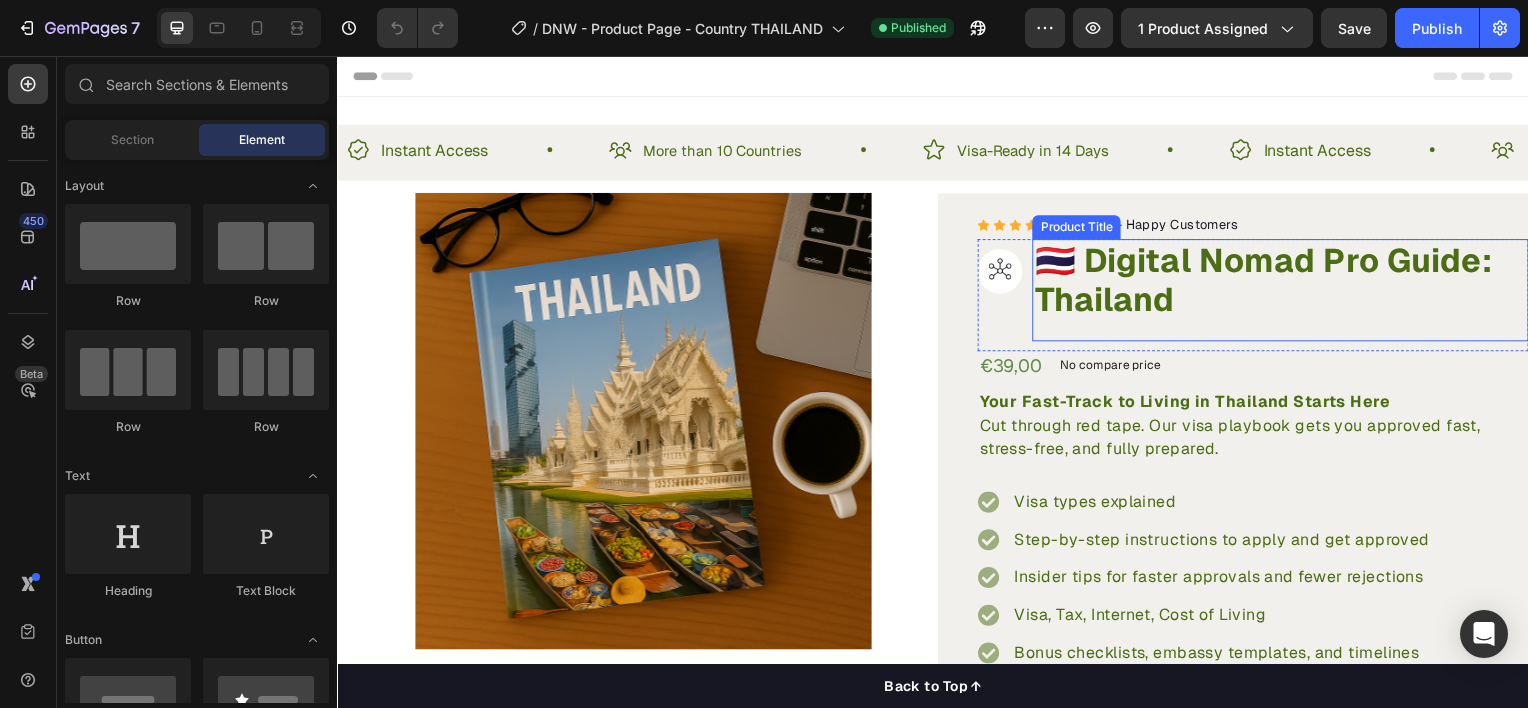 click on "🇹🇭 Digital Nomad Pro Guide: Thailand" at bounding box center [1287, 281] 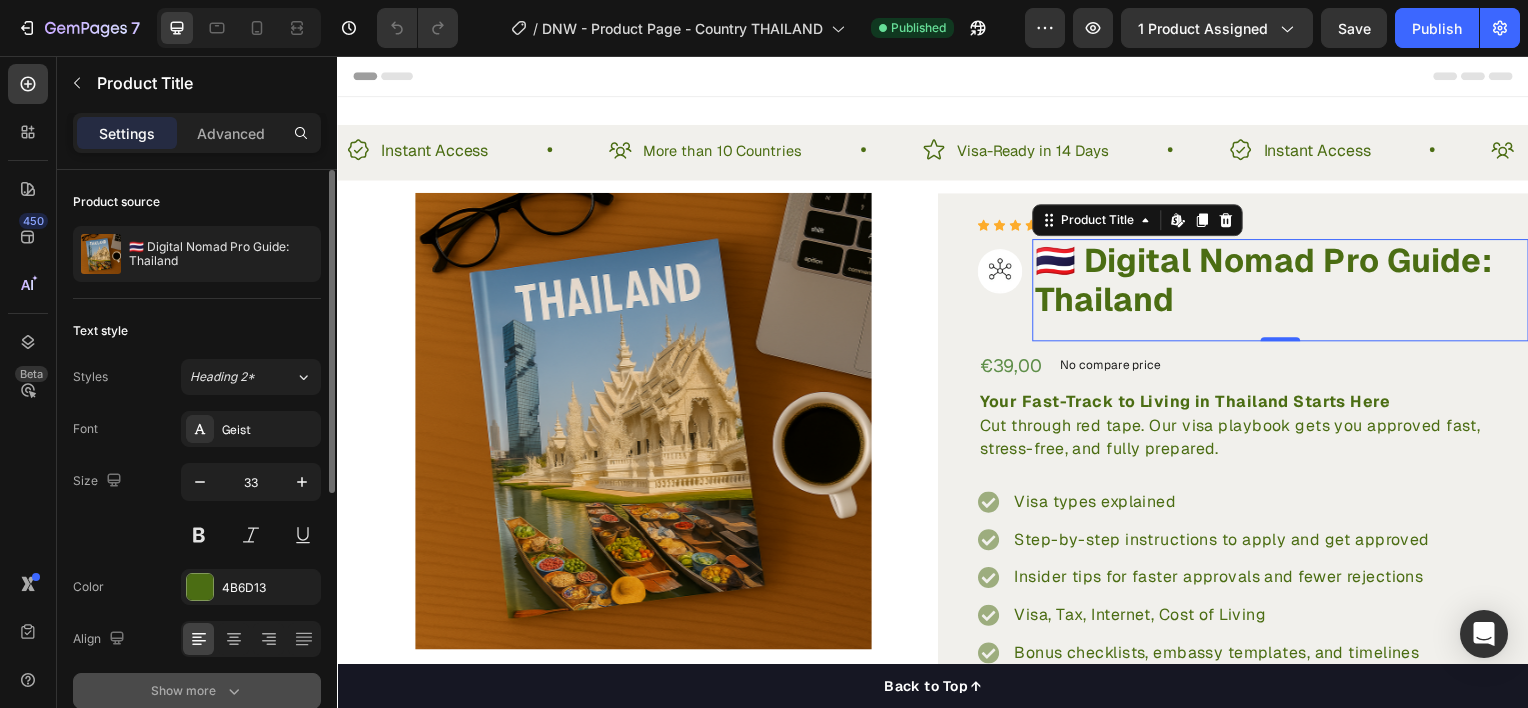 click on "Show more" at bounding box center (197, 691) 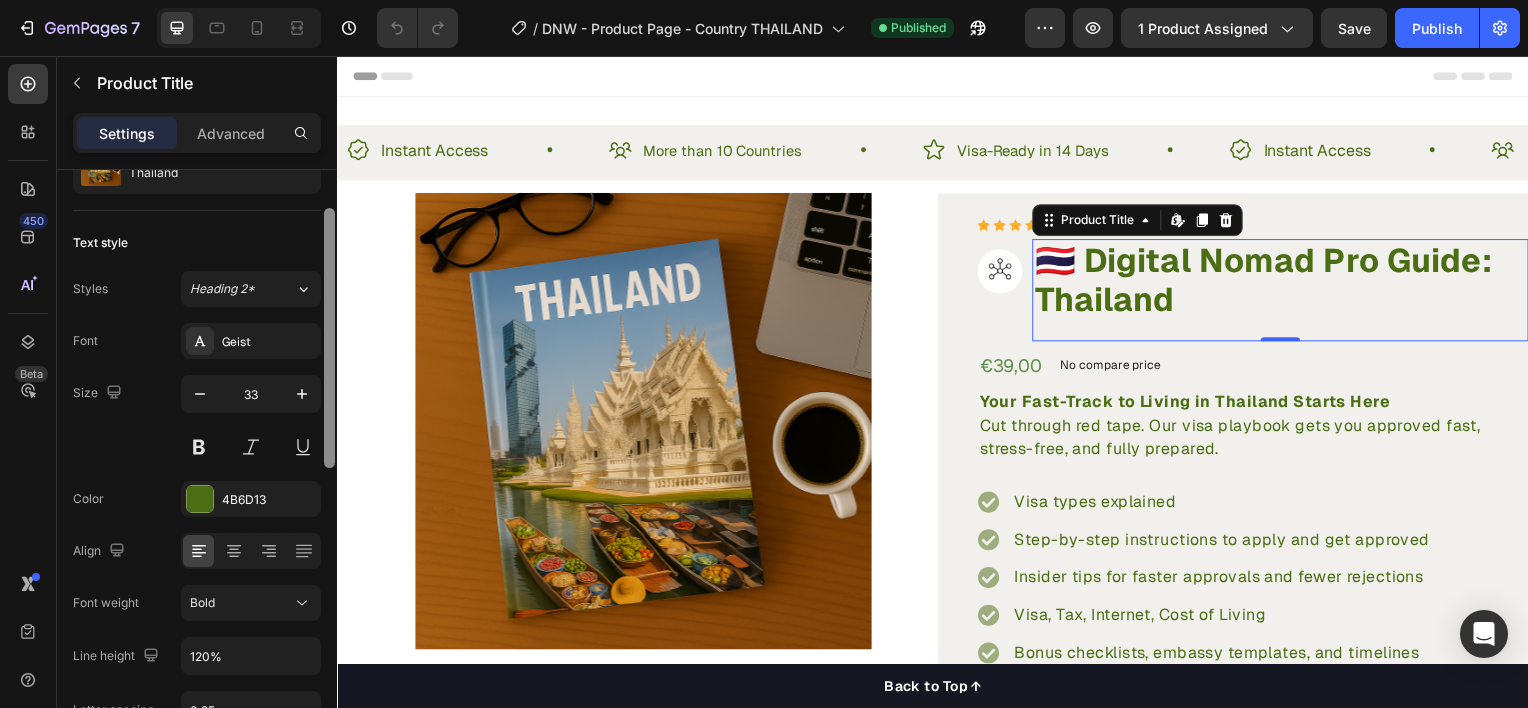 scroll, scrollTop: 99, scrollLeft: 0, axis: vertical 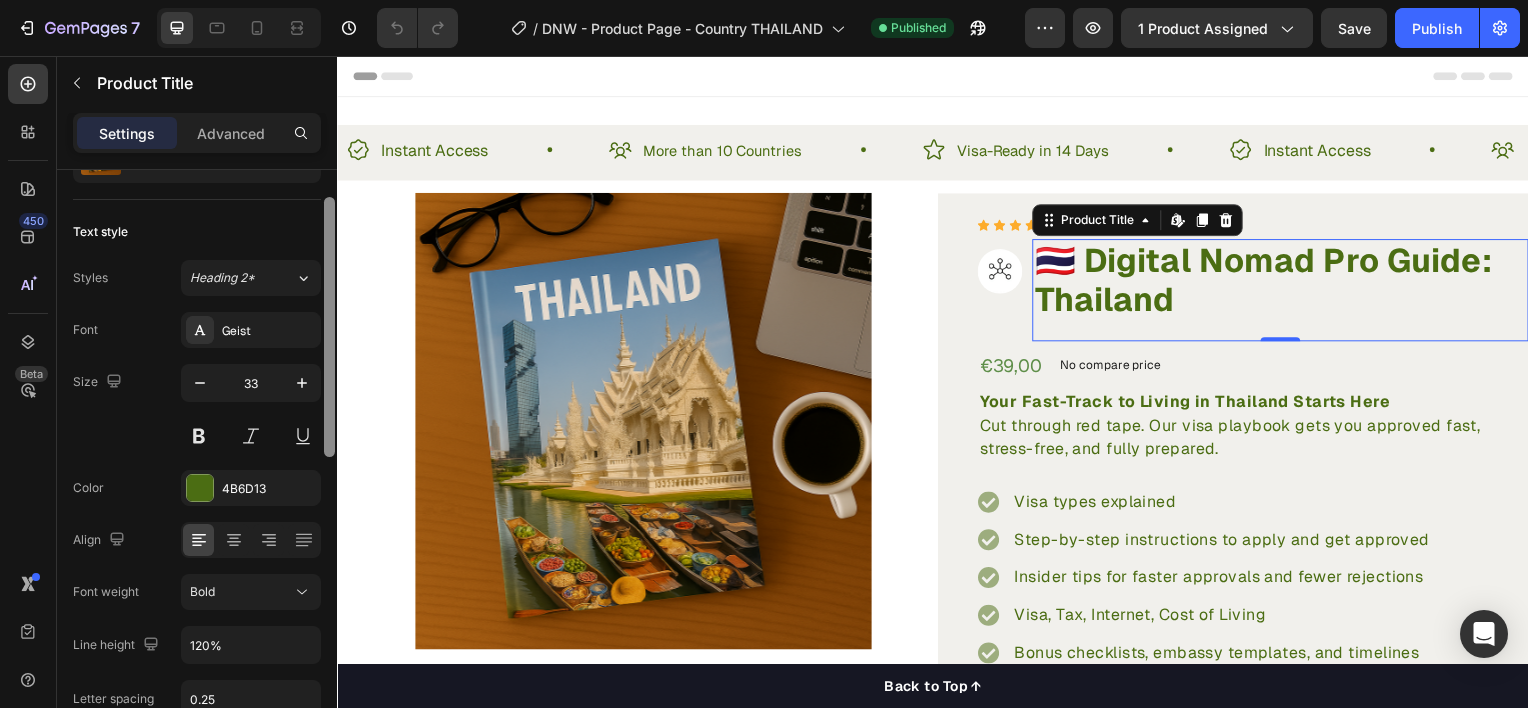 drag, startPoint x: 329, startPoint y: 453, endPoint x: 329, endPoint y: 507, distance: 54 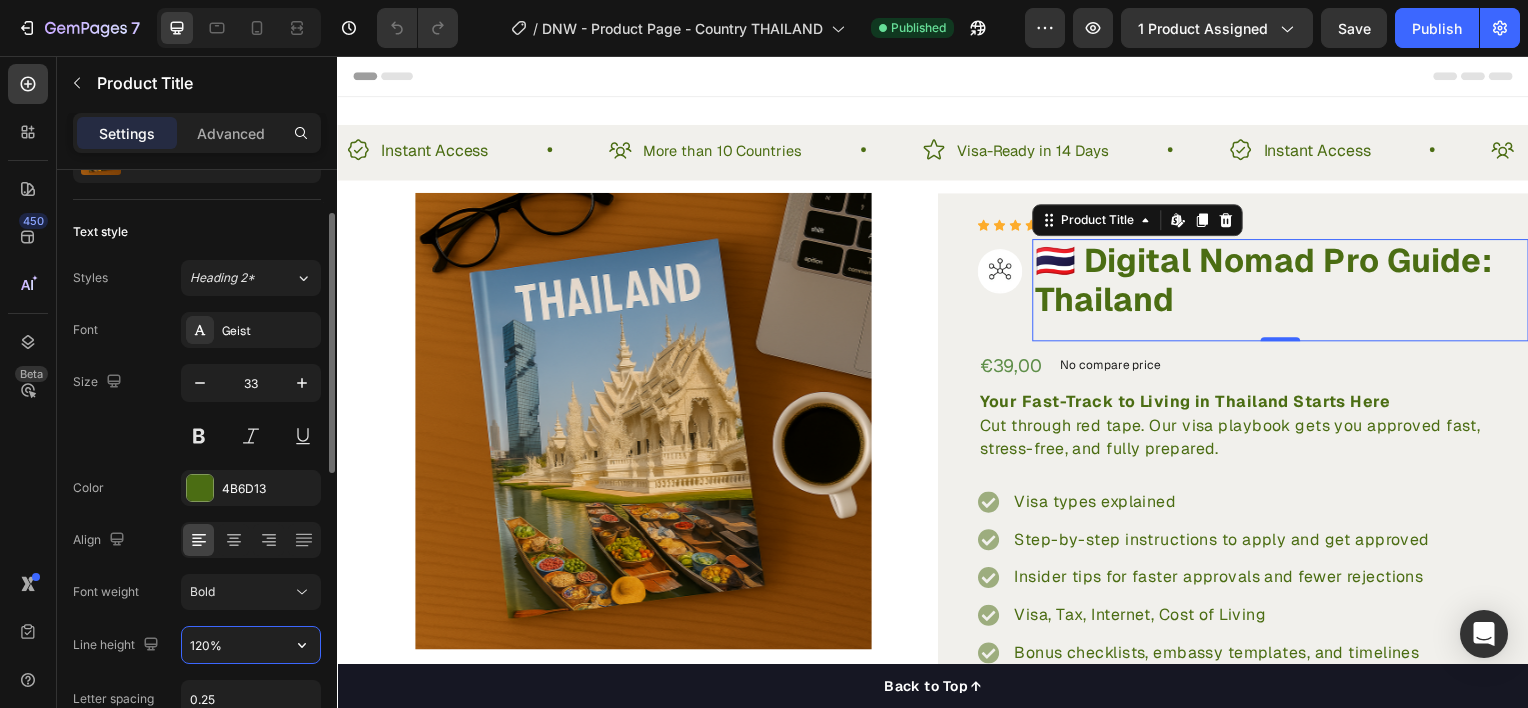 click on "120%" at bounding box center [251, 645] 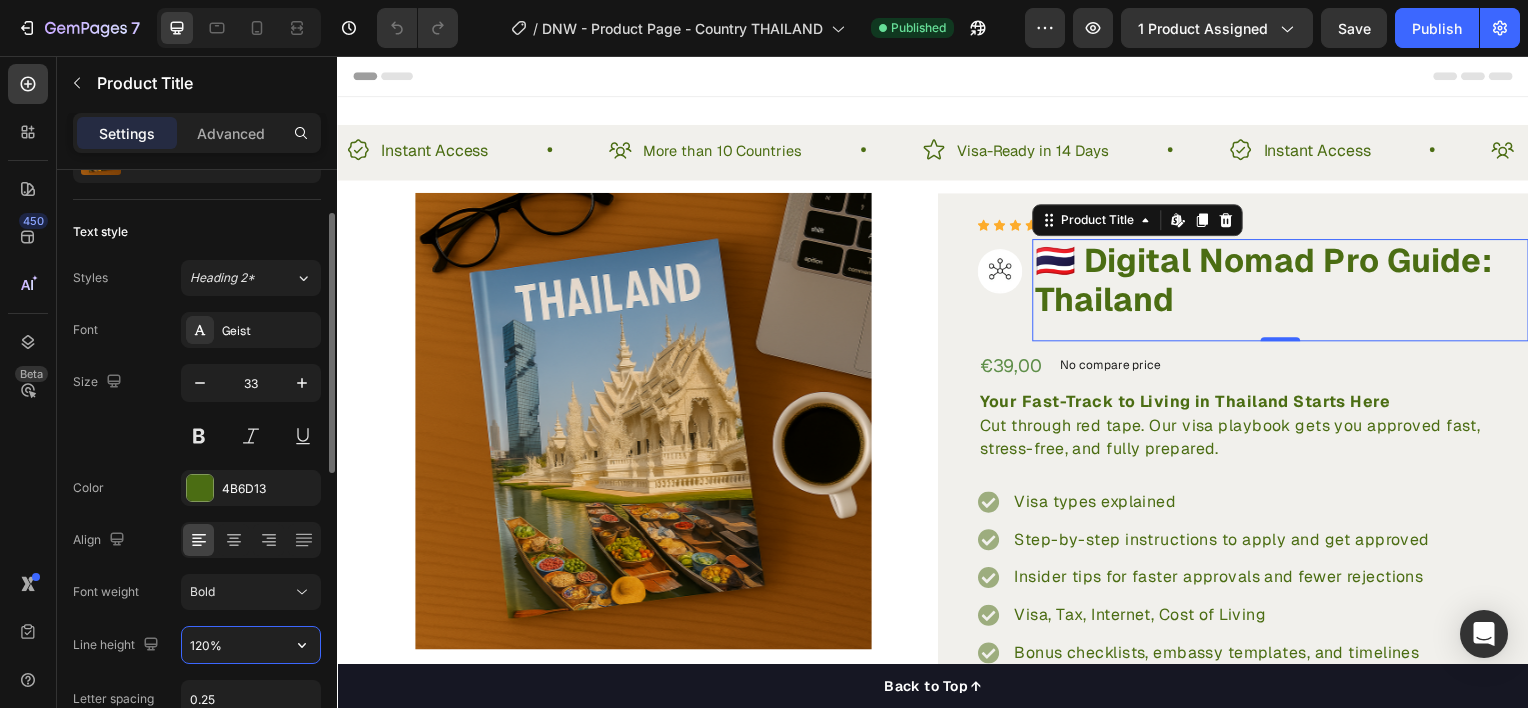 click on "120%" at bounding box center [251, 645] 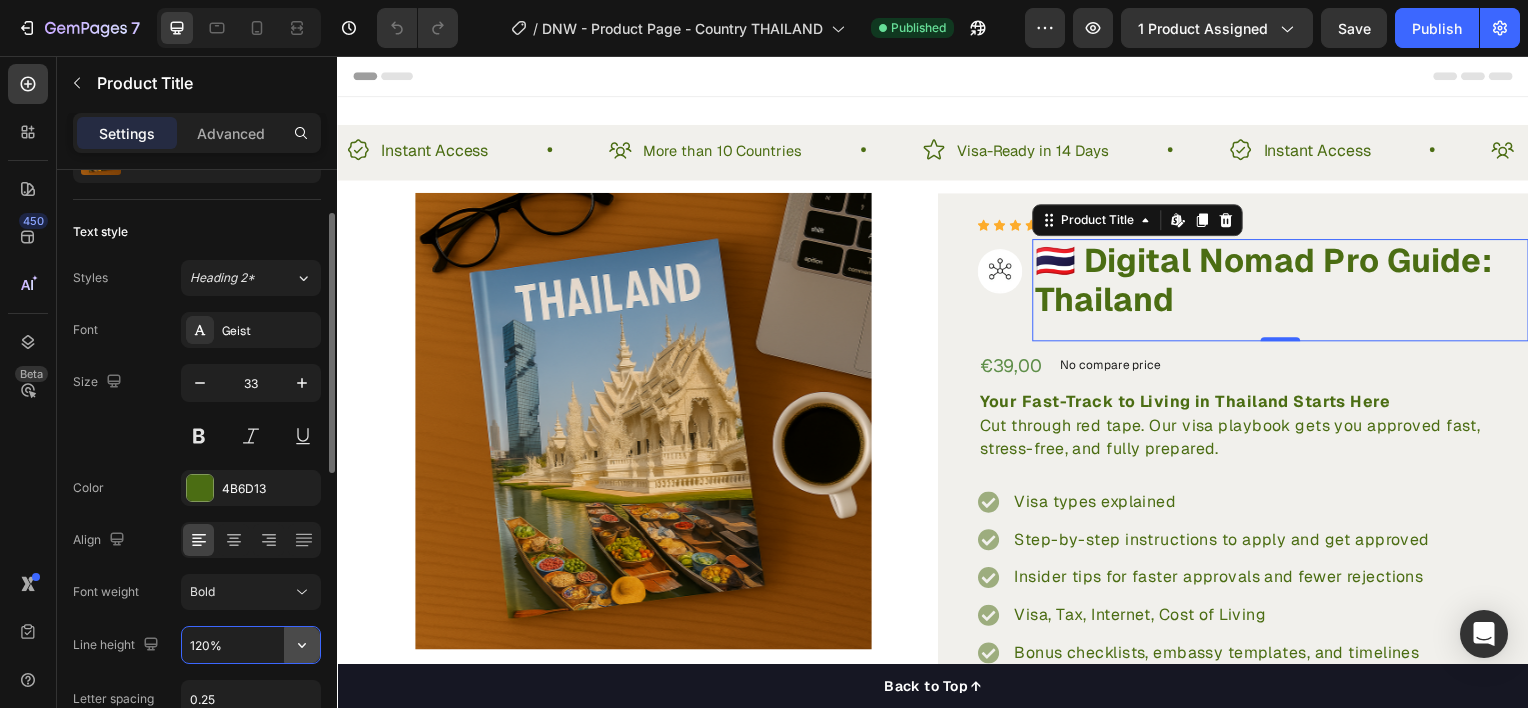 click 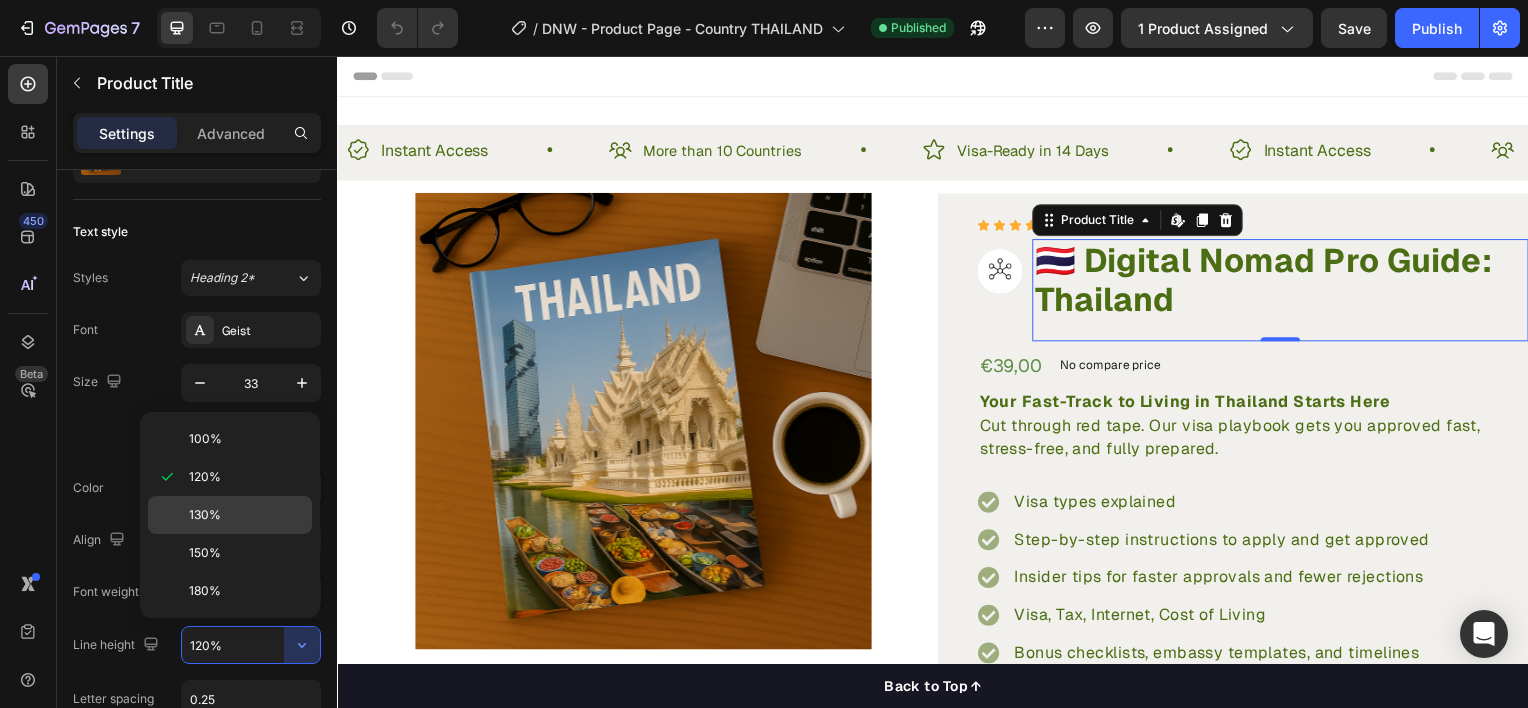 click on "130%" at bounding box center [246, 515] 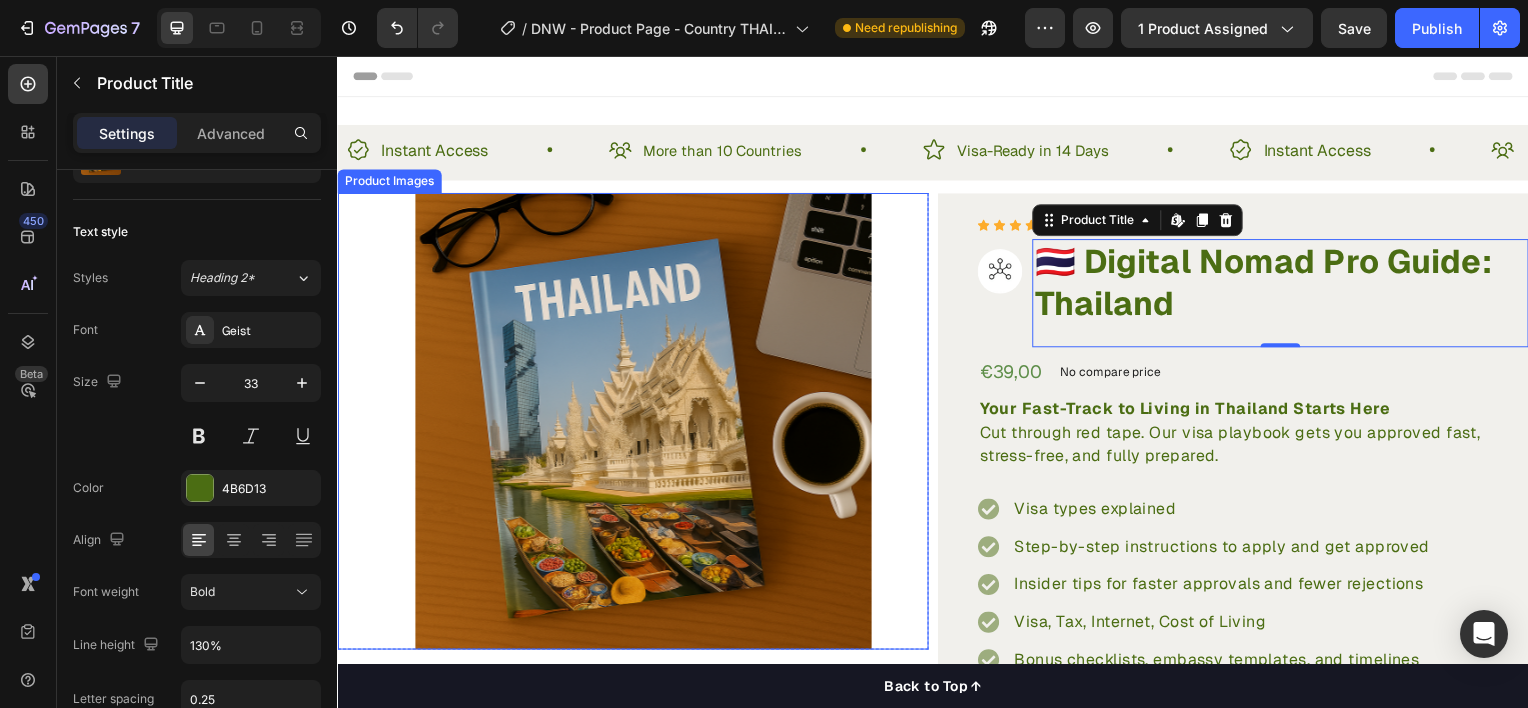 click at bounding box center [645, 424] 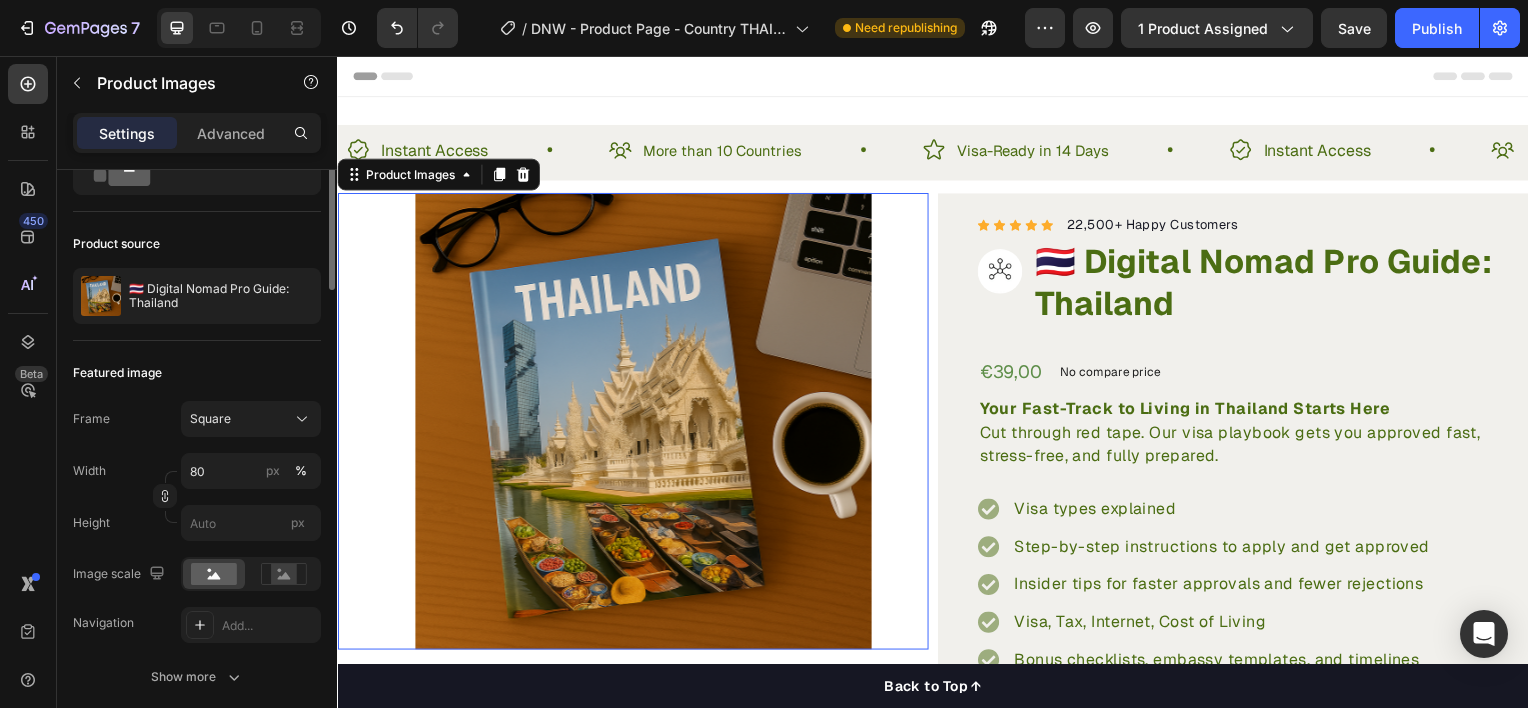 scroll, scrollTop: 0, scrollLeft: 0, axis: both 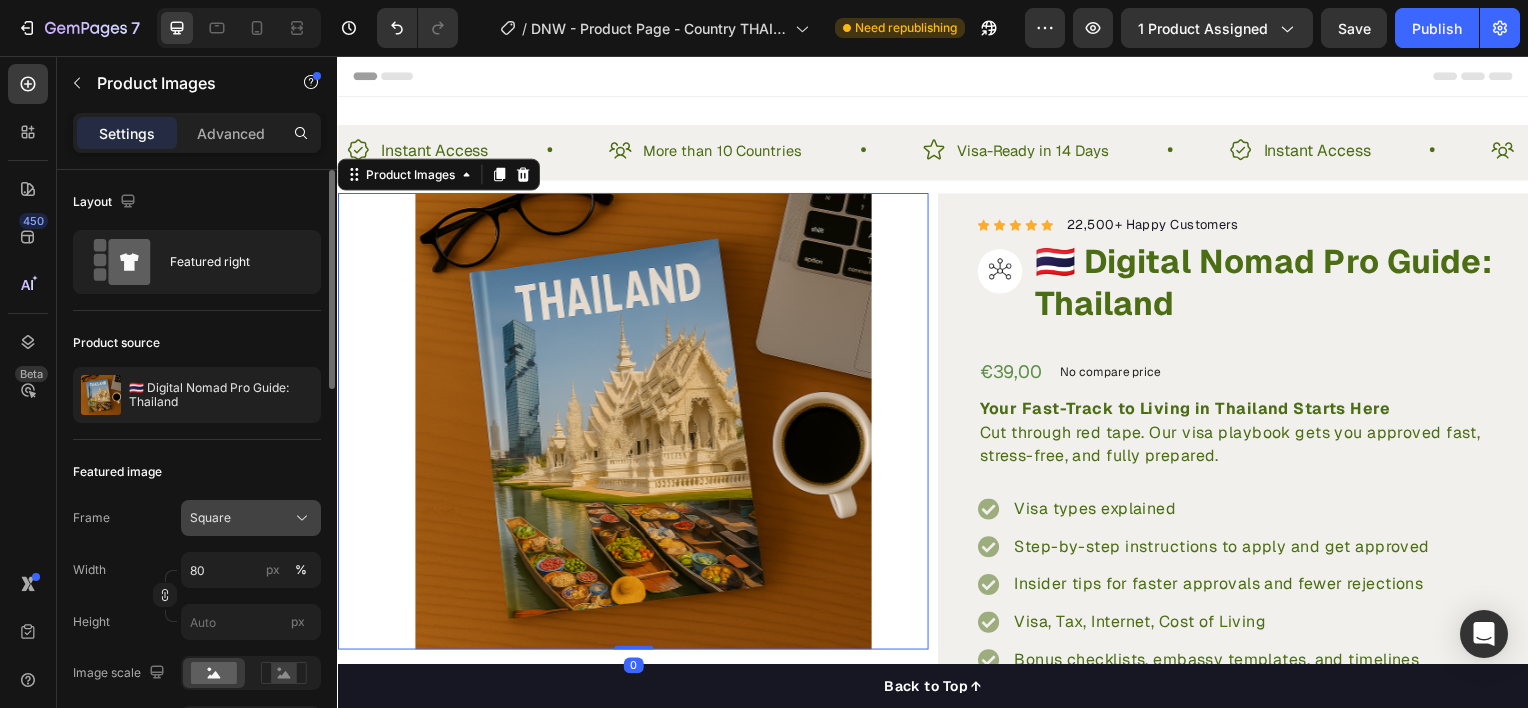 click on "Square" at bounding box center (251, 518) 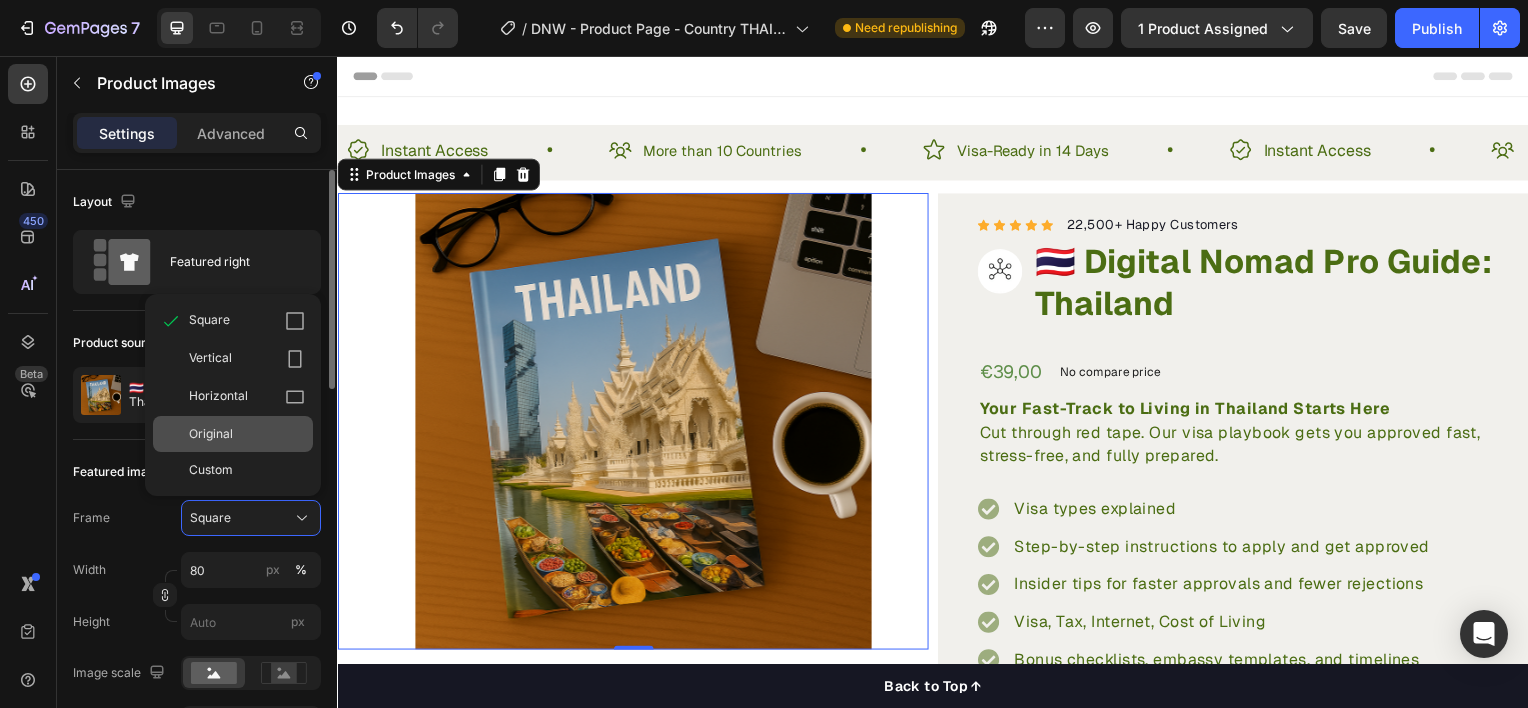 click on "Original" 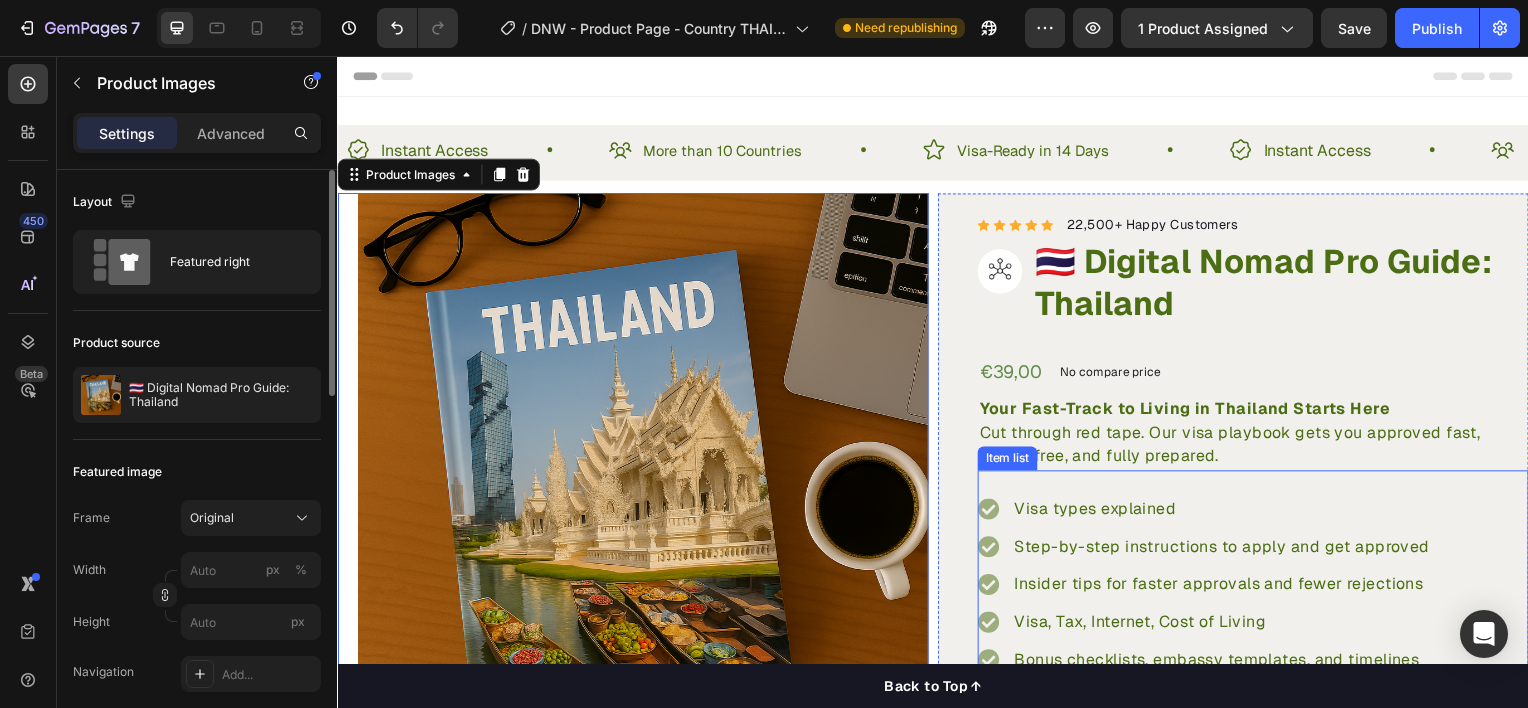 click on "Visa types explained Step-by-step instructions to apply and get approved Insider tips for faster approvals and fewer rejections Visa, Tax, Internet, Cost of Living Bonus checklists, embassy templates, and timelines" at bounding box center (1259, 588) 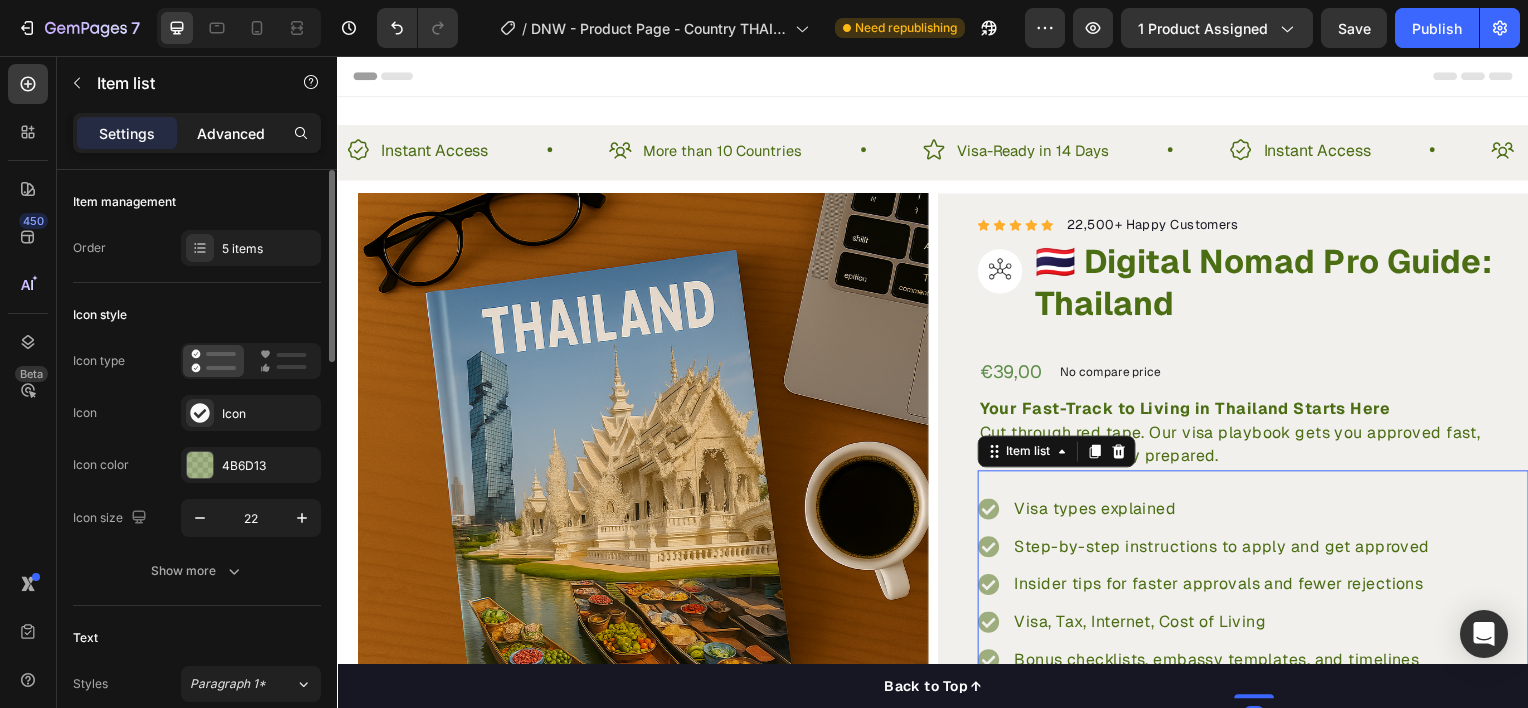 click on "Advanced" at bounding box center (231, 133) 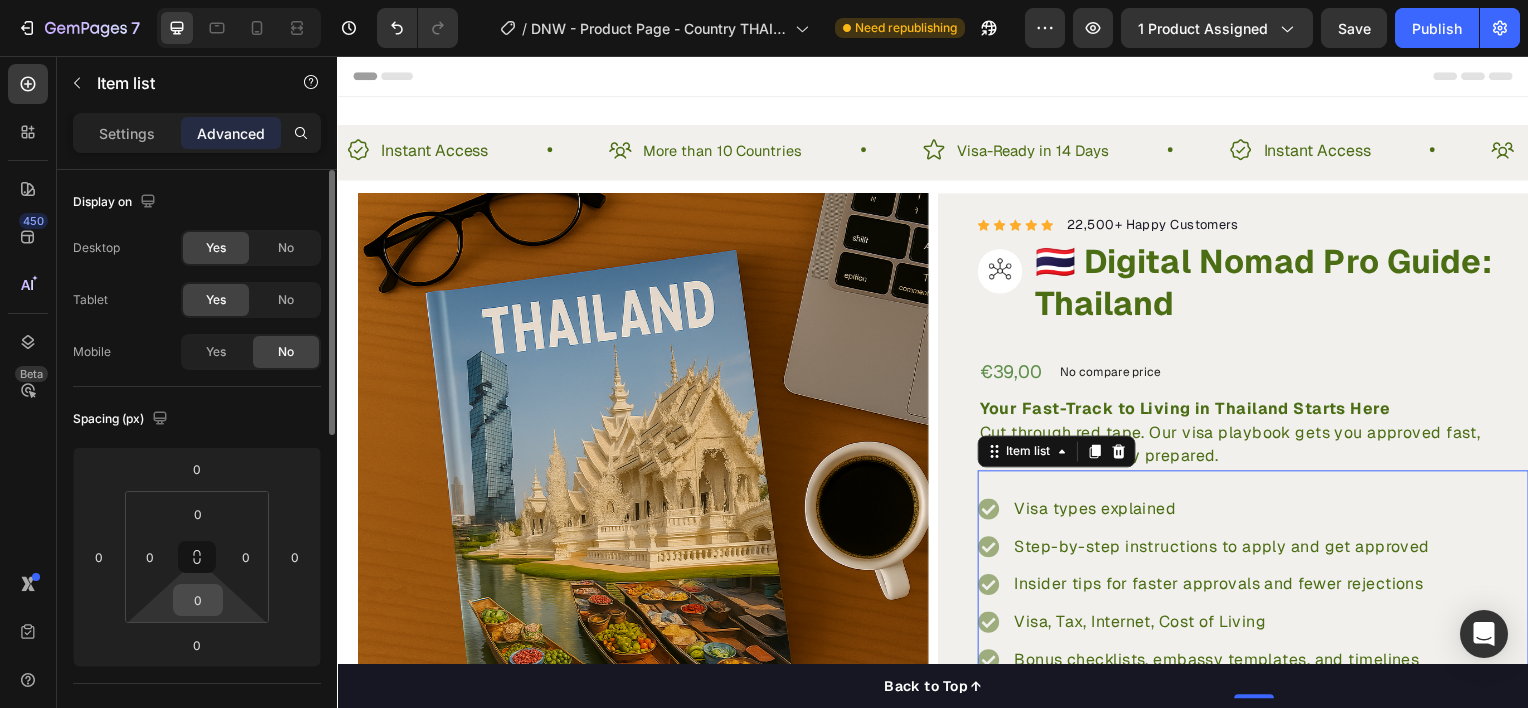click on "0" at bounding box center (198, 600) 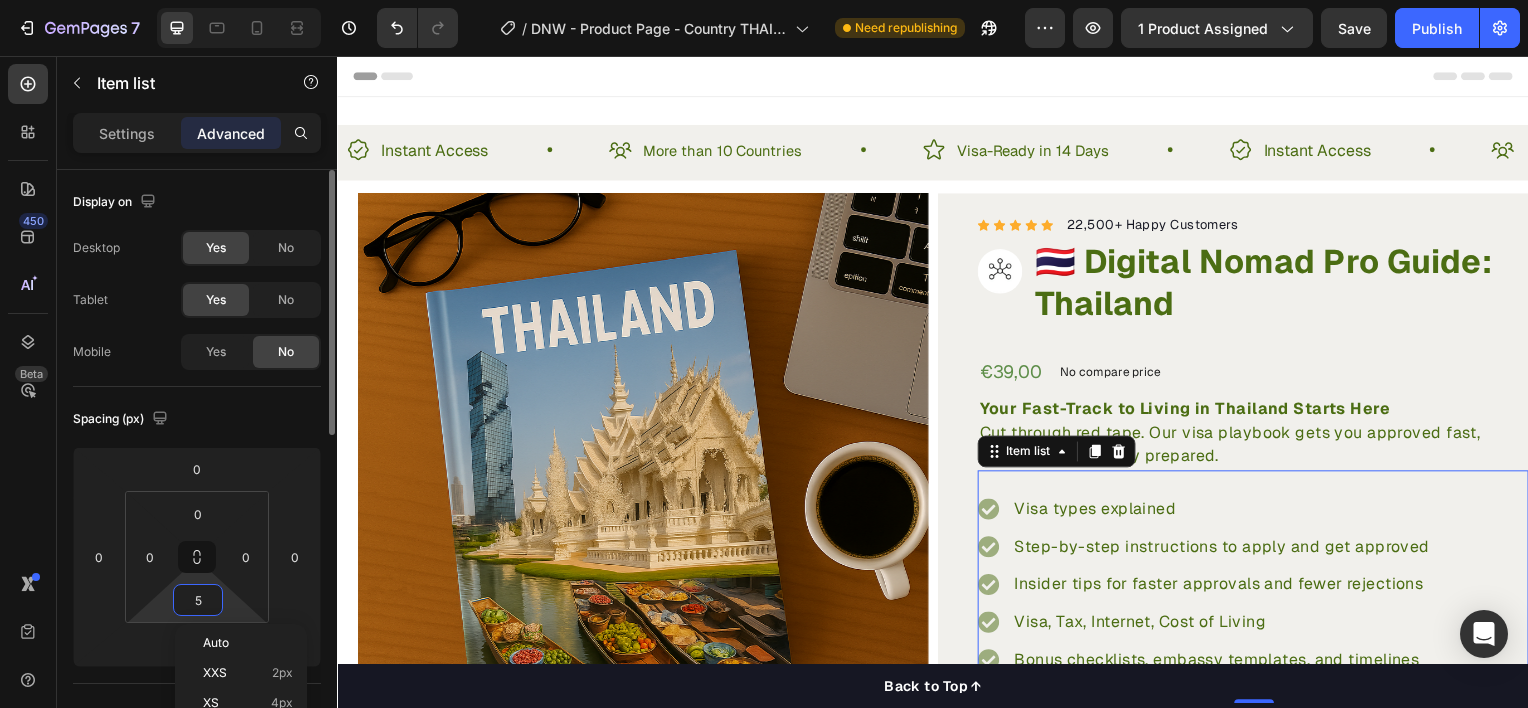 type on "55" 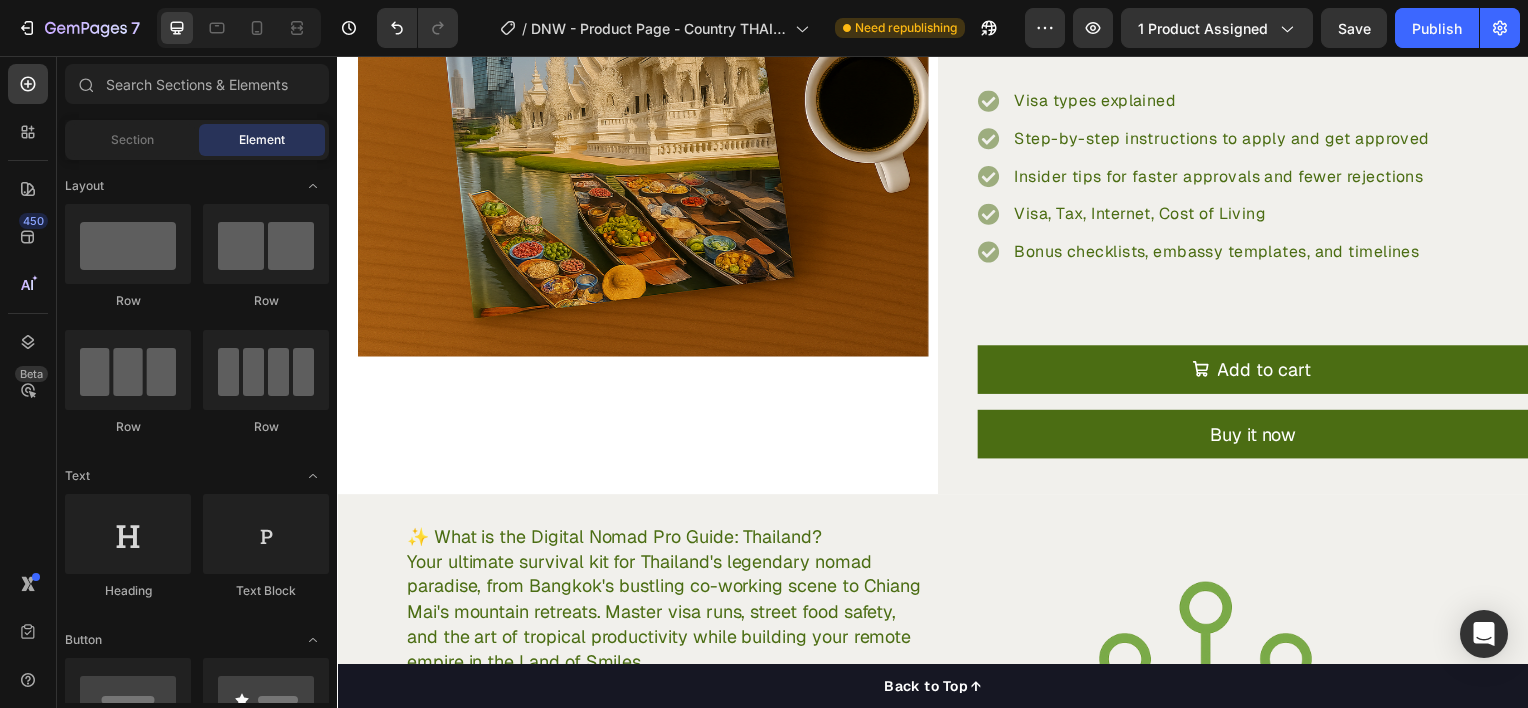 scroll, scrollTop: 441, scrollLeft: 0, axis: vertical 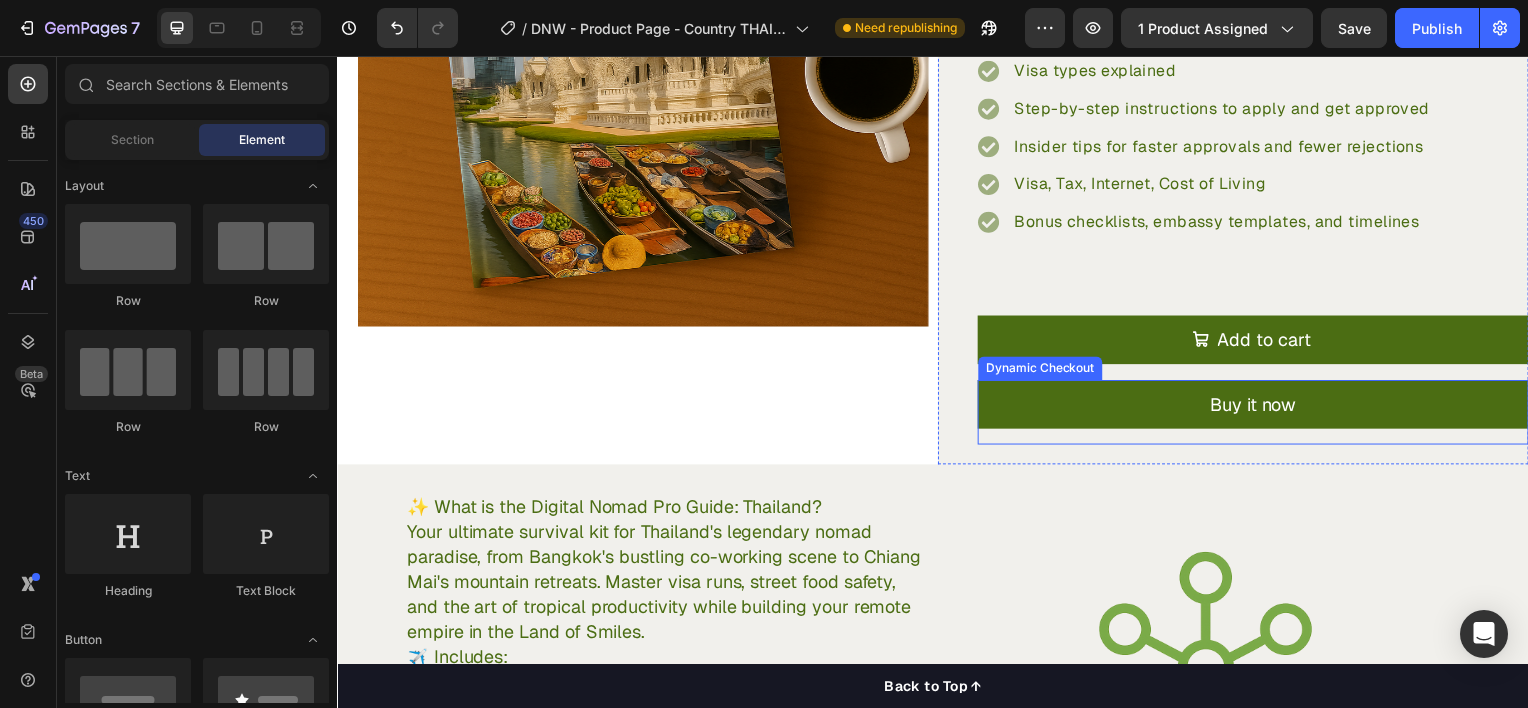 click on "Buy it now Dynamic Checkout" at bounding box center [1259, 414] 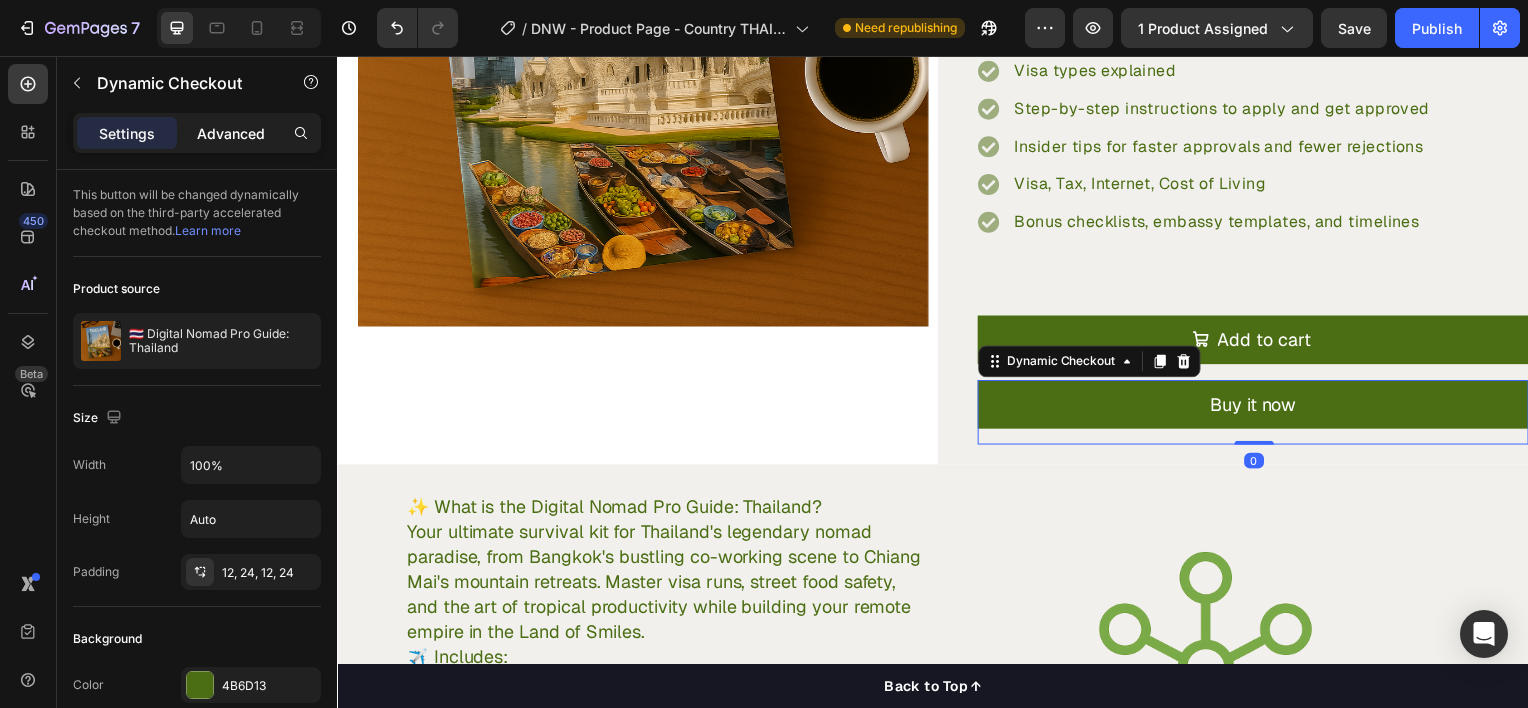 click on "Advanced" at bounding box center (231, 133) 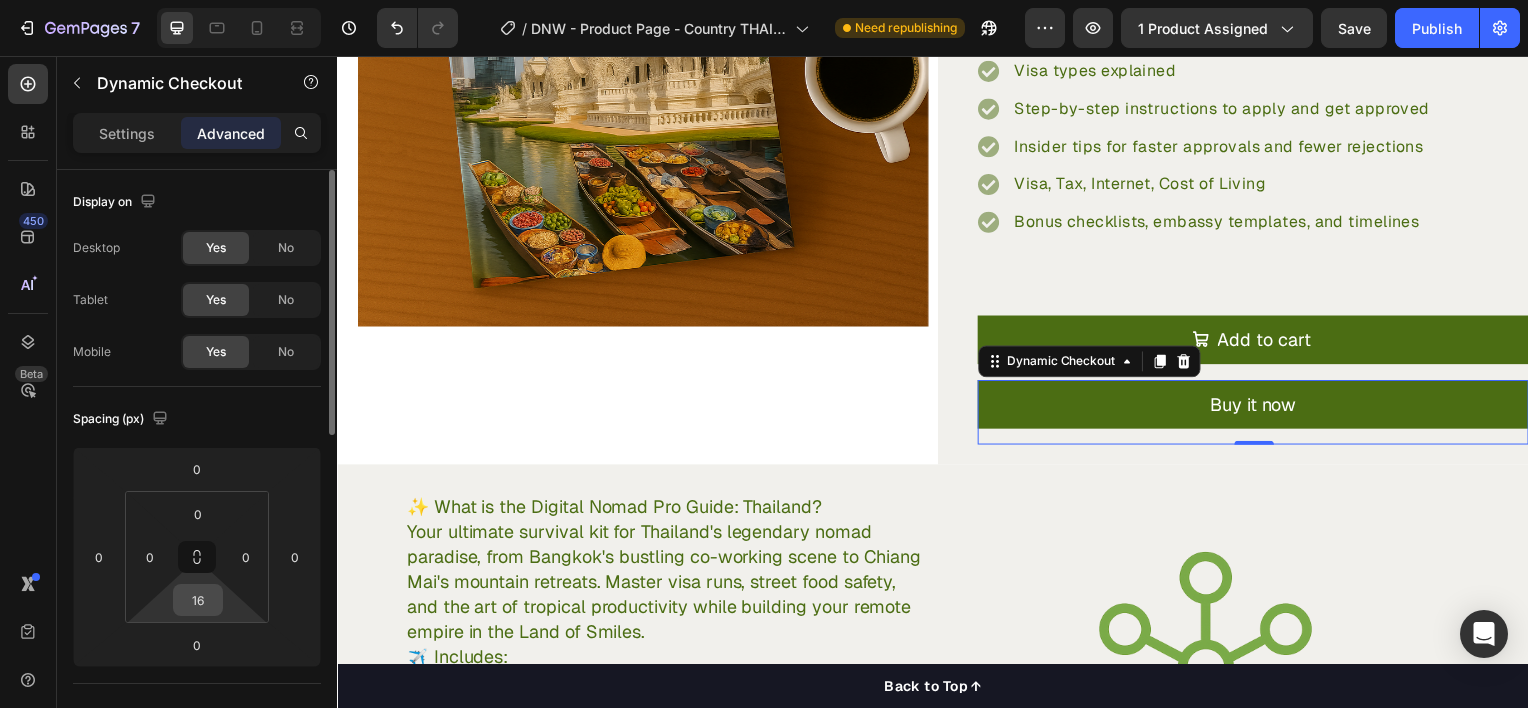 click on "16" at bounding box center (198, 600) 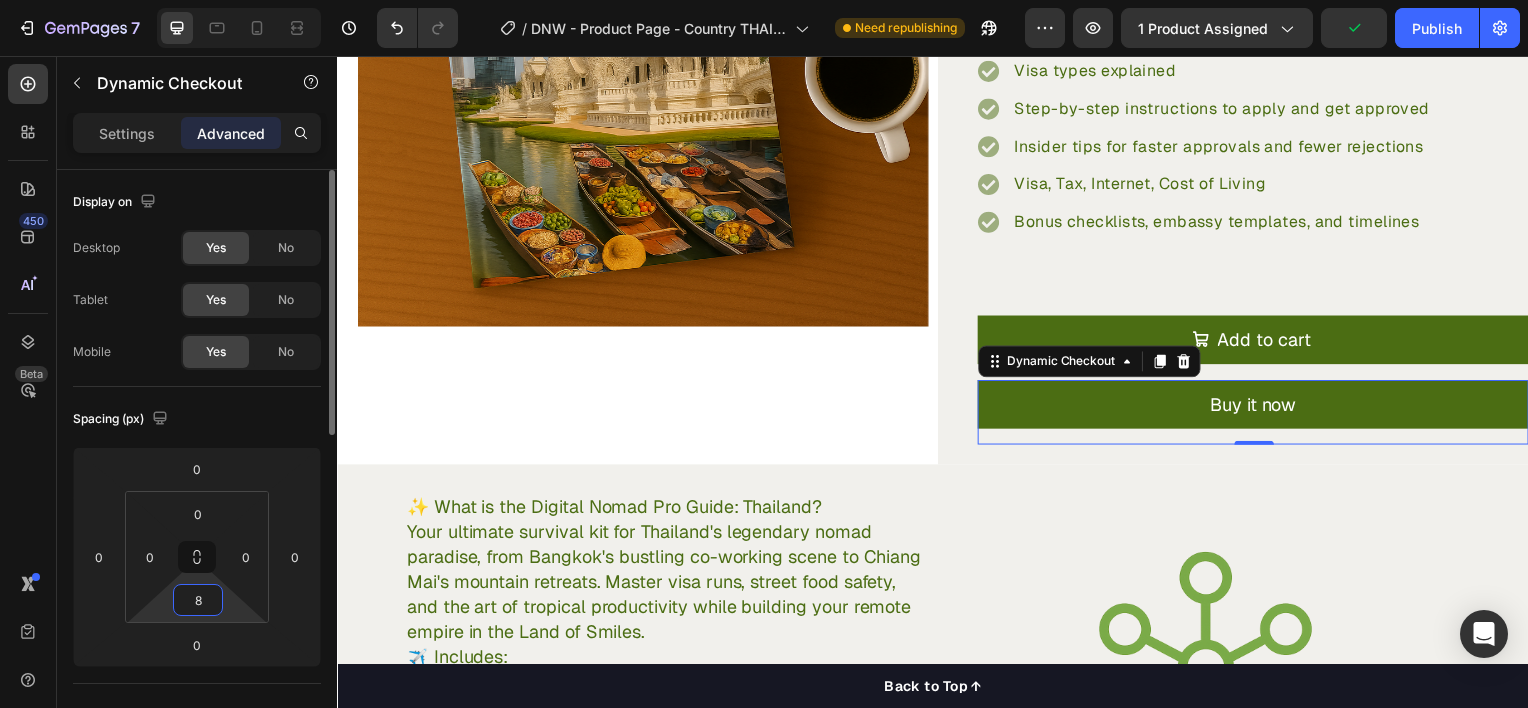 type on "80" 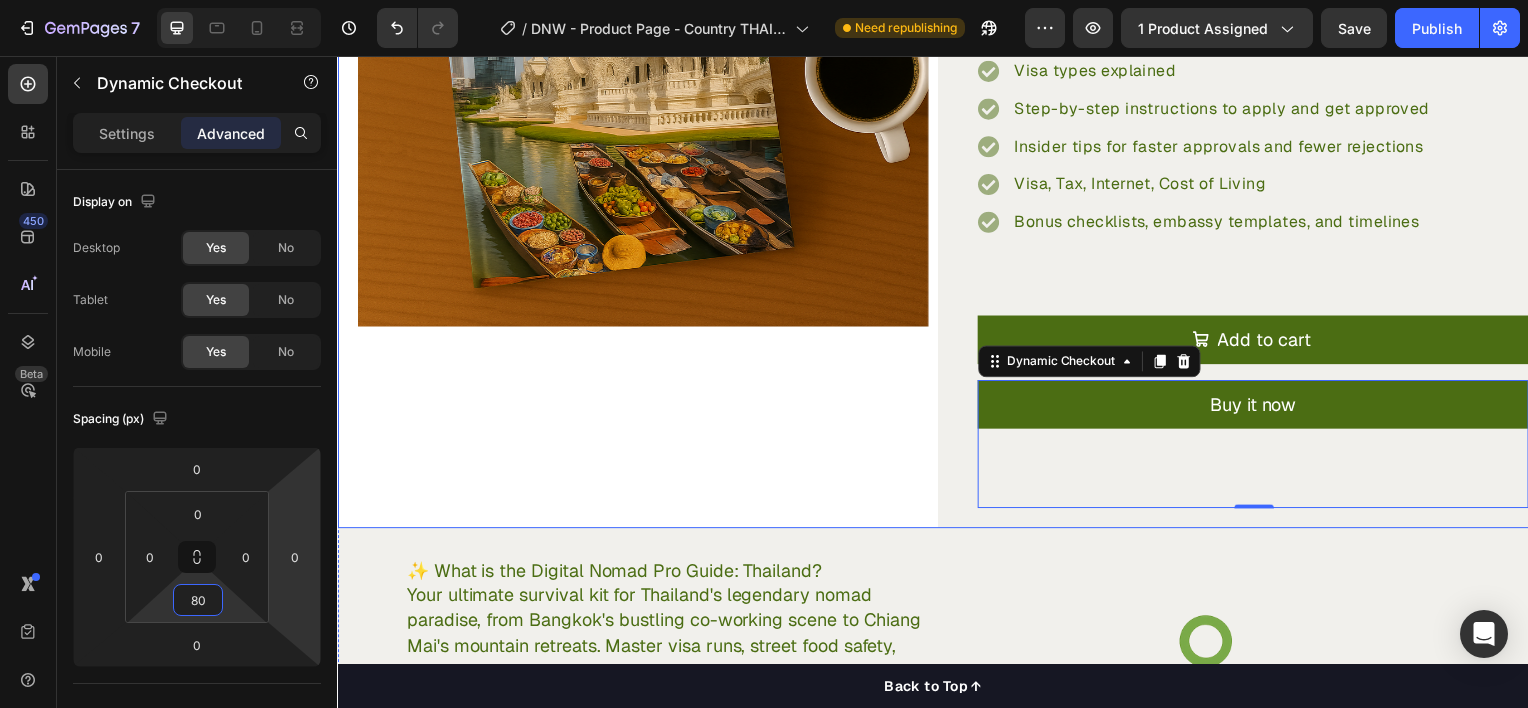 click on "Product Images "My dog absolutely loves this food! It's clear that the taste and quality are top-notch."  -Daisy Text block Row Row" at bounding box center (634, 142) 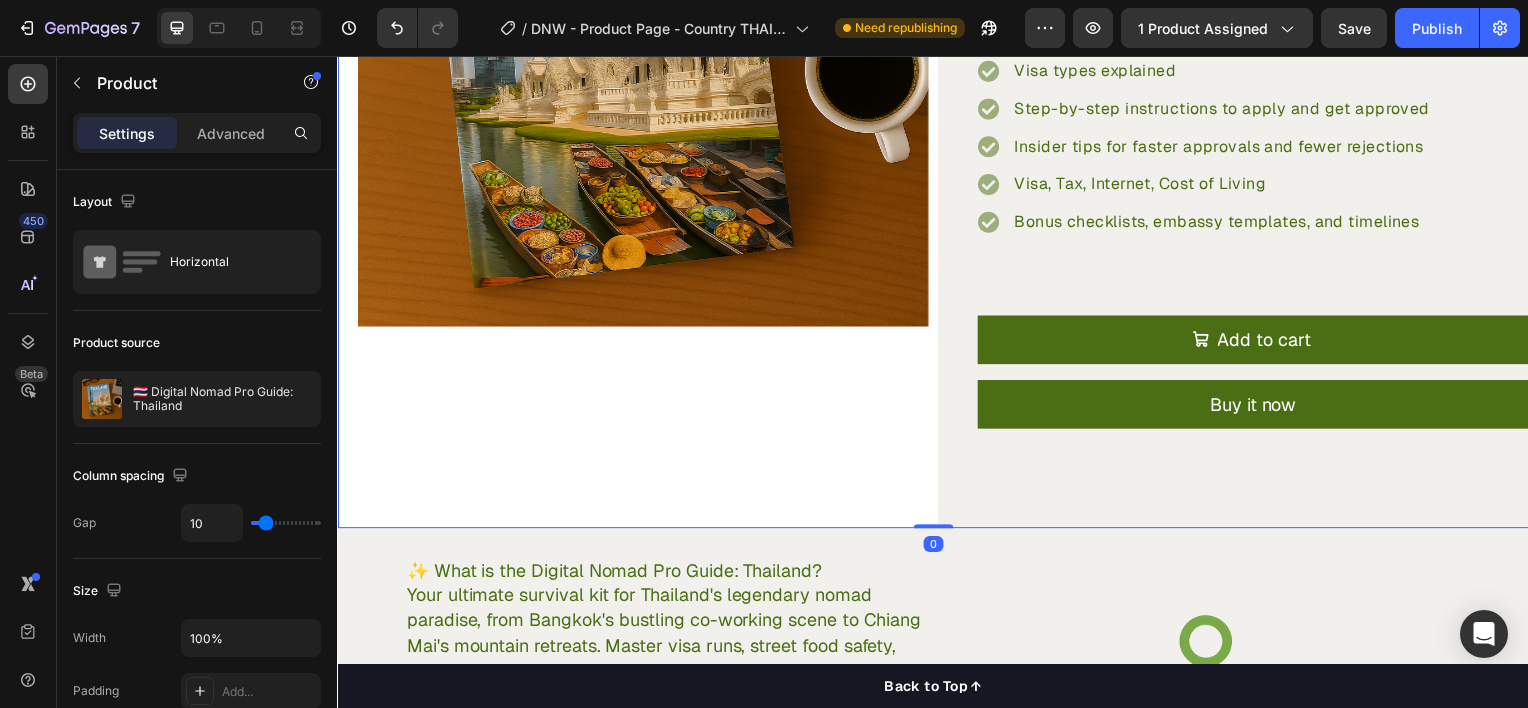 scroll, scrollTop: 0, scrollLeft: 0, axis: both 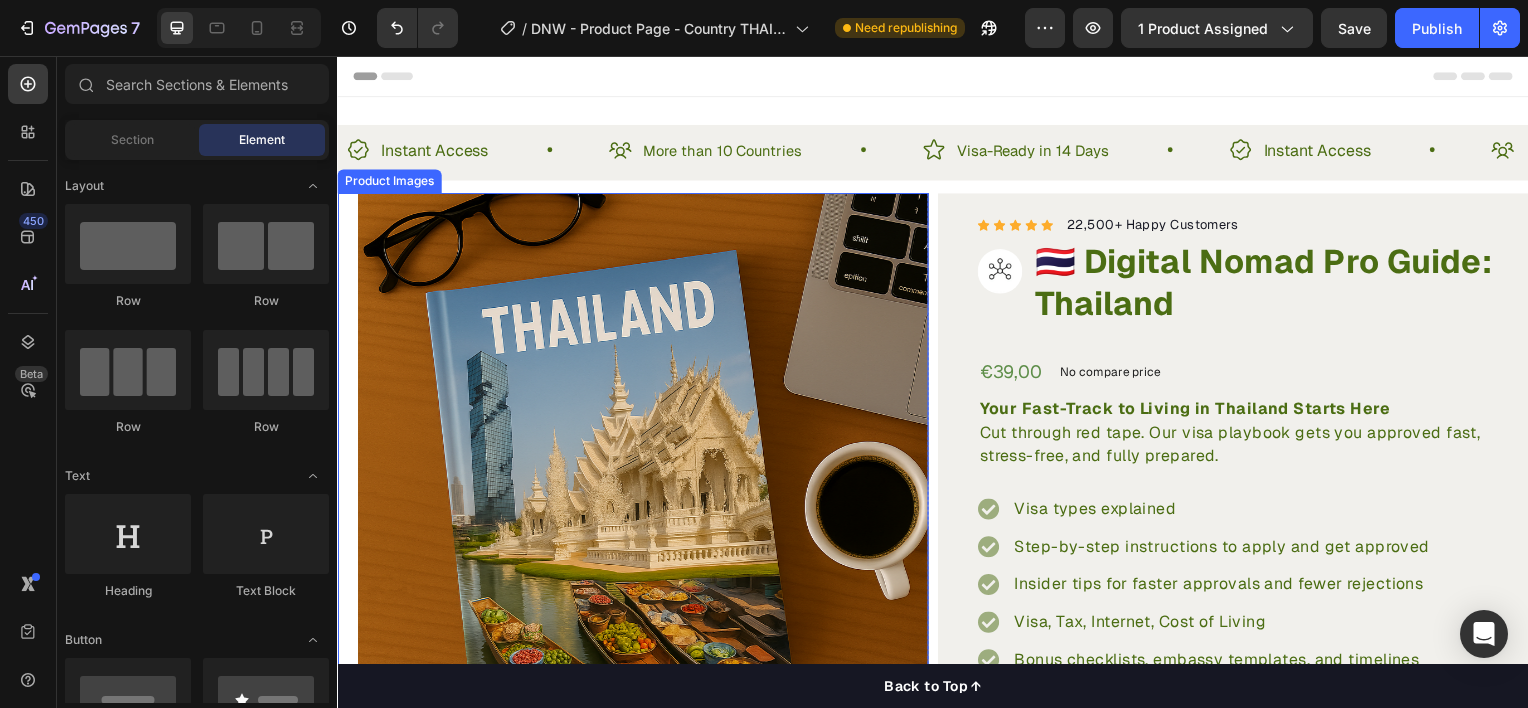 click at bounding box center [644, 481] 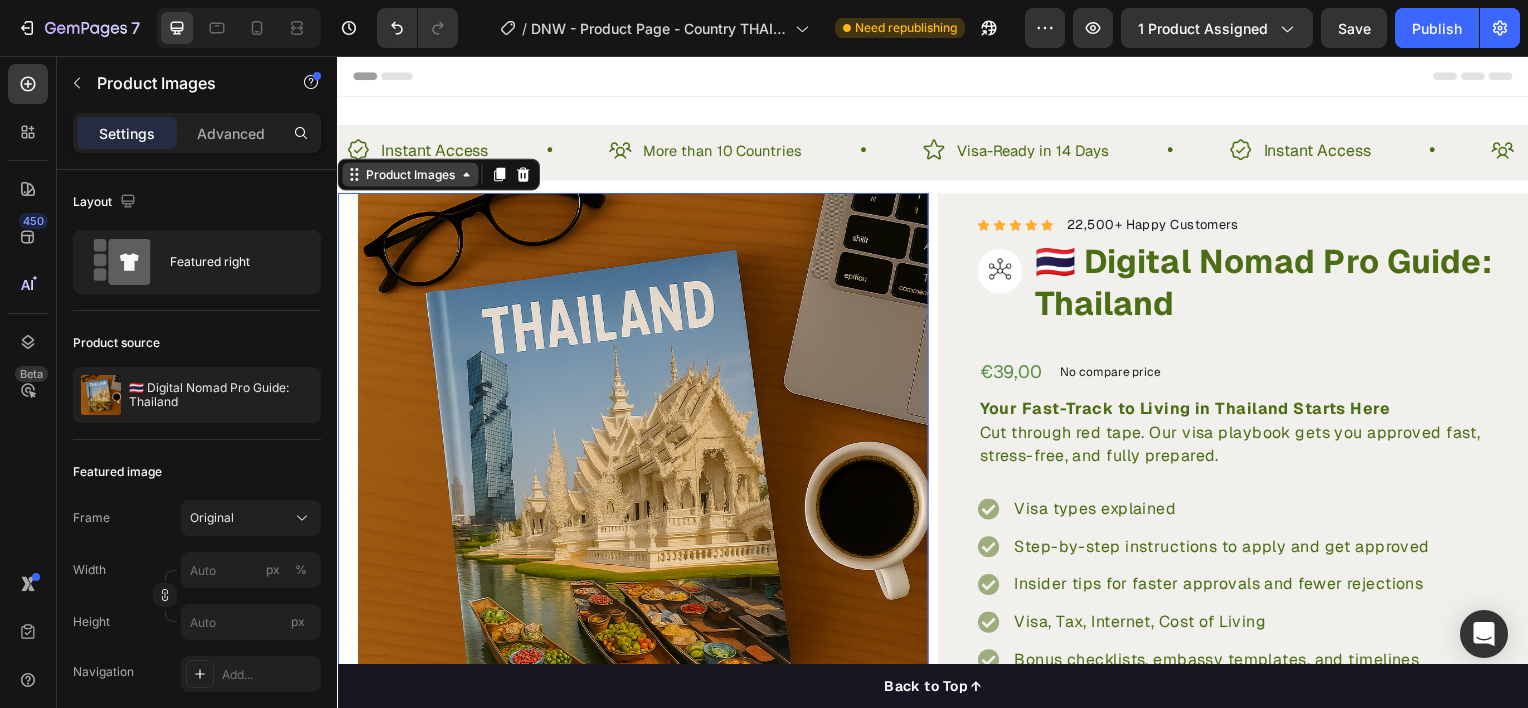 click on "Product Images" at bounding box center (410, 175) 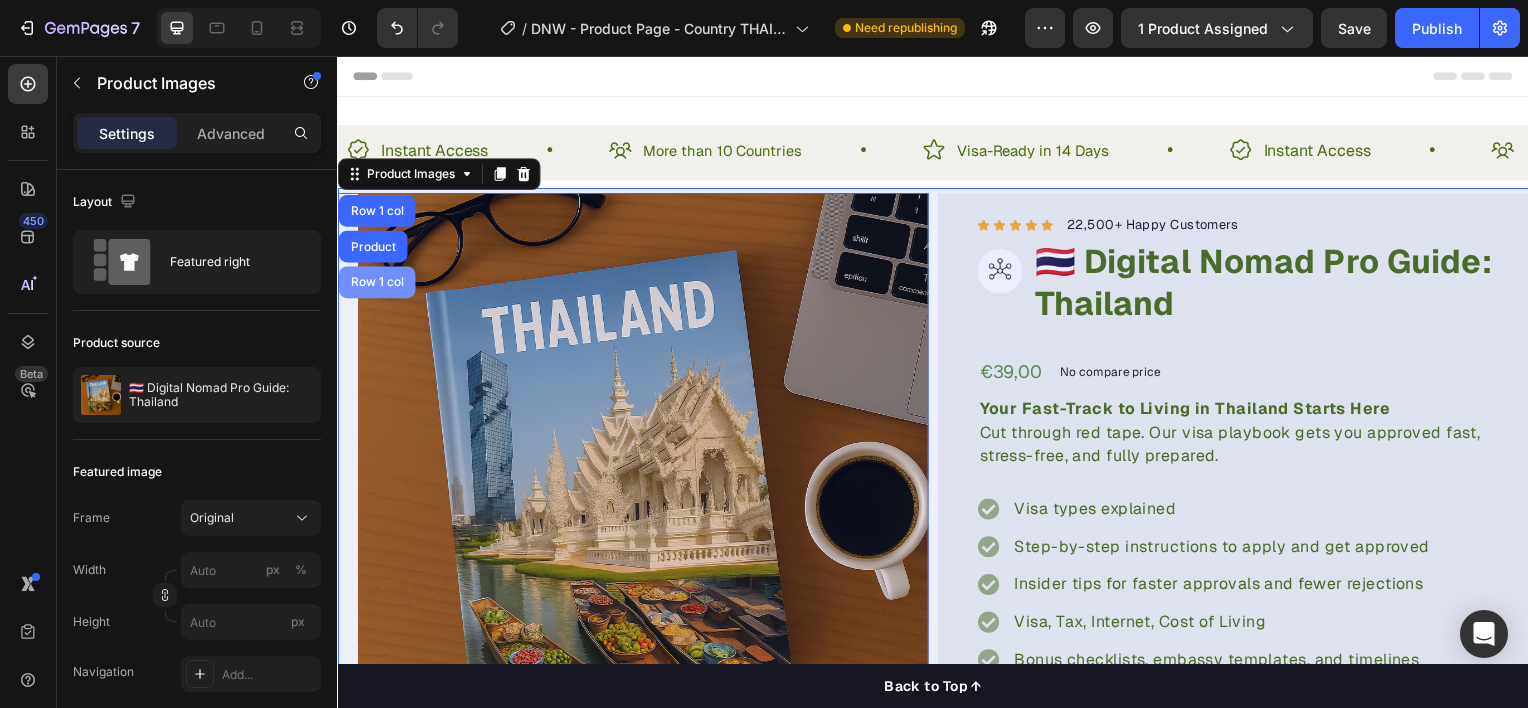 click on "Row 1 col" at bounding box center (376, 284) 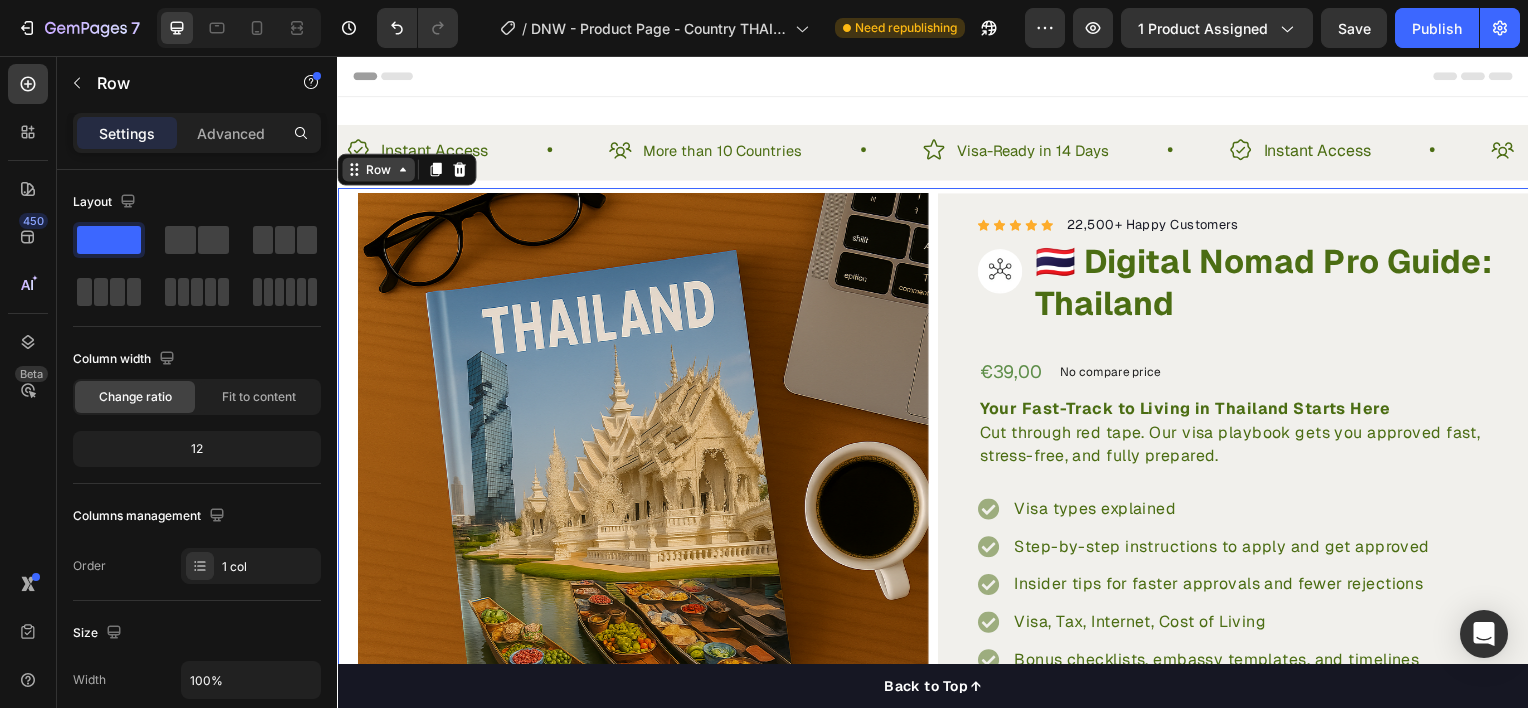 click on "Row" at bounding box center [378, 170] 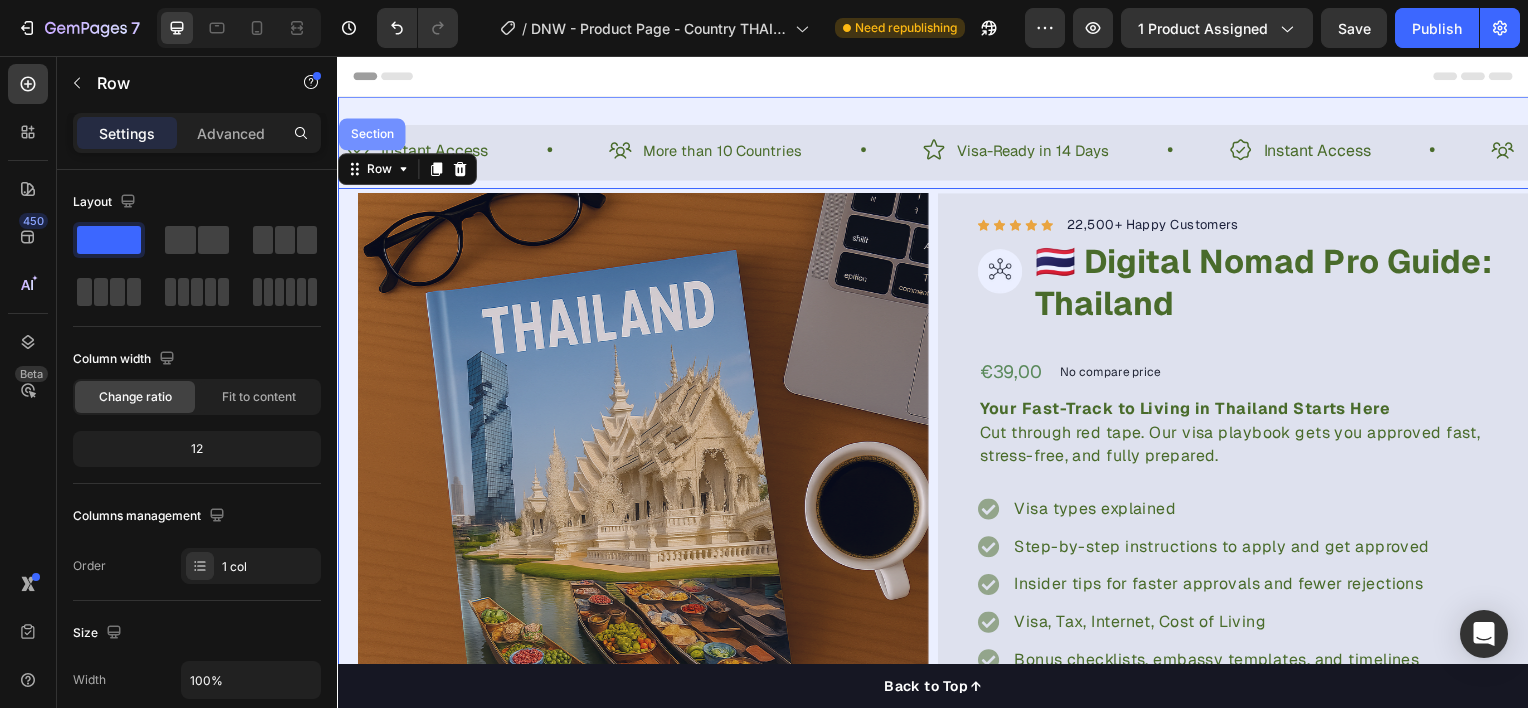 click on "Section" at bounding box center (371, 135) 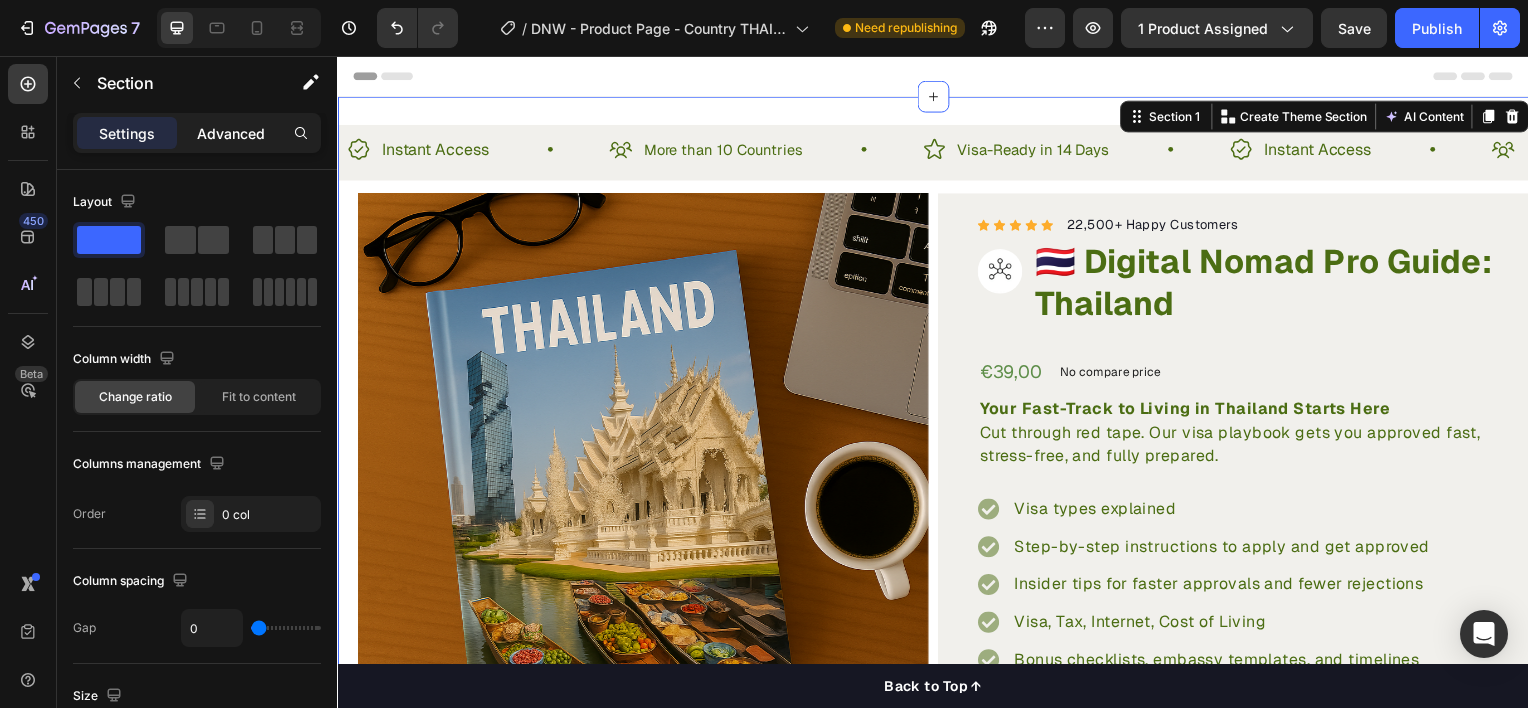 click on "Advanced" 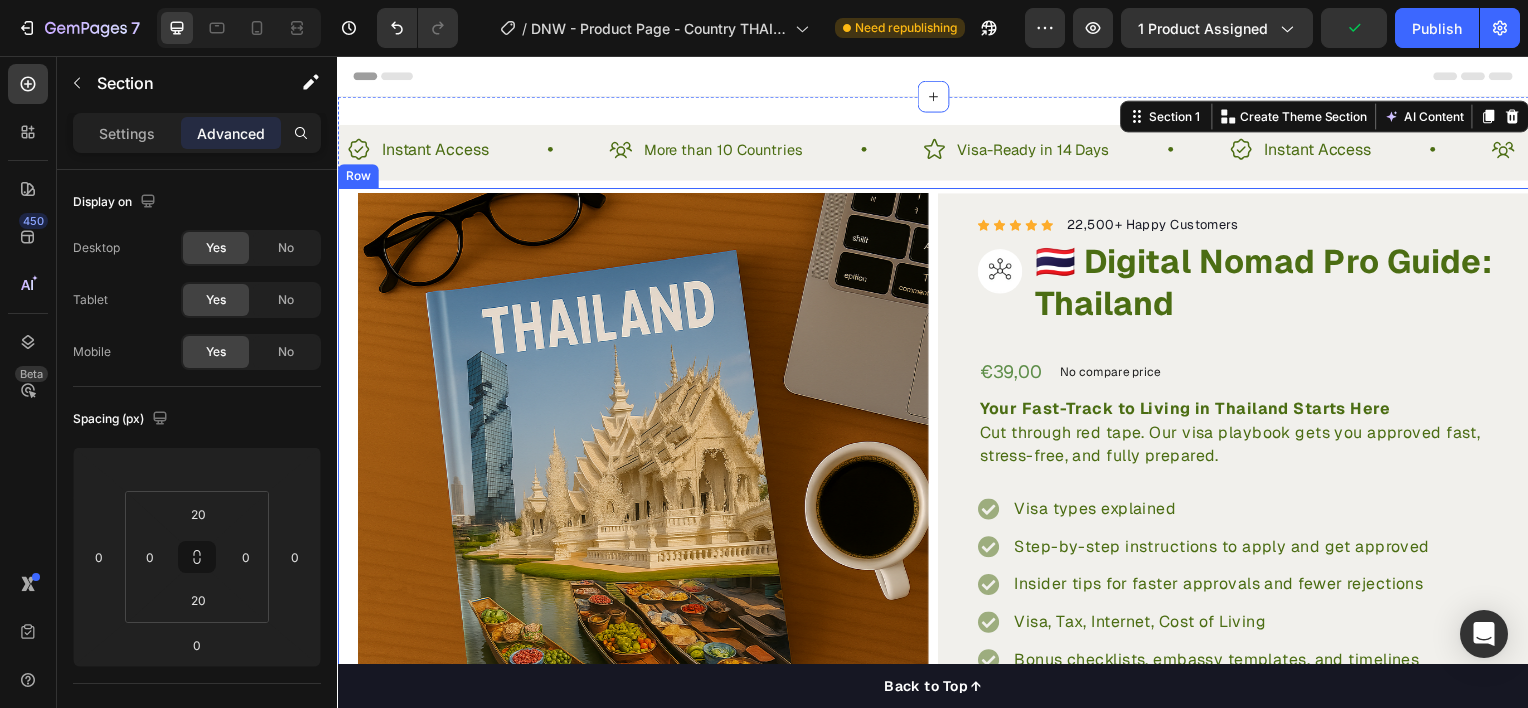 click on "Product Images "My dog absolutely loves this food! It's clear that the taste and quality are top-notch."  -Daisy Text block Row Row Icon Icon Icon Icon Icon Icon List Hoz 22,500+ Happy Customers Text block Row Image 🇹🇭 Digital Nomad Pro Guide: Thailand Product Title Row €39,00 Product Price Product Price No compare price Product Price Row Your Fast-Track to Living in Thailand Starts Here Cut through red tape. Our visa playbook gets you approved fast, stress-free, and fully prepared. Text block Visa types explained Step-by-step instructions to apply and get approved Insider tips for faster approvals and fewer rejections Visa, Tax, Internet, Cost of Living Bonus checklists, embassy templates, and timelines Item list
Add to cart Add to Cart Perfect for sensitive tummies Supercharge immunity System Bursting with protein, vitamins, and minerals Supports strong muscles, increases bone strength Item list Buy it now Dynamic Checkout Row Product ✨ What is the Digital Nomad Pro Guide: Thailand?" at bounding box center [937, 1055] 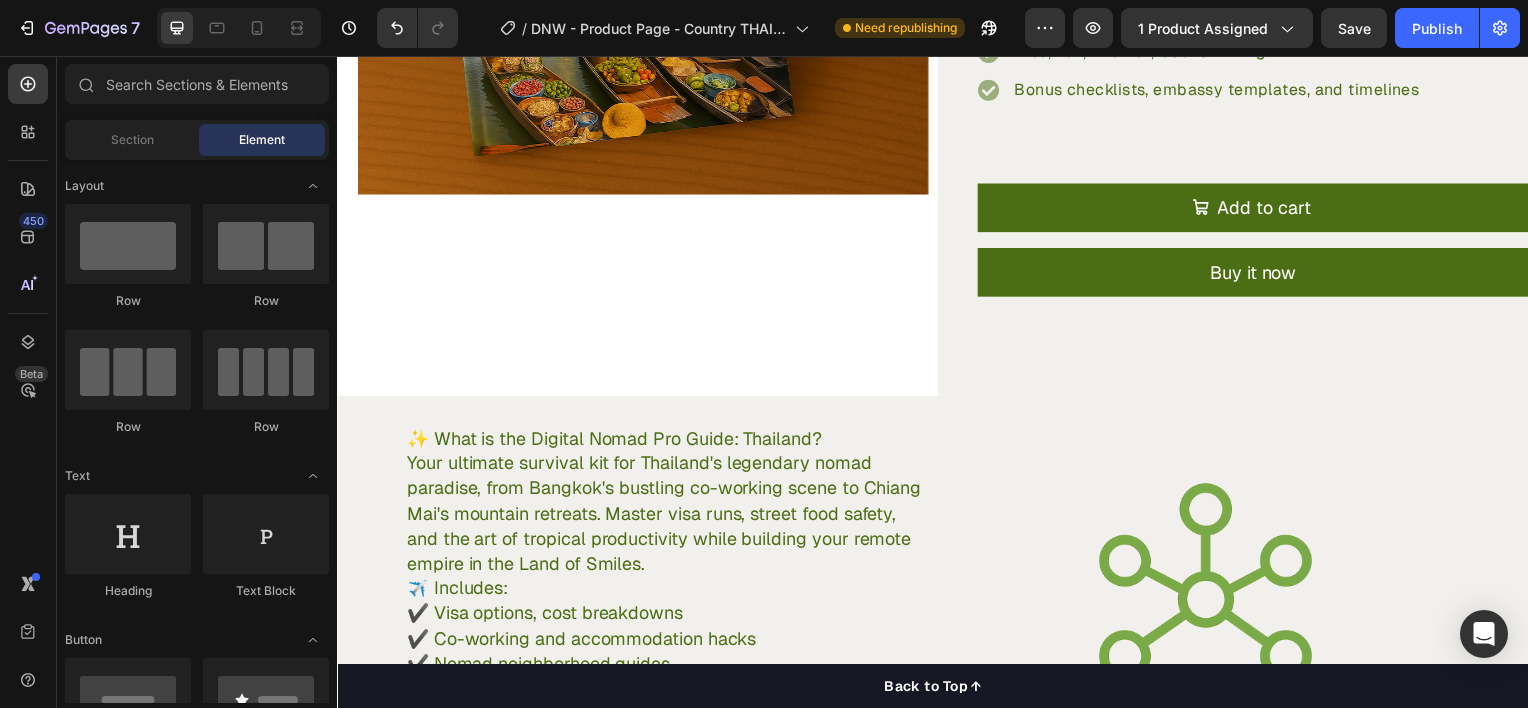 scroll, scrollTop: 1148, scrollLeft: 0, axis: vertical 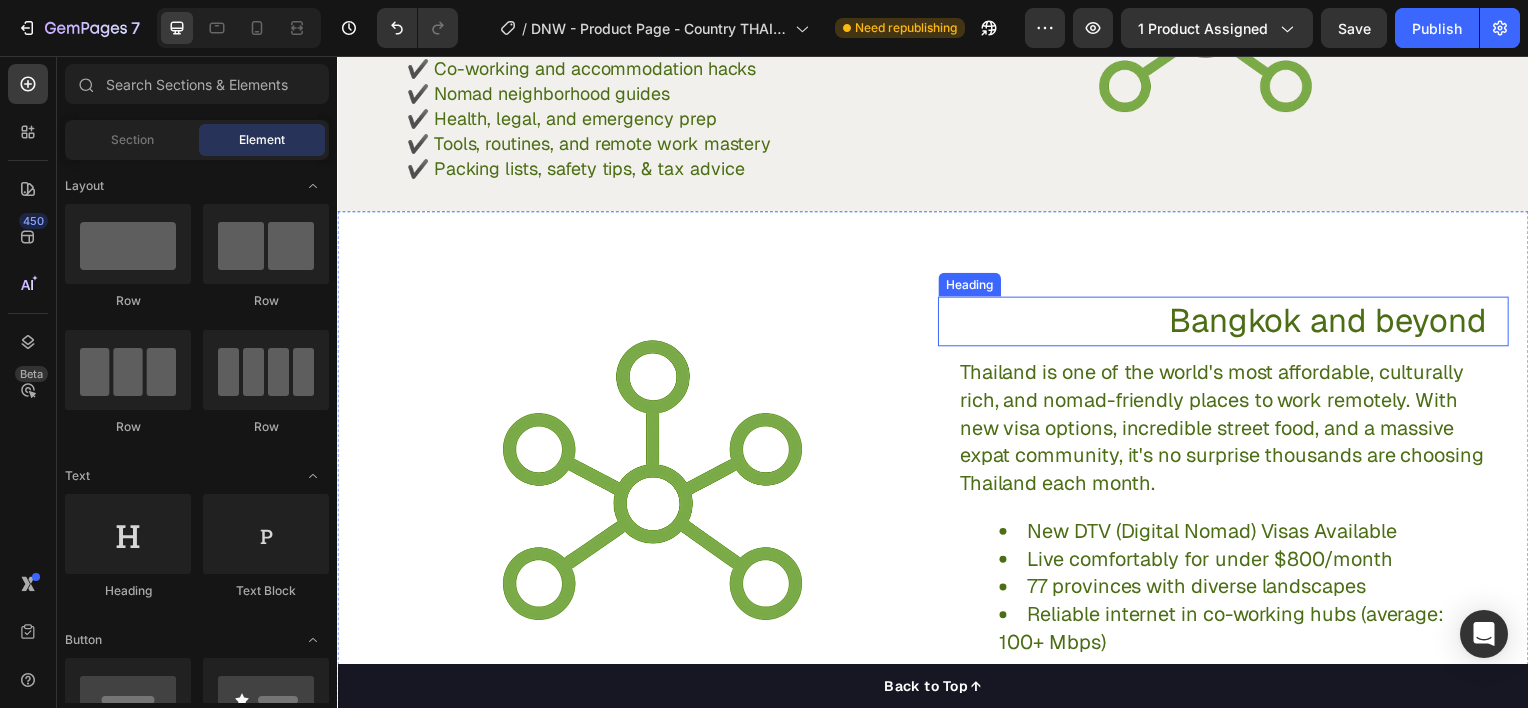 click on "Bangkok and beyond" at bounding box center [1219, 323] 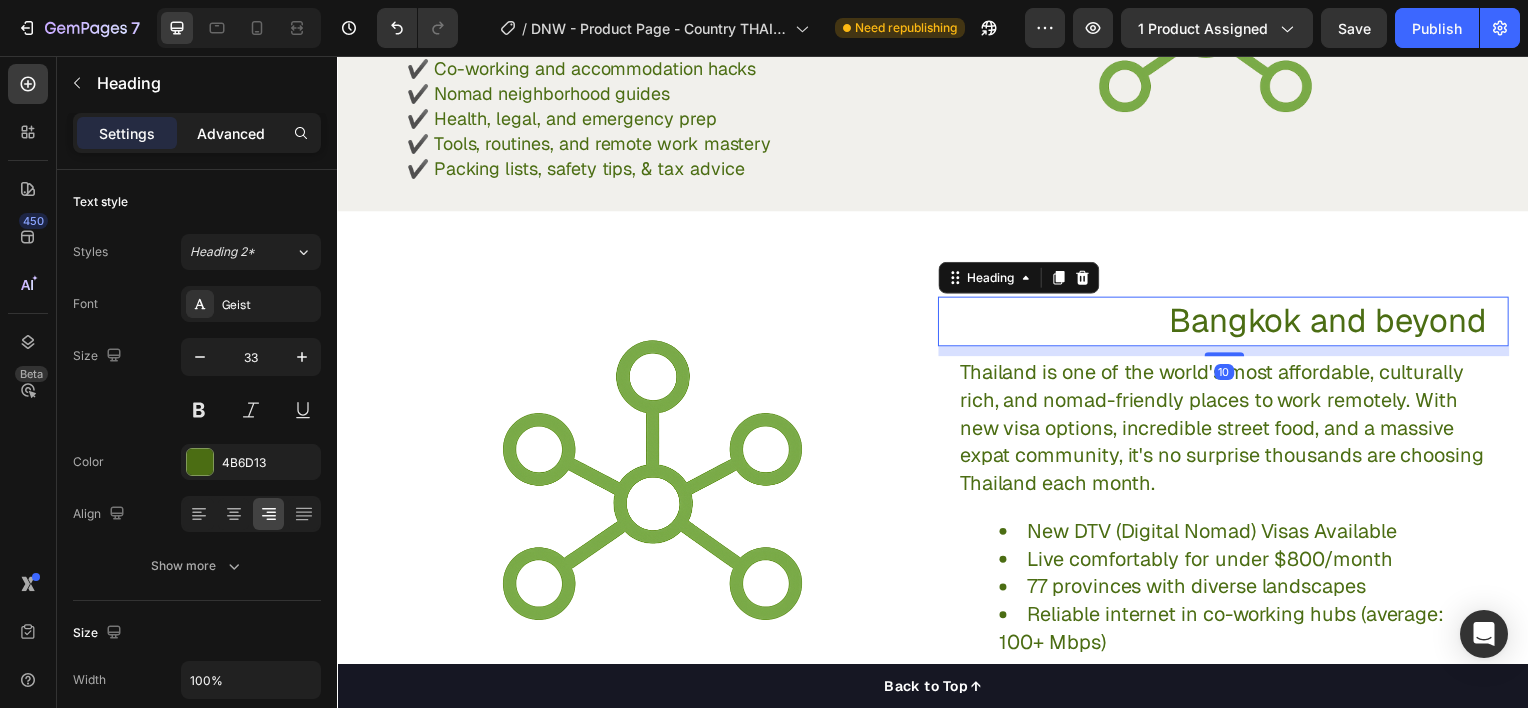click on "Advanced" at bounding box center (231, 133) 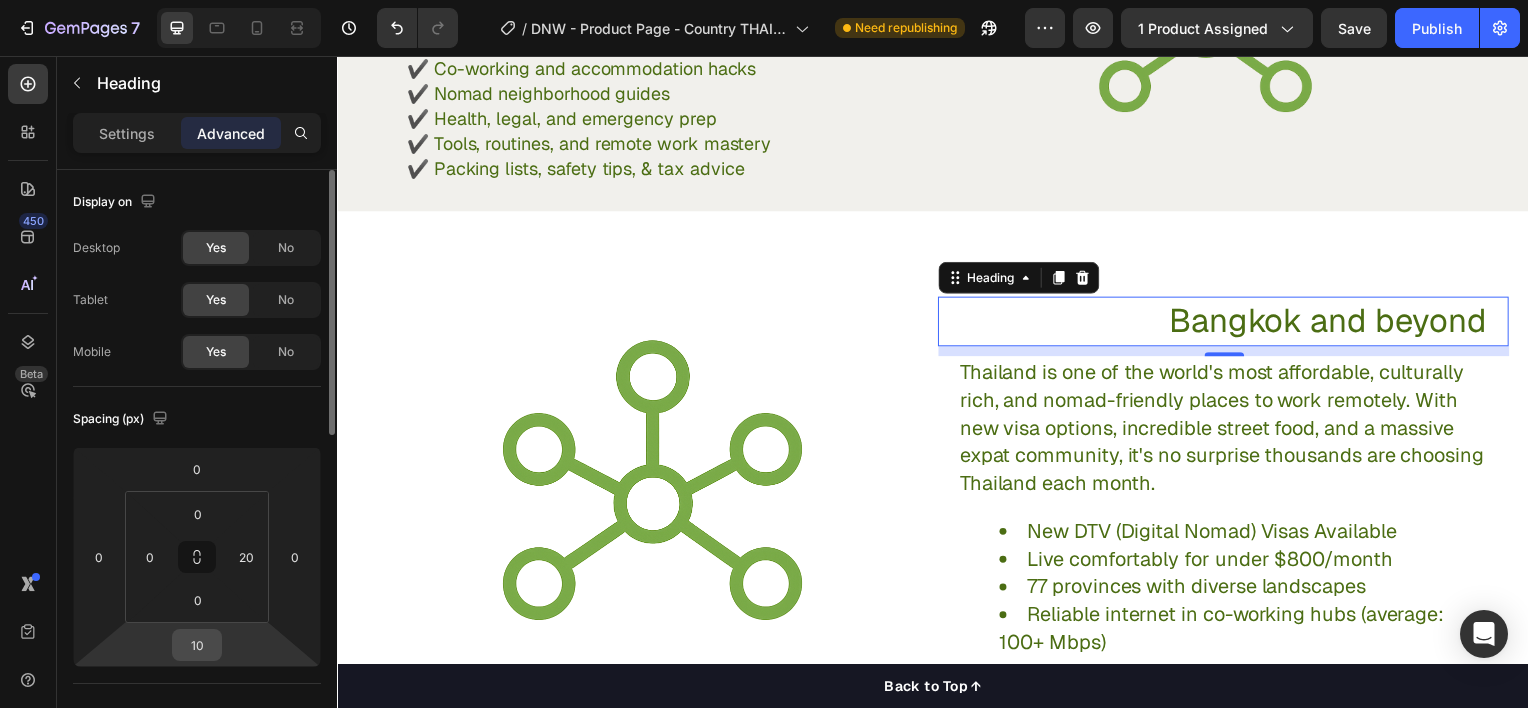 click on "10" at bounding box center (197, 645) 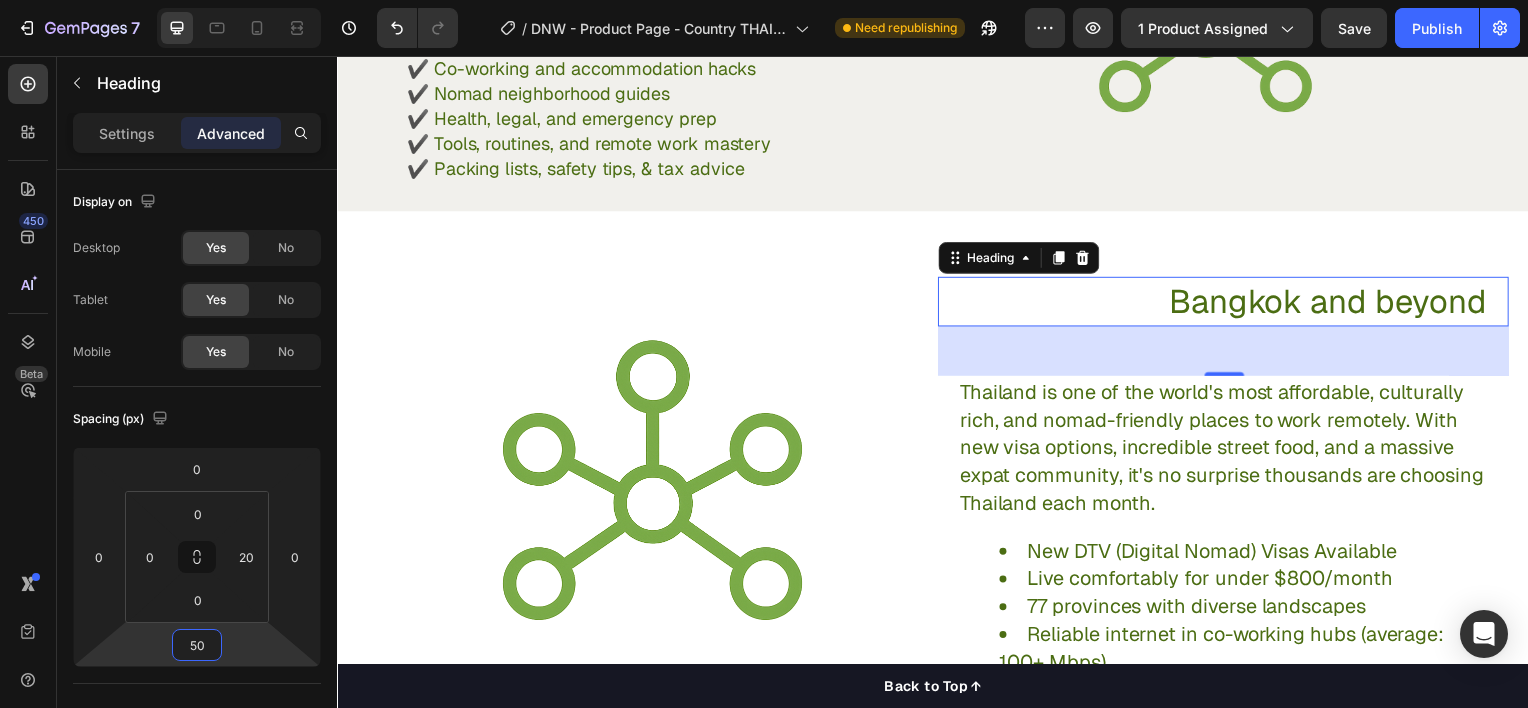 type on "50" 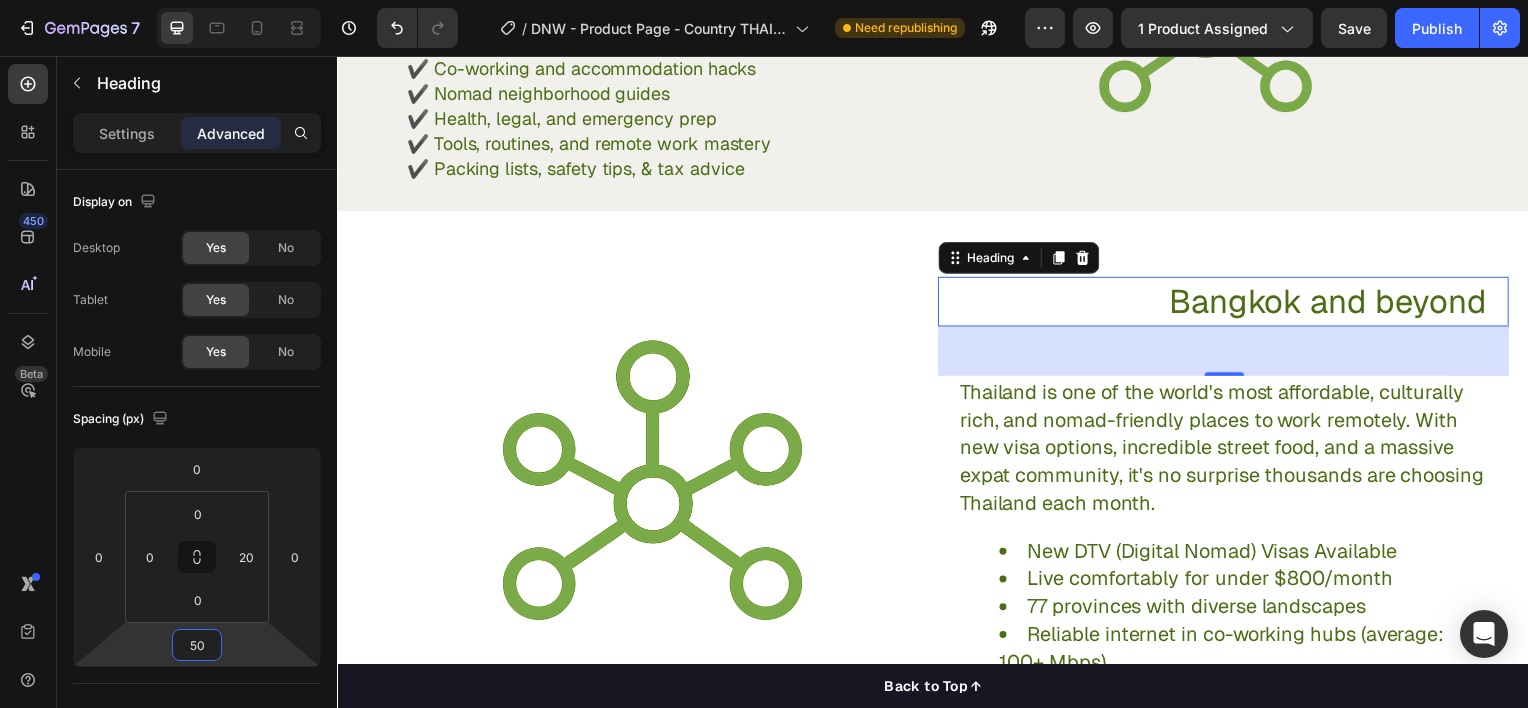 click on "Bangkok and beyond" at bounding box center (1219, 303) 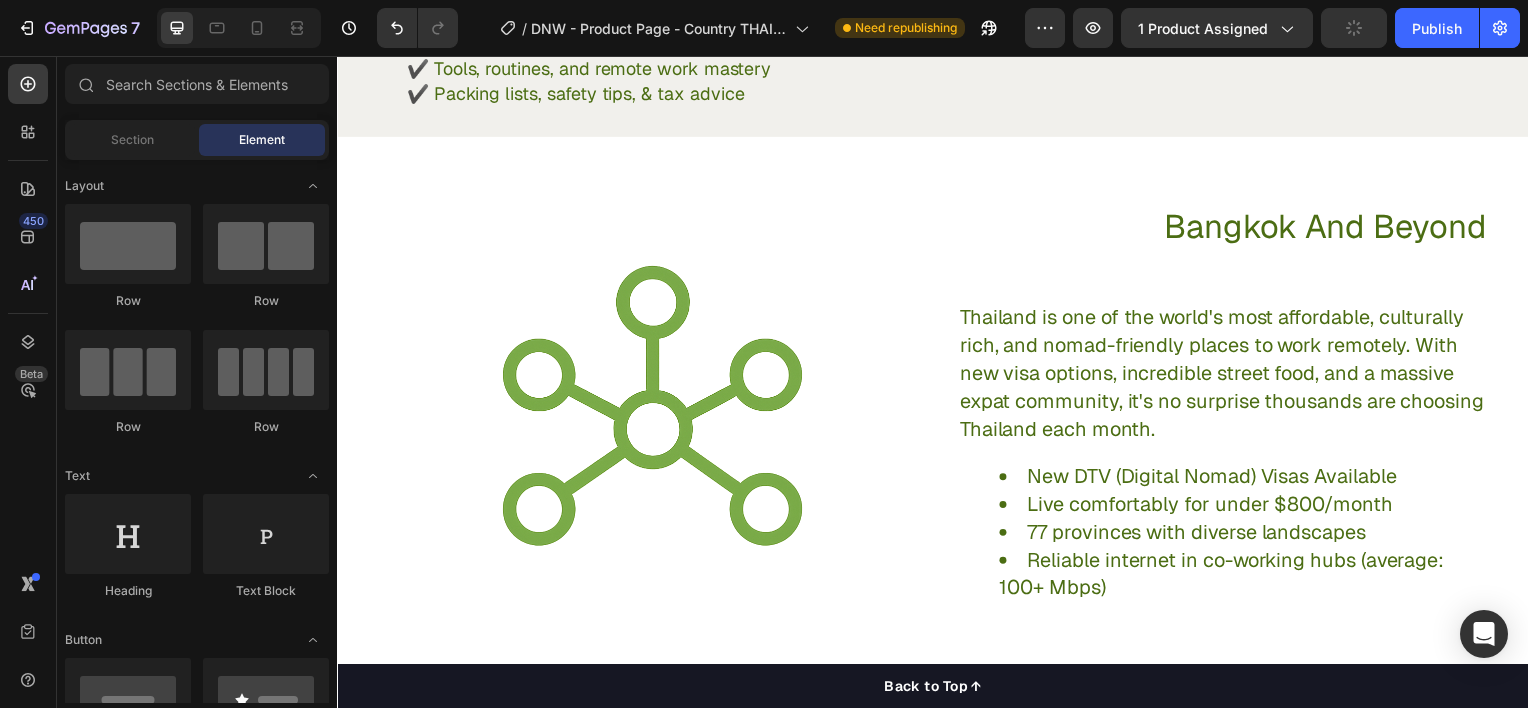 scroll, scrollTop: 1465, scrollLeft: 0, axis: vertical 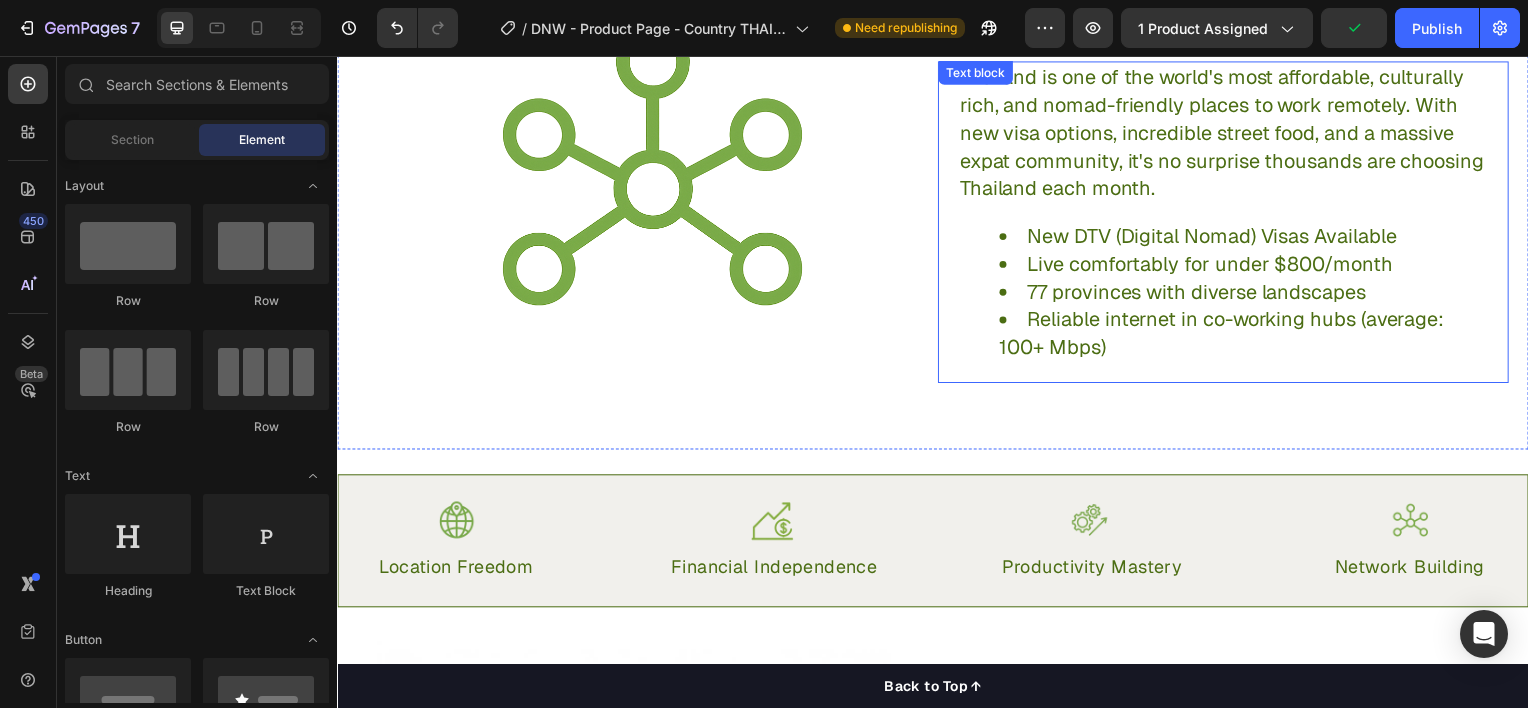 click on "Reliable internet in co-working hubs (average: 100+ Mbps)" at bounding box center (1249, 335) 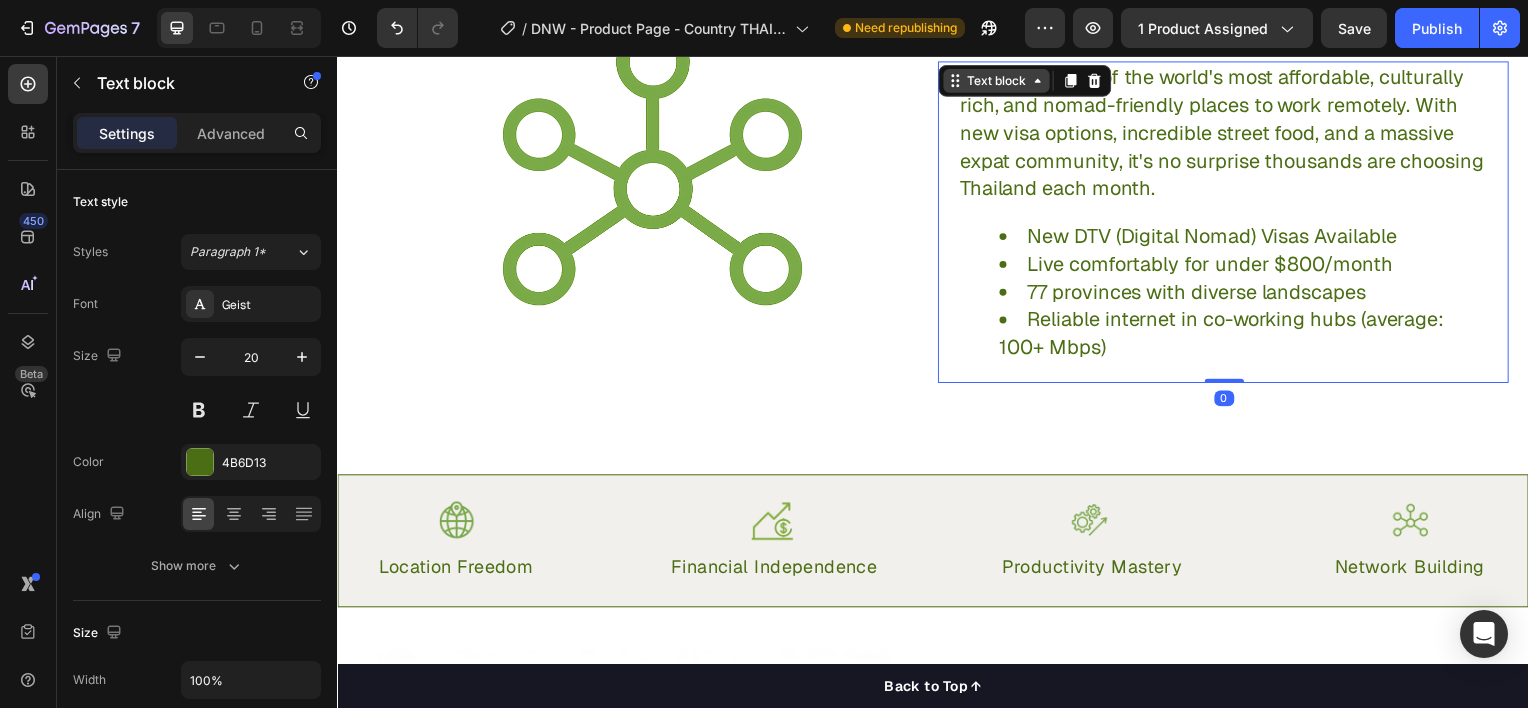 click on "Text block" at bounding box center (1000, 81) 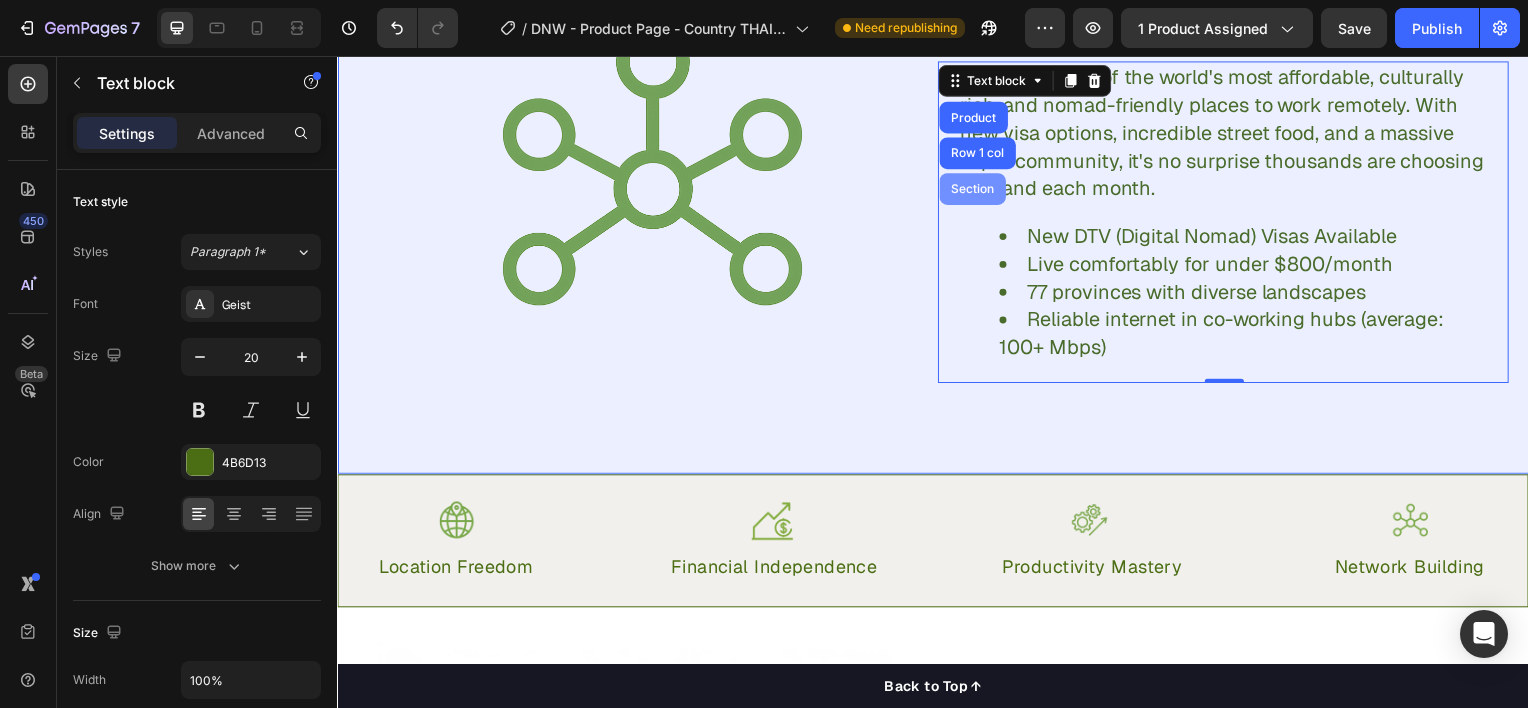 click on "Section" at bounding box center (976, 190) 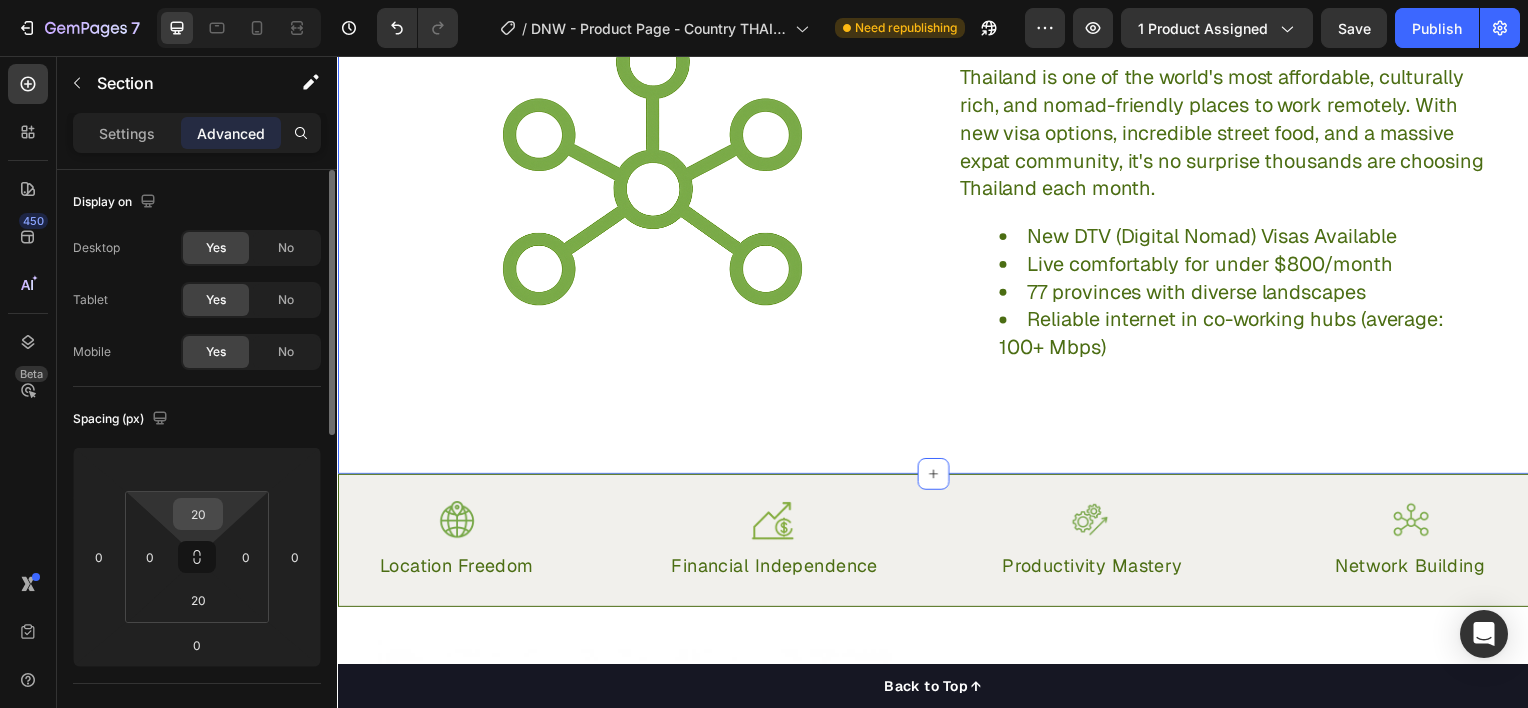 click on "20" at bounding box center (198, 514) 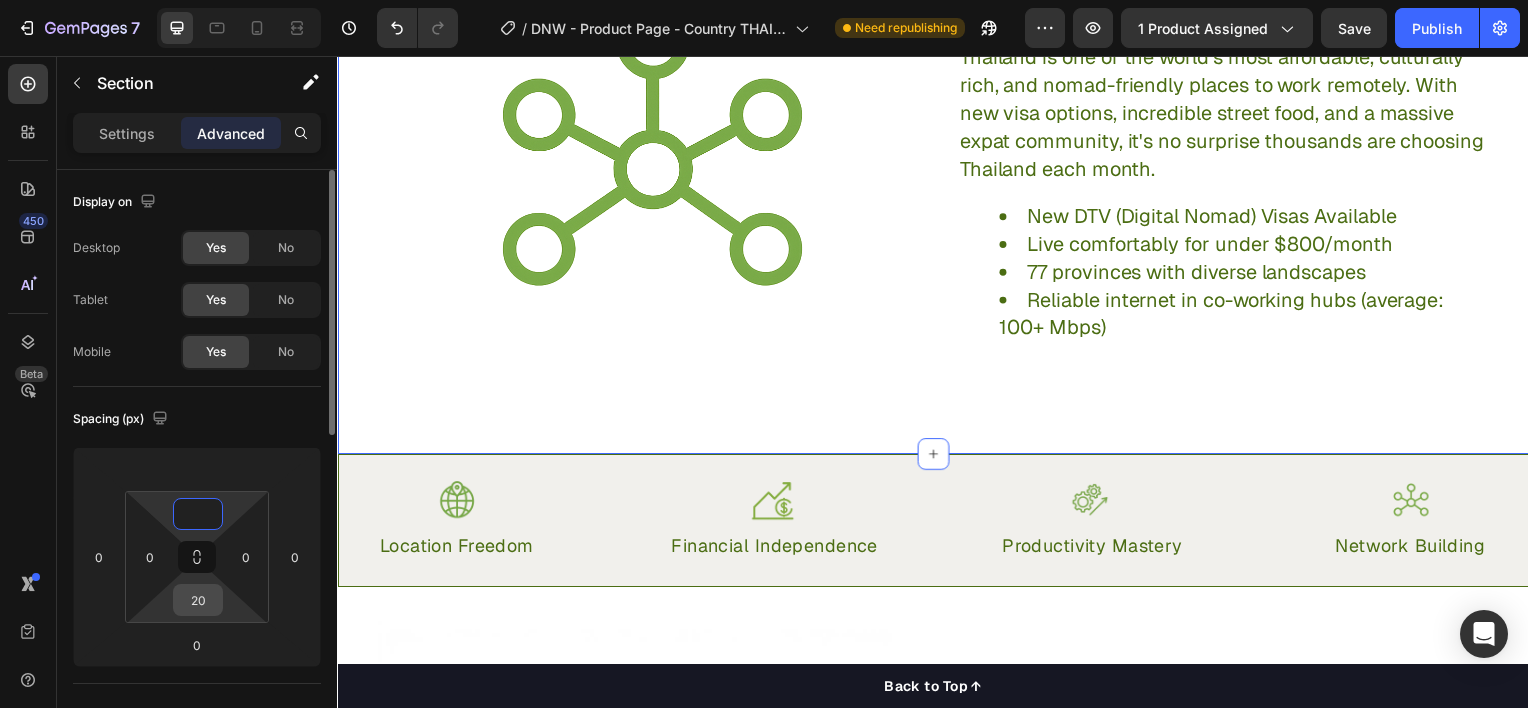 type on "0" 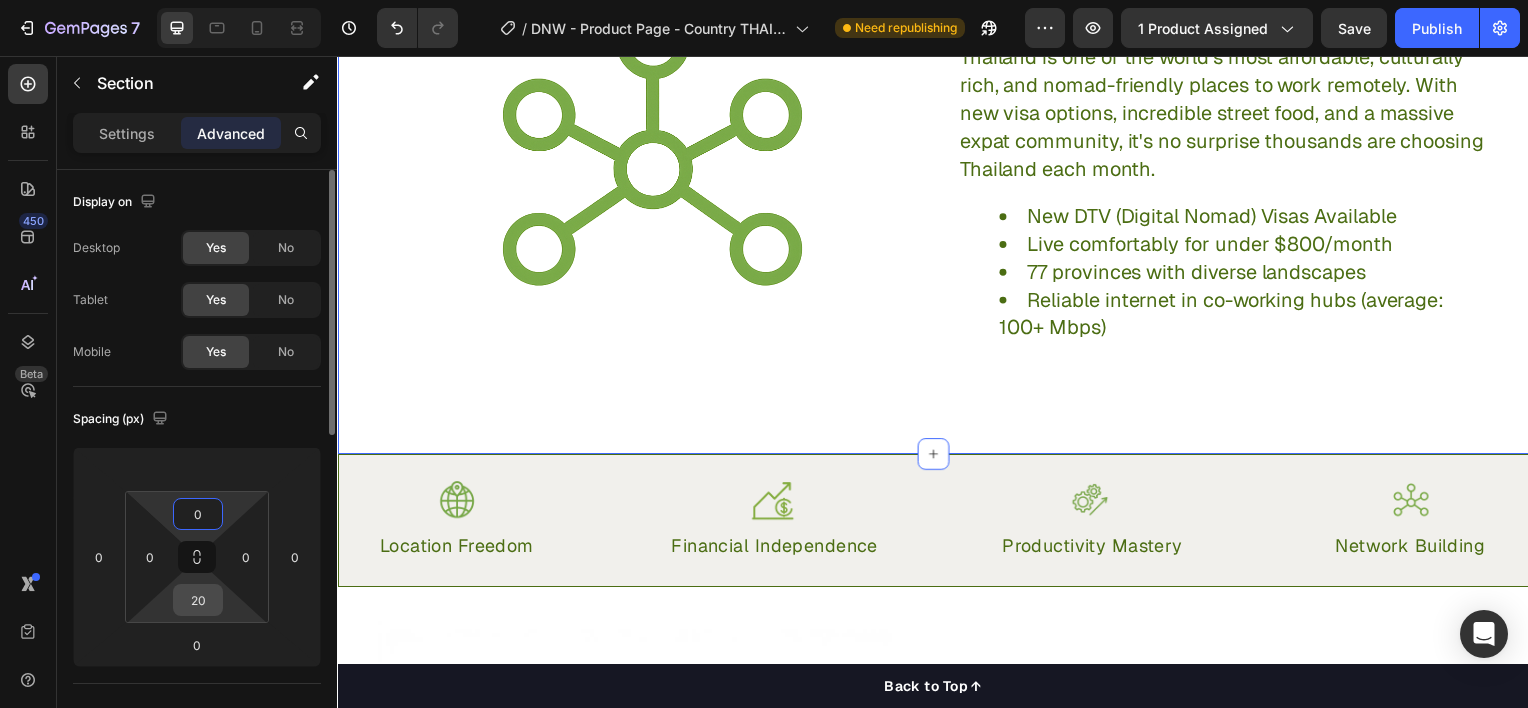click on "20" at bounding box center (198, 600) 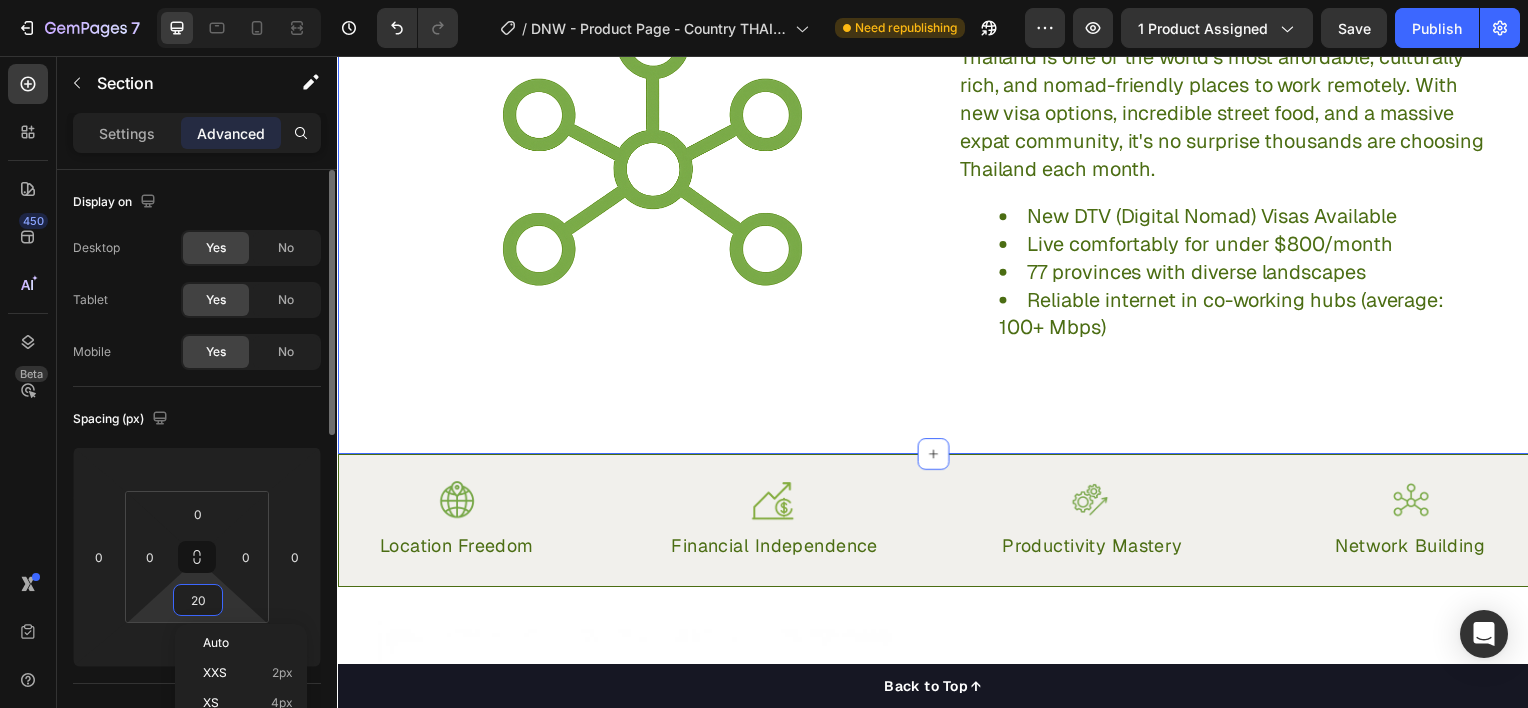 type 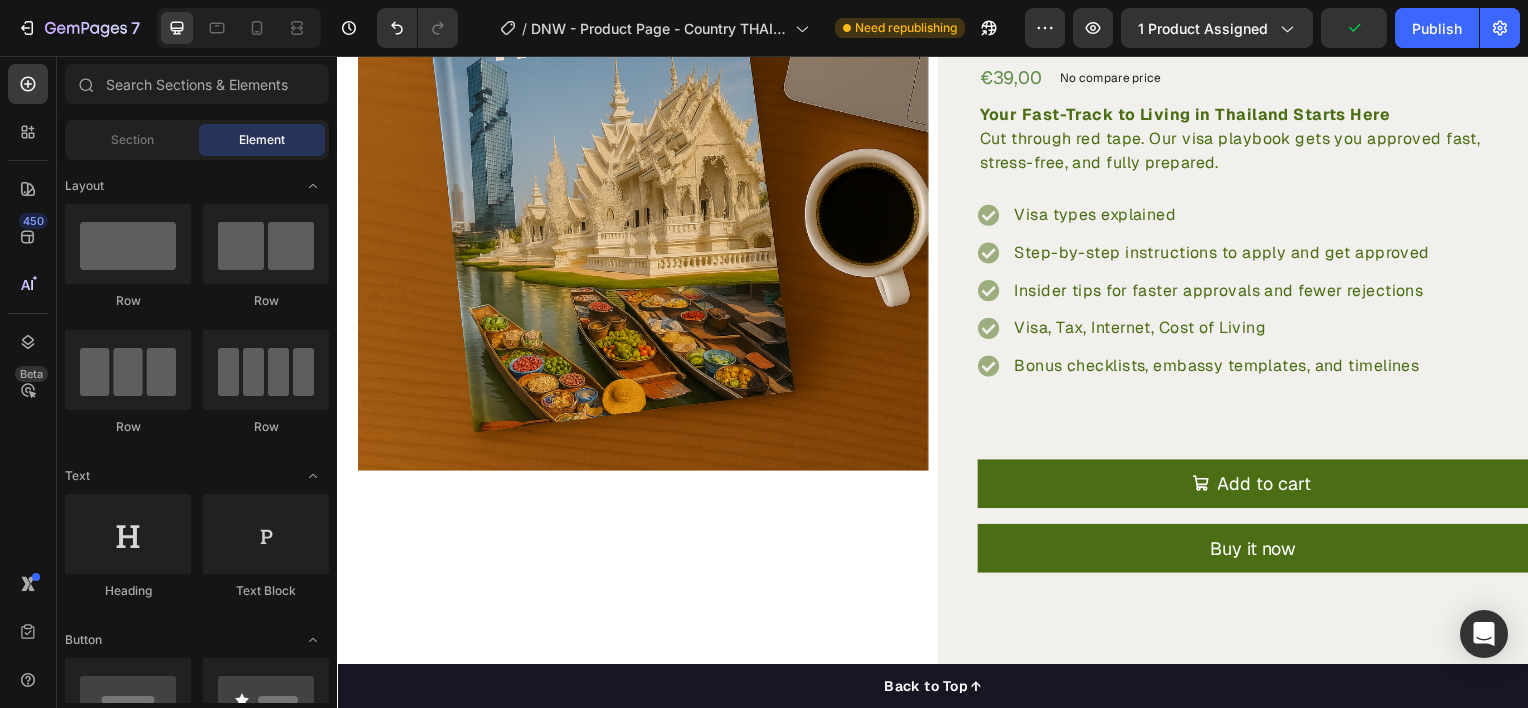 scroll, scrollTop: 0, scrollLeft: 0, axis: both 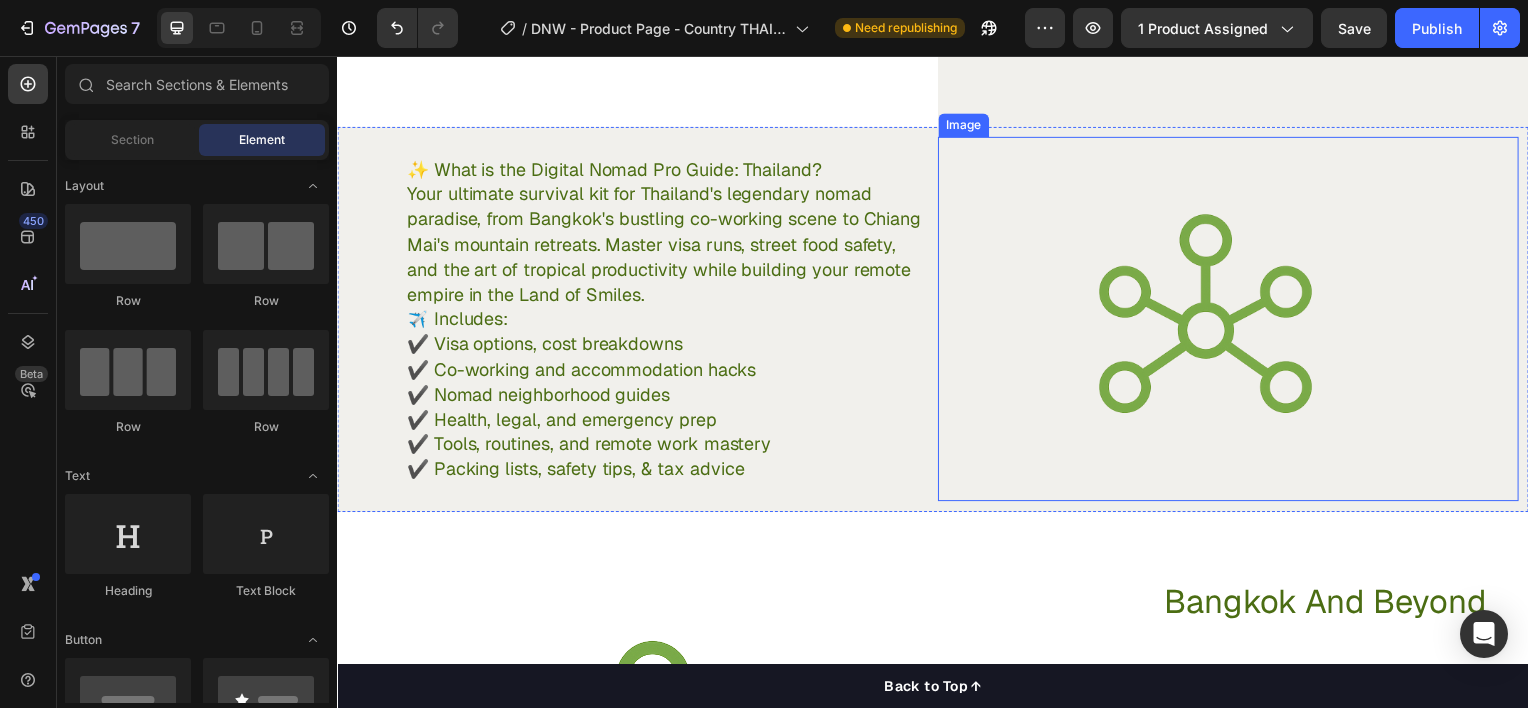 click at bounding box center [1205, 321] 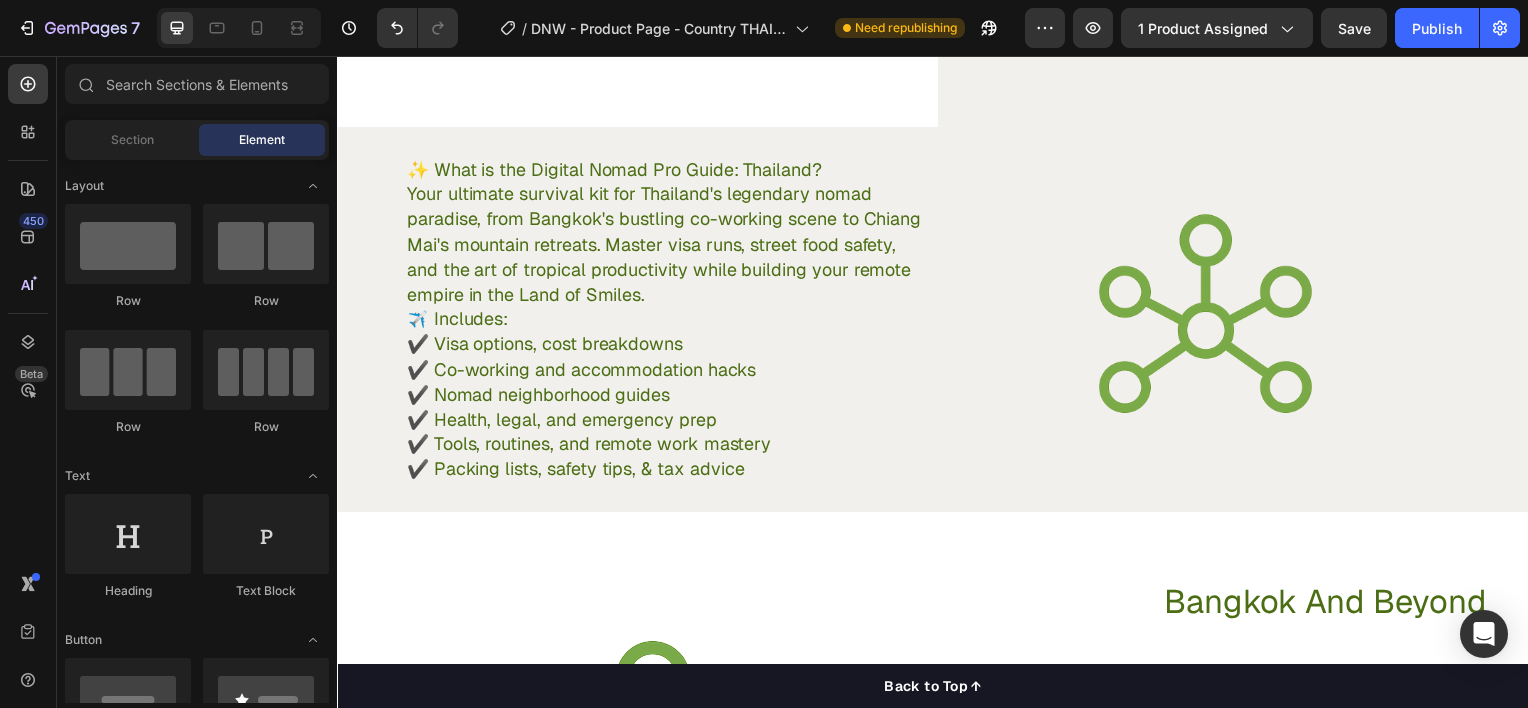scroll, scrollTop: 0, scrollLeft: 0, axis: both 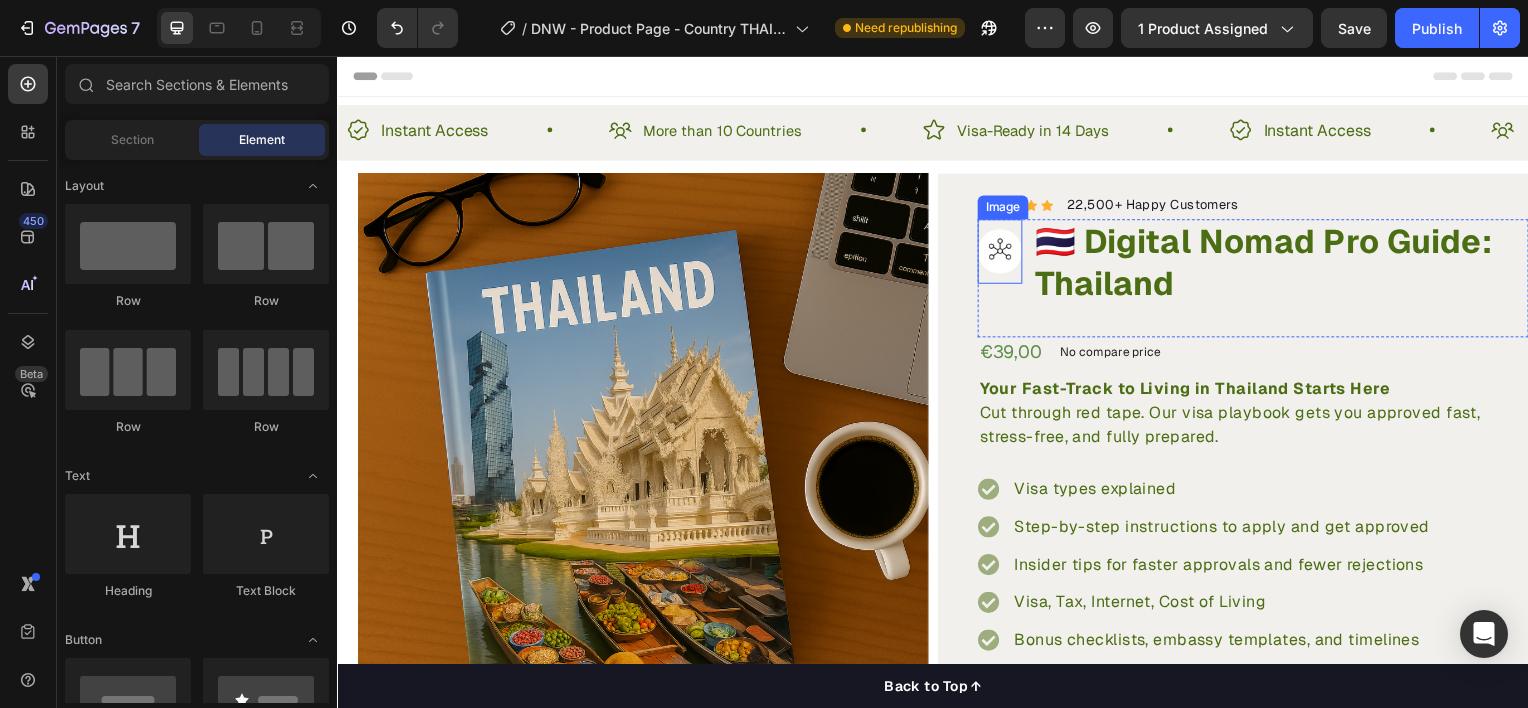 click at bounding box center (1004, 252) 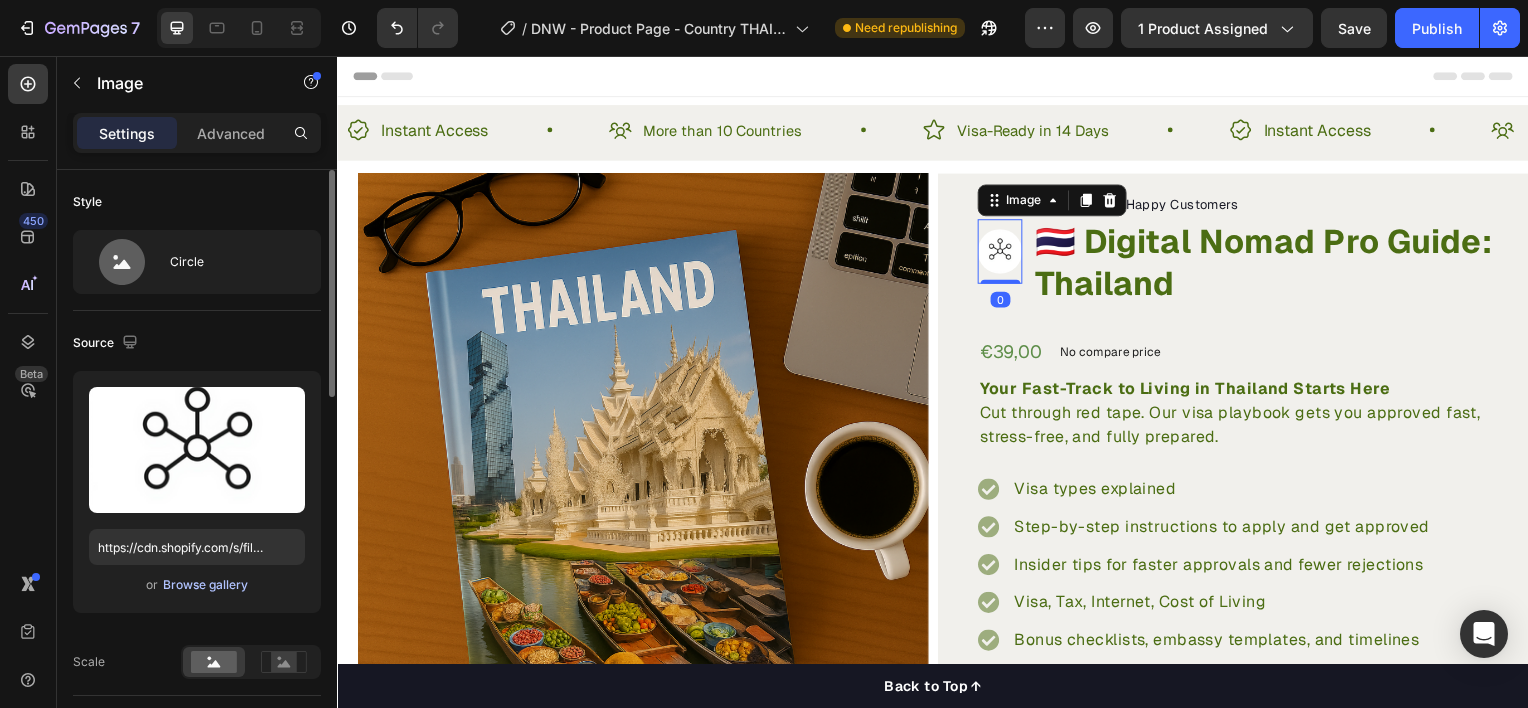 click on "Browse gallery" at bounding box center [205, 585] 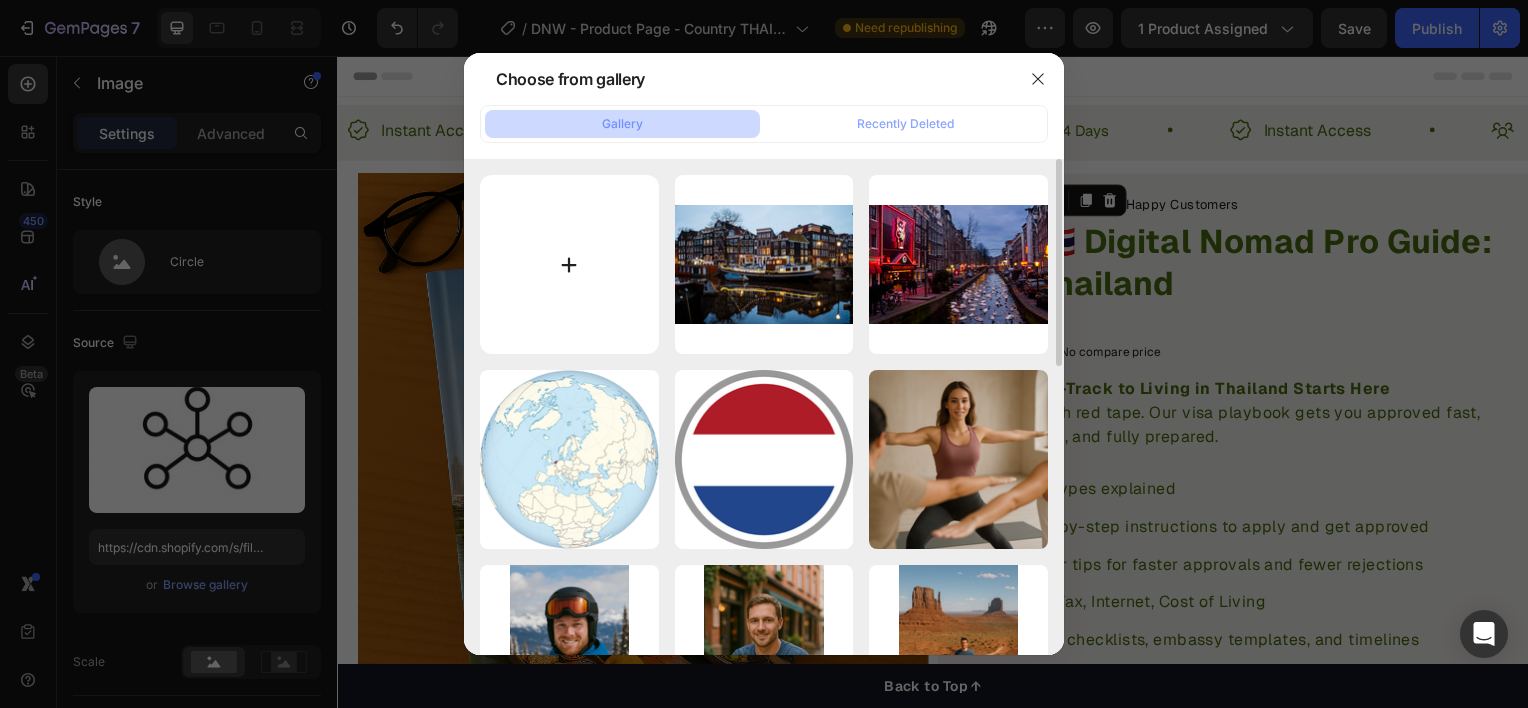 click at bounding box center [569, 264] 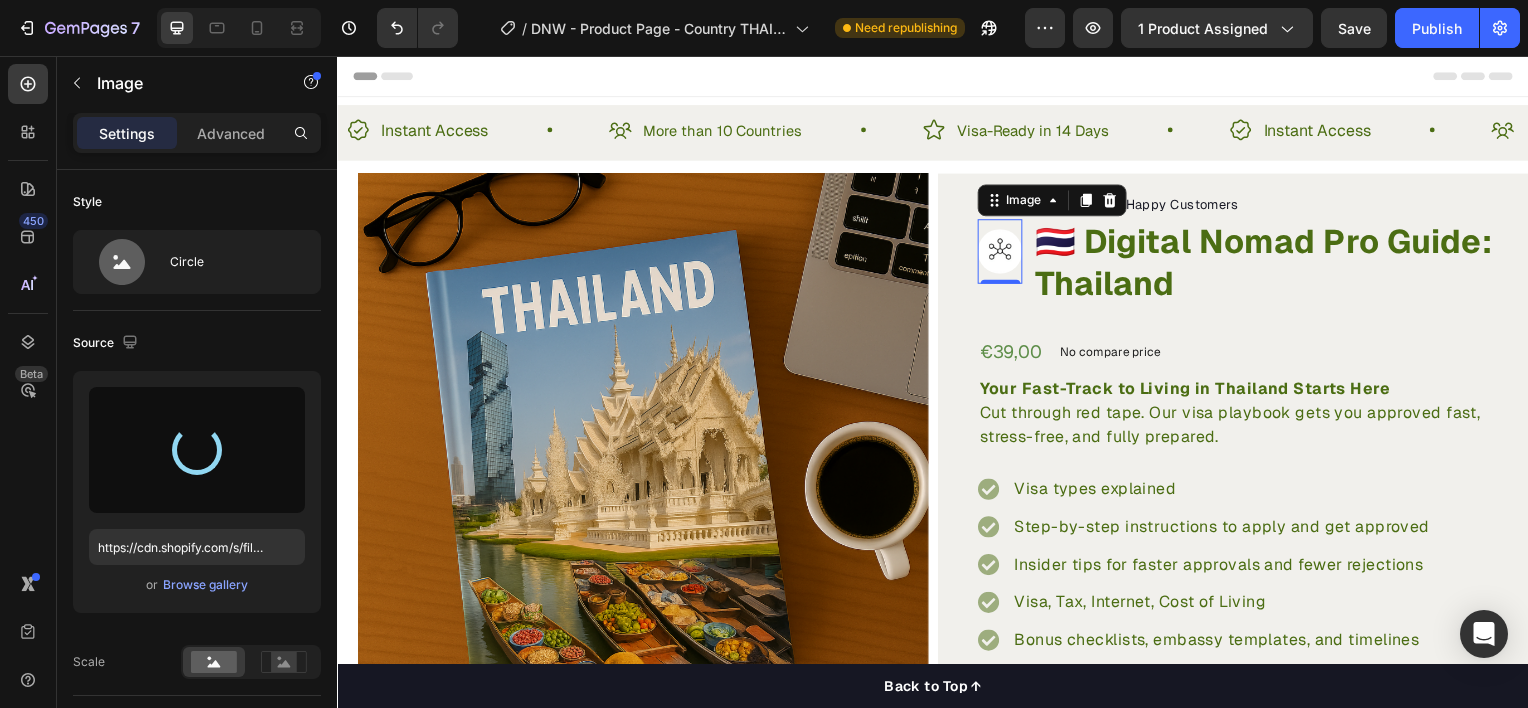 type on "https://cdn.shopify.com/s/files/1/0943/5709/4665/files/gempages_577501195380196340-6680082c-ea09-4e68-94d7-b35e27c80d80.png" 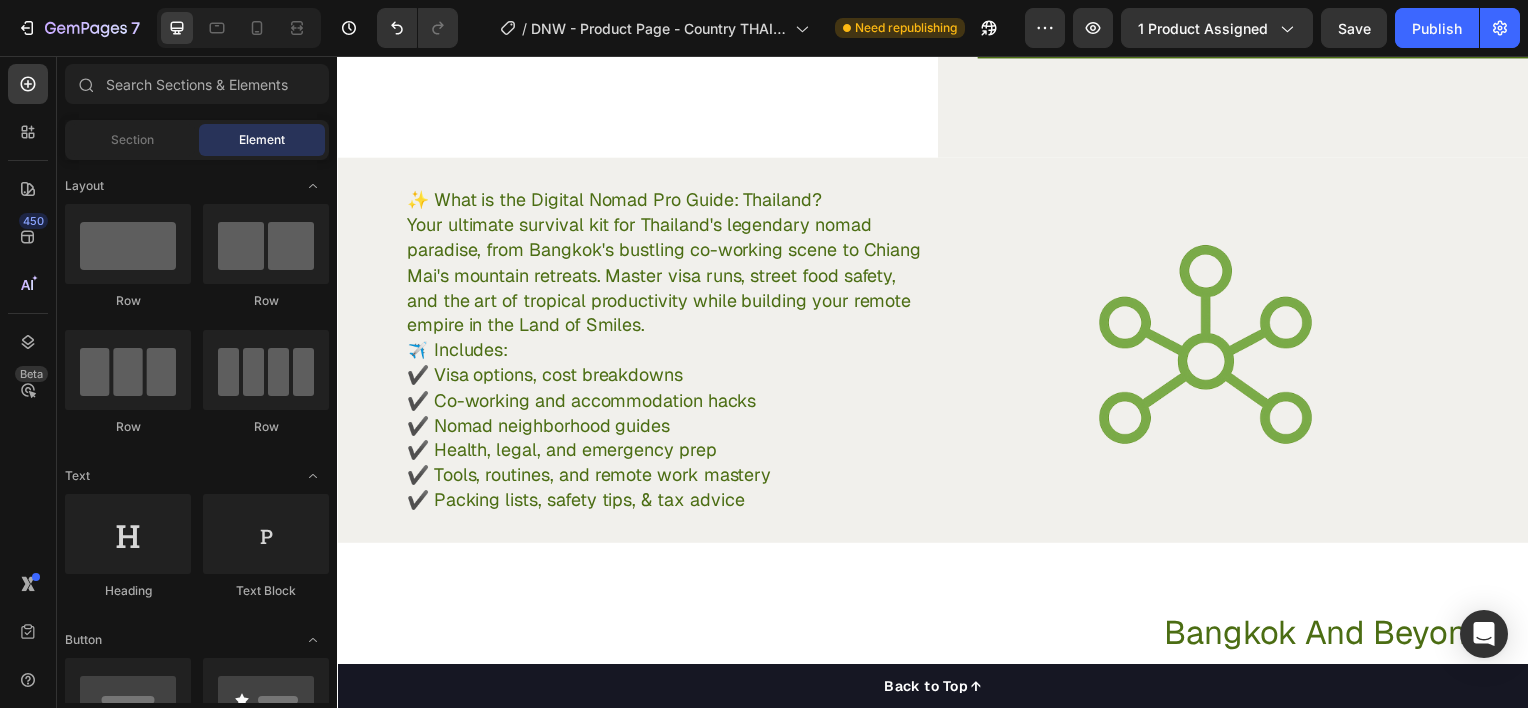 scroll, scrollTop: 800, scrollLeft: 0, axis: vertical 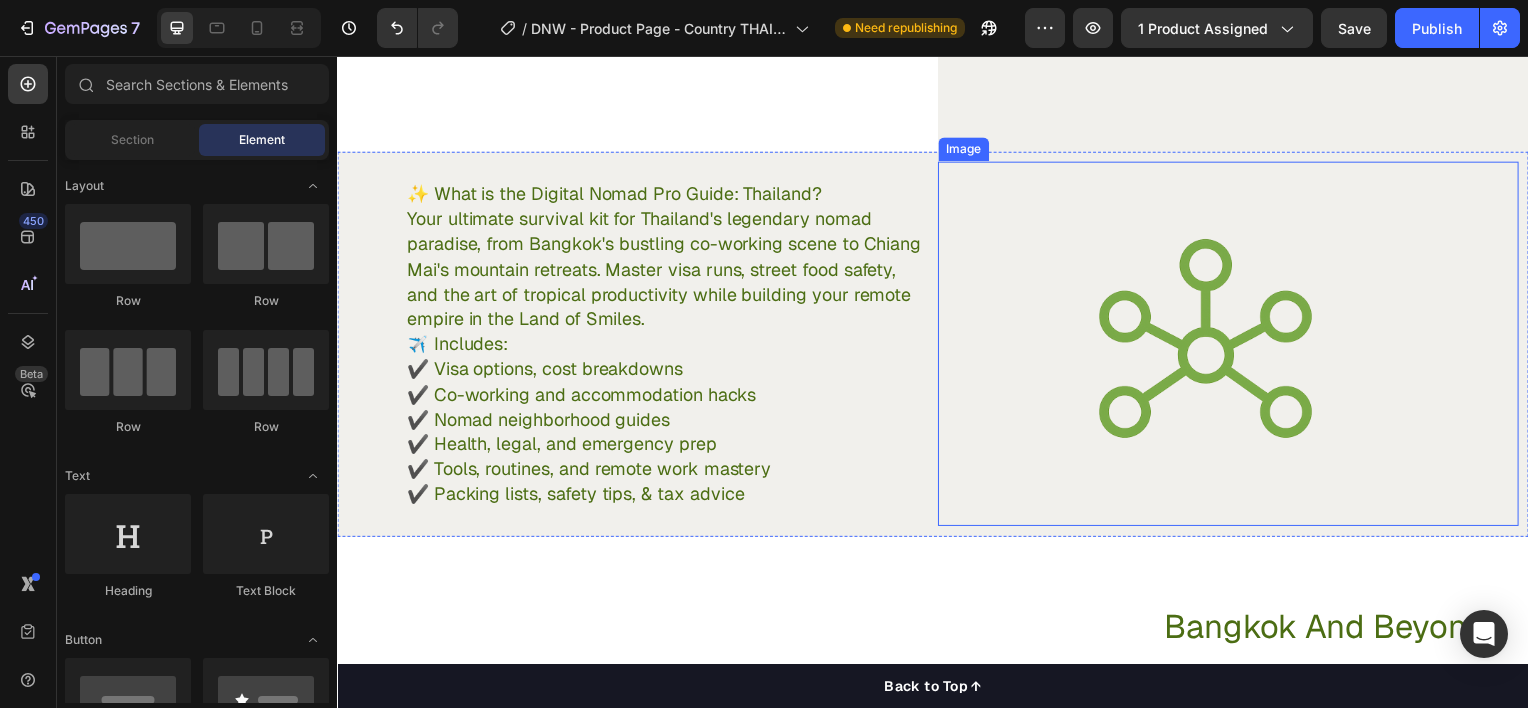 click at bounding box center [1205, 346] 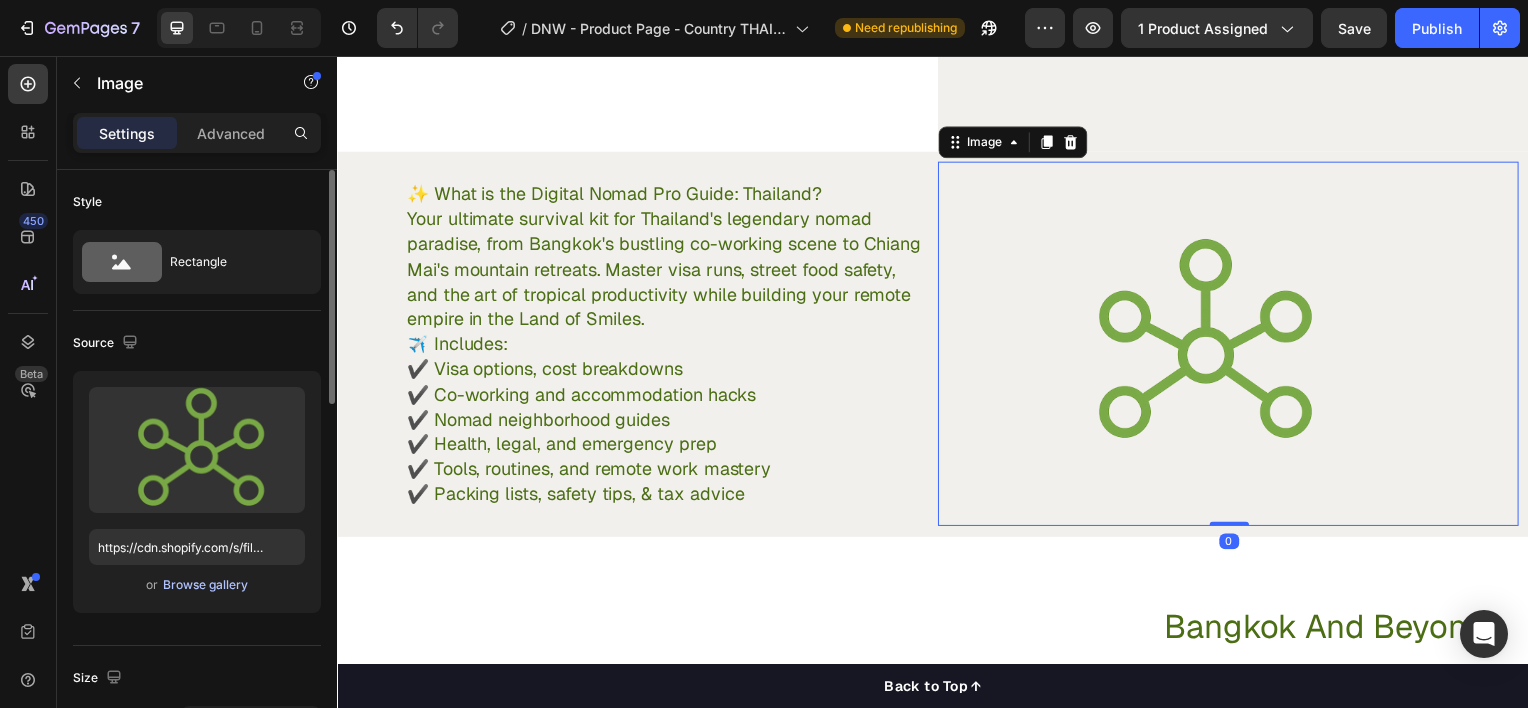 click on "Browse gallery" at bounding box center [205, 585] 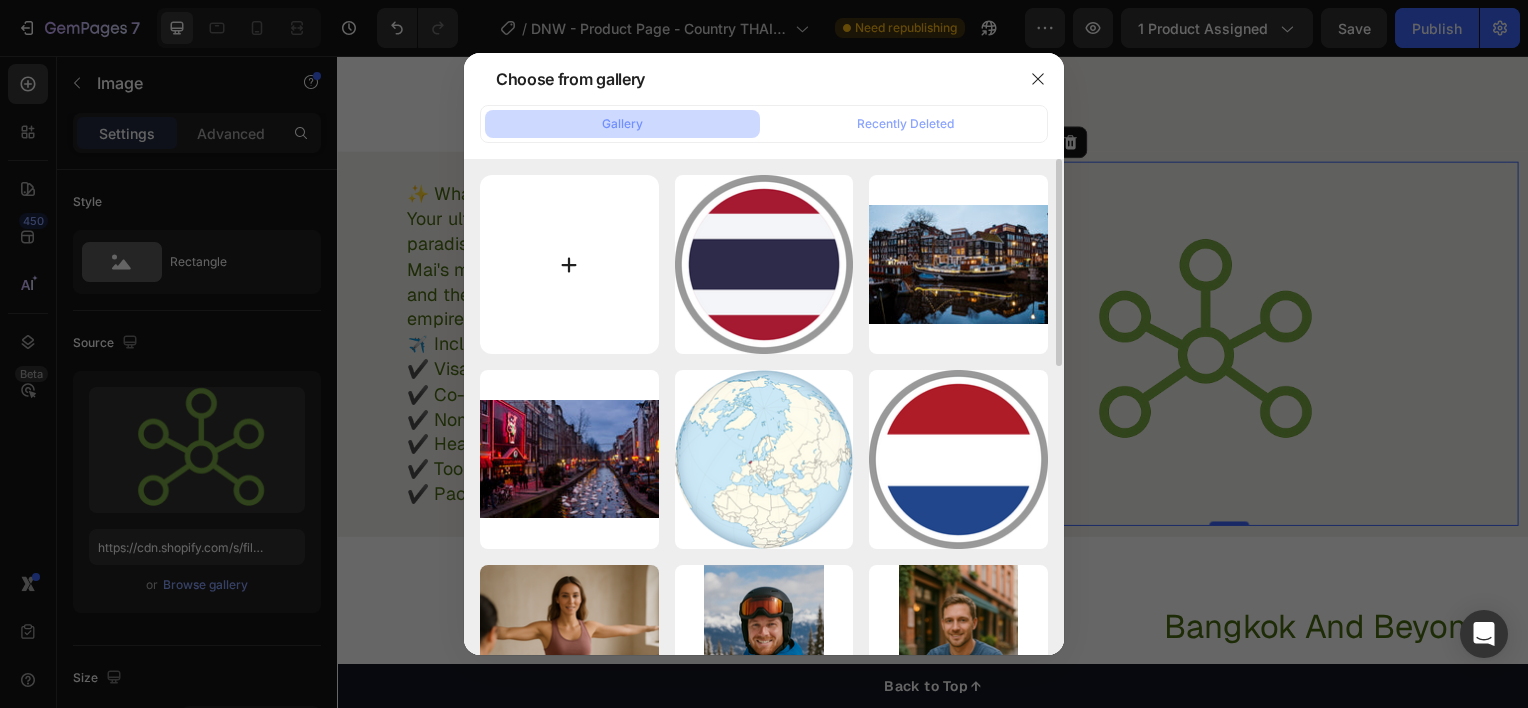 click at bounding box center (569, 264) 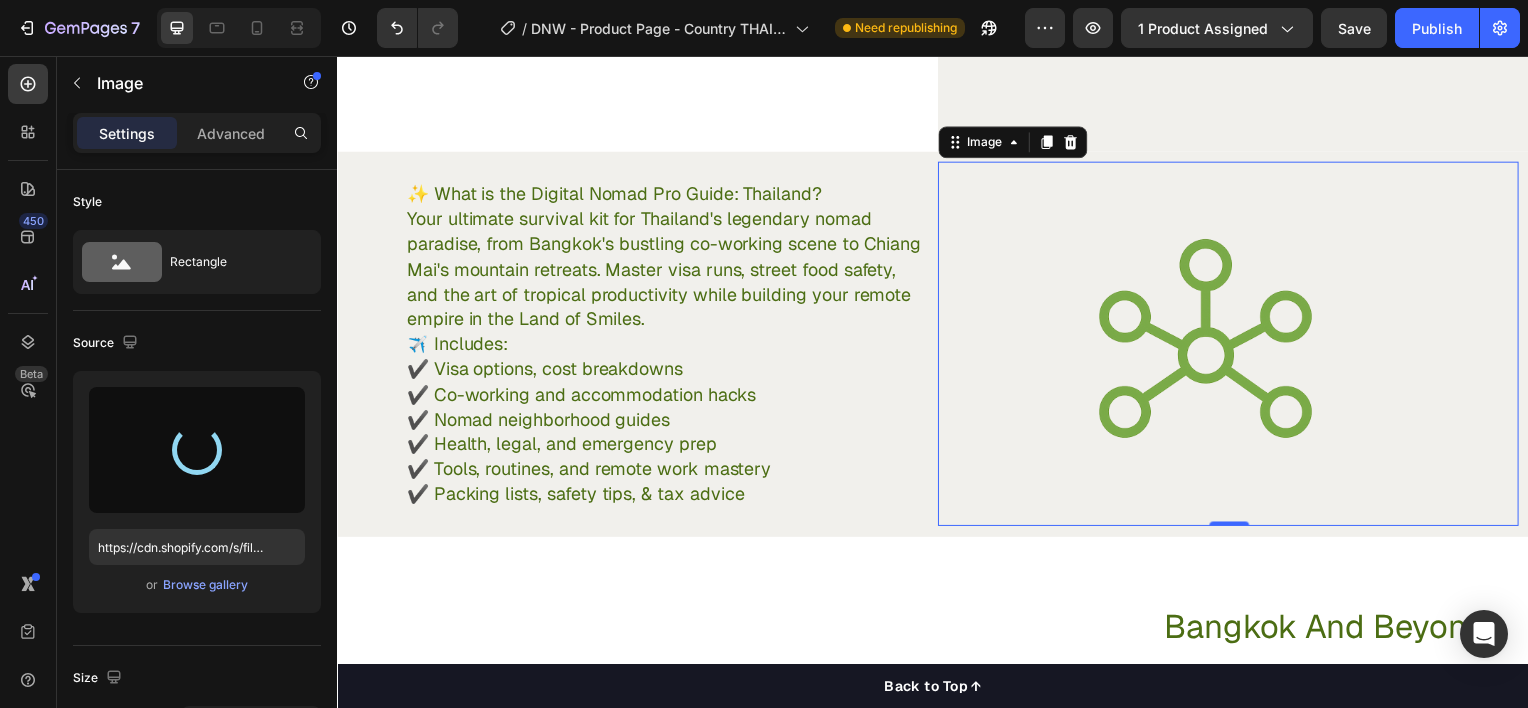 type on "https://cdn.shopify.com/s/files/1/0943/5709/4665/files/gempages_577501195380196340-3b434f4d-8217-4885-b1e6-d06501b4dfc1.png" 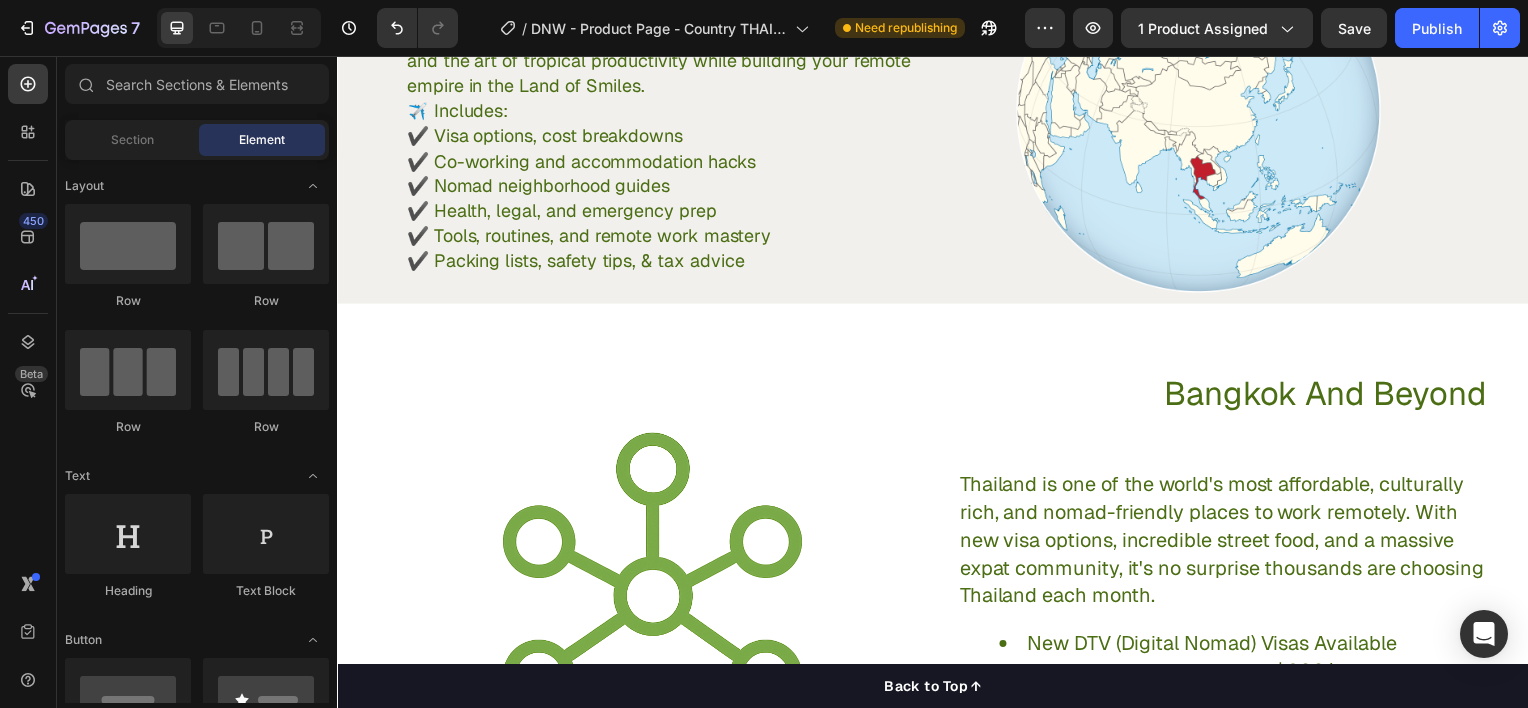 scroll, scrollTop: 893, scrollLeft: 0, axis: vertical 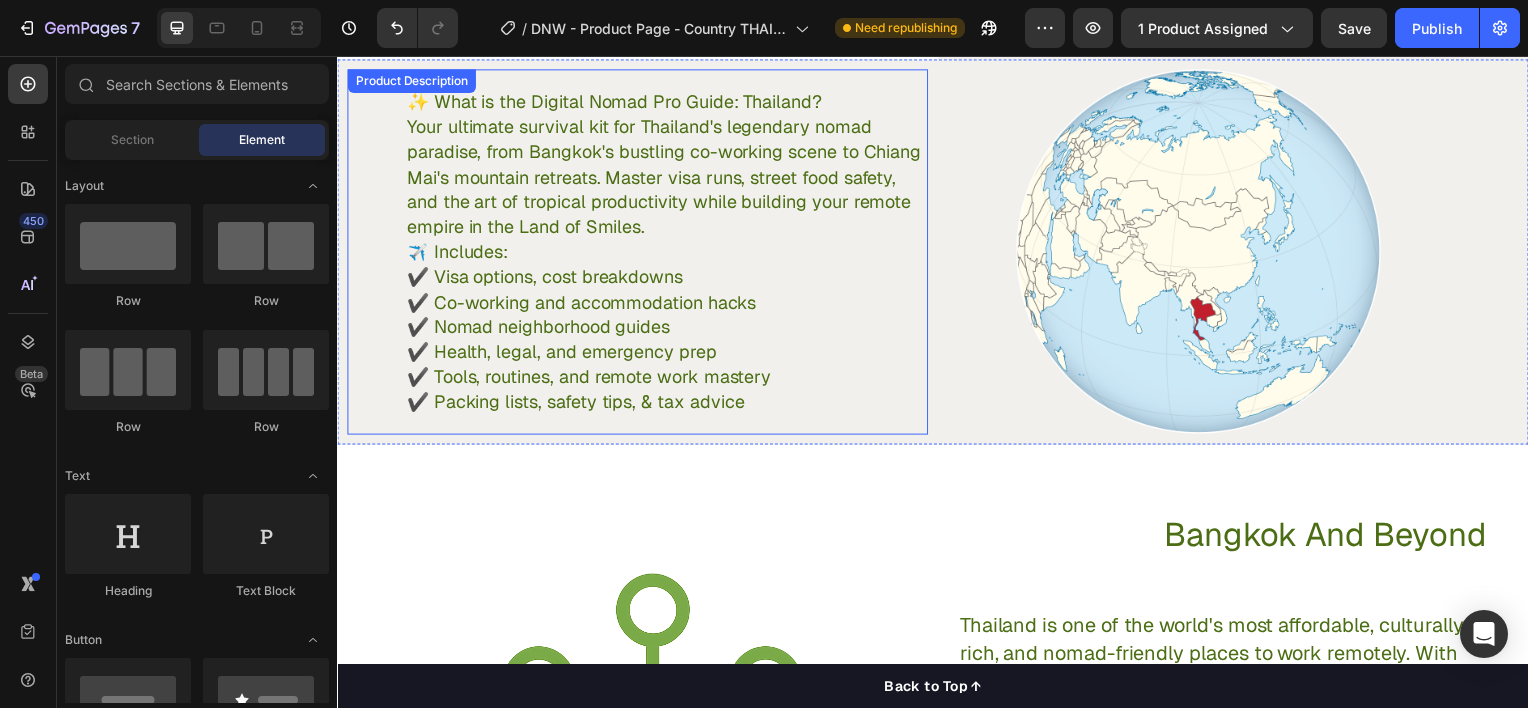 click on "✨ What is the Digital Nomad Pro Guide: Thailand?
Your ultimate survival kit for Thailand's legendary nomad paradise, from Bangkok's bustling co-working scene to Chiang Mai's mountain retreats. Master visa runs, street food safety, and the art of tropical productivity while building your remote empire in the Land of Smiles.
✈️ Includes:
✔️ Visa options, cost breakdowns ✔️ Co-working and accommodation hacks ✔️ Nomad neighborhood guides ✔️ Health, legal, and emergency prep ✔️ Tools, routines, and remote work mastery ✔️ Packing lists, safety tips, & tax advice" at bounding box center (669, 253) 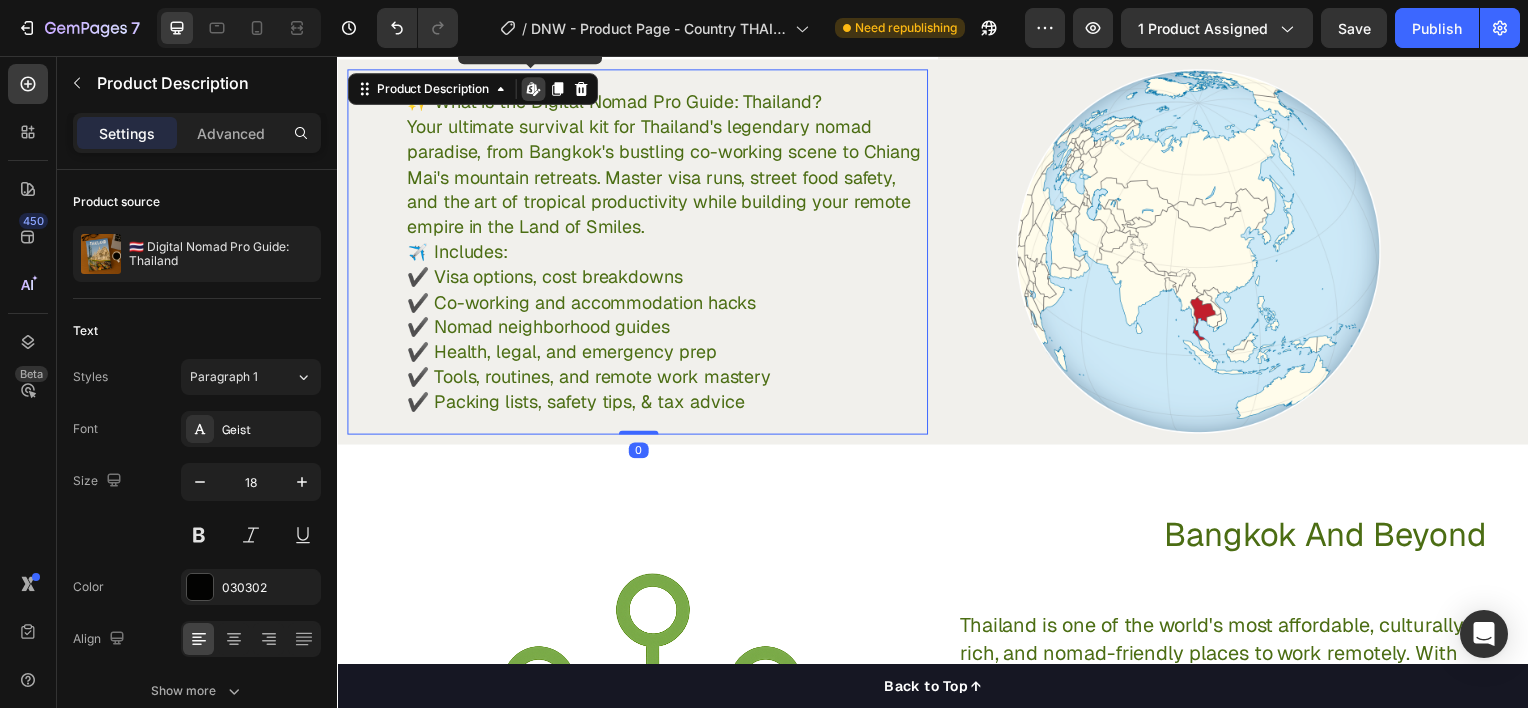 click 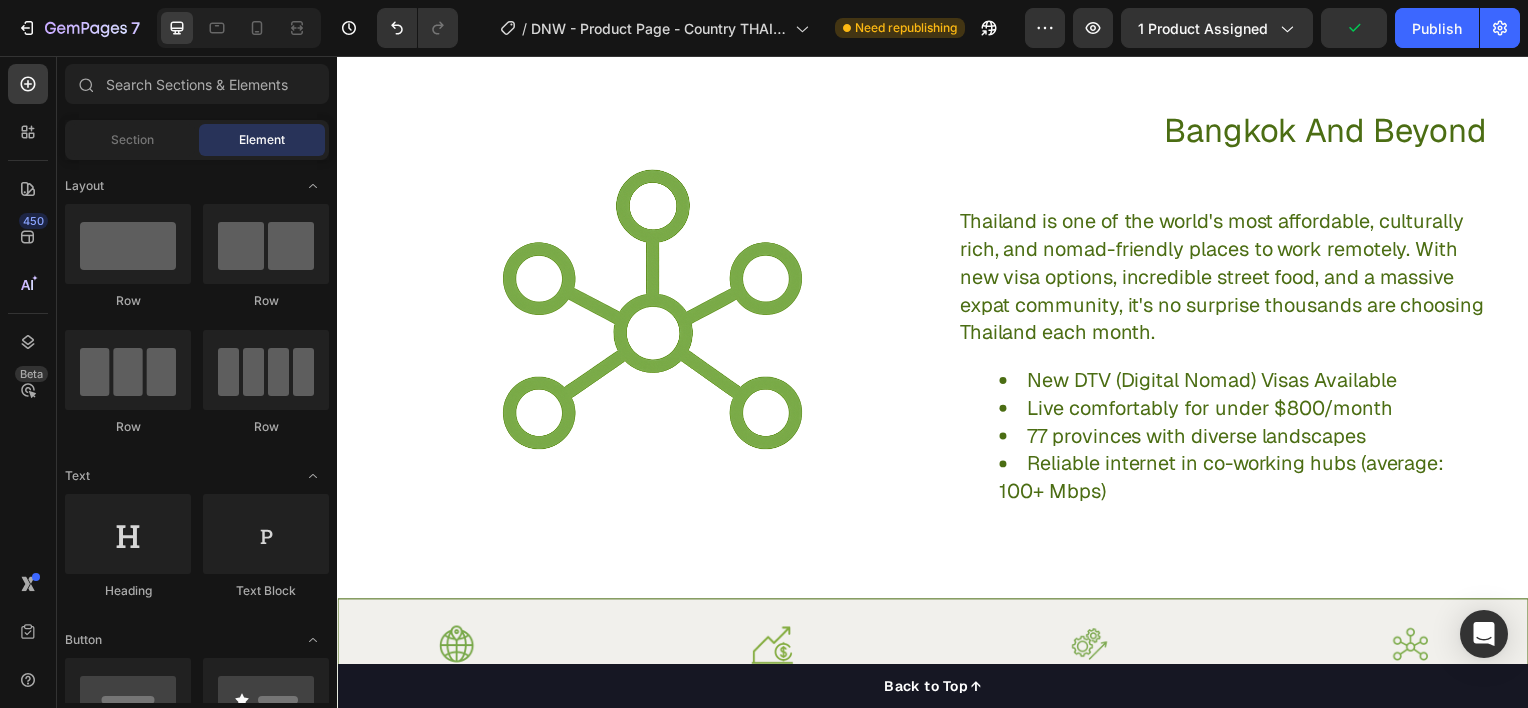 scroll, scrollTop: 1288, scrollLeft: 0, axis: vertical 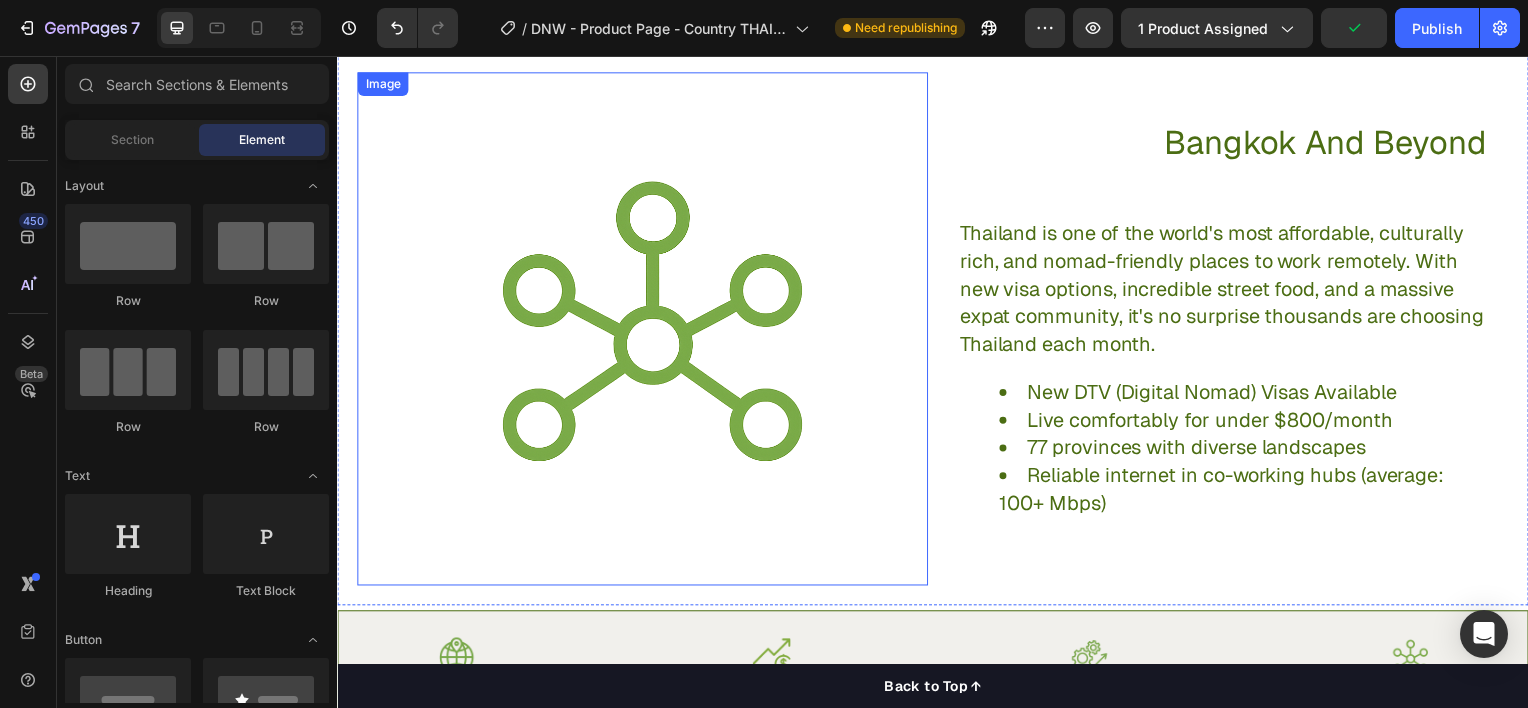 click at bounding box center [645, 331] 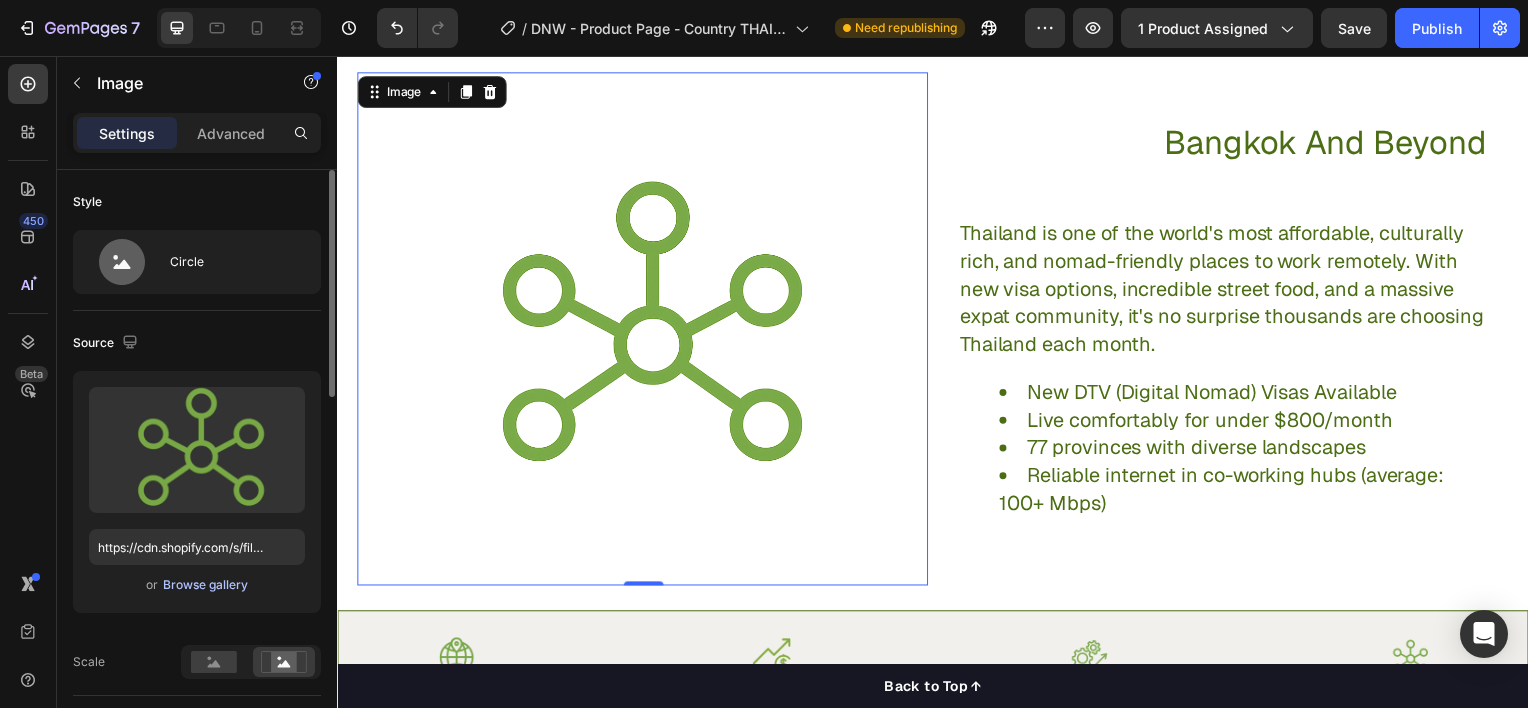 click on "Browse gallery" at bounding box center [205, 585] 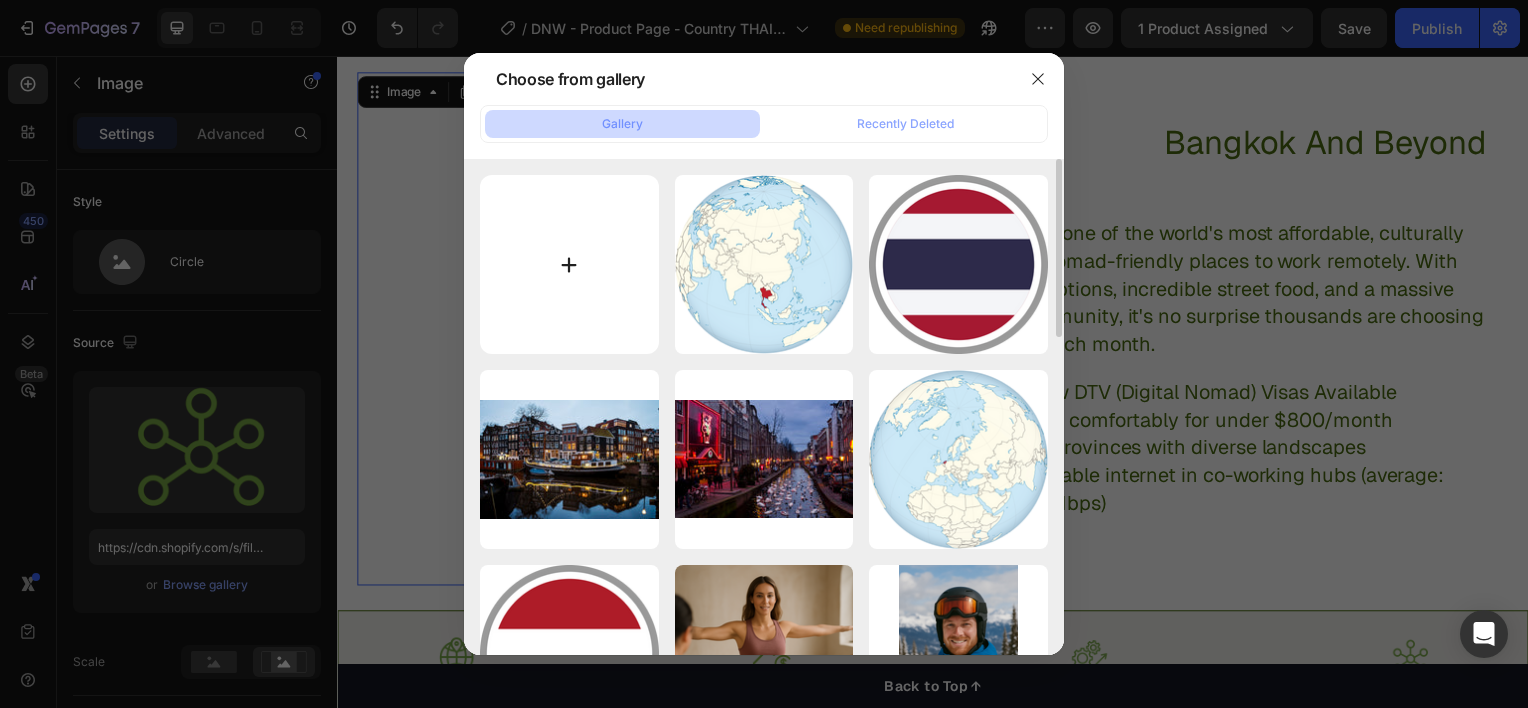 click at bounding box center [569, 264] 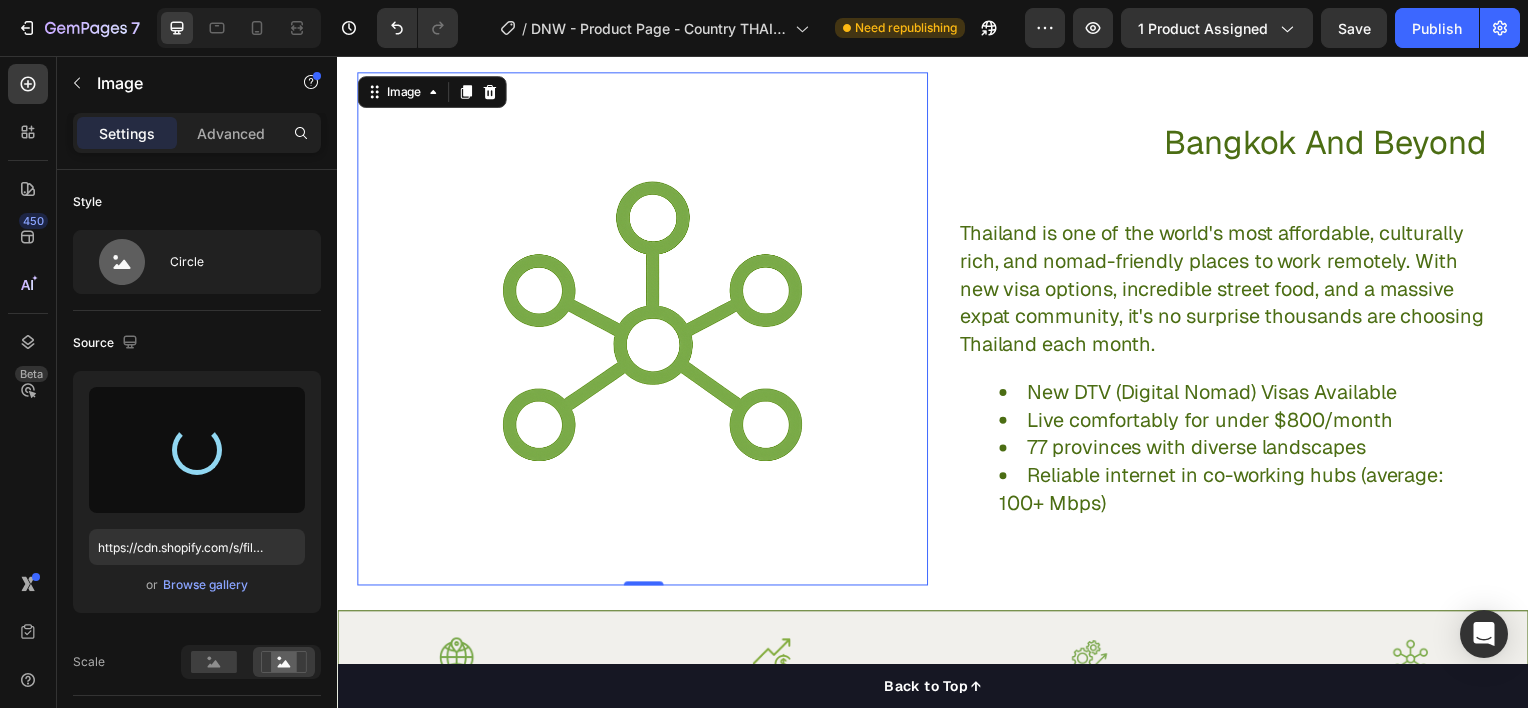 type on "https://cdn.shopify.com/s/files/1/0943/5709/4665/files/gempages_577501195380196340-0b2d1a32-cdb6-4b62-8a7d-0426174a41c2.jpg" 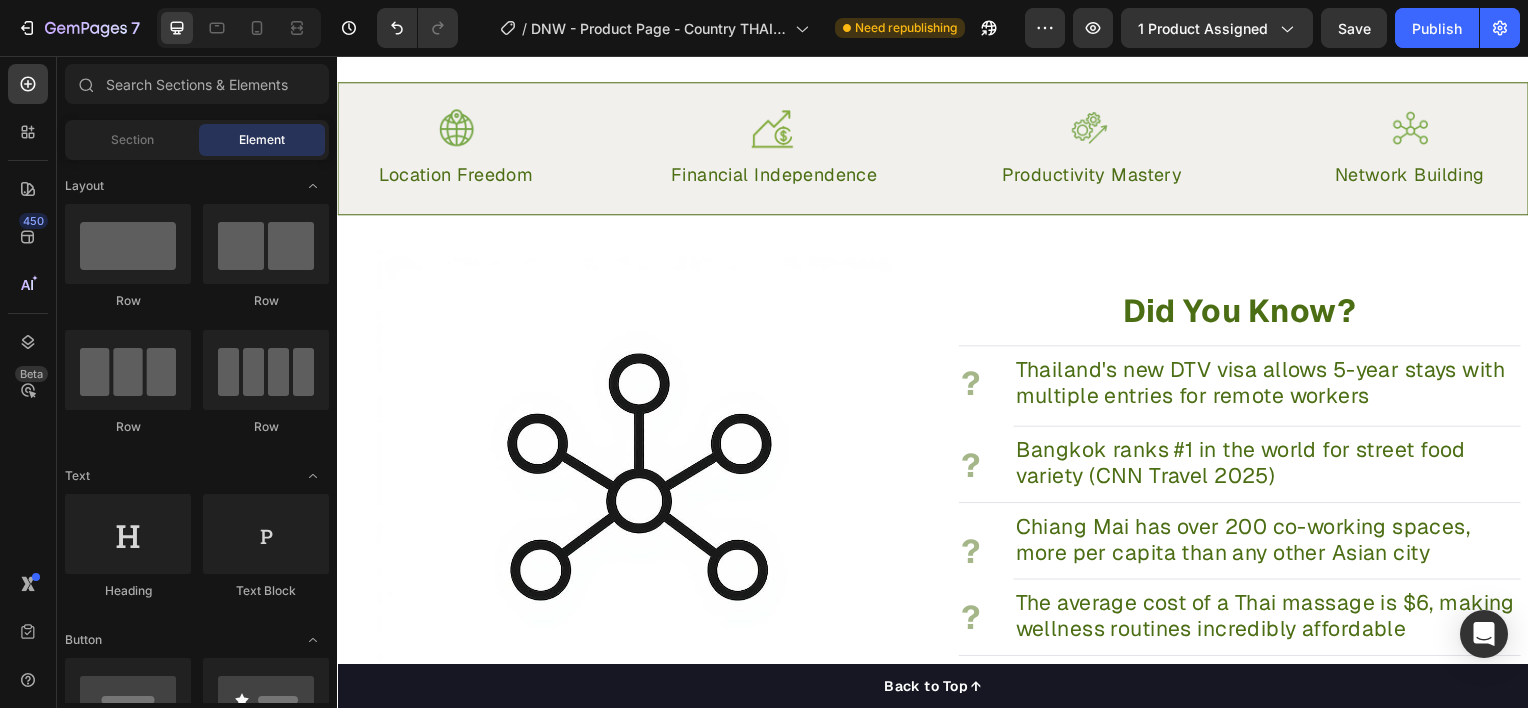 scroll, scrollTop: 1854, scrollLeft: 0, axis: vertical 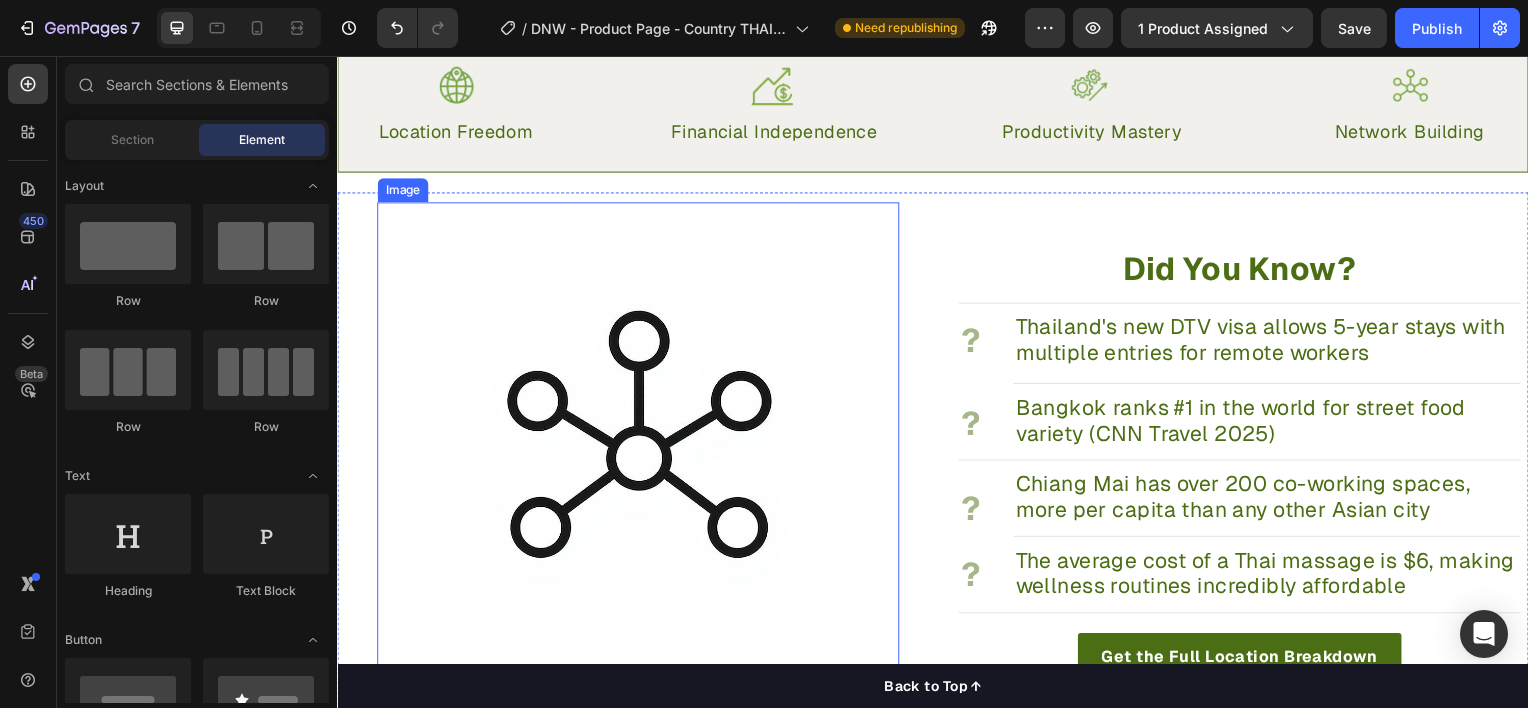click at bounding box center (640, 466) 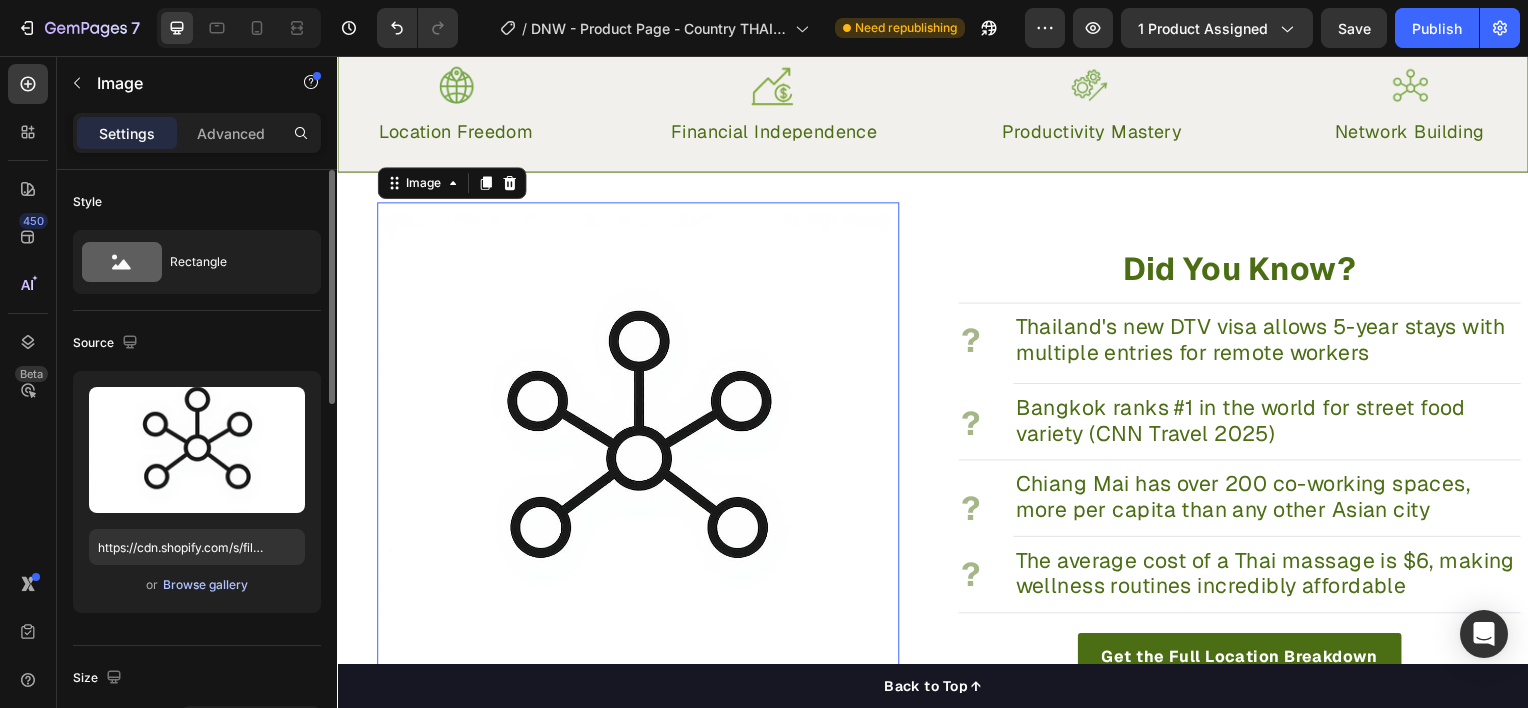 click on "Browse gallery" at bounding box center [205, 585] 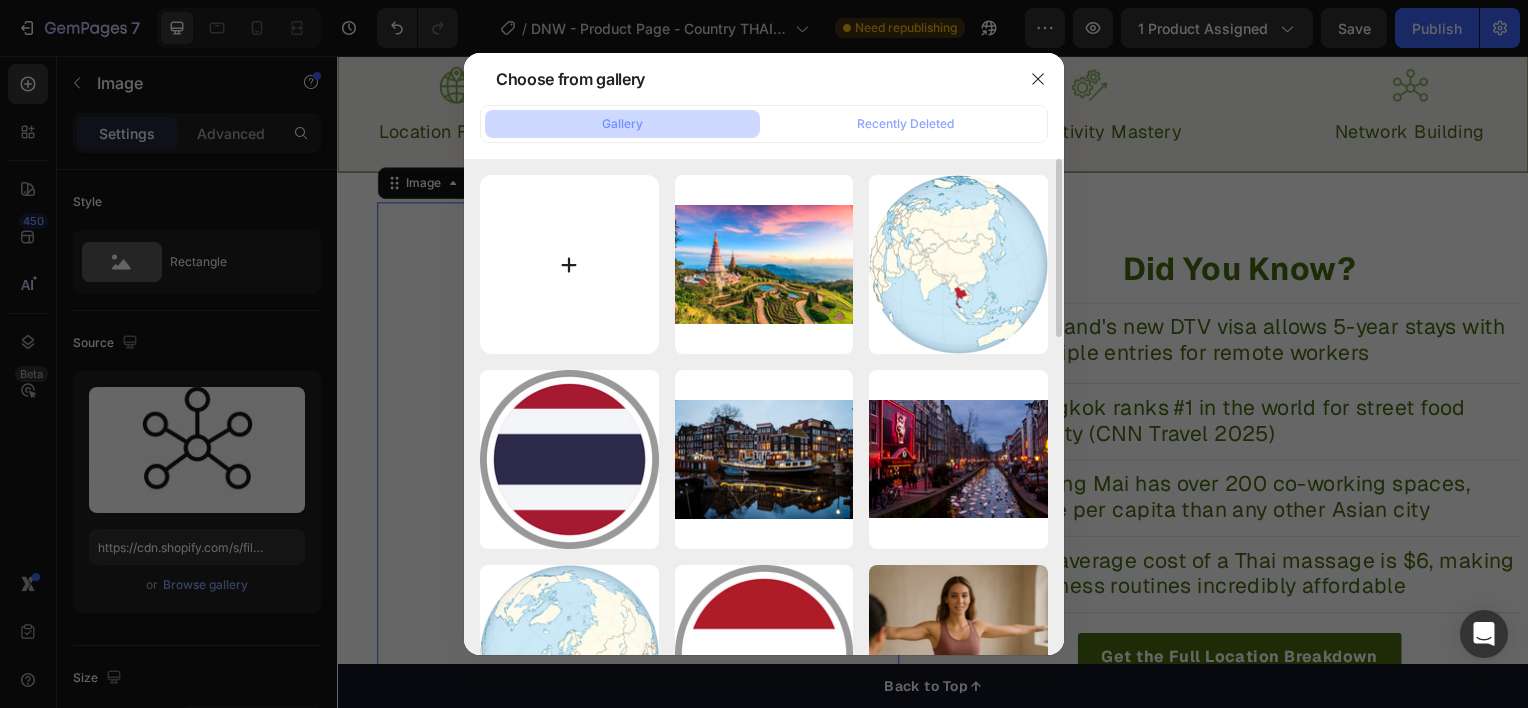 click at bounding box center (569, 264) 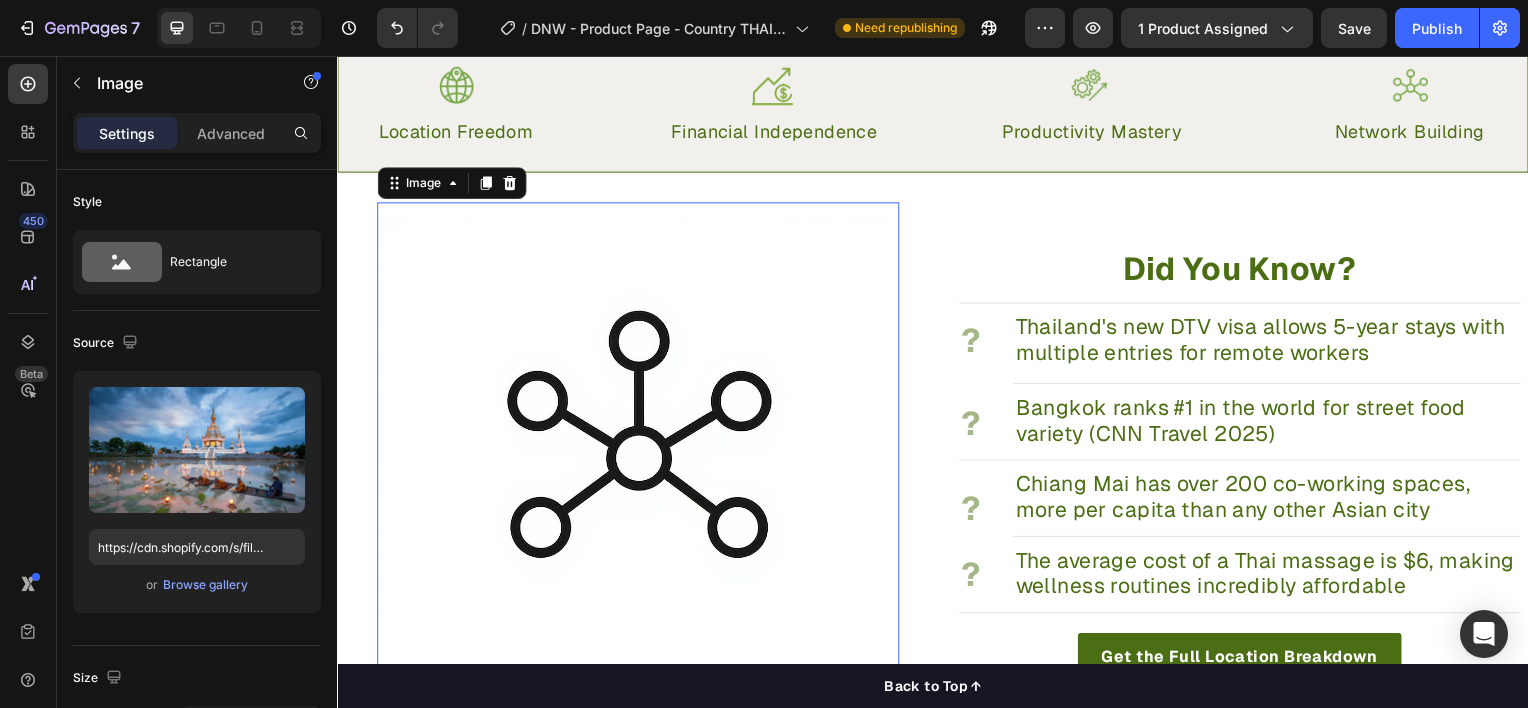 type on "https://cdn.shopify.com/s/files/1/0943/5709/4665/files/gempages_577501195380196340-fa30195d-cd78-467d-996f-78fd650ccdc9.jpg" 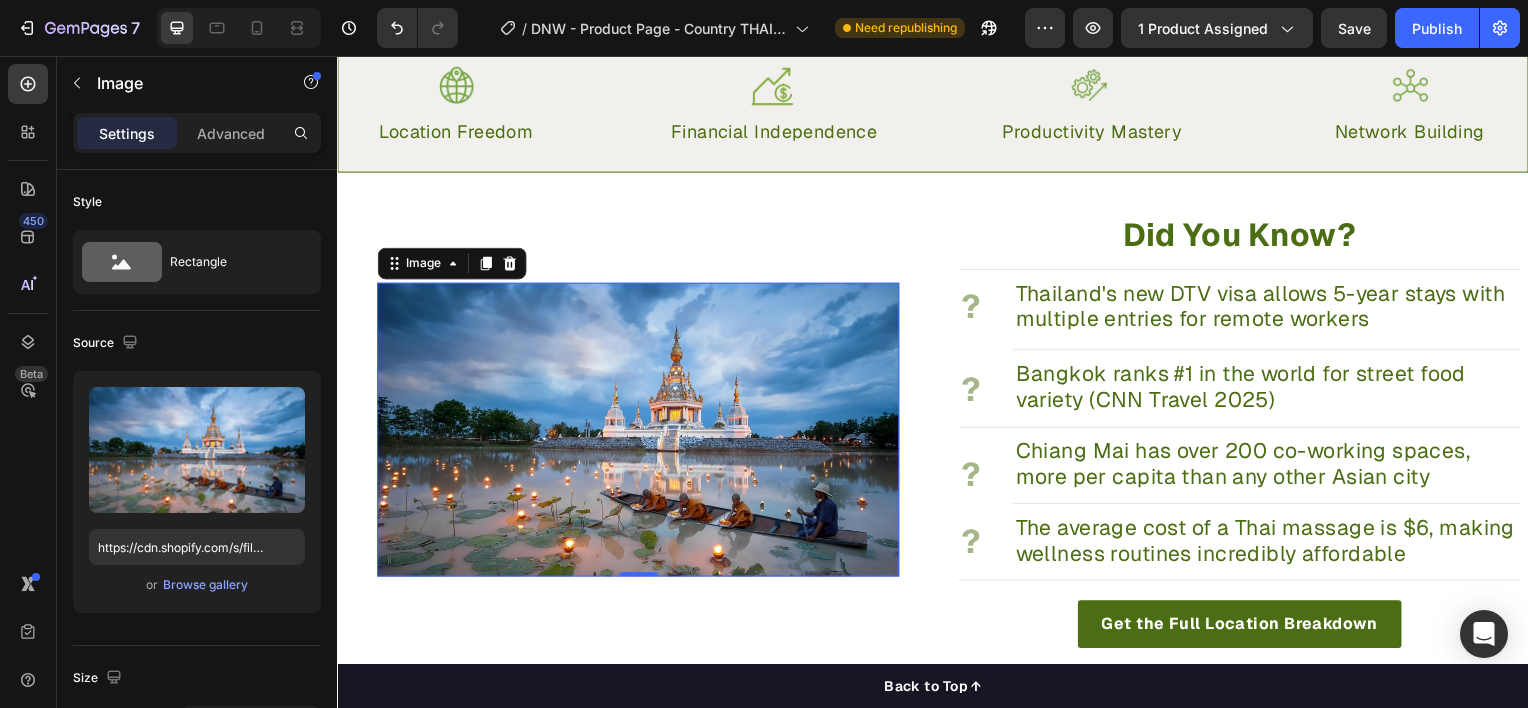 click at bounding box center (640, 432) 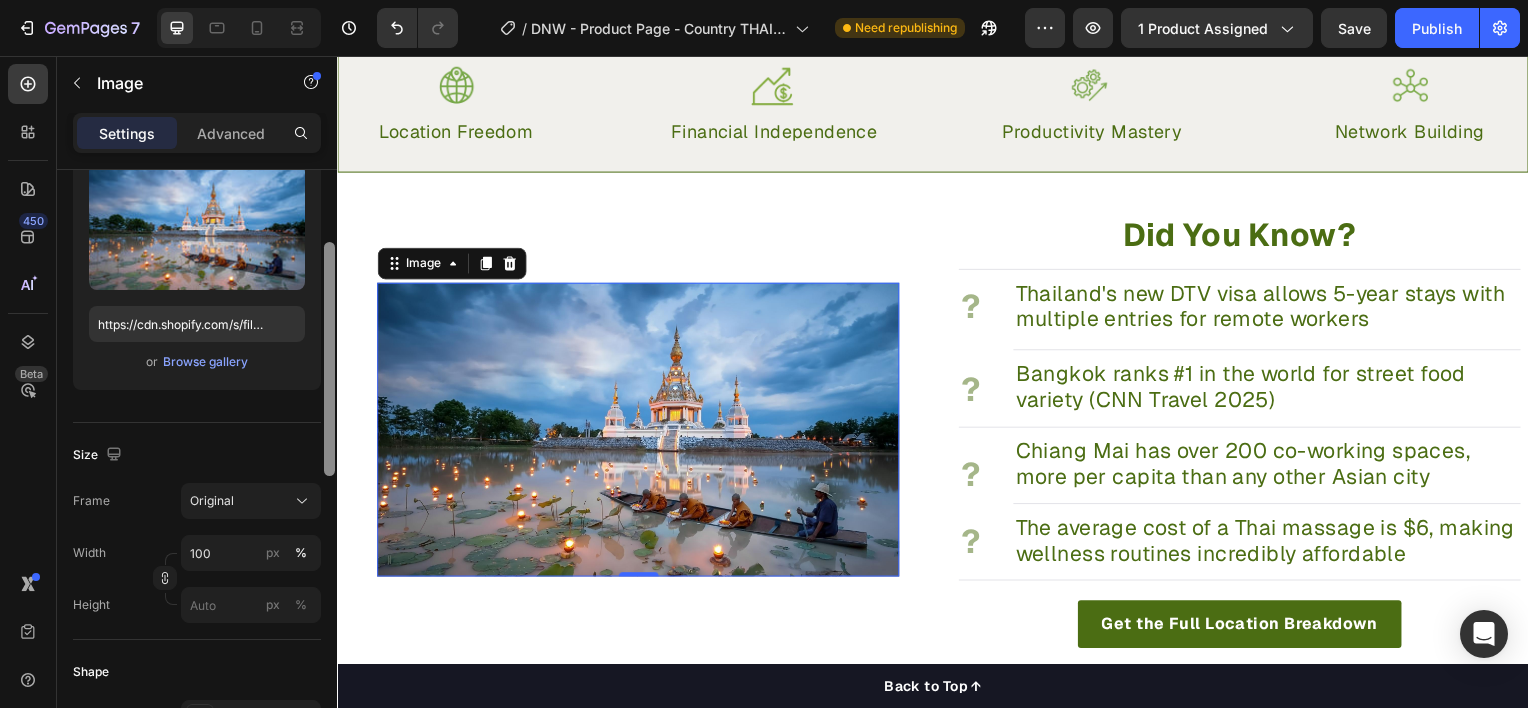 scroll, scrollTop: 232, scrollLeft: 0, axis: vertical 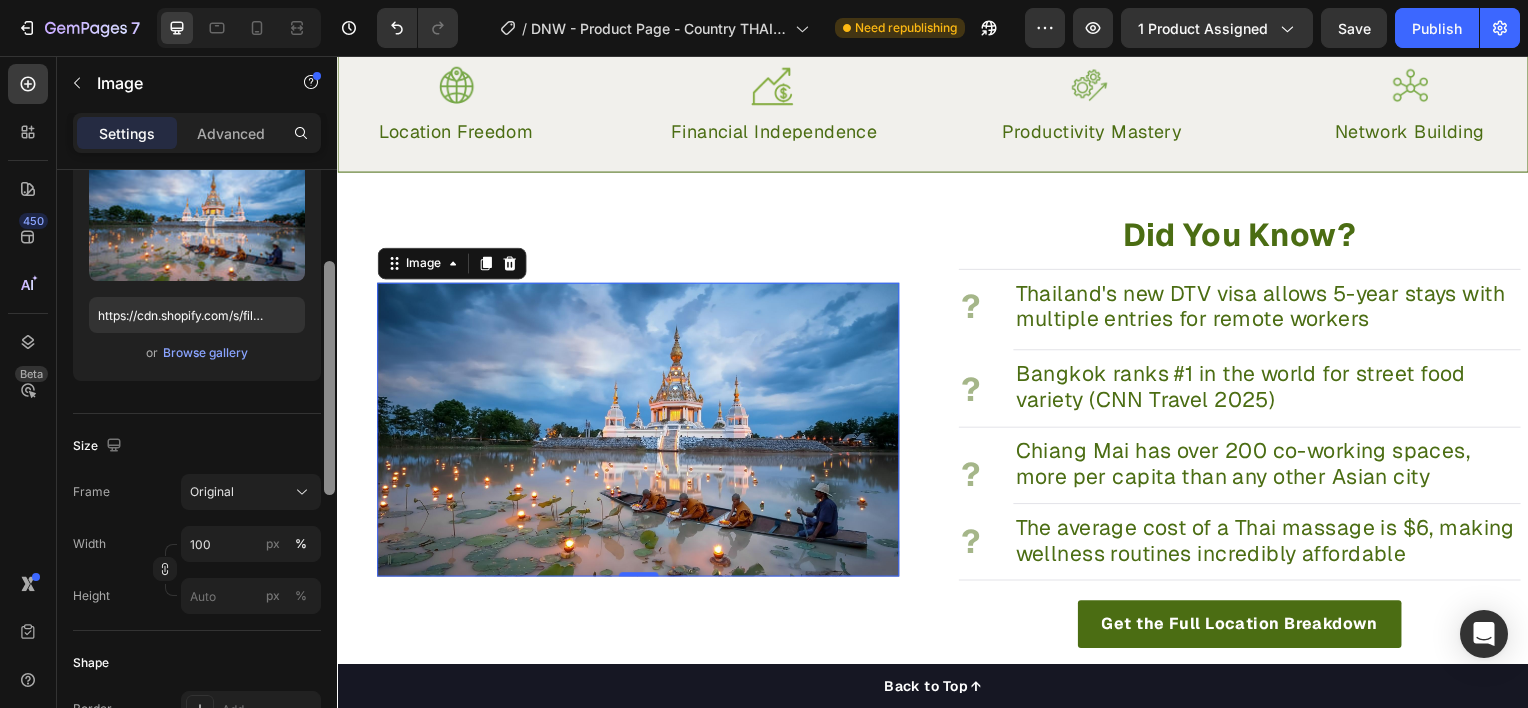 drag, startPoint x: 328, startPoint y: 380, endPoint x: 330, endPoint y: 472, distance: 92.021736 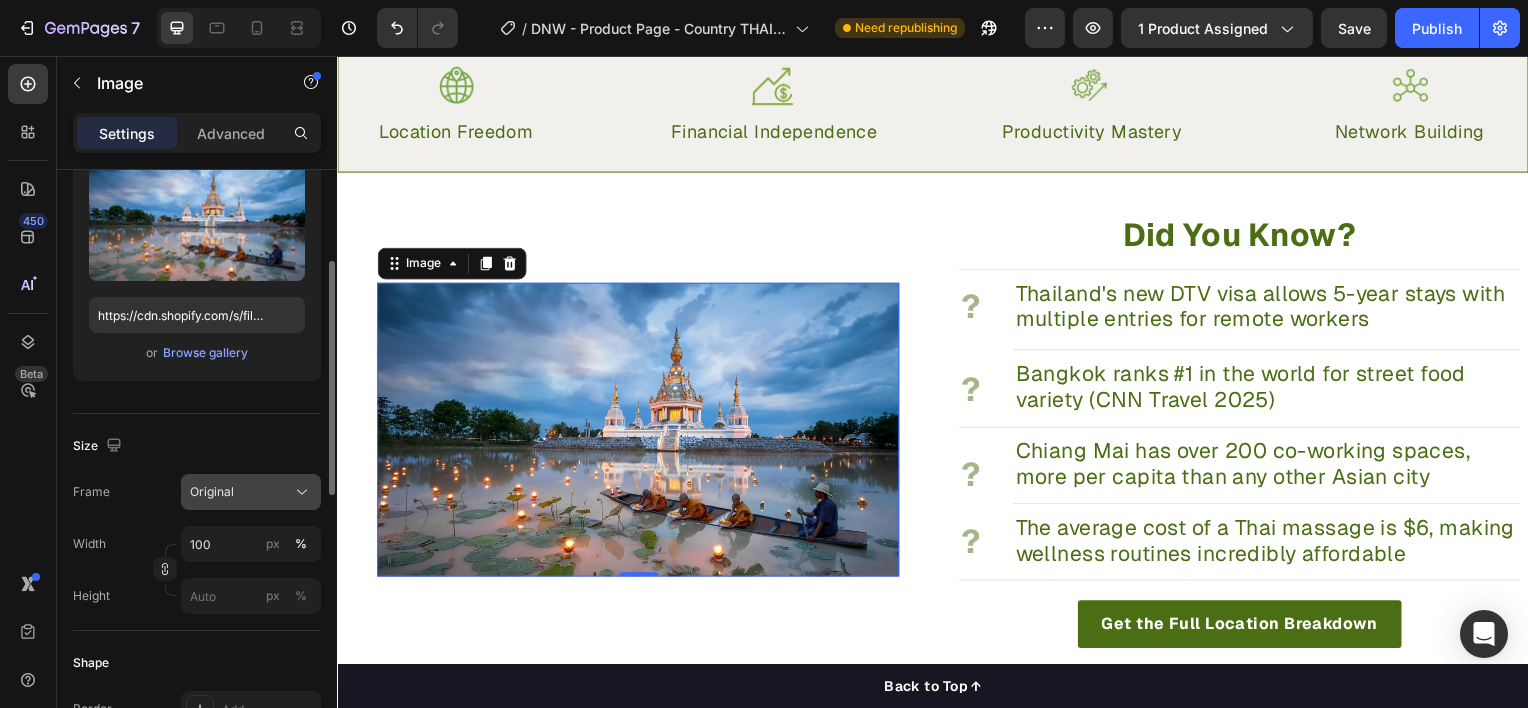 click on "Original" 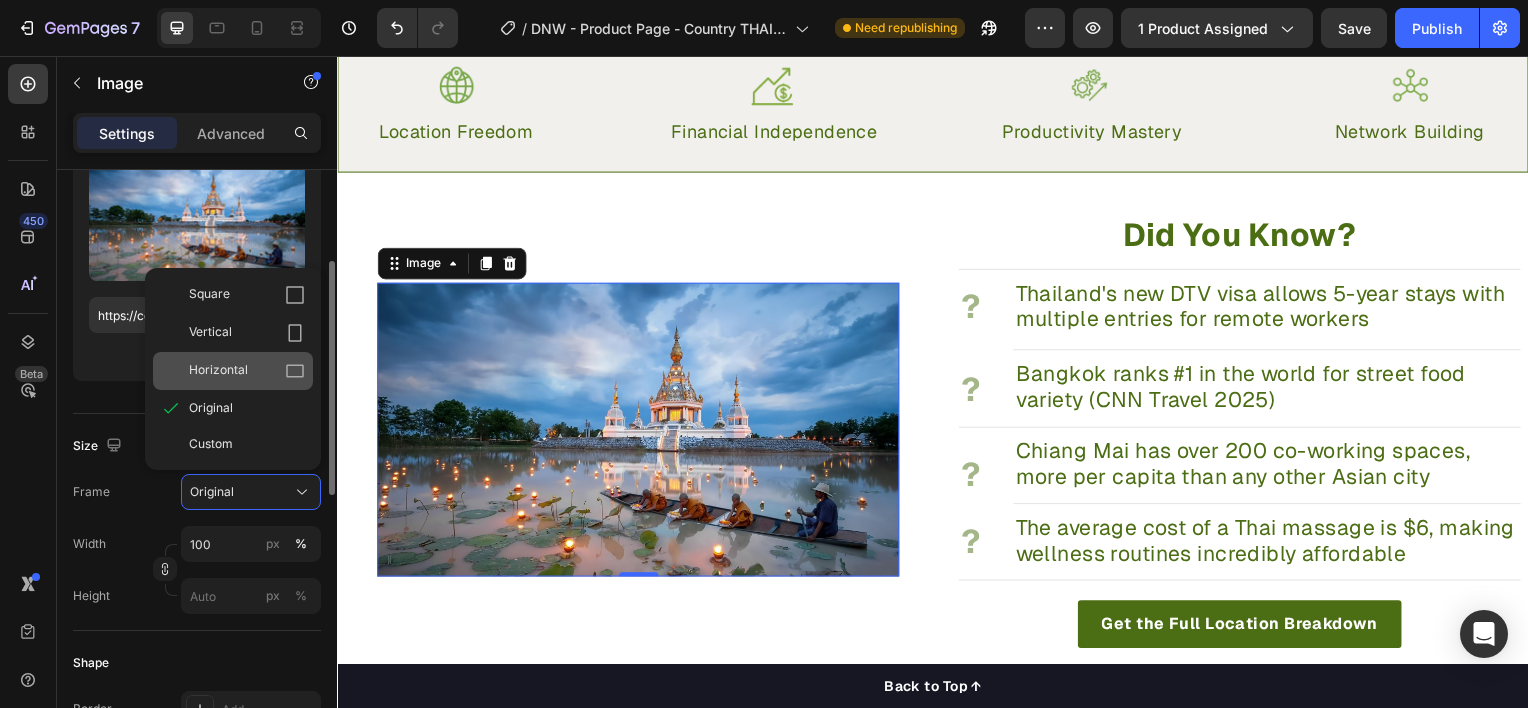 click on "Horizontal" at bounding box center (218, 371) 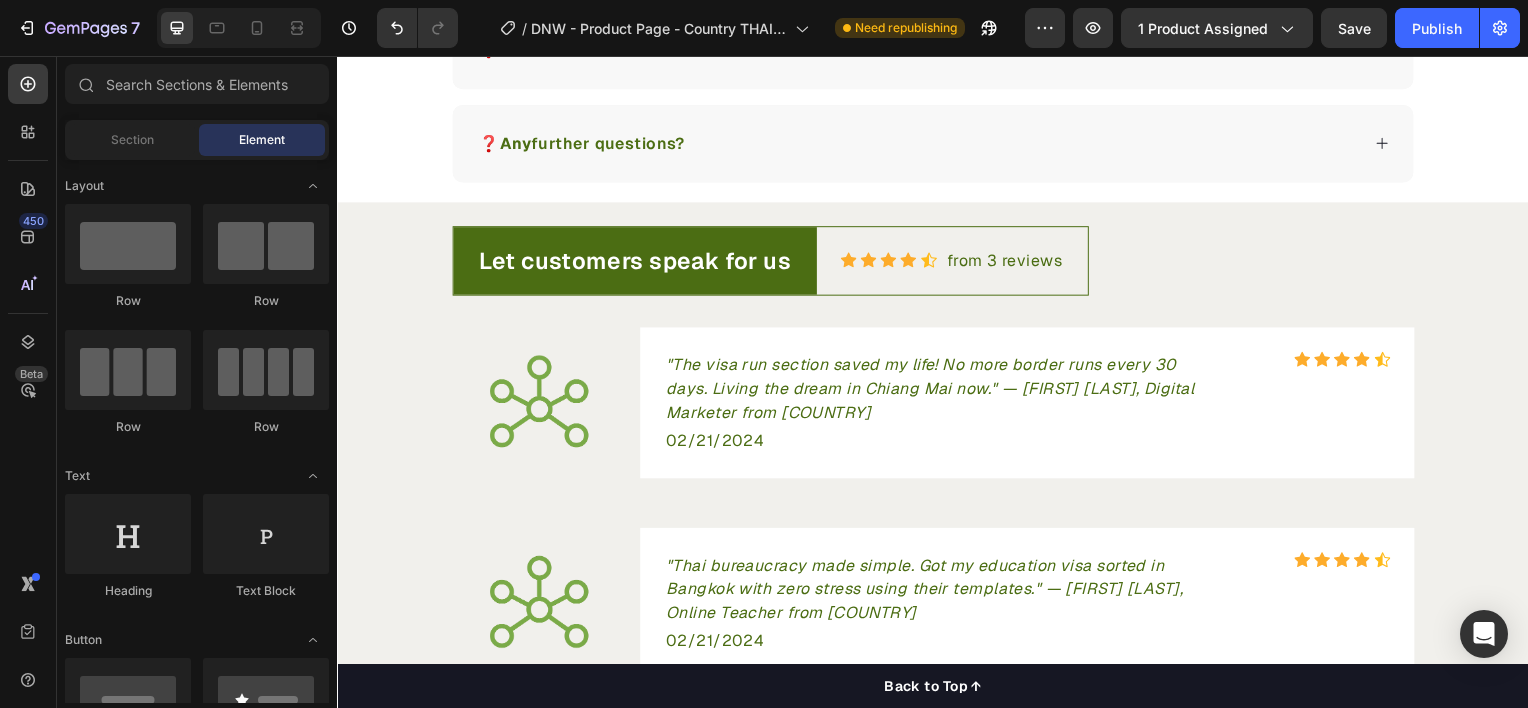 scroll, scrollTop: 3444, scrollLeft: 0, axis: vertical 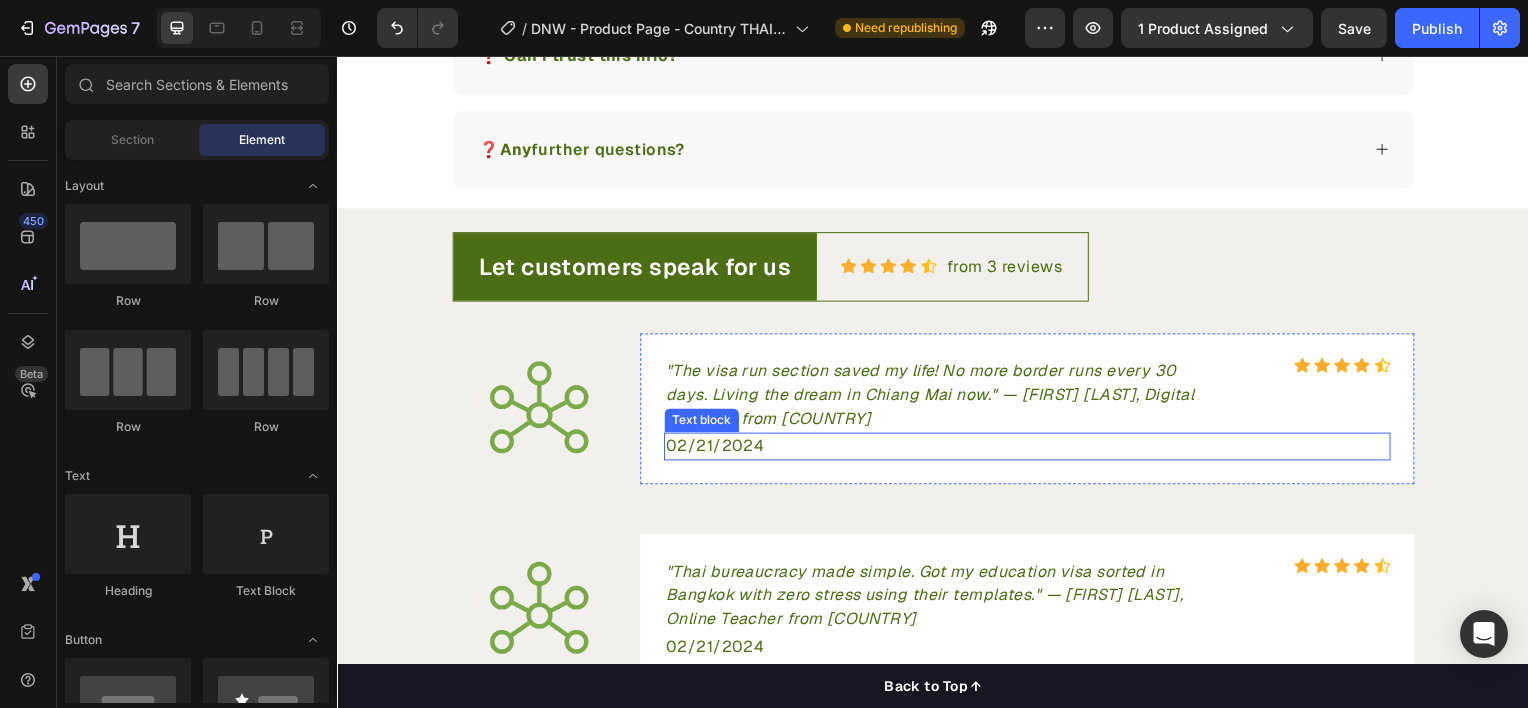 click on "02/21/2024" at bounding box center (1032, 449) 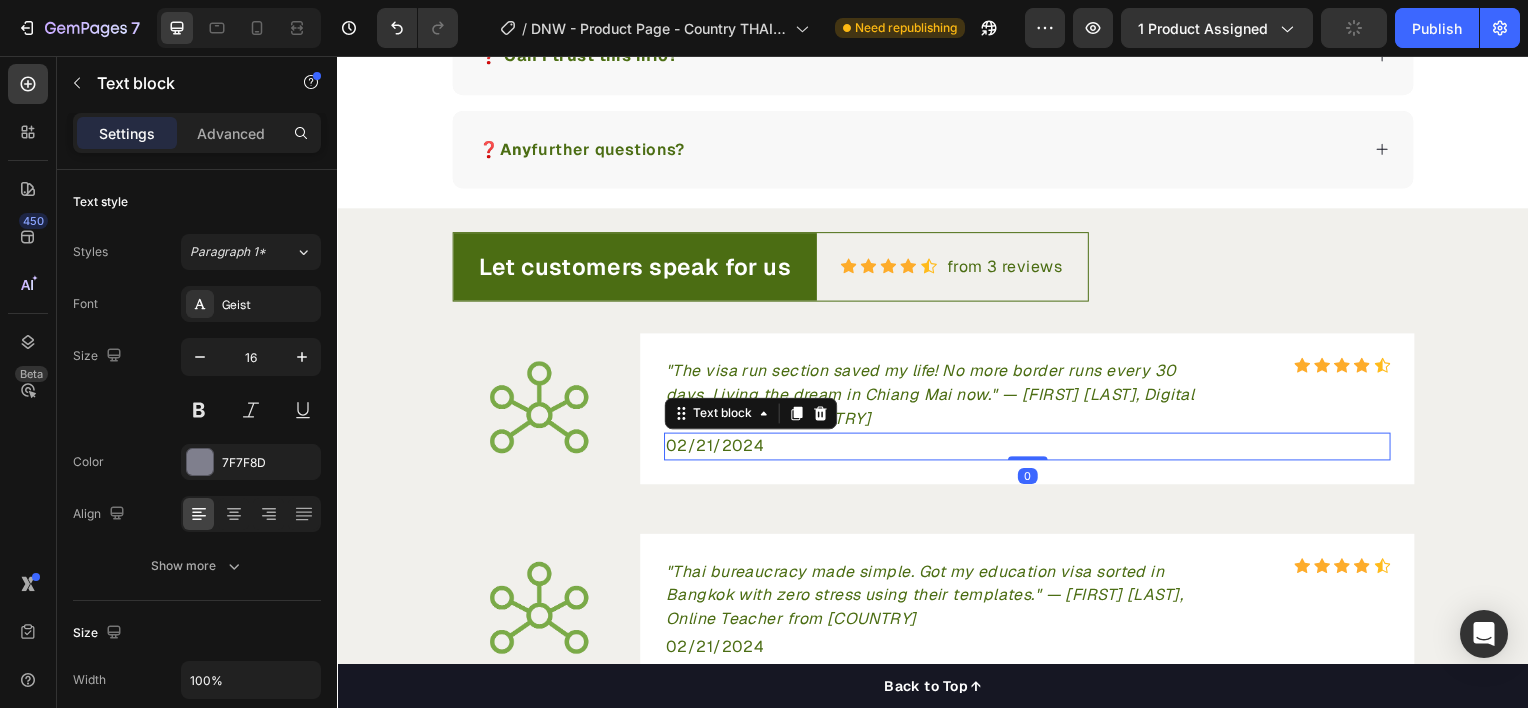 click on "02/21/2024" at bounding box center (1032, 449) 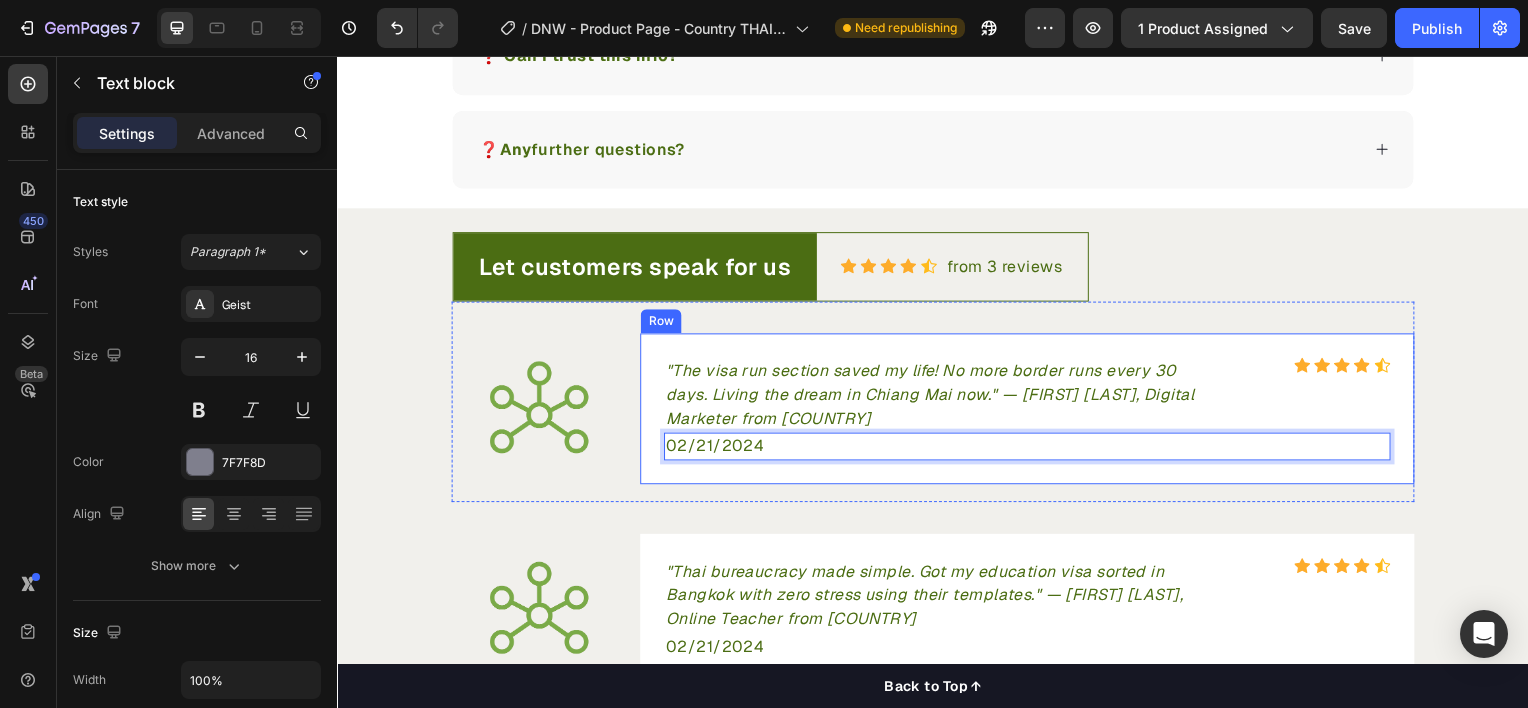 click on ""The visa run section saved my life! No more border runs every 30 days. Living the dream in Chiang Mai now." — Jake M., Digital Marketer from Australia Text block Icon Icon Icon Icon
Icon Icon List Hoz Row 02/21/2024 Text block   0 Row" at bounding box center [1032, 411] 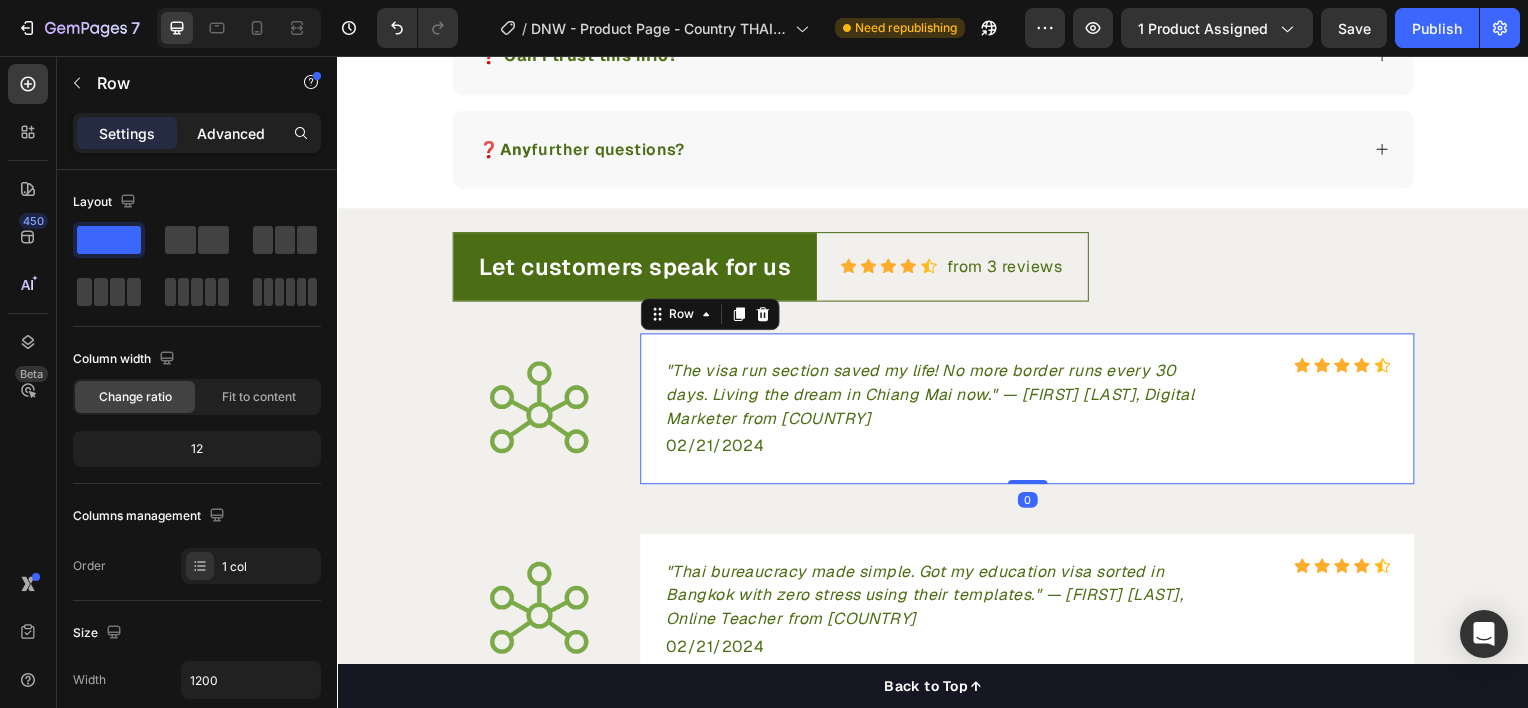 click on "Advanced" at bounding box center (231, 133) 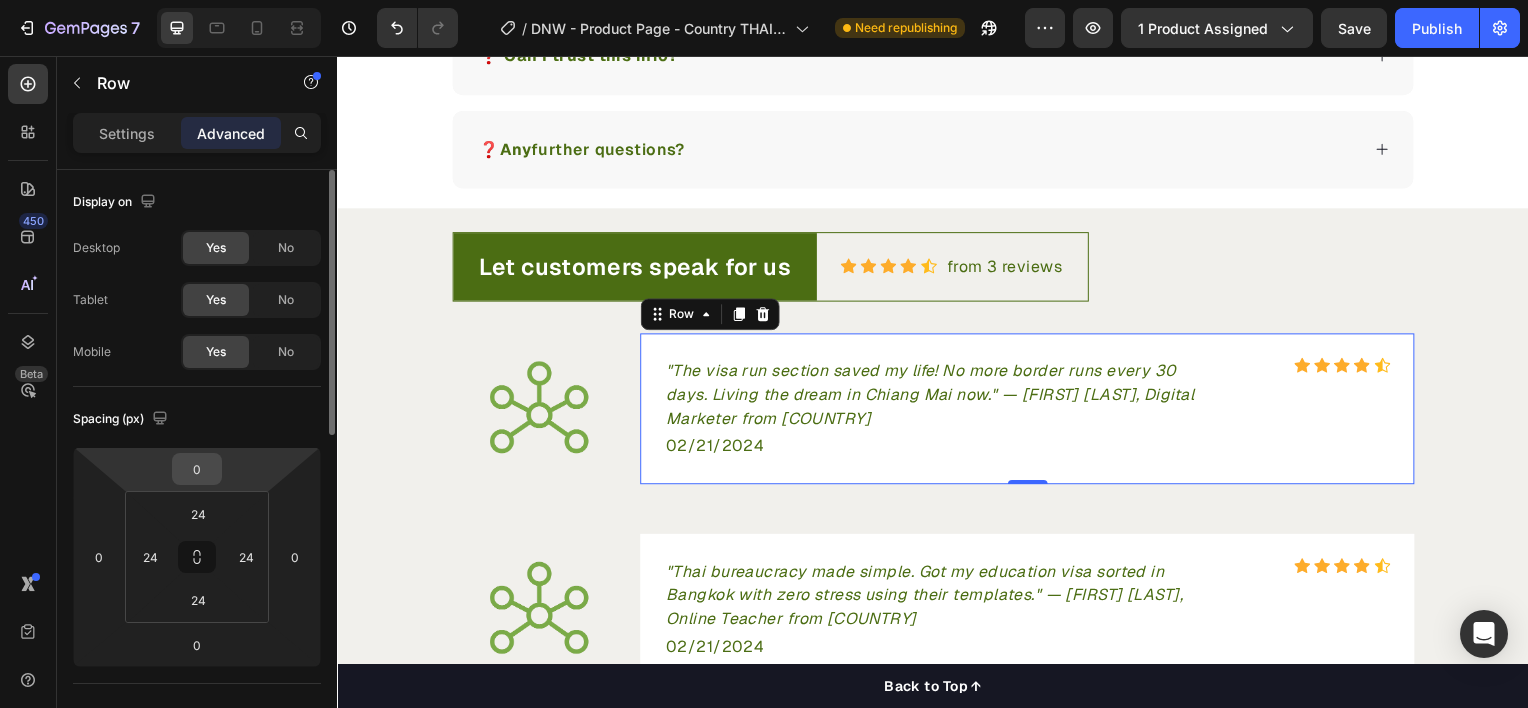 click on "0" at bounding box center (197, 469) 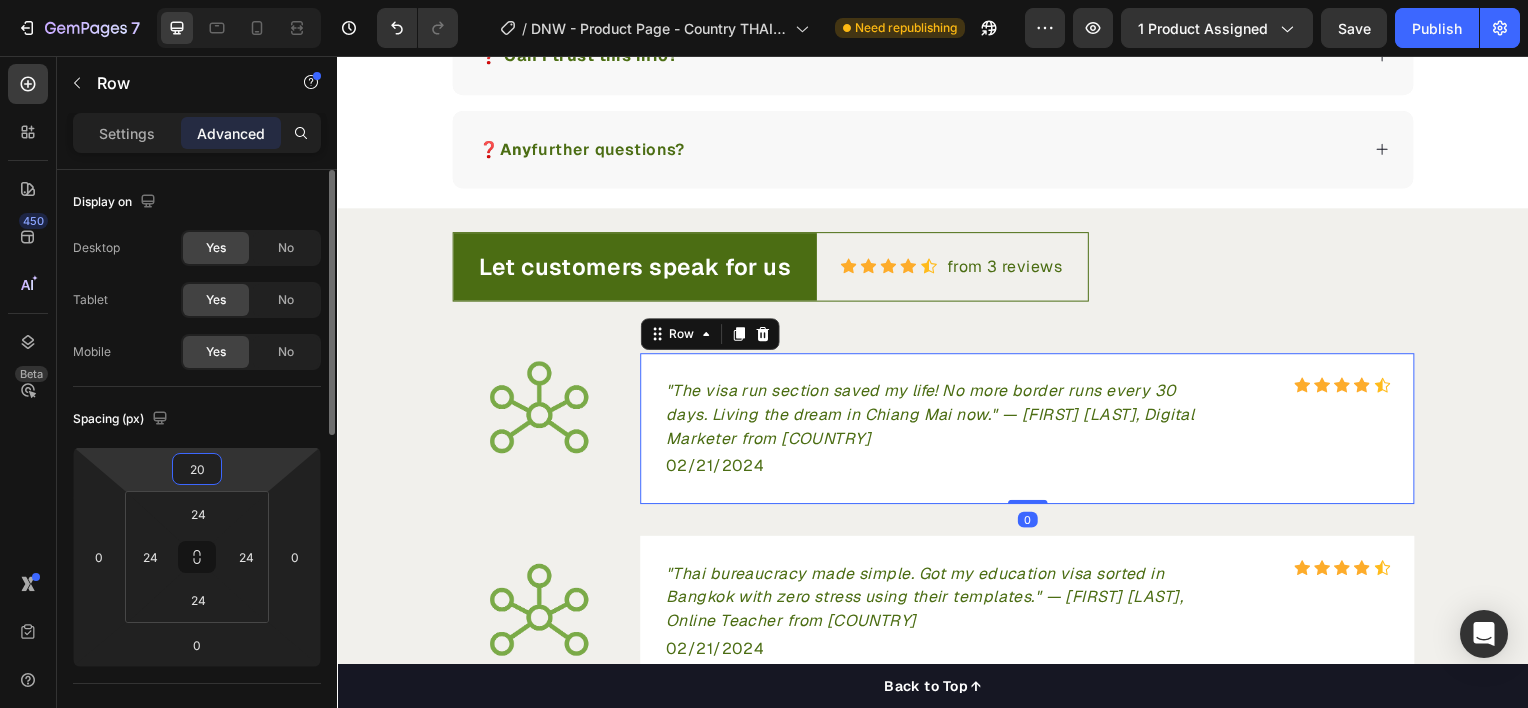 type on "20" 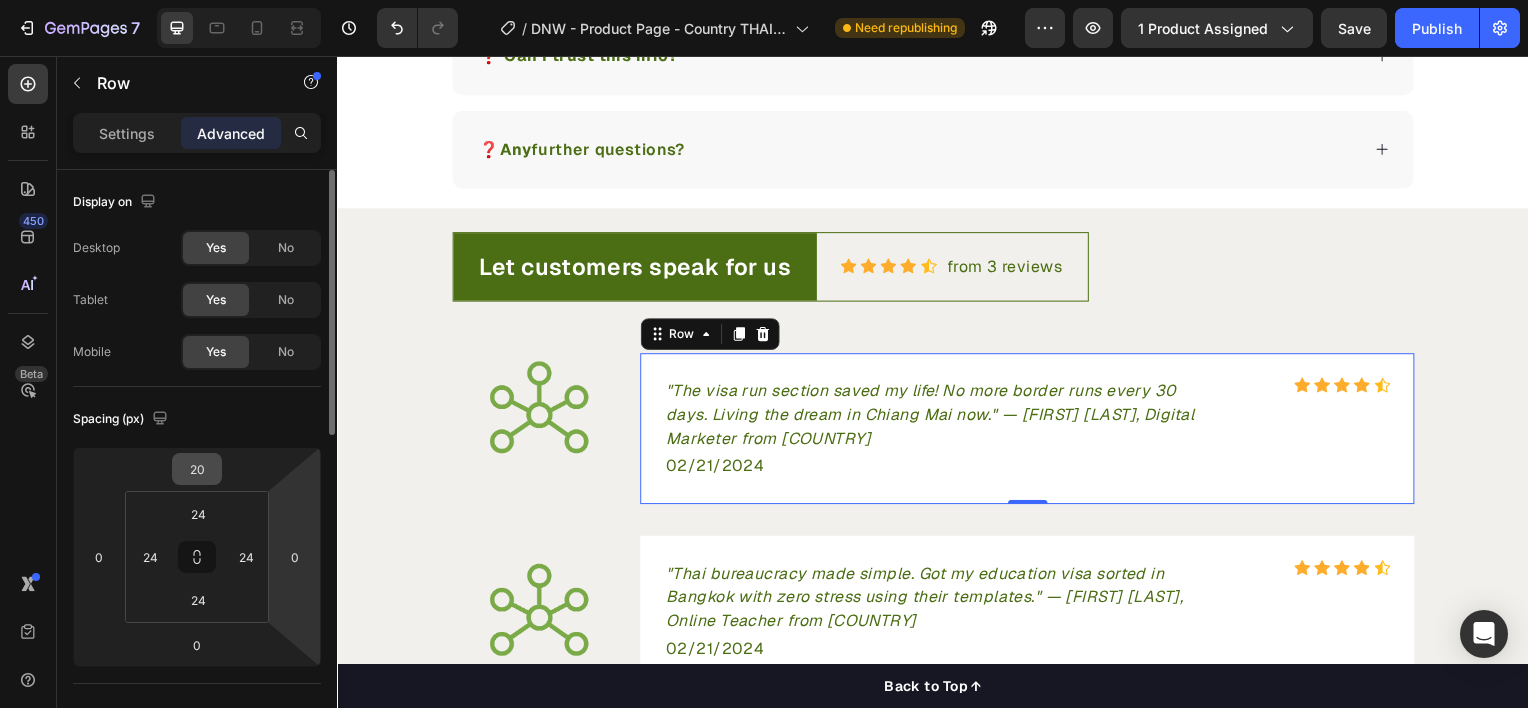 type 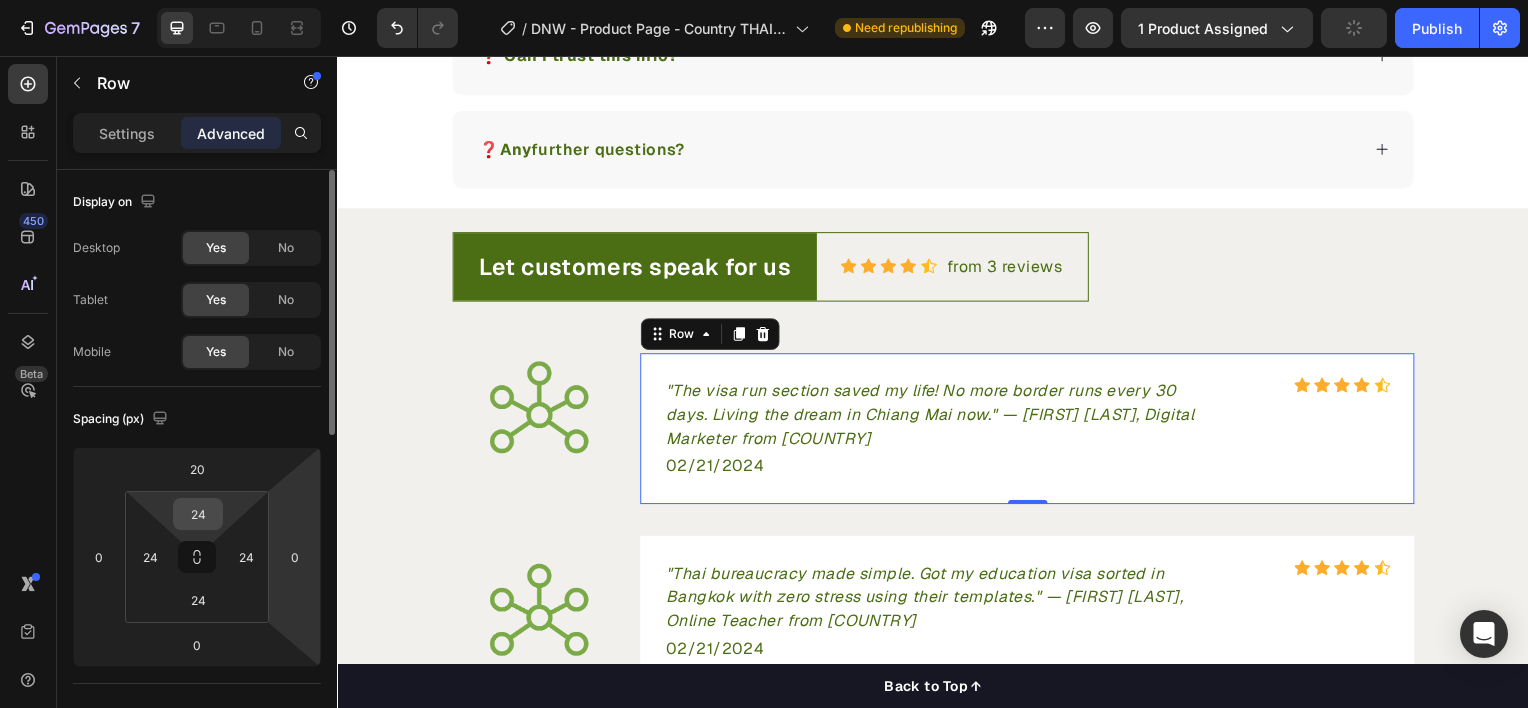 click on "24" at bounding box center (198, 514) 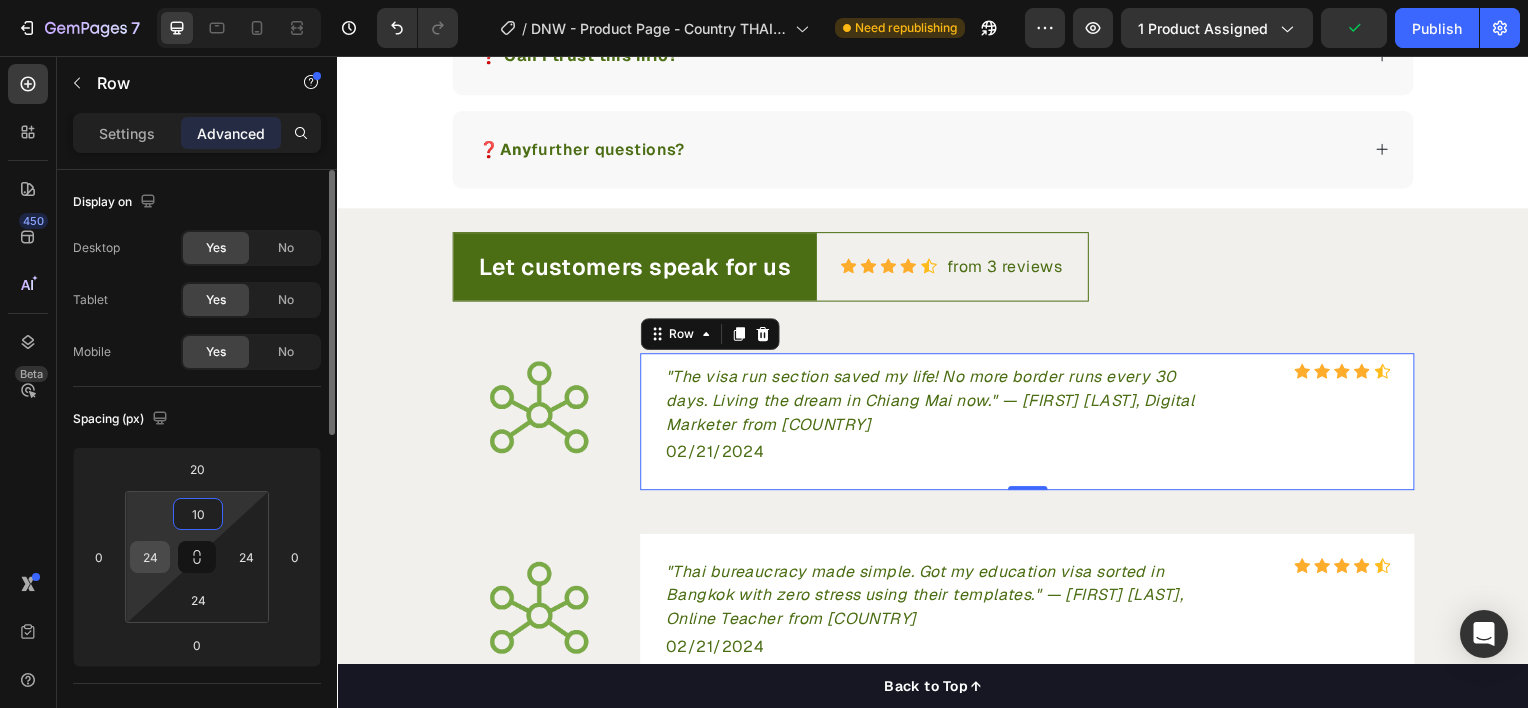 type on "10" 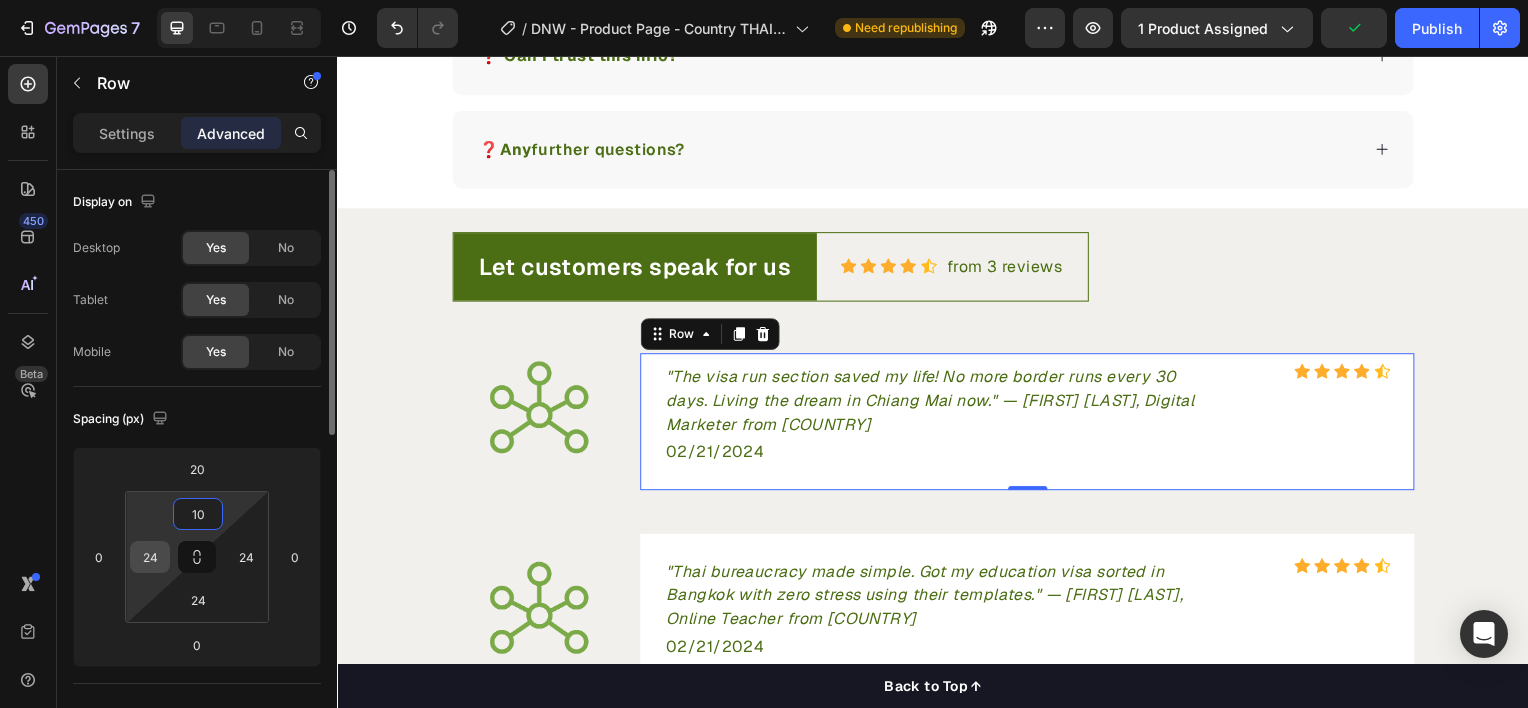 click on "24" at bounding box center [150, 557] 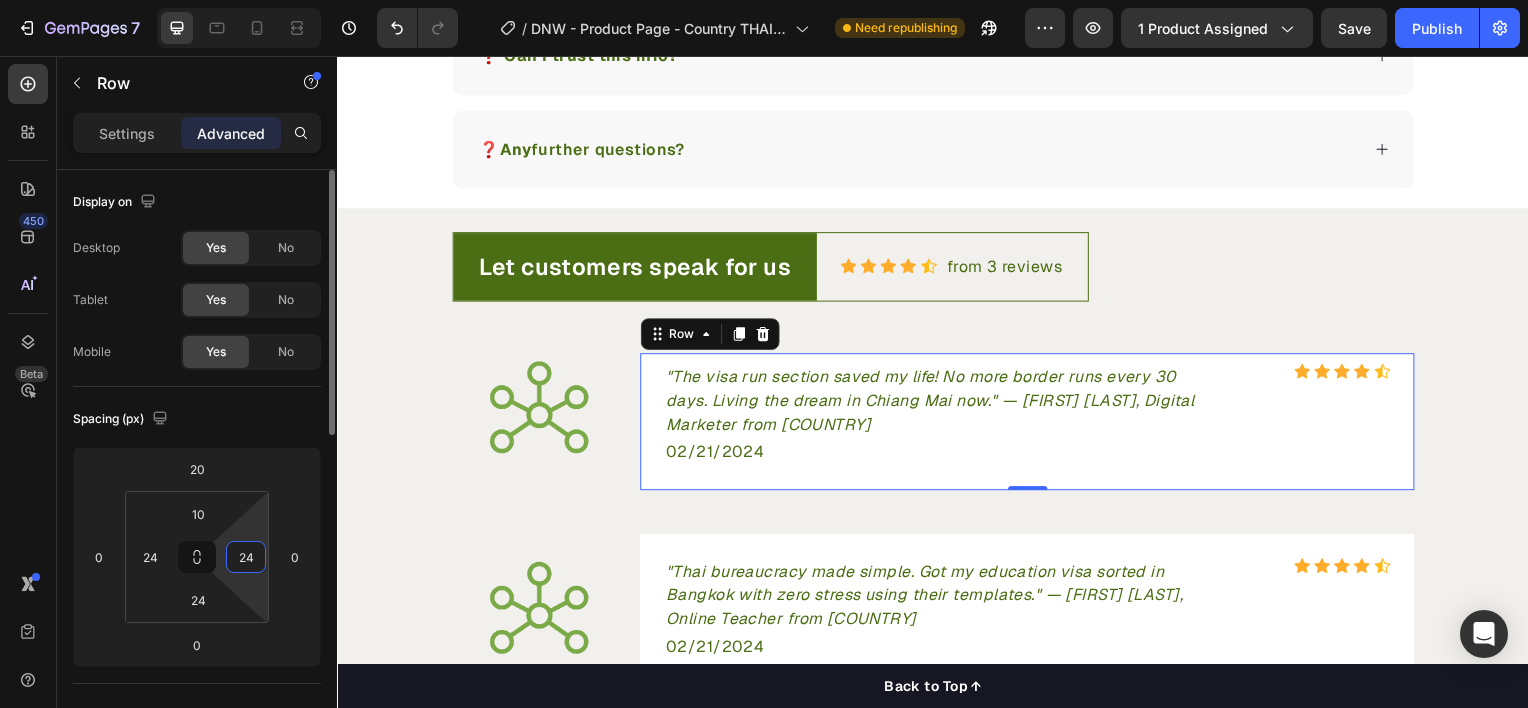 click on "24" at bounding box center [246, 557] 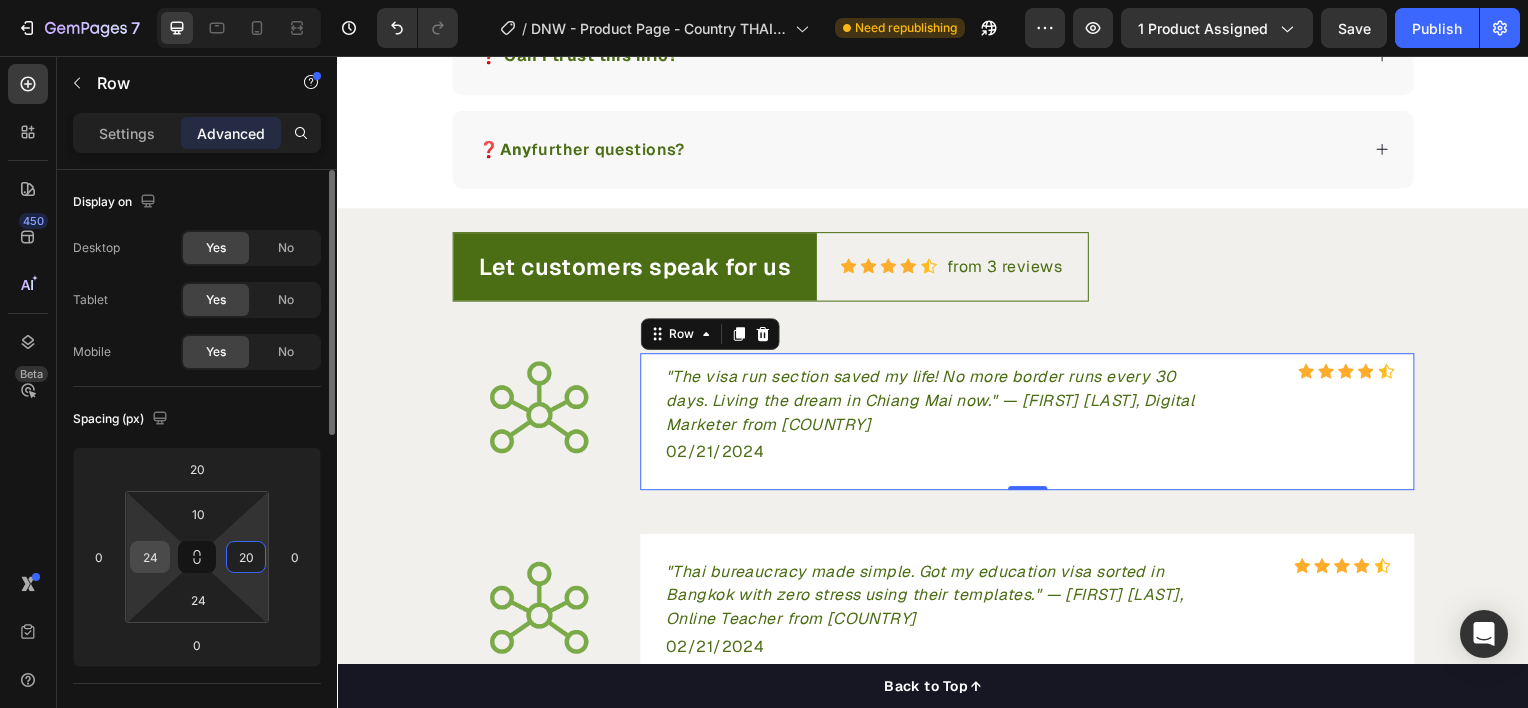 type on "20" 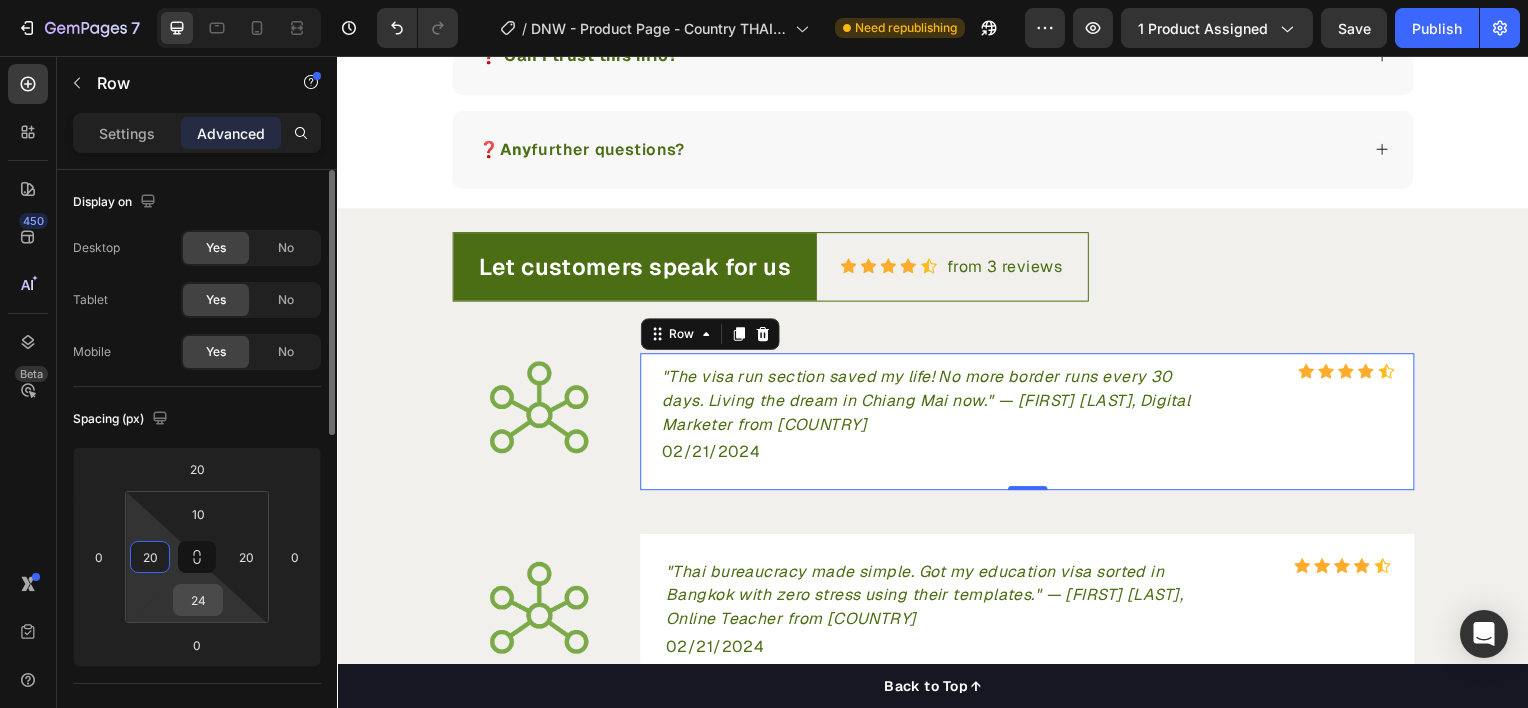 type on "20" 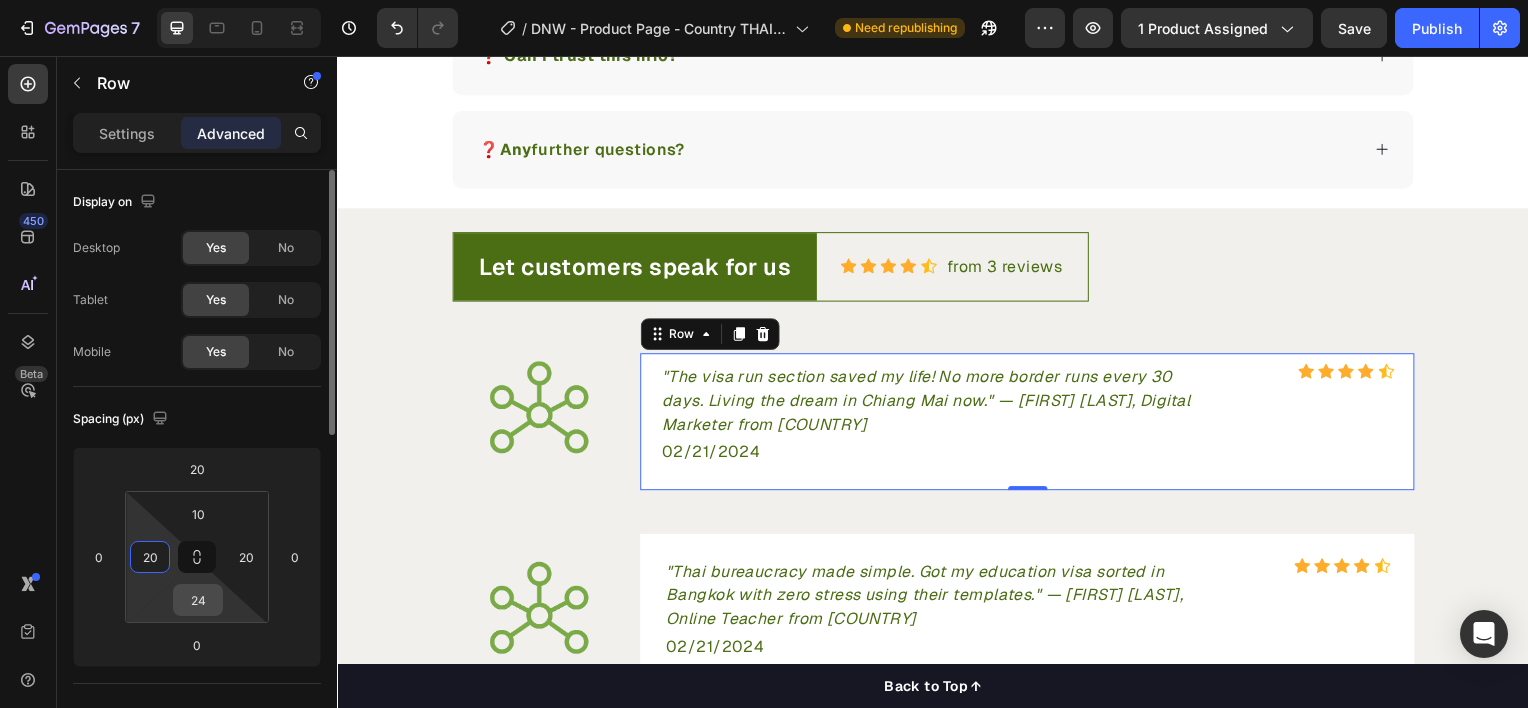 click on "24" at bounding box center [198, 600] 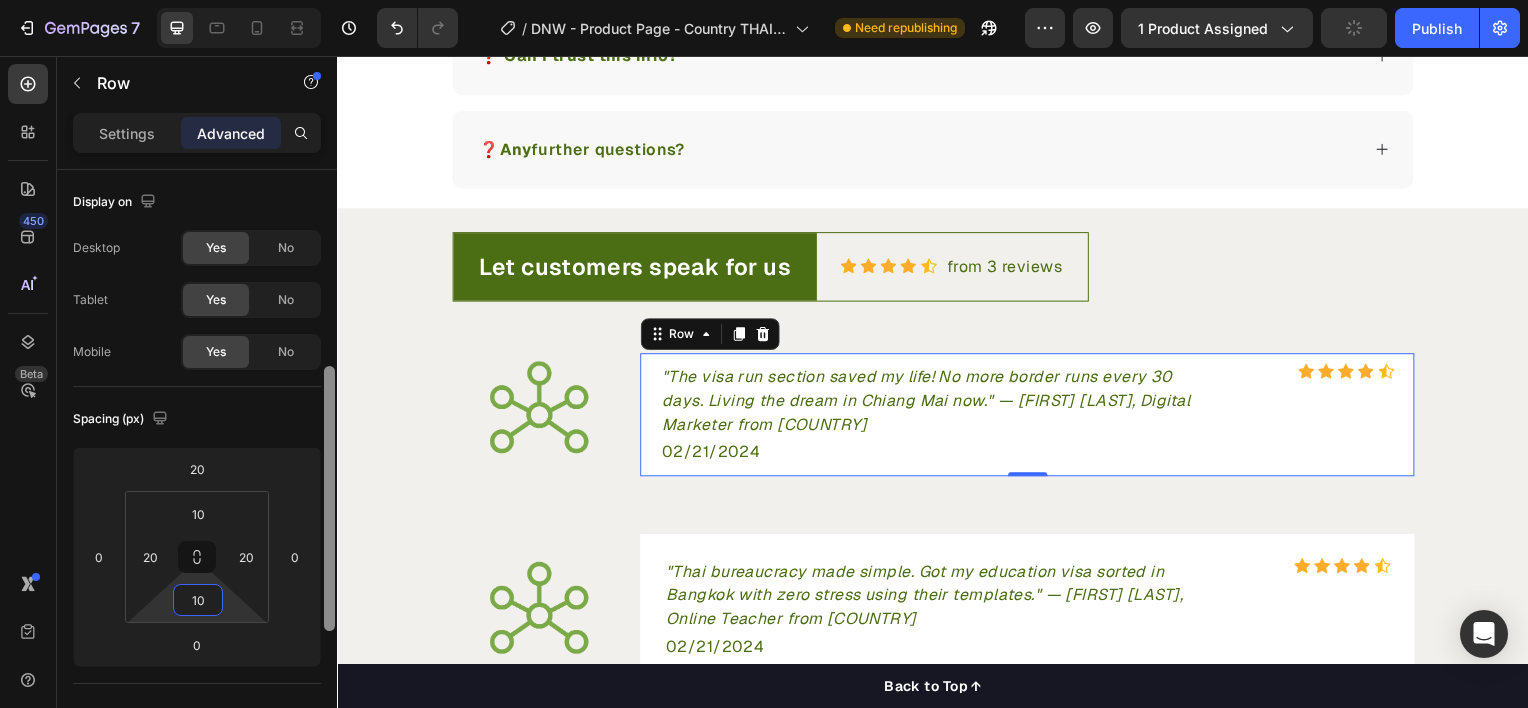 scroll, scrollTop: 254, scrollLeft: 0, axis: vertical 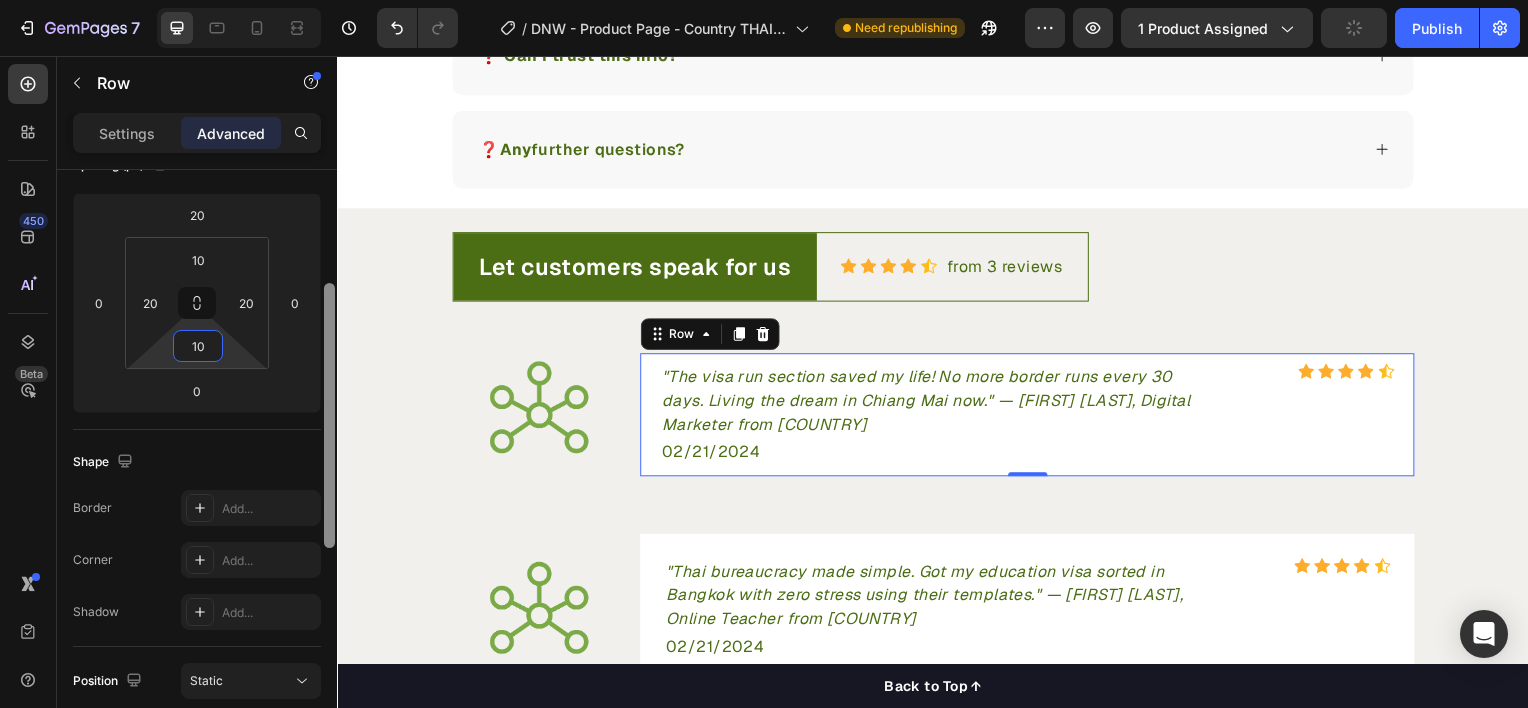 drag, startPoint x: 327, startPoint y: 376, endPoint x: 329, endPoint y: 490, distance: 114.01754 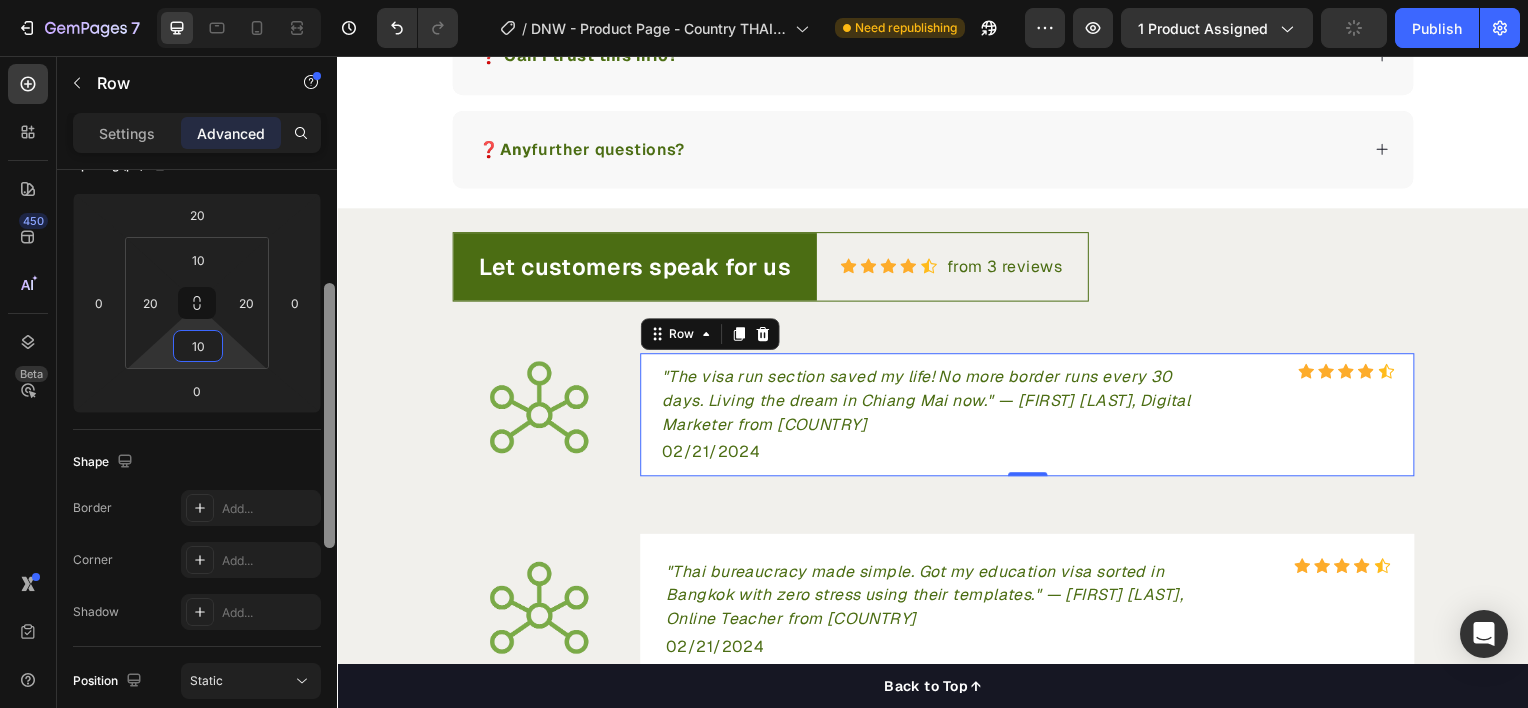 click at bounding box center (329, 415) 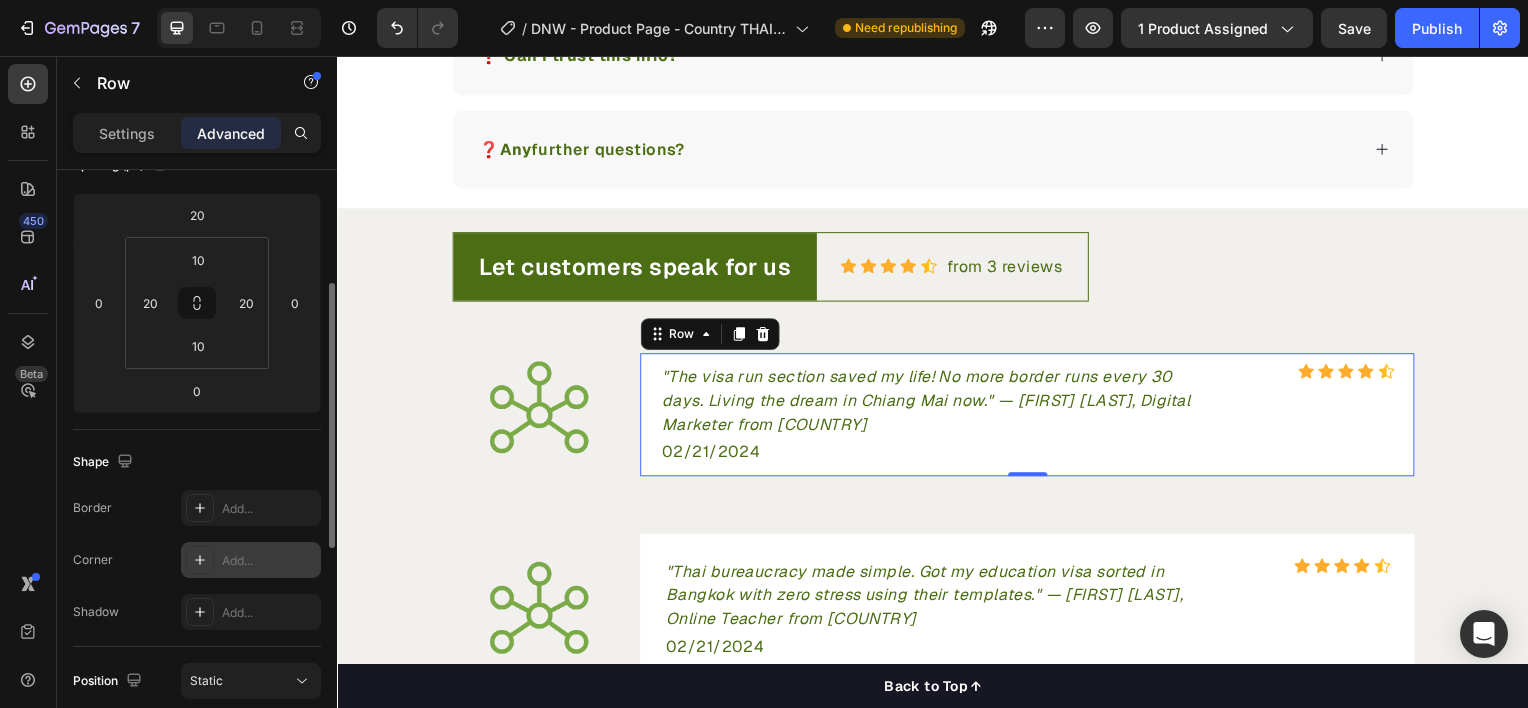 click on "Add..." at bounding box center (269, 561) 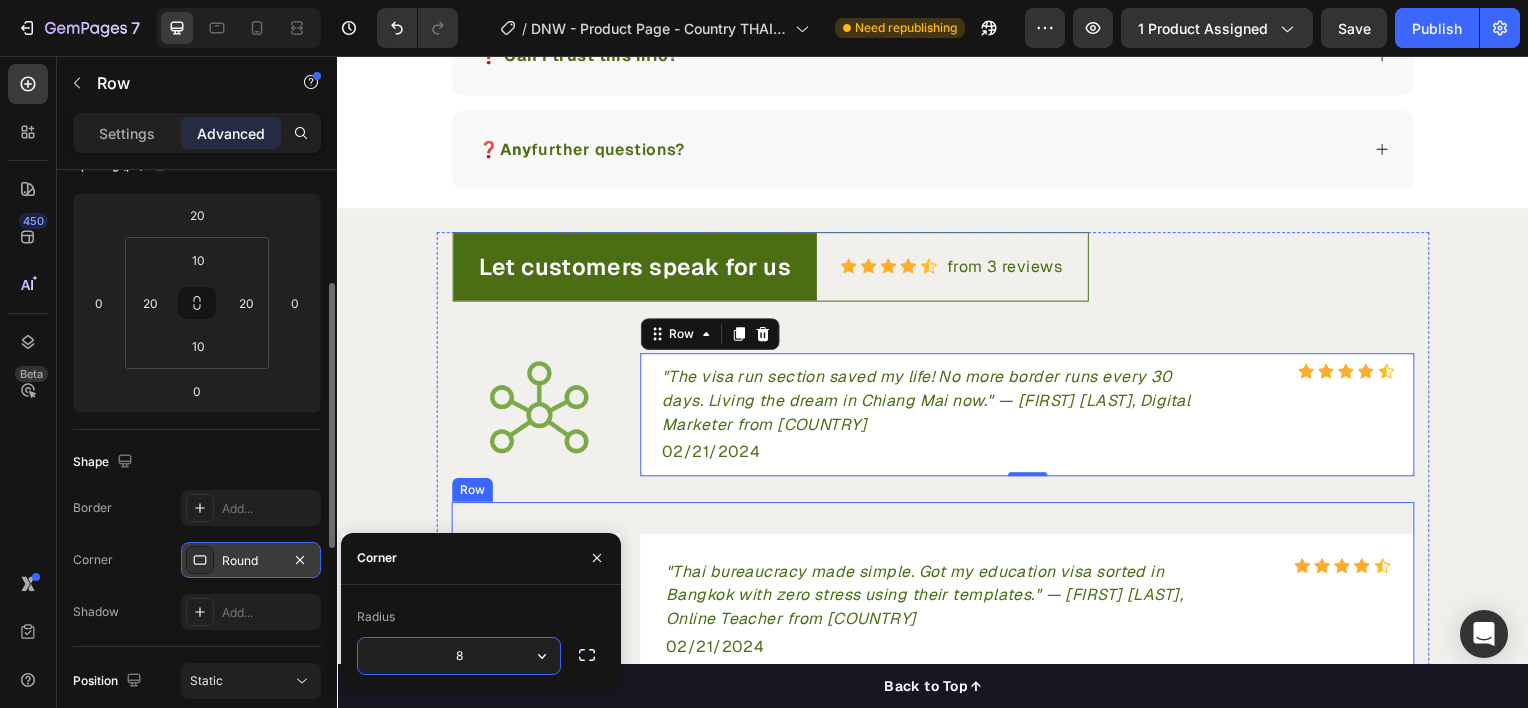 click on ""Thai bureaucracy made simple. Got my education visa sorted in Bangkok with zero stress using their templates." — Lisa R., Online Teacher from Canada Text block Icon Icon Icon Icon
Icon Icon List Hoz Row 02/21/2024 Text block Row" at bounding box center [1032, 613] 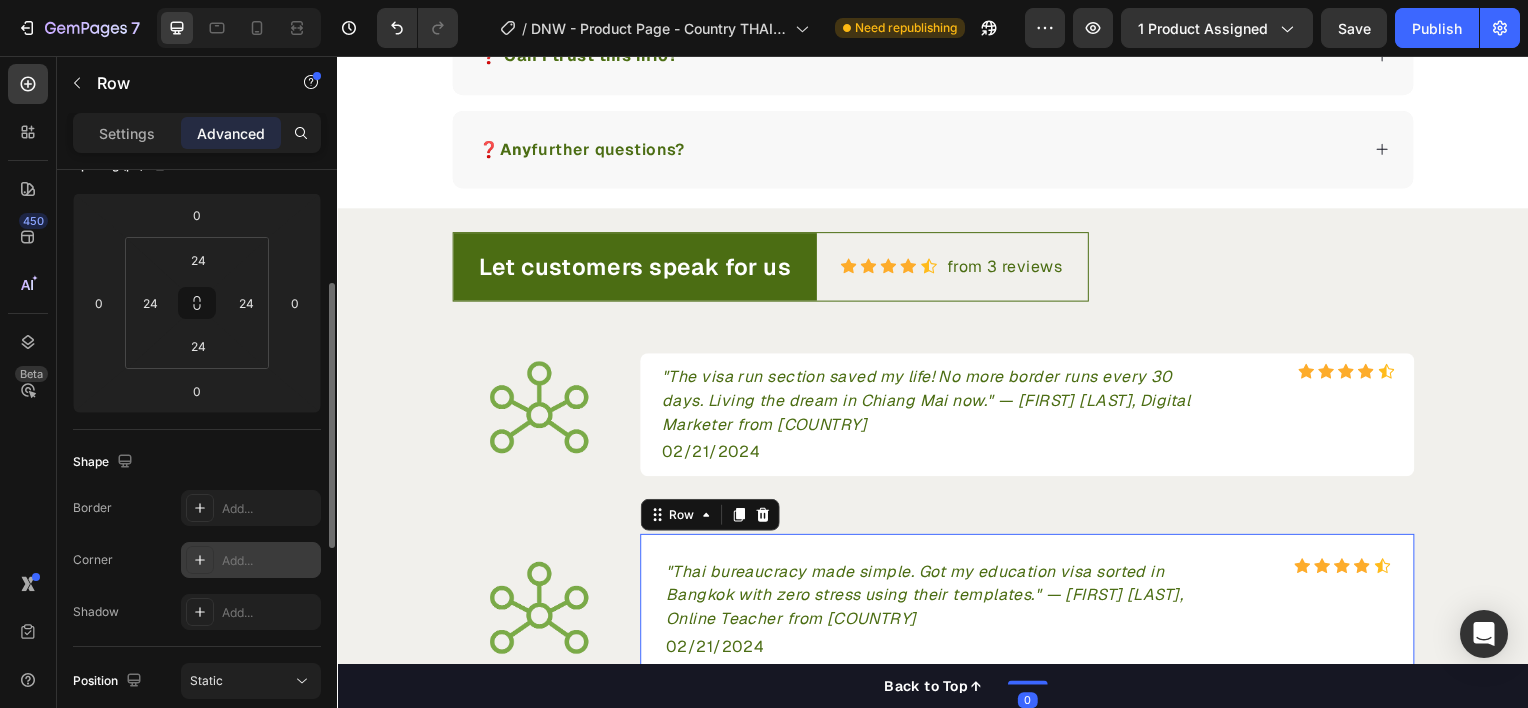 click on "Add..." at bounding box center [269, 561] 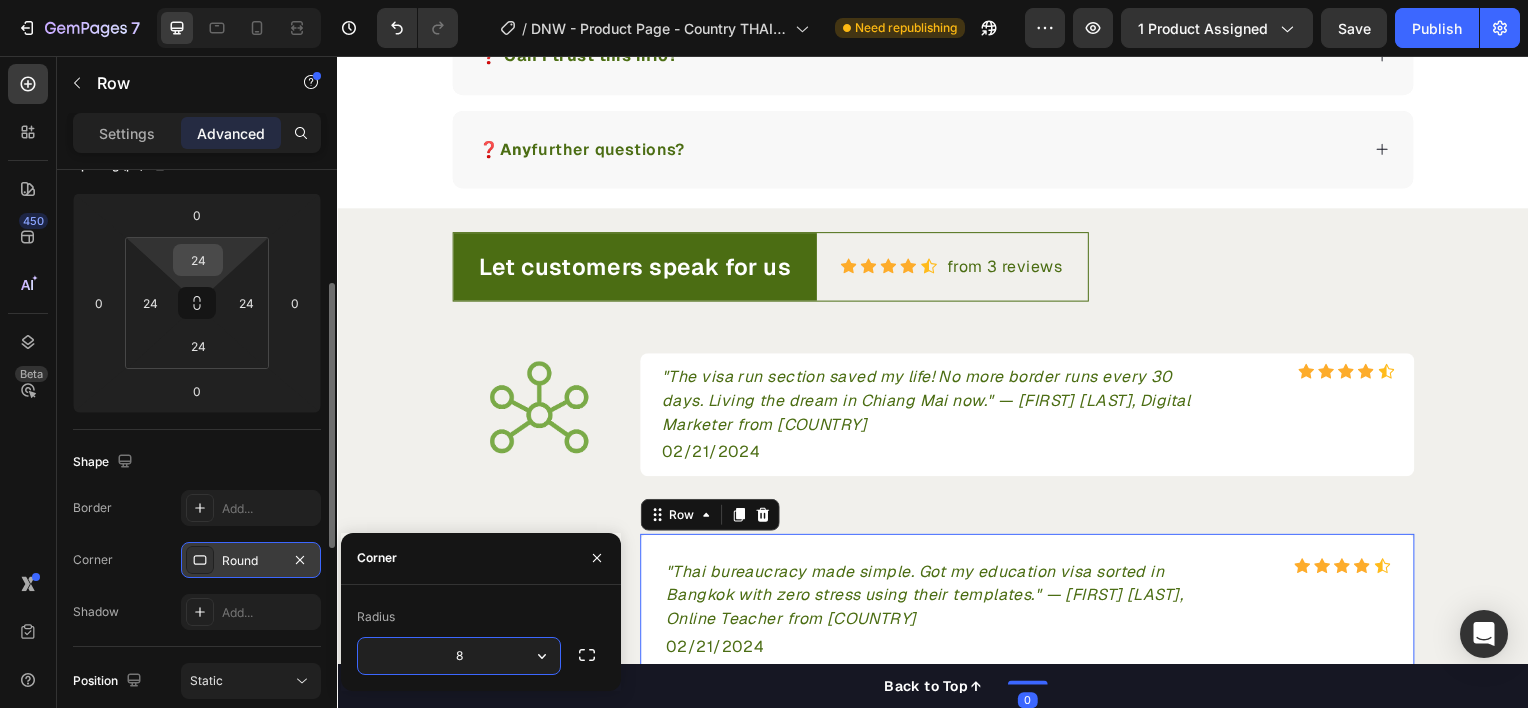 click on "24" at bounding box center (198, 260) 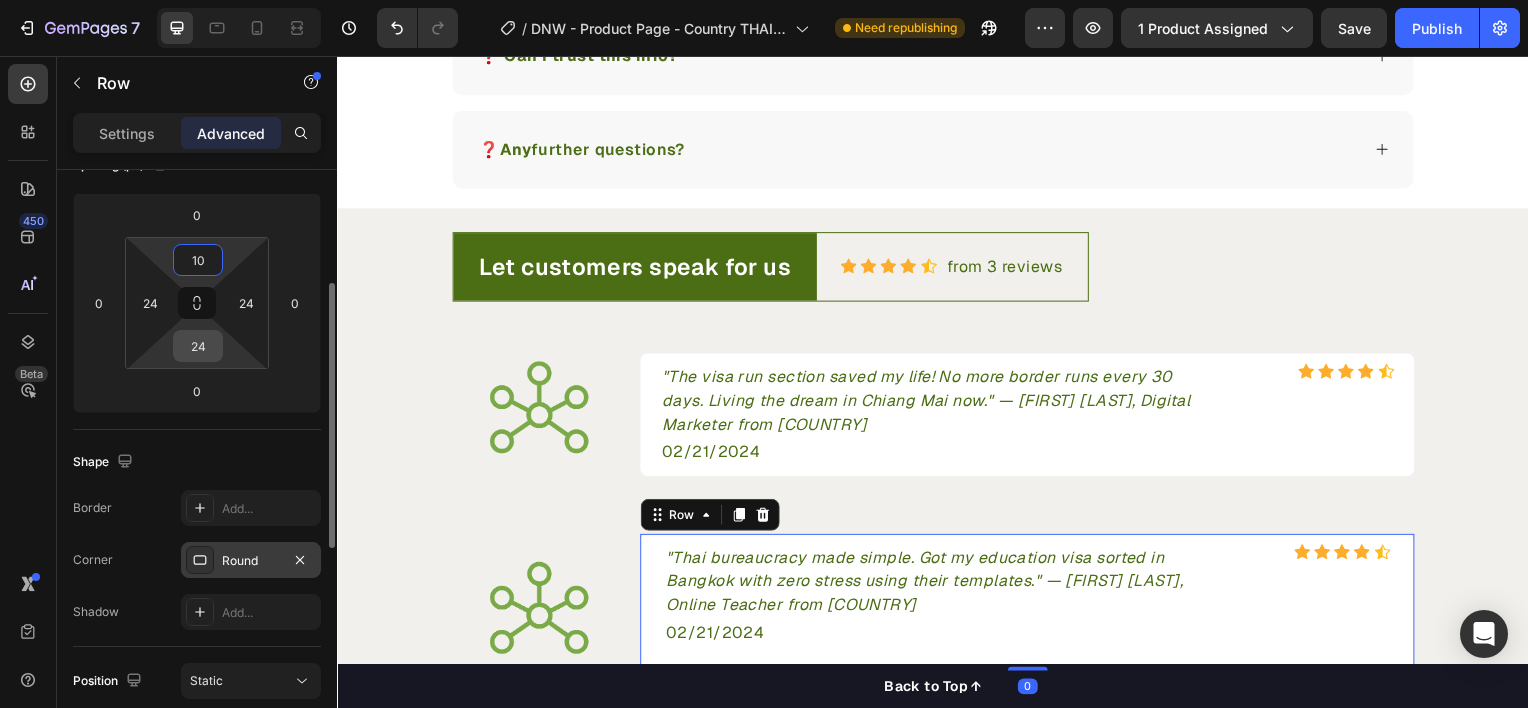 type on "10" 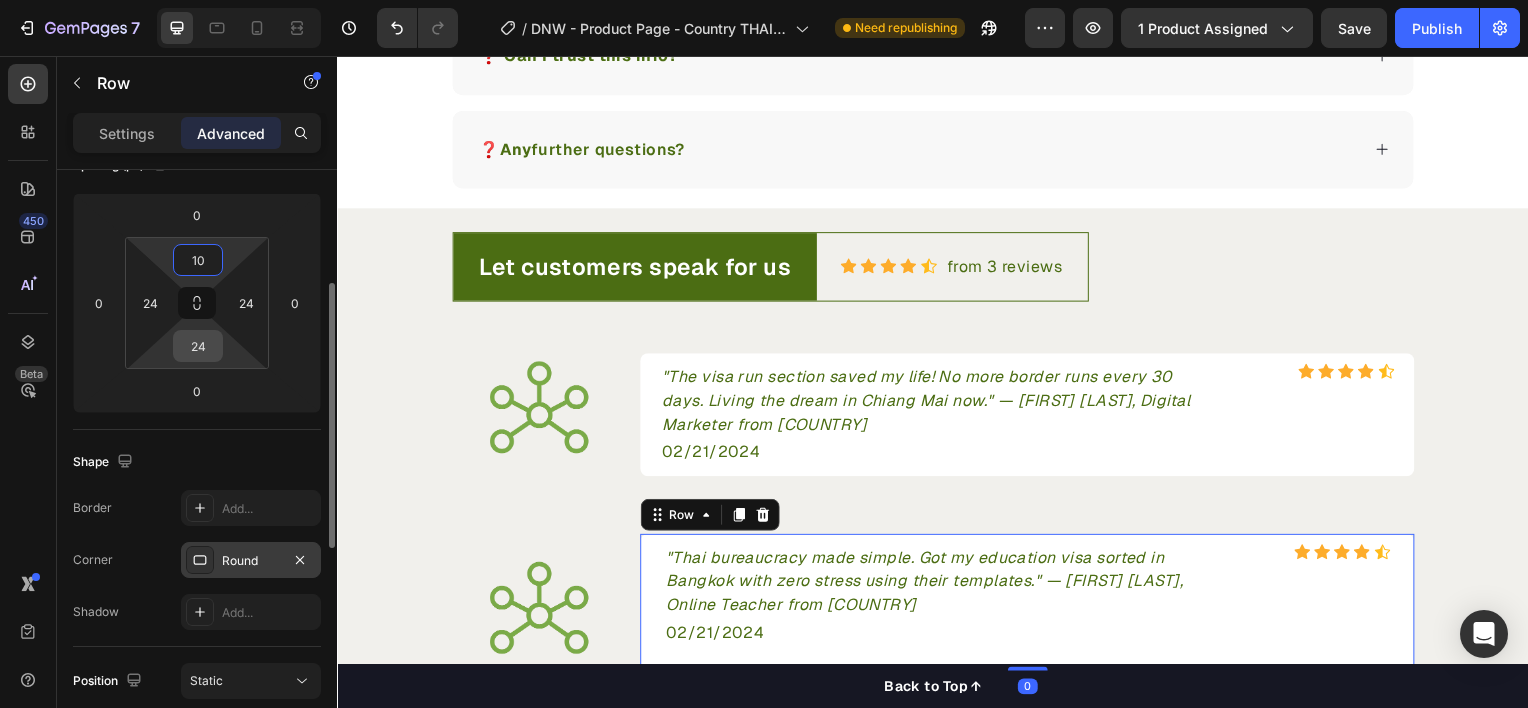 click on "24" at bounding box center [198, 346] 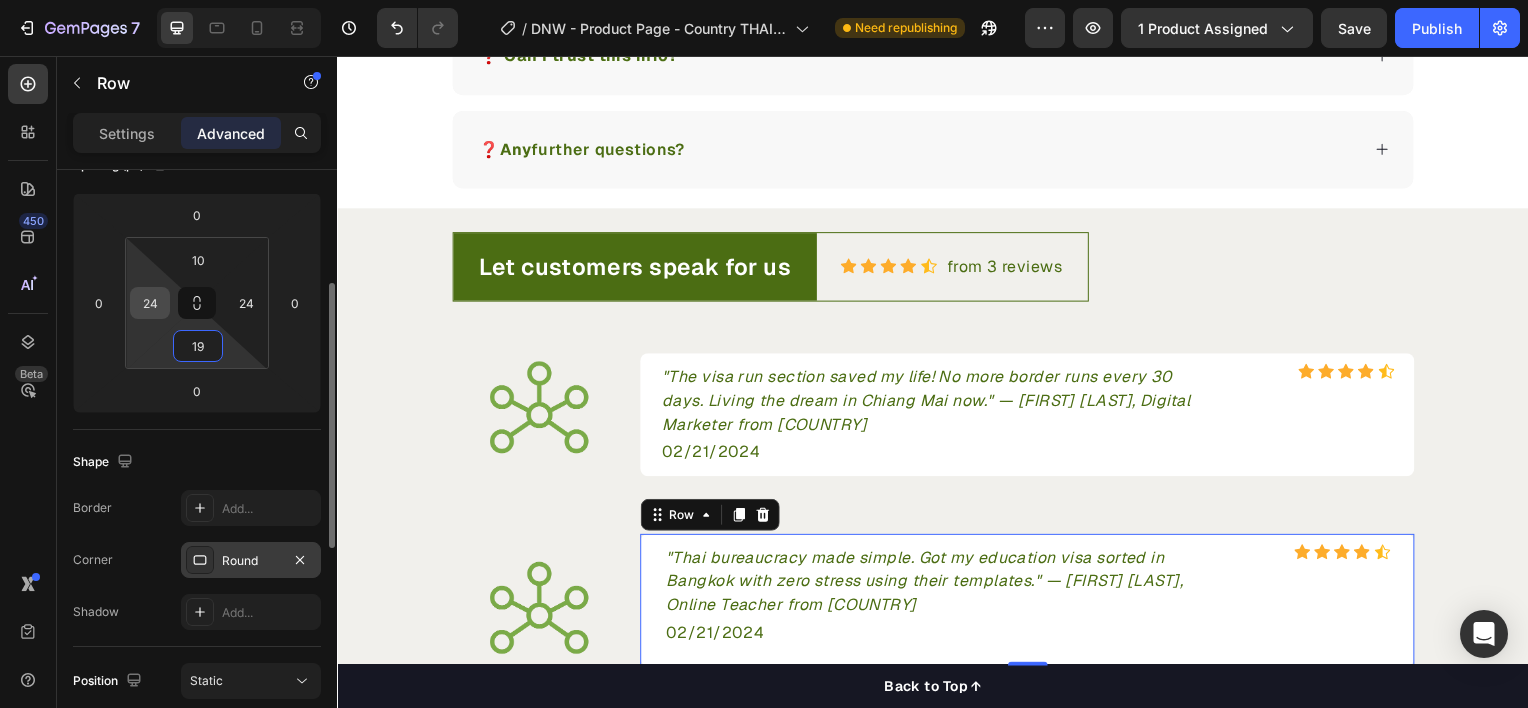 type on "19" 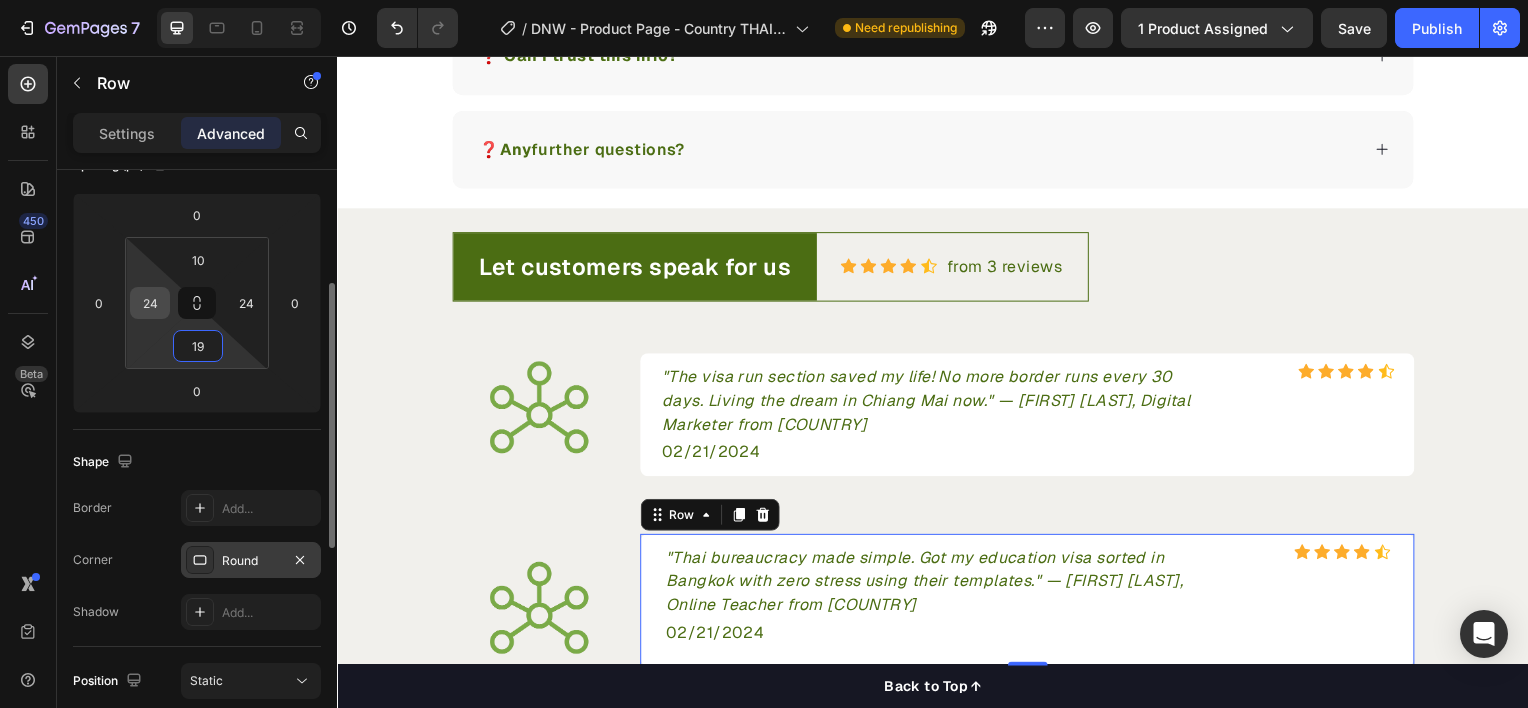 click on "24" at bounding box center (150, 303) 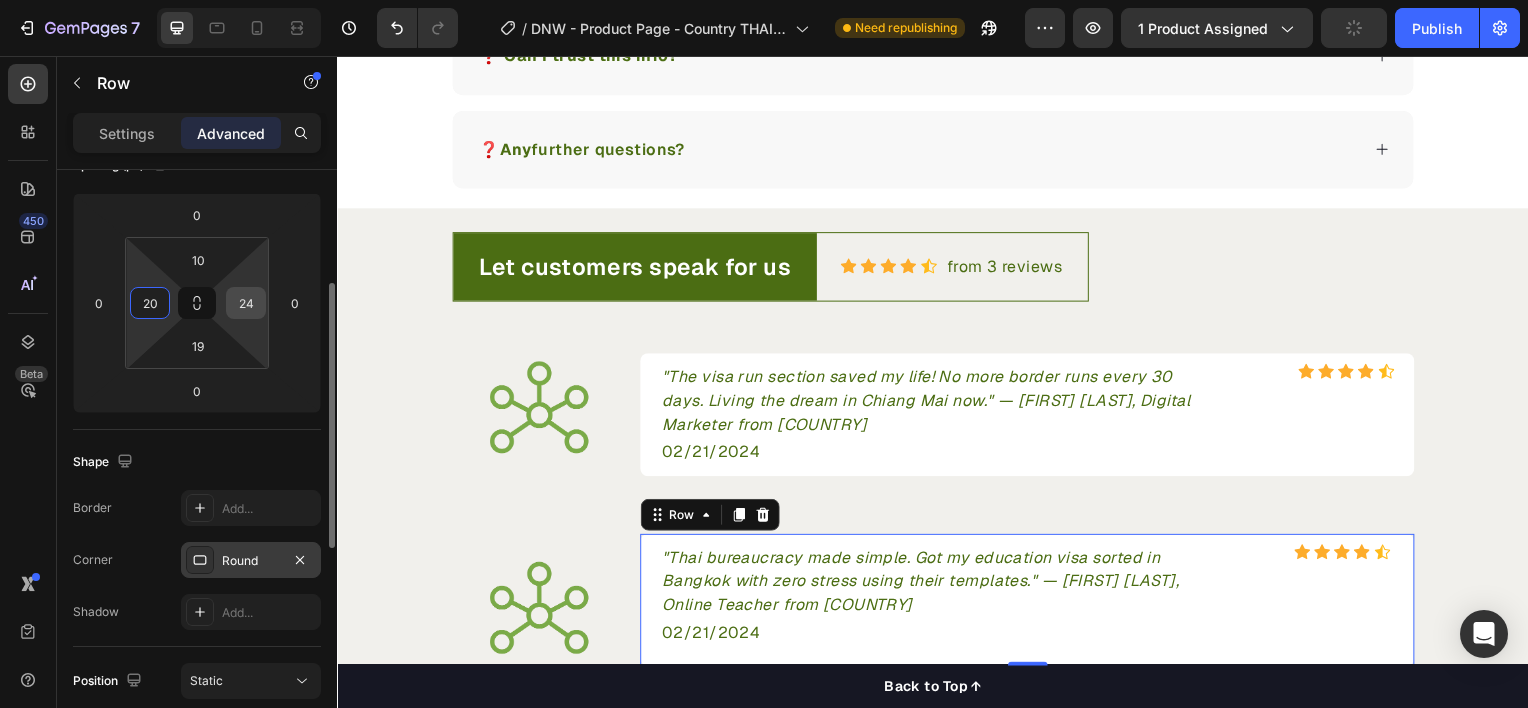 type on "20" 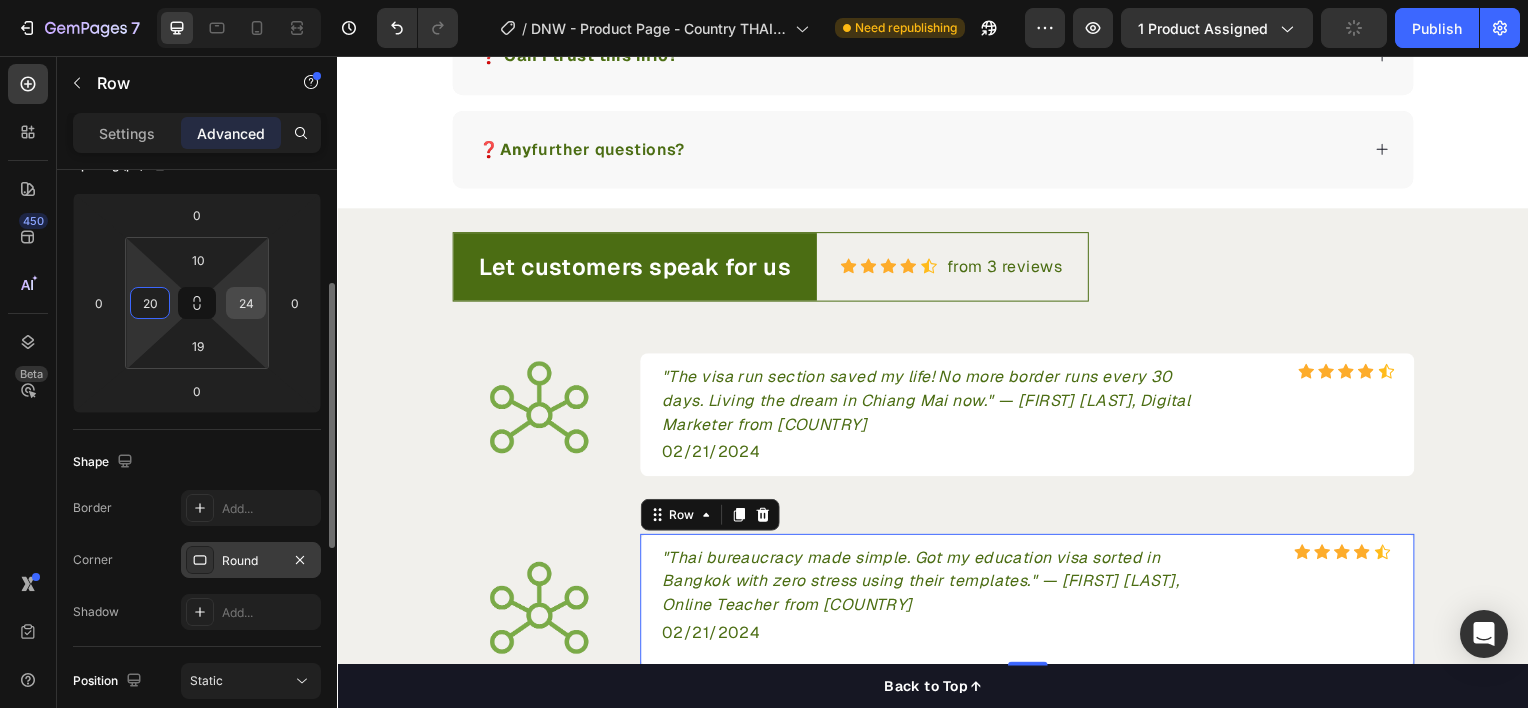 click on "24" at bounding box center [246, 303] 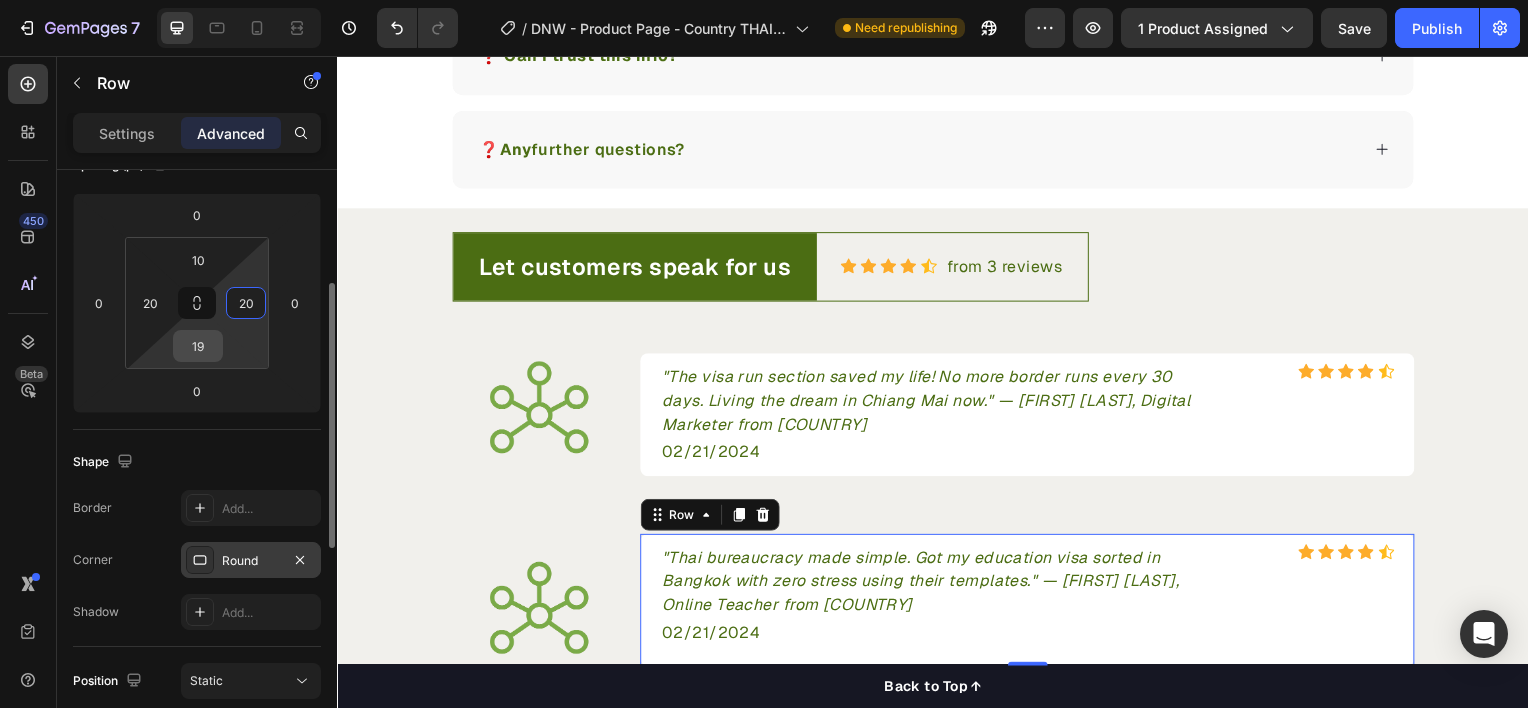 type on "20" 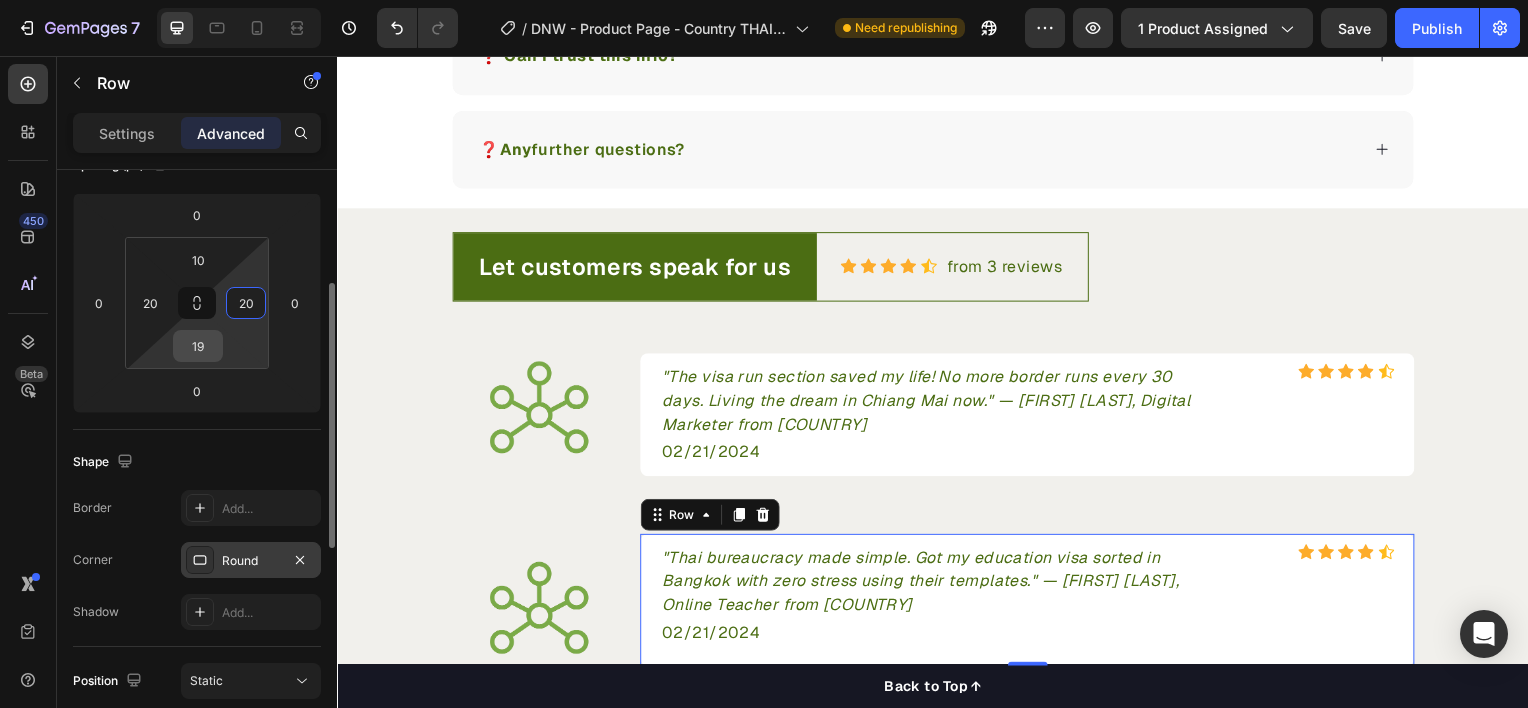 click on "19" at bounding box center [198, 346] 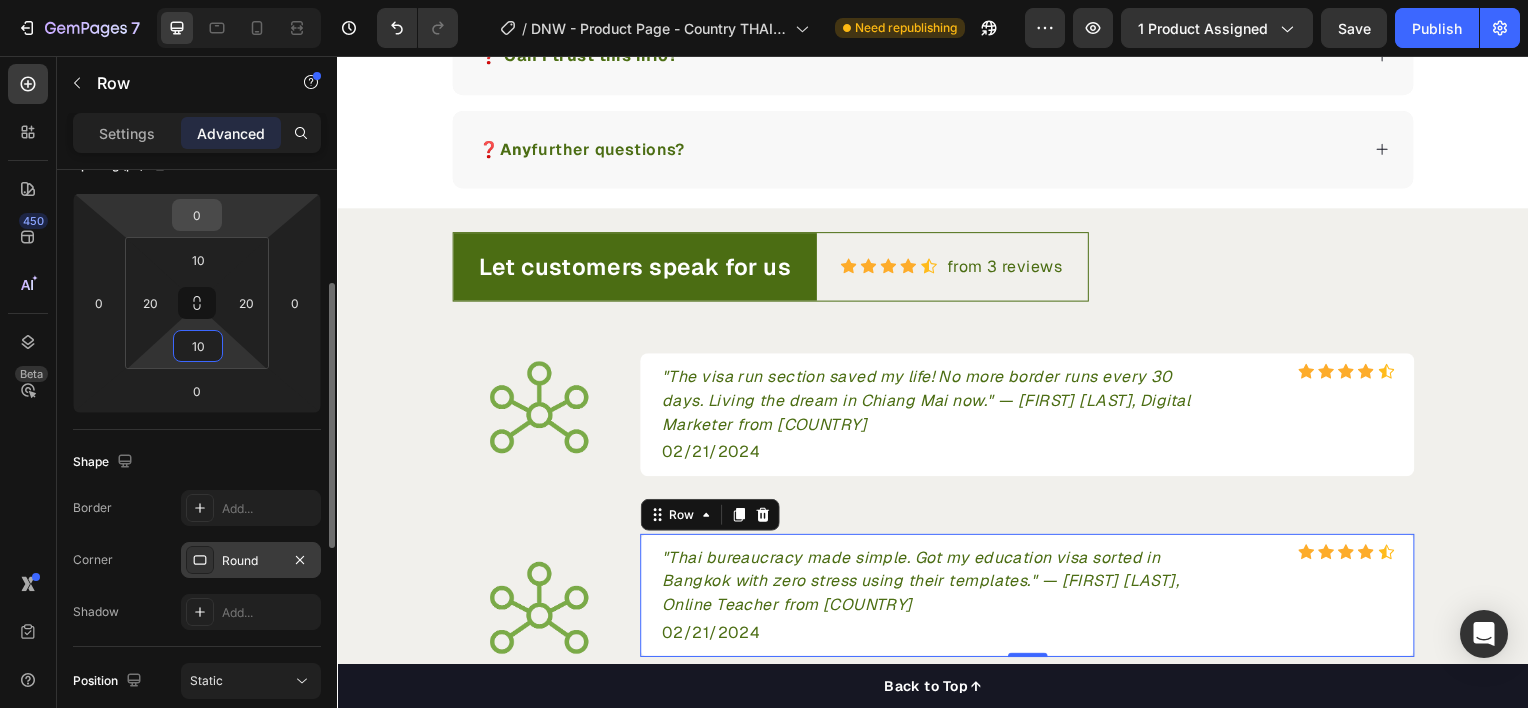 type on "10" 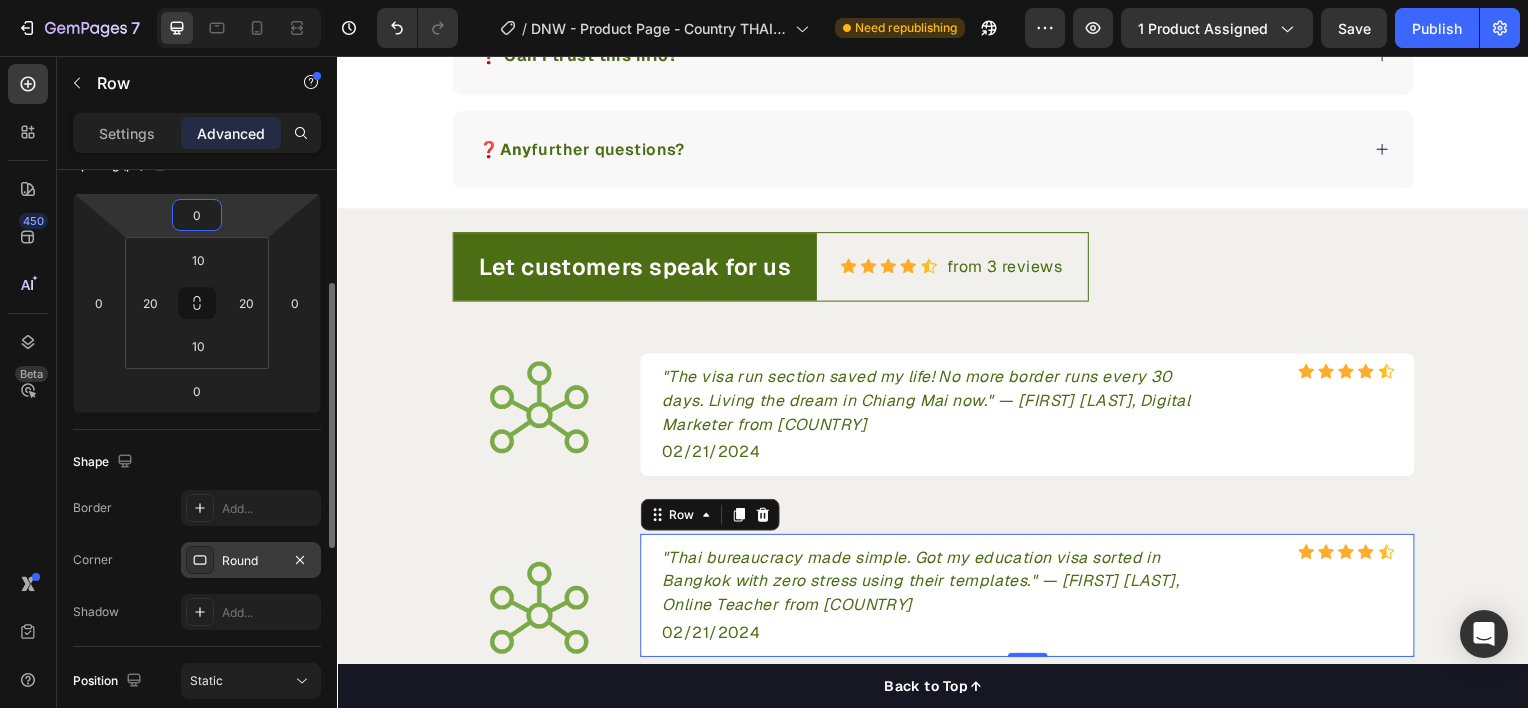 click on "0" at bounding box center [197, 215] 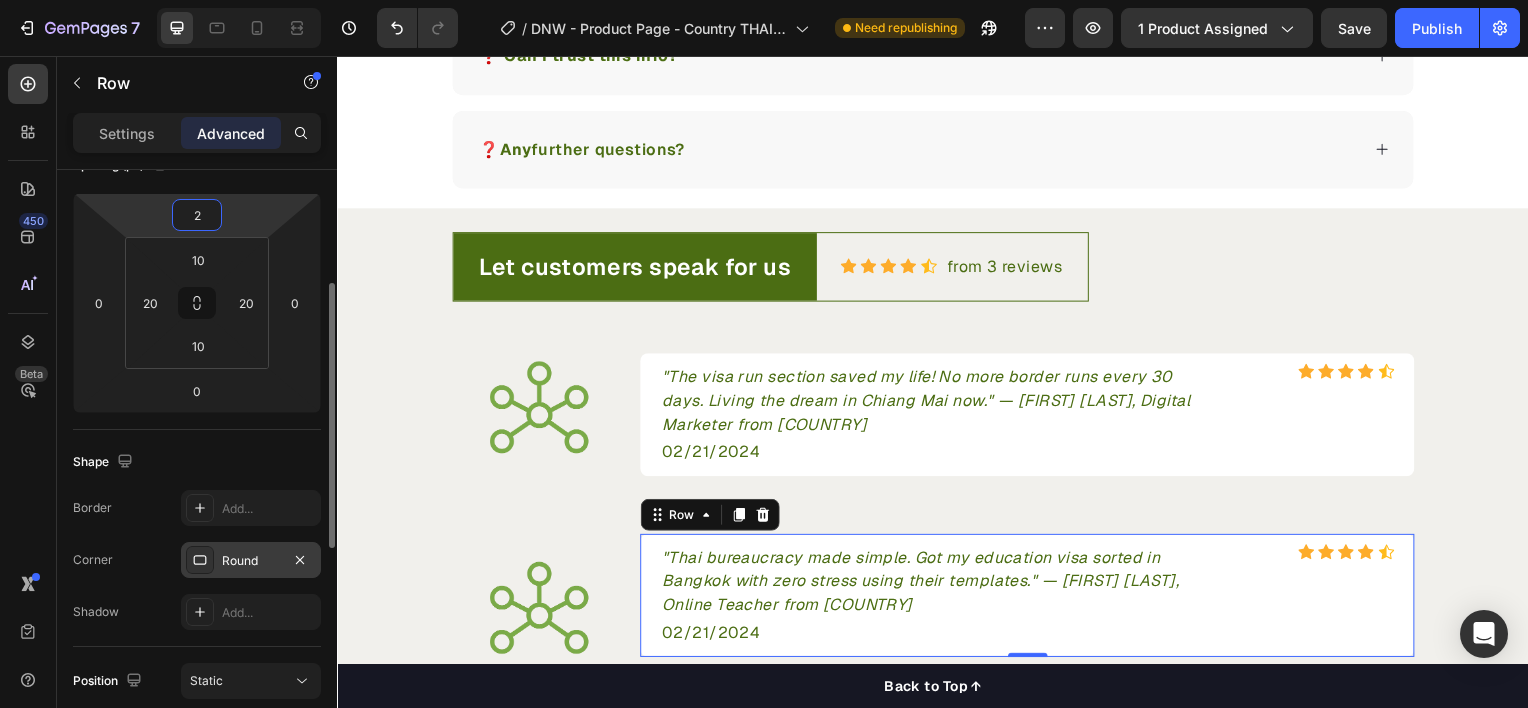 type on "20" 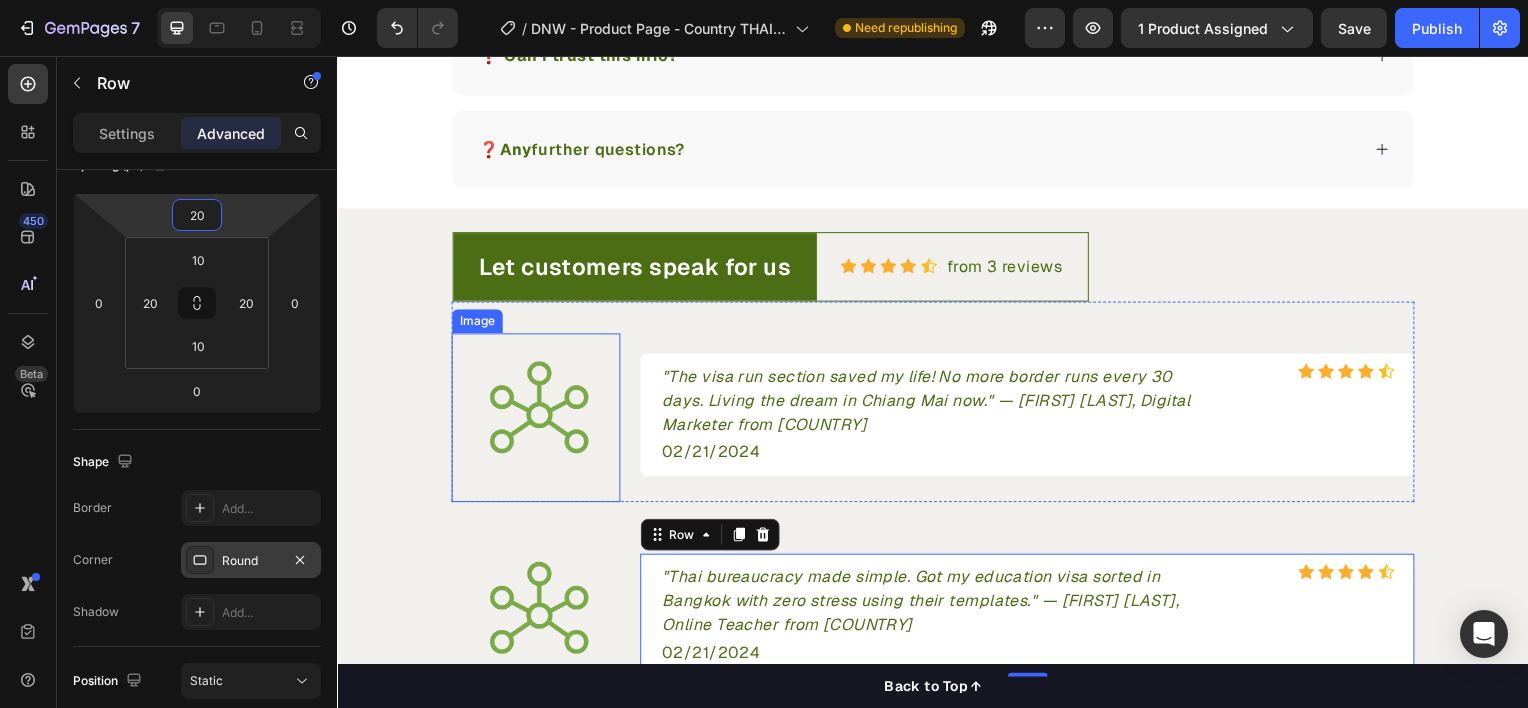 click at bounding box center [537, 411] 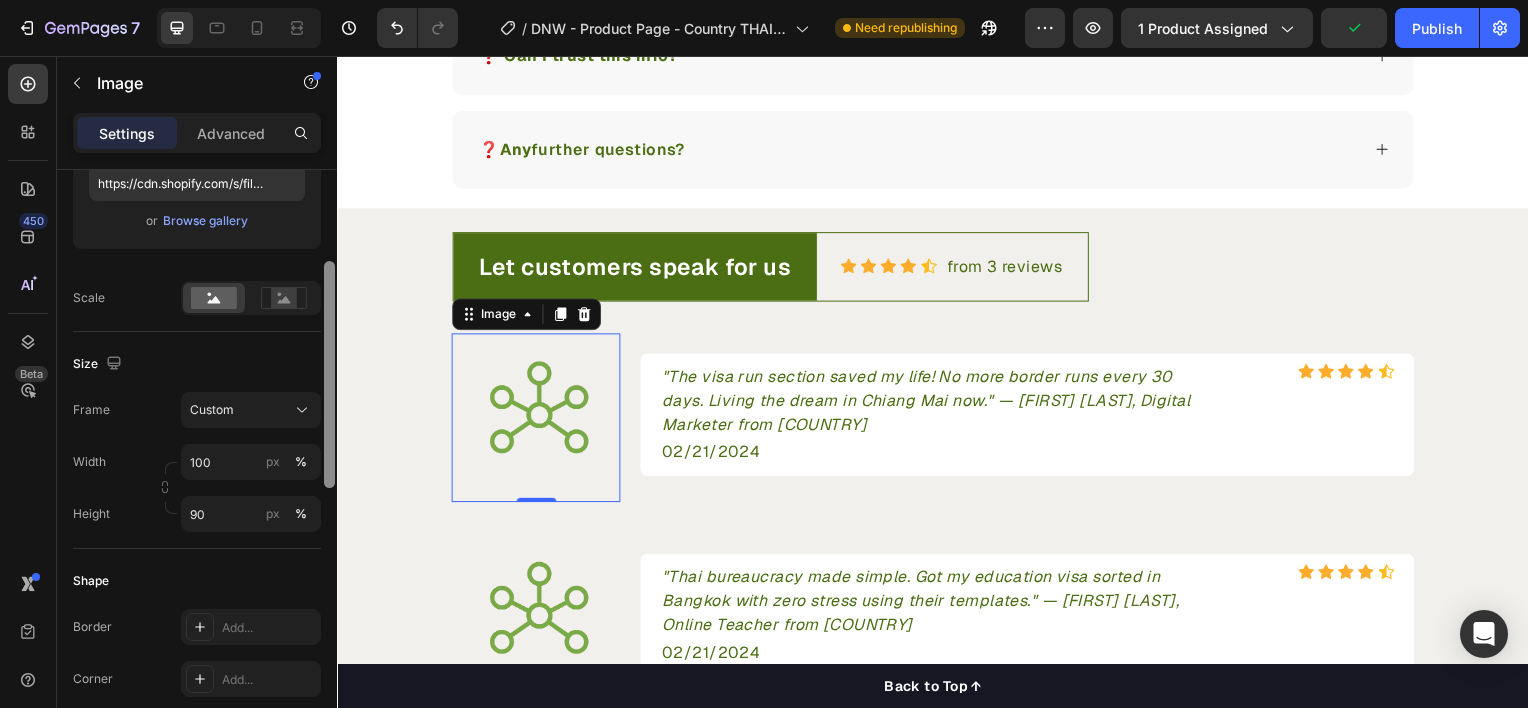 scroll, scrollTop: 369, scrollLeft: 0, axis: vertical 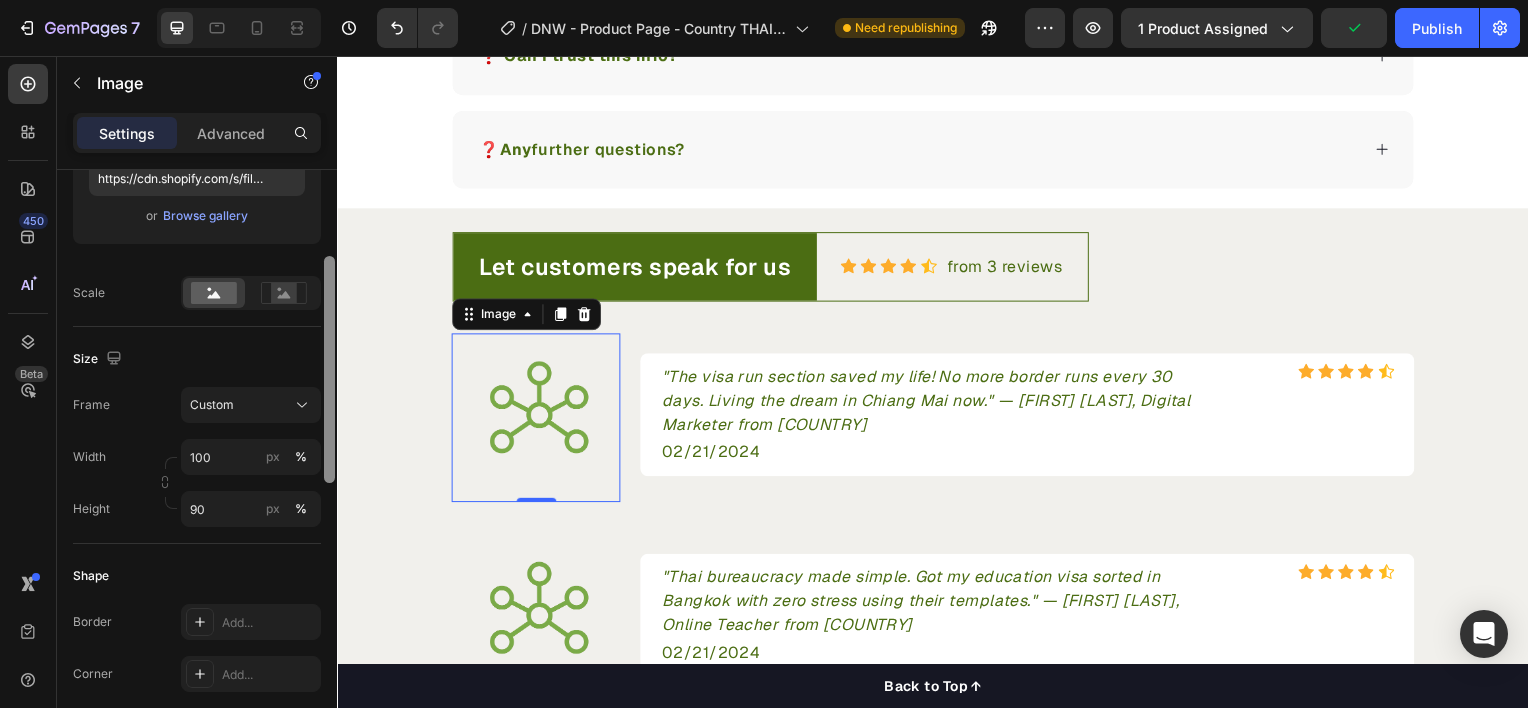 drag, startPoint x: 328, startPoint y: 387, endPoint x: 329, endPoint y: 528, distance: 141.00354 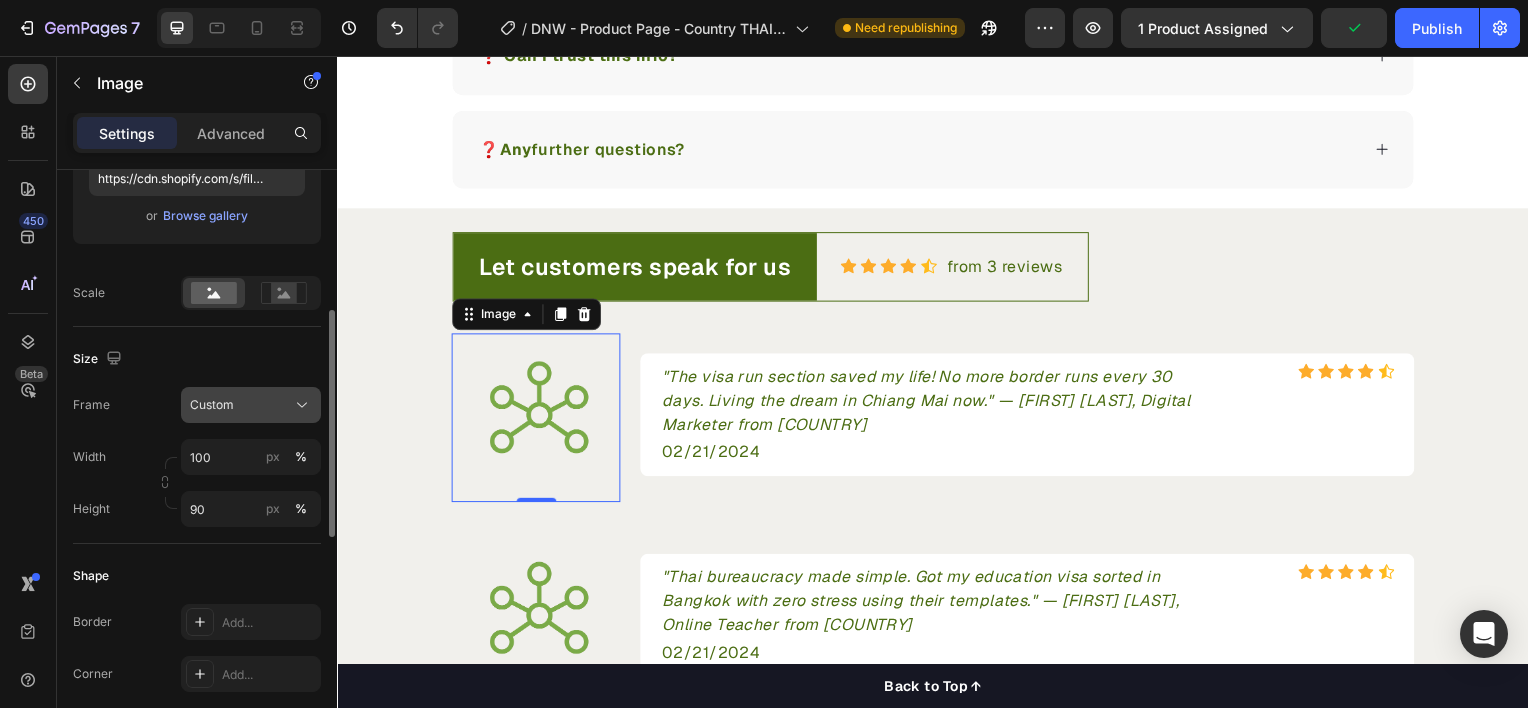 click on "Custom" at bounding box center (251, 405) 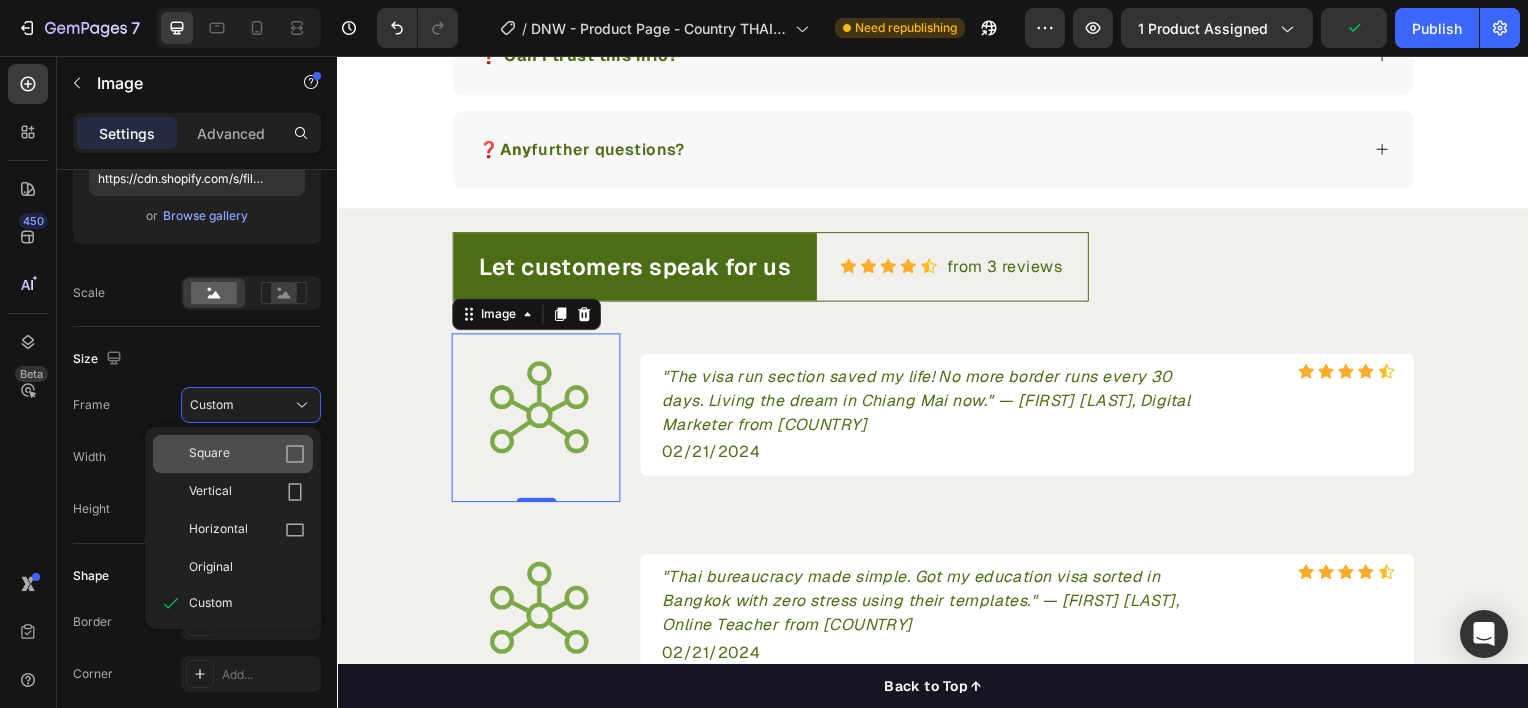click on "Square" at bounding box center [247, 454] 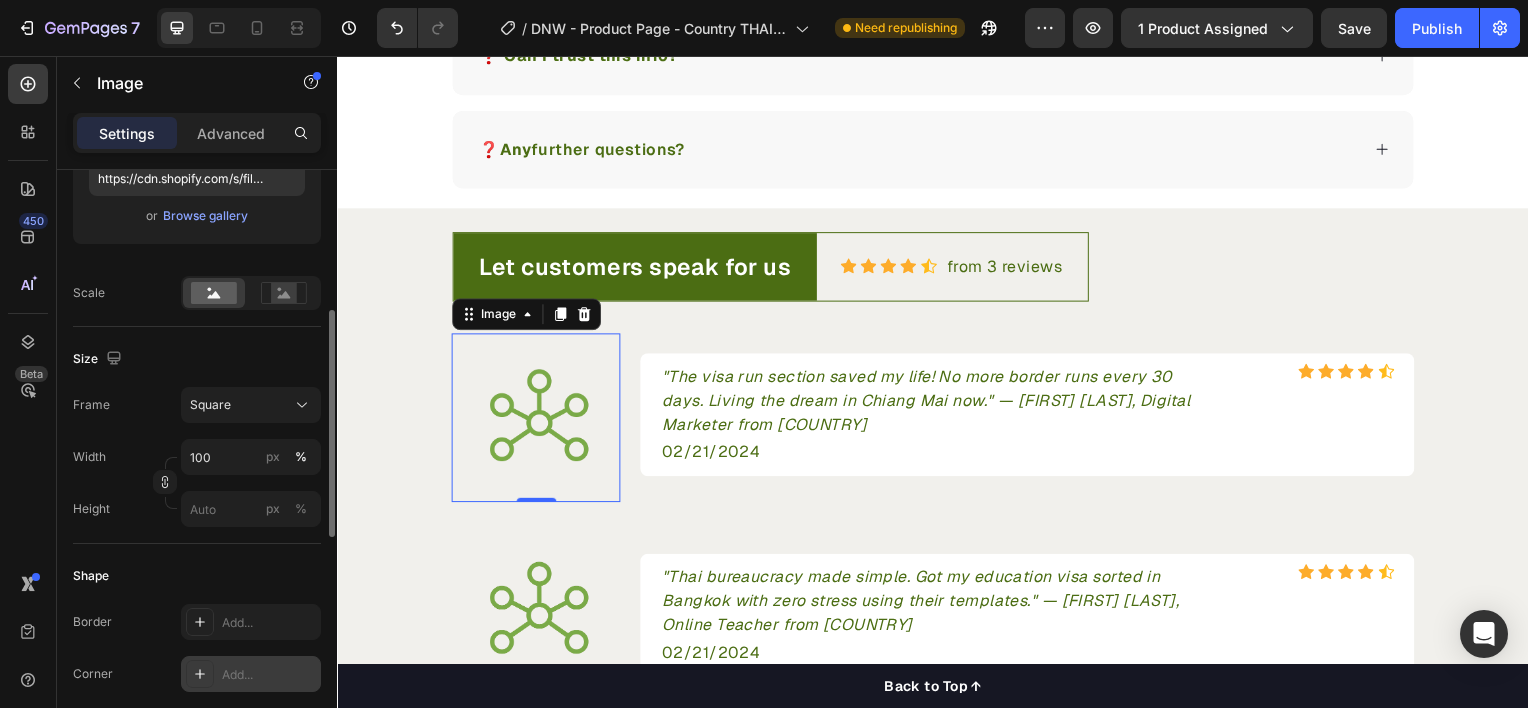 click on "Add..." at bounding box center (269, 675) 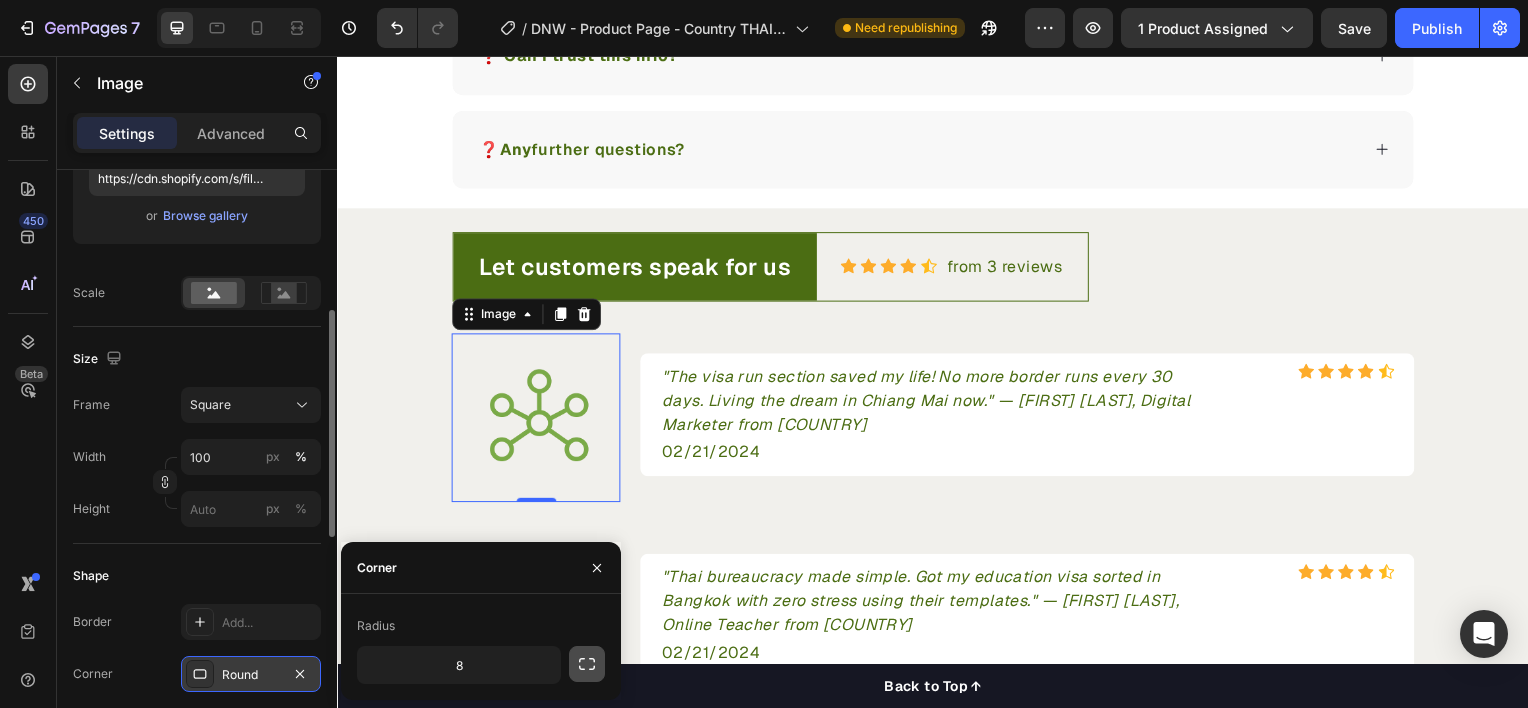 click at bounding box center (587, 664) 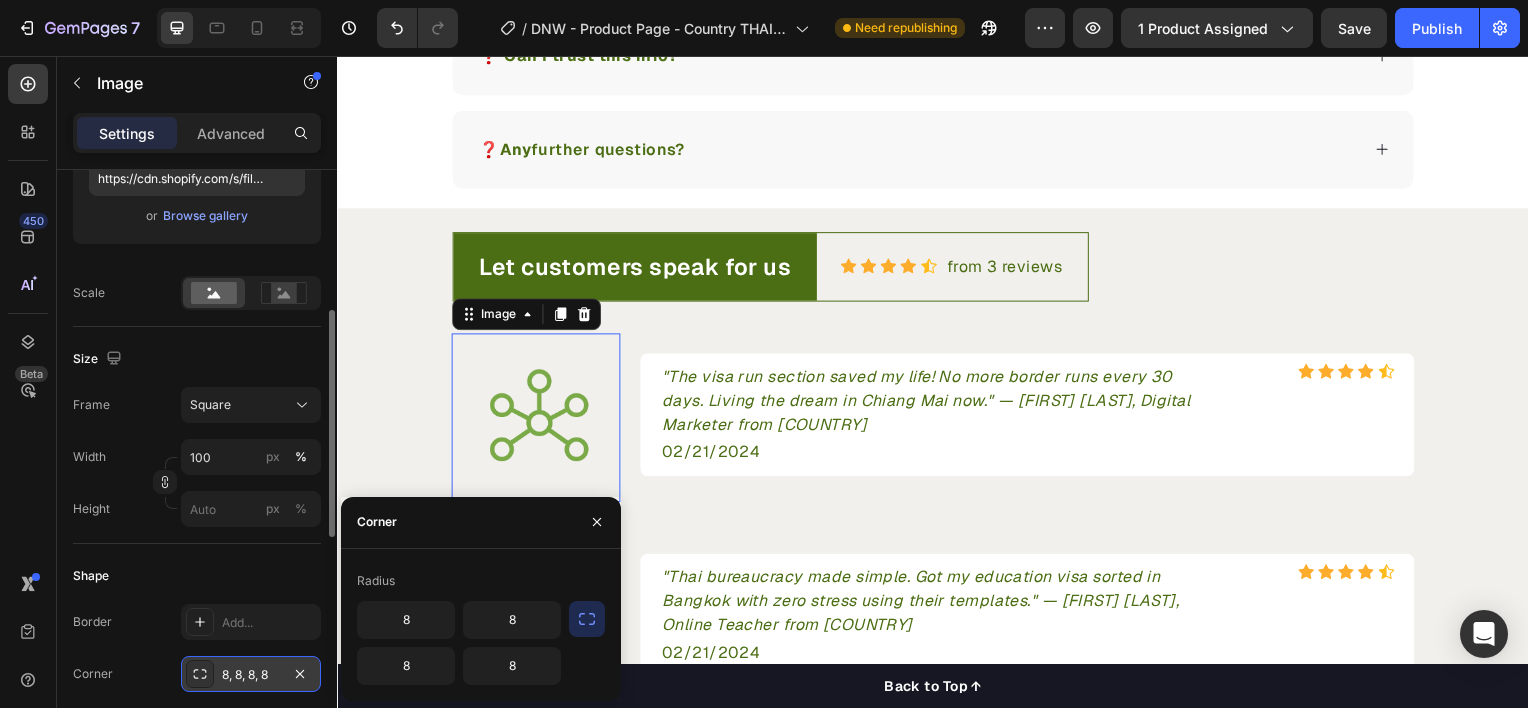 click at bounding box center [587, 619] 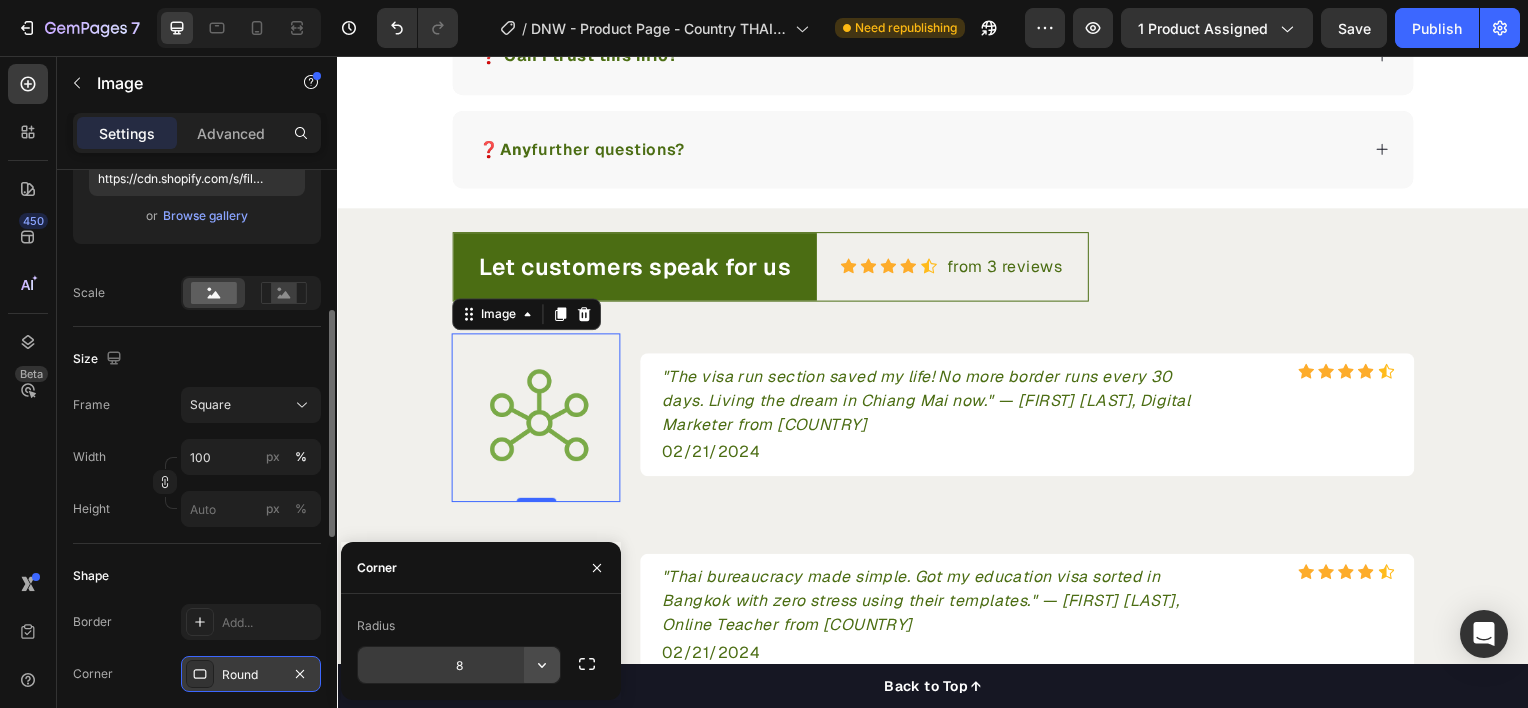 click 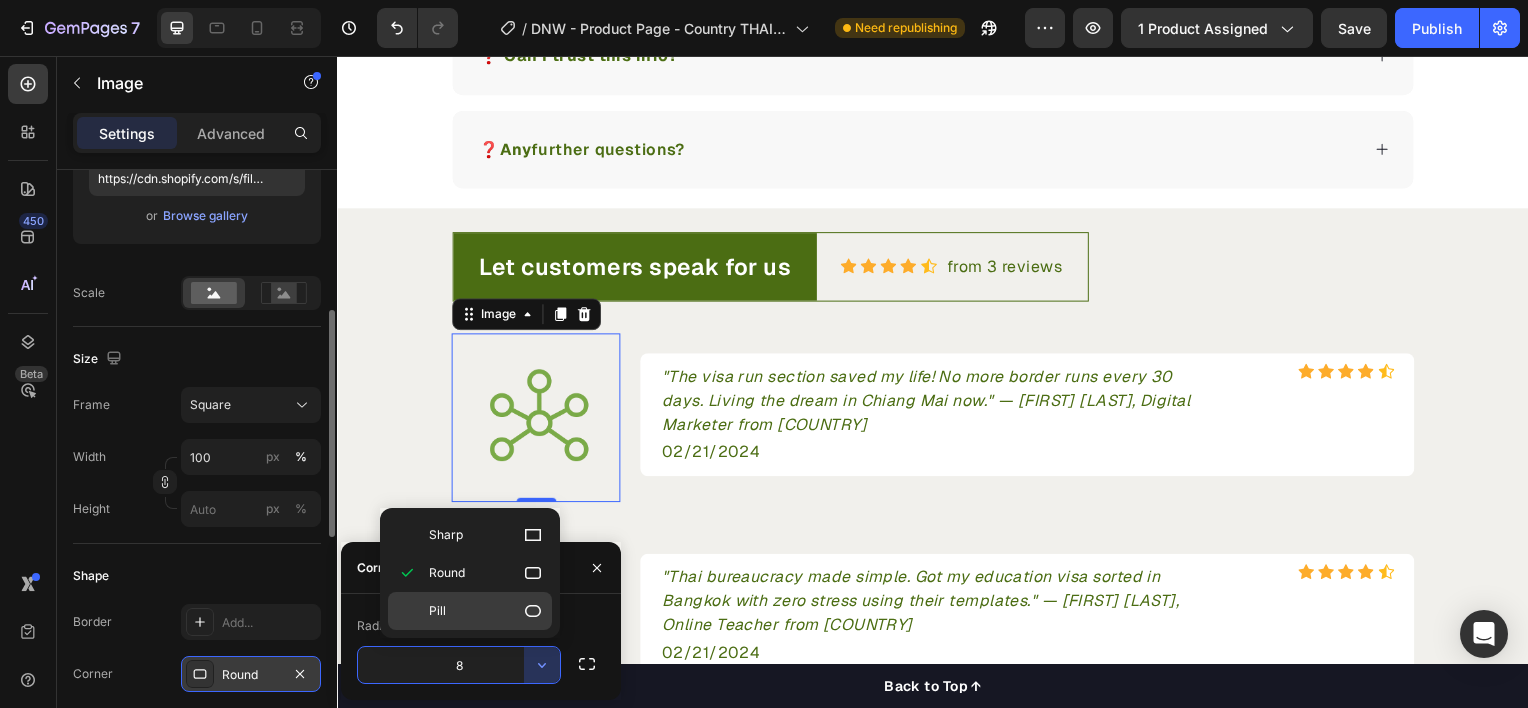 click on "Pill" at bounding box center (486, 611) 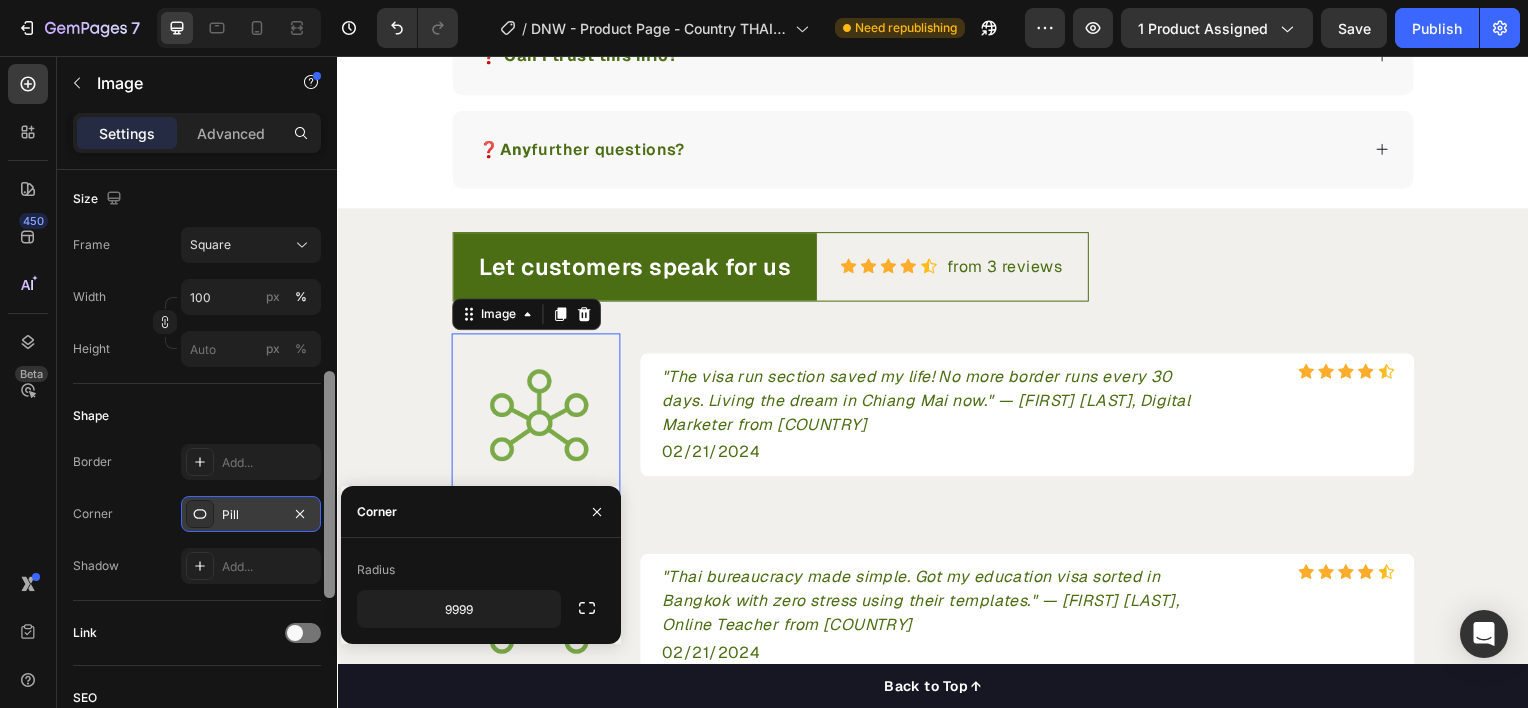 scroll, scrollTop: 537, scrollLeft: 0, axis: vertical 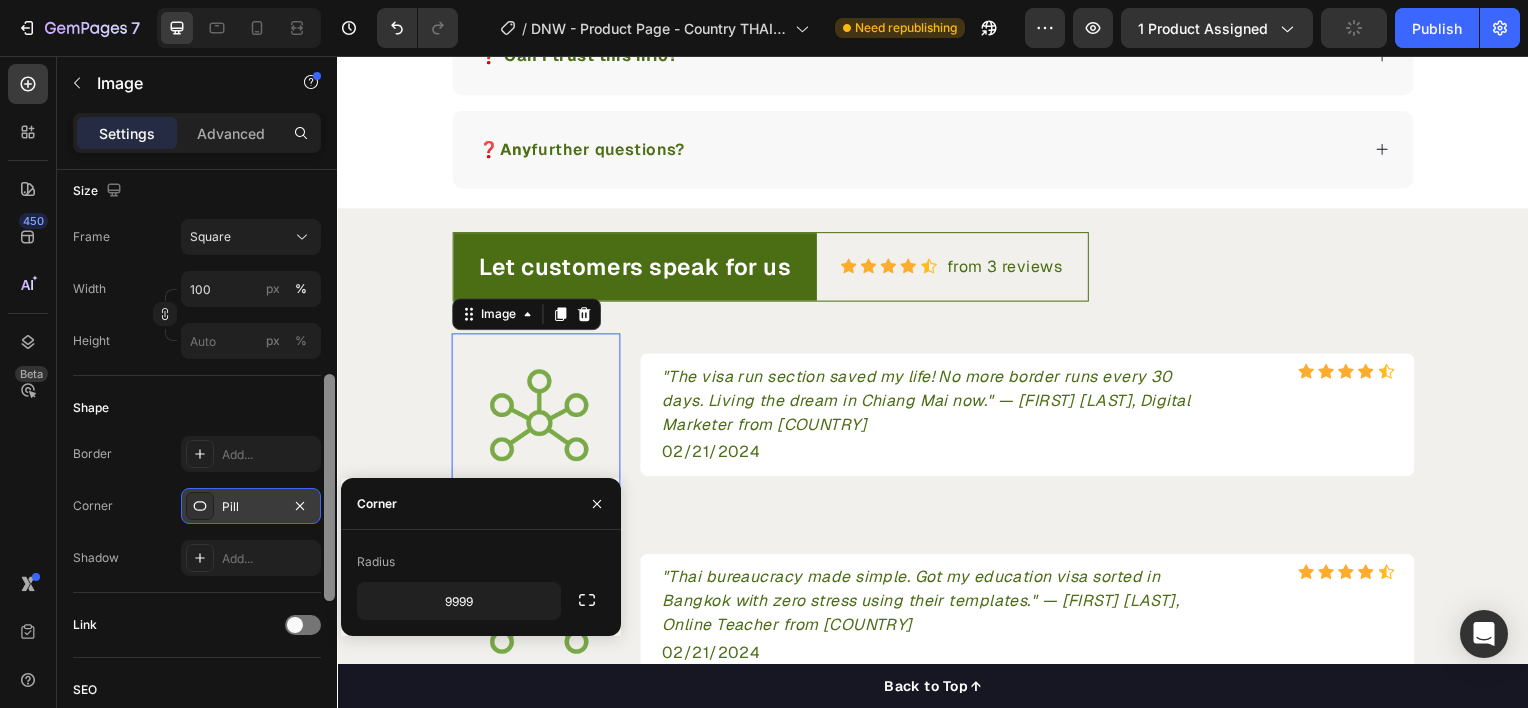 drag, startPoint x: 325, startPoint y: 441, endPoint x: 334, endPoint y: 505, distance: 64.629715 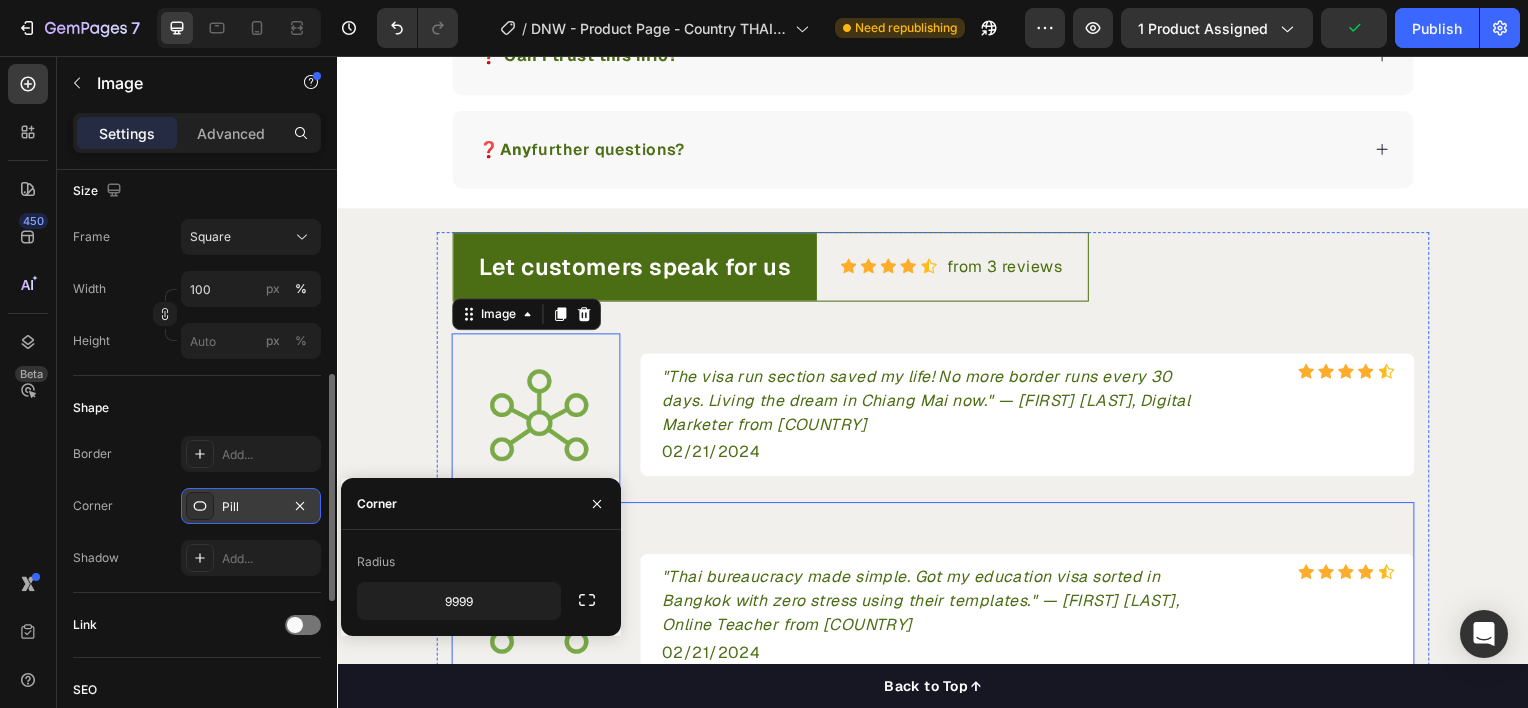 click on "Image "Thai bureaucracy made simple. Got my education visa sorted in Bangkok with zero stress using their templates." — Lisa R., Online Teacher from Canada Text block Icon Icon Icon Icon
Icon Icon List Hoz Row 02/21/2024 Text block Row Row" at bounding box center [937, 606] 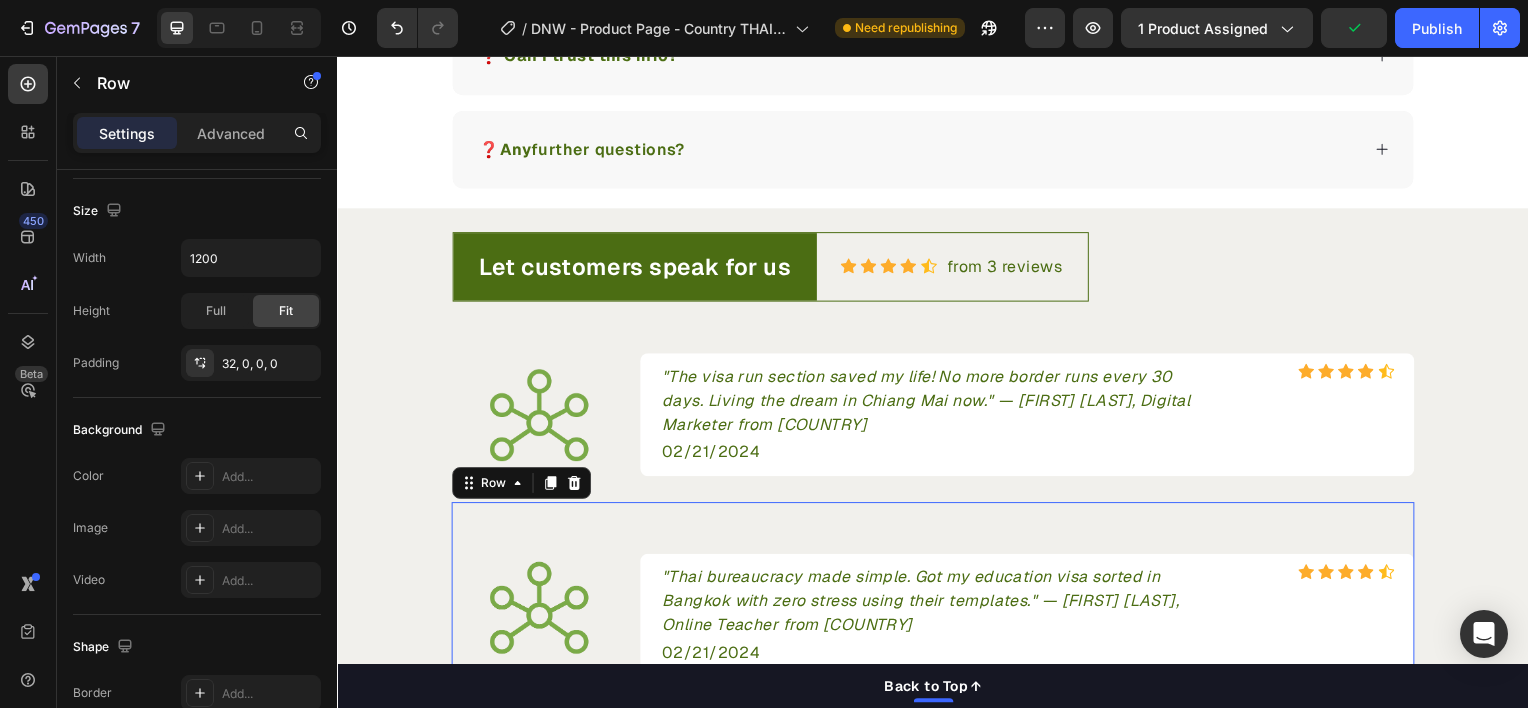 scroll, scrollTop: 0, scrollLeft: 0, axis: both 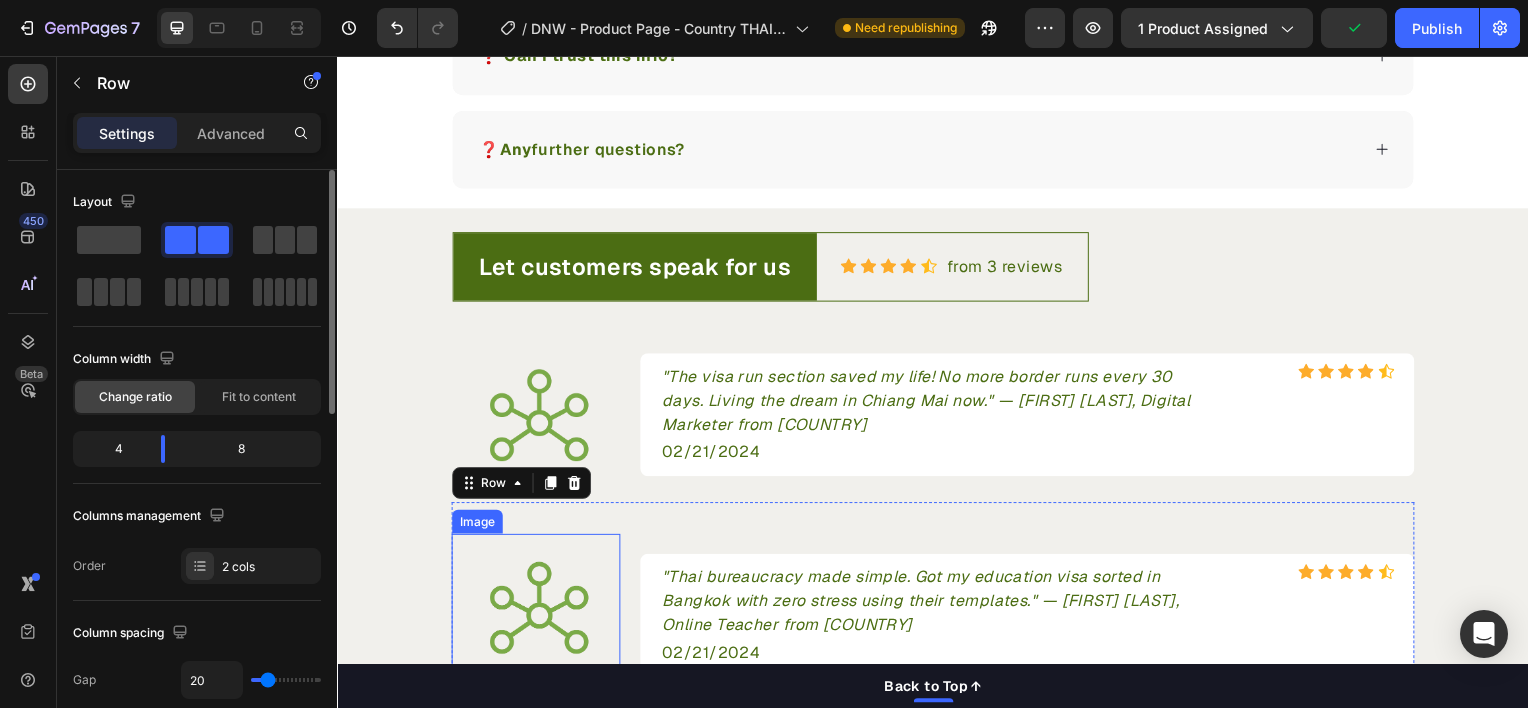 click at bounding box center (537, 613) 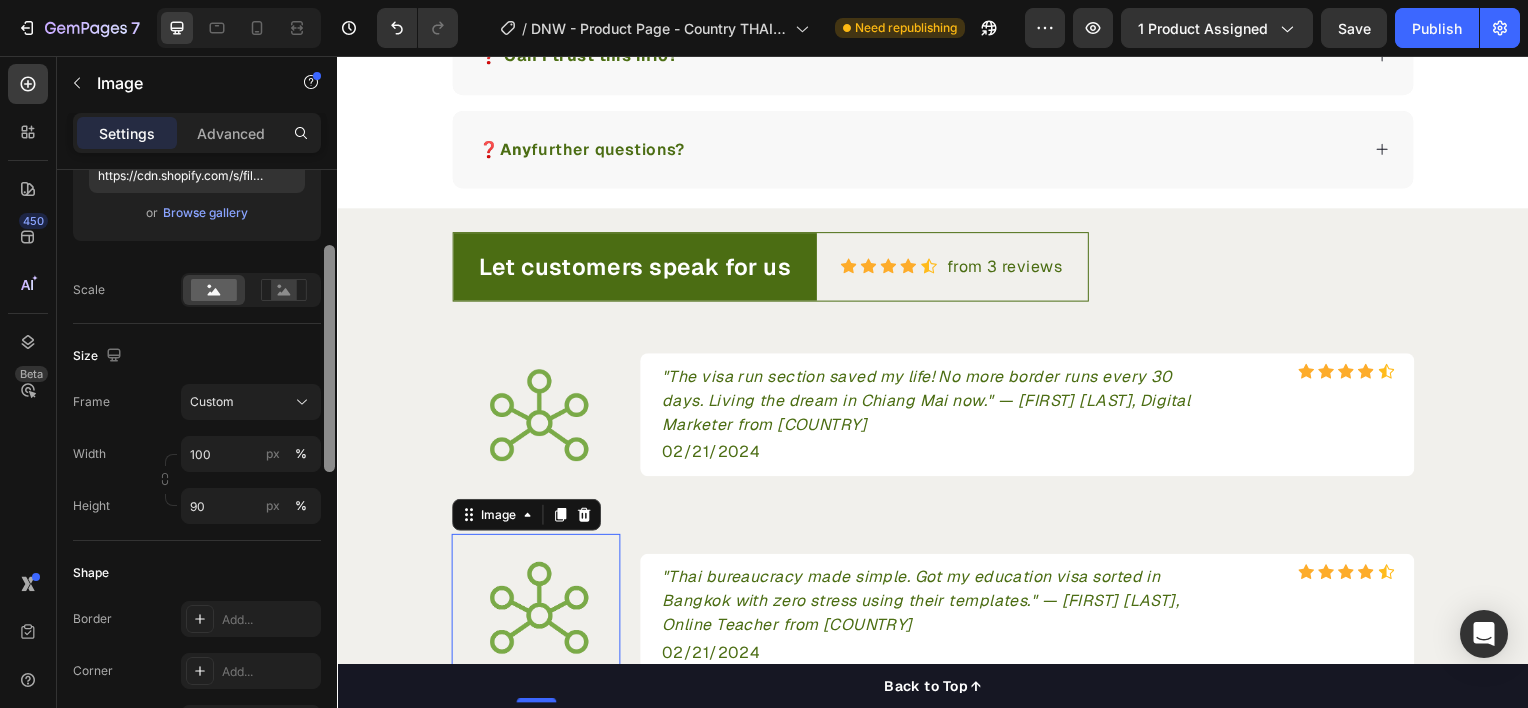 scroll, scrollTop: 395, scrollLeft: 0, axis: vertical 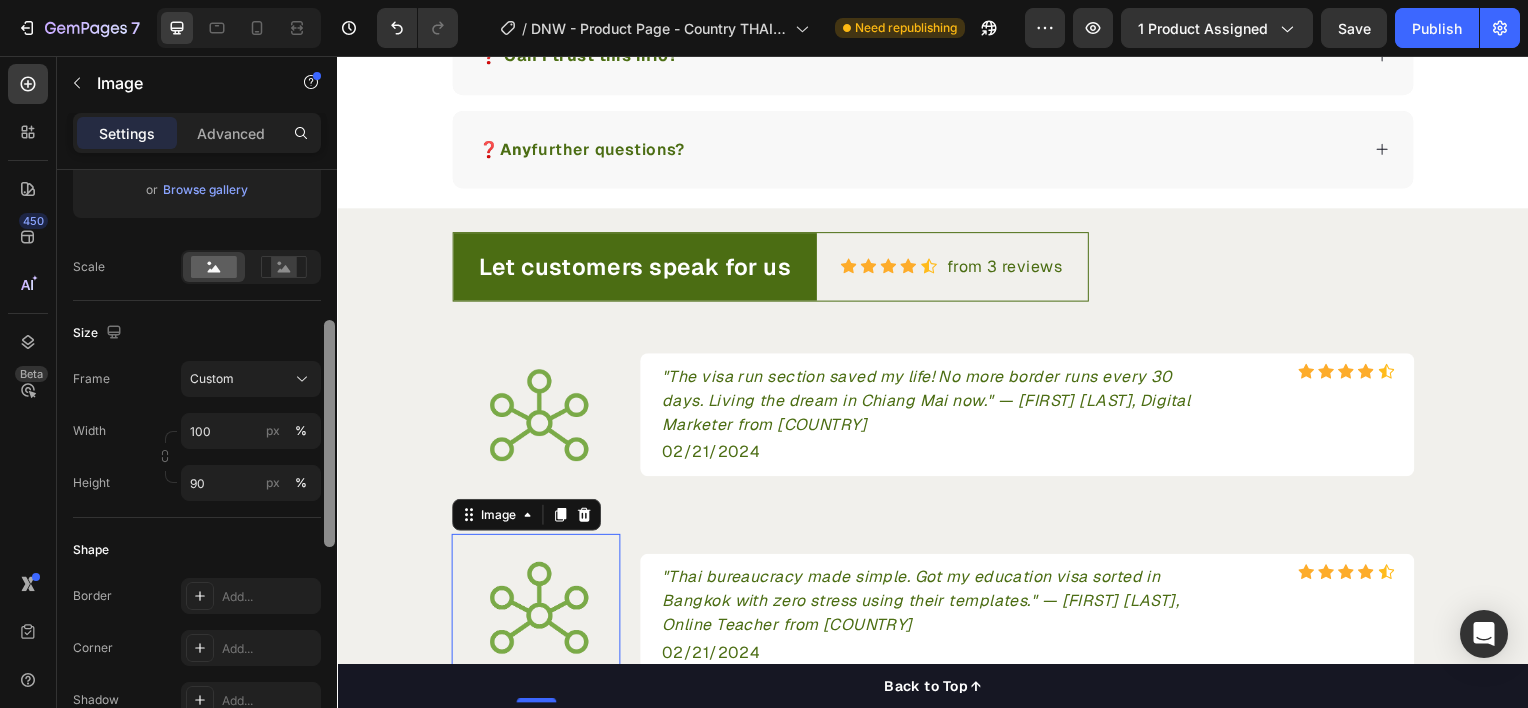 drag, startPoint x: 329, startPoint y: 376, endPoint x: 333, endPoint y: 527, distance: 151.05296 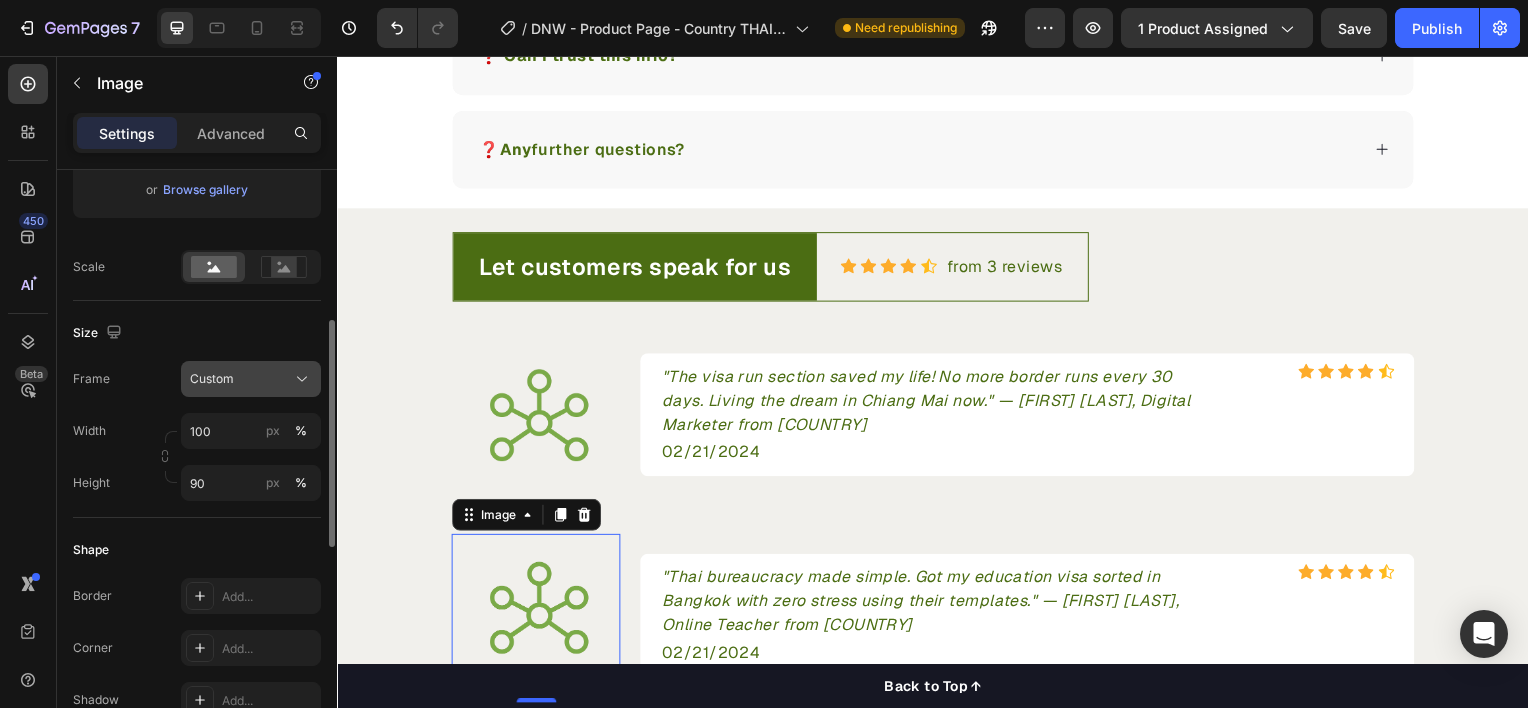 click on "Custom" 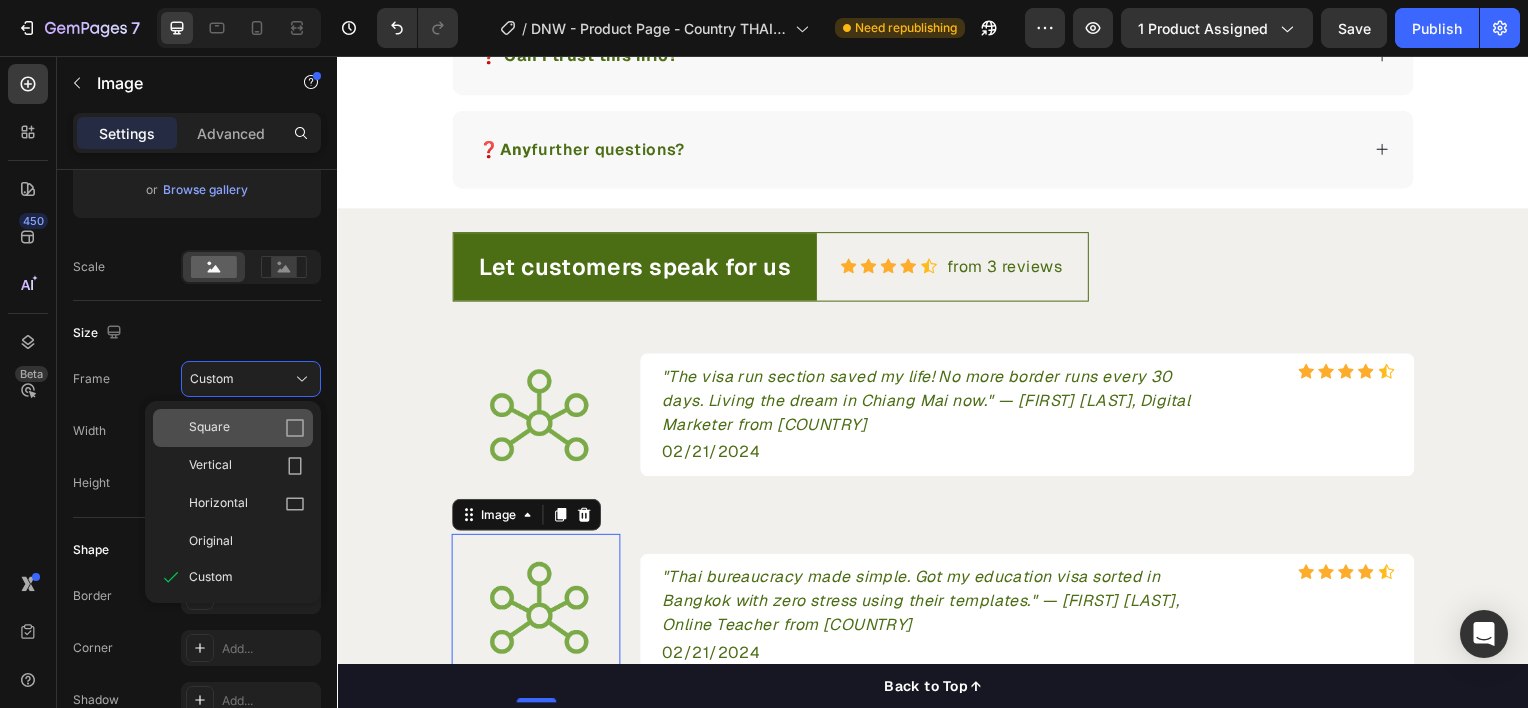 click on "Square" at bounding box center [247, 428] 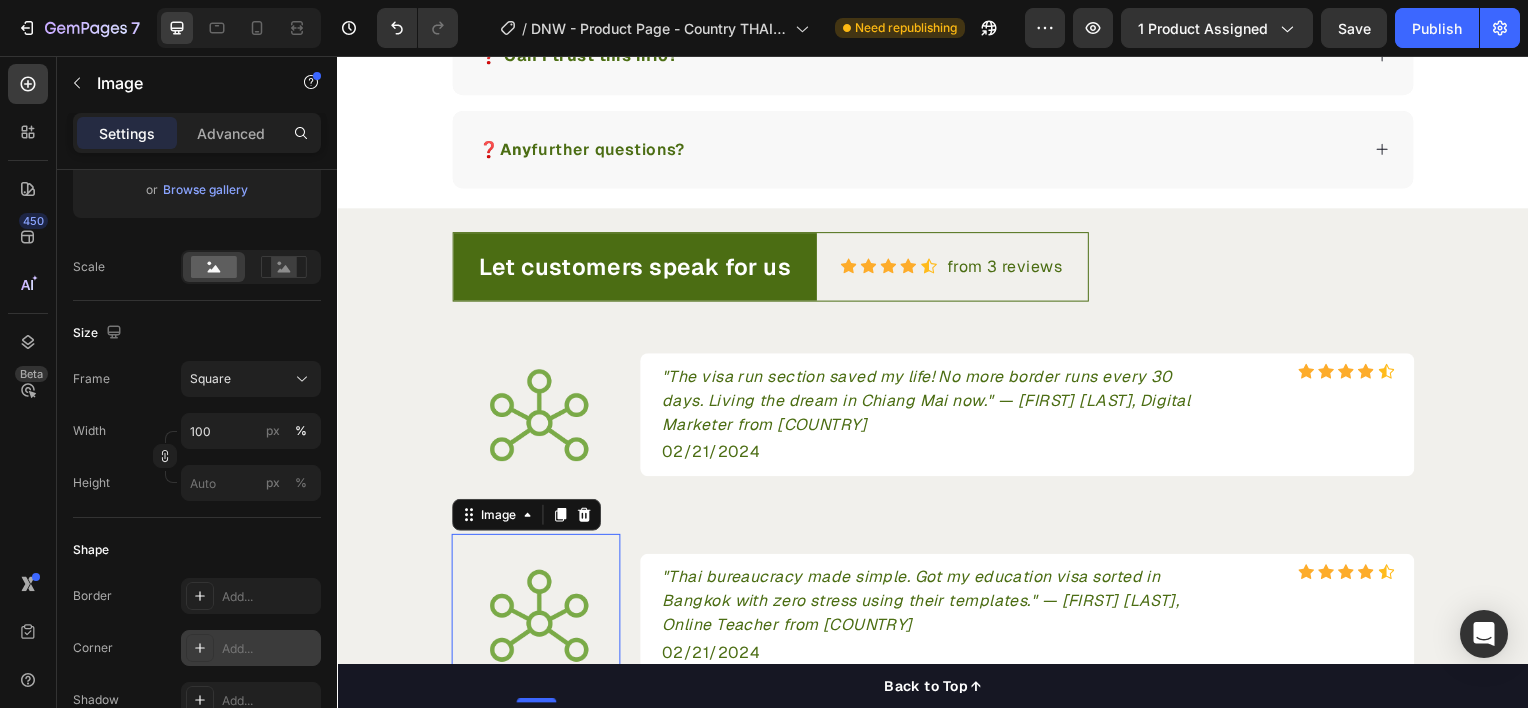 click on "Add..." at bounding box center [269, 649] 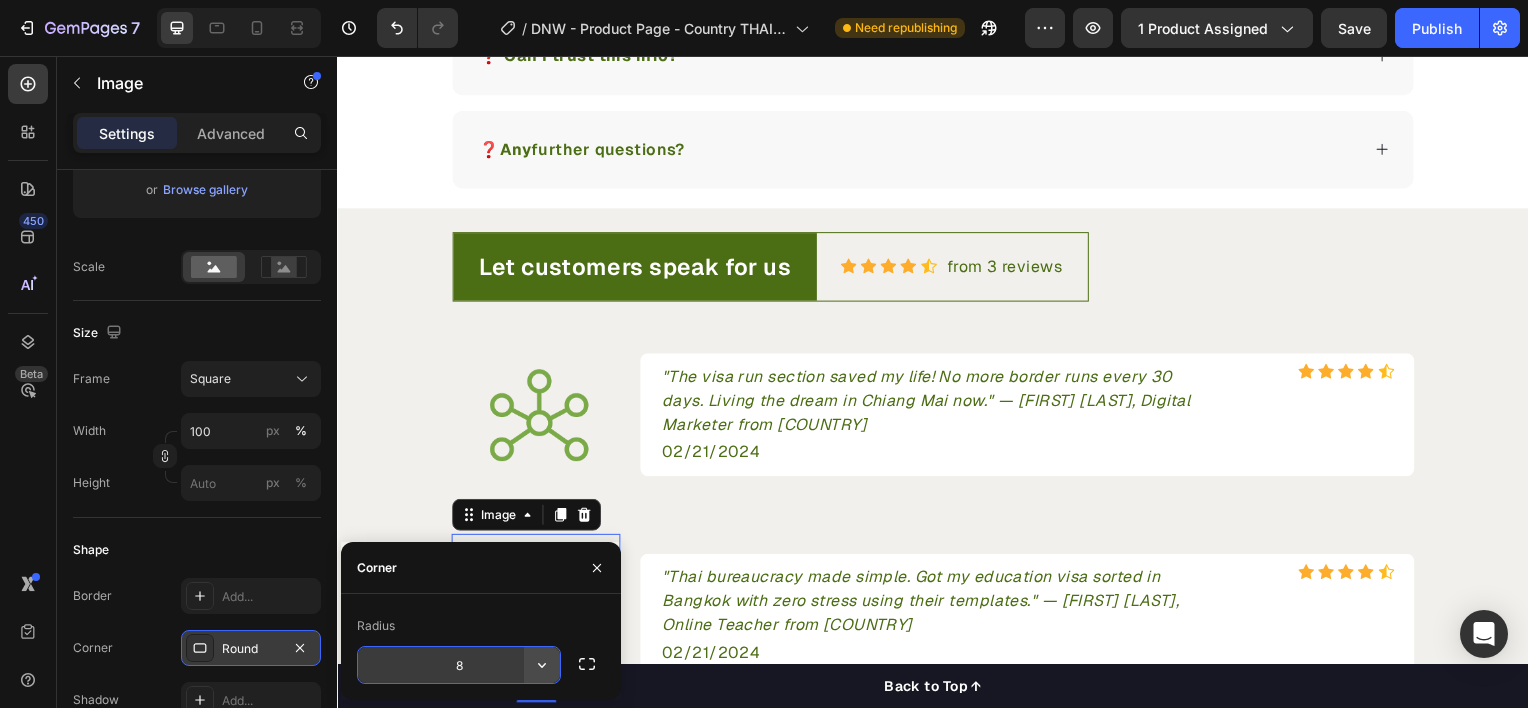 click 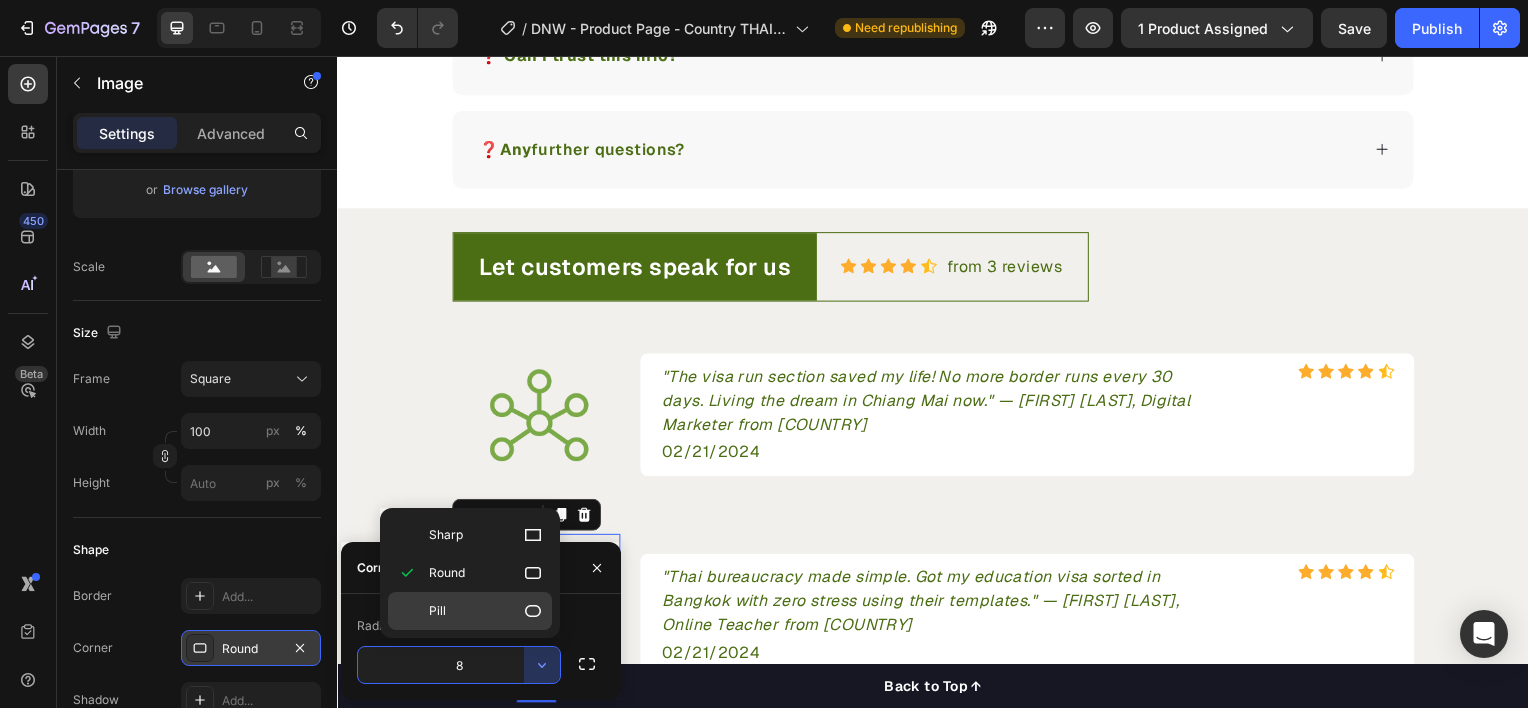 click on "Pill" at bounding box center (486, 611) 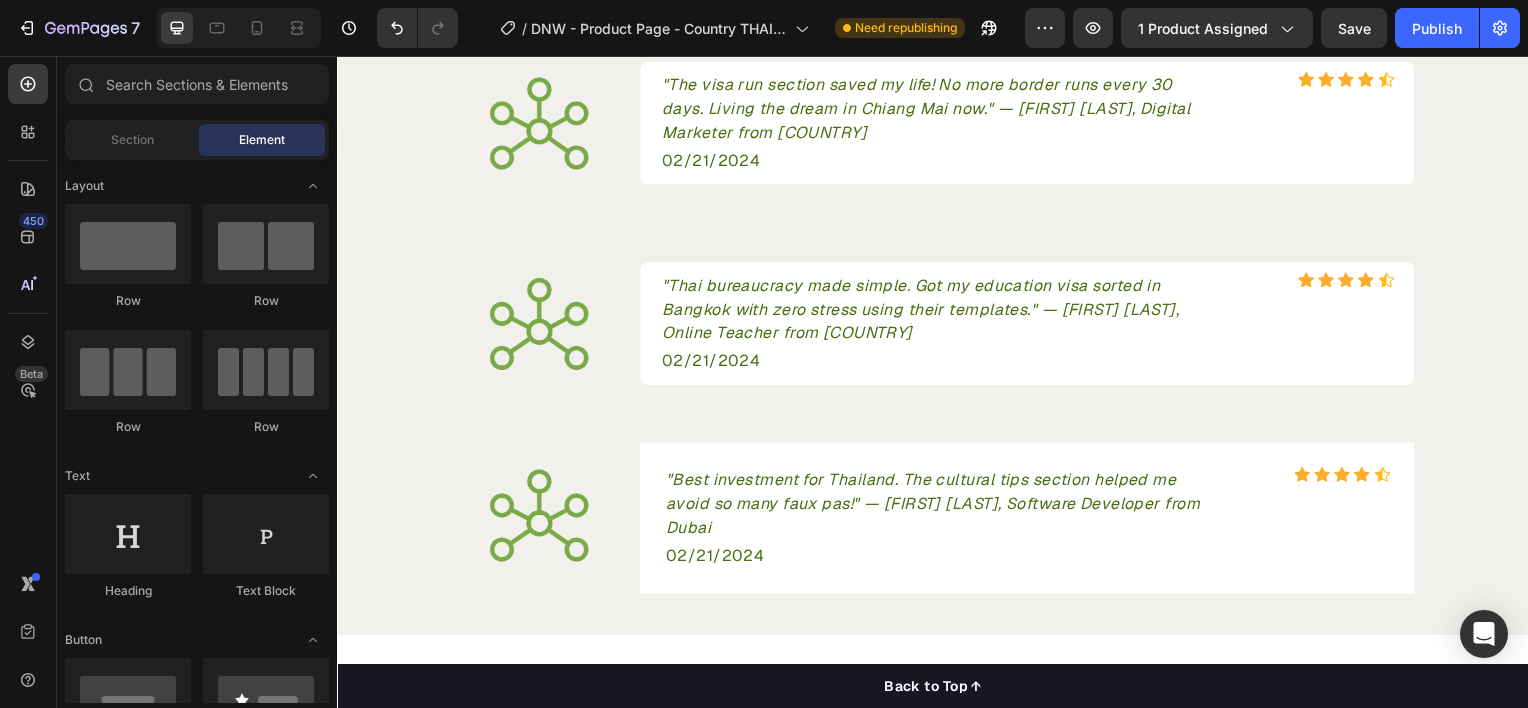 scroll, scrollTop: 3760, scrollLeft: 0, axis: vertical 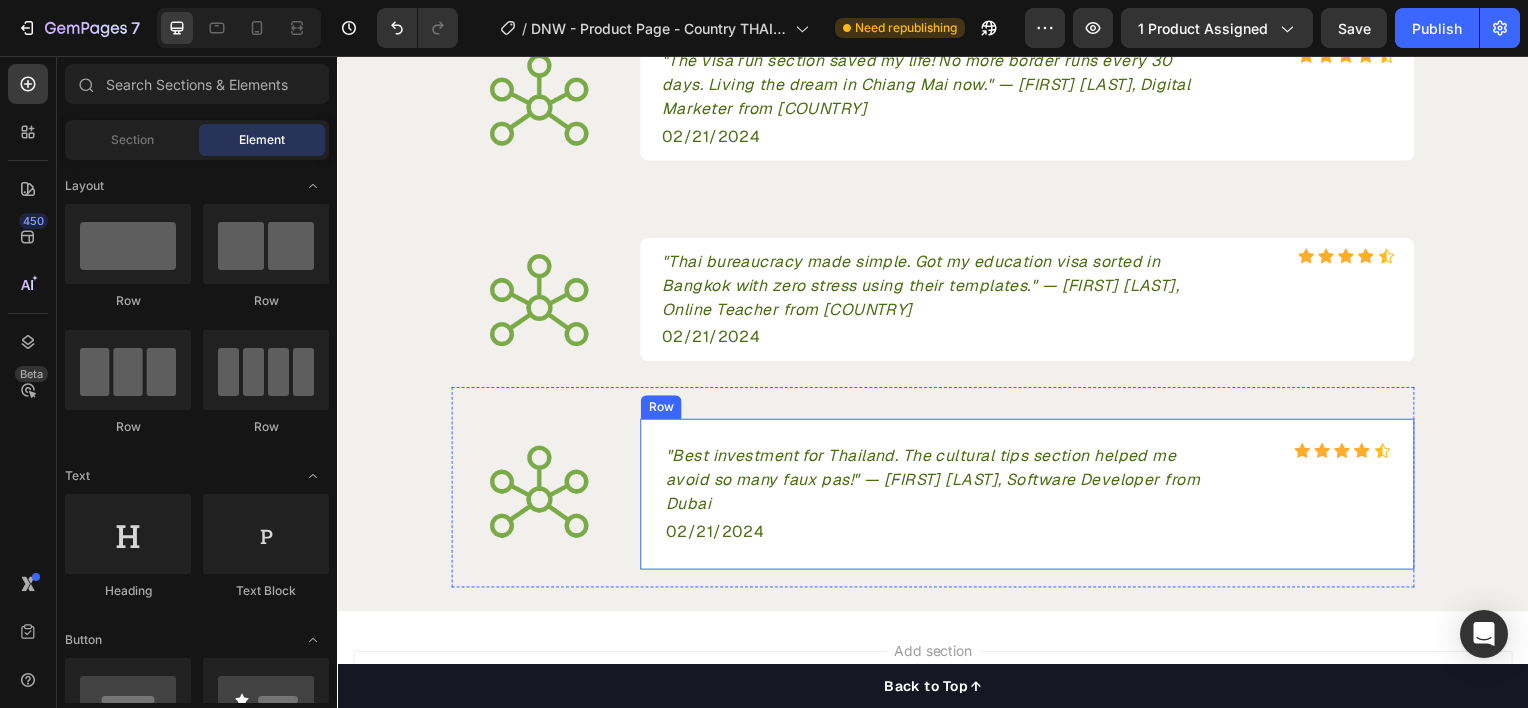 click on ""Best investment for Thailand. The cultural tips section helped me avoid so many faux pas!" — Ahmed K., Software Developer from Dubai Text block Icon Icon Icon Icon
Icon Icon List Hoz Row 02/21/2024 Text block Row" at bounding box center [1032, 497] 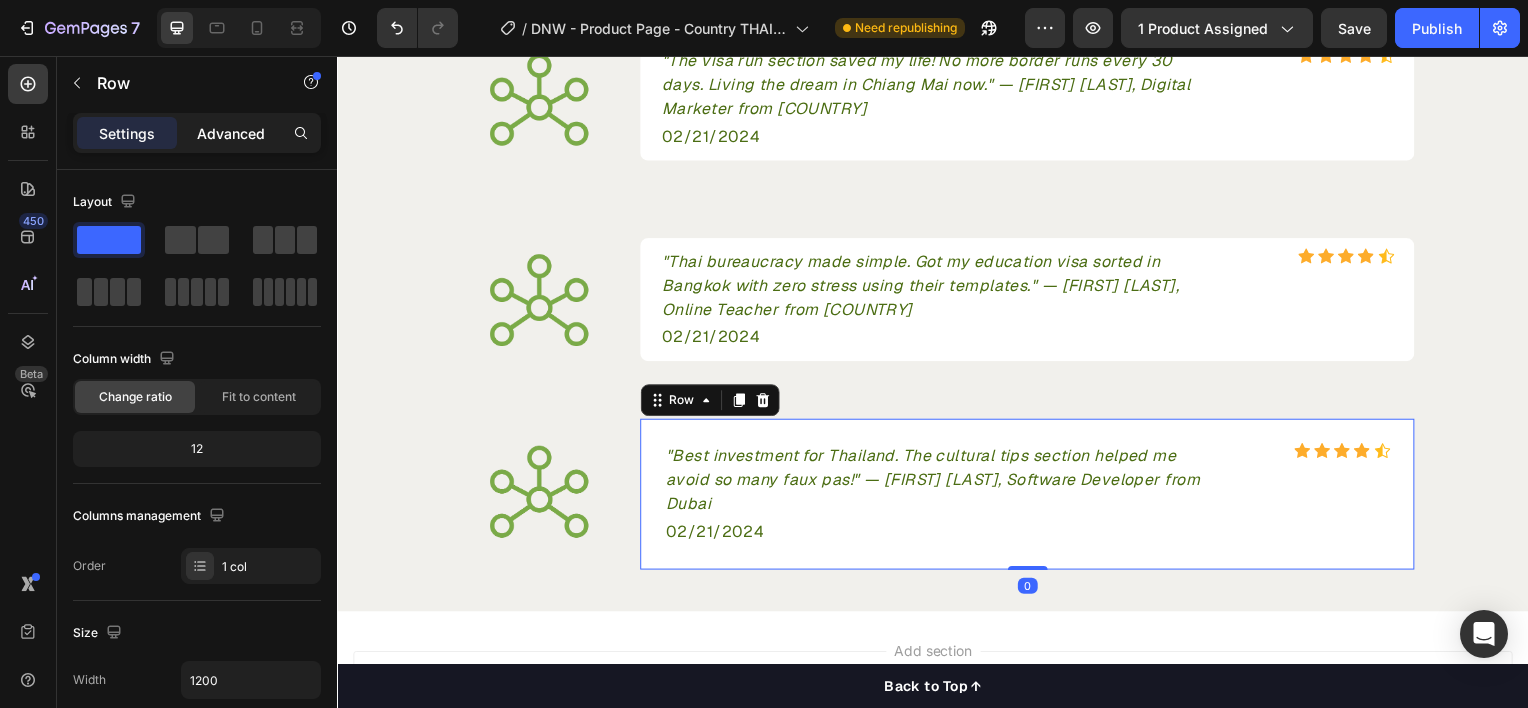 click on "Advanced" 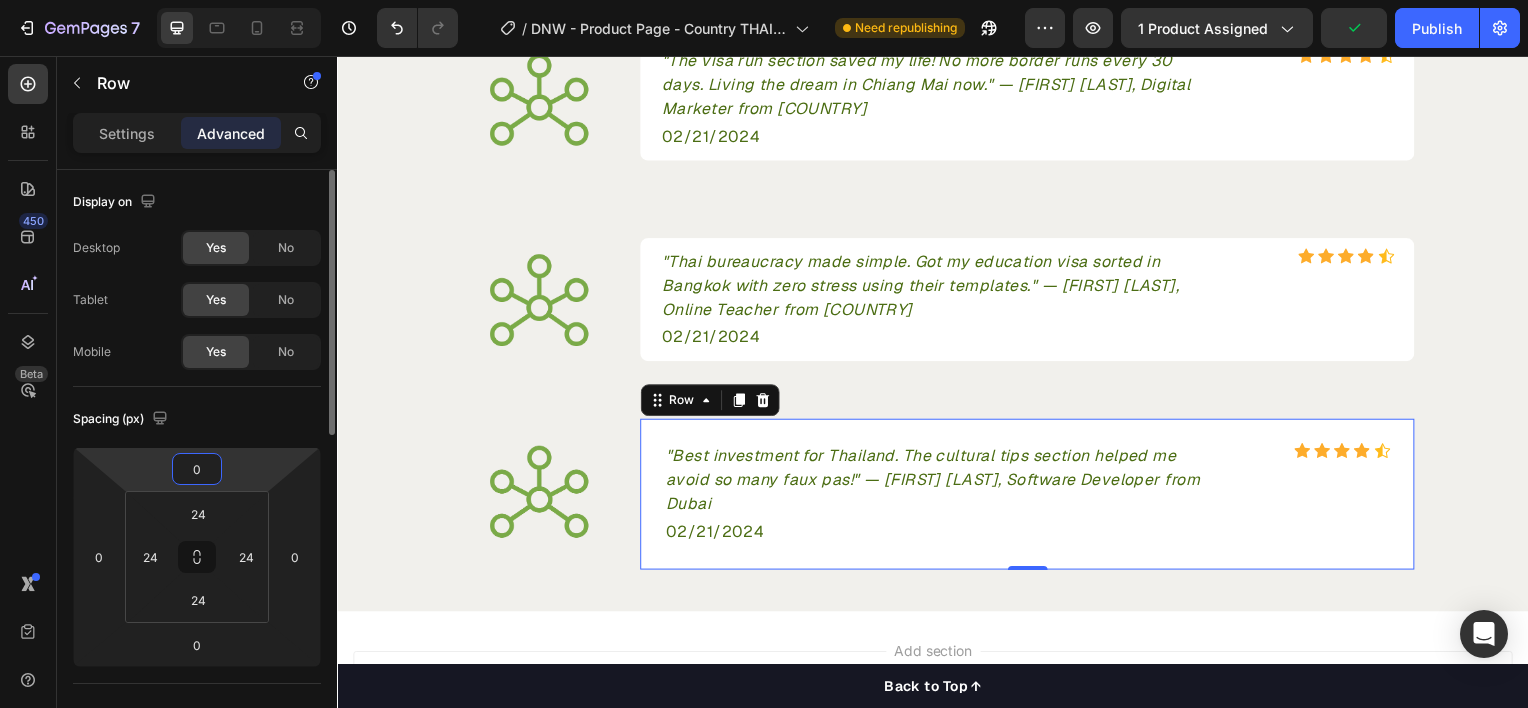 click on "0" at bounding box center (197, 469) 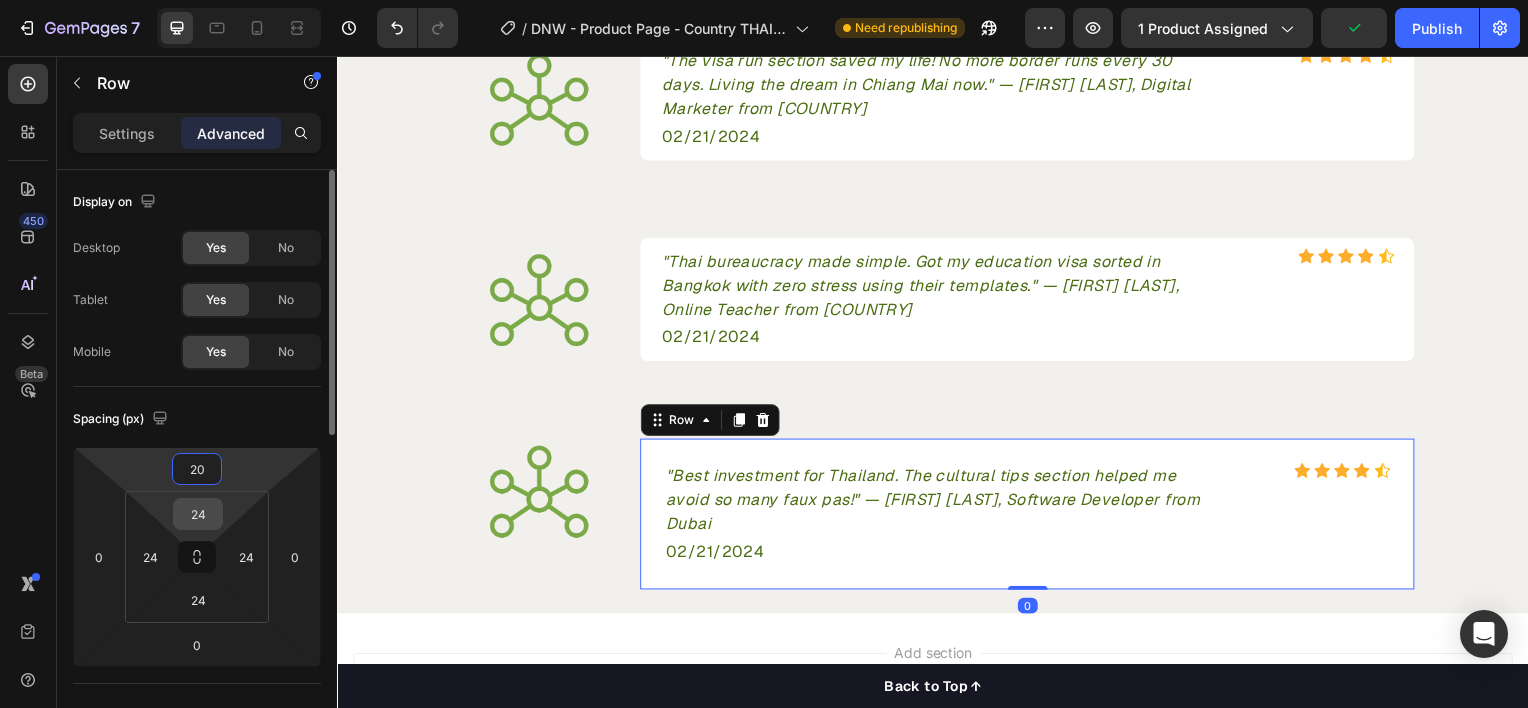 type on "20" 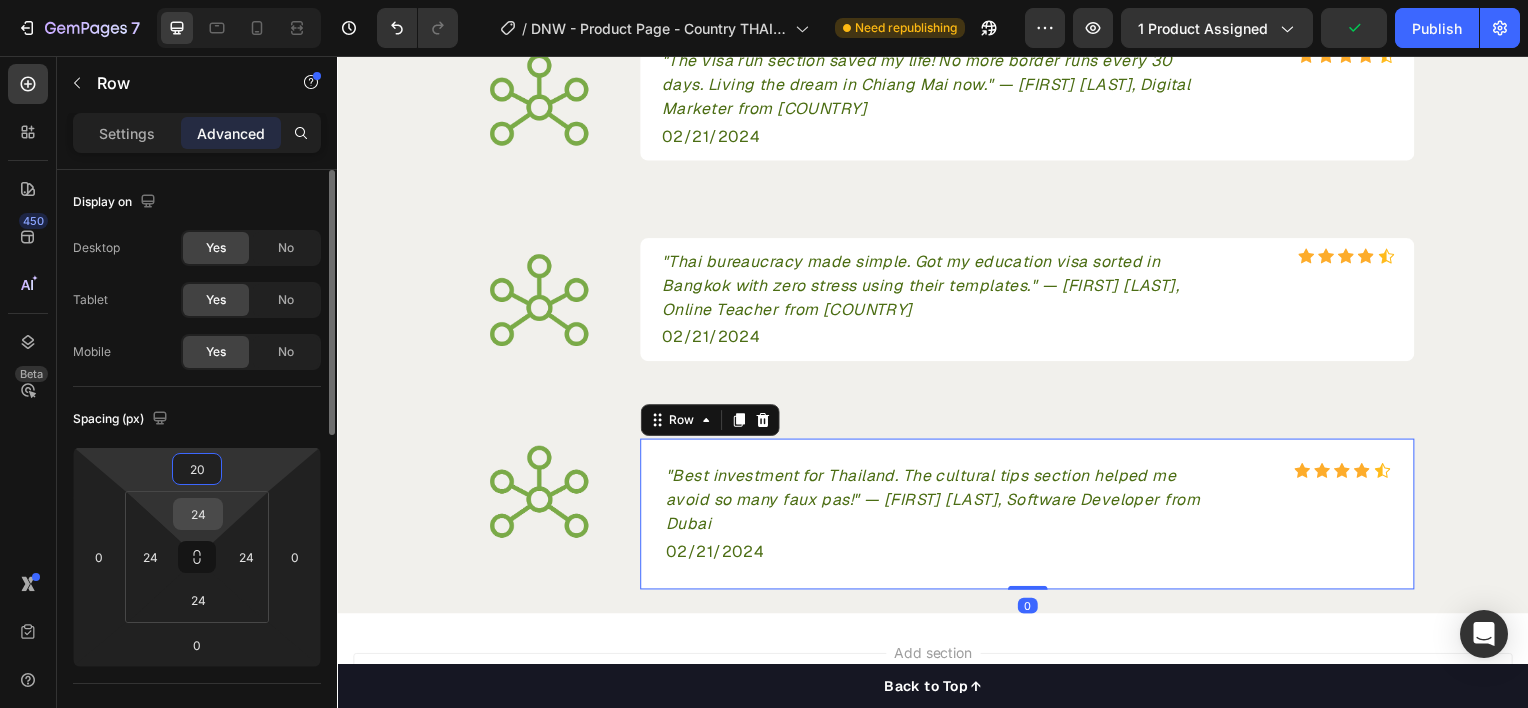 click on "24" at bounding box center (198, 514) 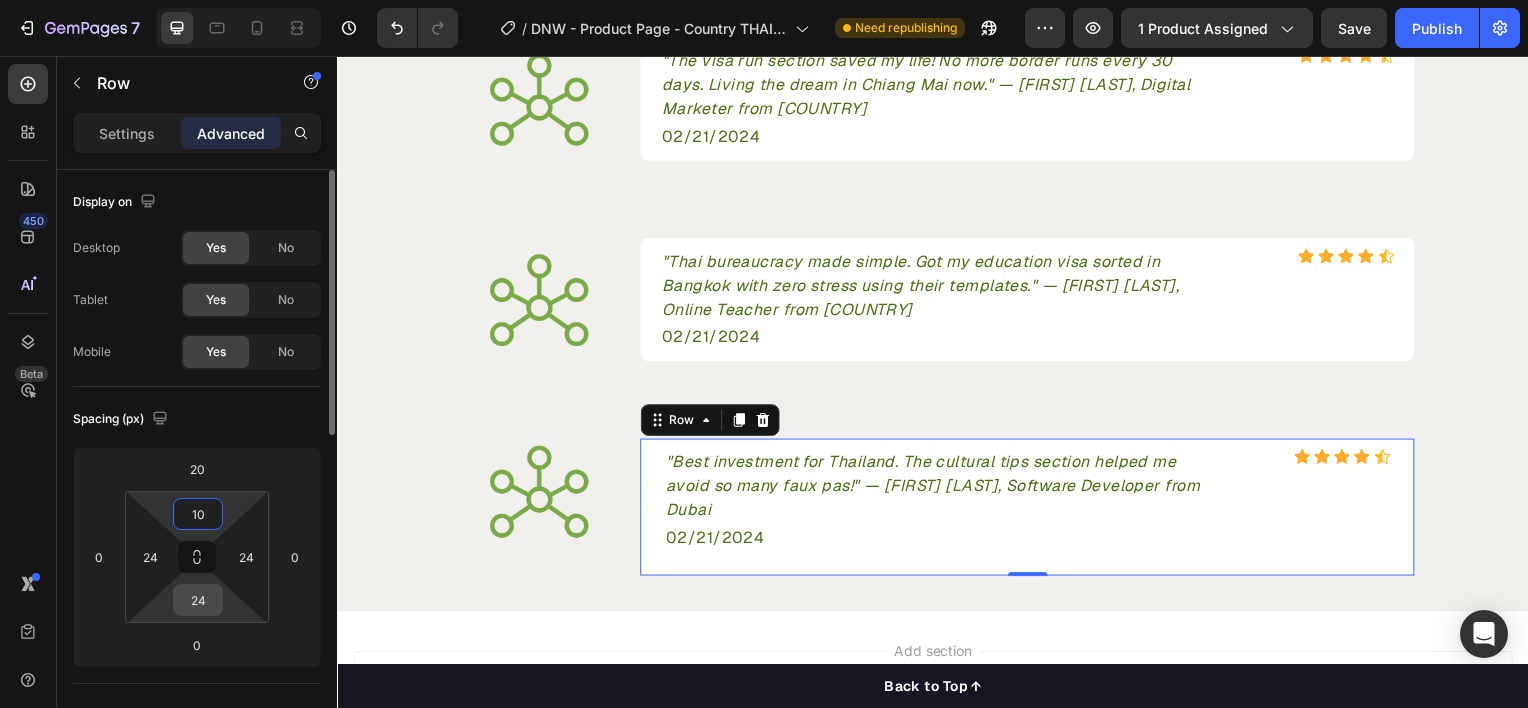 type on "10" 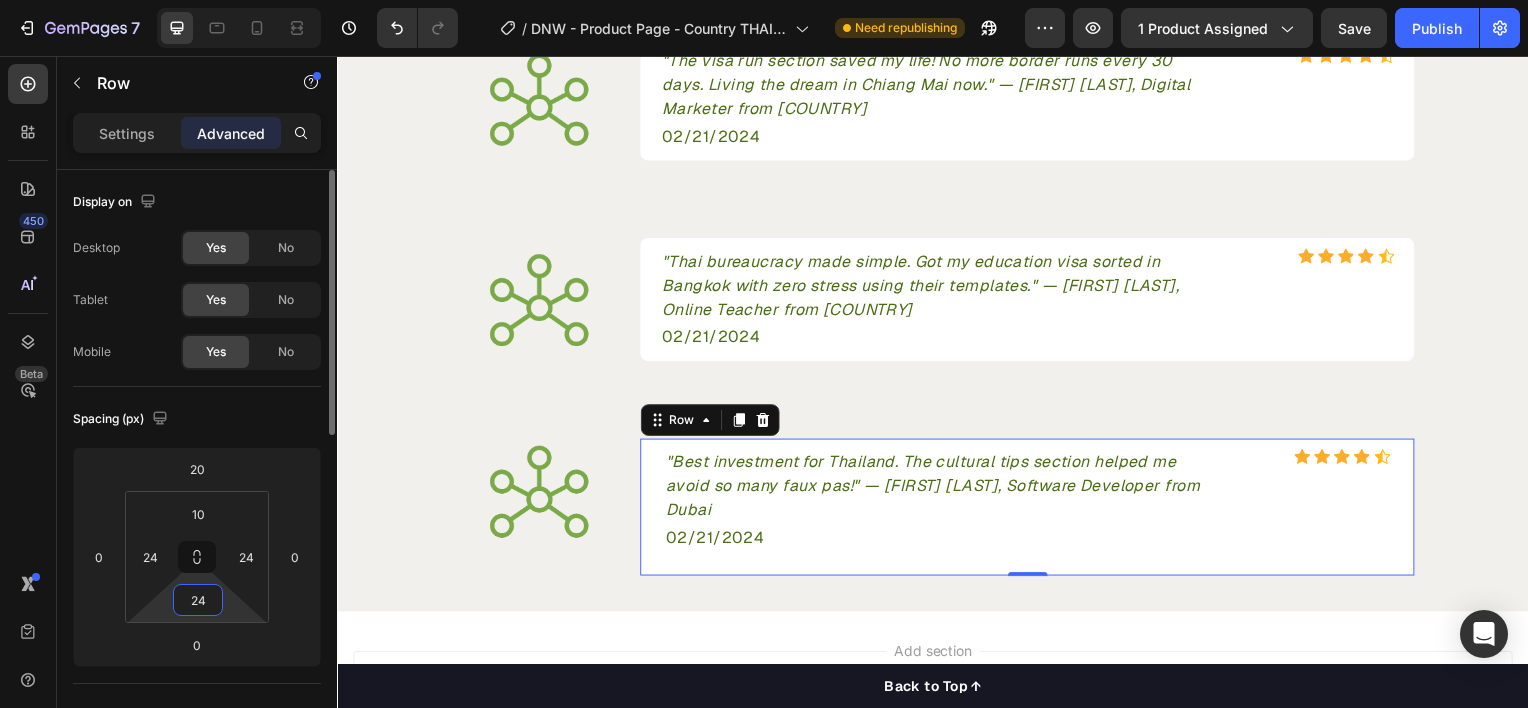 click on "24" at bounding box center [198, 600] 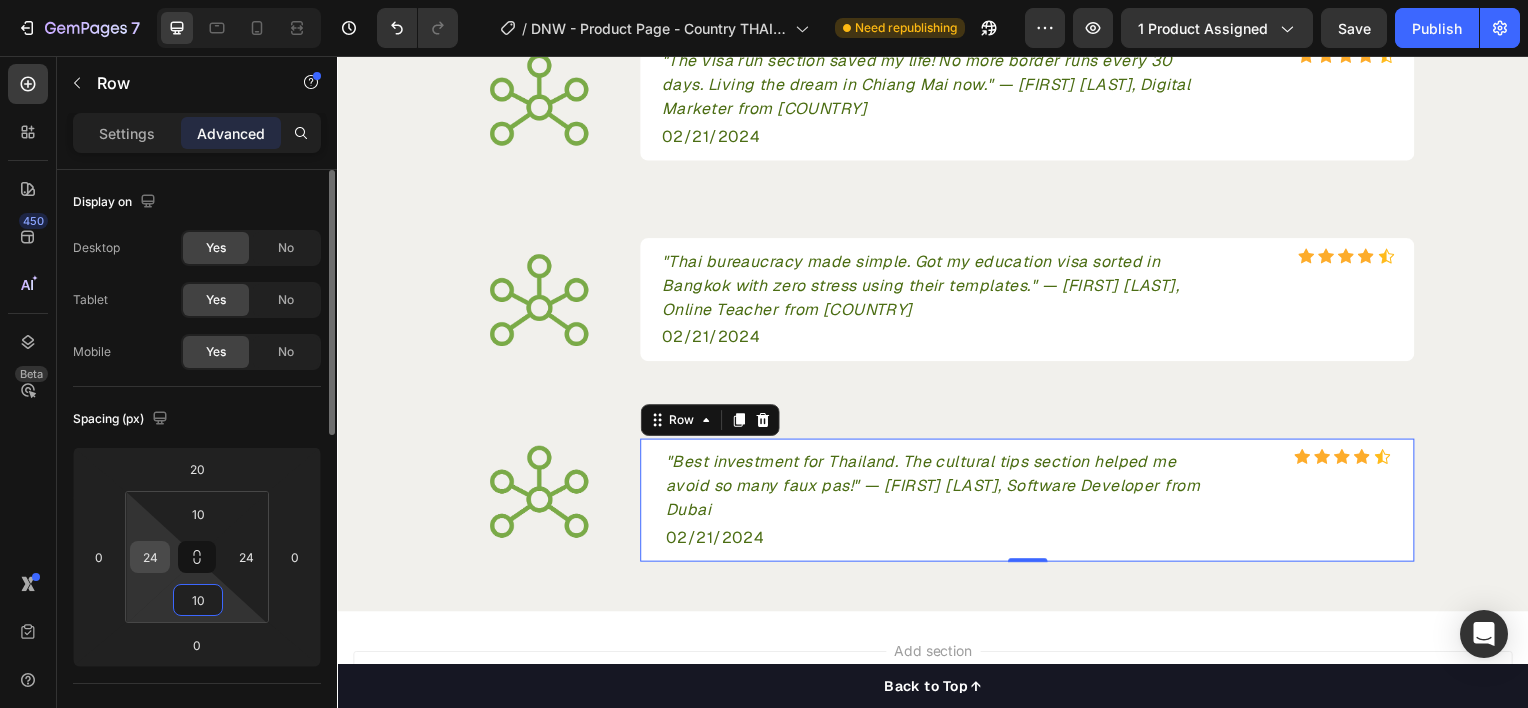 type on "10" 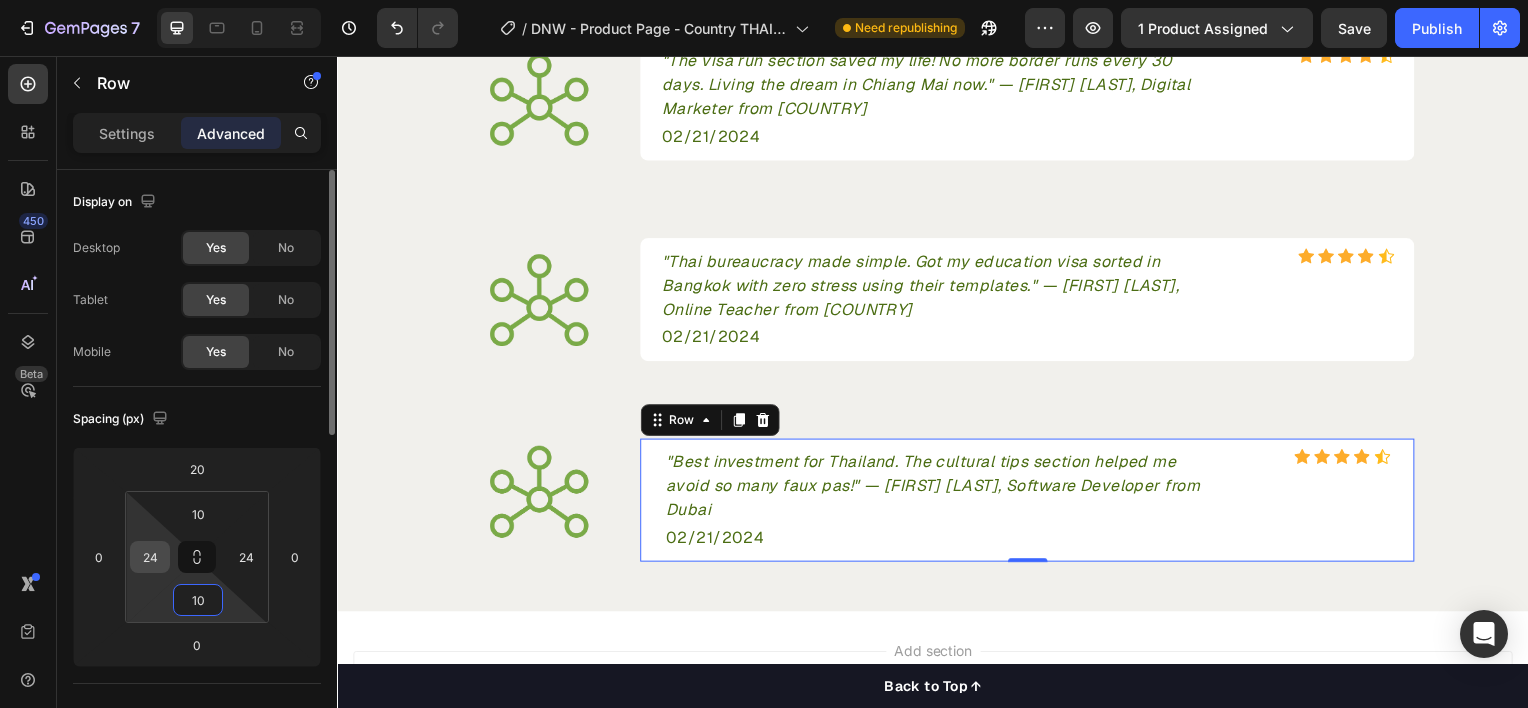 click on "24" at bounding box center [150, 557] 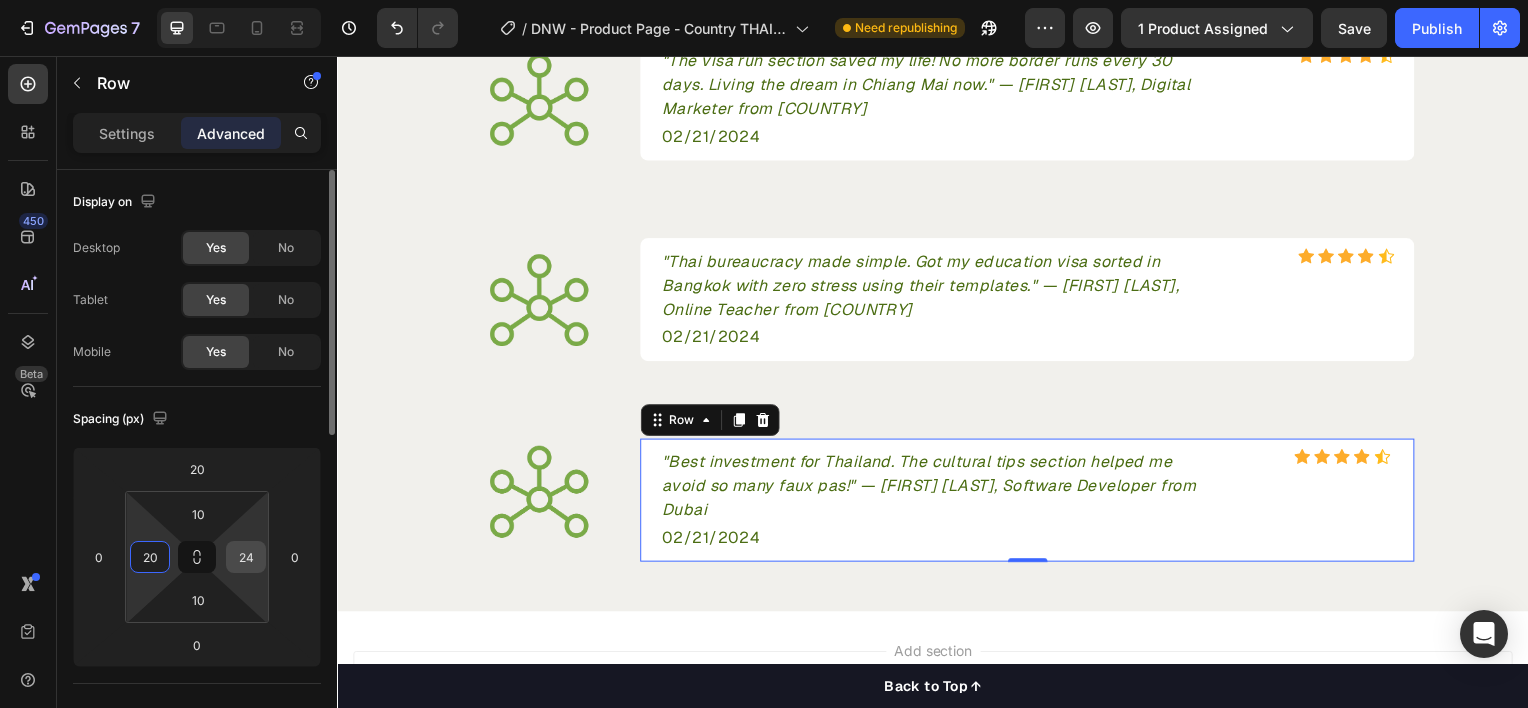 type on "20" 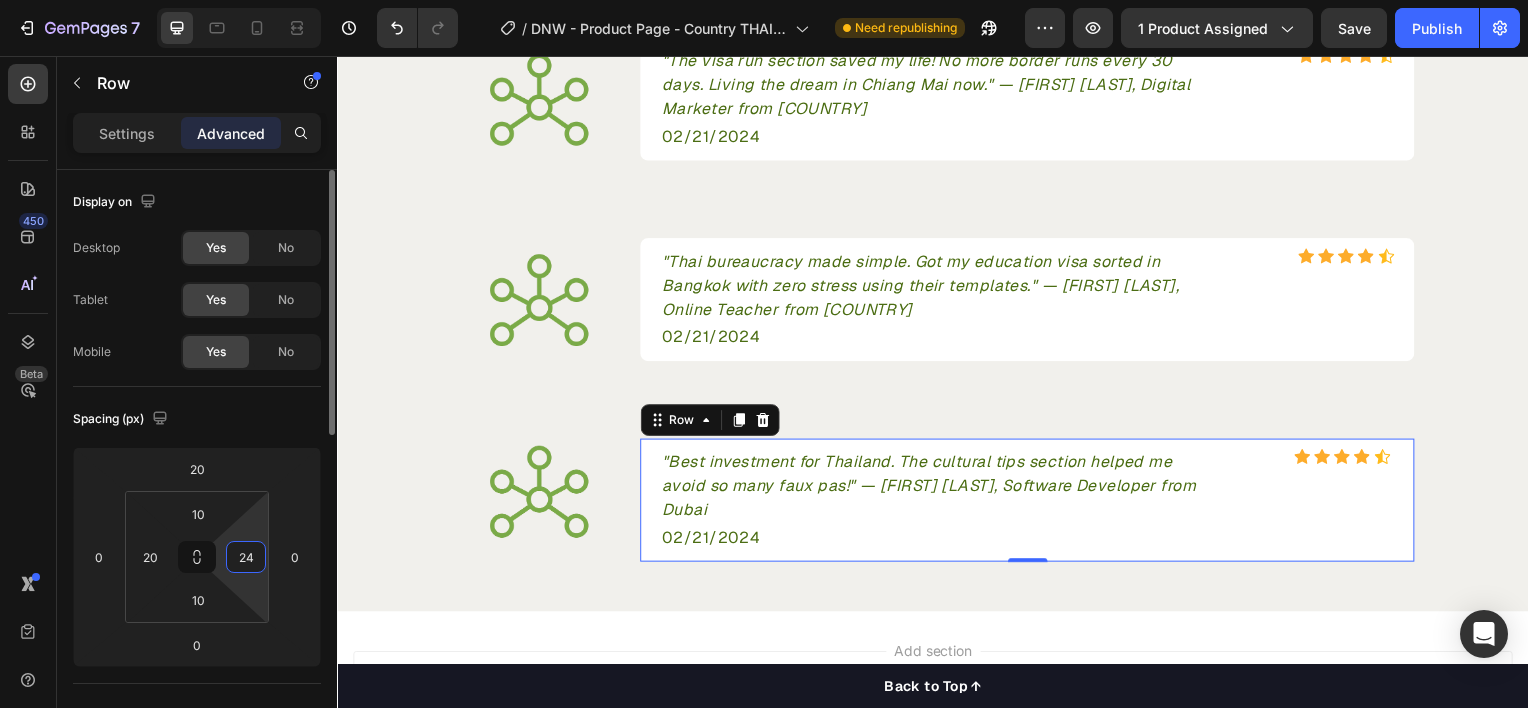 click on "24" at bounding box center (246, 557) 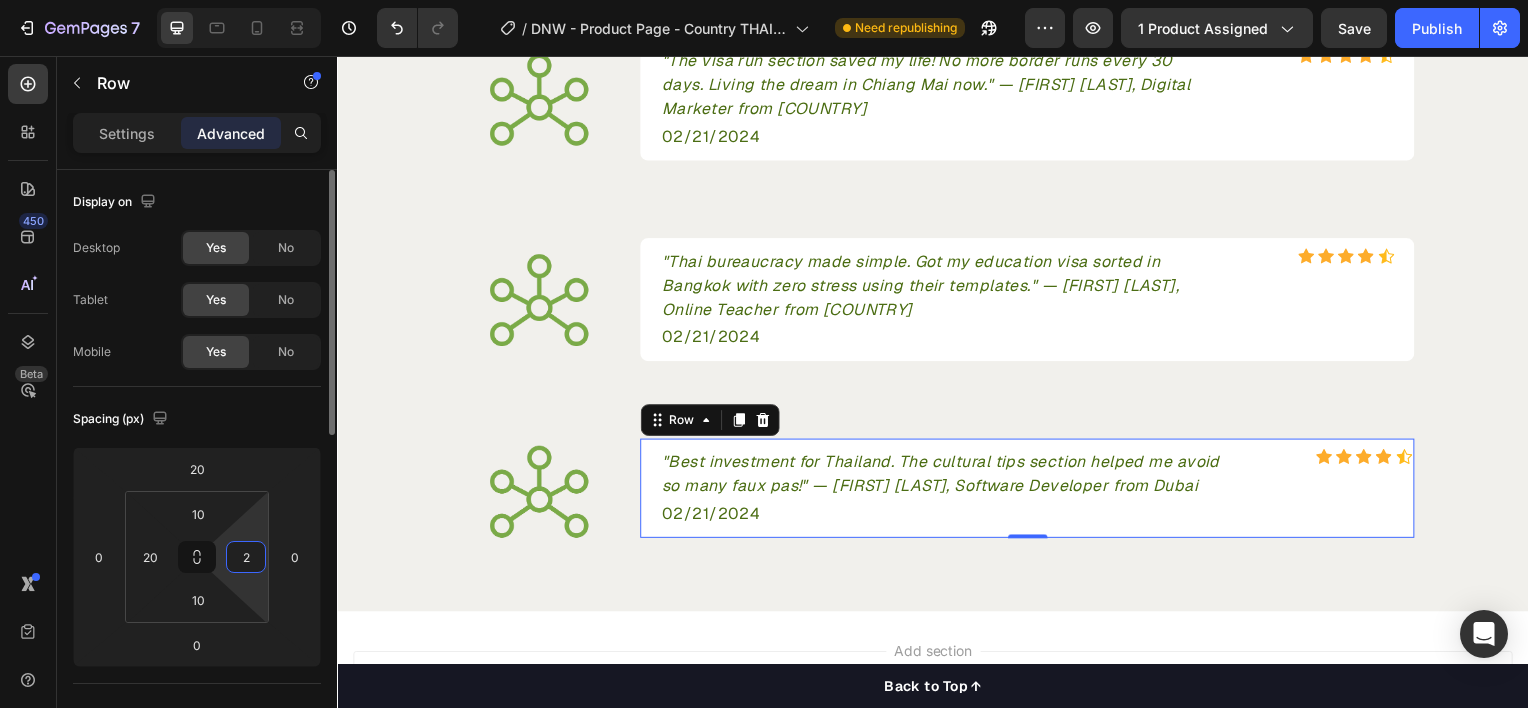 type on "20" 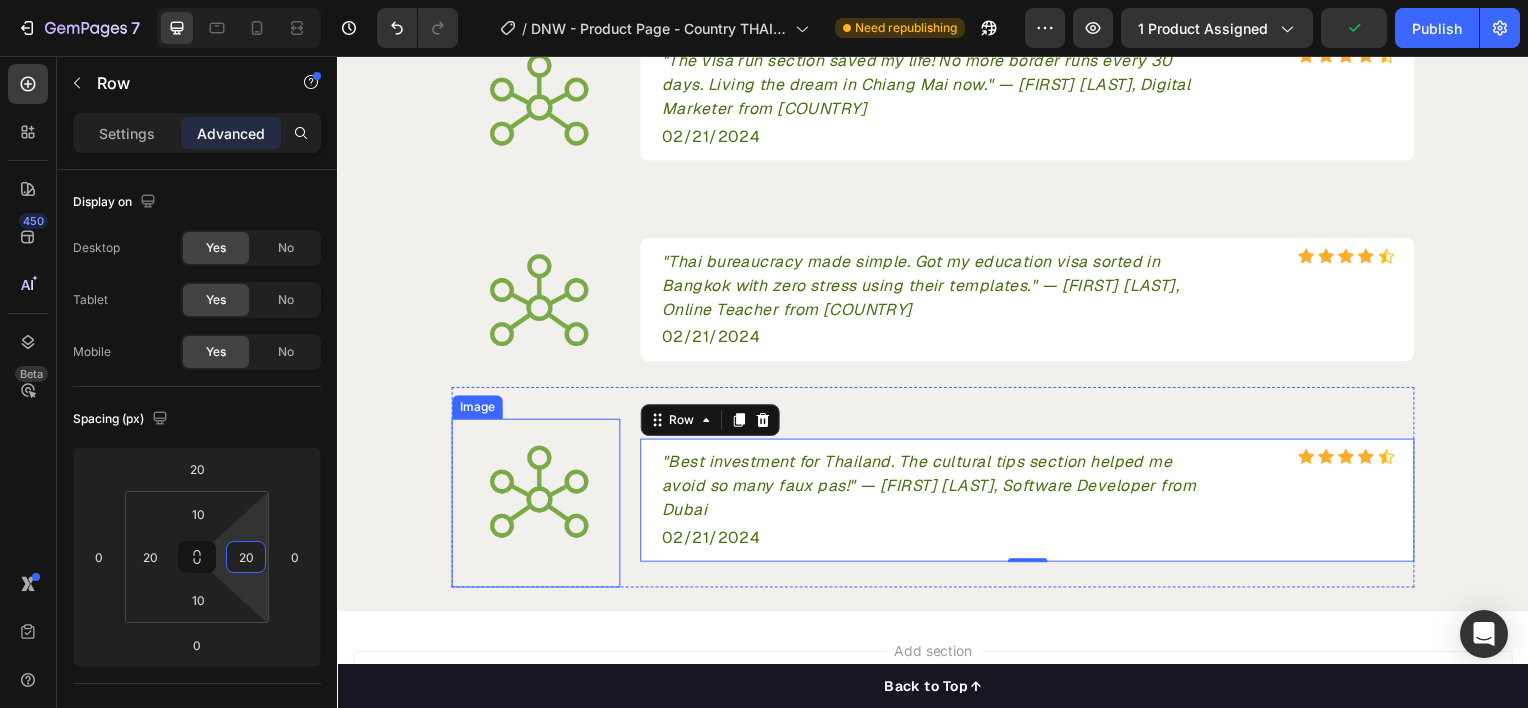 click at bounding box center (537, 497) 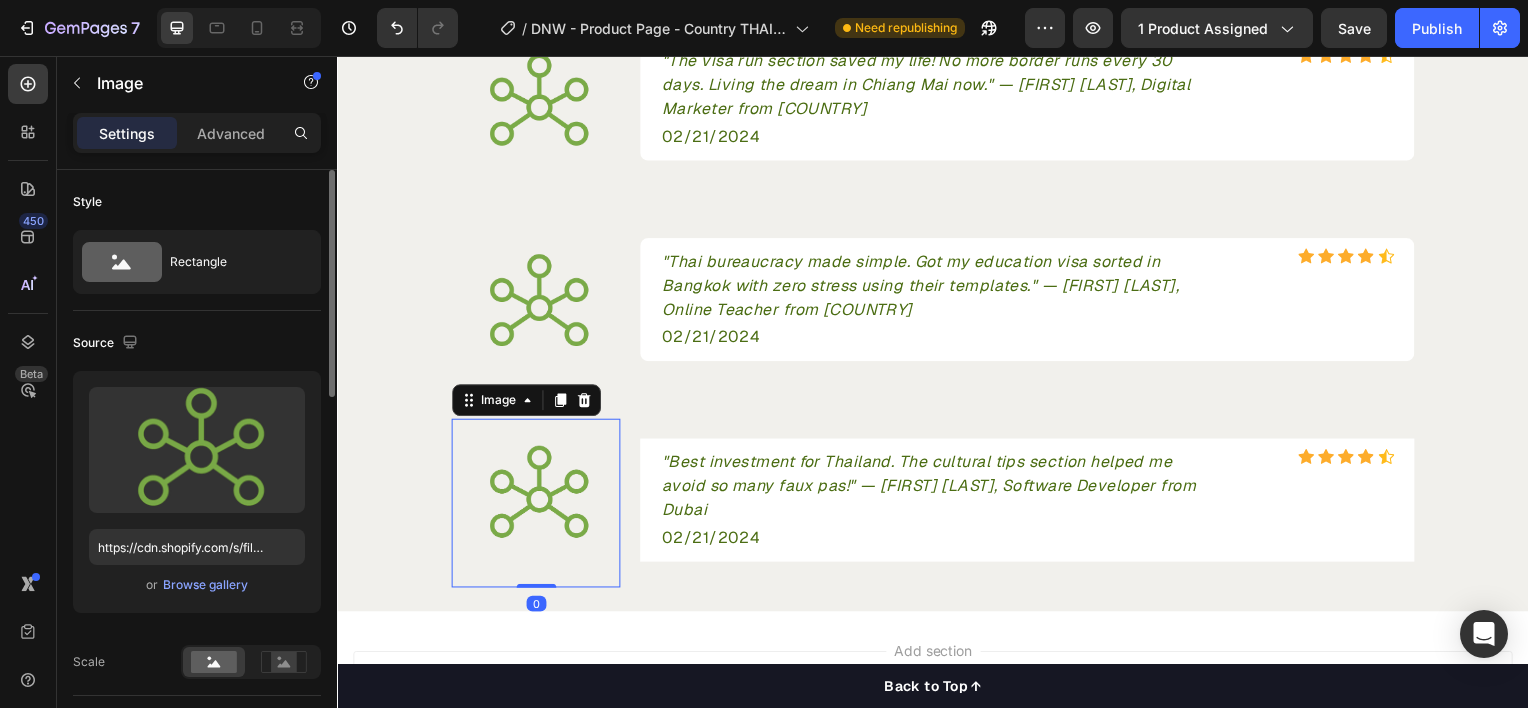 click on "Upload Image https://cdn.shopify.com/s/files/1/0943/5709/4665/files/gempages_577501195380196340-89edd7c0-d645-4133-9995-5148e6ca9701.png or  Browse gallery" at bounding box center (197, 492) 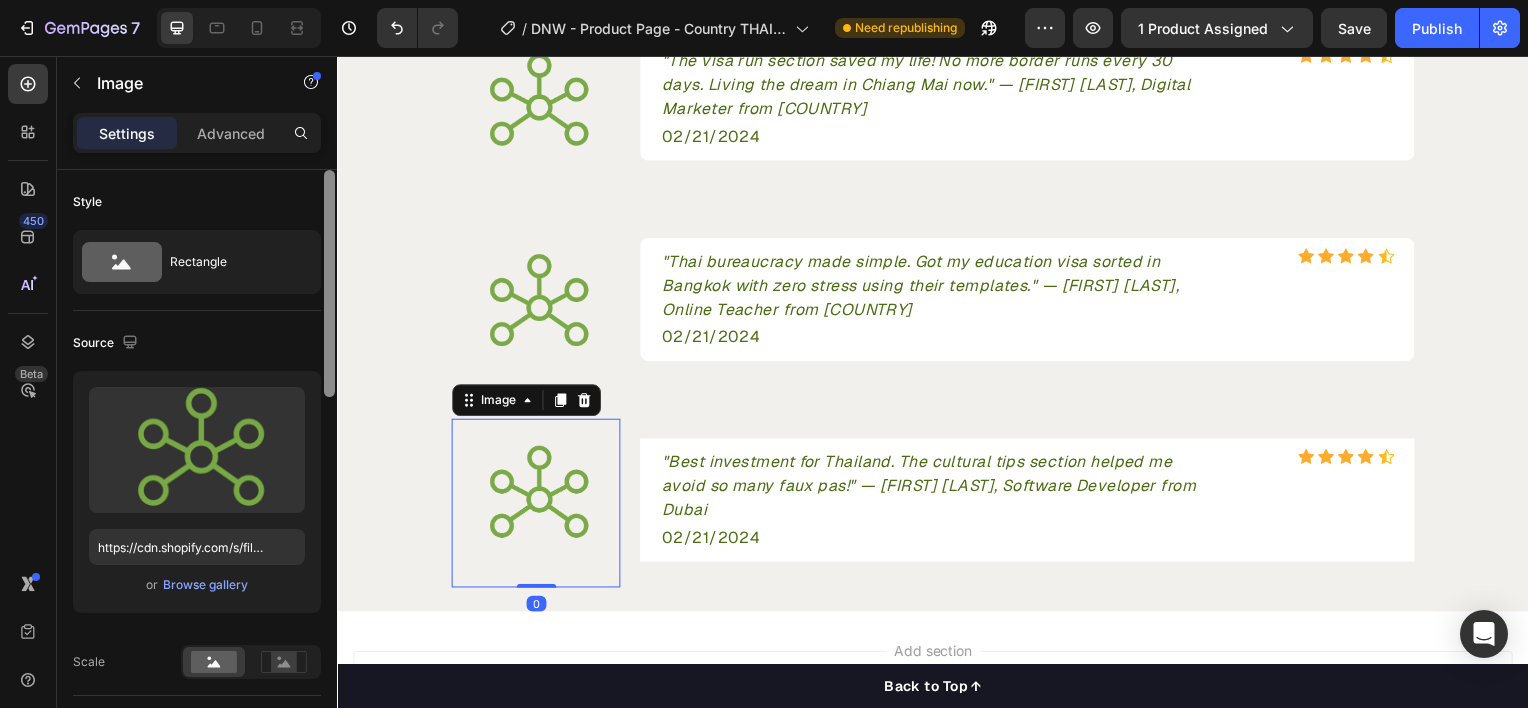 click at bounding box center [329, 467] 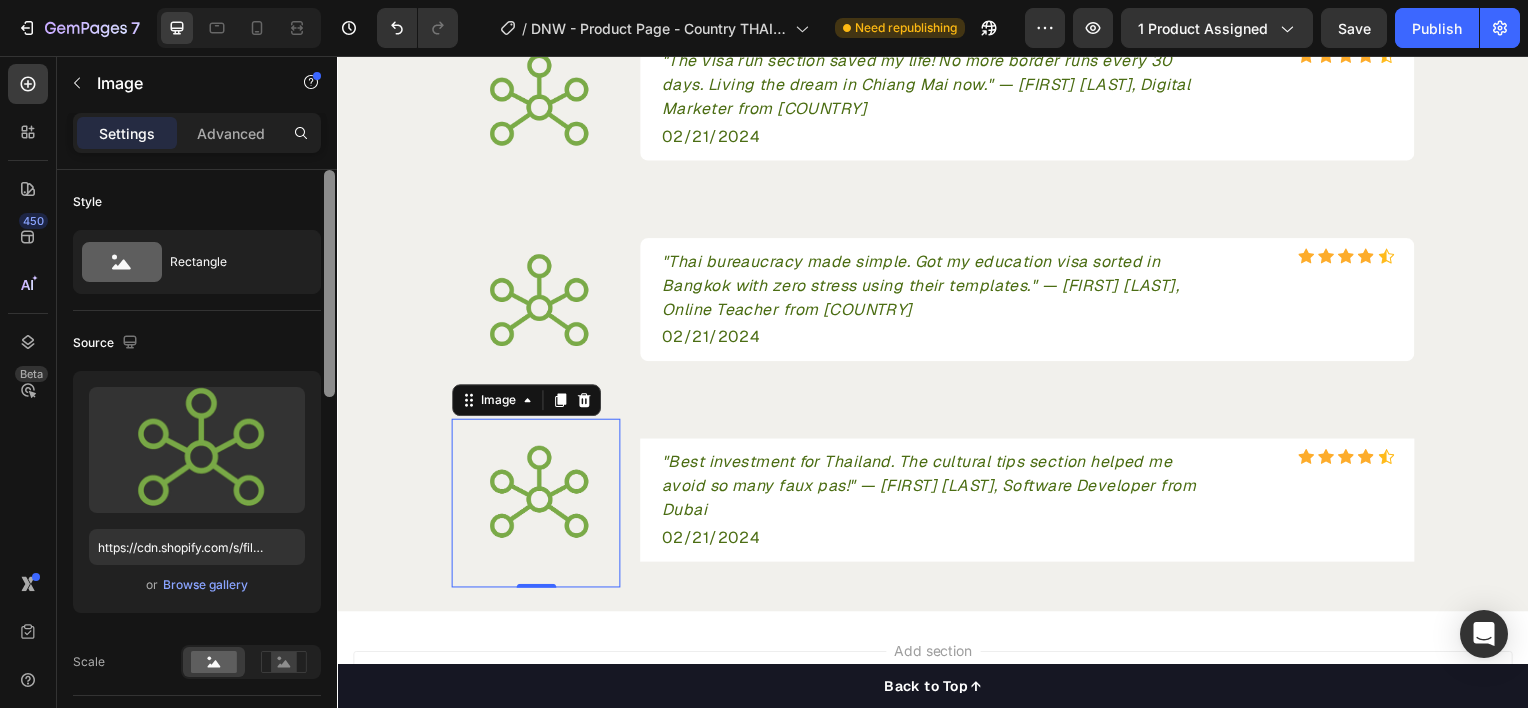 scroll, scrollTop: 595, scrollLeft: 0, axis: vertical 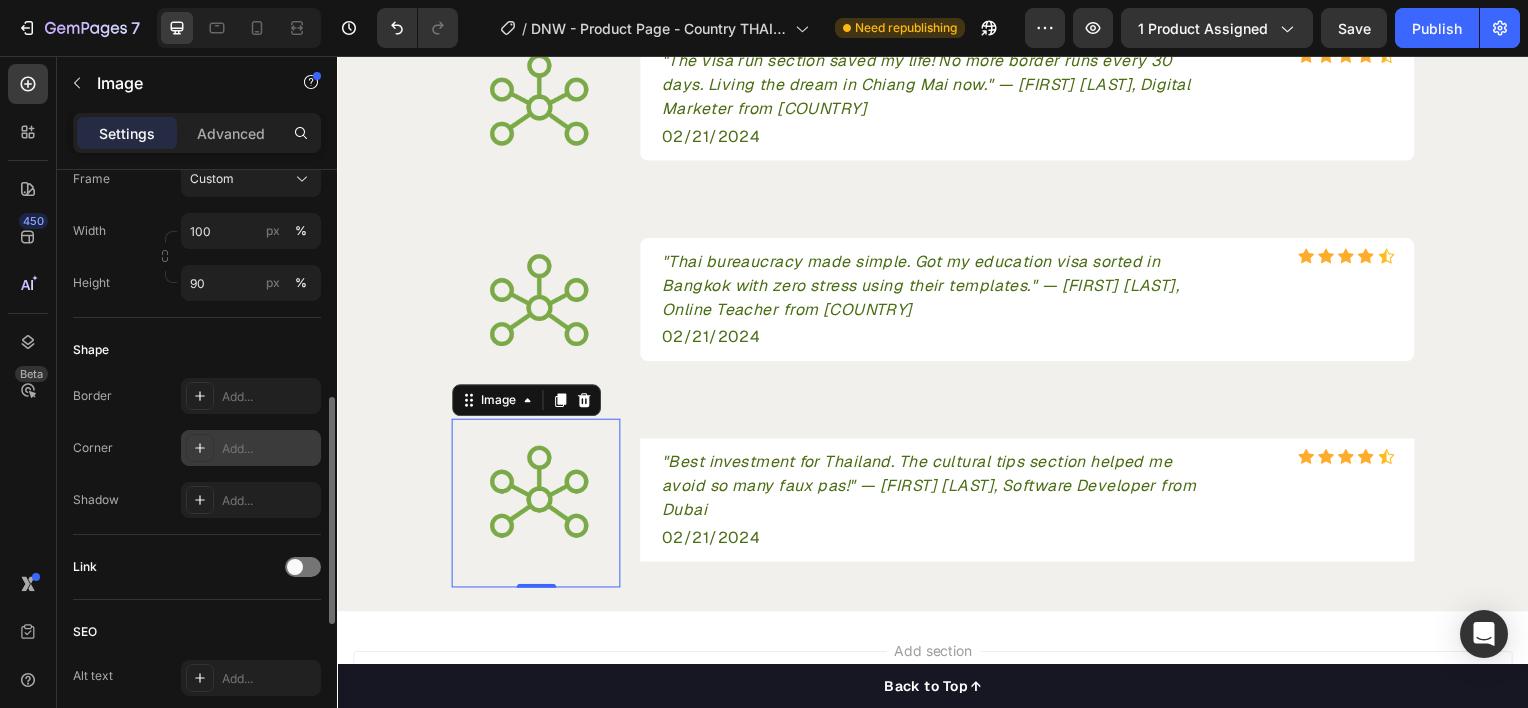 click on "Add..." at bounding box center (269, 449) 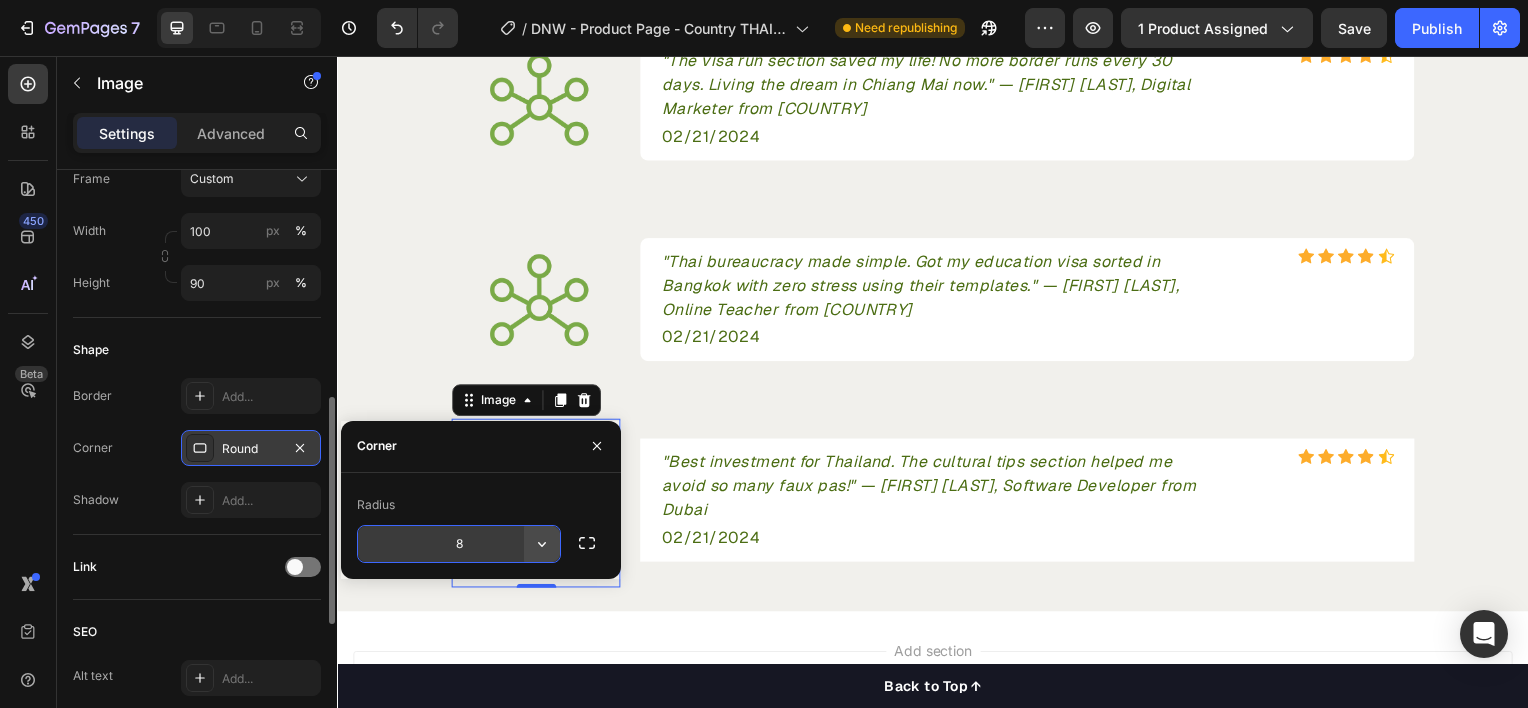 click 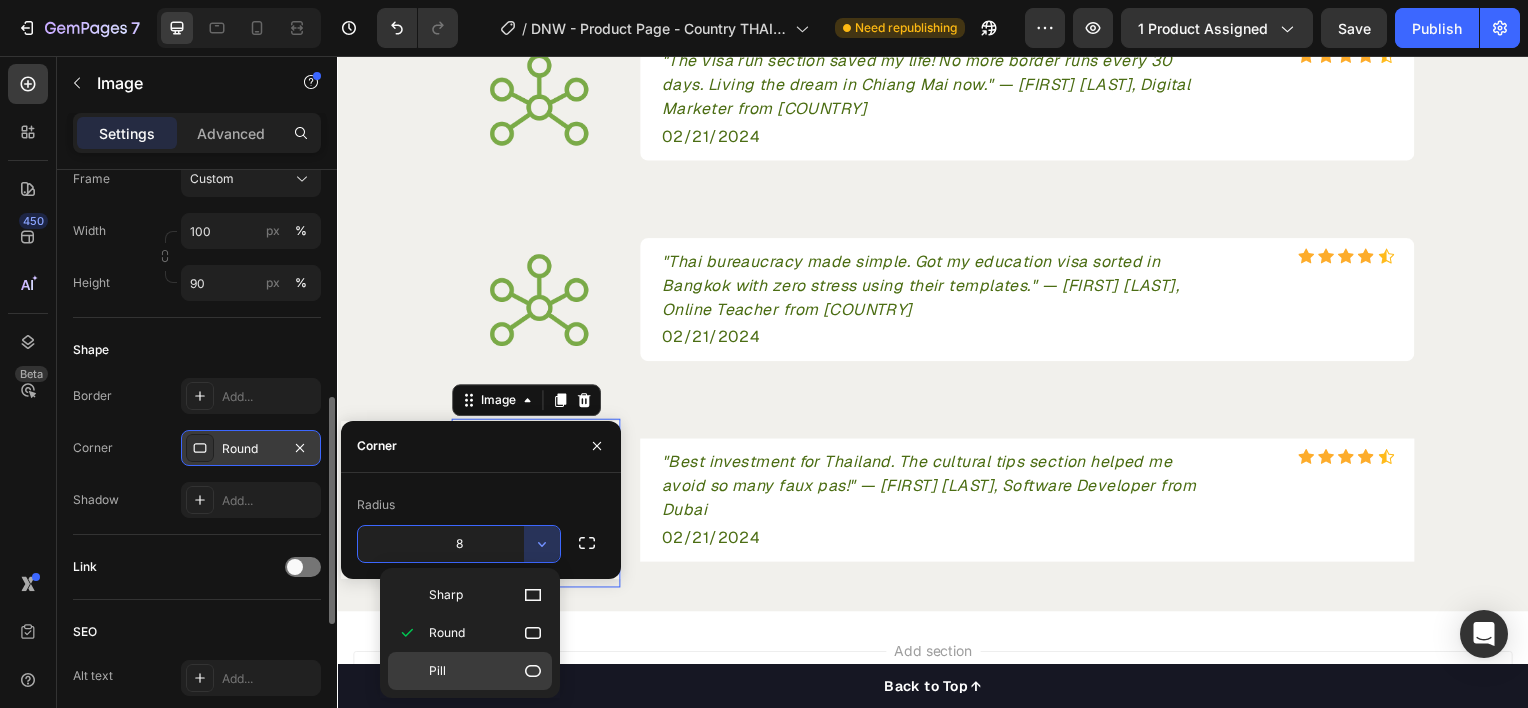 click on "Pill" 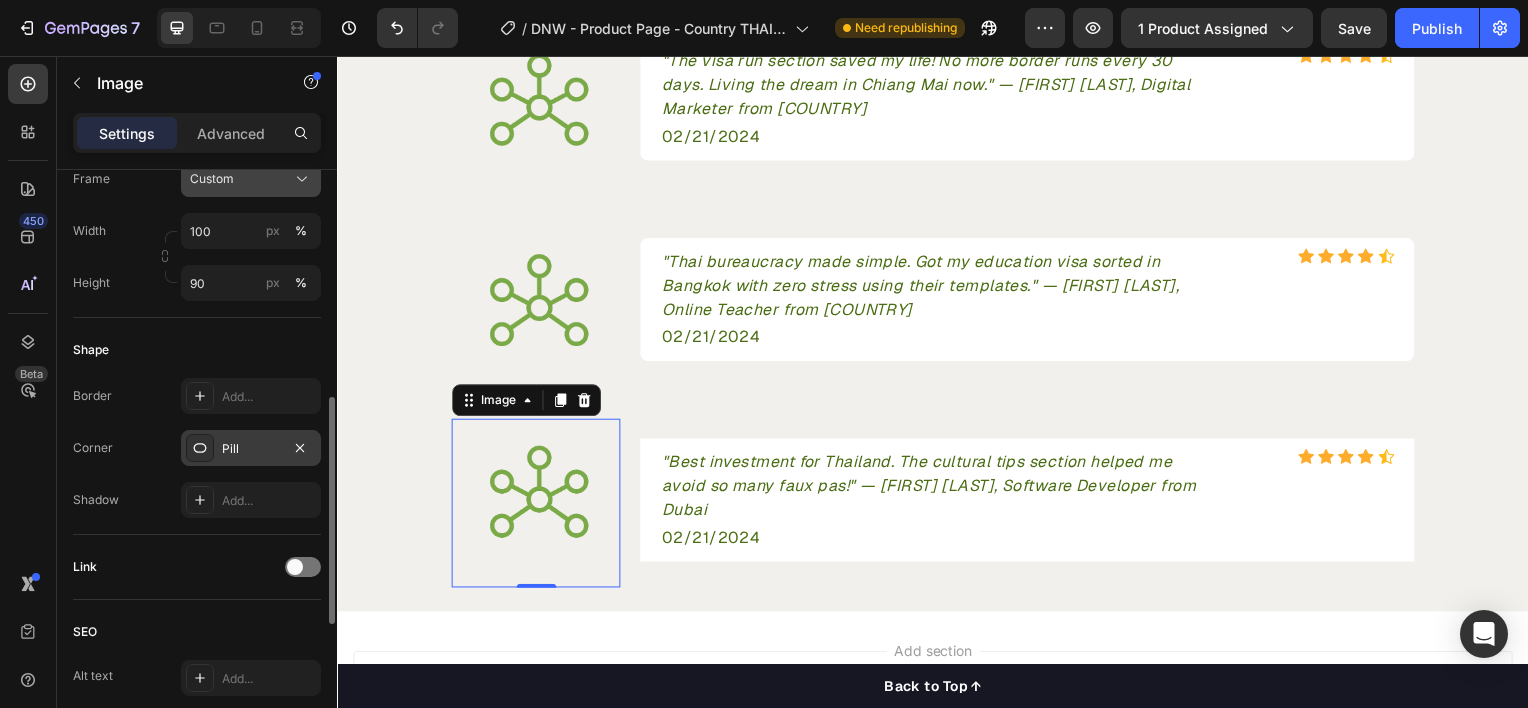 click on "Custom" 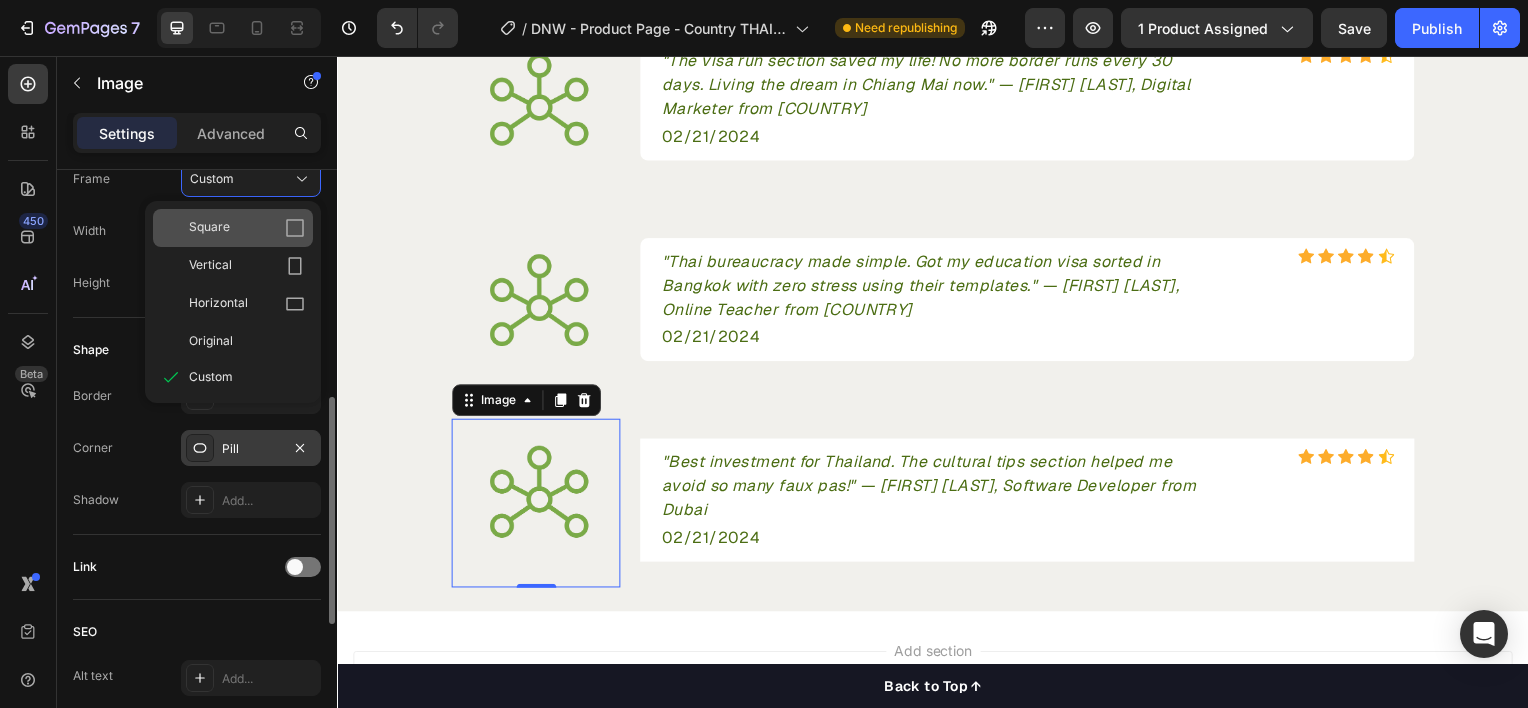 click on "Square" at bounding box center [247, 228] 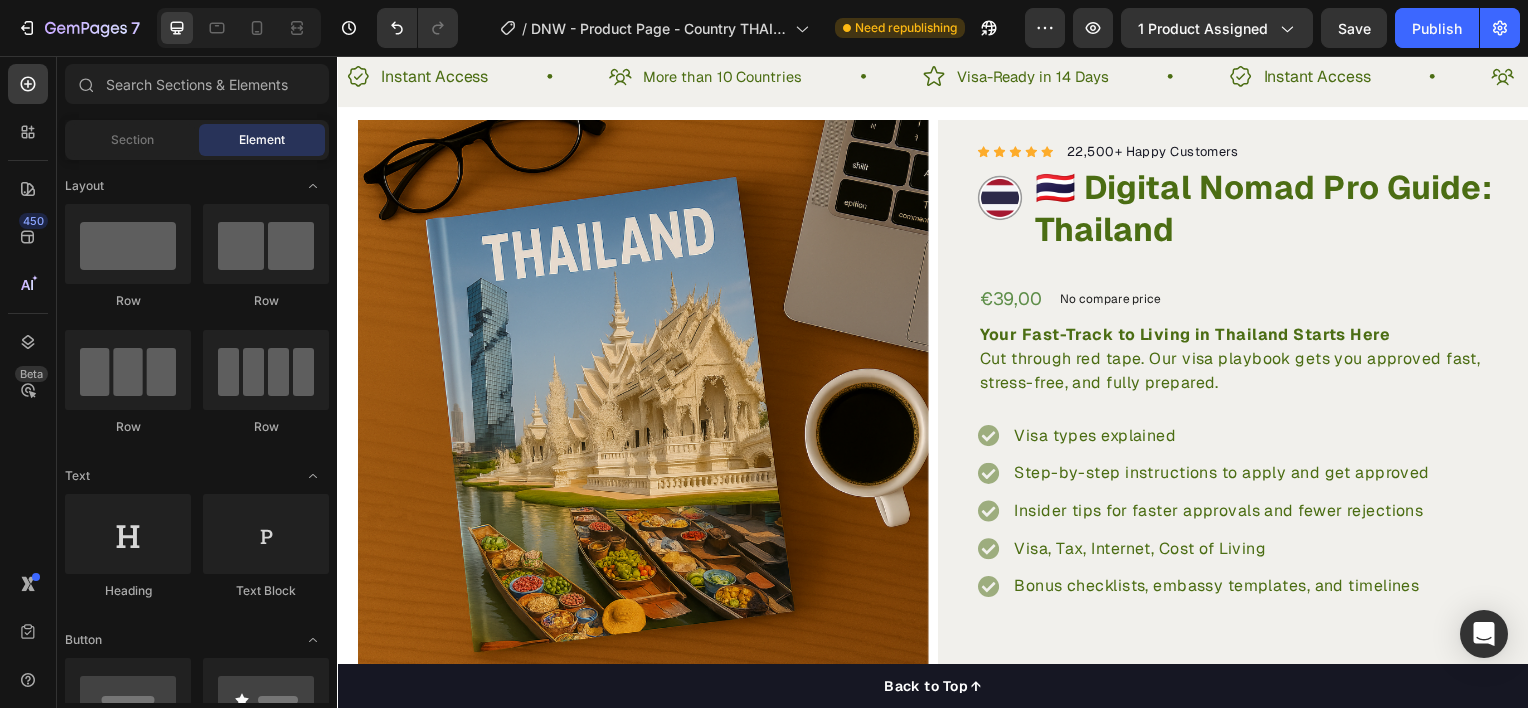 scroll, scrollTop: 0, scrollLeft: 0, axis: both 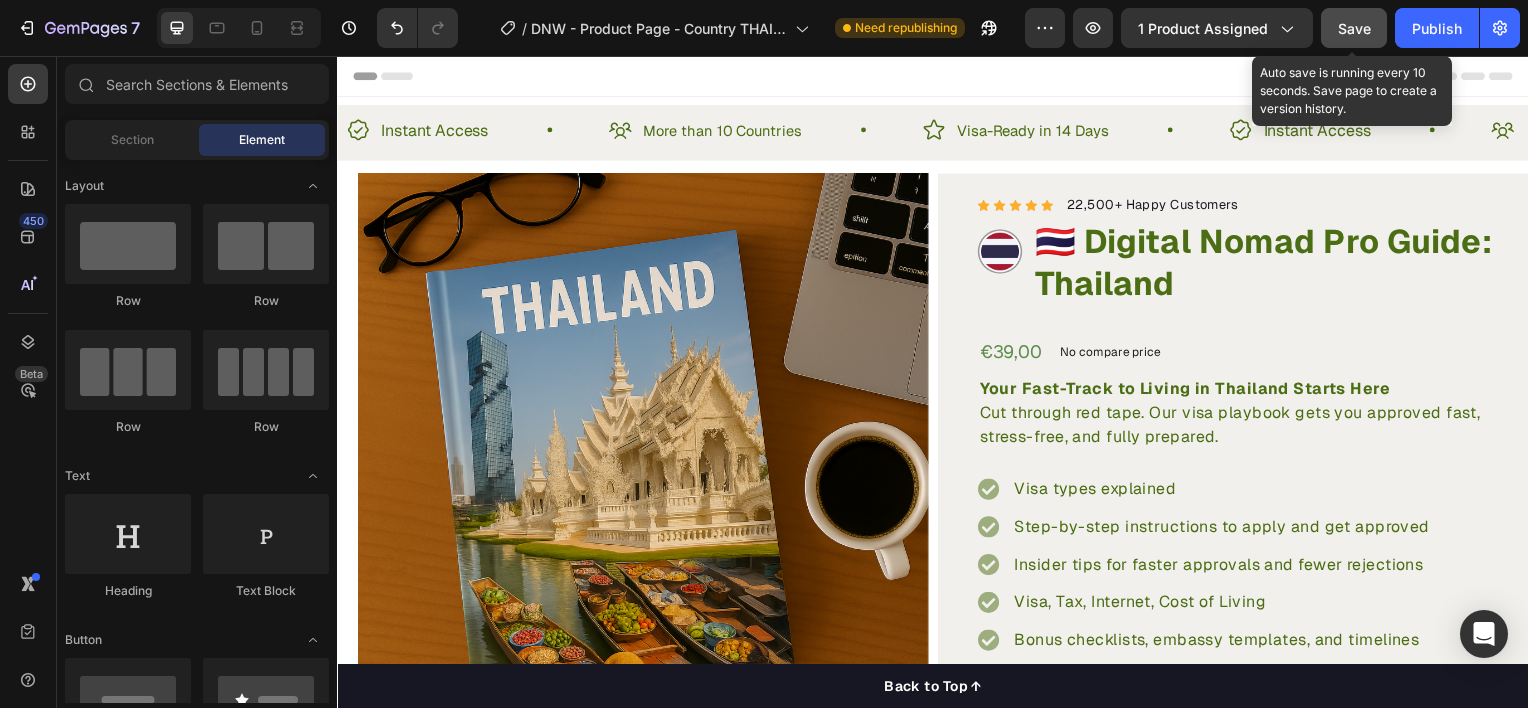click on "Save" at bounding box center (1354, 28) 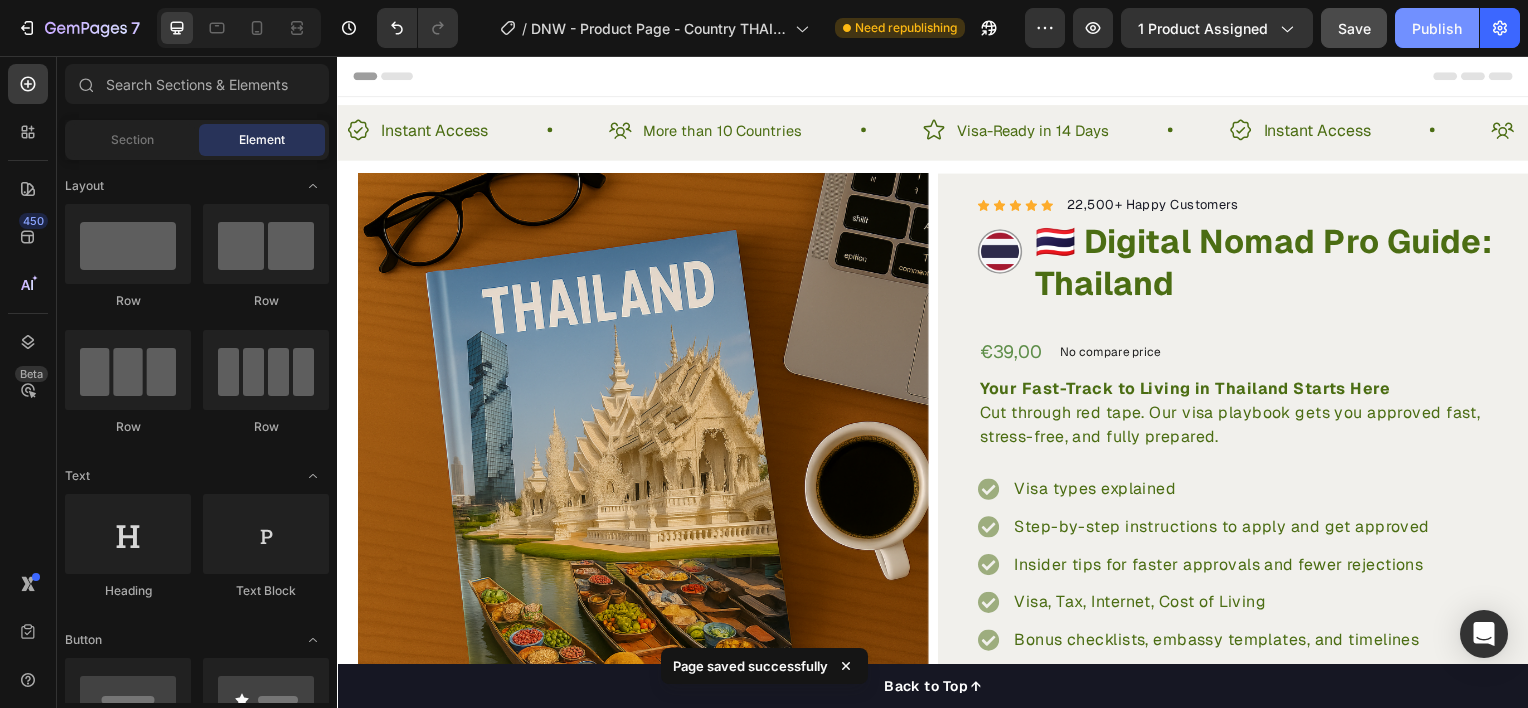 click on "Publish" at bounding box center (1437, 28) 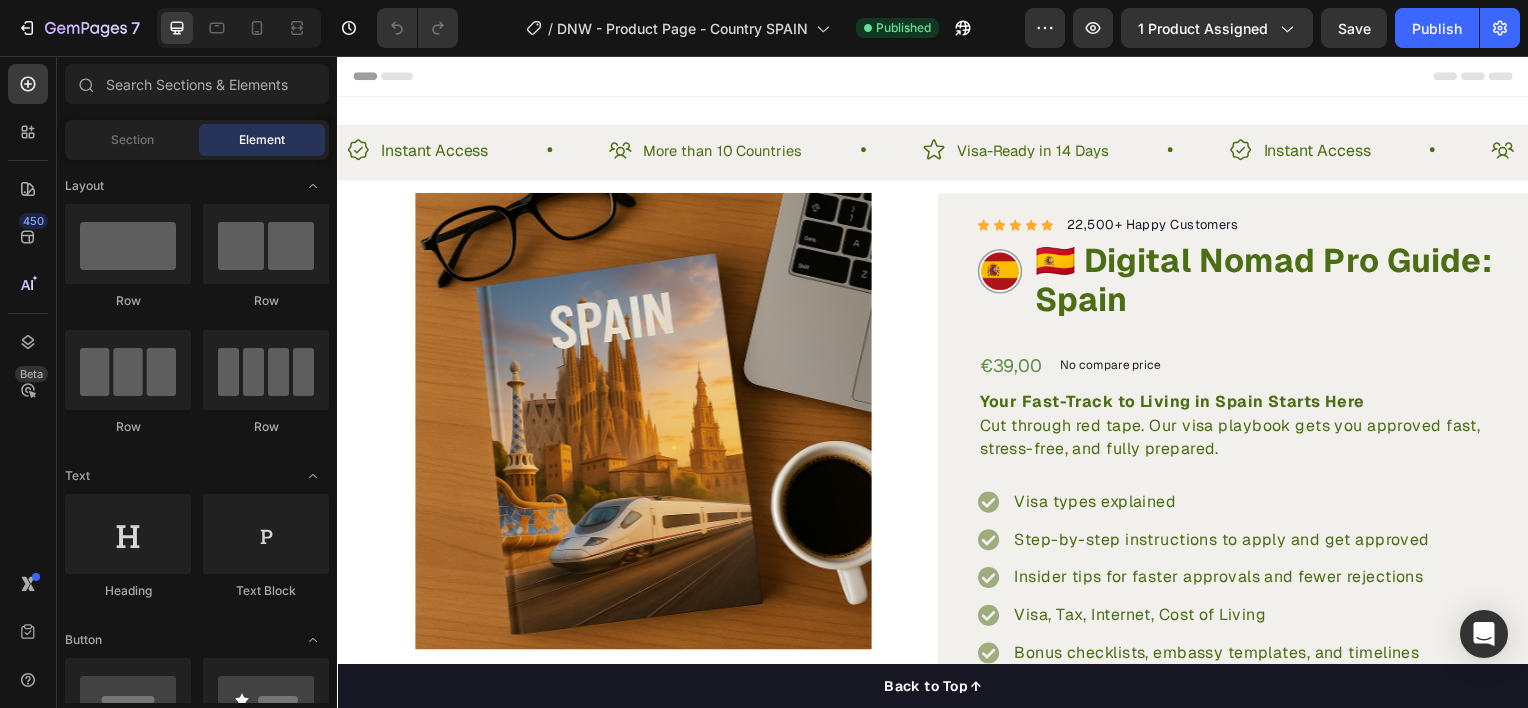 scroll, scrollTop: 0, scrollLeft: 0, axis: both 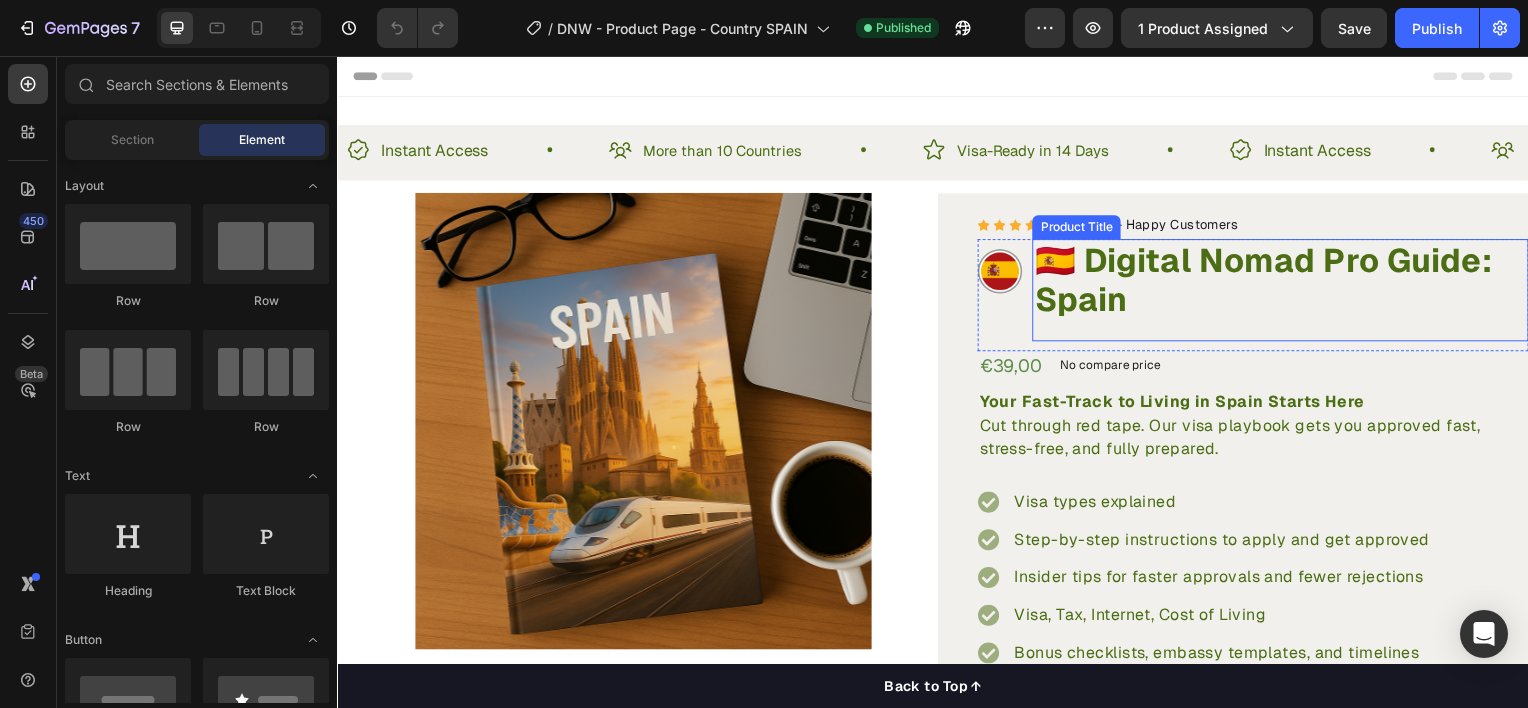 click on "🇪🇸 Digital Nomad Pro Guide: Spain" at bounding box center (1287, 281) 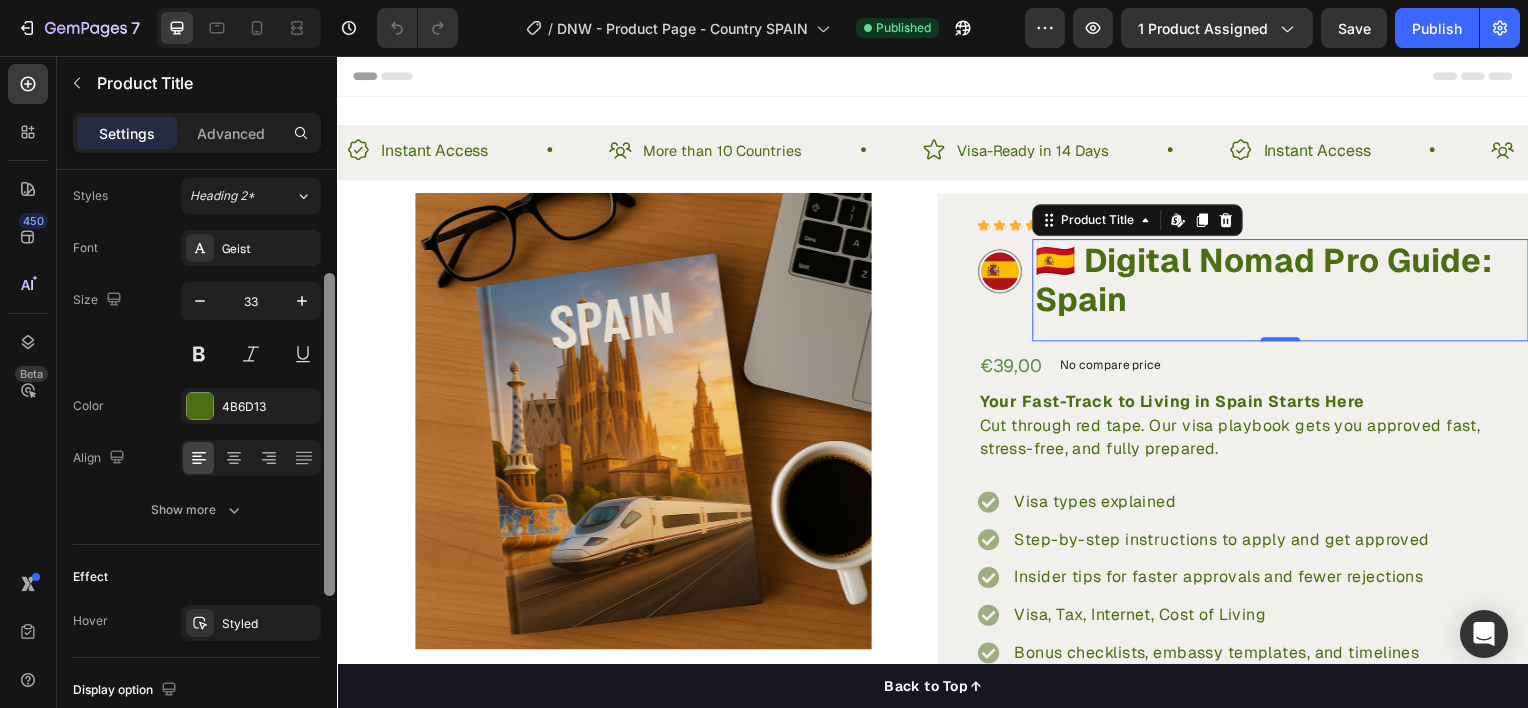 scroll, scrollTop: 184, scrollLeft: 0, axis: vertical 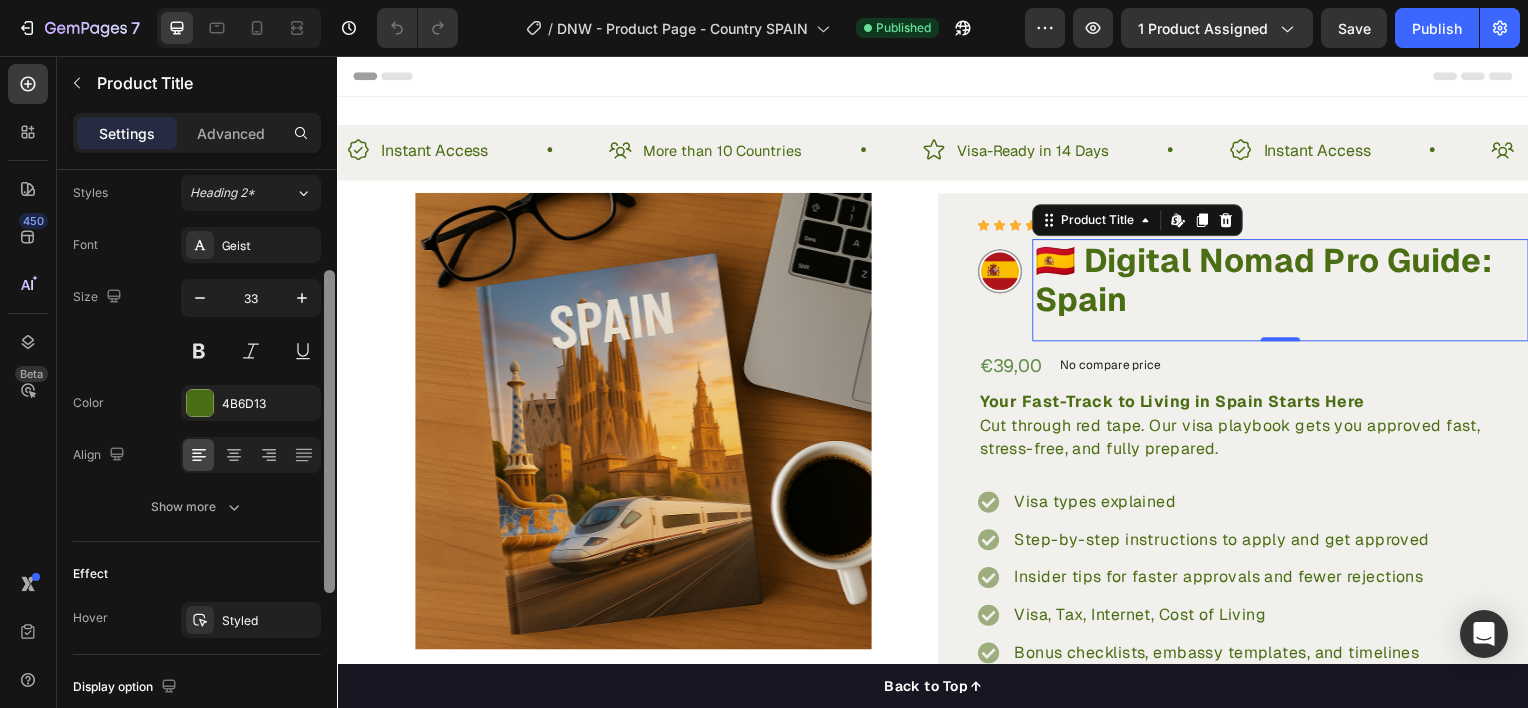drag, startPoint x: 329, startPoint y: 401, endPoint x: 326, endPoint y: 501, distance: 100.04499 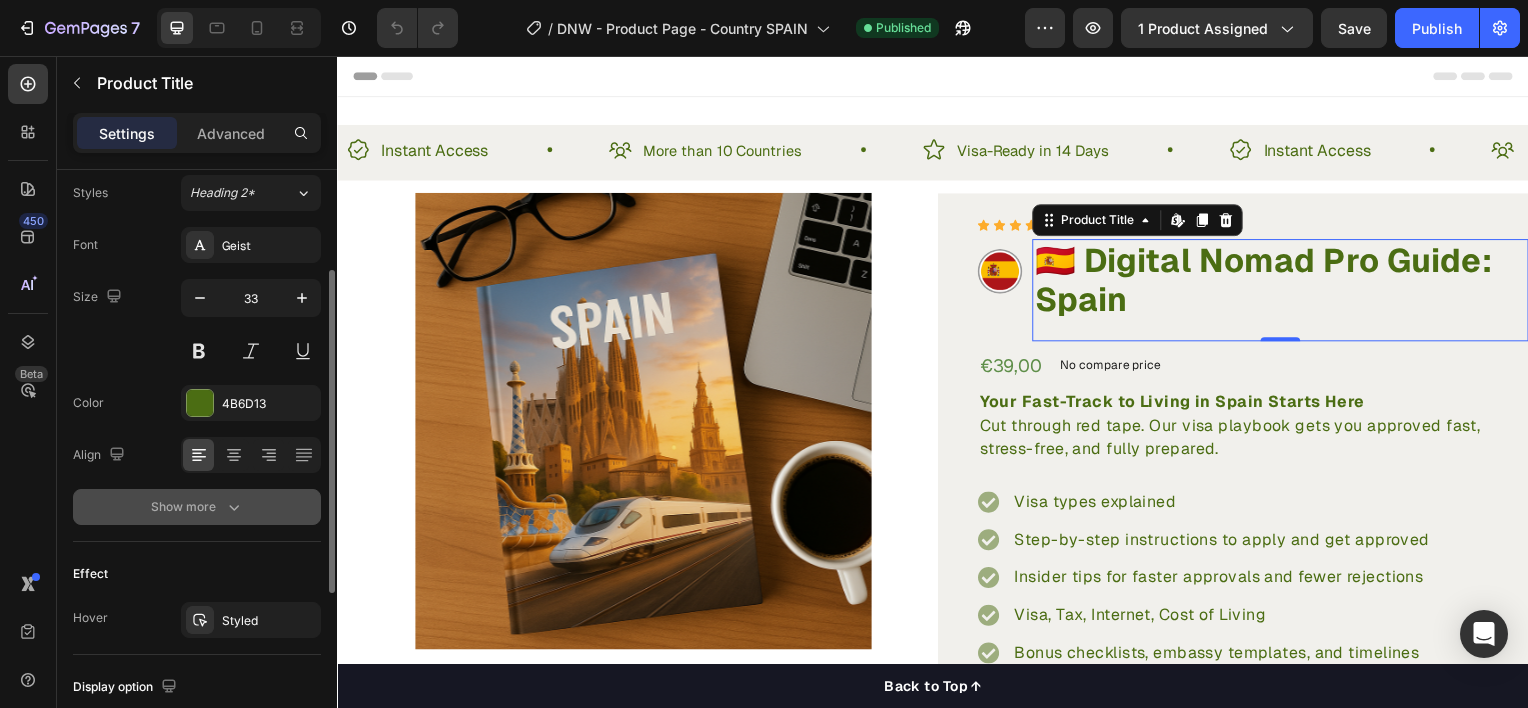 click on "Show more" at bounding box center (197, 507) 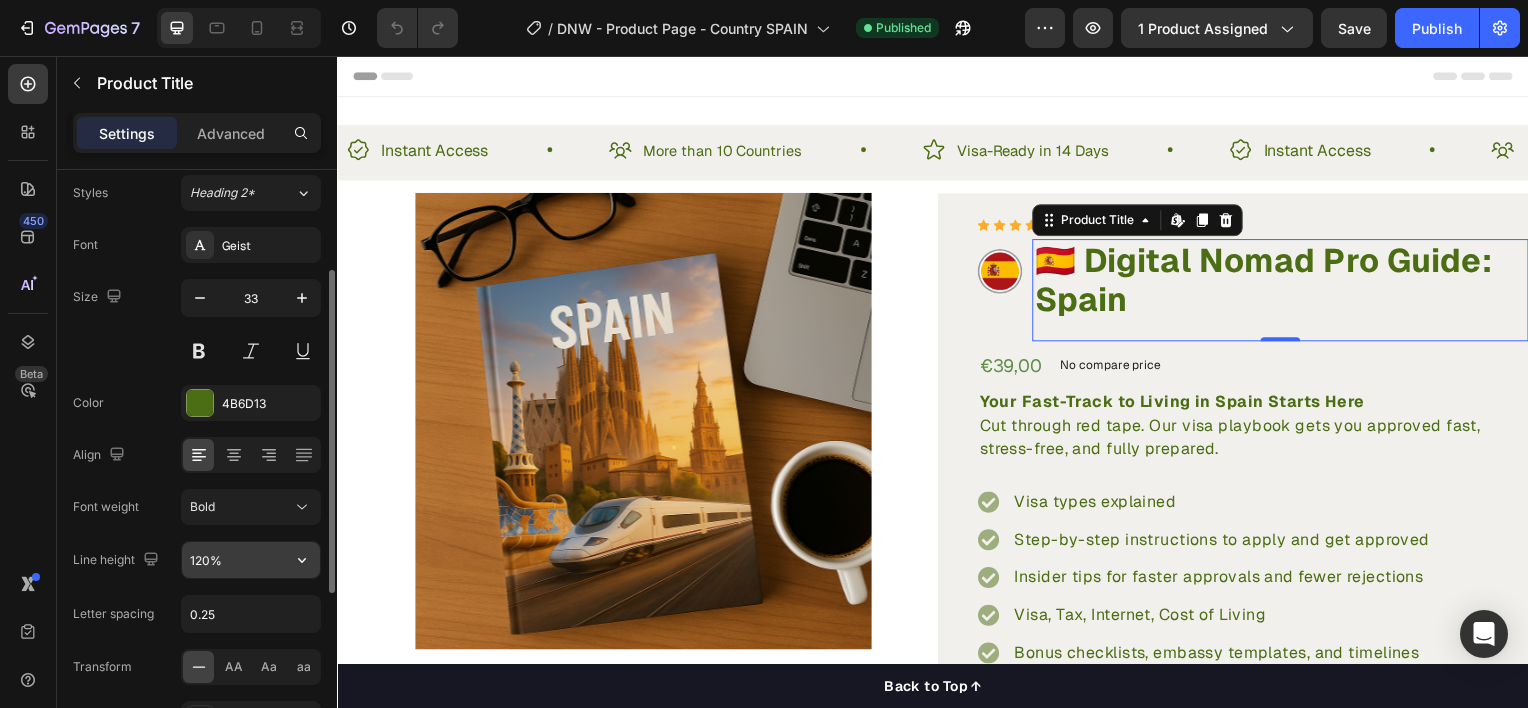 click on "120%" at bounding box center (251, 560) 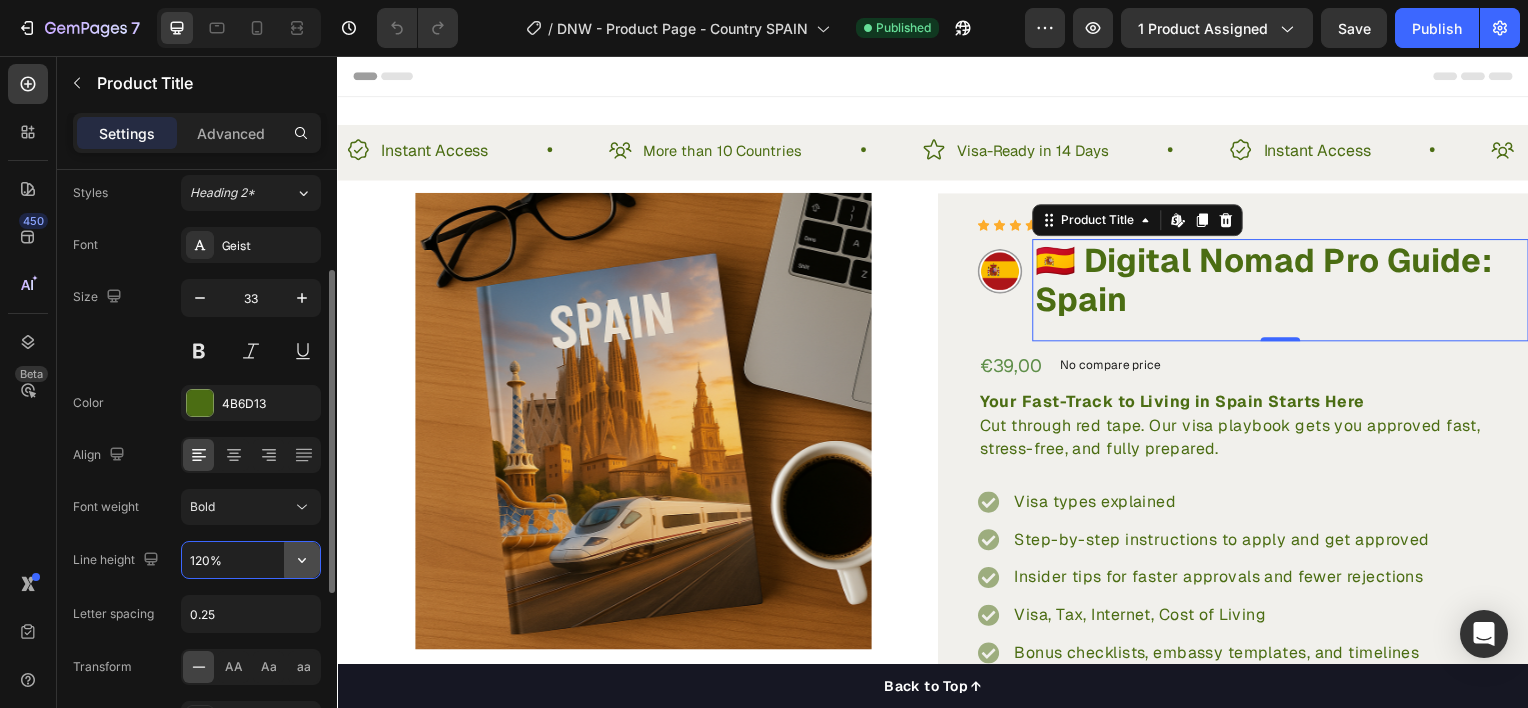 click 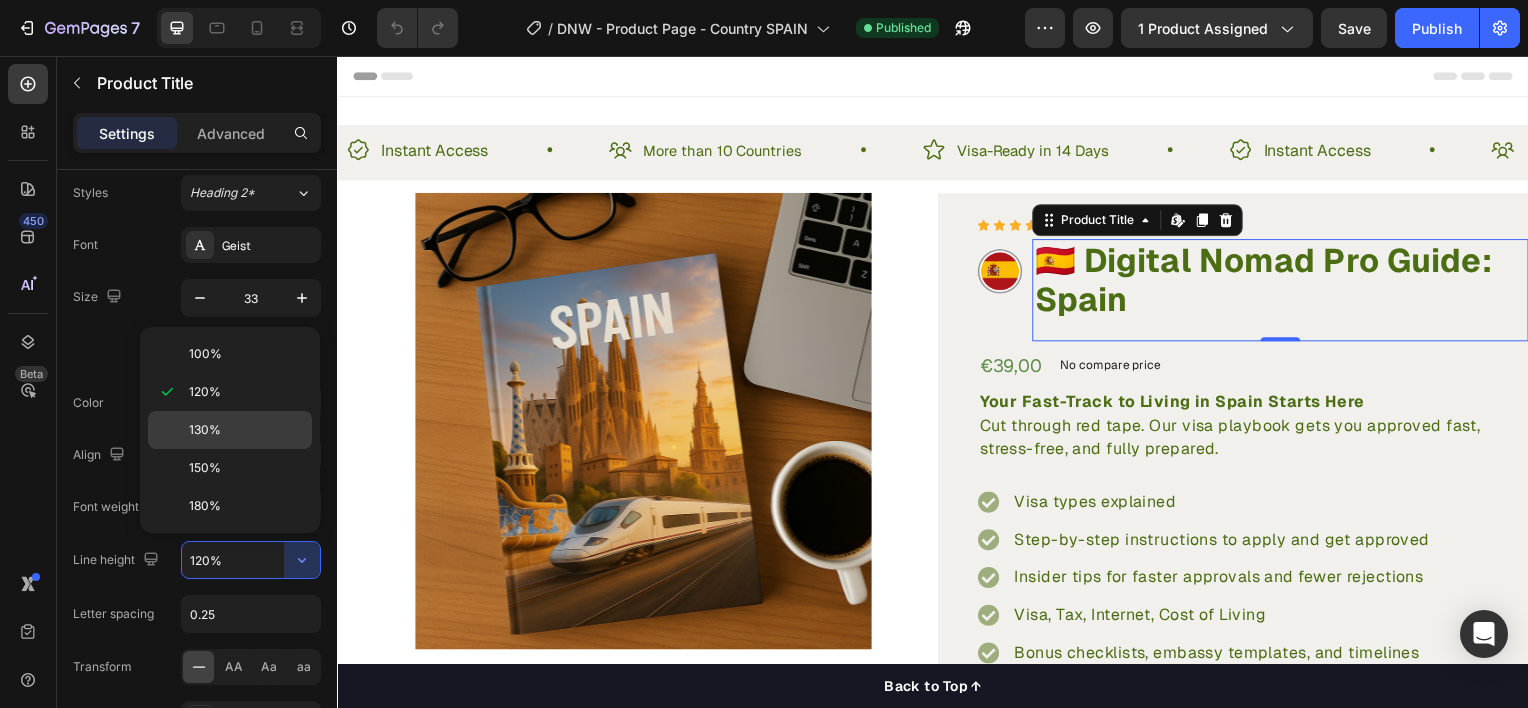 click on "130%" at bounding box center (246, 430) 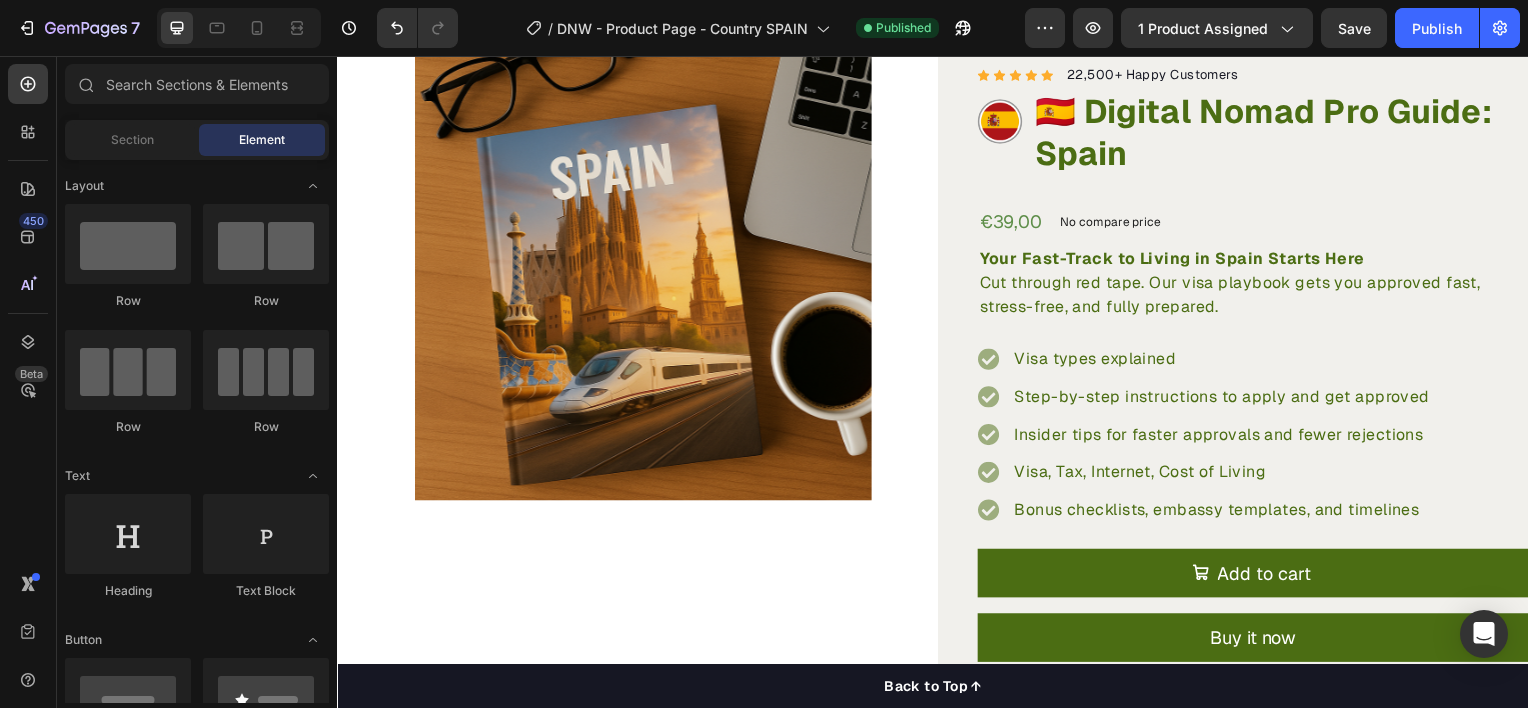 scroll, scrollTop: 96, scrollLeft: 0, axis: vertical 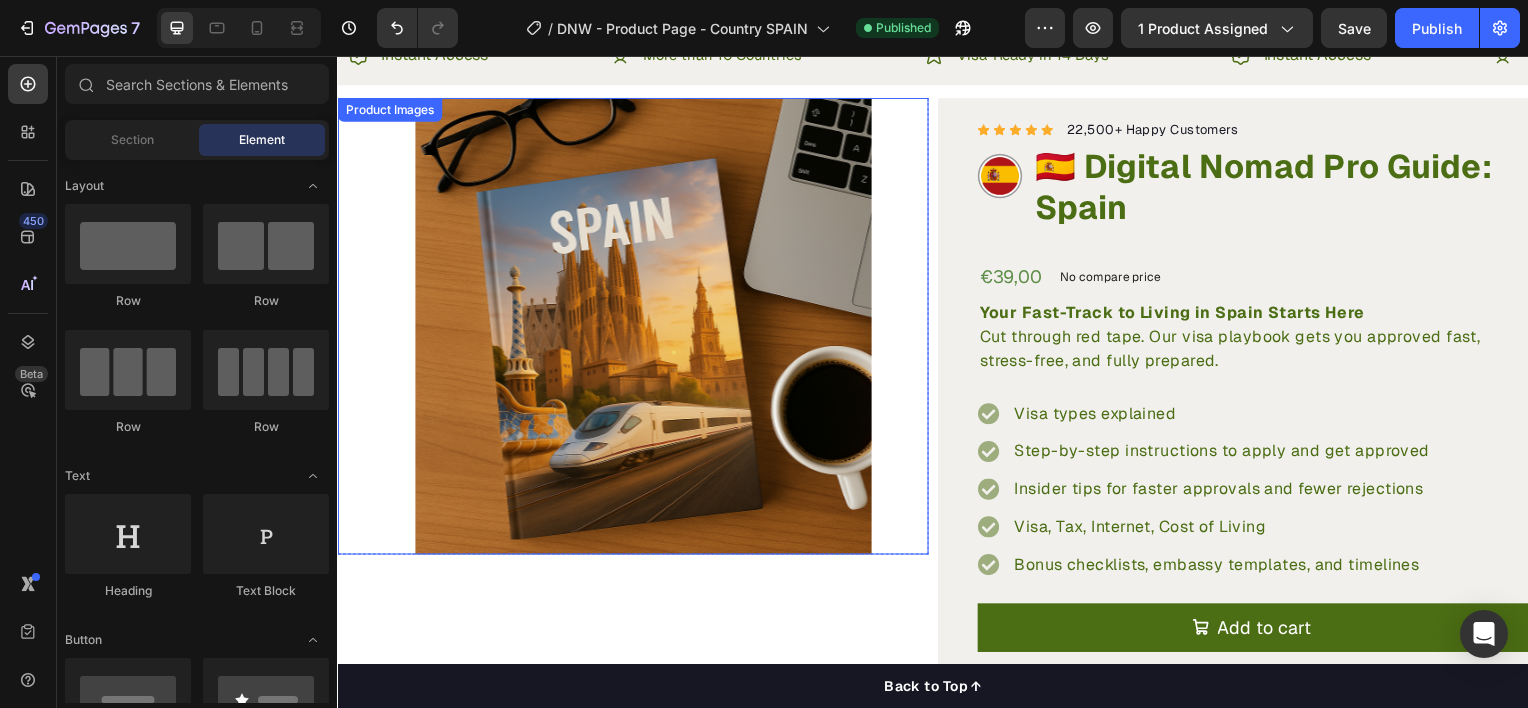 click at bounding box center (645, 328) 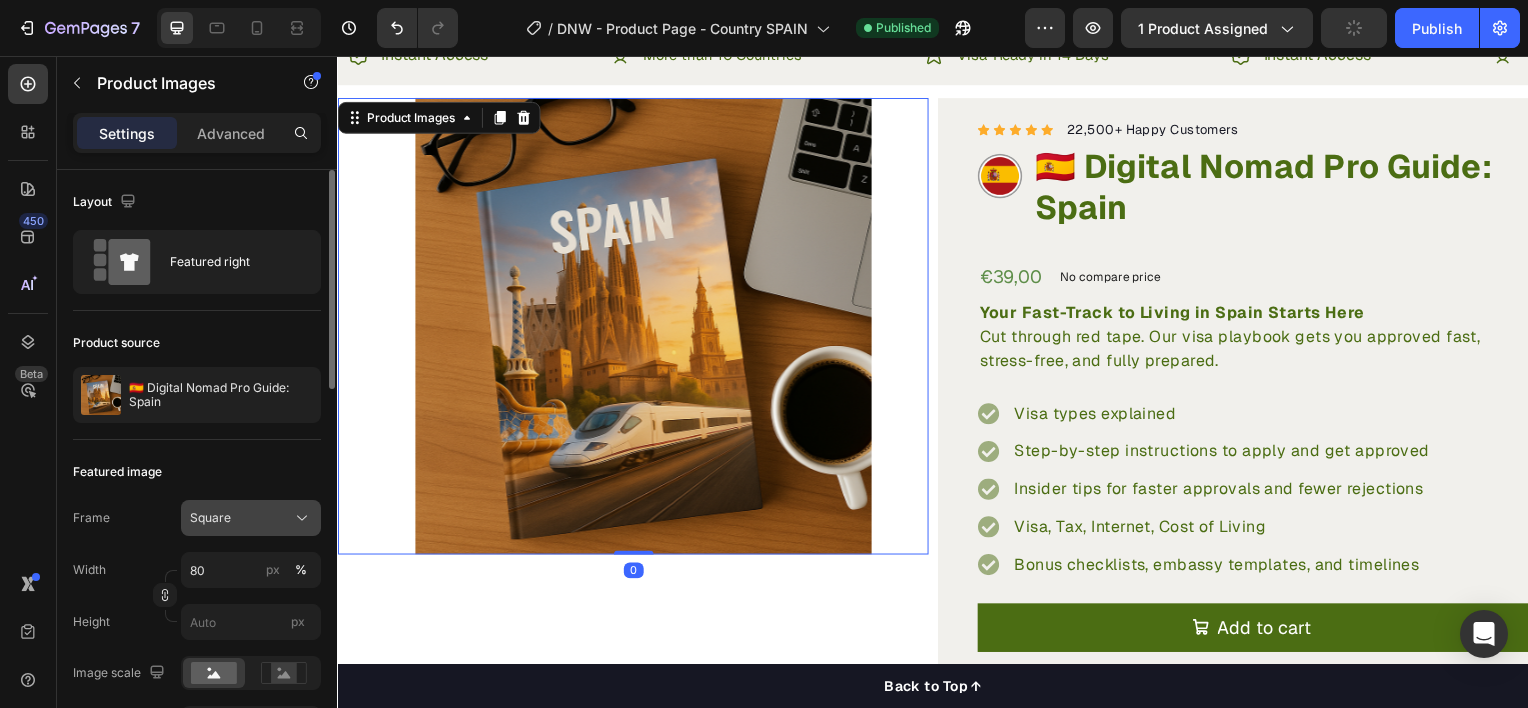 click on "Square" at bounding box center [210, 518] 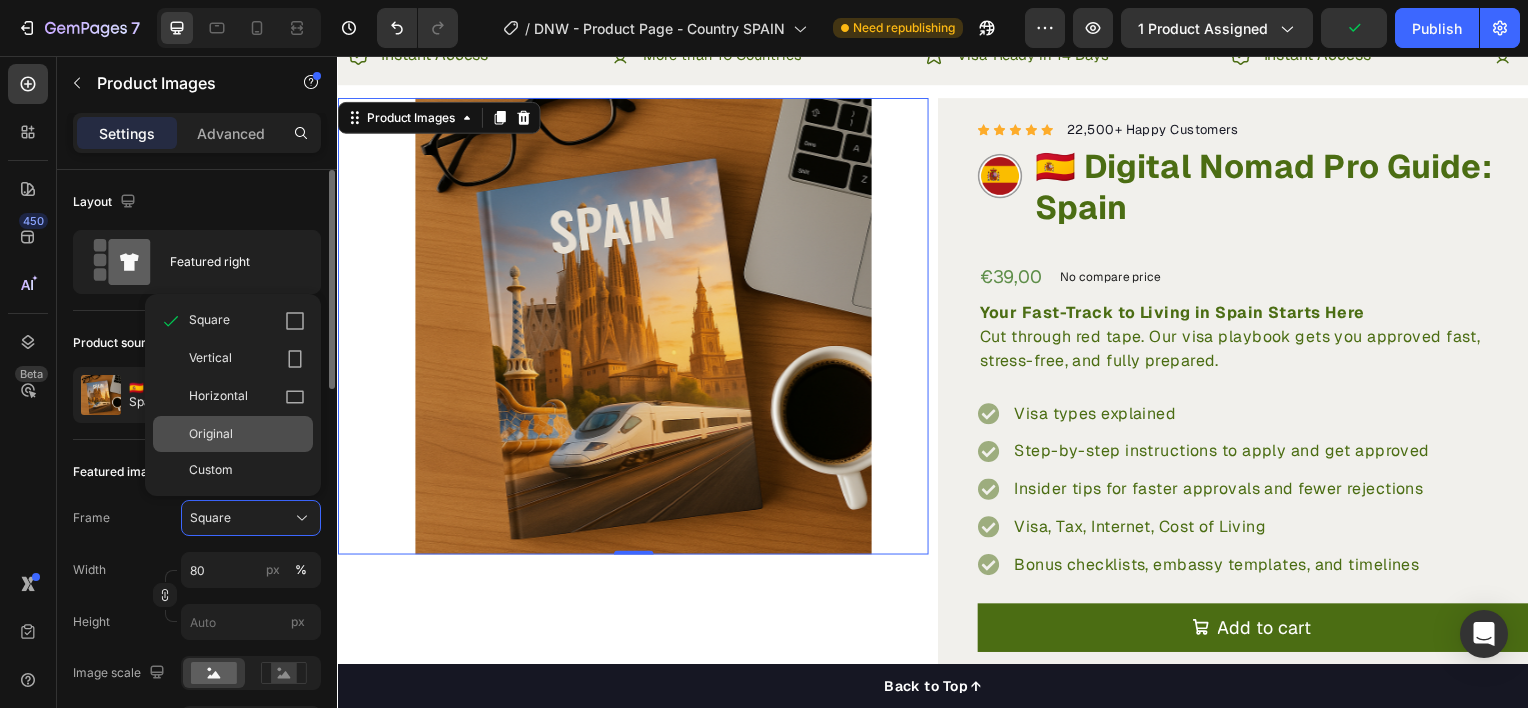 click on "Original" at bounding box center (211, 434) 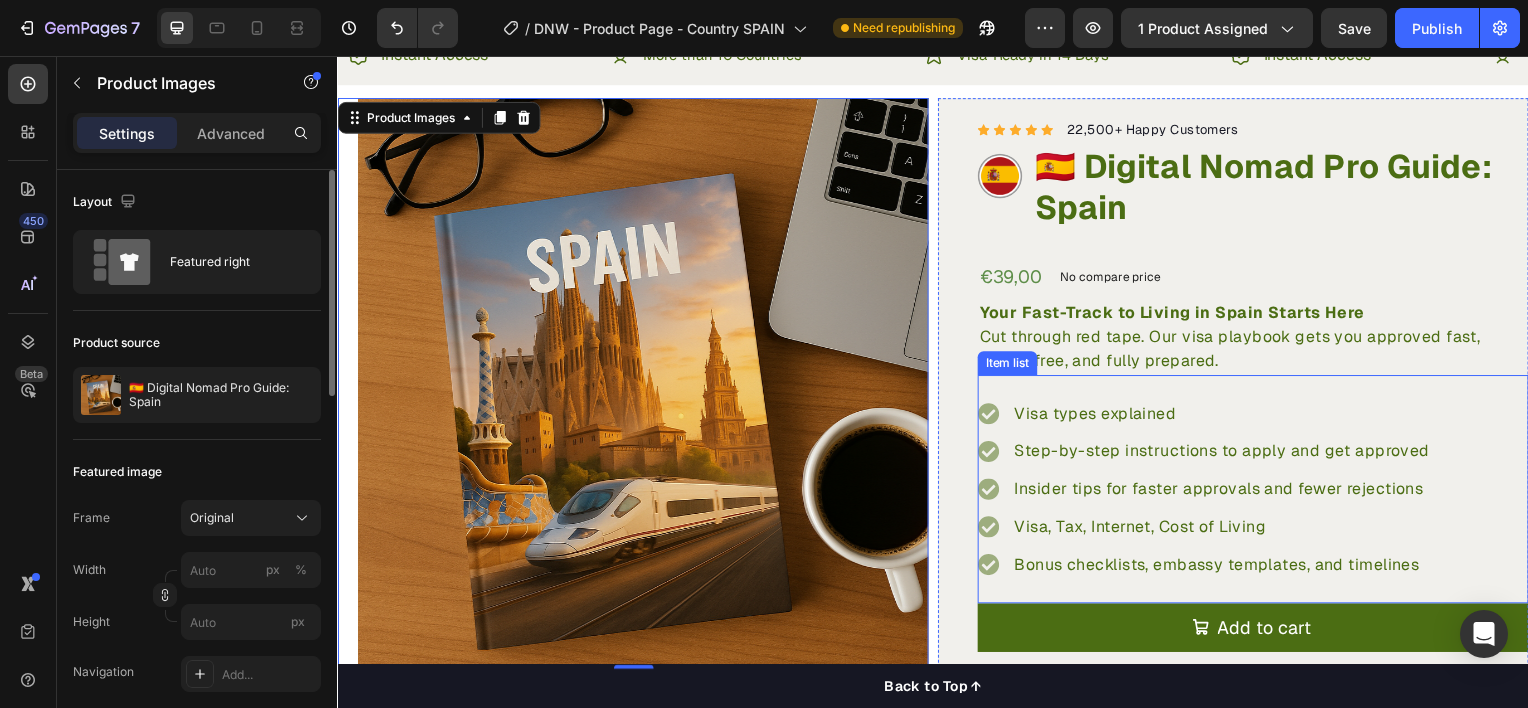 click on "Visa types explained Step-by-step instructions to apply and get approved Insider tips for faster approvals and fewer rejections Visa, Tax, Internet, Cost of Living Bonus checklists, embassy templates, and timelines" at bounding box center [1259, 492] 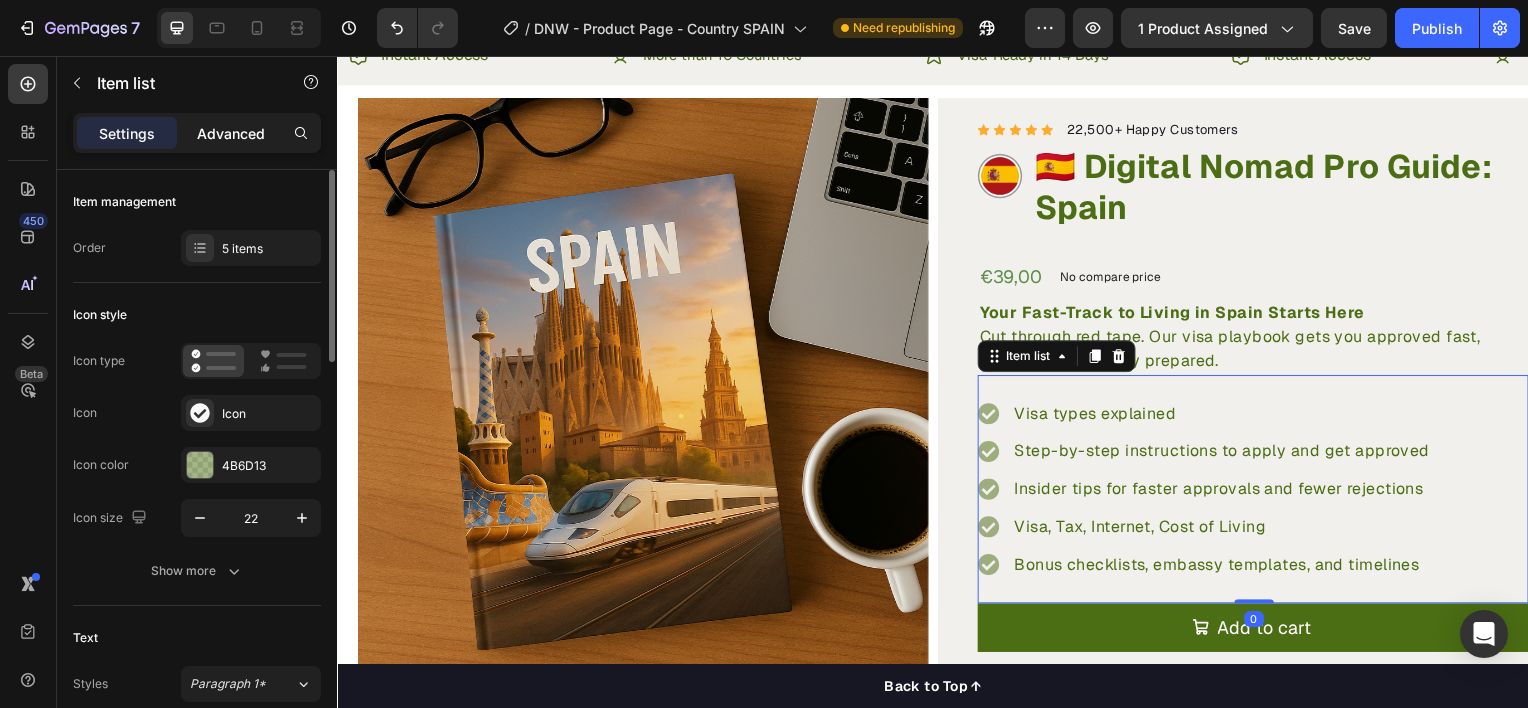 click on "Advanced" at bounding box center (231, 133) 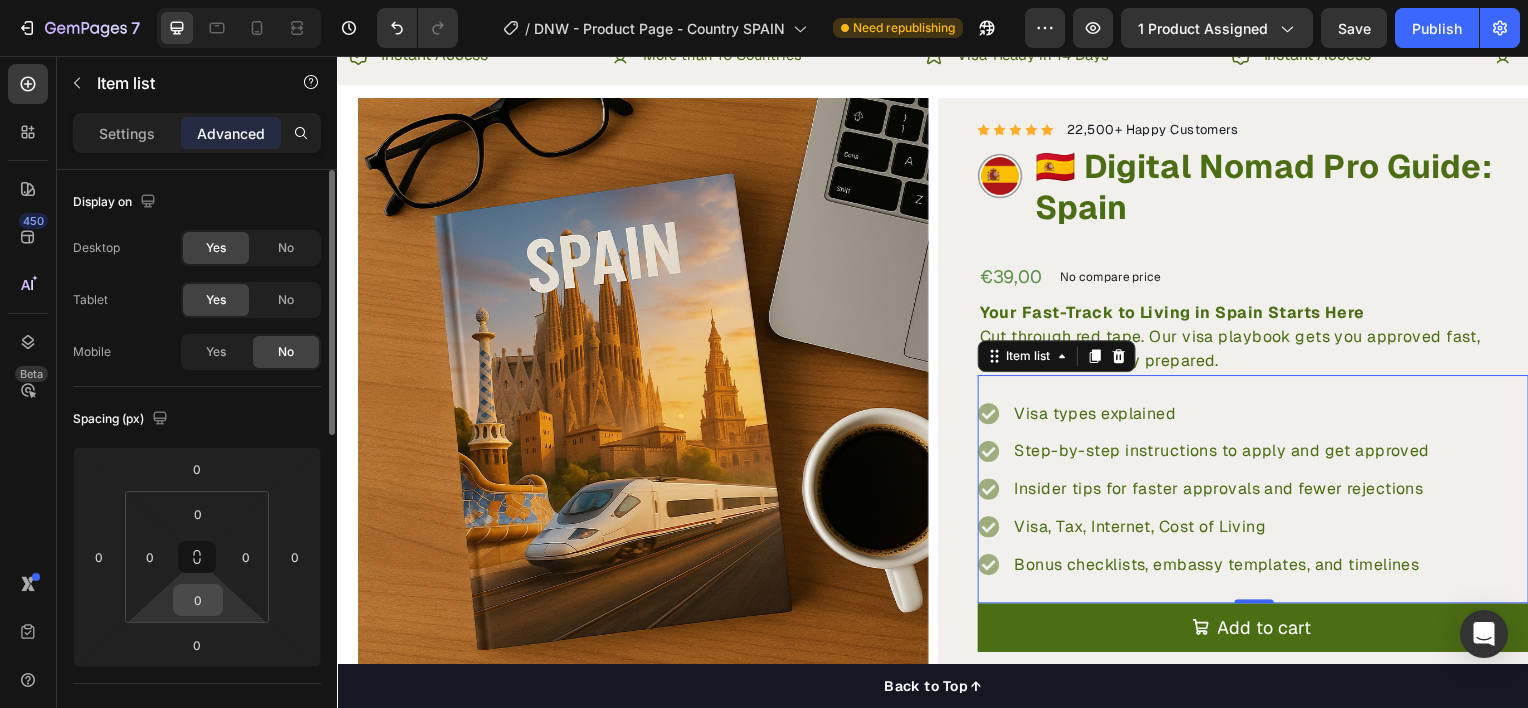 click on "0" at bounding box center (198, 600) 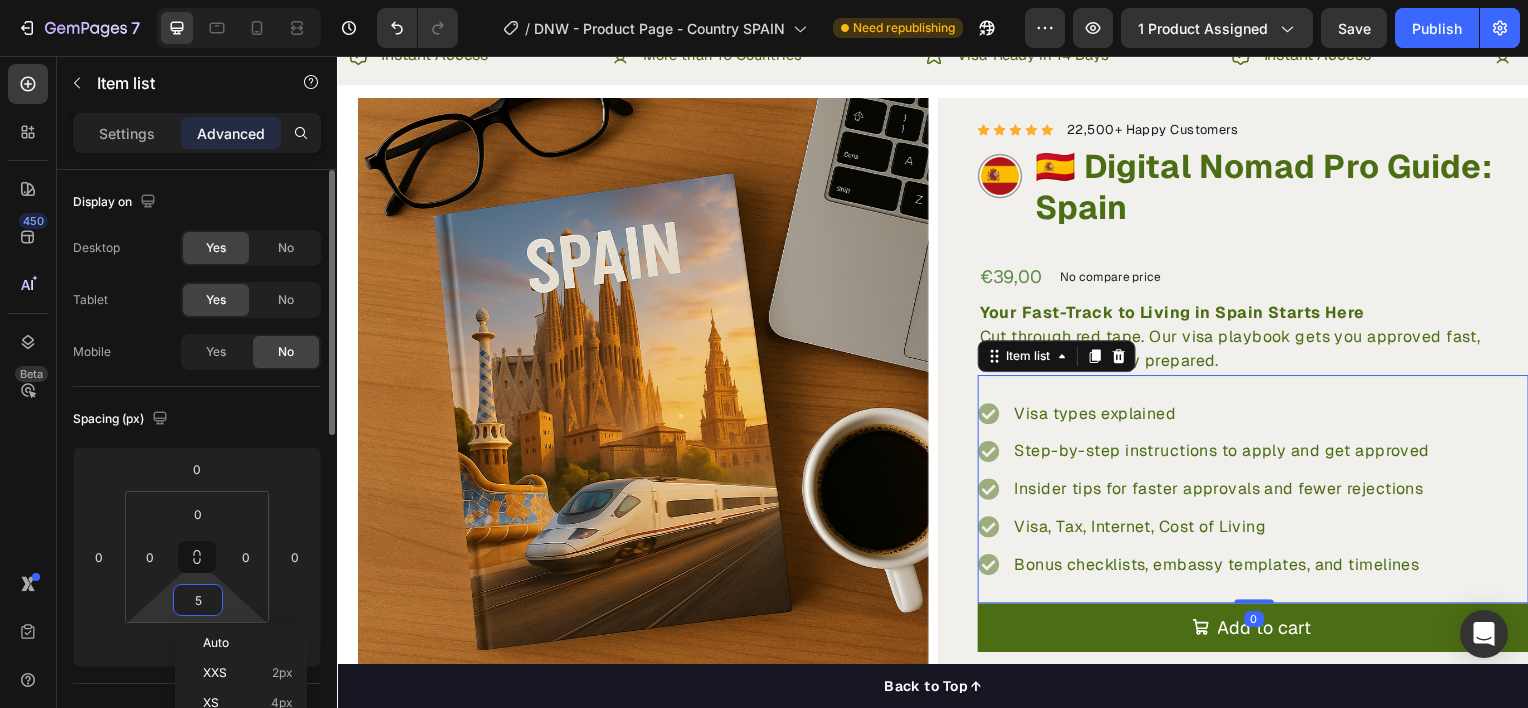 type on "55" 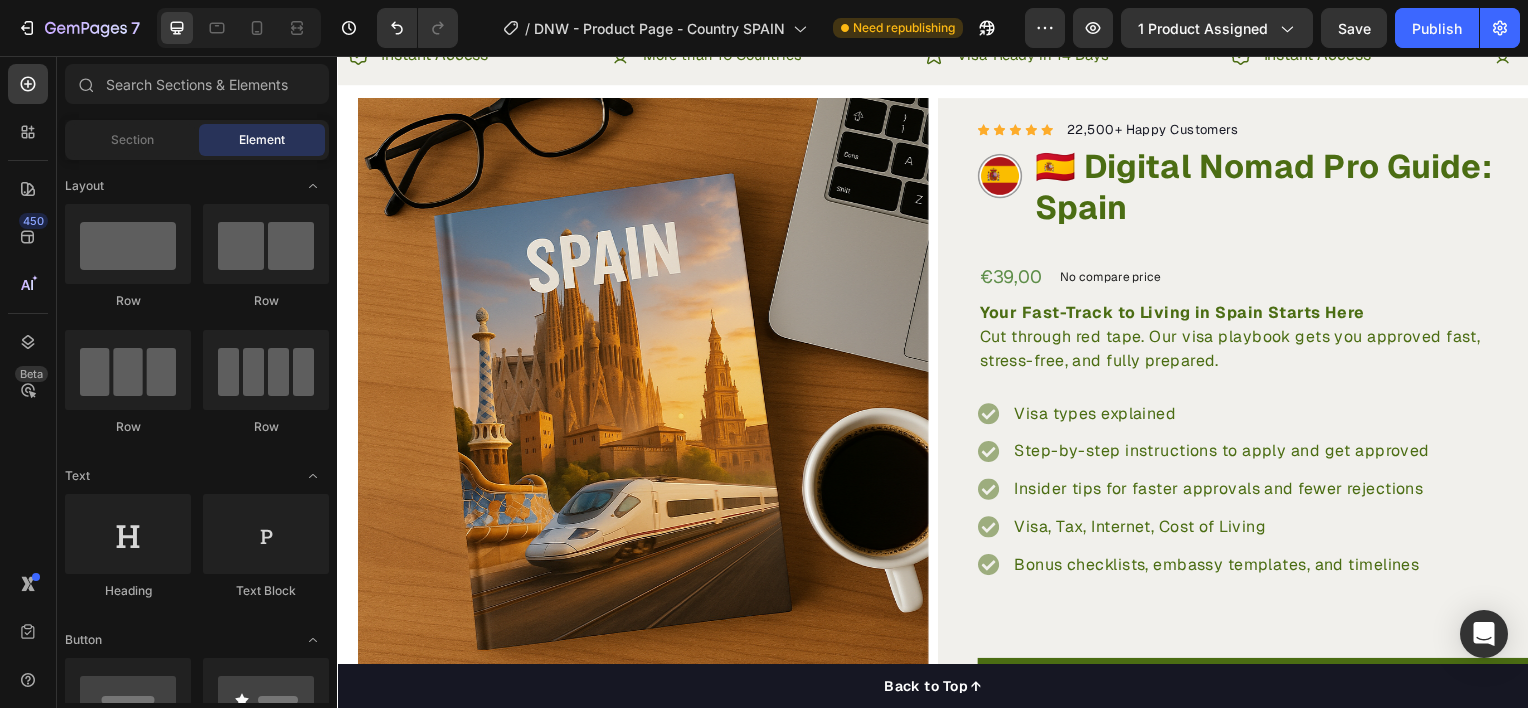 scroll, scrollTop: 671, scrollLeft: 0, axis: vertical 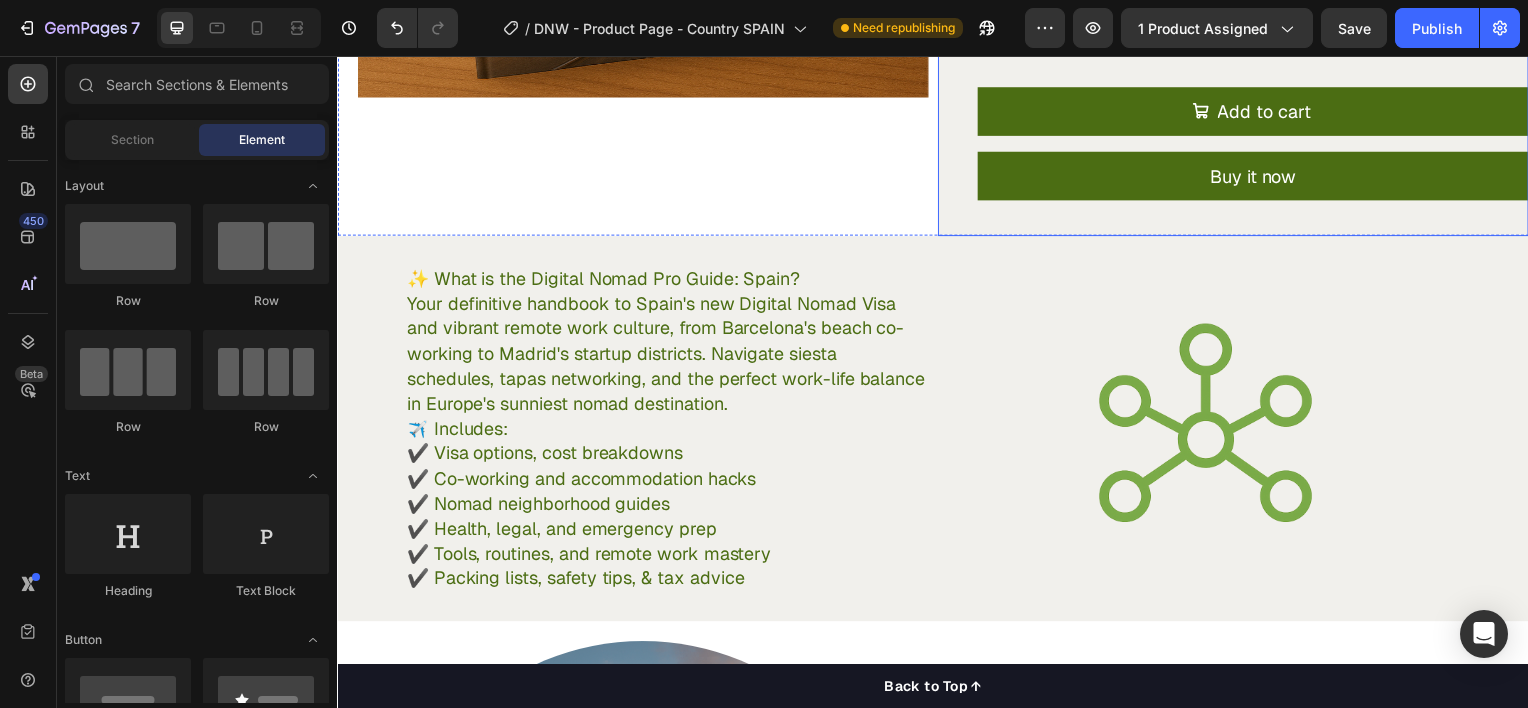 click on "Buy it now Dynamic Checkout" at bounding box center [1259, 184] 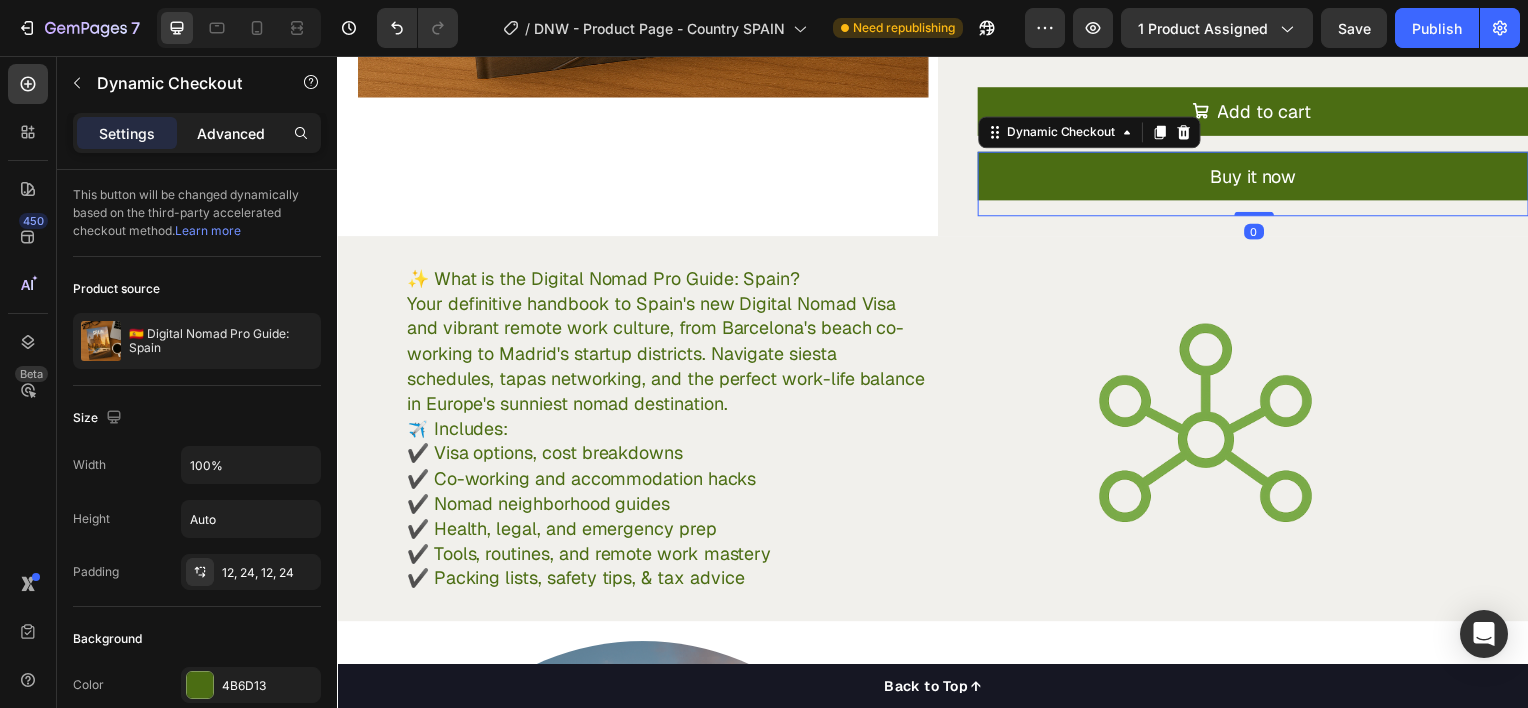 click on "Advanced" at bounding box center (231, 133) 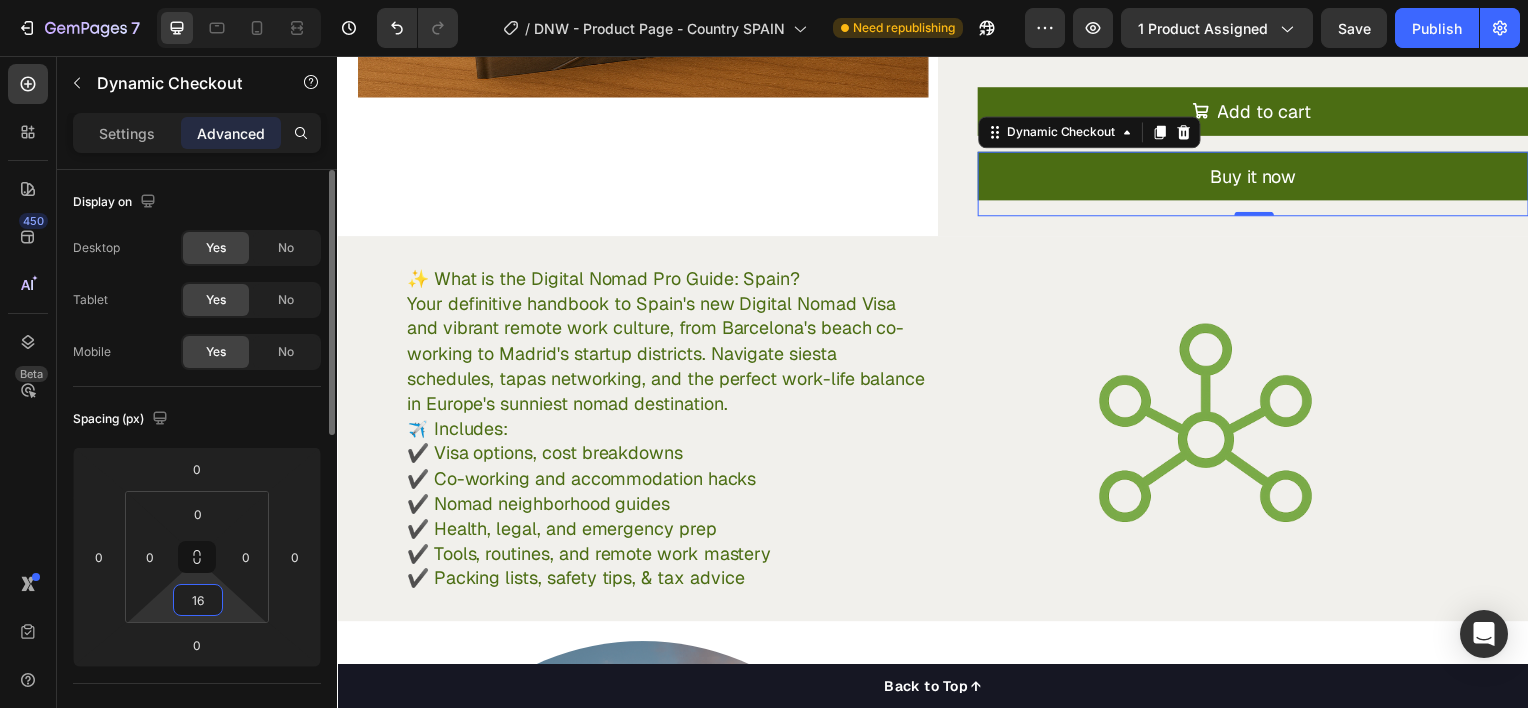 click on "16" at bounding box center [198, 600] 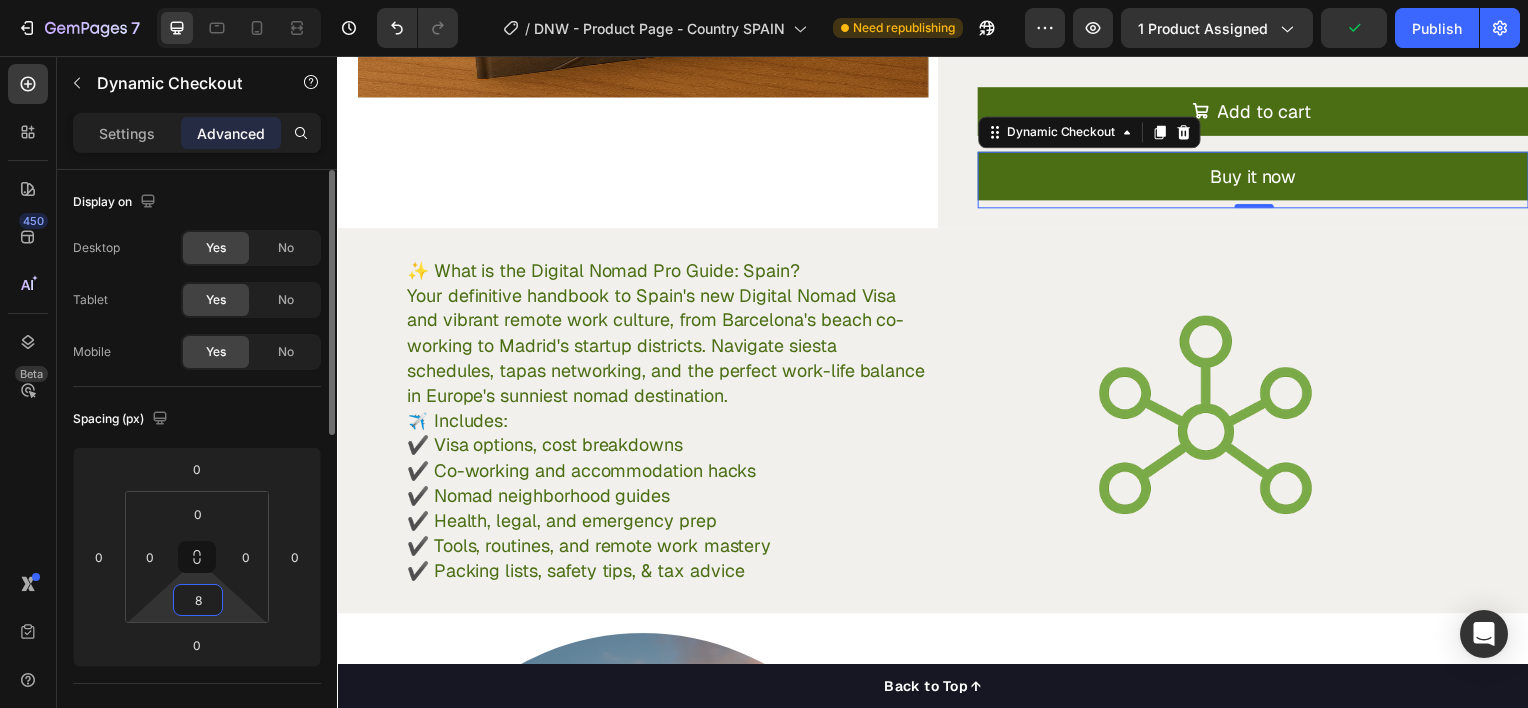 type on "80" 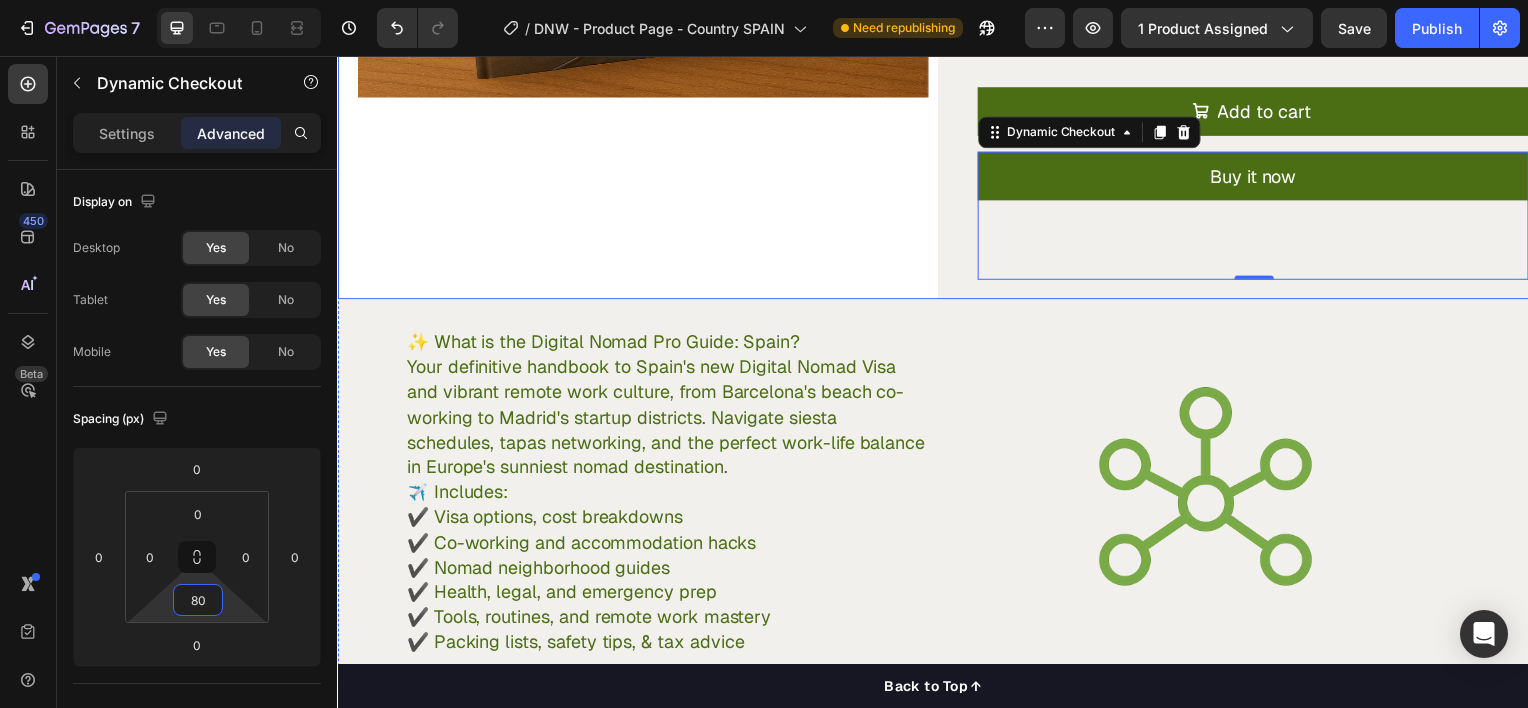 click on "Product Images "My dog absolutely loves this food! It's clear that the taste and quality are top-notch."  -Daisy Text block Row Row" at bounding box center (634, -88) 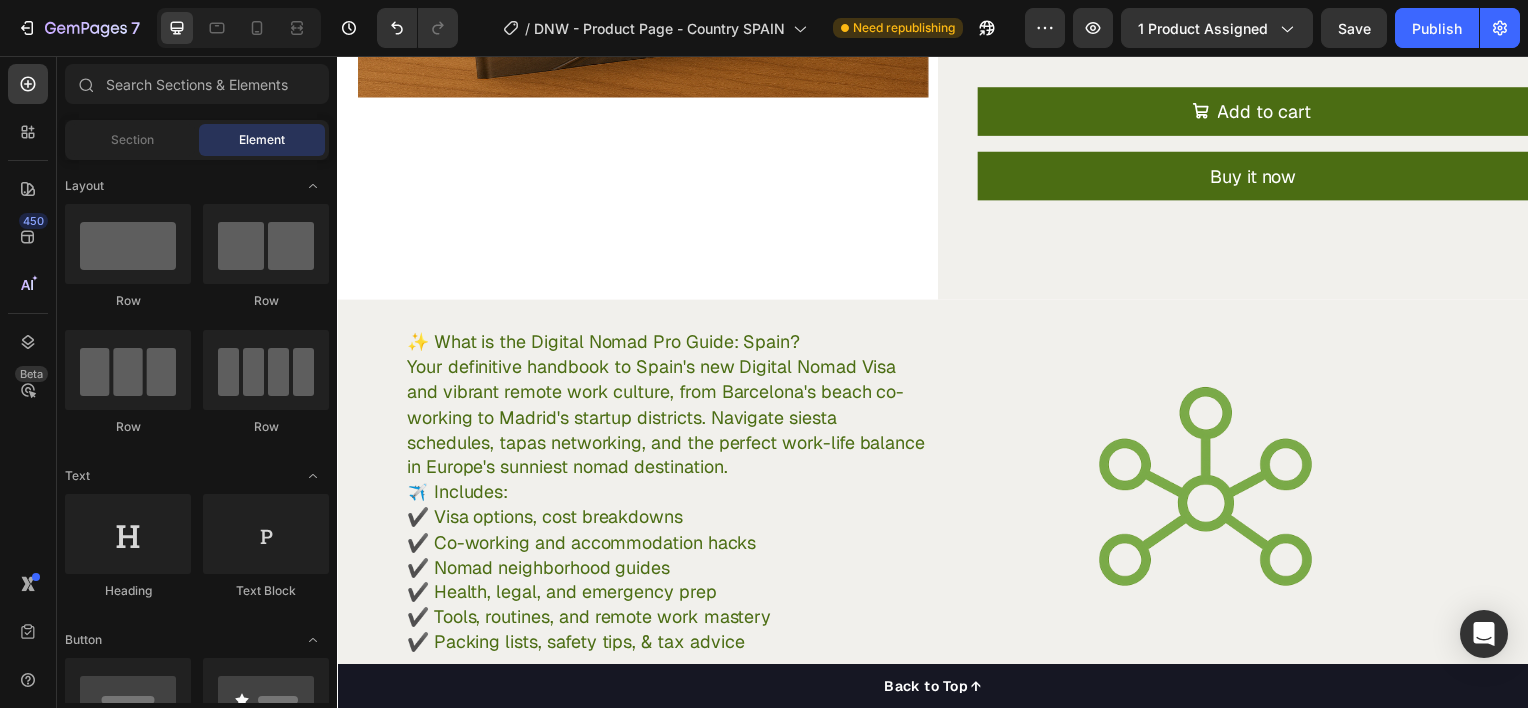 scroll, scrollTop: 1245, scrollLeft: 0, axis: vertical 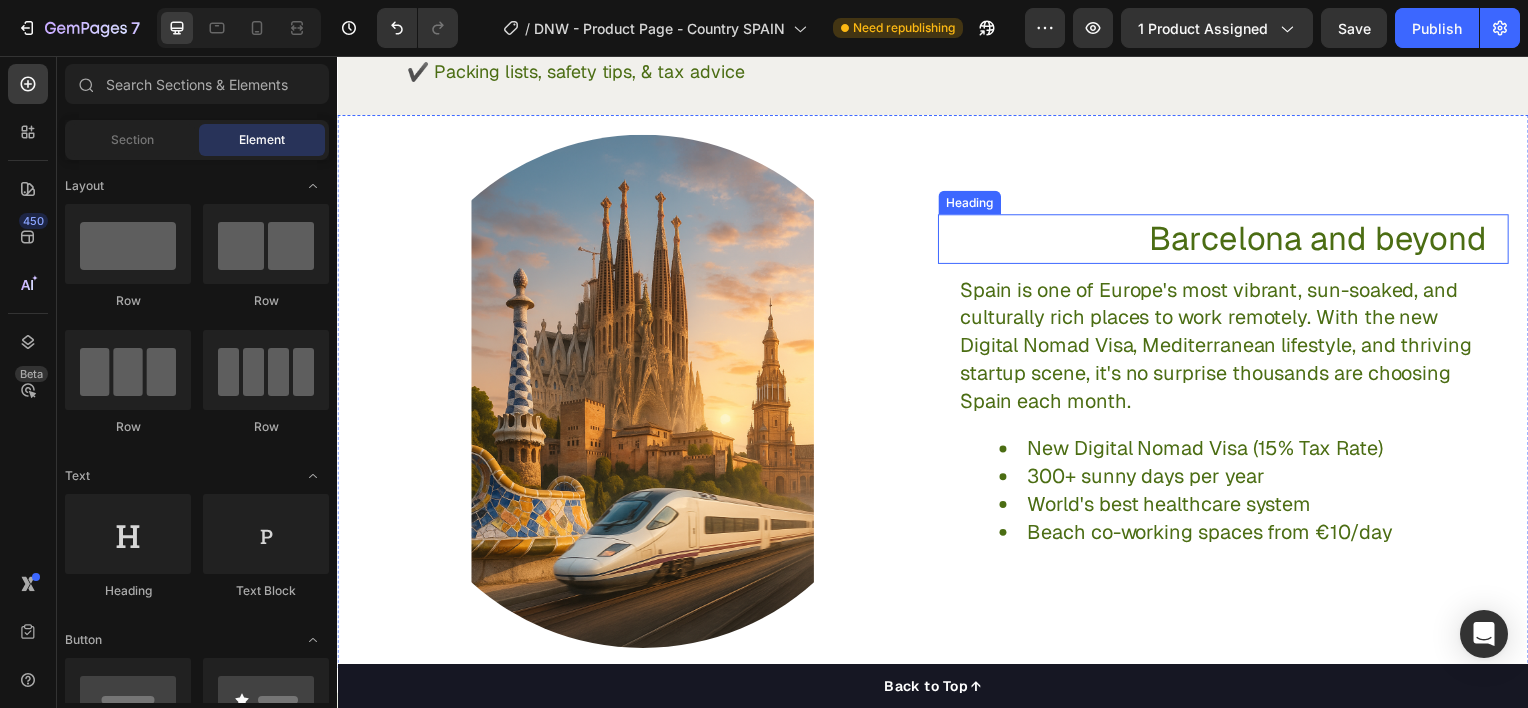 click on "Barcelona and beyond" at bounding box center [1219, 240] 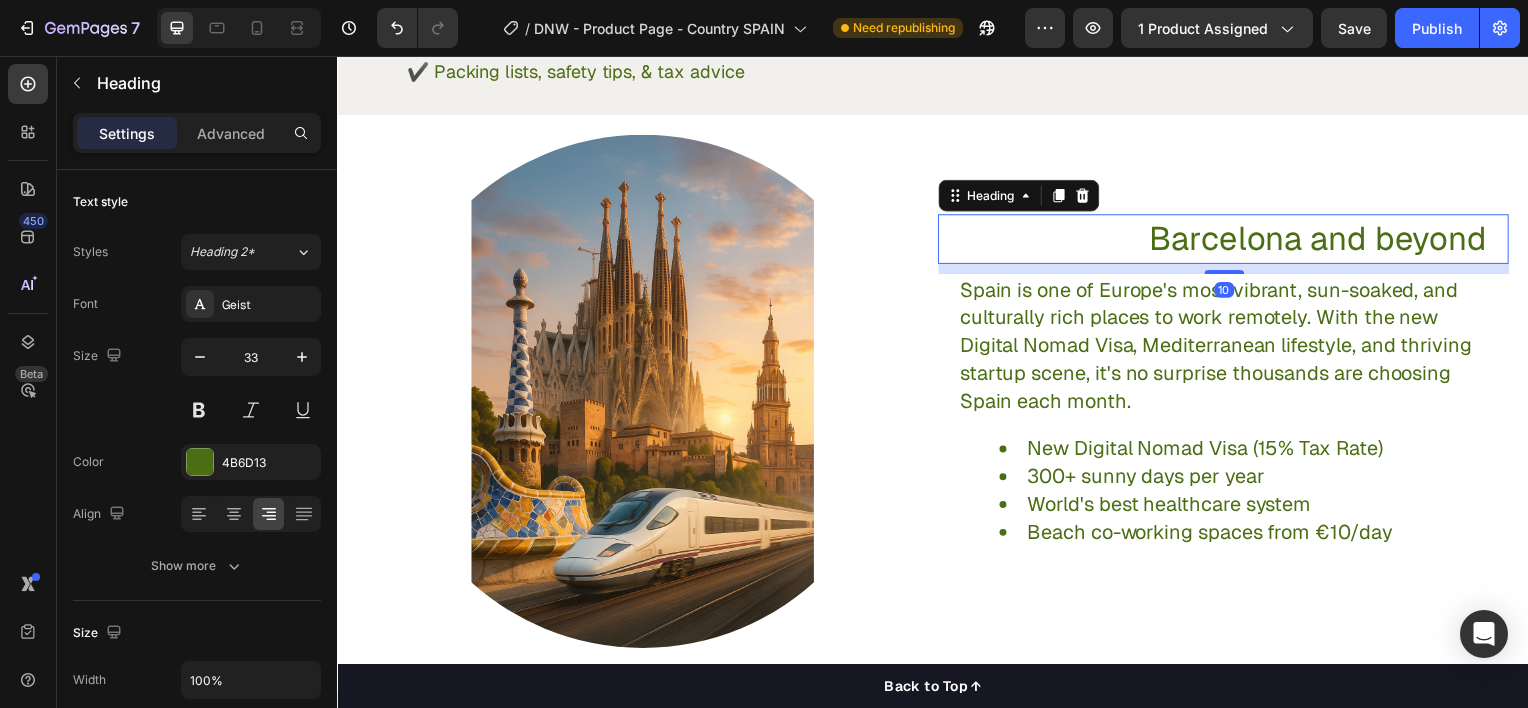click on "Barcelona and beyond" at bounding box center [1219, 240] 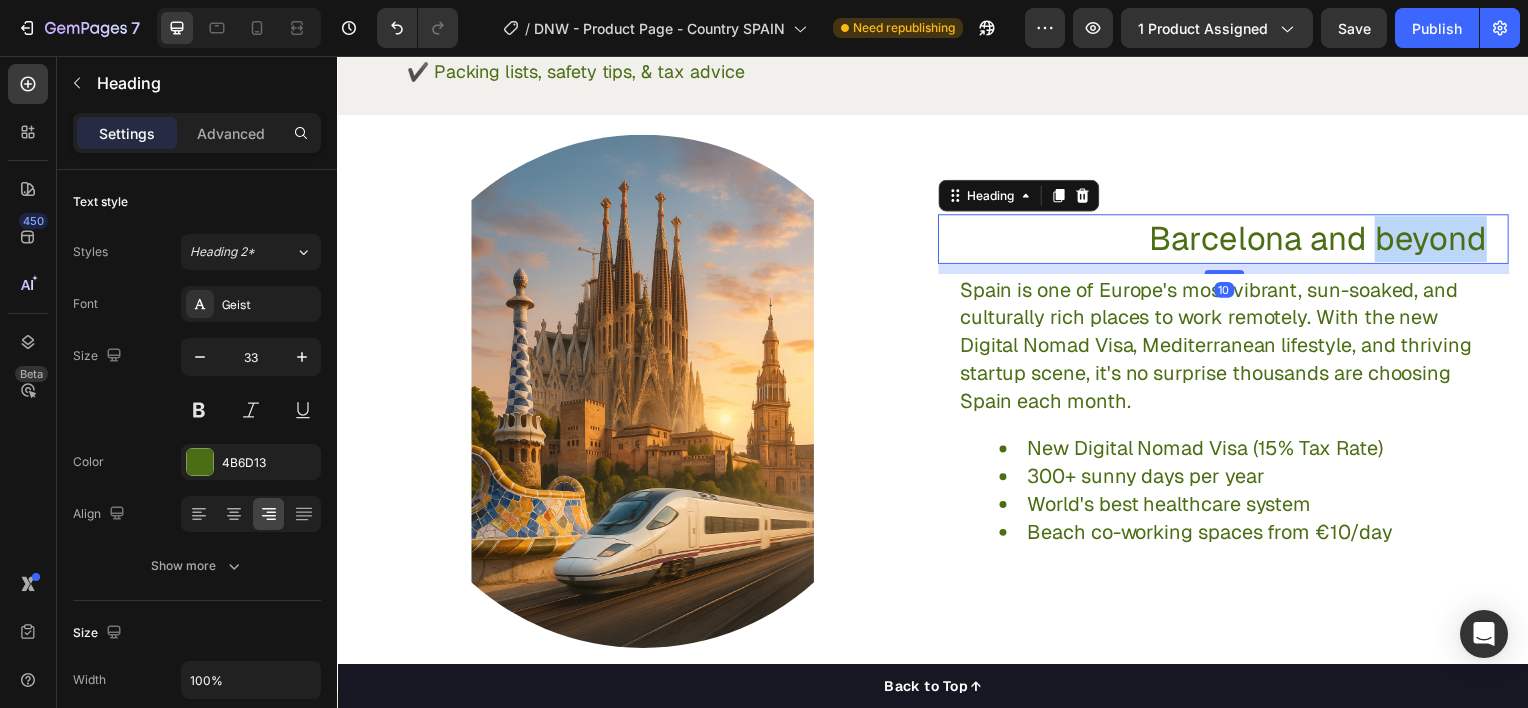 click on "Barcelona and beyond" at bounding box center [1219, 240] 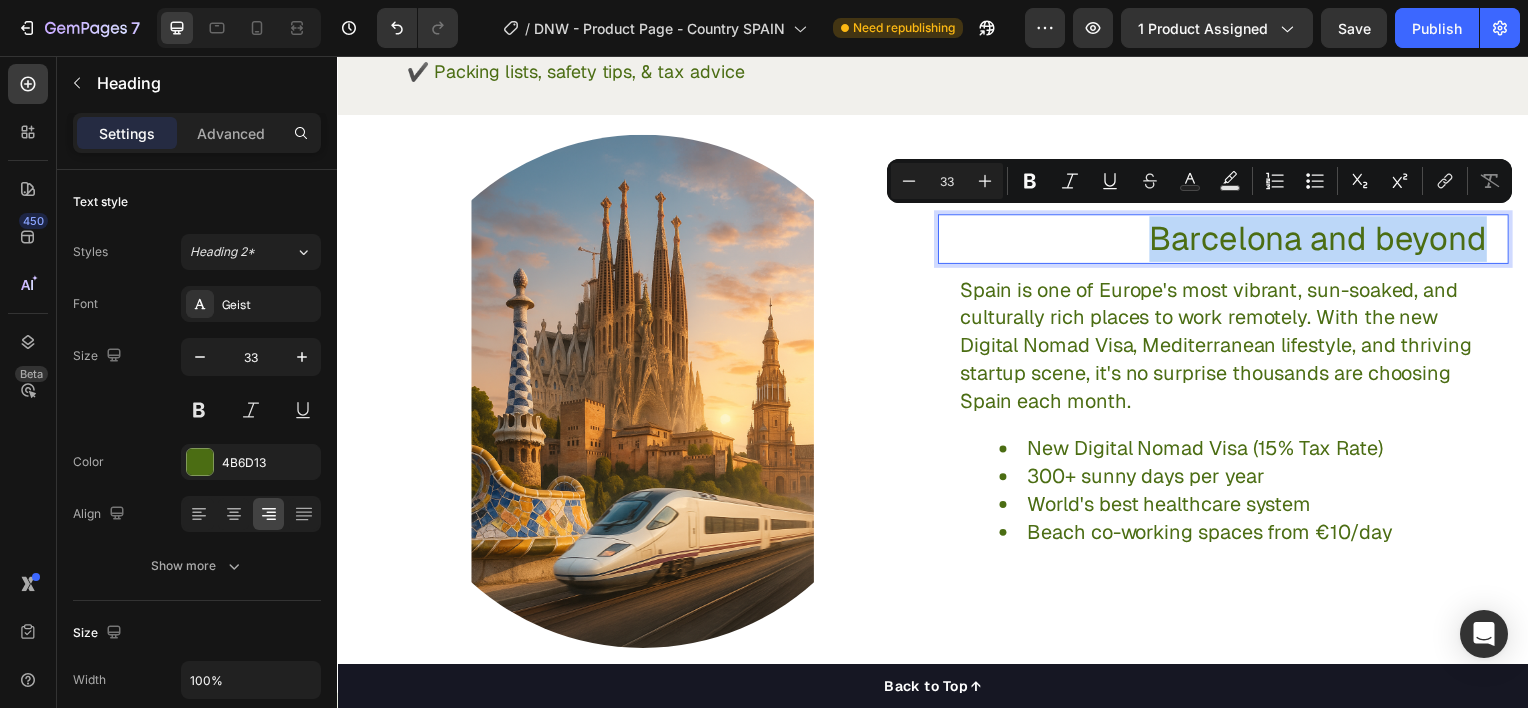 click on "Barcelona and beyond" at bounding box center [1219, 240] 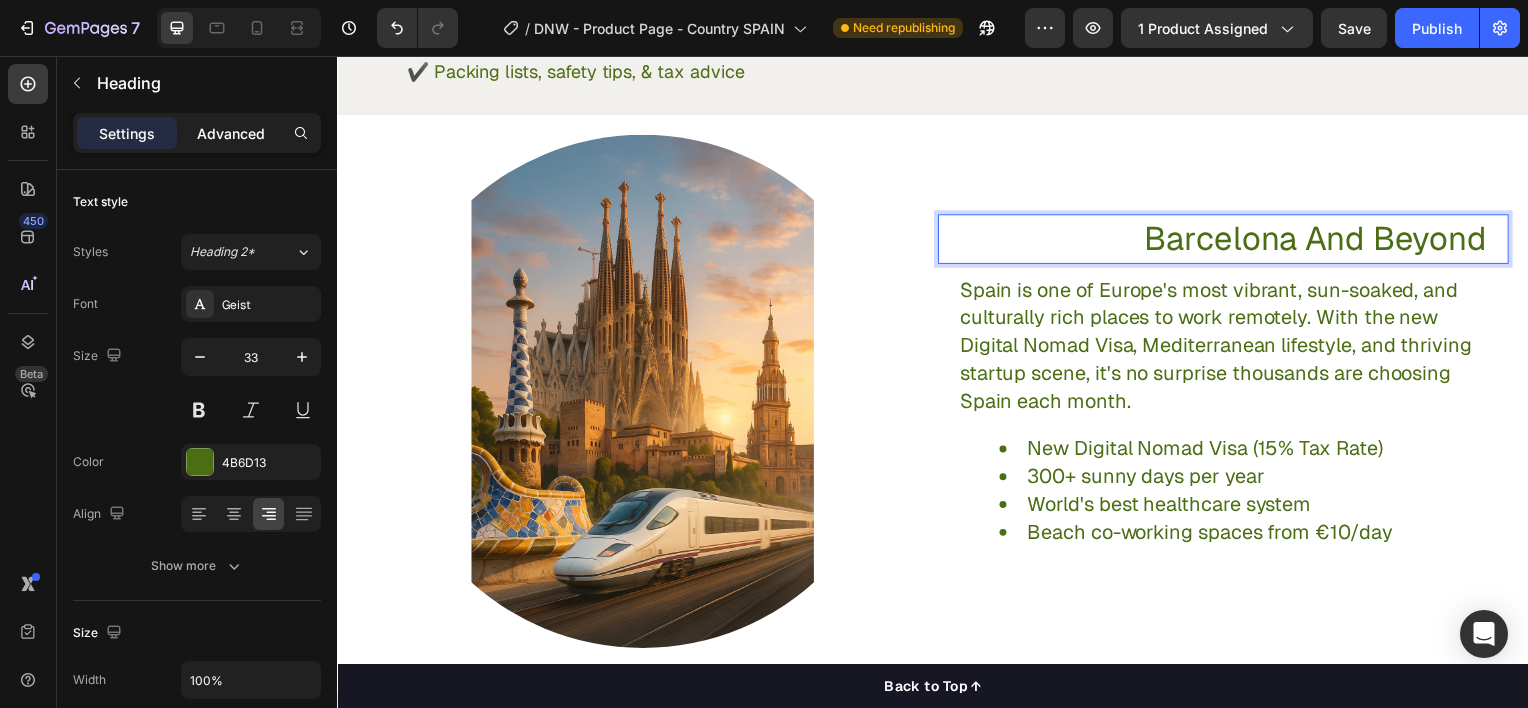 click on "Advanced" at bounding box center (231, 133) 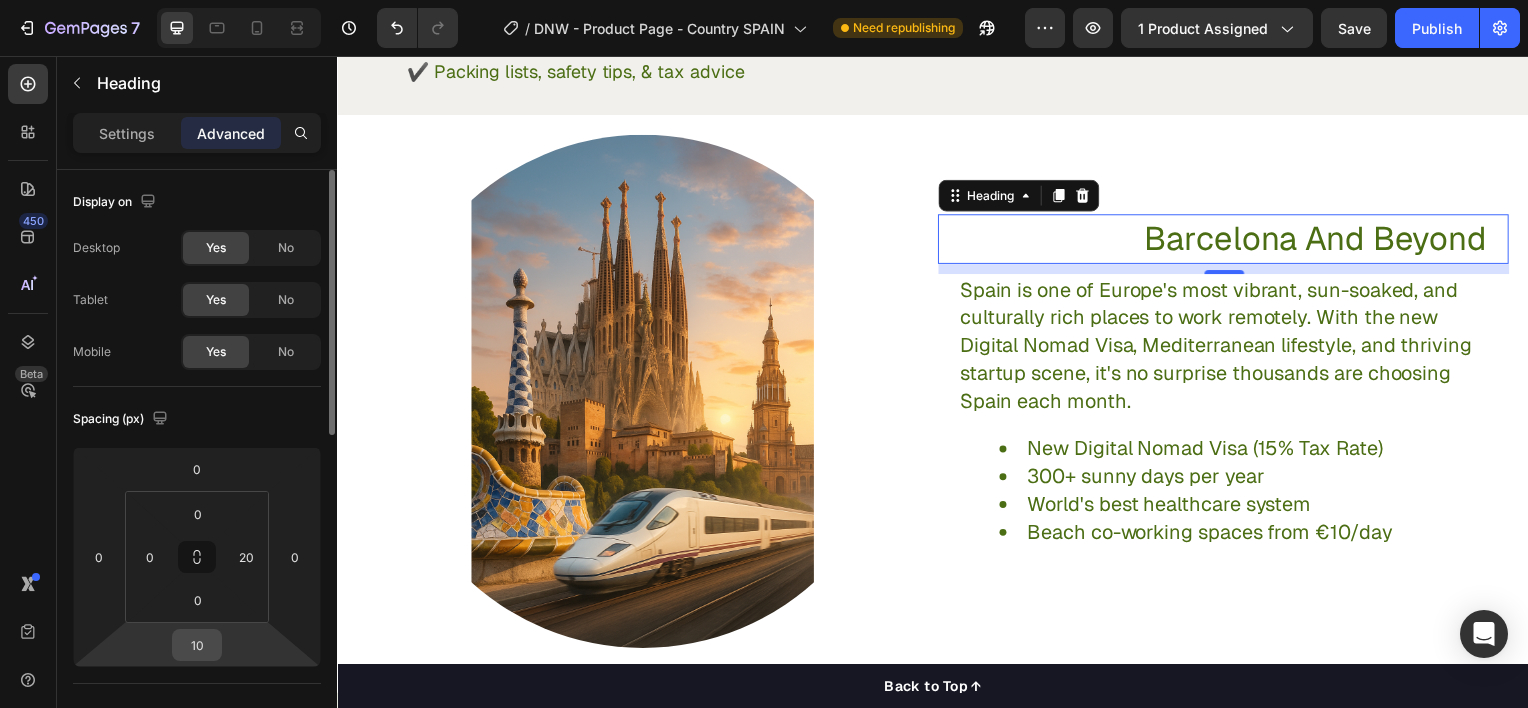 click on "10" at bounding box center (197, 645) 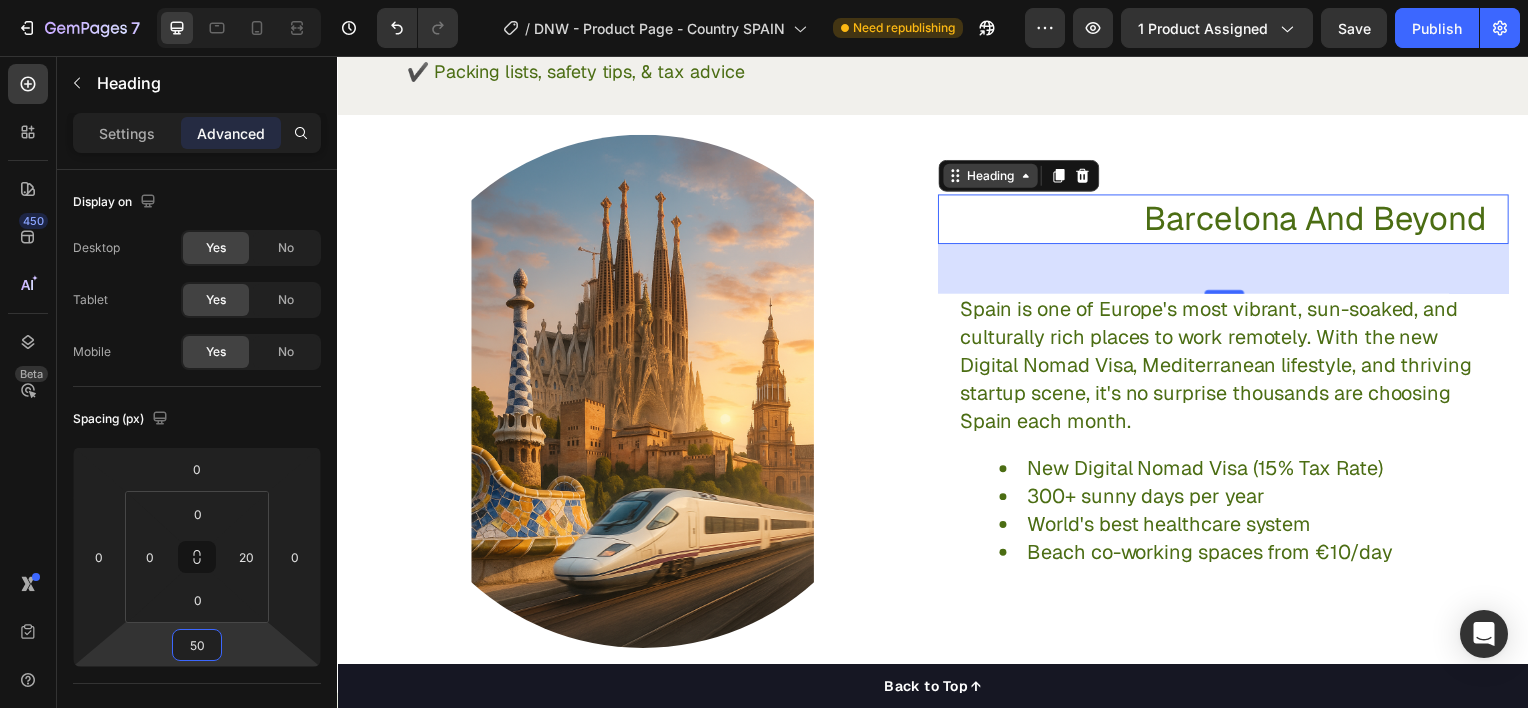 type on "50" 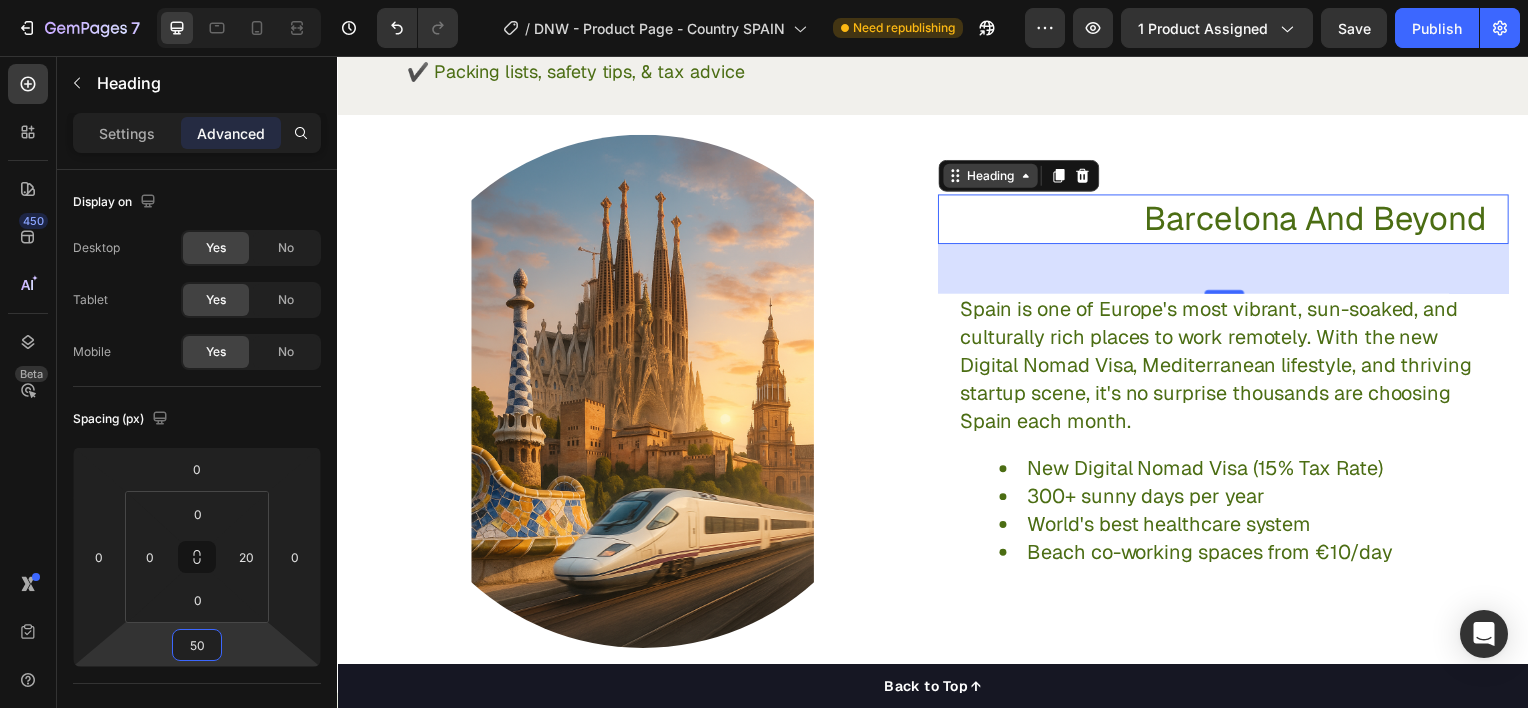 click on "Heading" at bounding box center (994, 176) 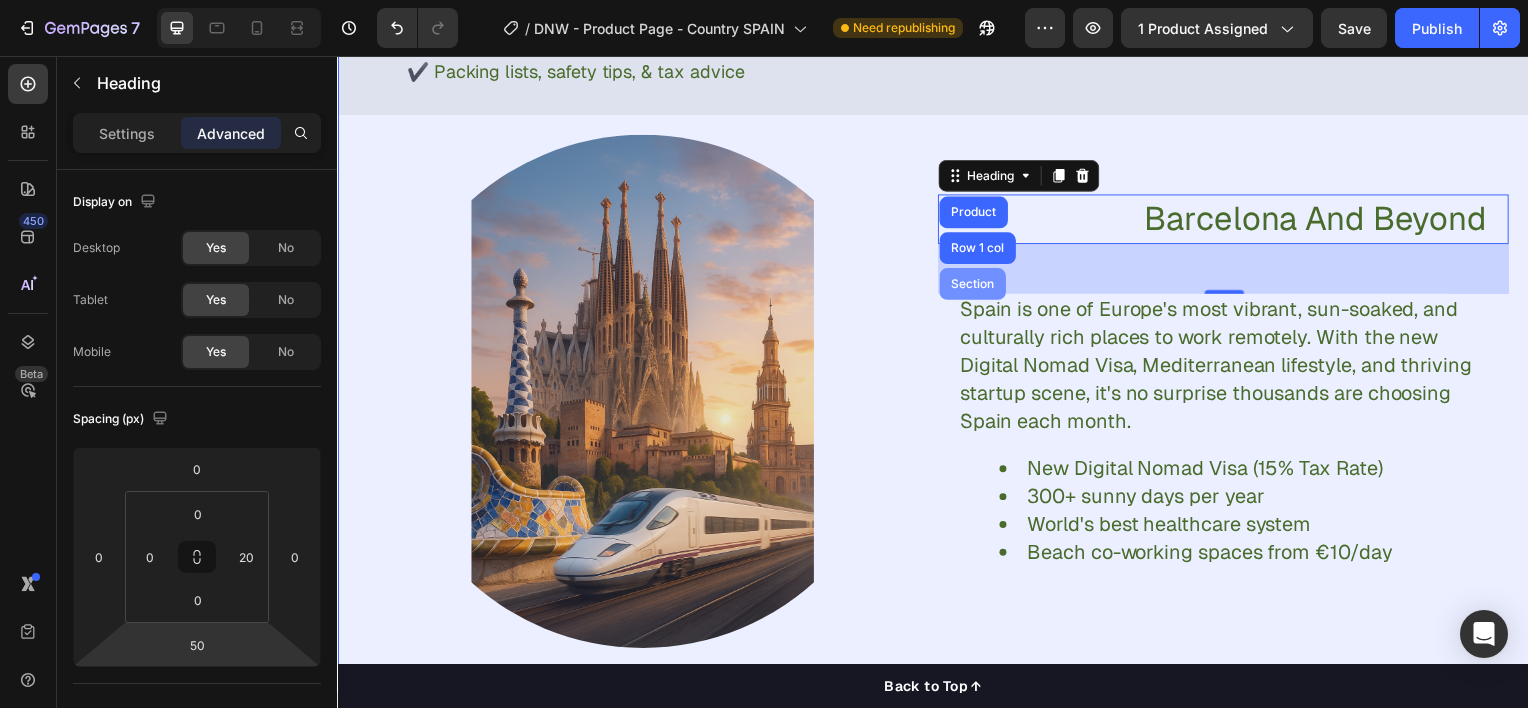 click on "Section" at bounding box center (976, 285) 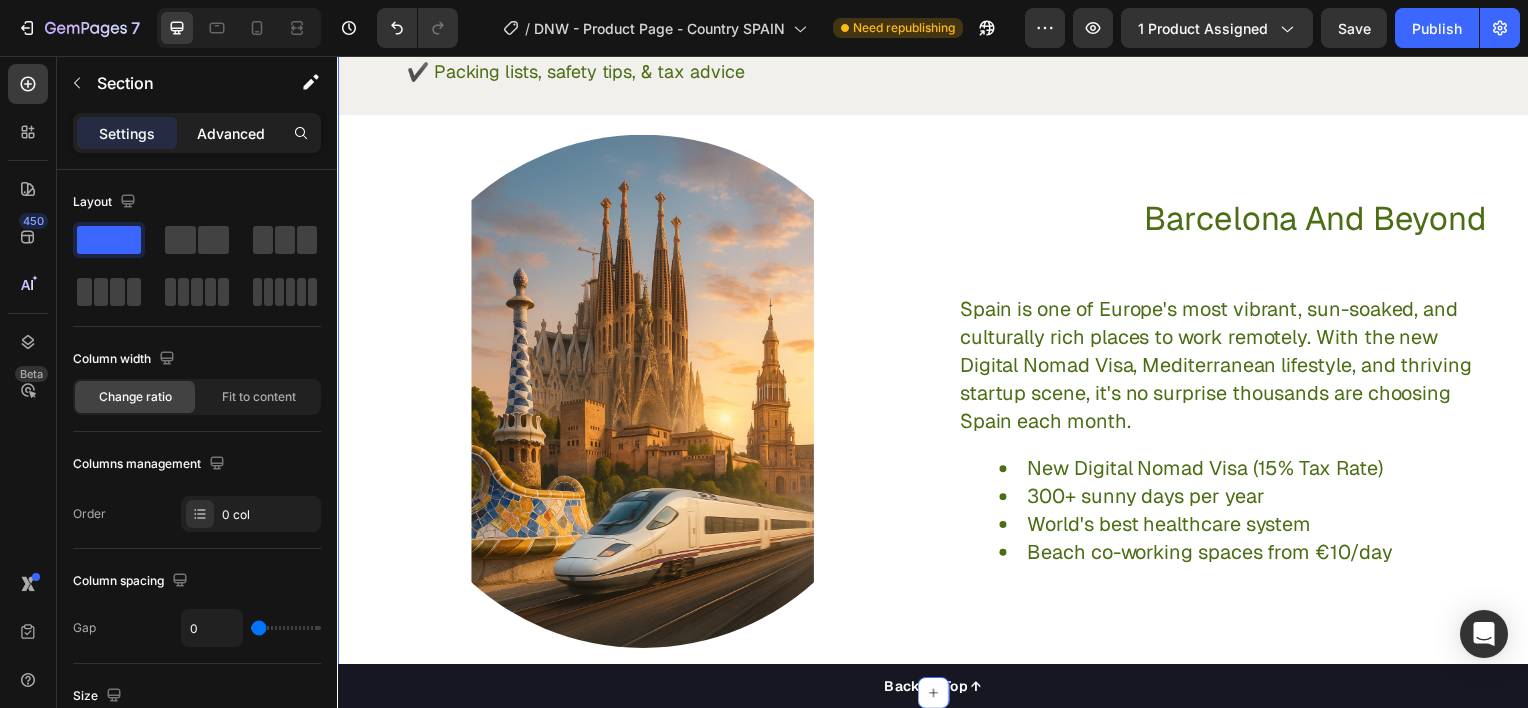 click on "Advanced" at bounding box center (231, 133) 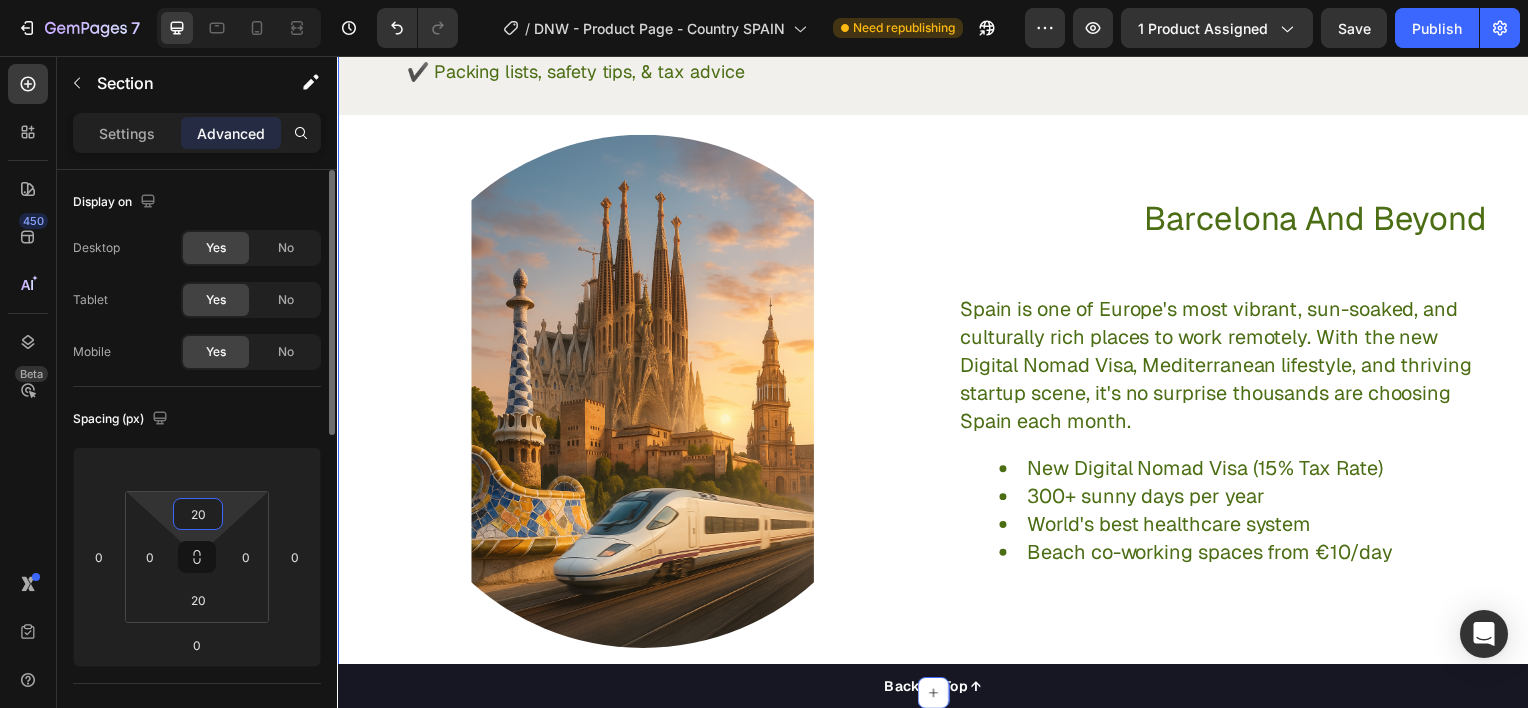 click on "20" at bounding box center (198, 514) 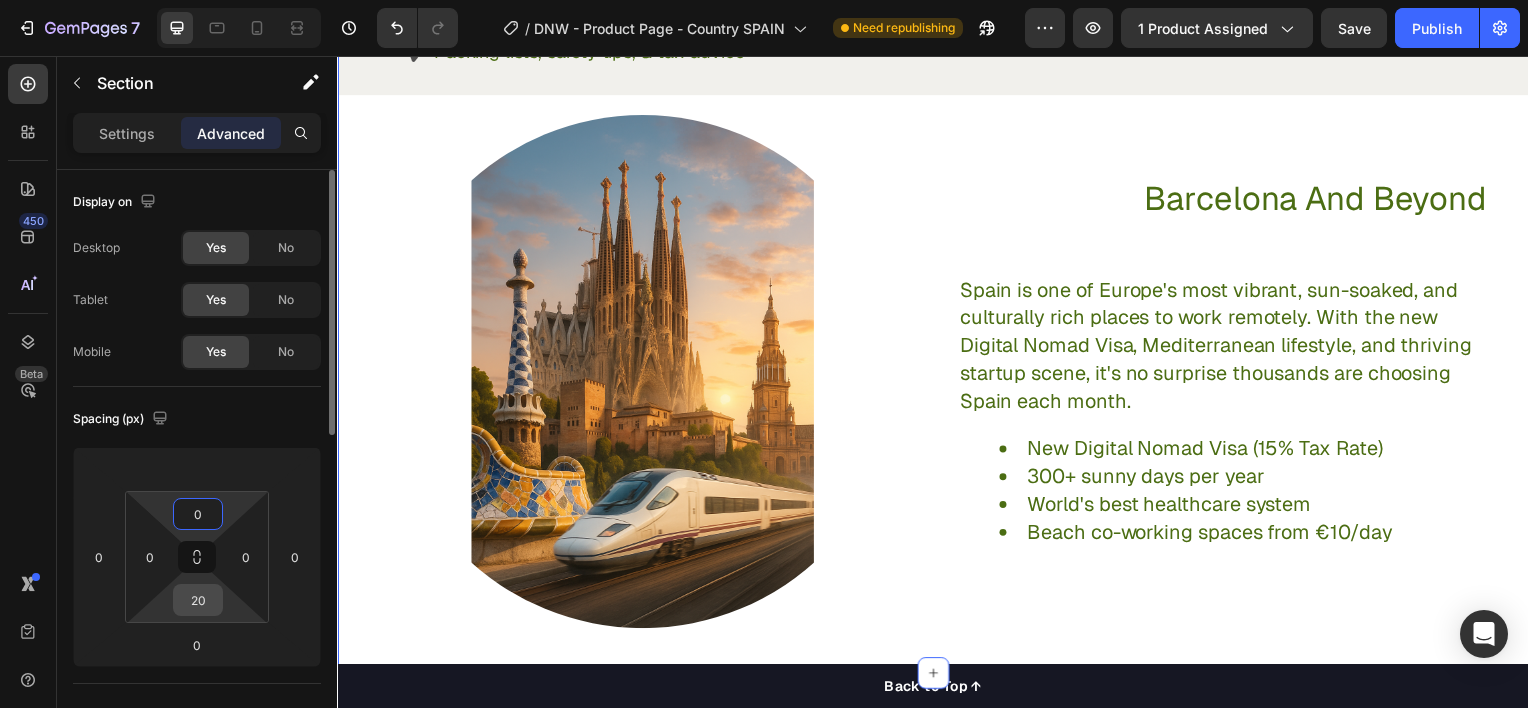 type on "0" 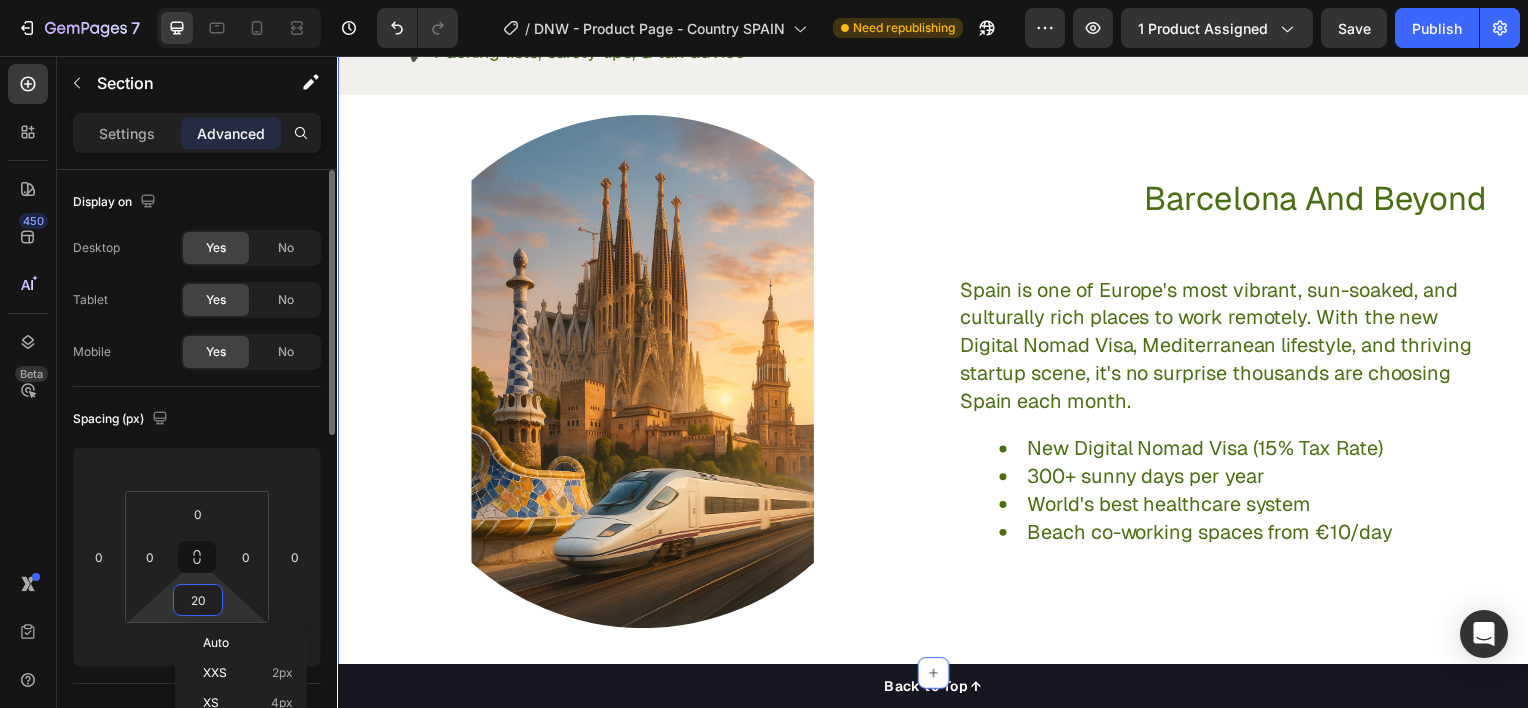 type on "0" 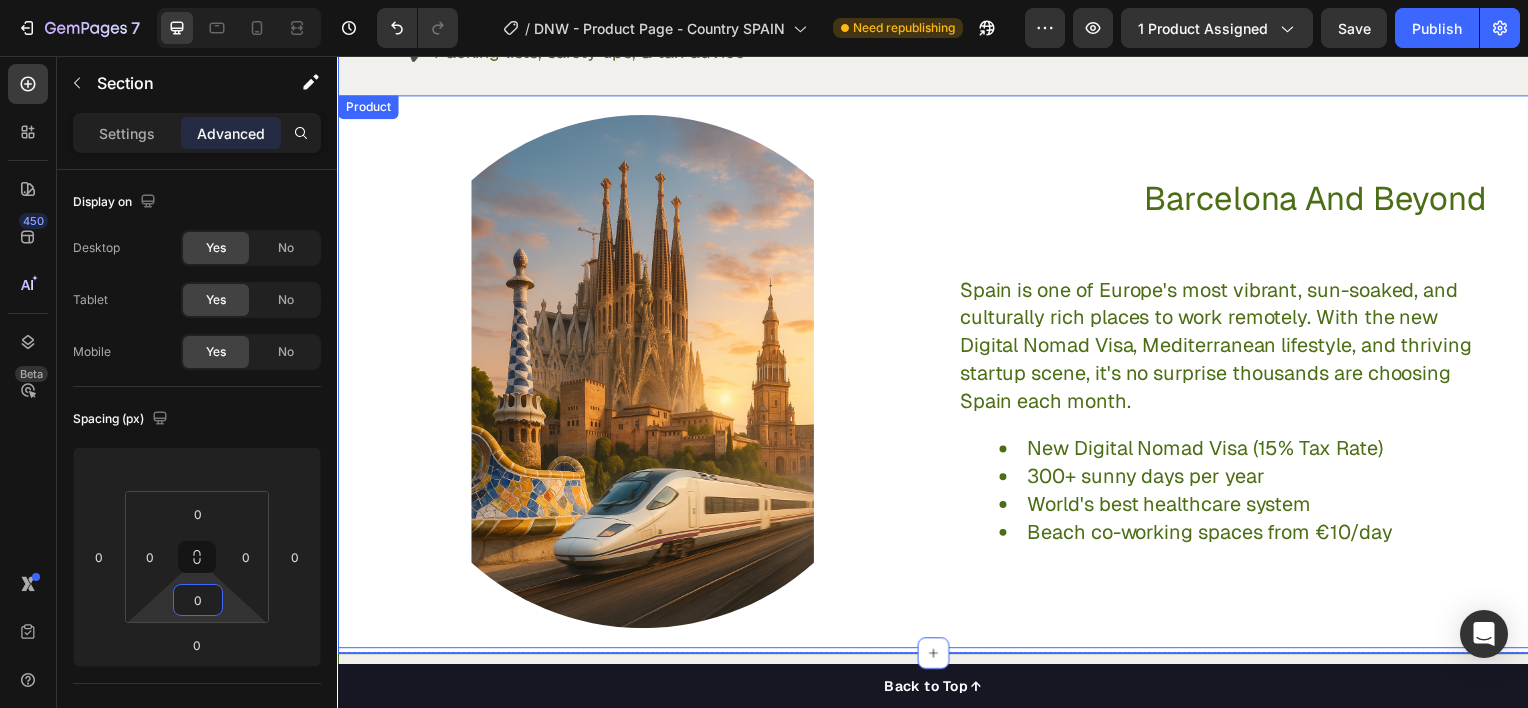 click on "Barcelona And Beyond Heading Spain is one of Europe's most vibrant, sun-soaked, and culturally rich places to work remotely. With the new Digital Nomad Visa, Mediterranean lifestyle, and thriving startup scene, it's no surprise thousands are choosing Spain each month. New Digital Nomad Visa (15% Tax Rate) 300+ sunny days per year World's best healthcare system Beach co-working spaces from €10/day Text block" at bounding box center [1229, 374] 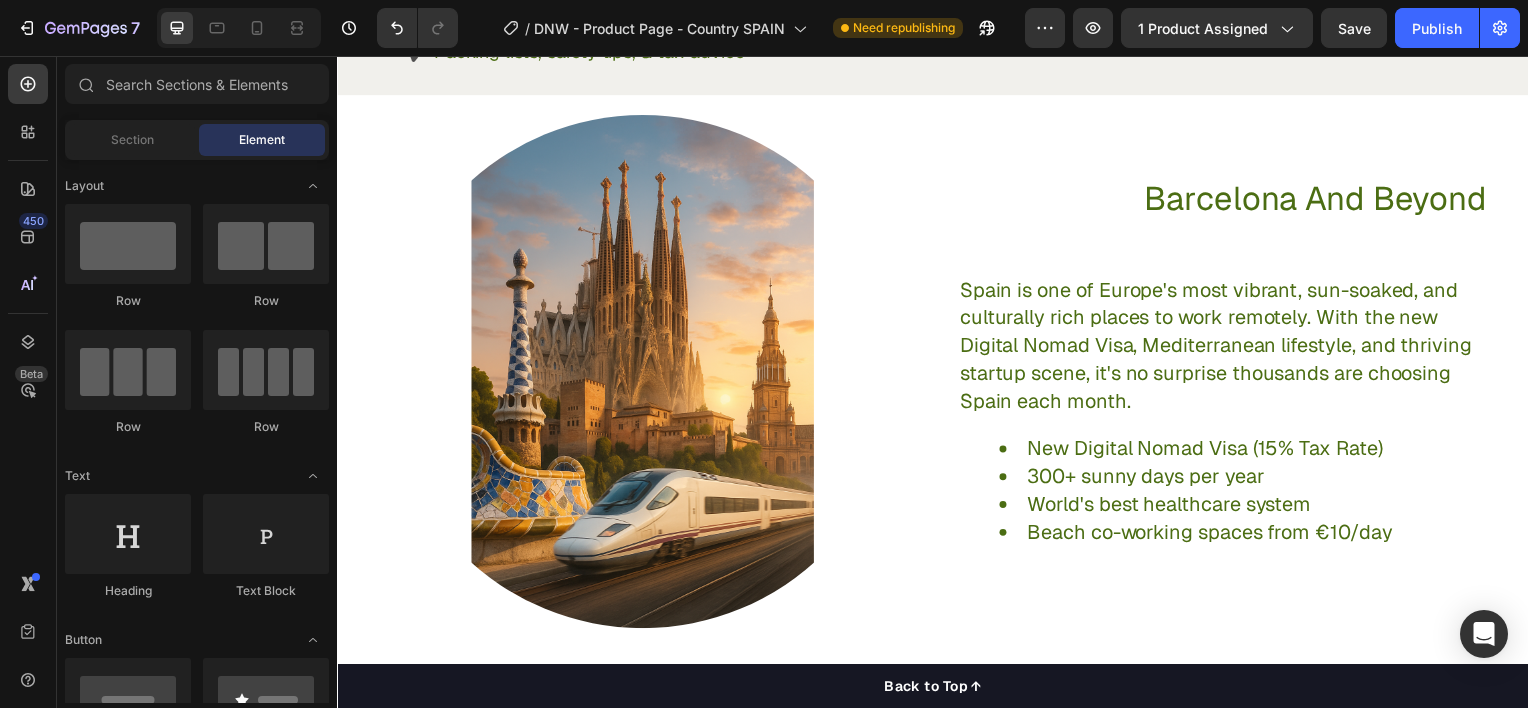 scroll, scrollTop: 671, scrollLeft: 0, axis: vertical 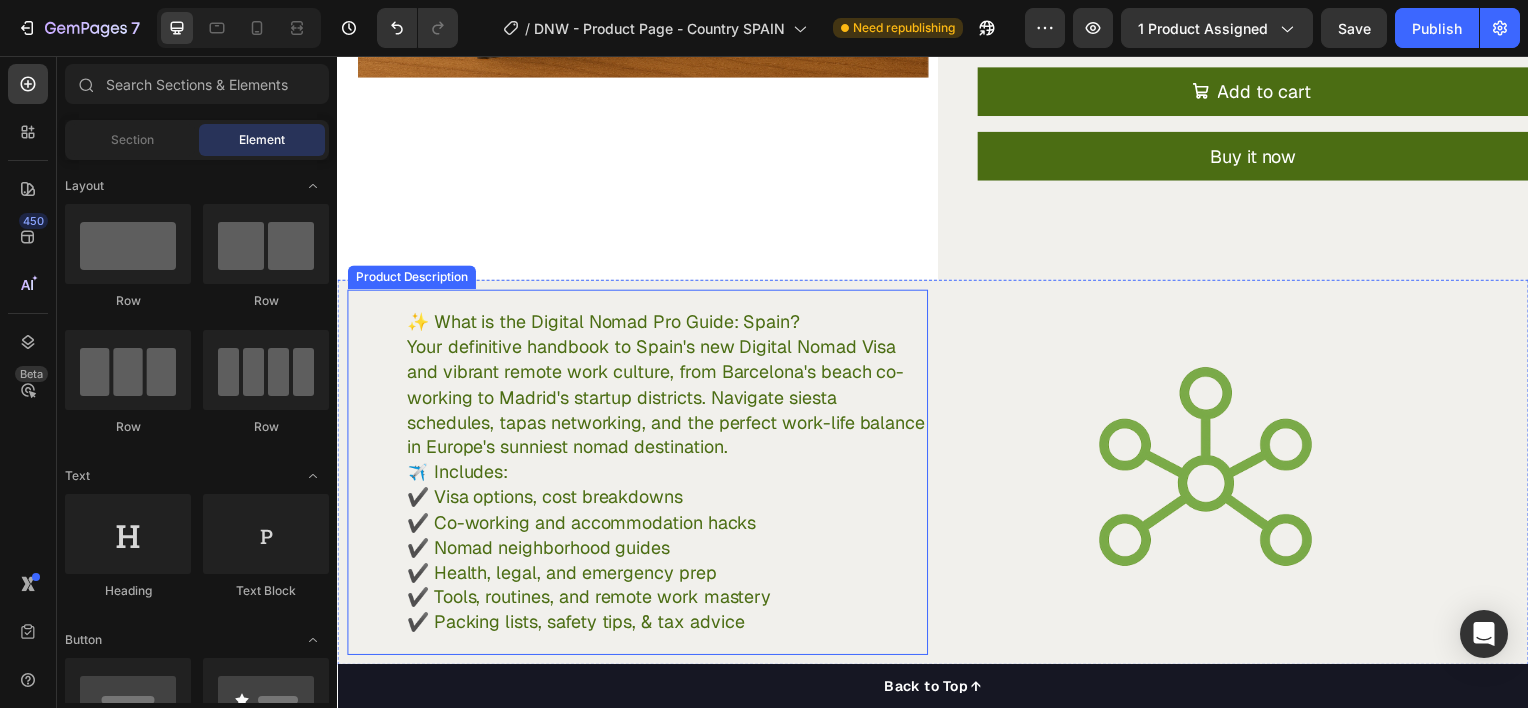 click on "Your definitive handbook to Spain's new Digital Nomad Visa and vibrant remote work culture, from Barcelona's beach co-working to Madrid's startup districts. Navigate siesta schedules, tapas networking, and the perfect work-life balance in Europe's sunniest nomad destination." at bounding box center [668, 399] 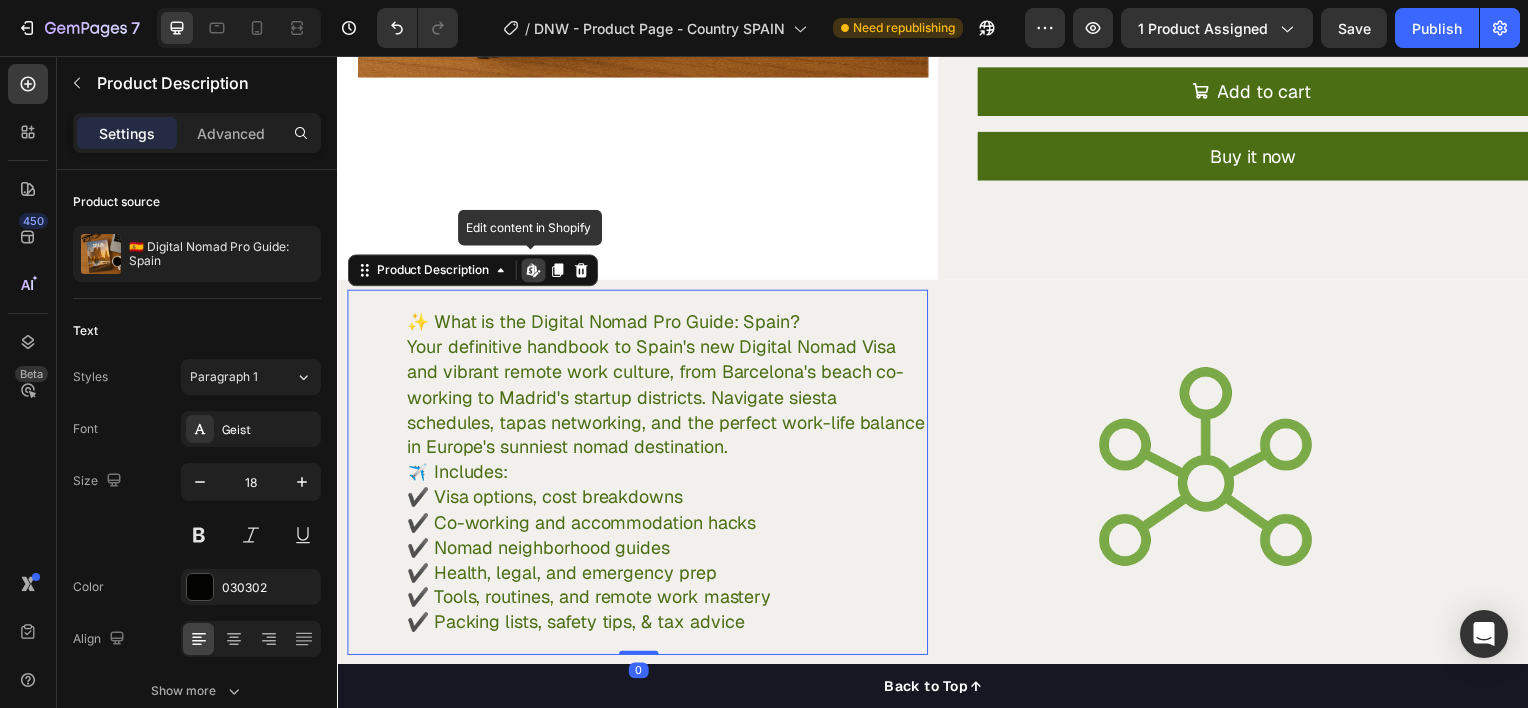 click 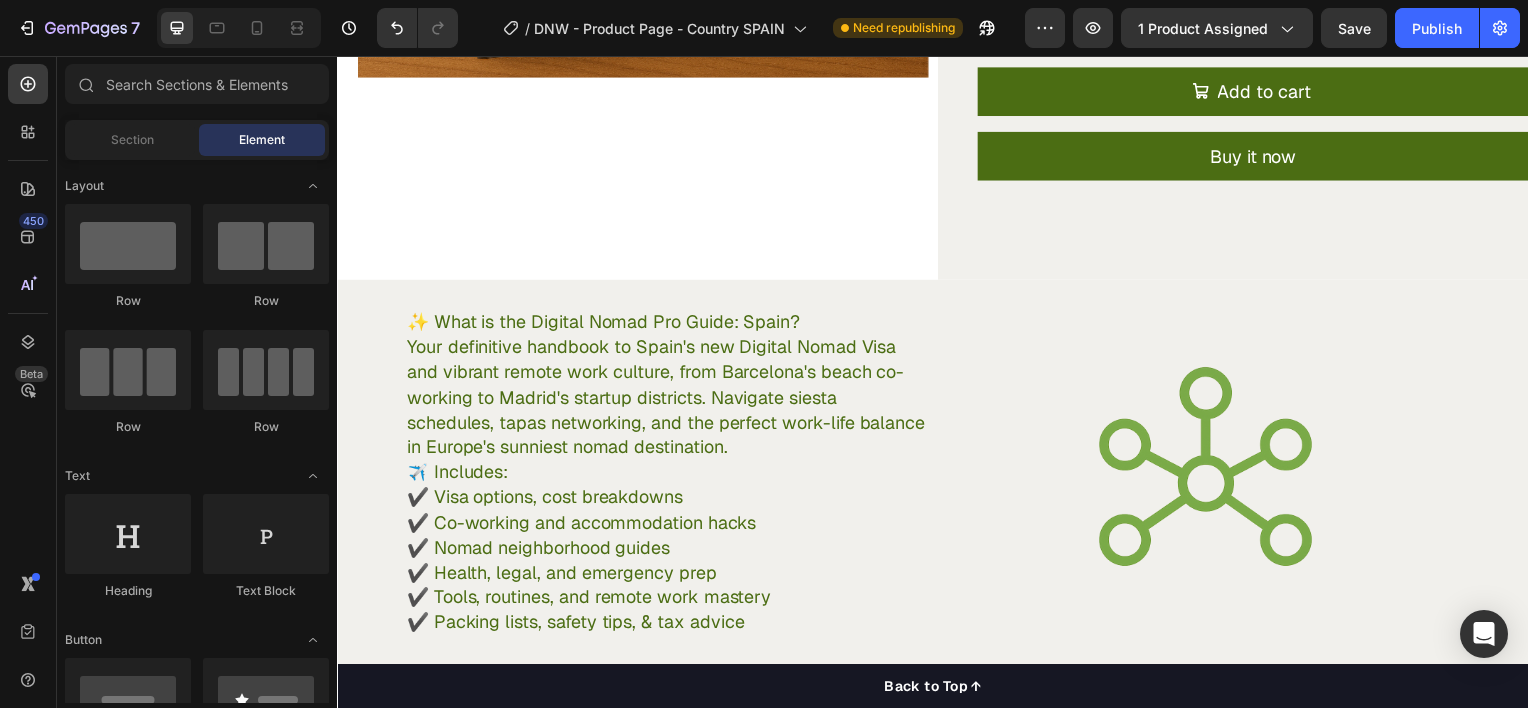scroll, scrollTop: 96, scrollLeft: 0, axis: vertical 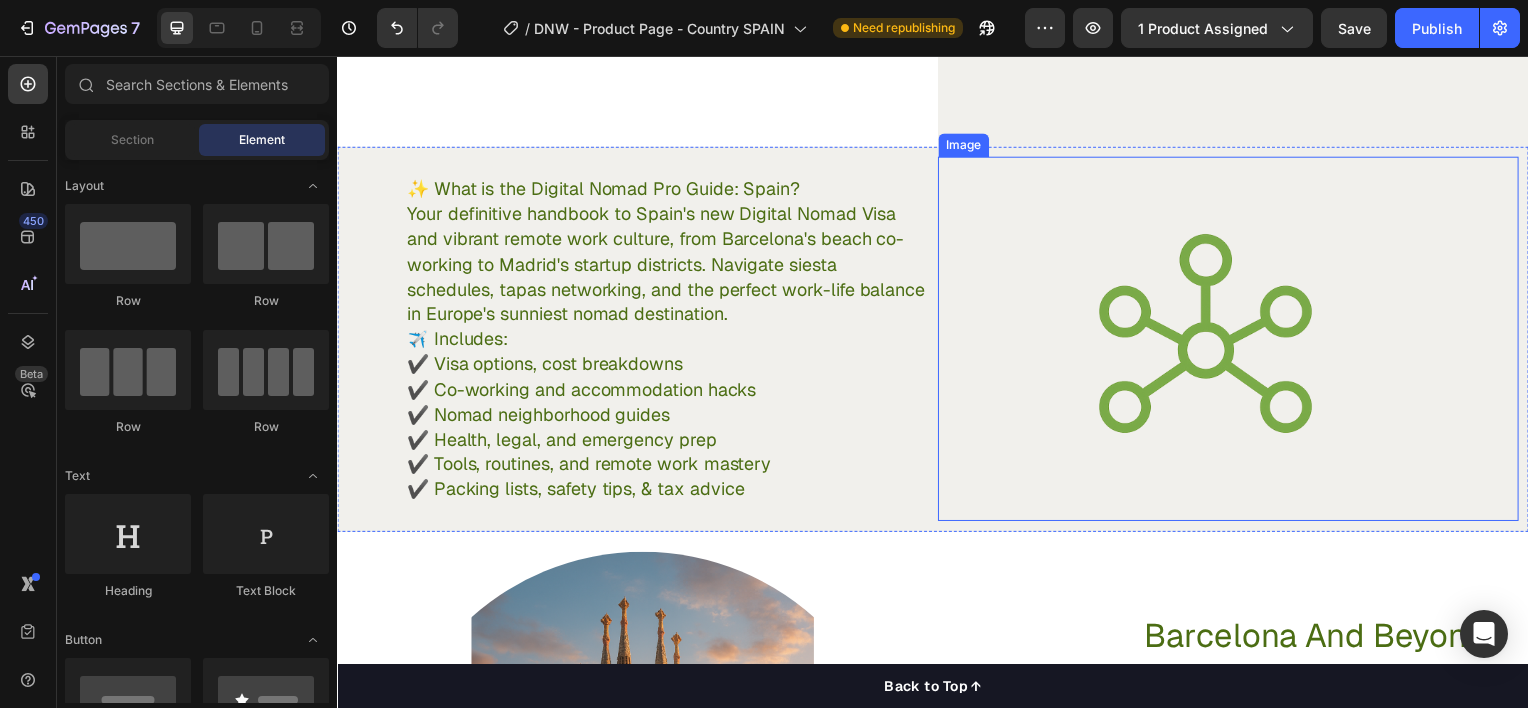 click at bounding box center (1205, 341) 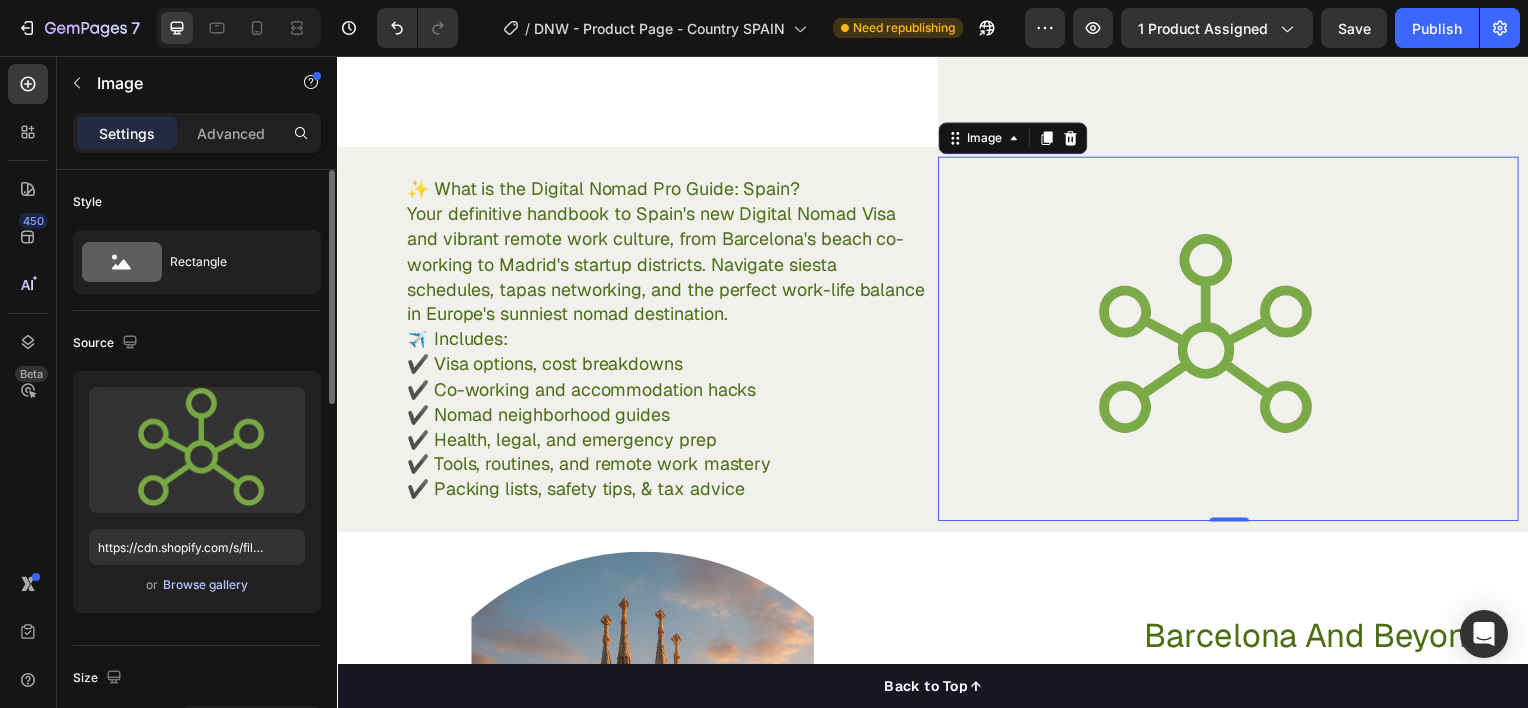 click on "Browse gallery" at bounding box center [205, 585] 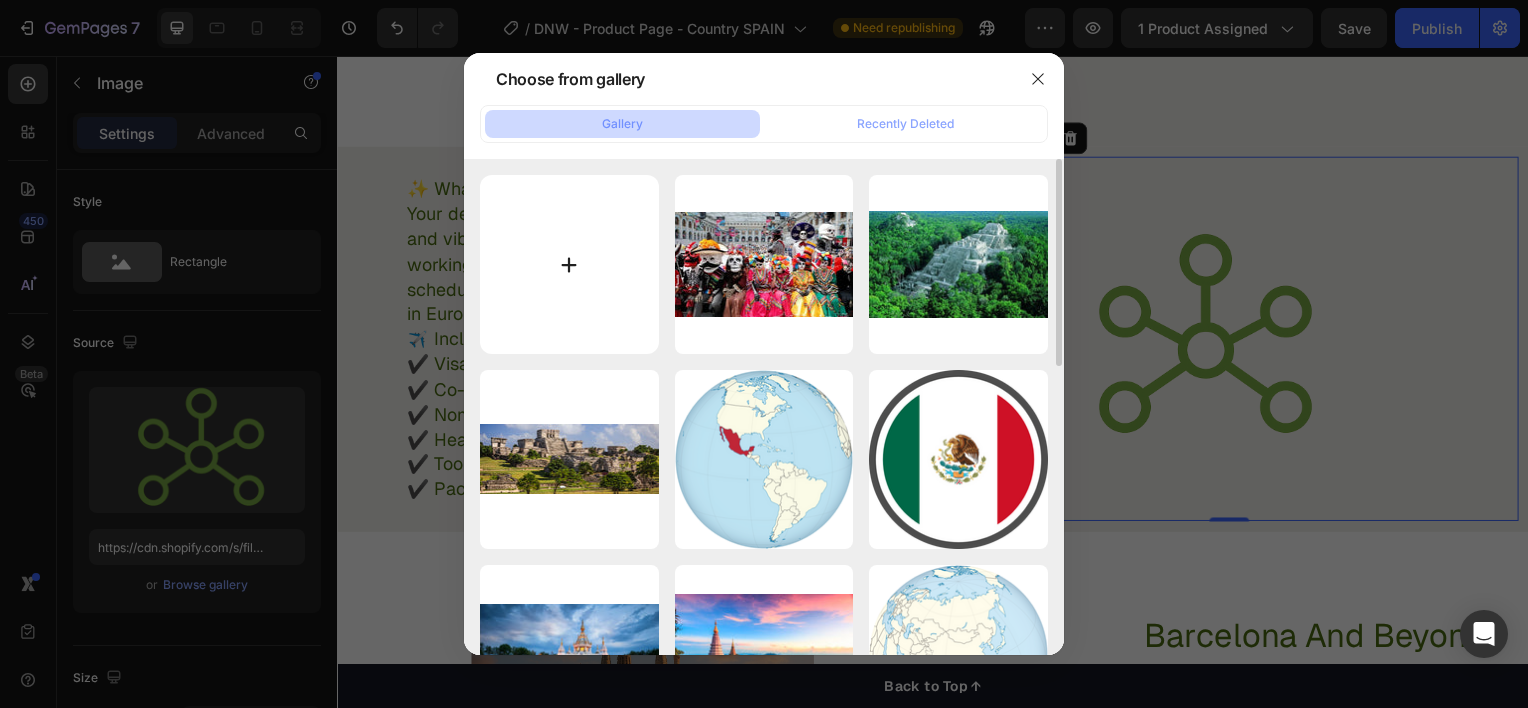 click at bounding box center [569, 264] 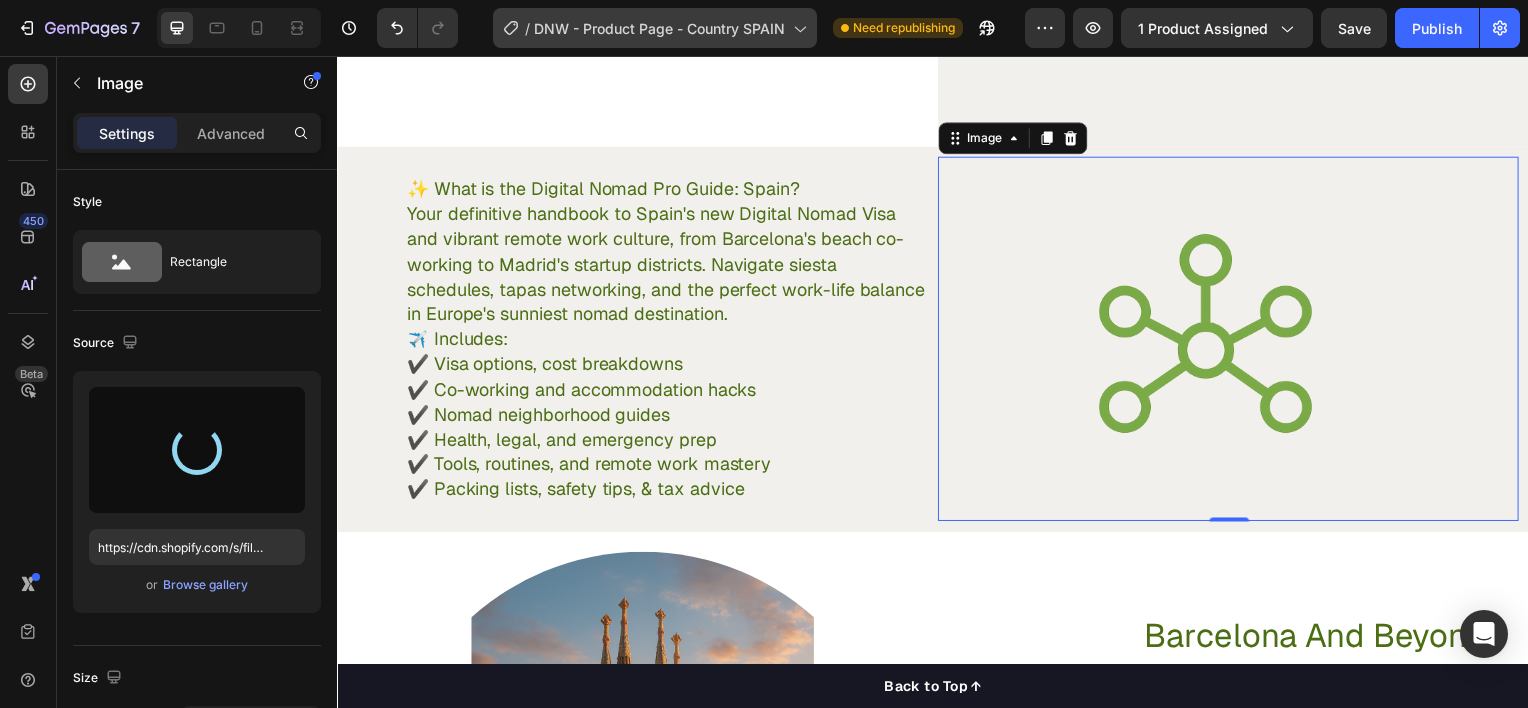 type on "https://cdn.shopify.com/s/files/1/0943/5709/4665/files/gempages_577501195380196340-7d931e71-3c46-4e7a-b60b-60cd6db2f9df.png" 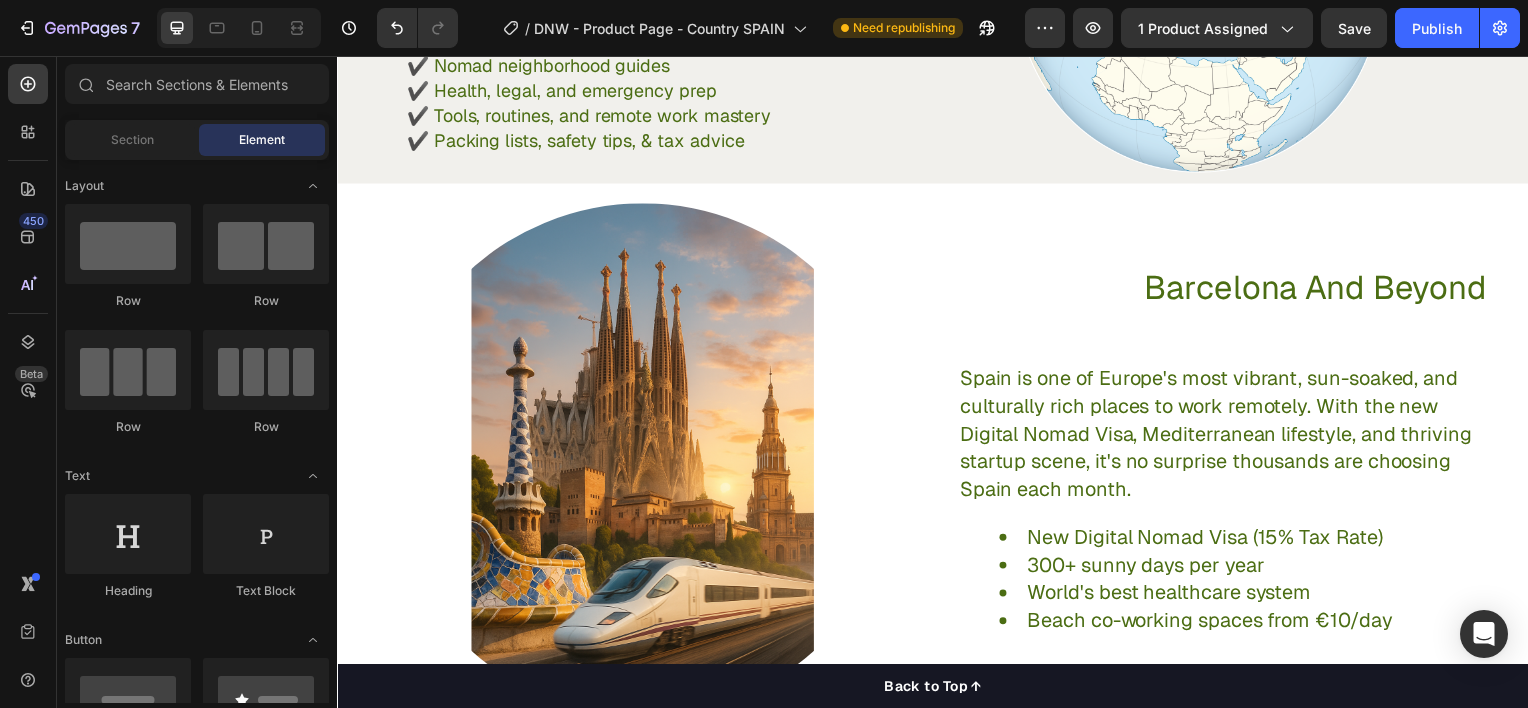 scroll, scrollTop: 1200, scrollLeft: 0, axis: vertical 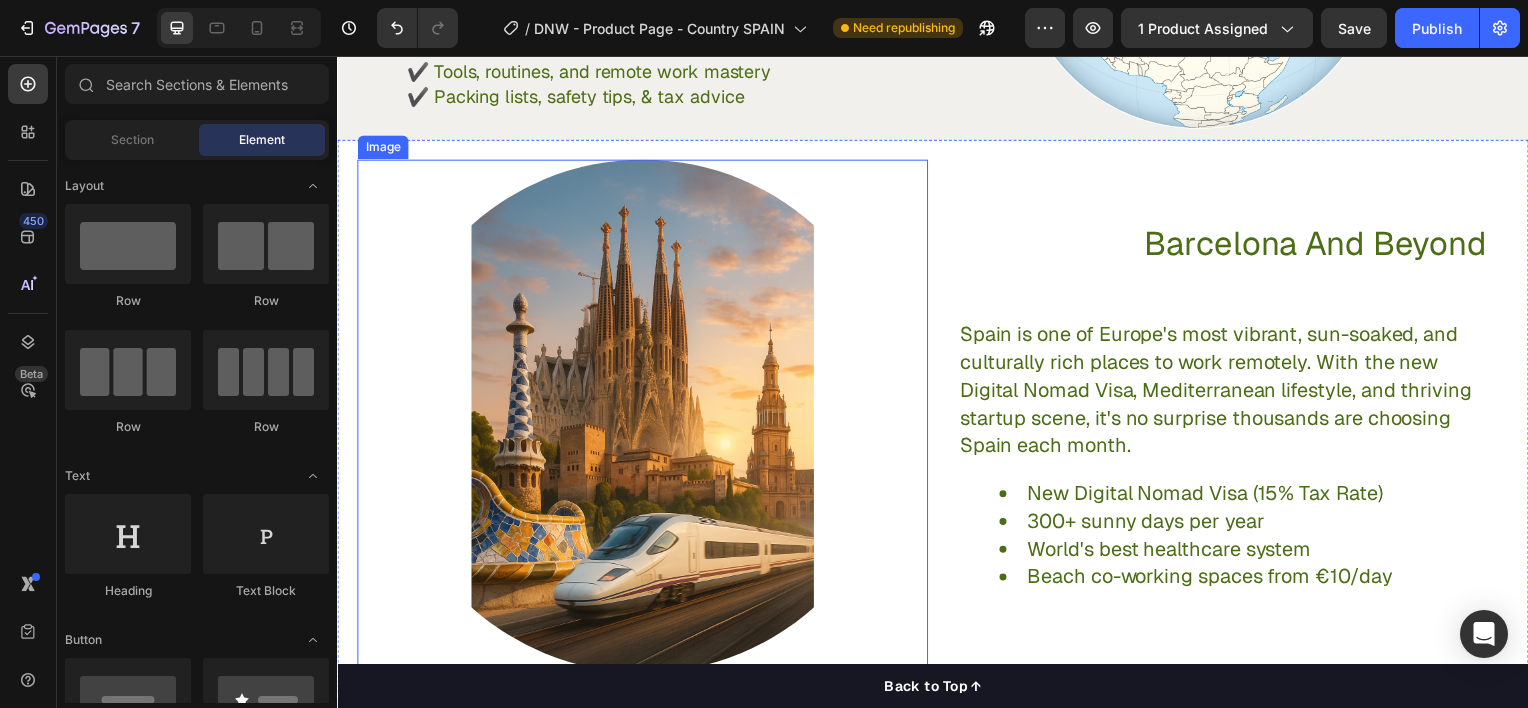 click at bounding box center [645, 419] 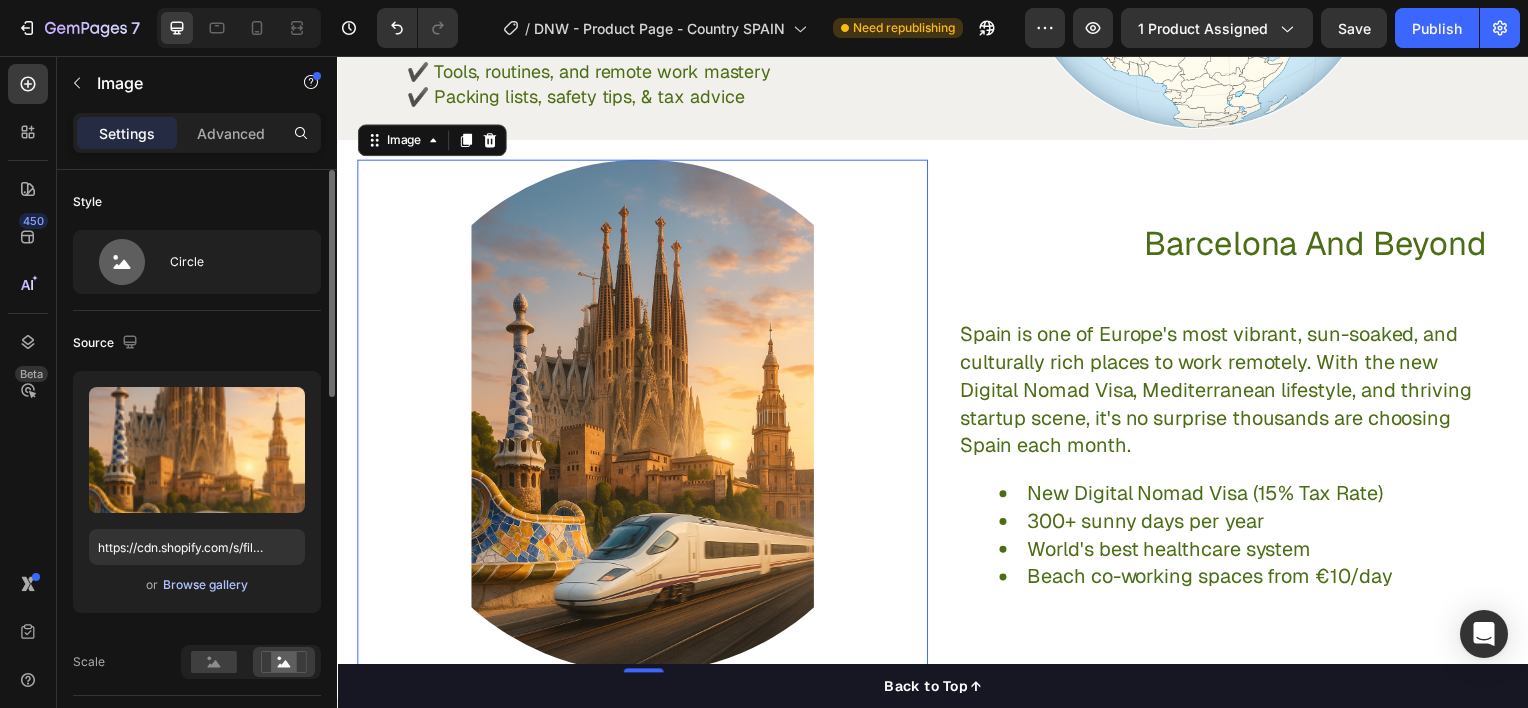 click on "Browse gallery" at bounding box center [205, 585] 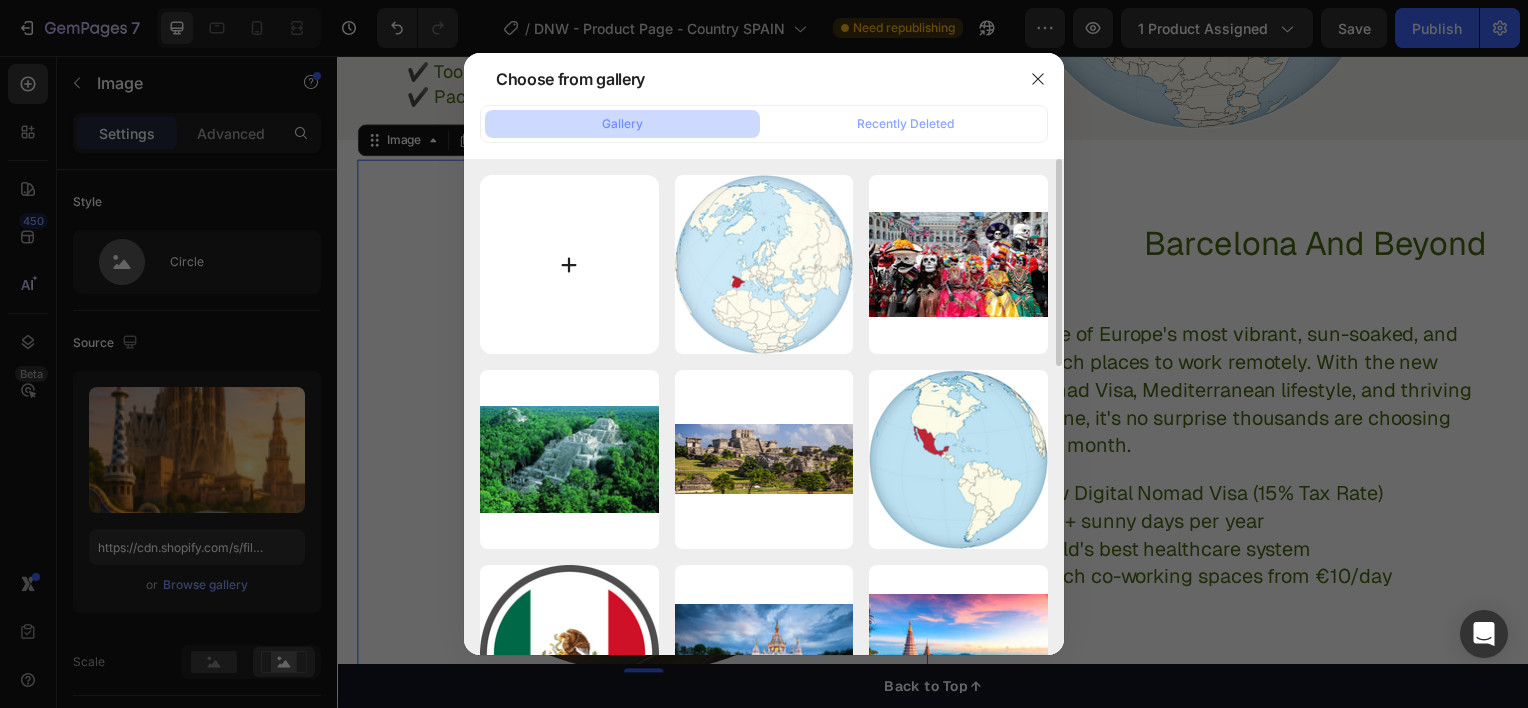 click at bounding box center [569, 264] 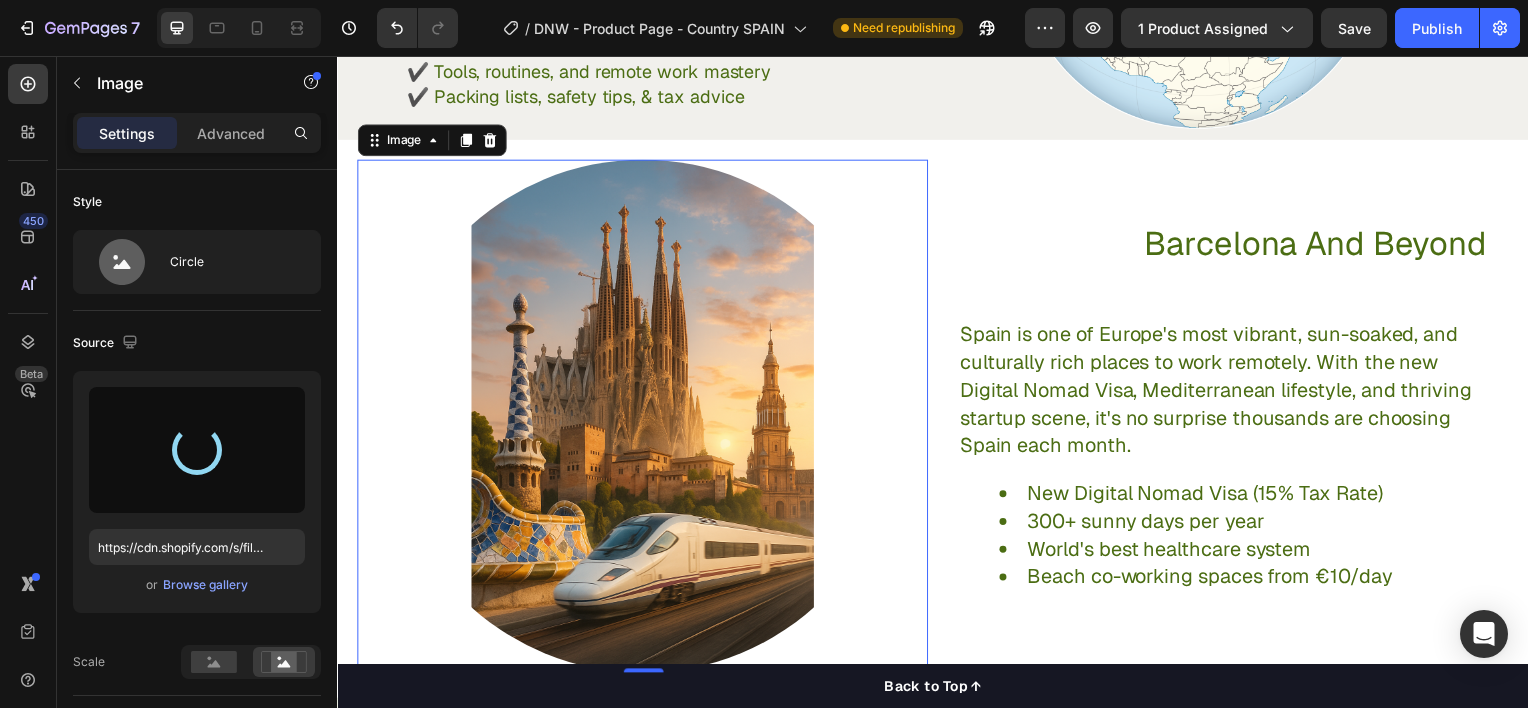 type on "https://cdn.shopify.com/s/files/1/0943/5709/4665/files/gempages_577501195380196340-613ba35e-7a1b-46d8-b843-624e40255d97.webp" 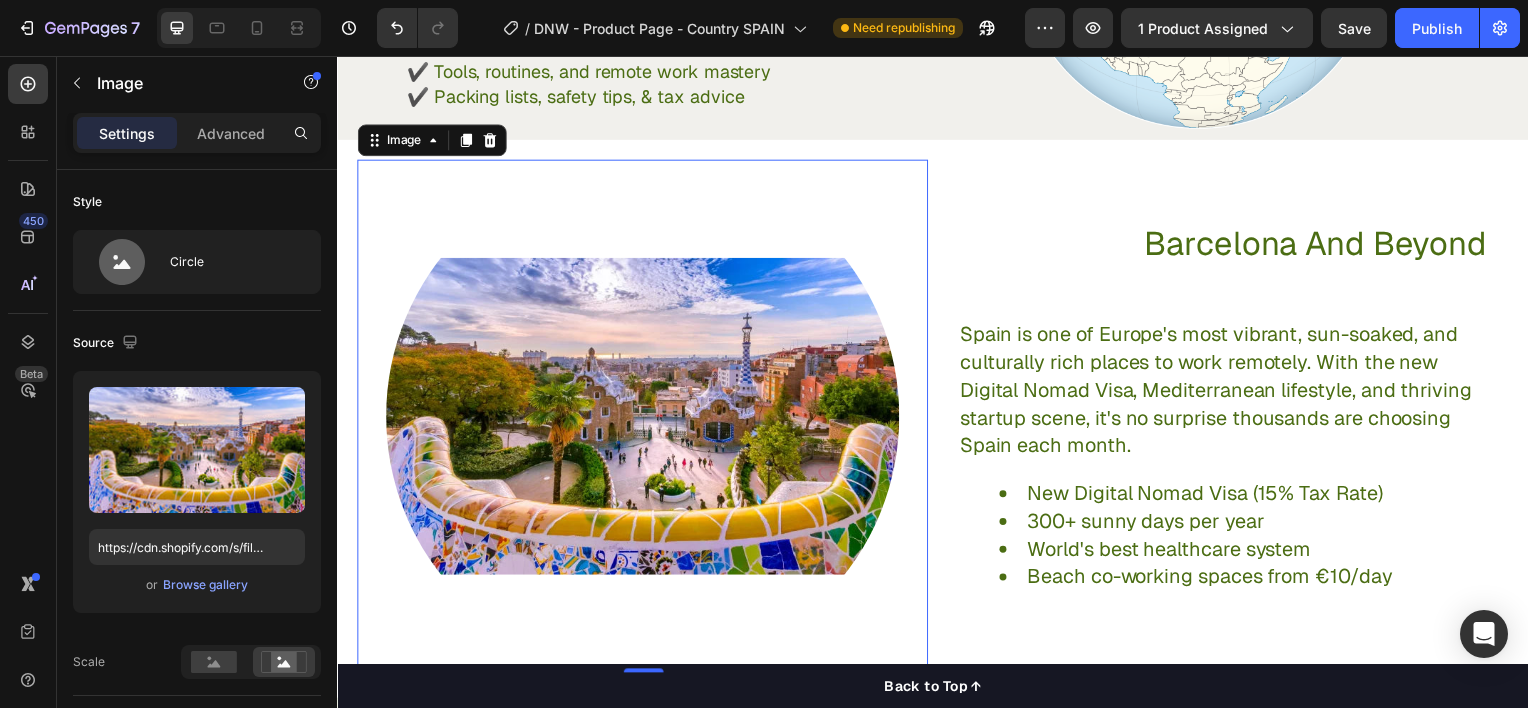 click at bounding box center [645, 419] 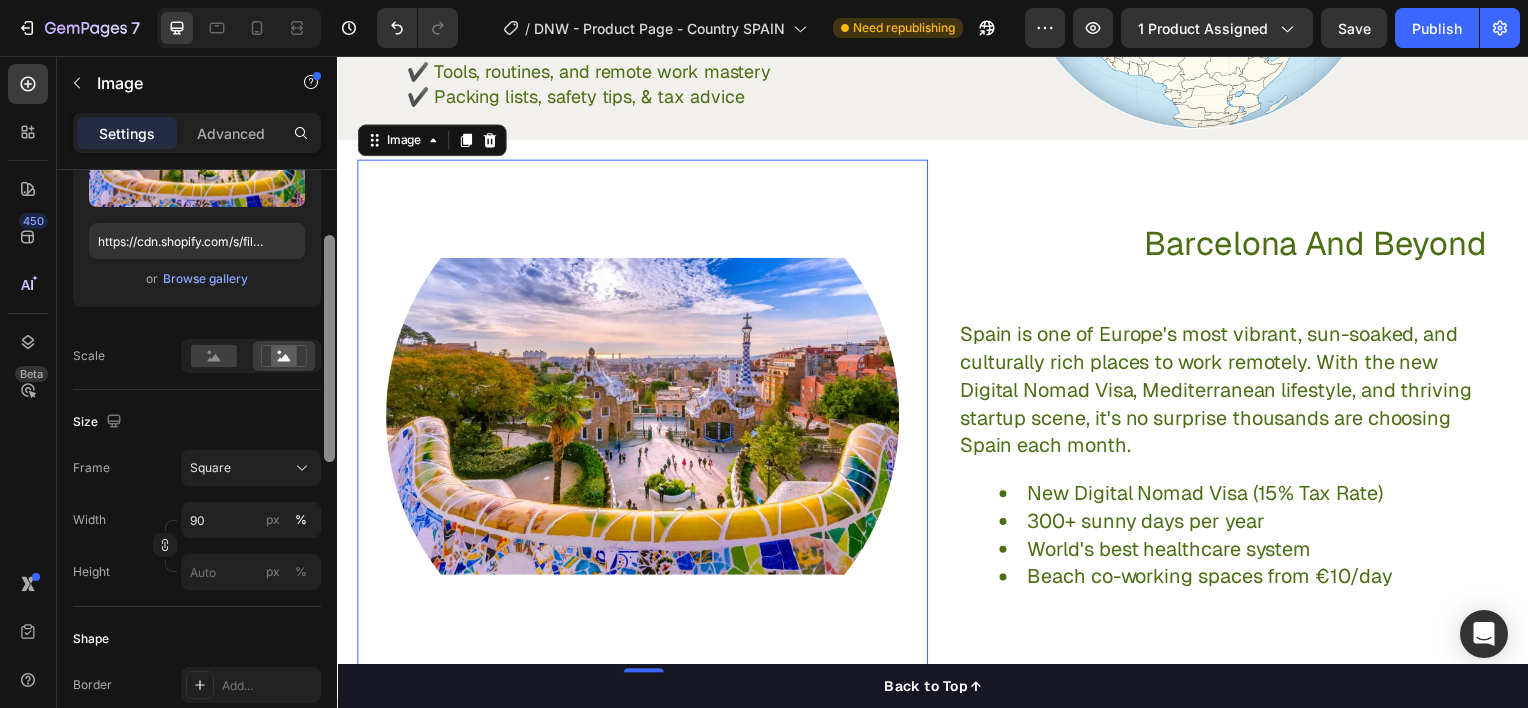scroll, scrollTop: 312, scrollLeft: 0, axis: vertical 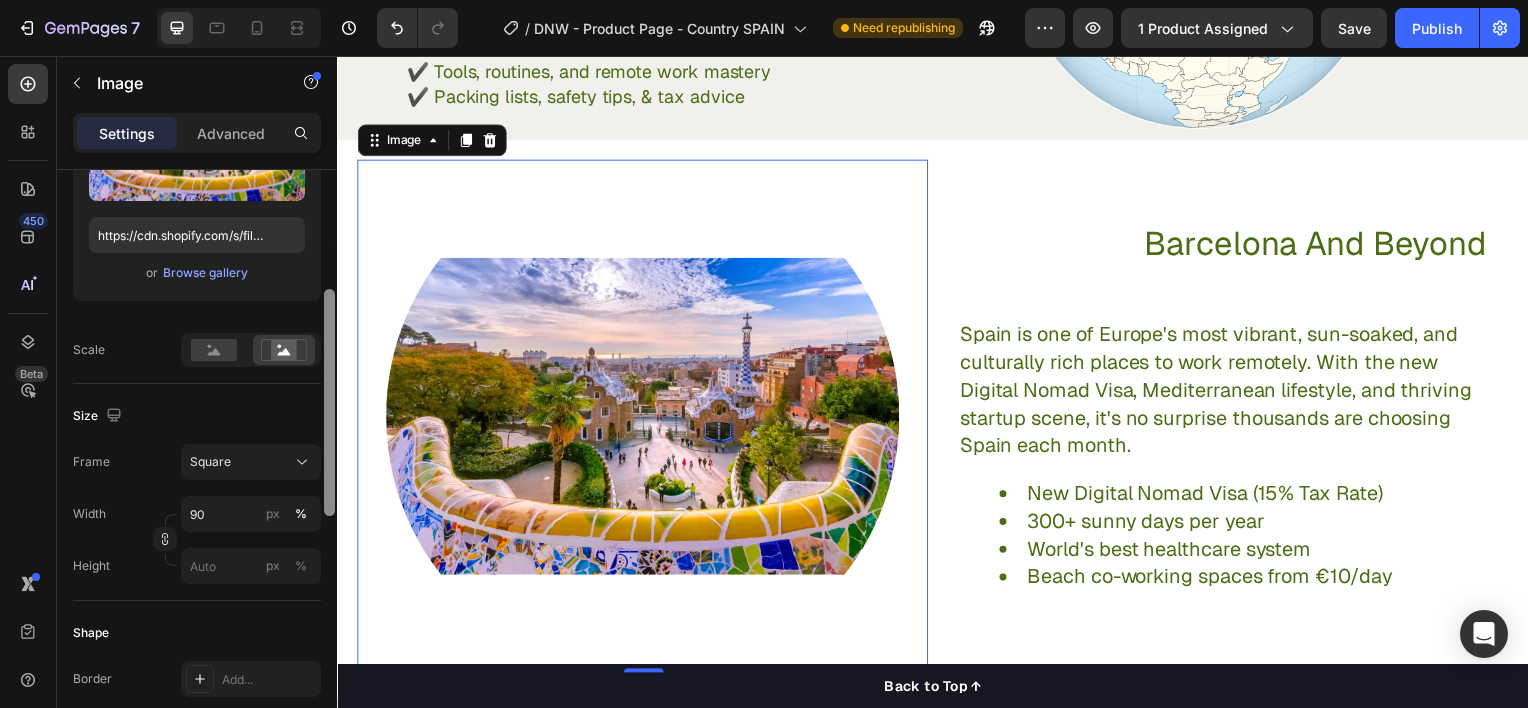 drag, startPoint x: 333, startPoint y: 372, endPoint x: 319, endPoint y: 491, distance: 119.8207 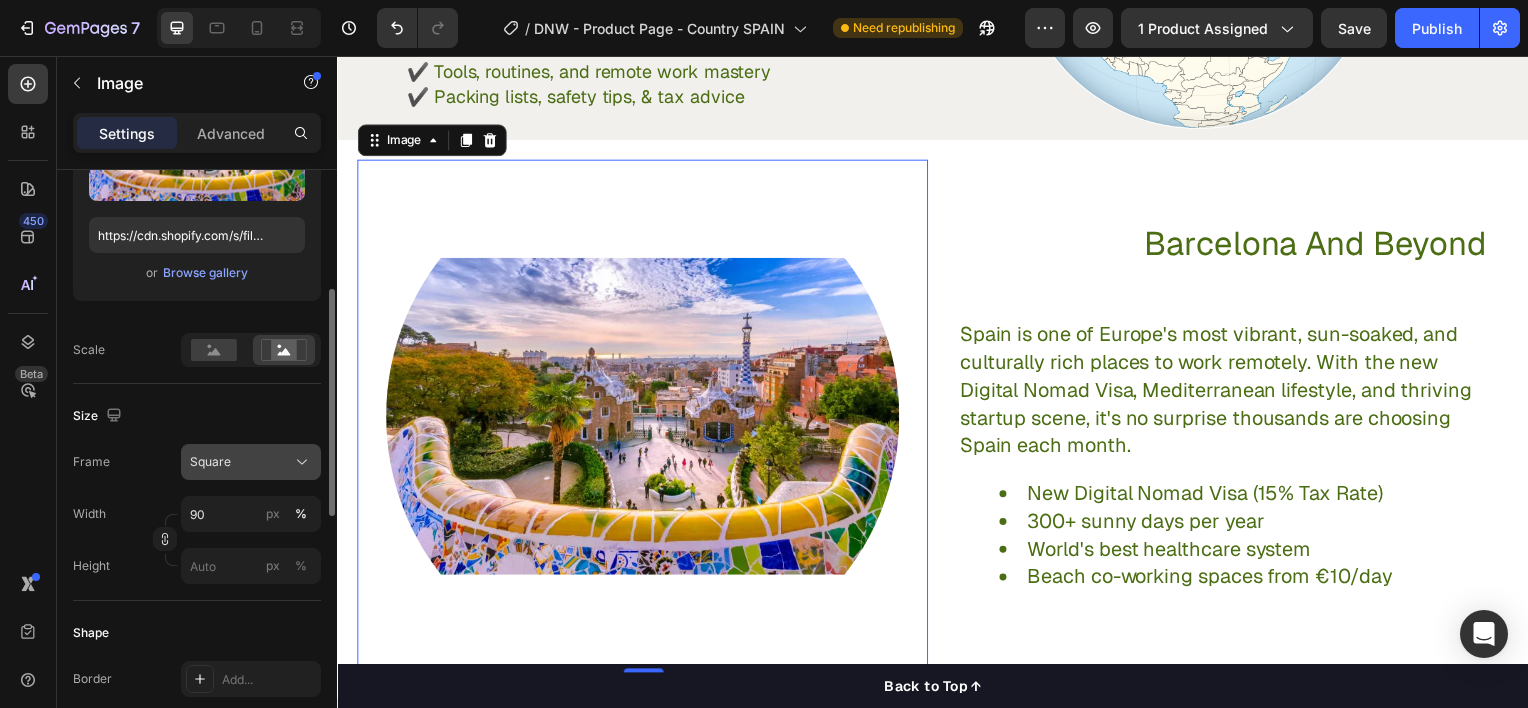 click on "Square" 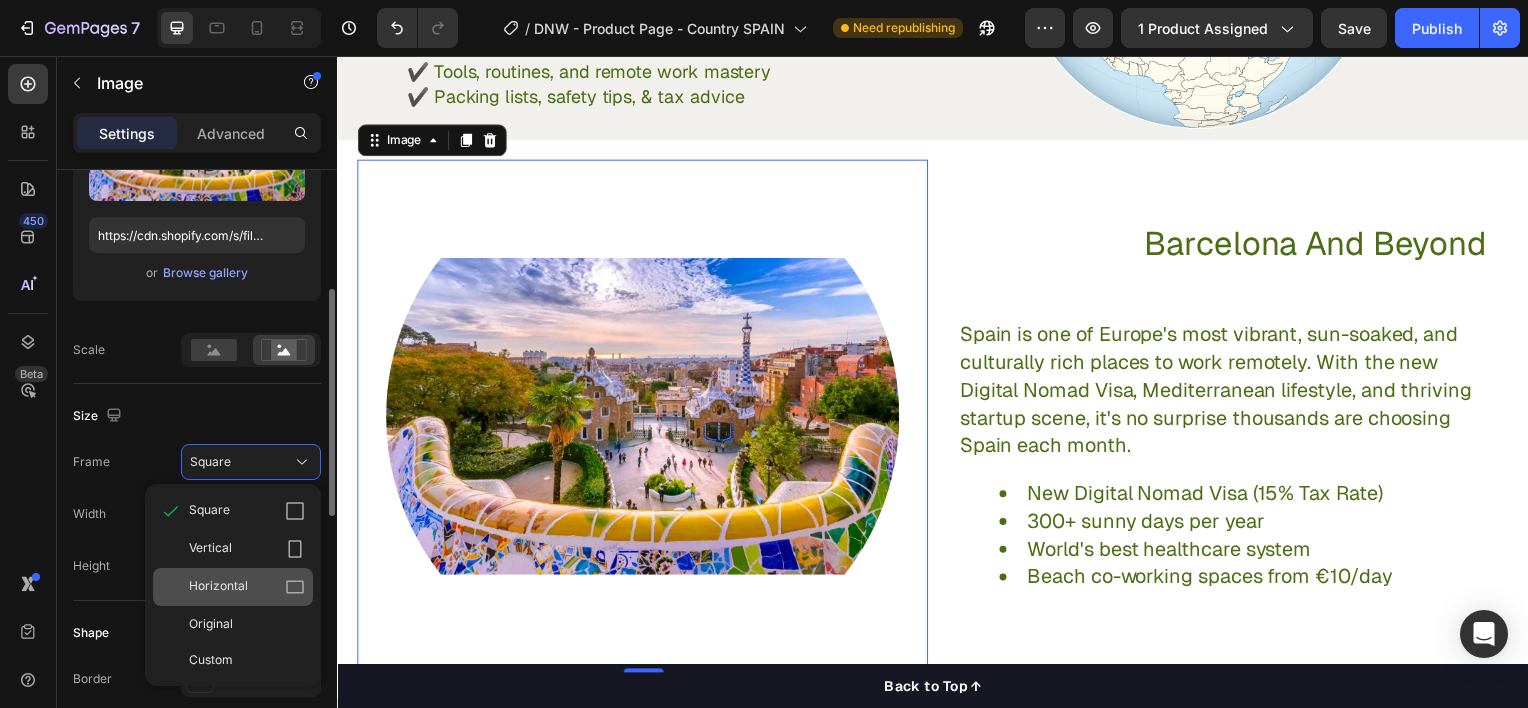 click on "Horizontal" 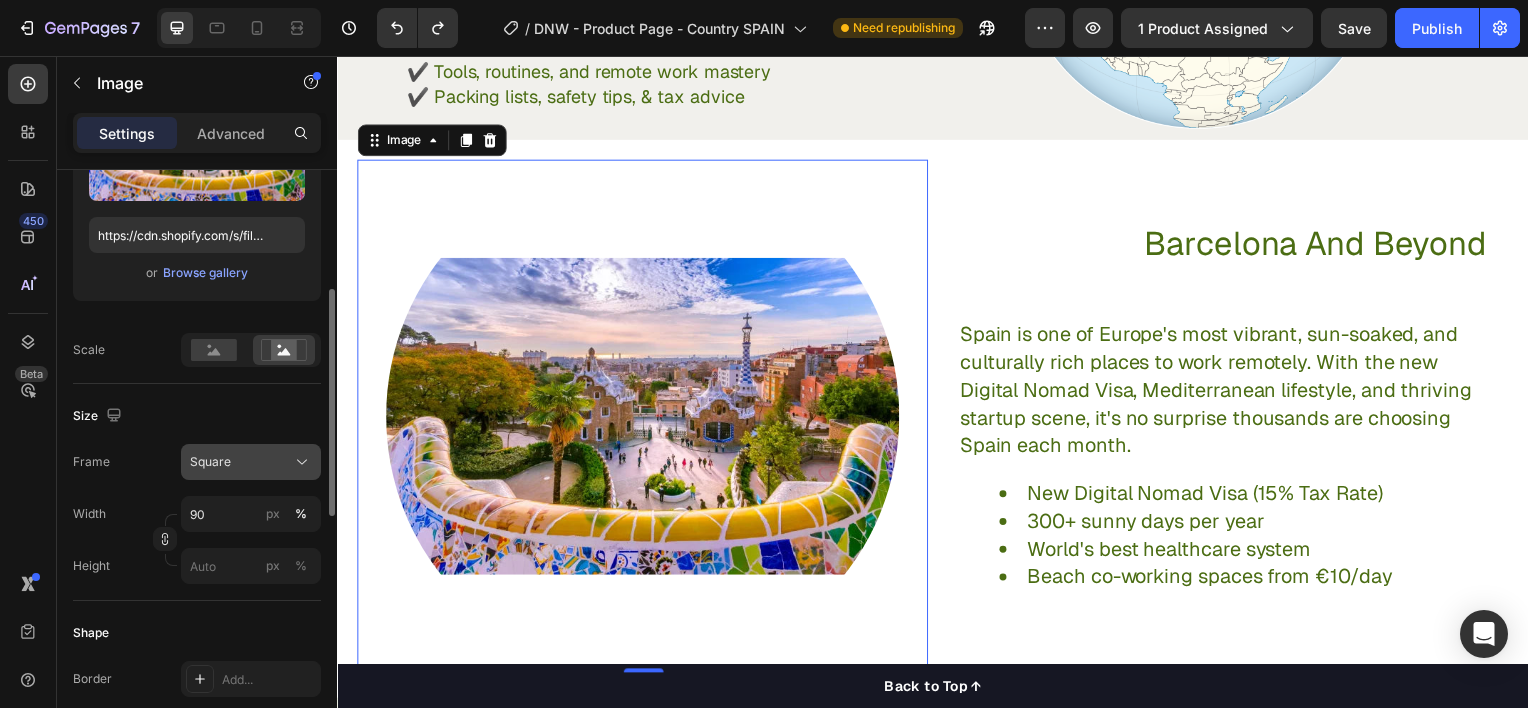 click on "Square" 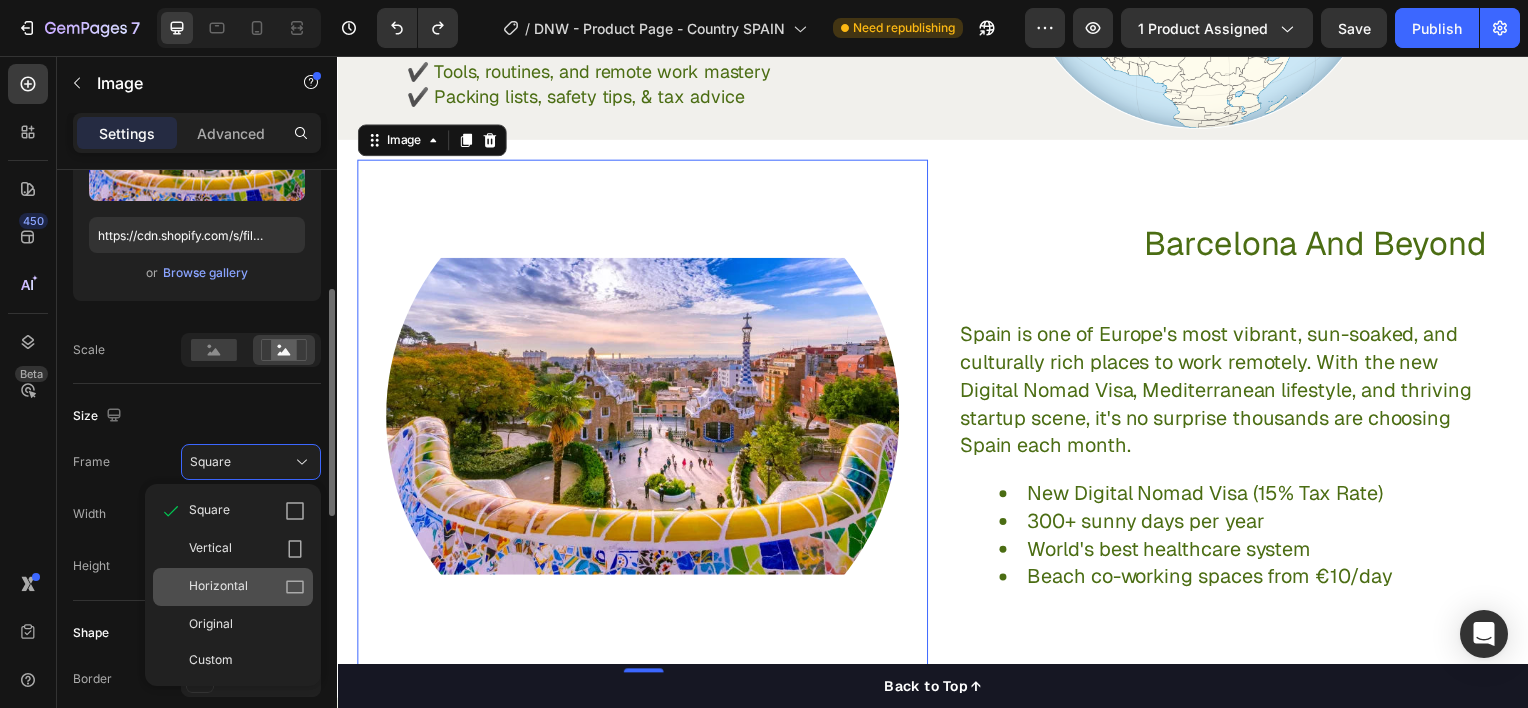 click on "Horizontal" 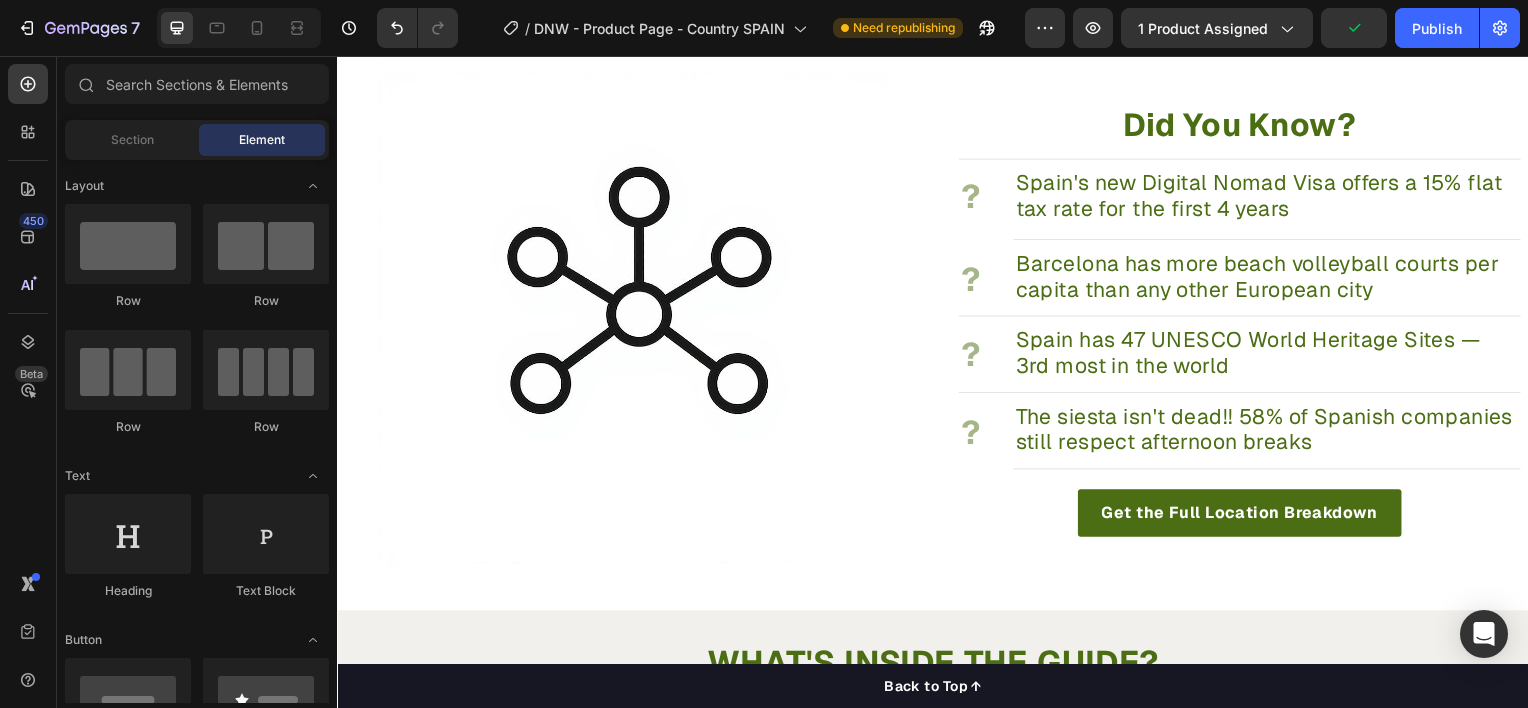 scroll, scrollTop: 1927, scrollLeft: 0, axis: vertical 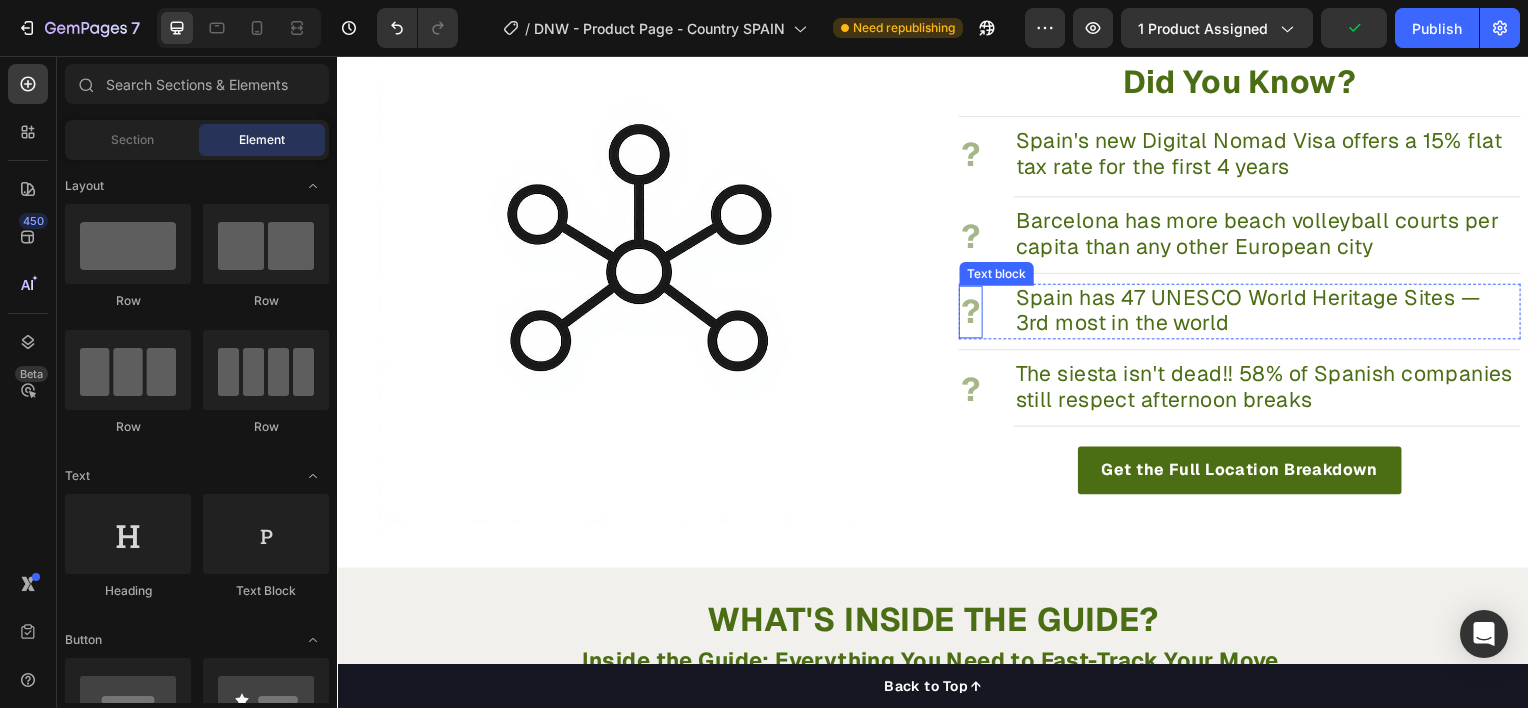 click on "Did You Know? Heading                Title Line ? Text block Spain's new Digital Nomad Visa offers a 15% flat tax rate for the first 4 years Text block Advanced list ? Text block                Title Line Barcelona has more beach volleyball courts per capita than any other European city Text block Advanced list                Title Line ? Text block Spain has 47 UNESCO World Heritage Sites — 3rd most in the world Text block Advanced list                Title Line ? Text block The siesta isn't dead!! 58% of Spanish companies still respect afternoon breaks Text block                Title Line Advanced list Get the Full Location Breakdown Button Row Image Image Row" at bounding box center (937, 278) 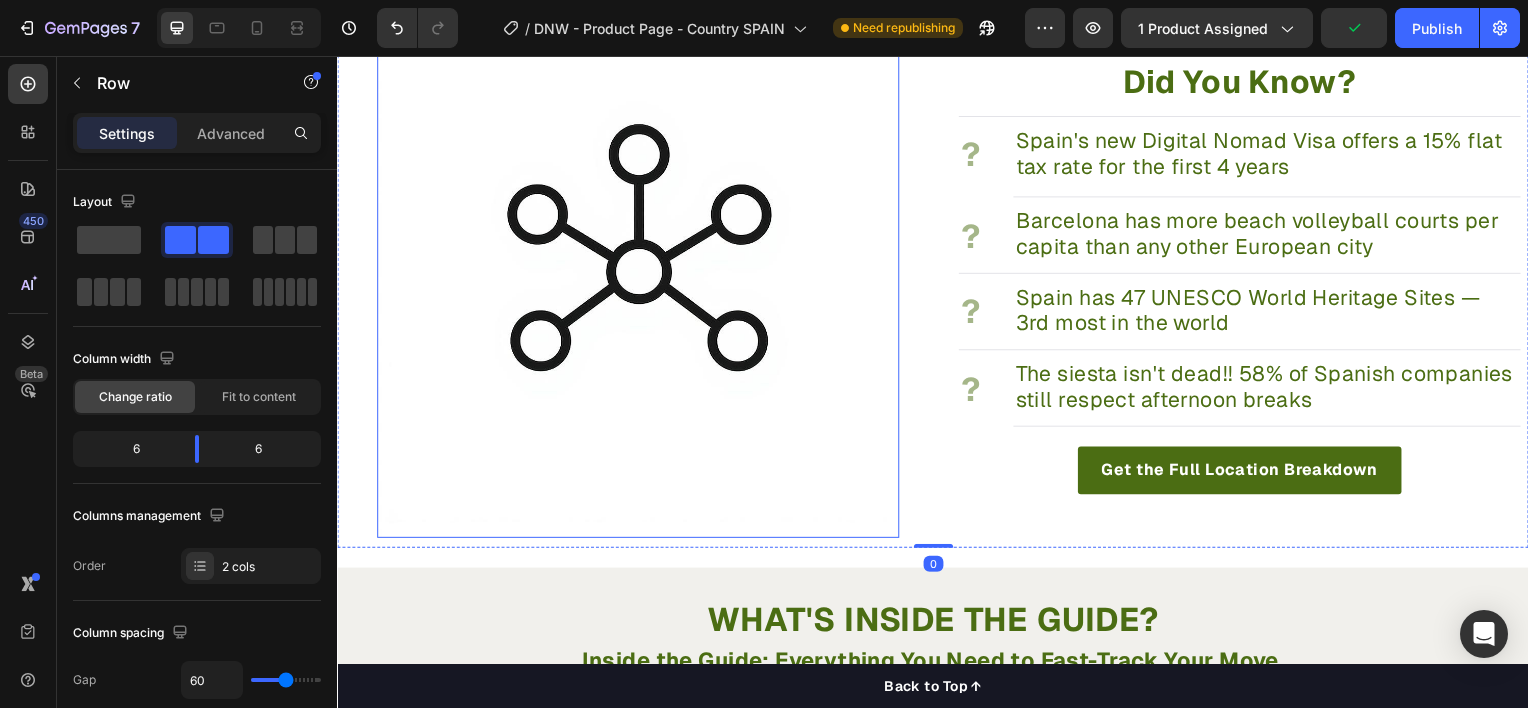 click at bounding box center [640, 278] 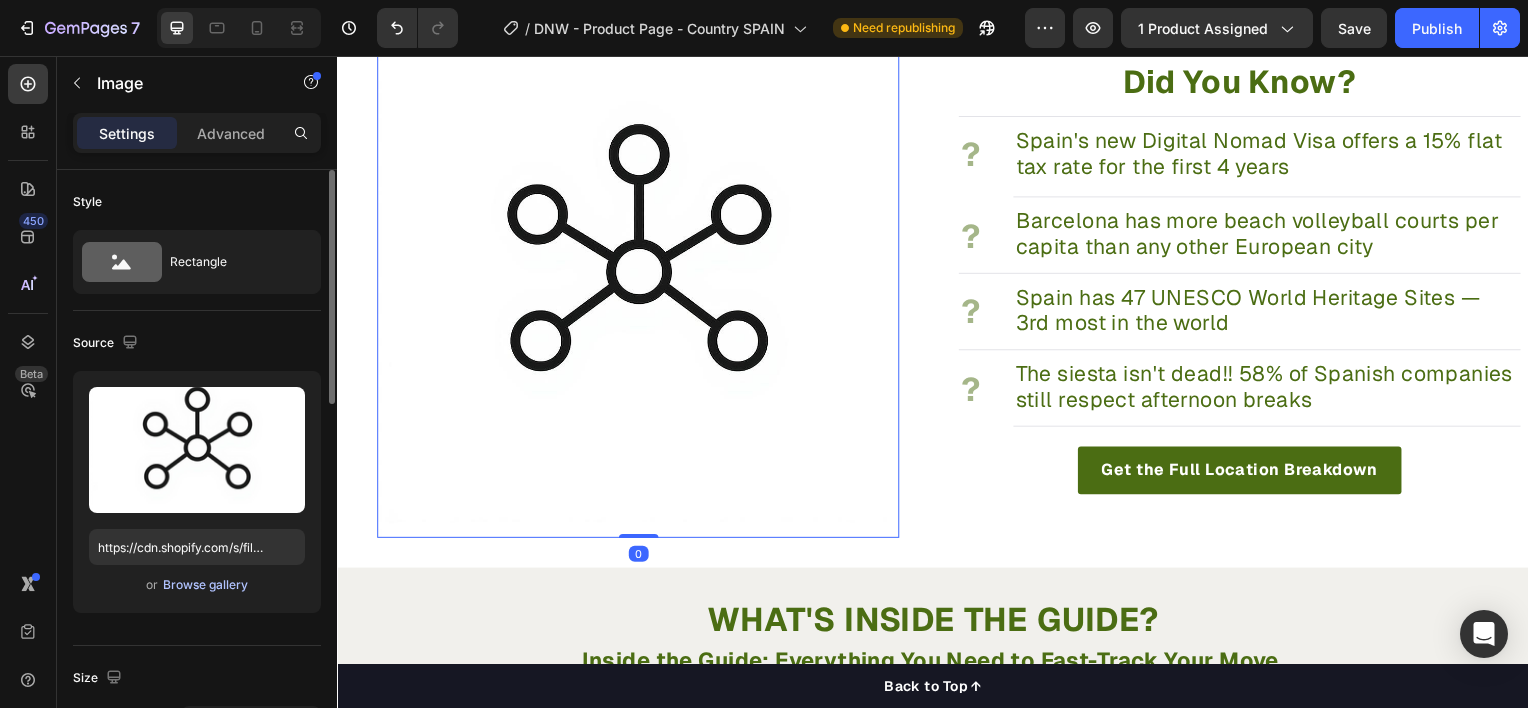 click on "Browse gallery" at bounding box center [205, 585] 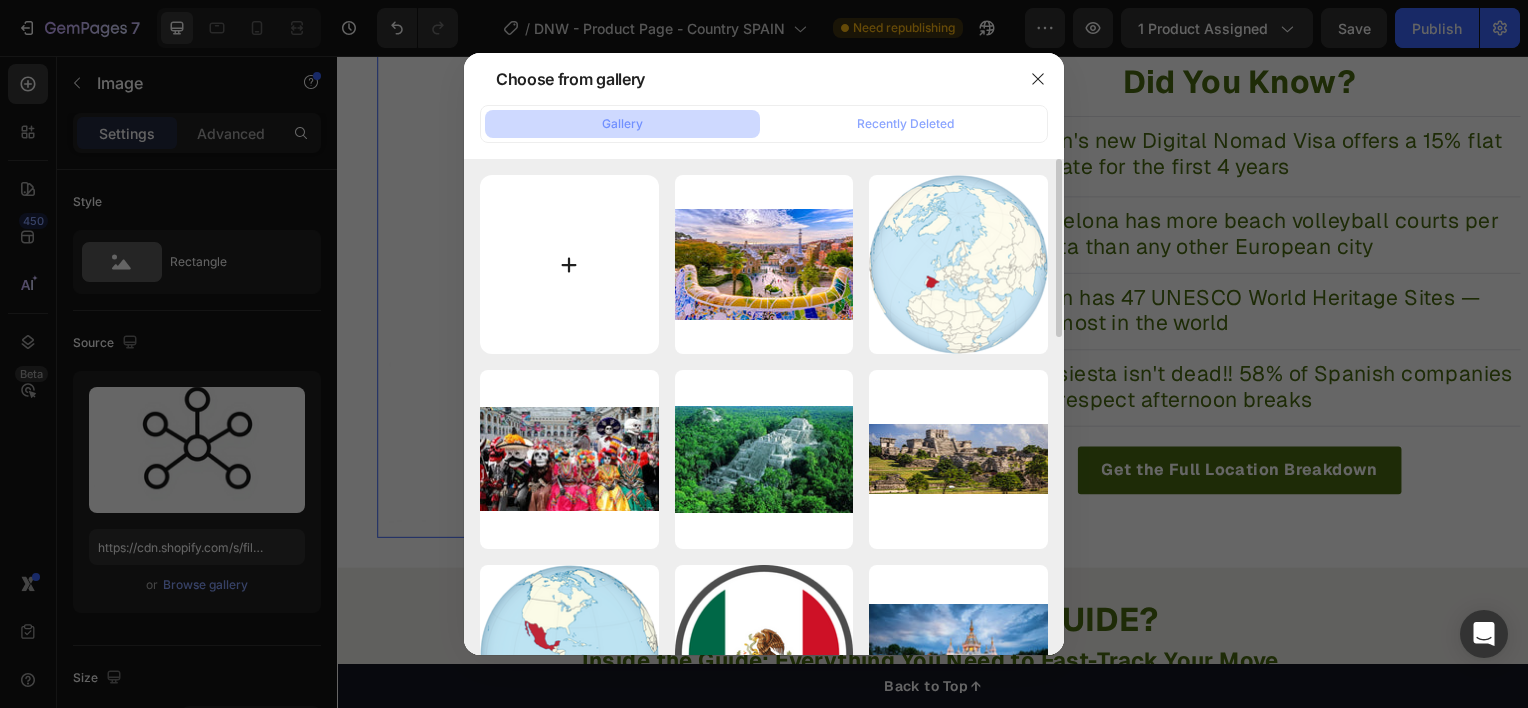 click at bounding box center [569, 264] 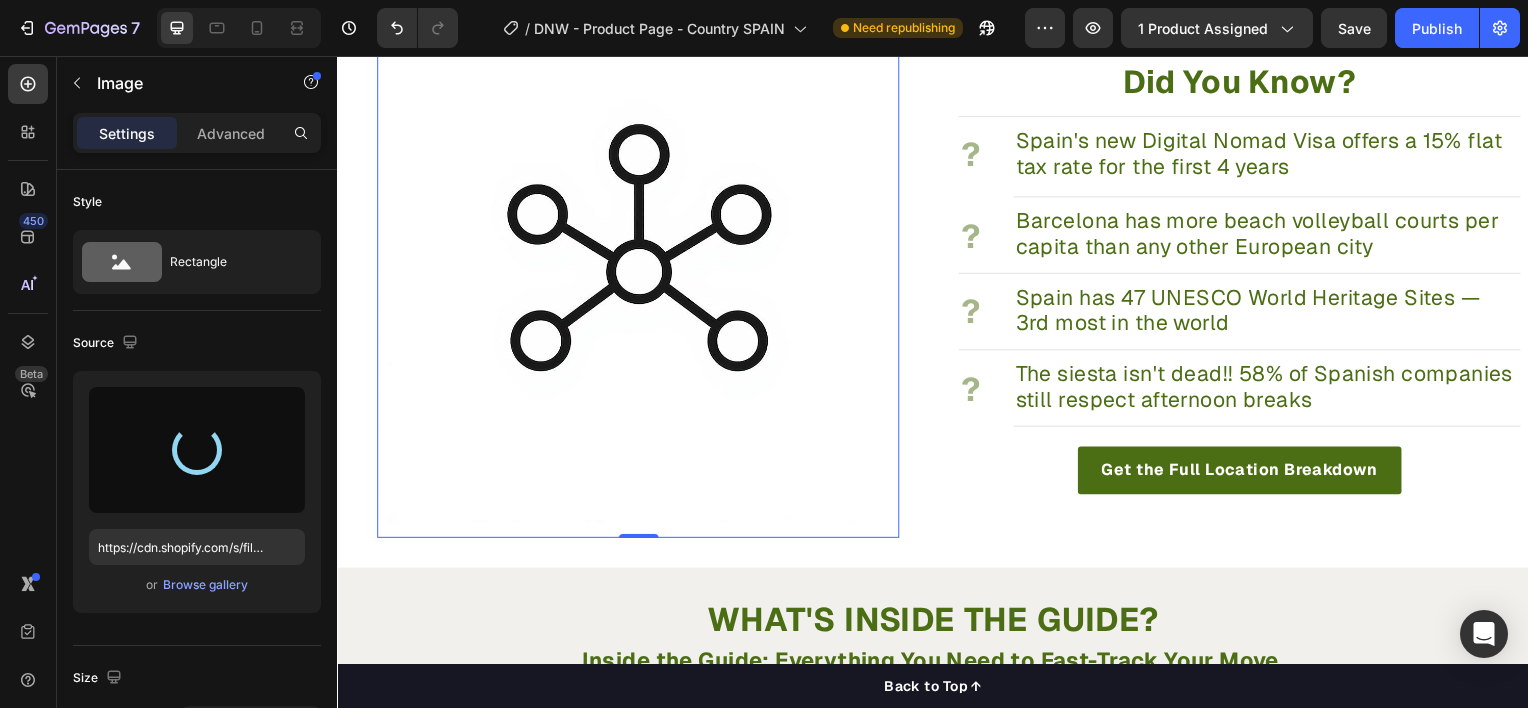 type on "https://cdn.shopify.com/s/files/1/0943/5709/4665/files/gempages_577501195380196340-4db424f7-14e1-4649-9b4a-cbe78592fcd1.webp" 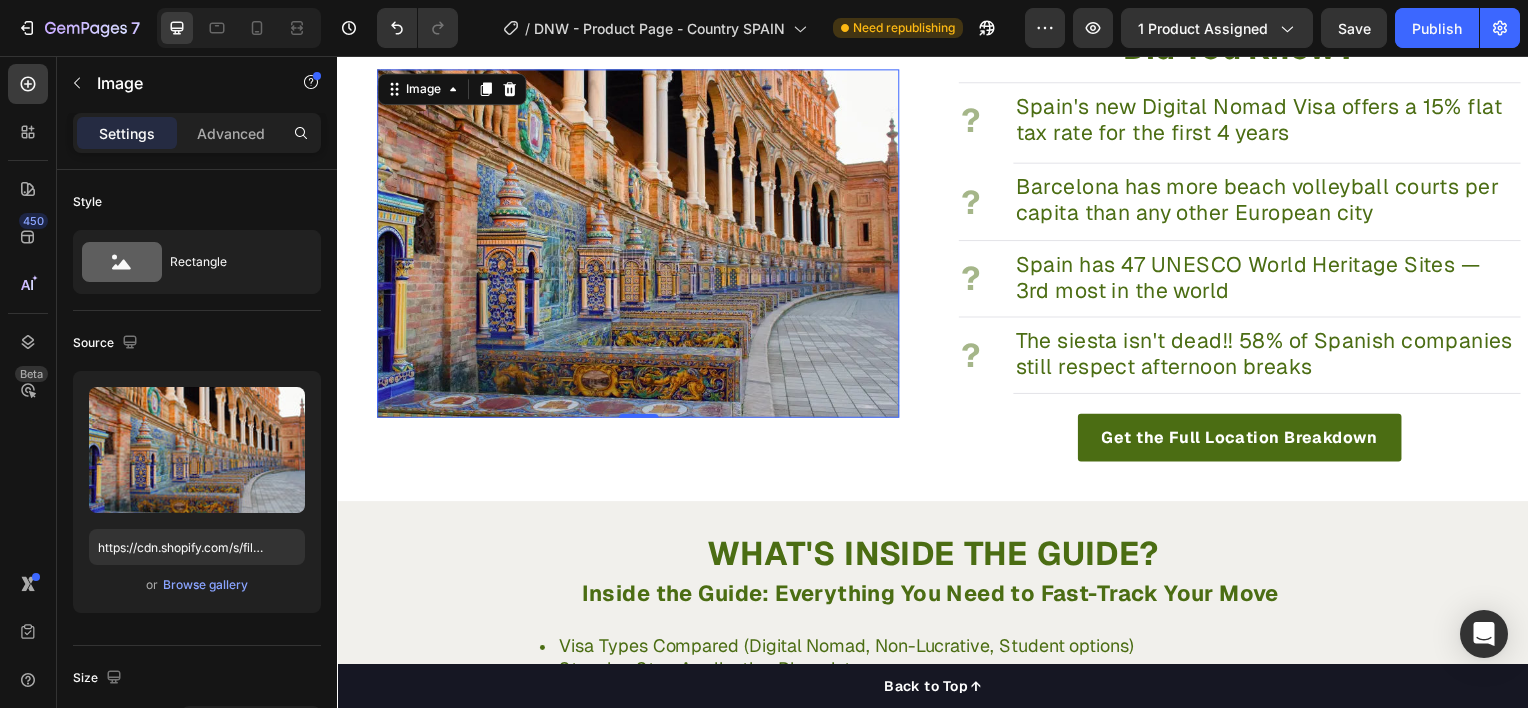 scroll, scrollTop: 1896, scrollLeft: 0, axis: vertical 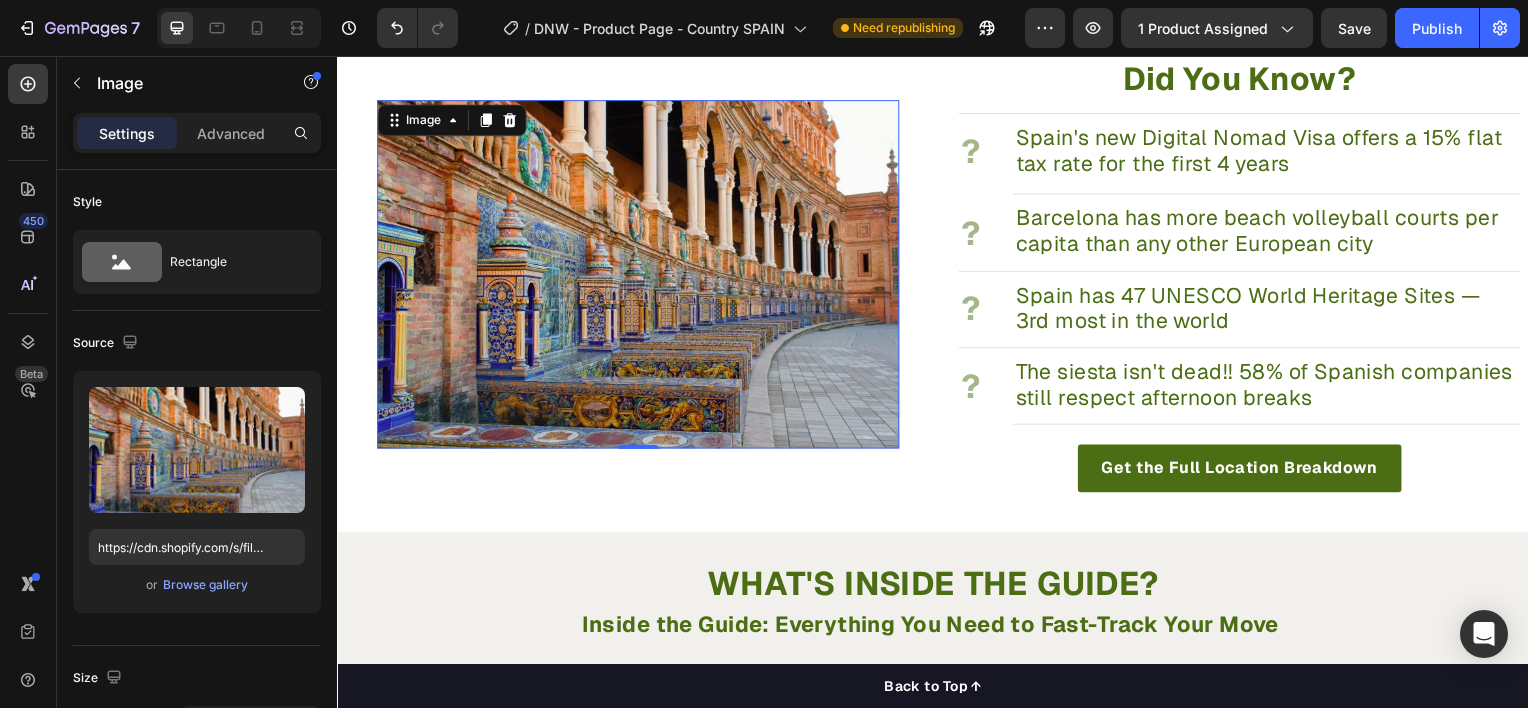 click on "Image   0 Image" at bounding box center (620, 275) 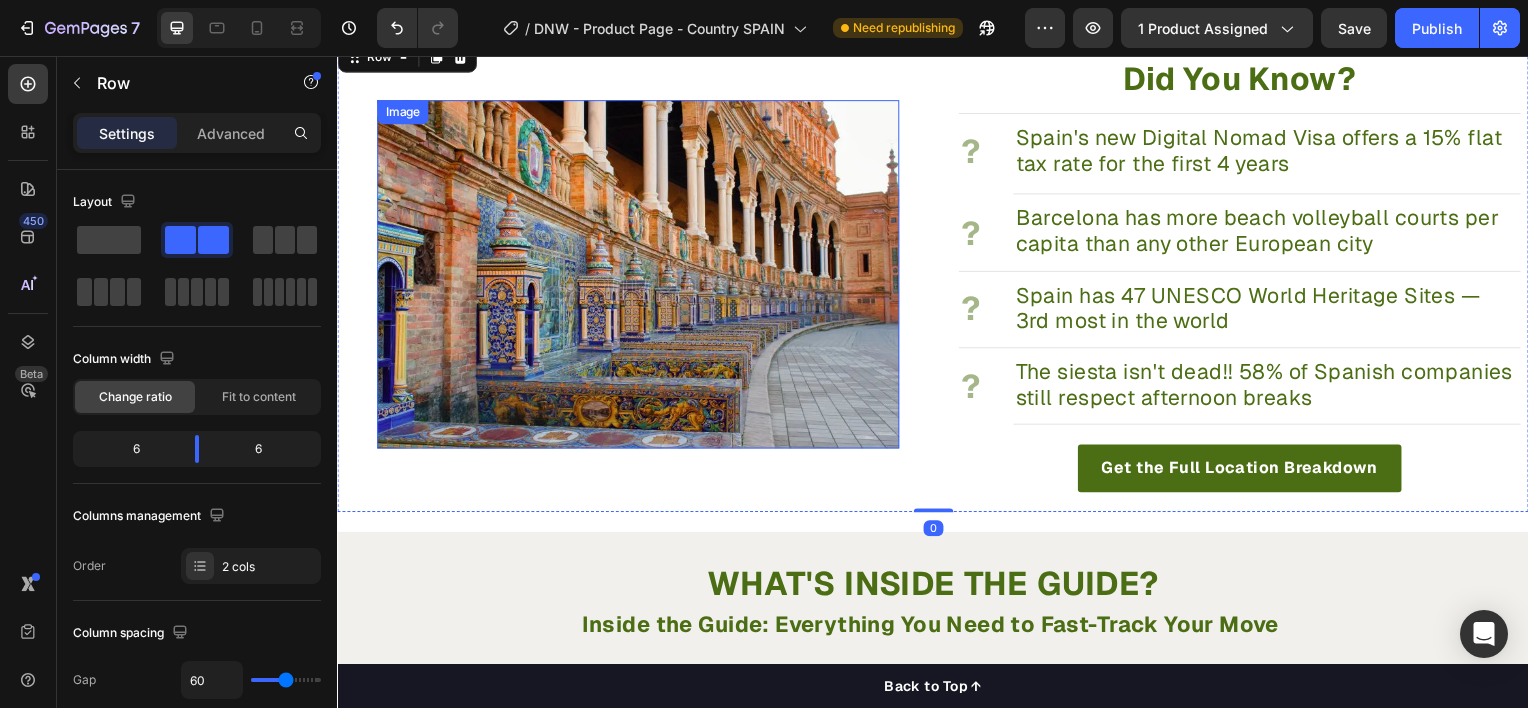 click at bounding box center [640, 275] 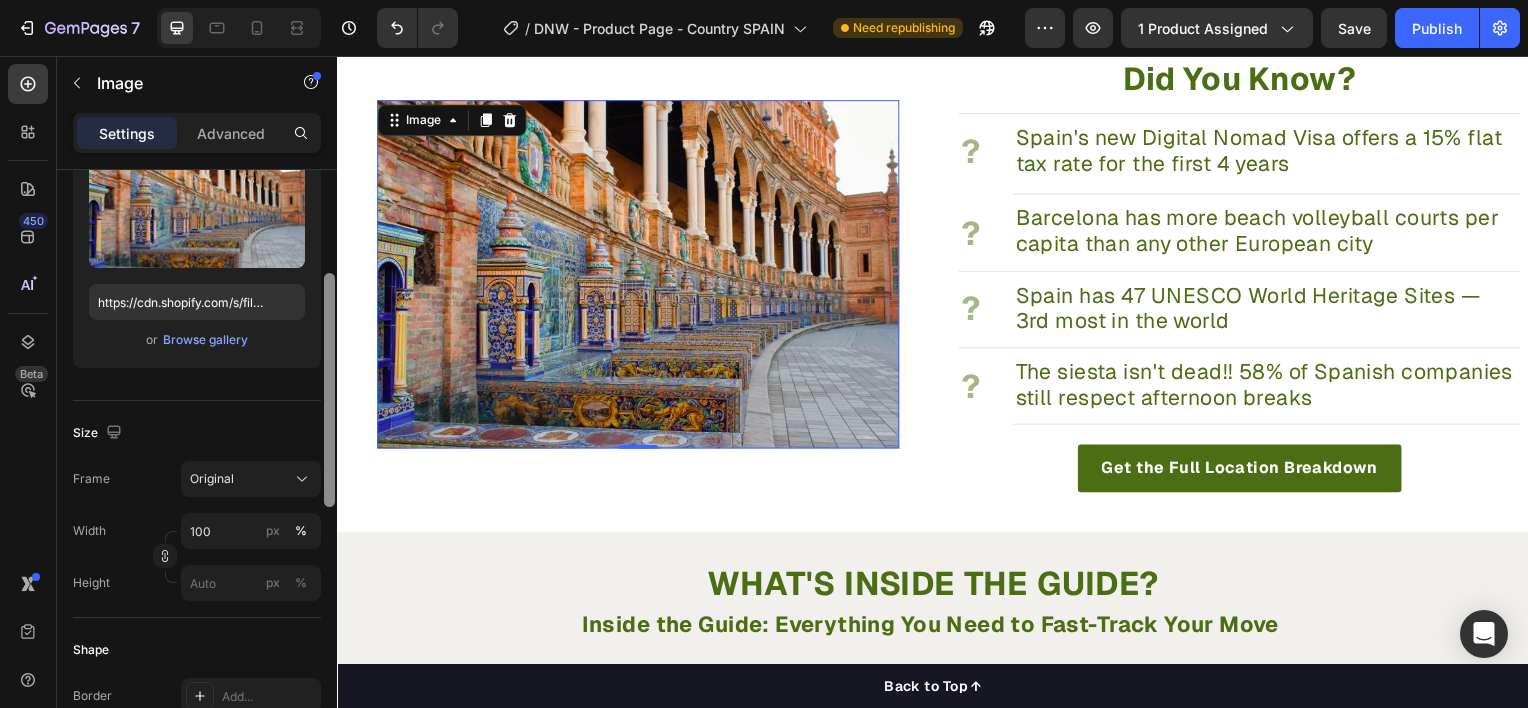 scroll, scrollTop: 250, scrollLeft: 0, axis: vertical 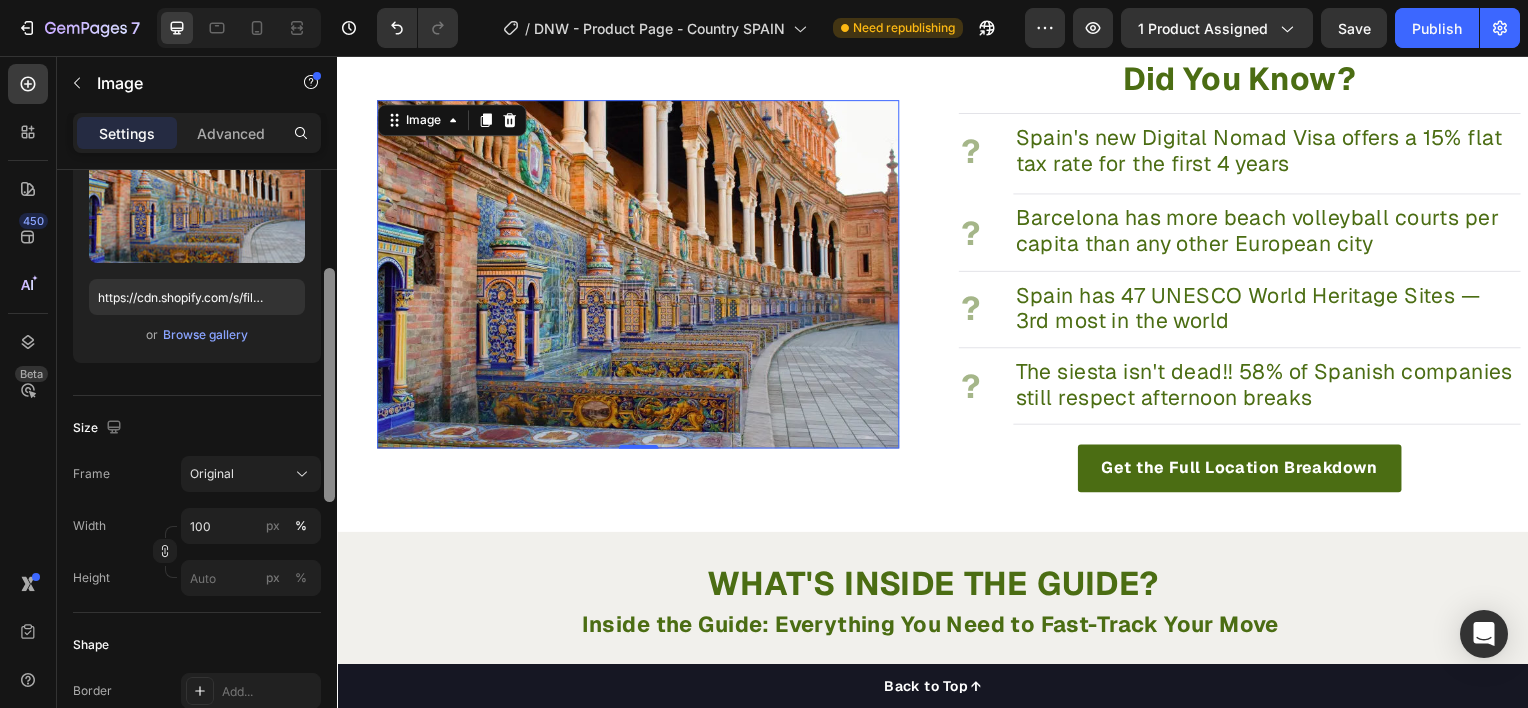drag, startPoint x: 328, startPoint y: 377, endPoint x: 328, endPoint y: 476, distance: 99 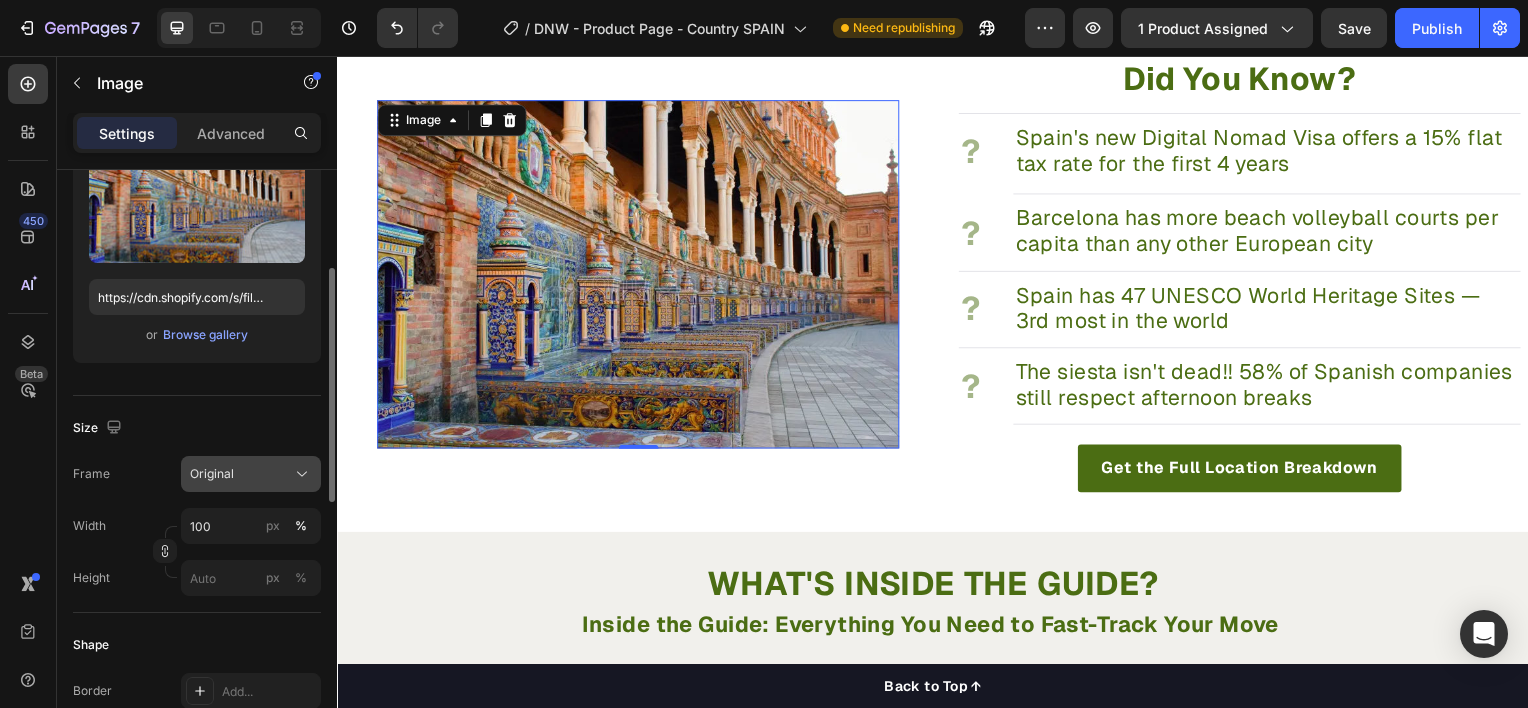 click on "Original" 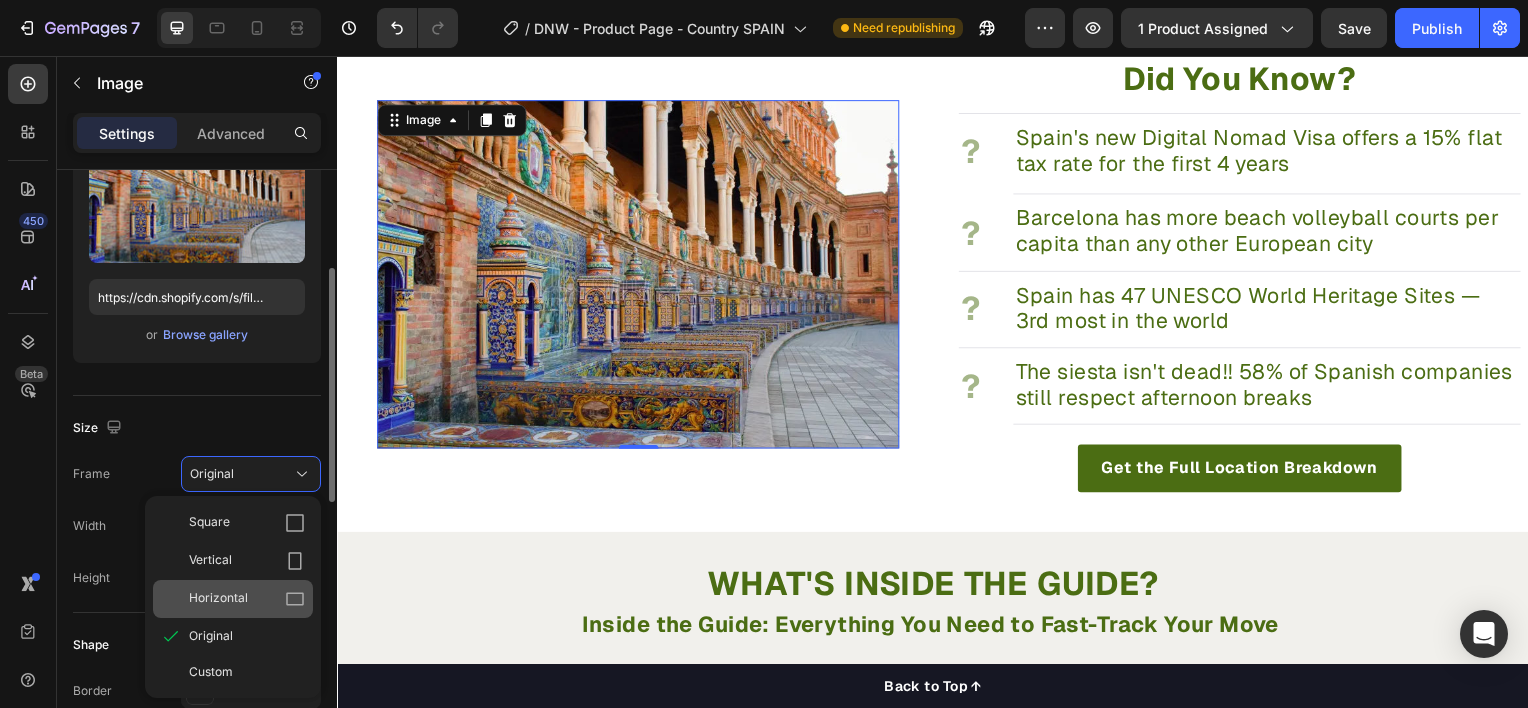 click on "Horizontal" 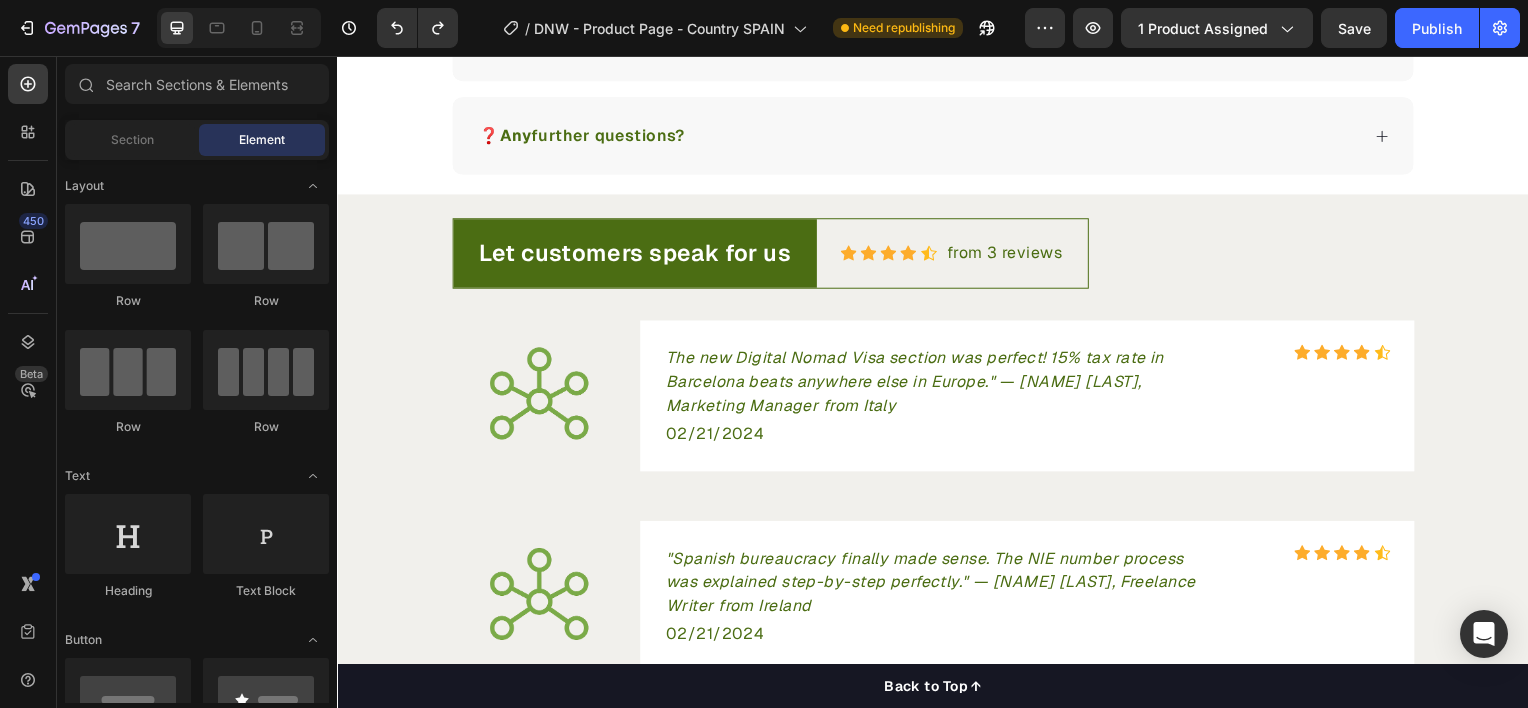 scroll, scrollTop: 3372, scrollLeft: 0, axis: vertical 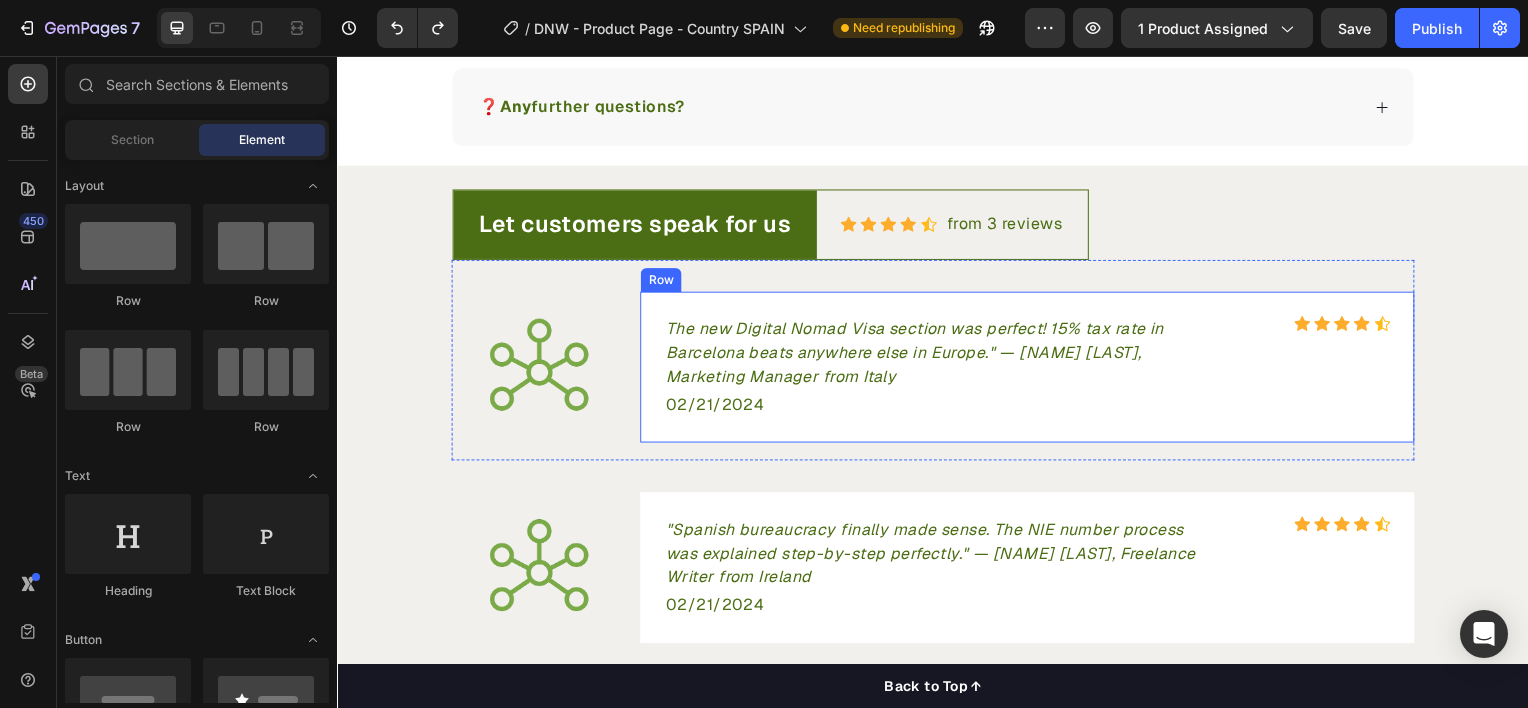 click on "The new Digital Nomad Visa section was perfect! 15% tax rate in Barcelona beats anywhere else in Europe." — Maria F., Marketing Manager from Italy Text block Icon Icon Icon Icon
Icon Icon List Hoz Row 02/21/2024 Text block Row" at bounding box center [1032, 369] 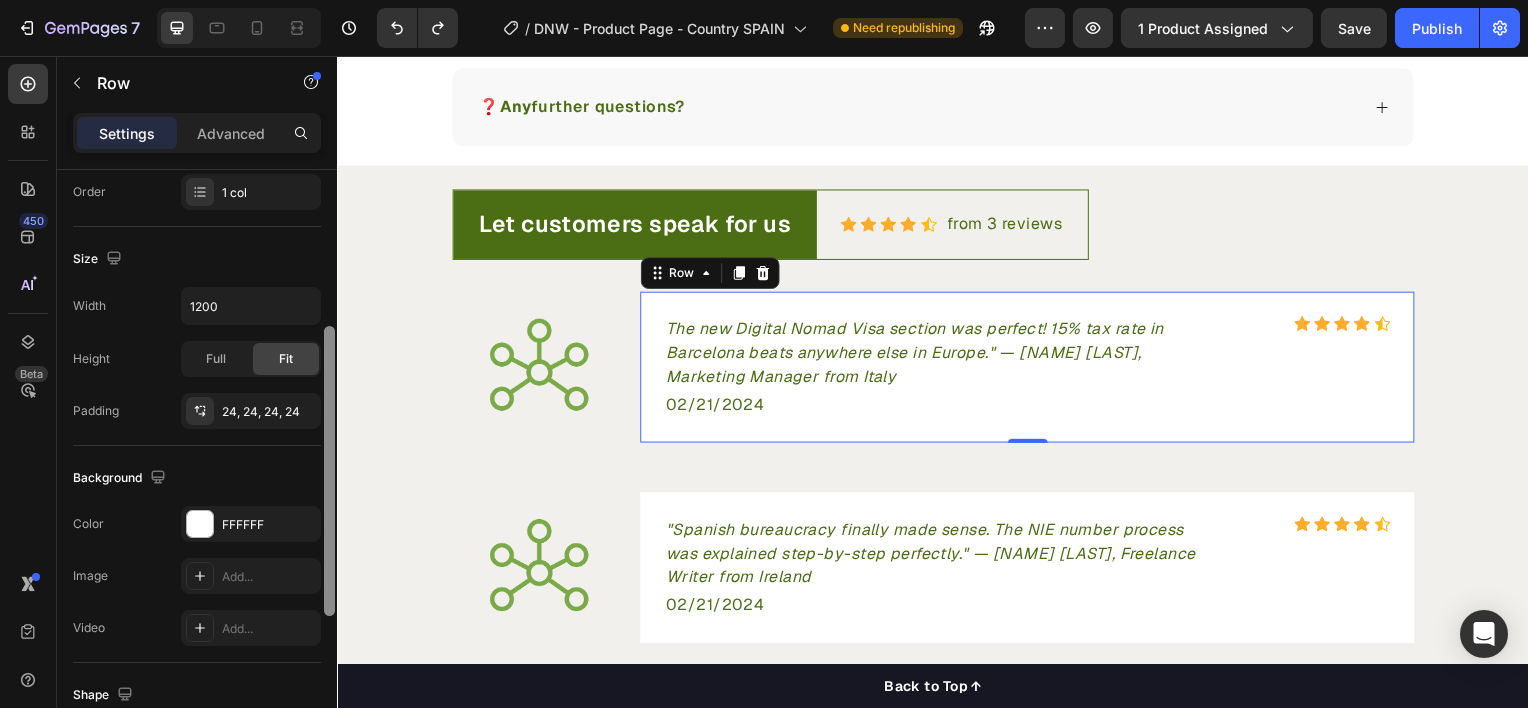 scroll, scrollTop: 396, scrollLeft: 0, axis: vertical 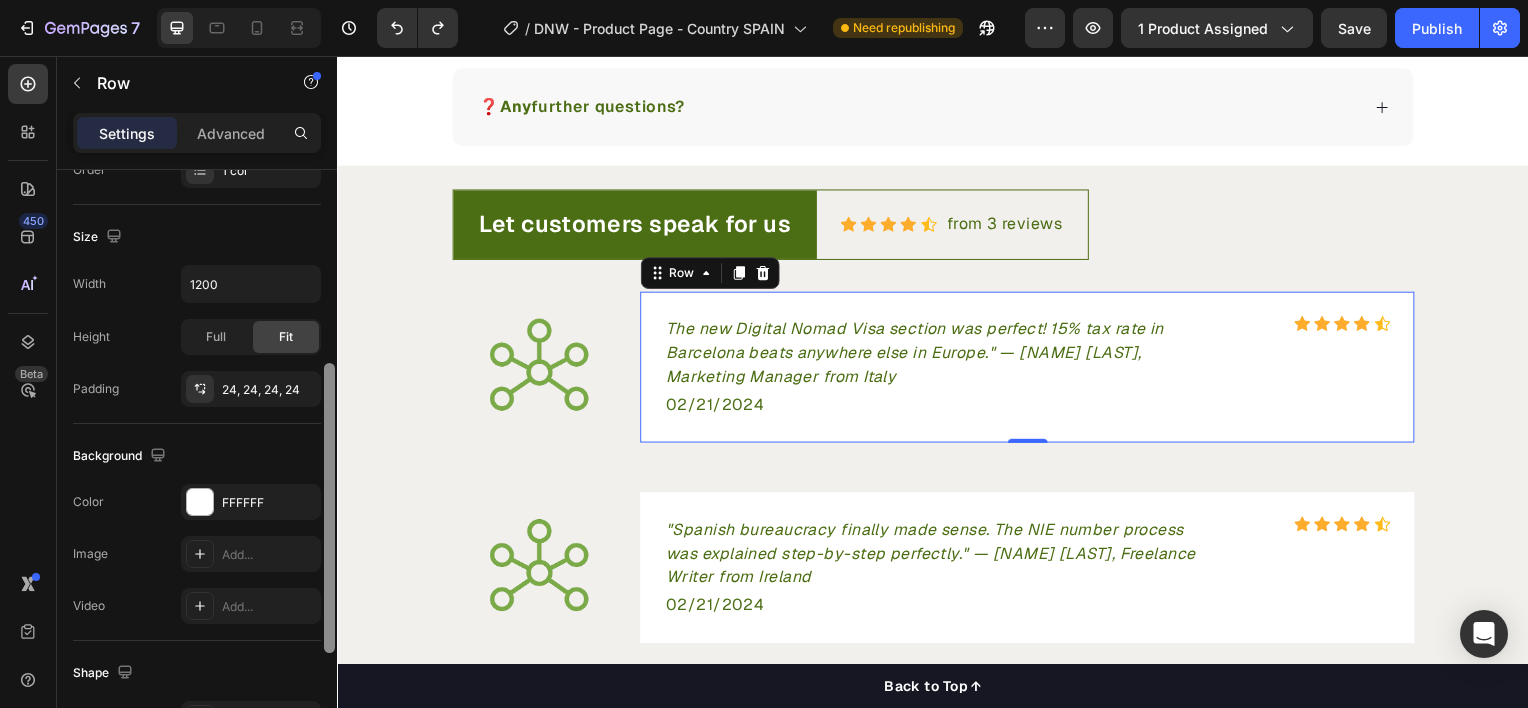 drag, startPoint x: 333, startPoint y: 426, endPoint x: 330, endPoint y: 620, distance: 194.0232 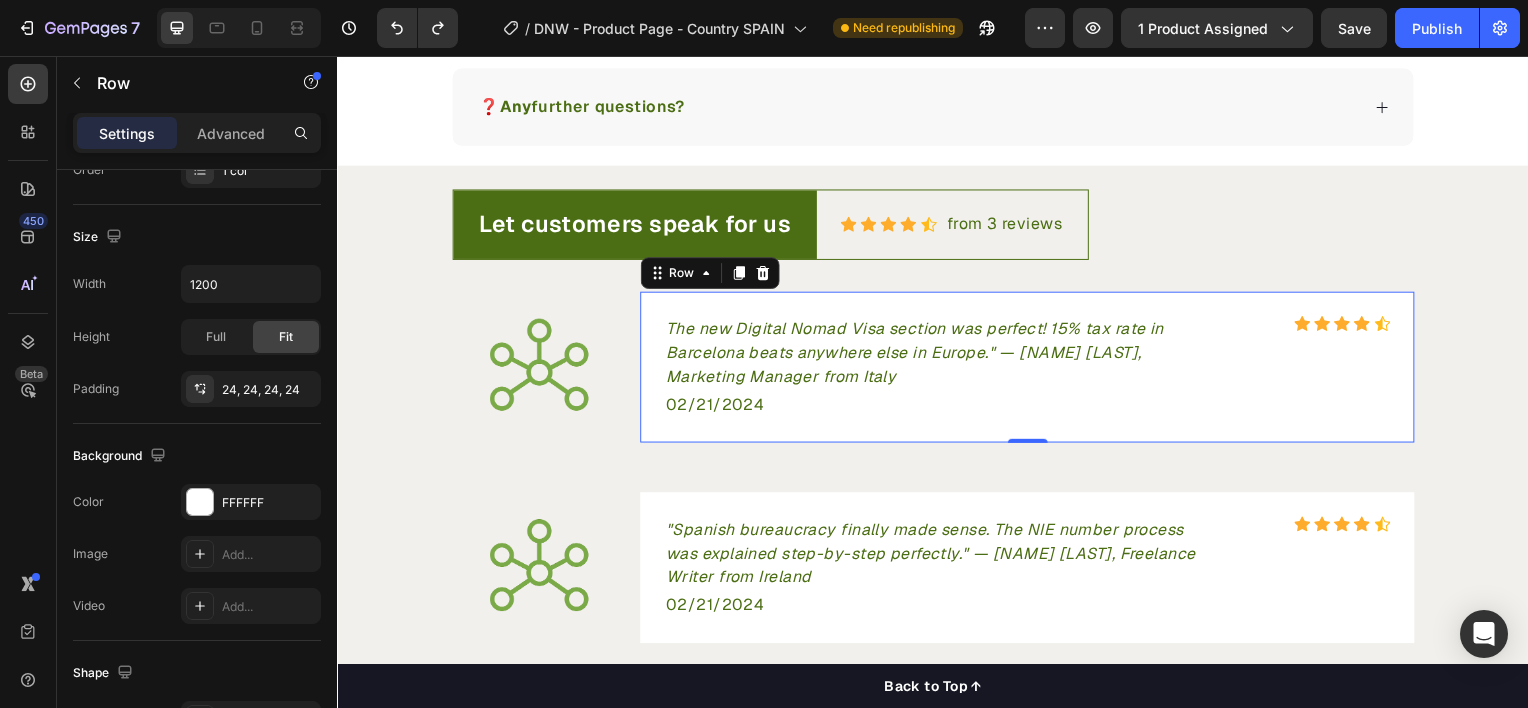 click on "The new Digital Nomad Visa section was perfect! 15% tax rate in Barcelona beats anywhere else in Europe." — Maria F., Marketing Manager from Italy Text block Icon Icon Icon Icon
Icon Icon List Hoz Row 02/21/2024 Text block Row   0" at bounding box center (1032, 369) 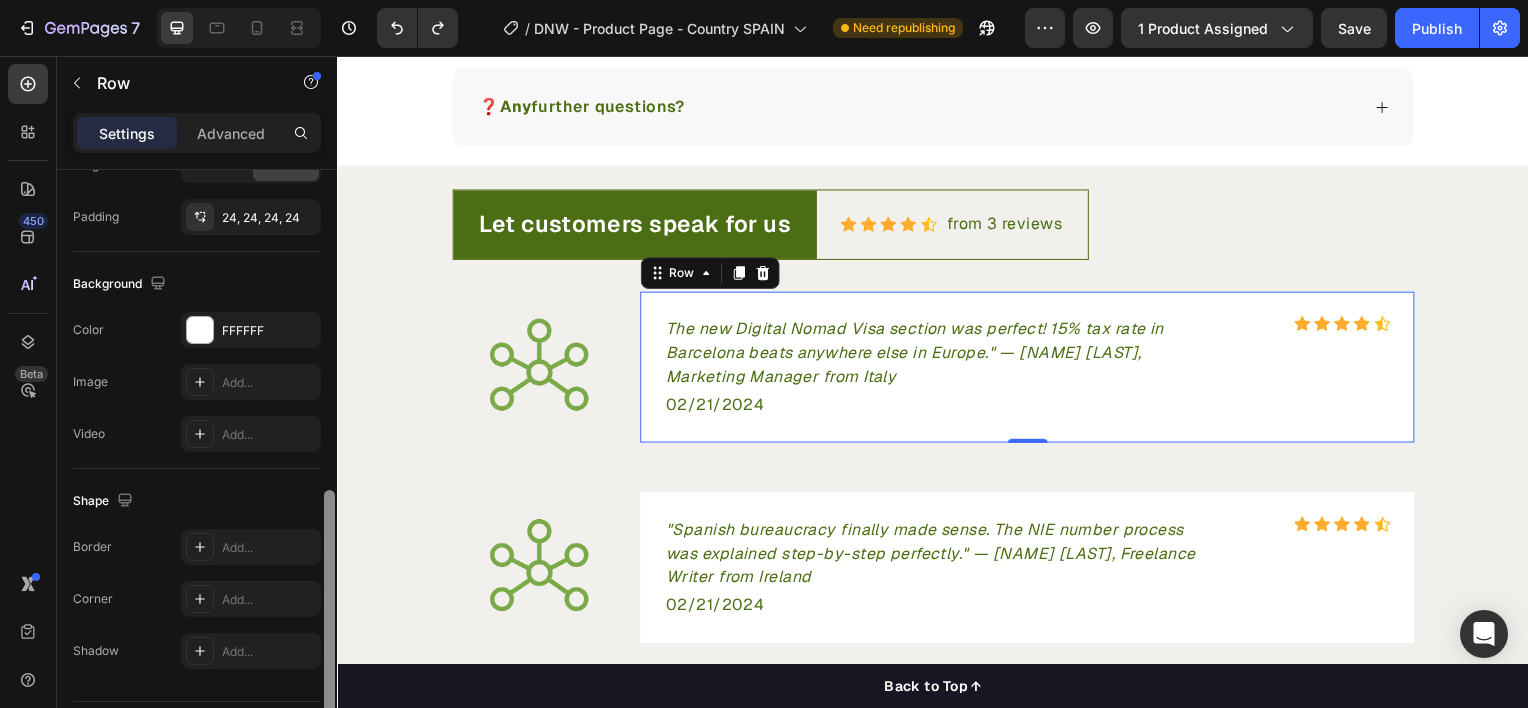 scroll, scrollTop: 607, scrollLeft: 0, axis: vertical 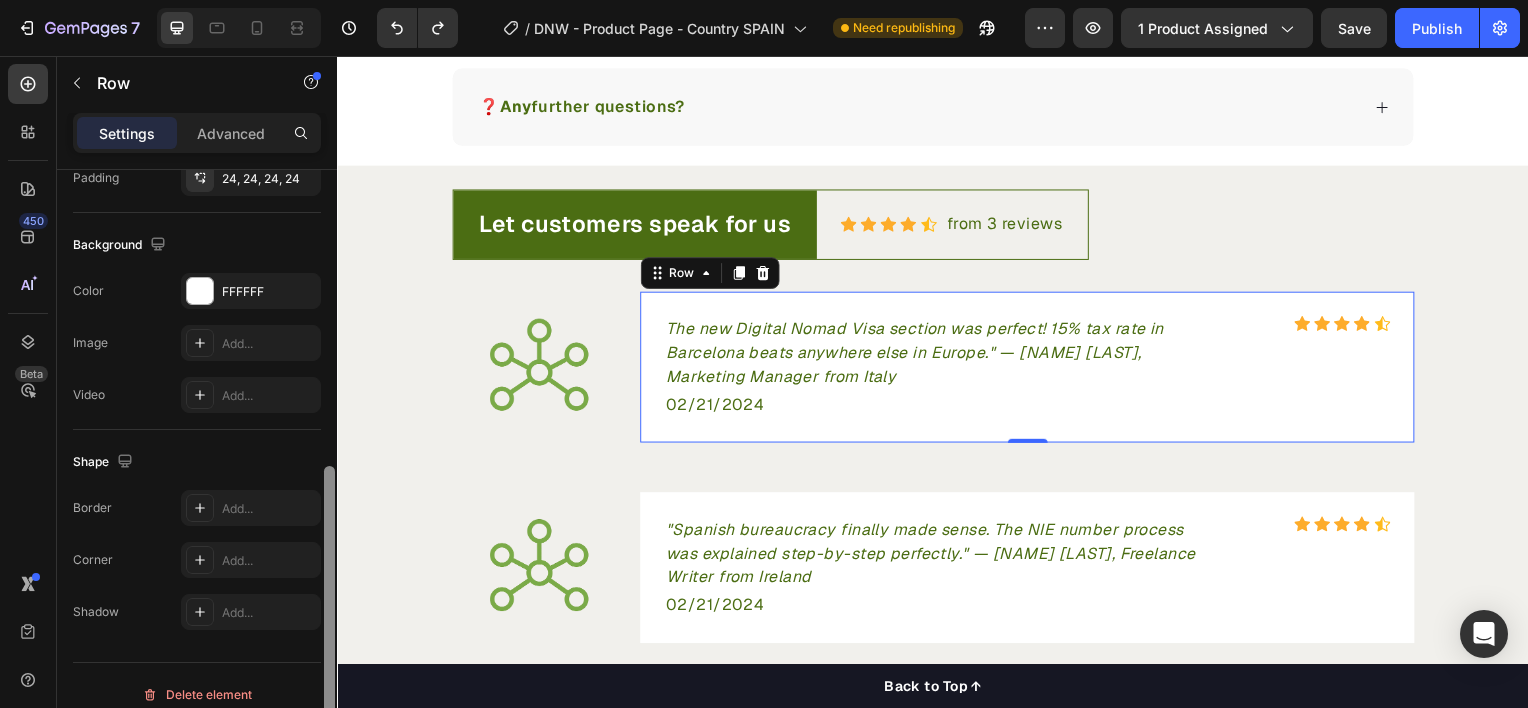 drag, startPoint x: 329, startPoint y: 432, endPoint x: 330, endPoint y: 535, distance: 103.00485 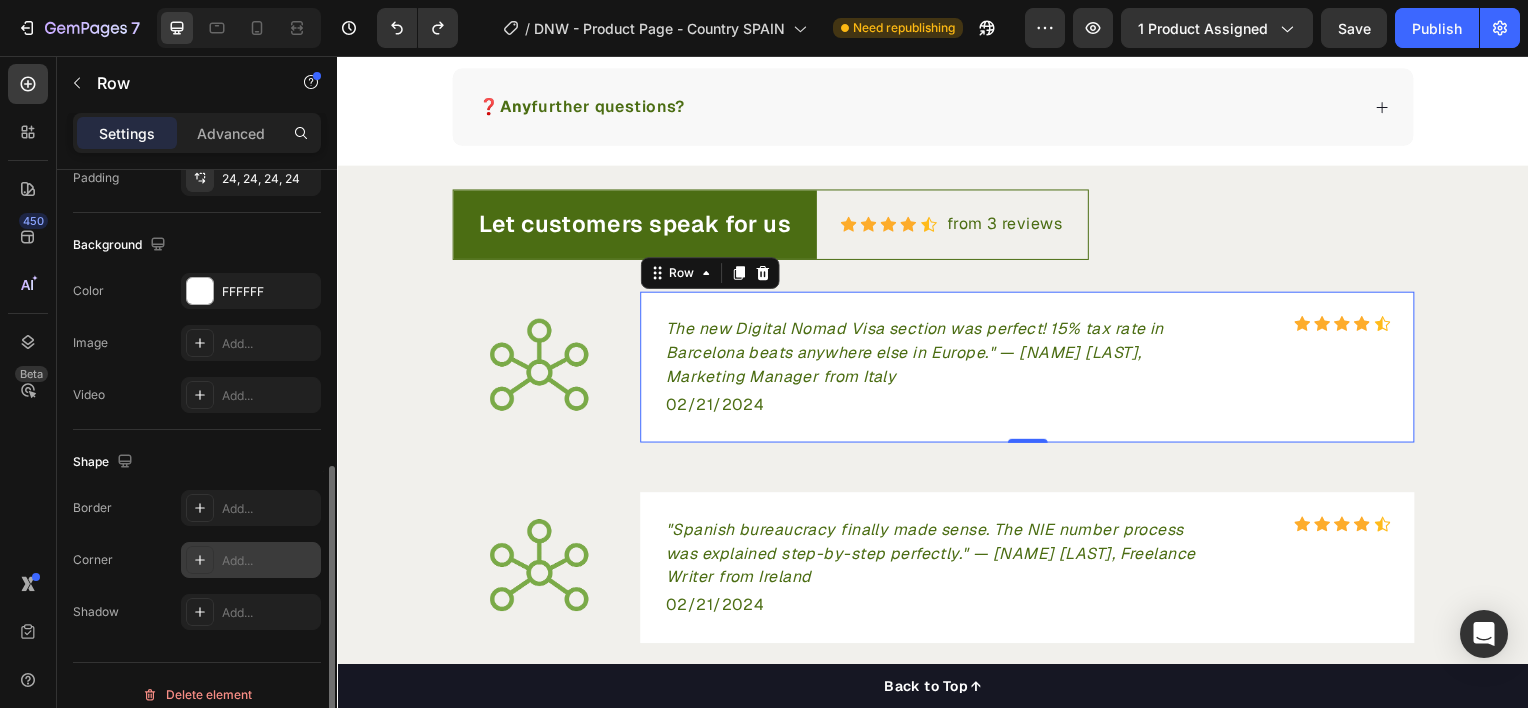 click on "Add..." at bounding box center [251, 560] 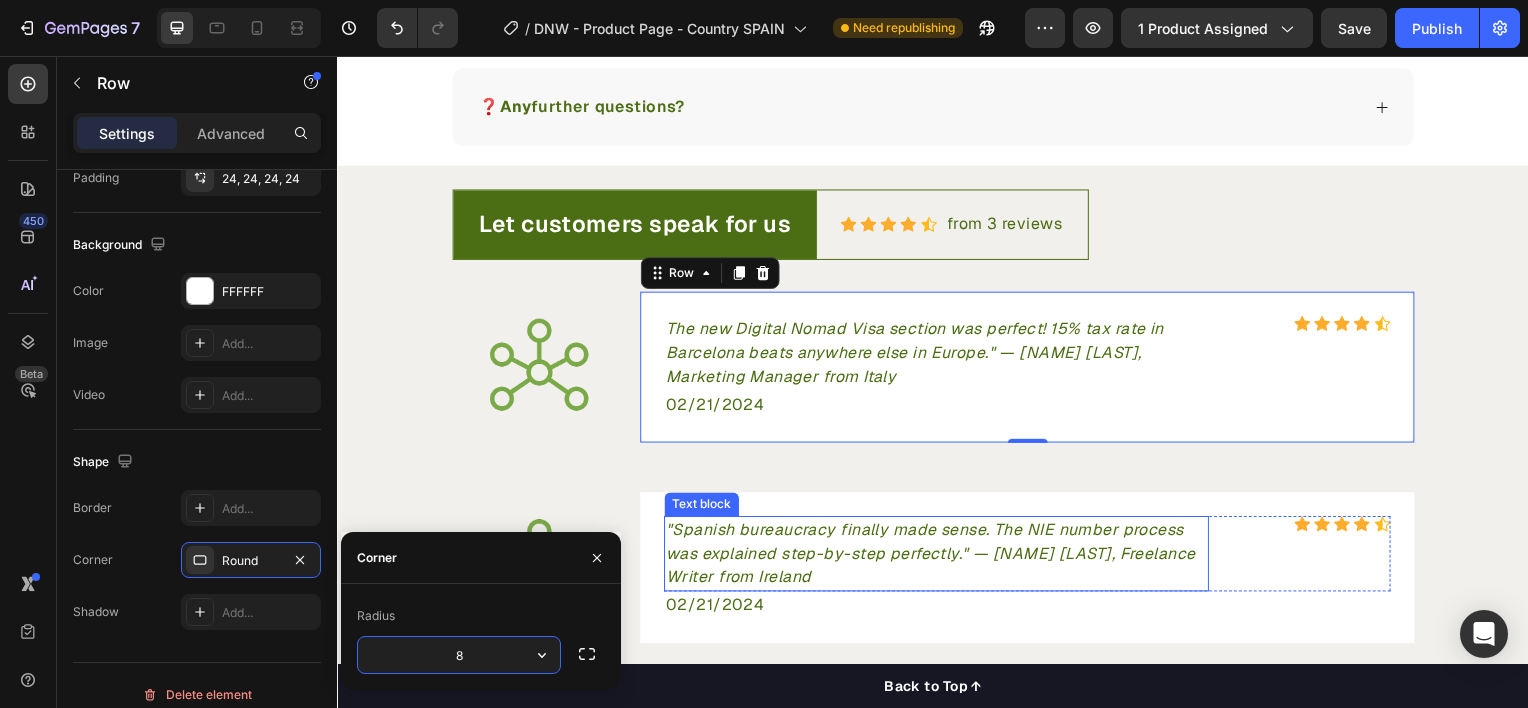 click on "Text block" at bounding box center [703, 507] 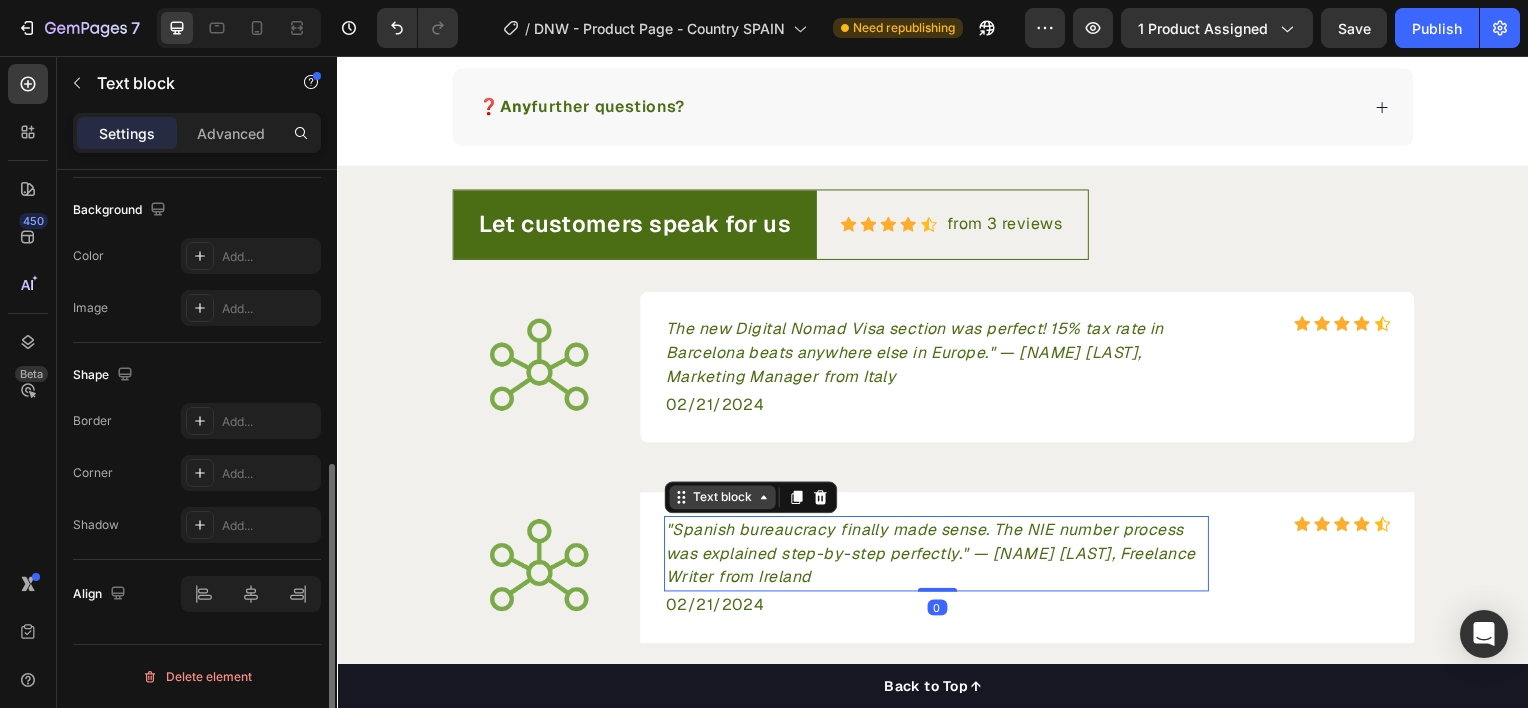 scroll, scrollTop: 0, scrollLeft: 0, axis: both 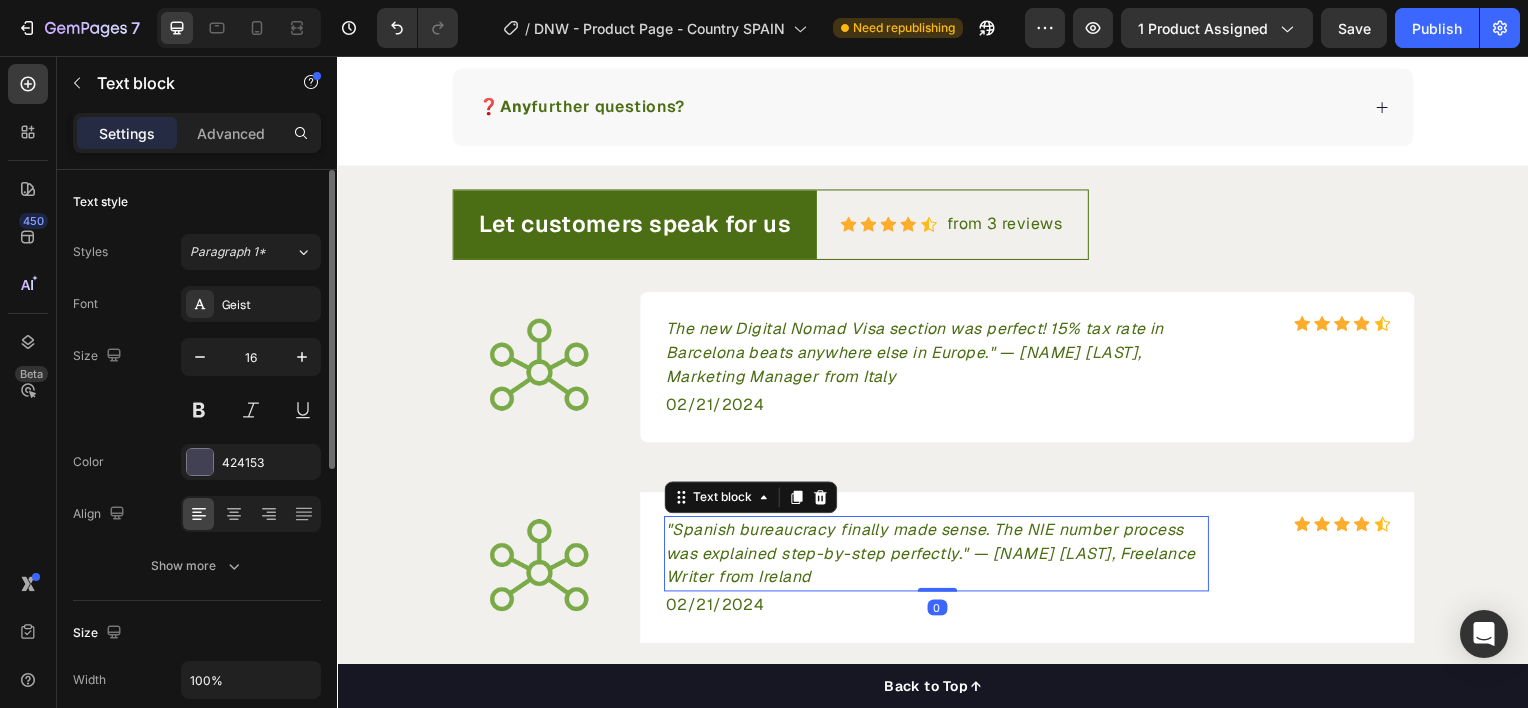 click on ""Spanish bureaucracy finally made sense. The NIE number process was explained step-by-step perfectly." — James K., Freelance Writer from Ireland Text block   0 Icon Icon Icon Icon
Icon Icon List Hoz Row 02/21/2024 Text block Row" at bounding box center (1032, 571) 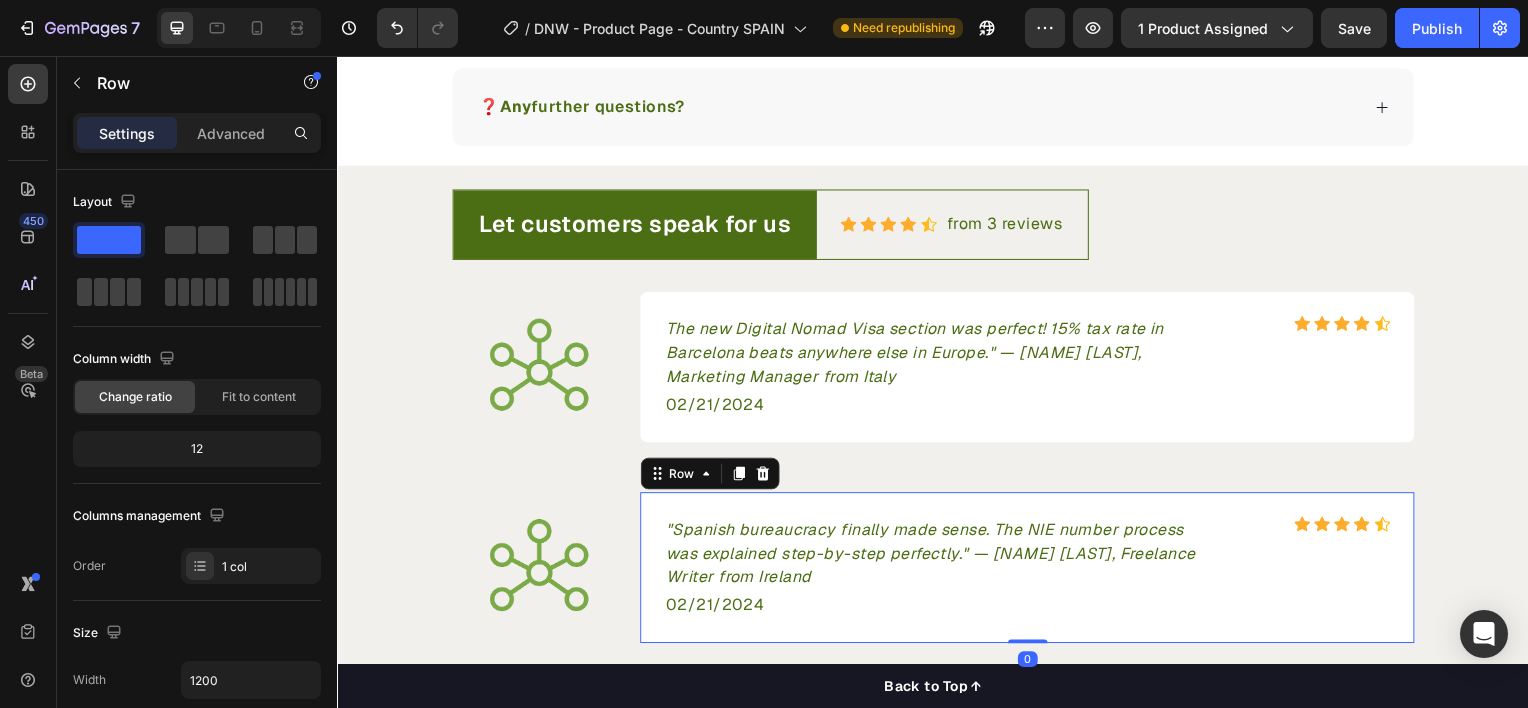 click at bounding box center (329, 1062) 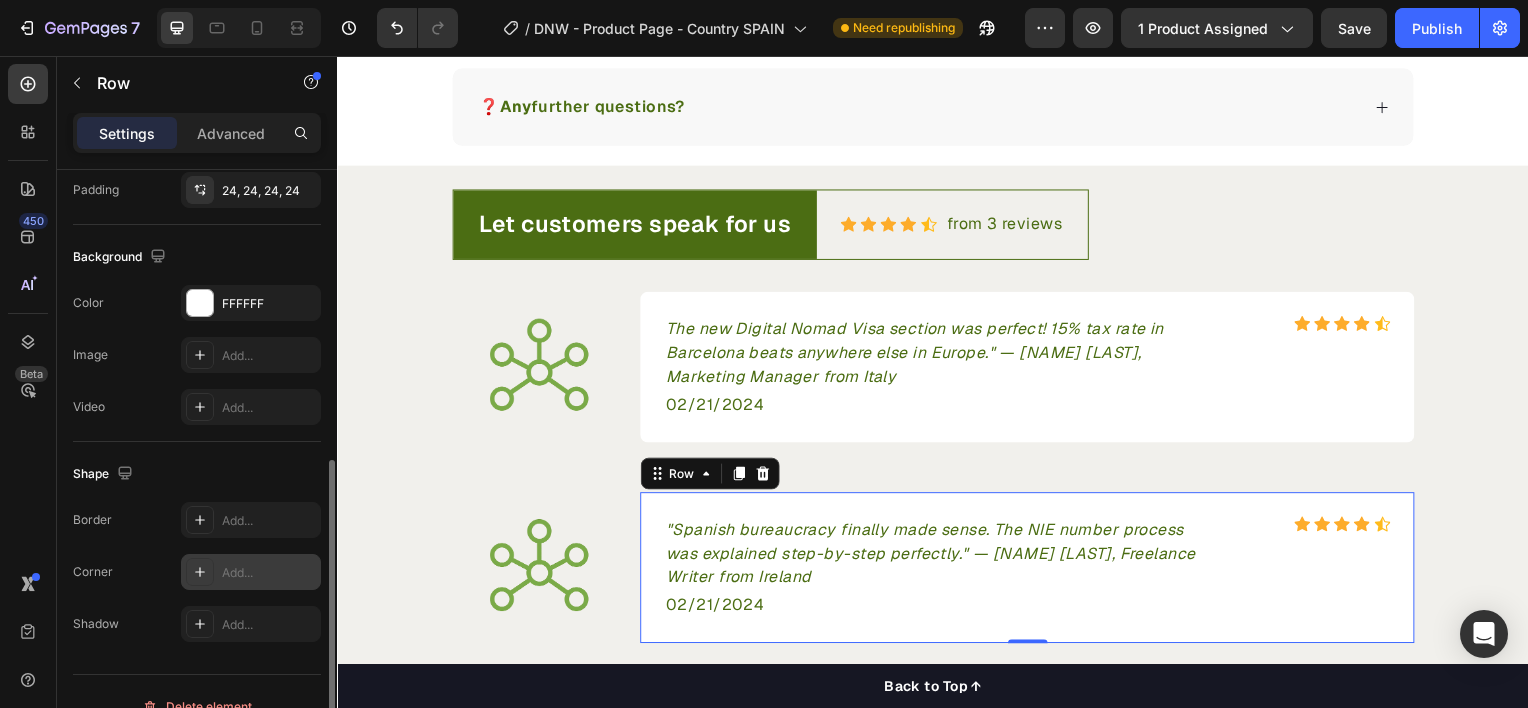 click on "Add..." at bounding box center [251, 572] 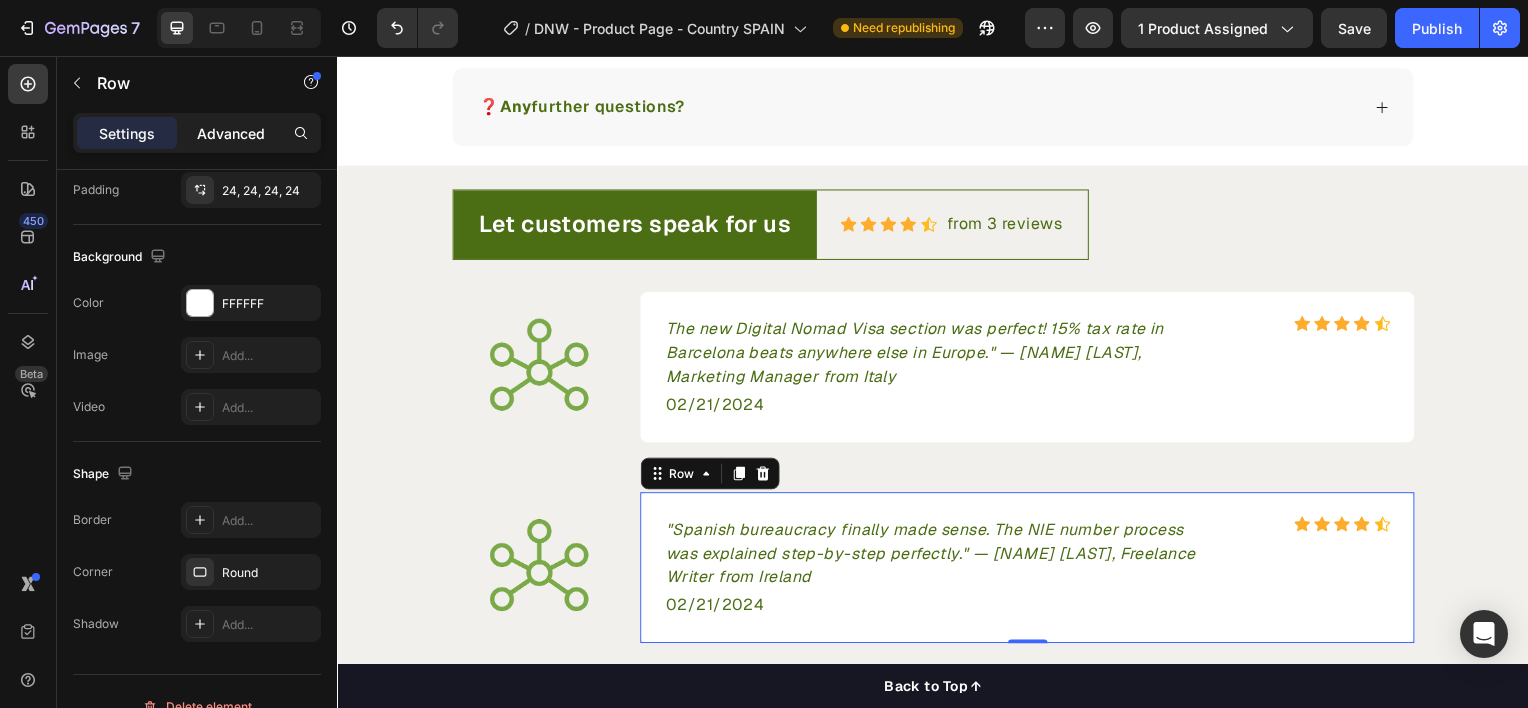 click on "Advanced" 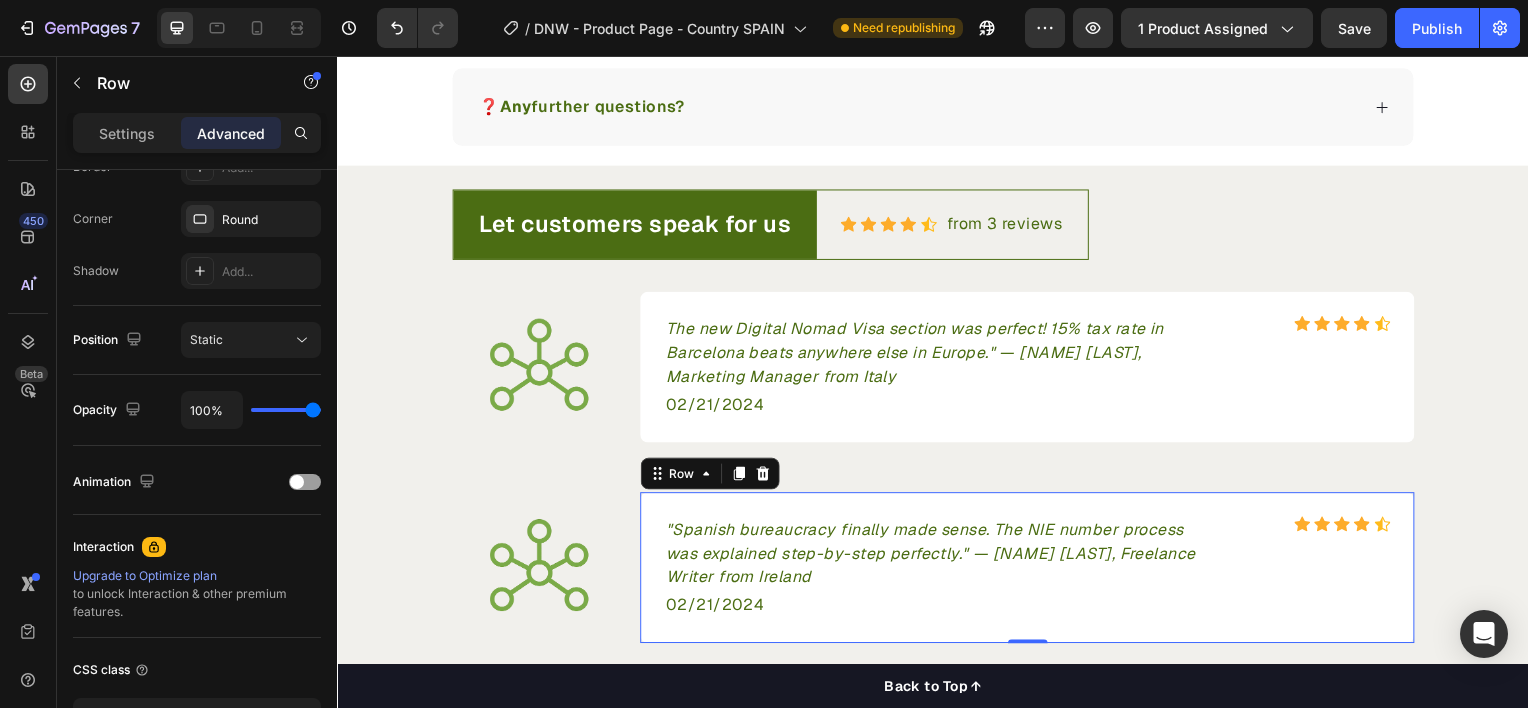 scroll, scrollTop: 0, scrollLeft: 0, axis: both 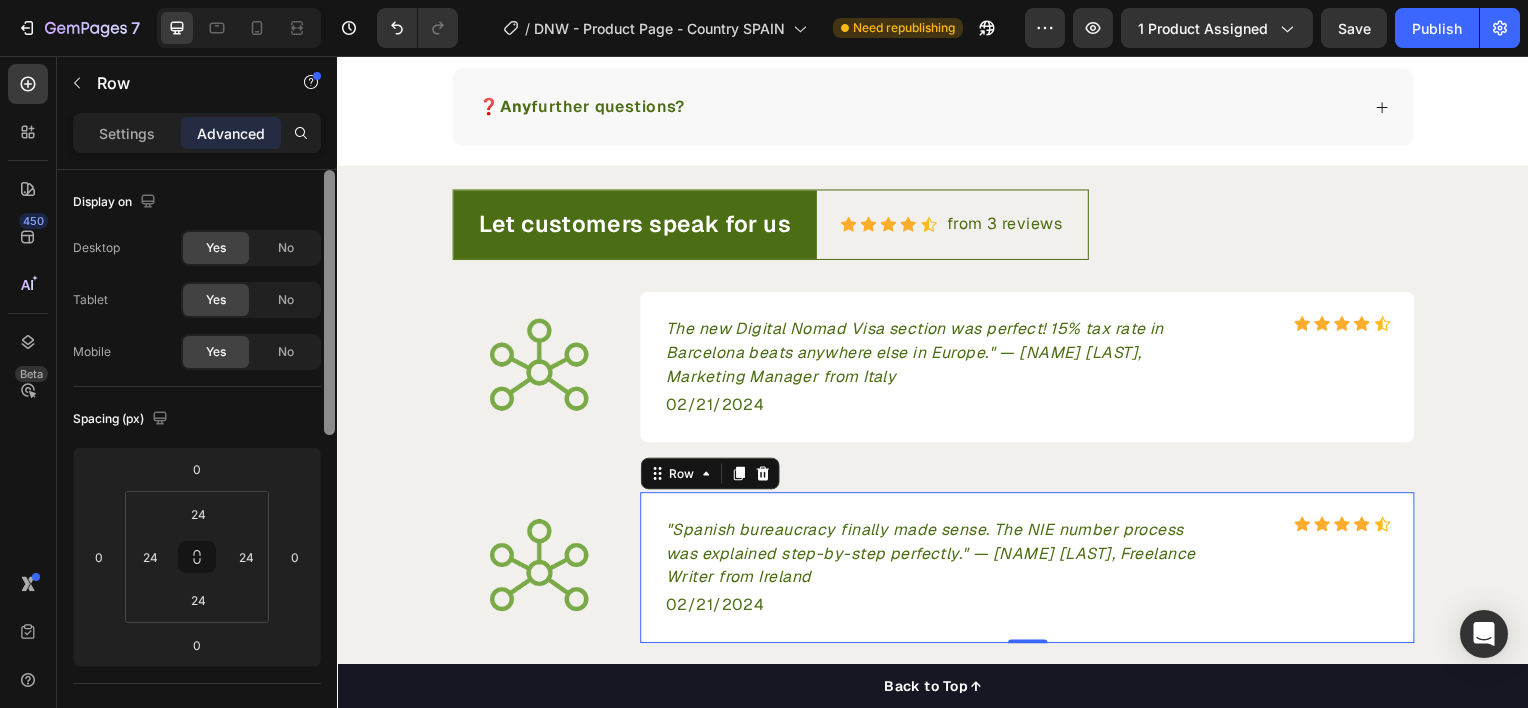 click at bounding box center (329, 467) 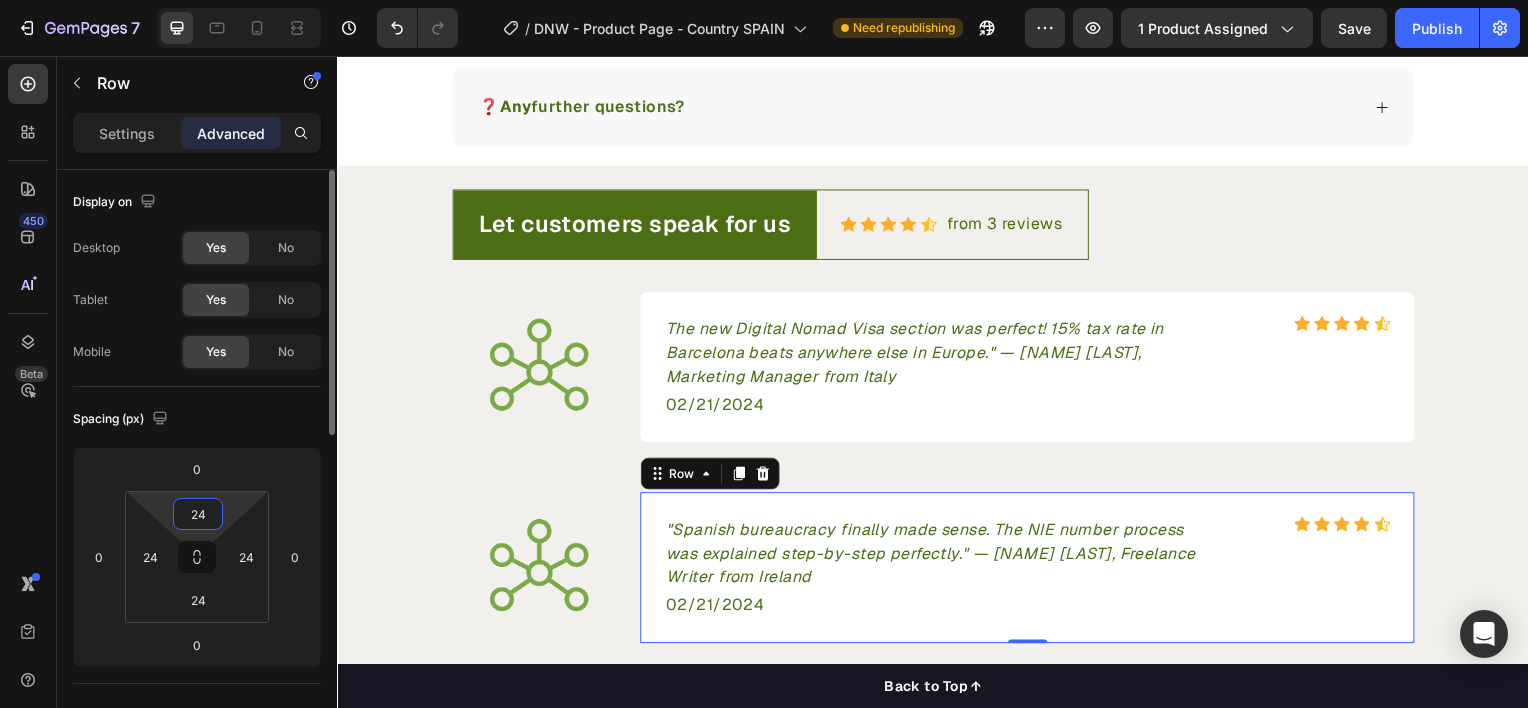 click on "24" at bounding box center [198, 514] 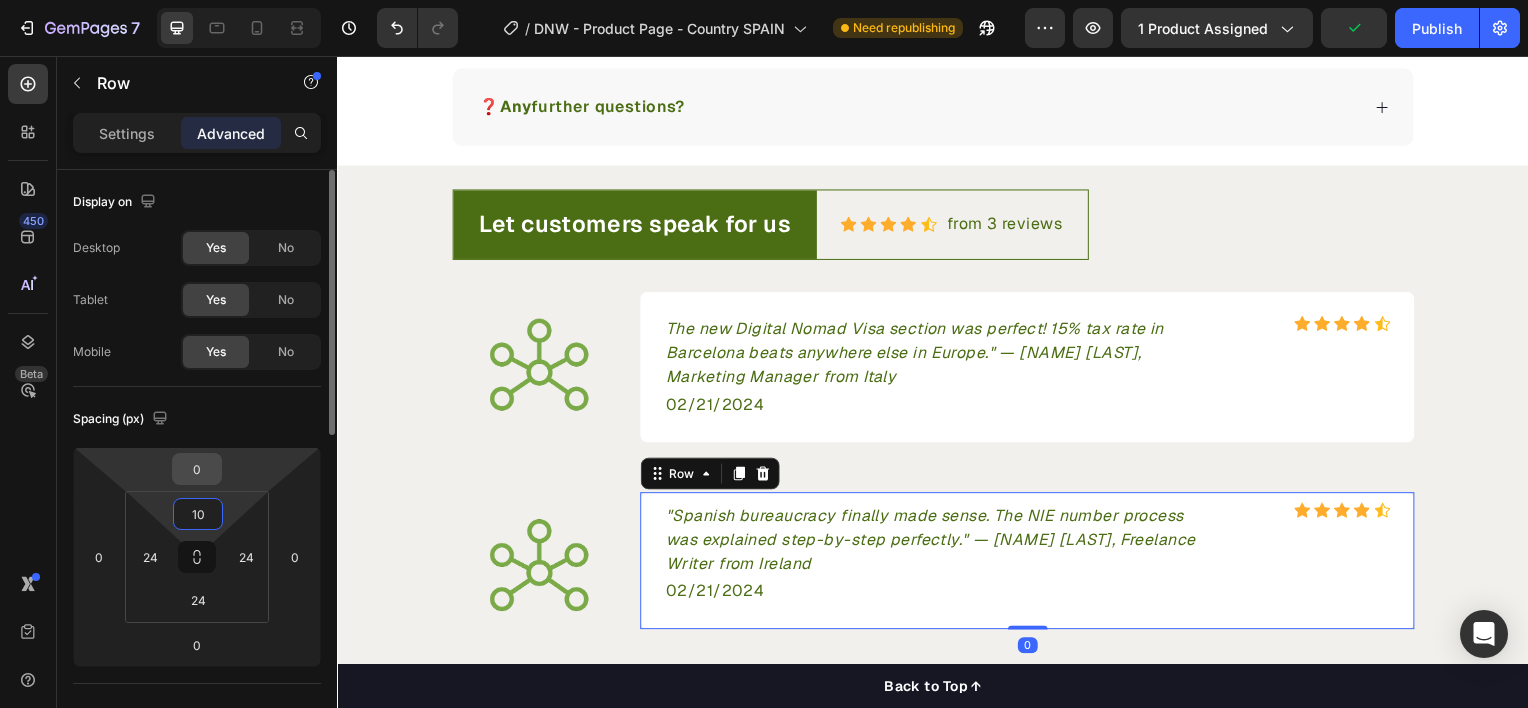 type on "10" 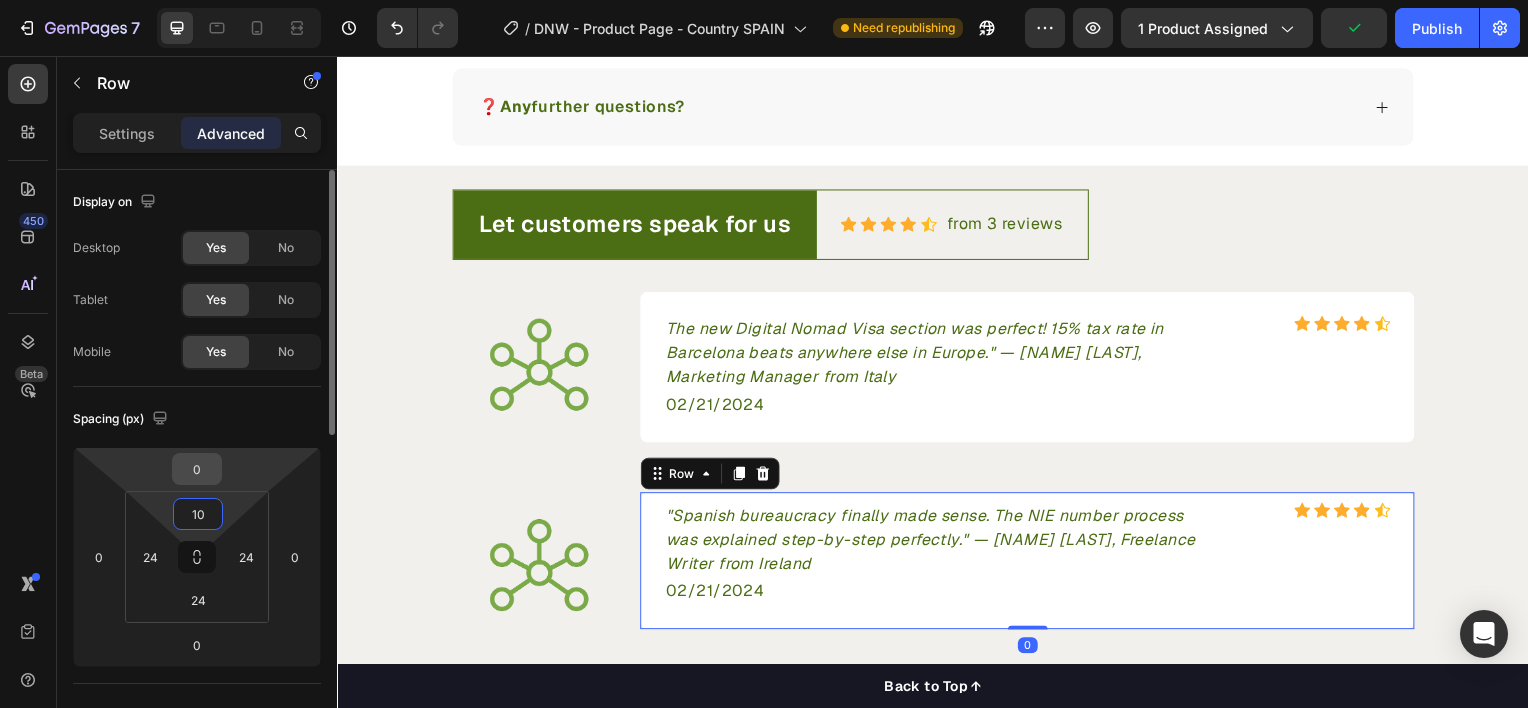 click on "0" at bounding box center (197, 469) 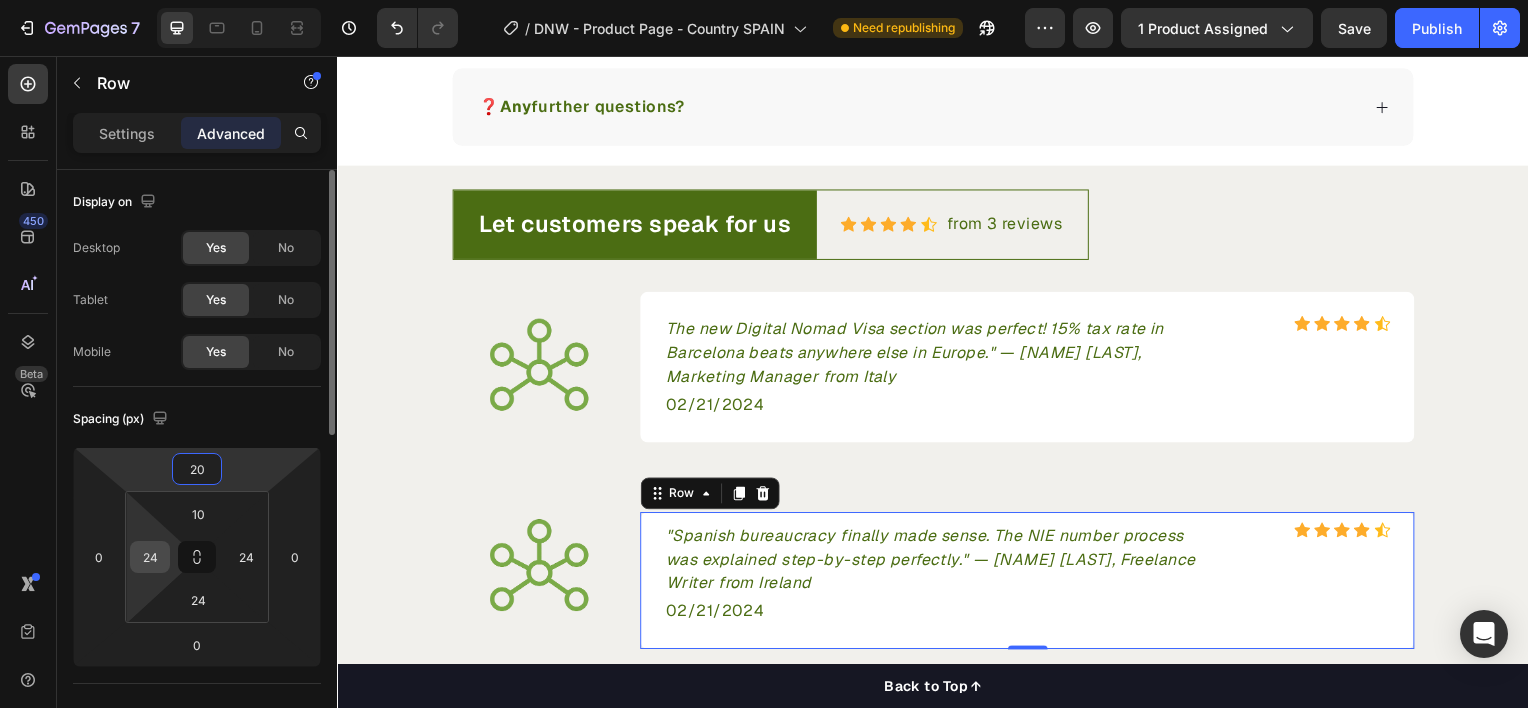 type on "20" 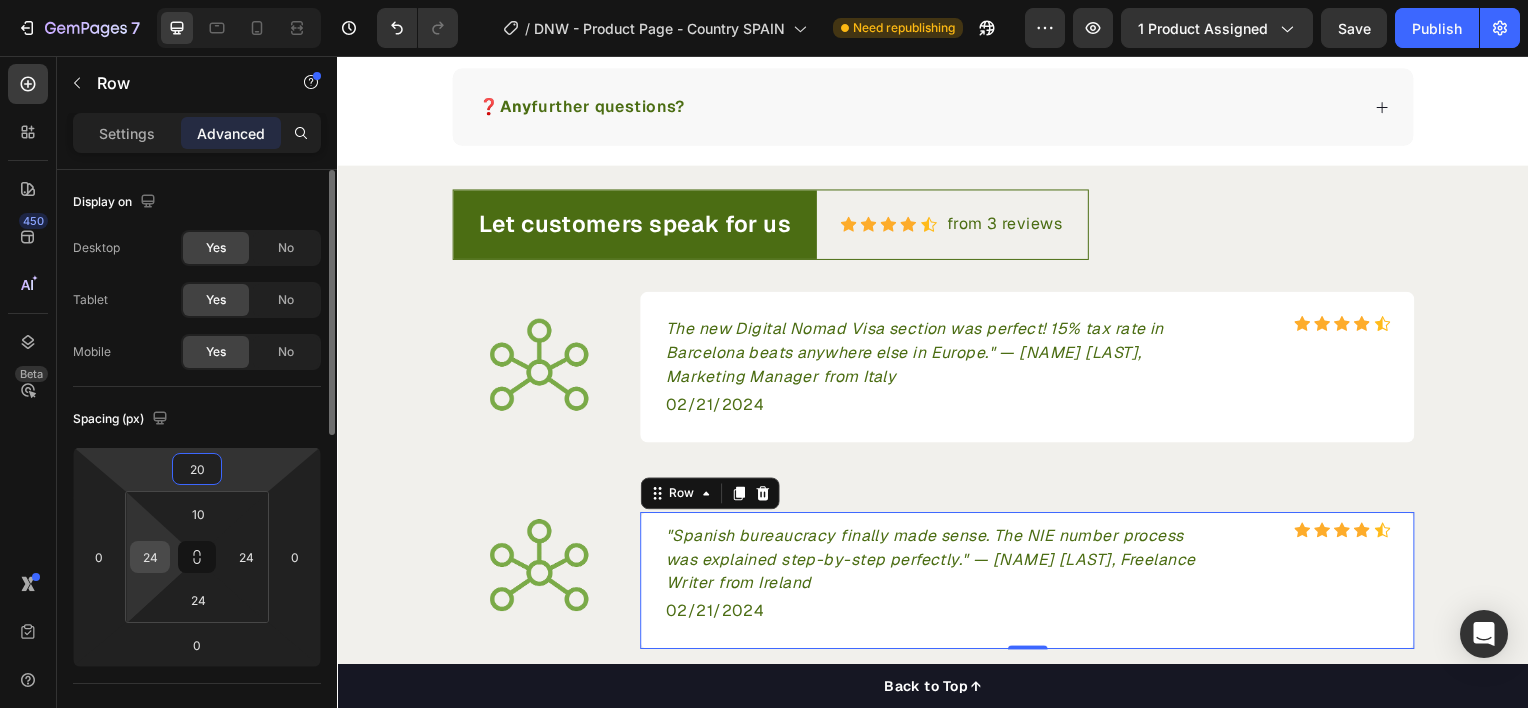 click on "24" at bounding box center (150, 557) 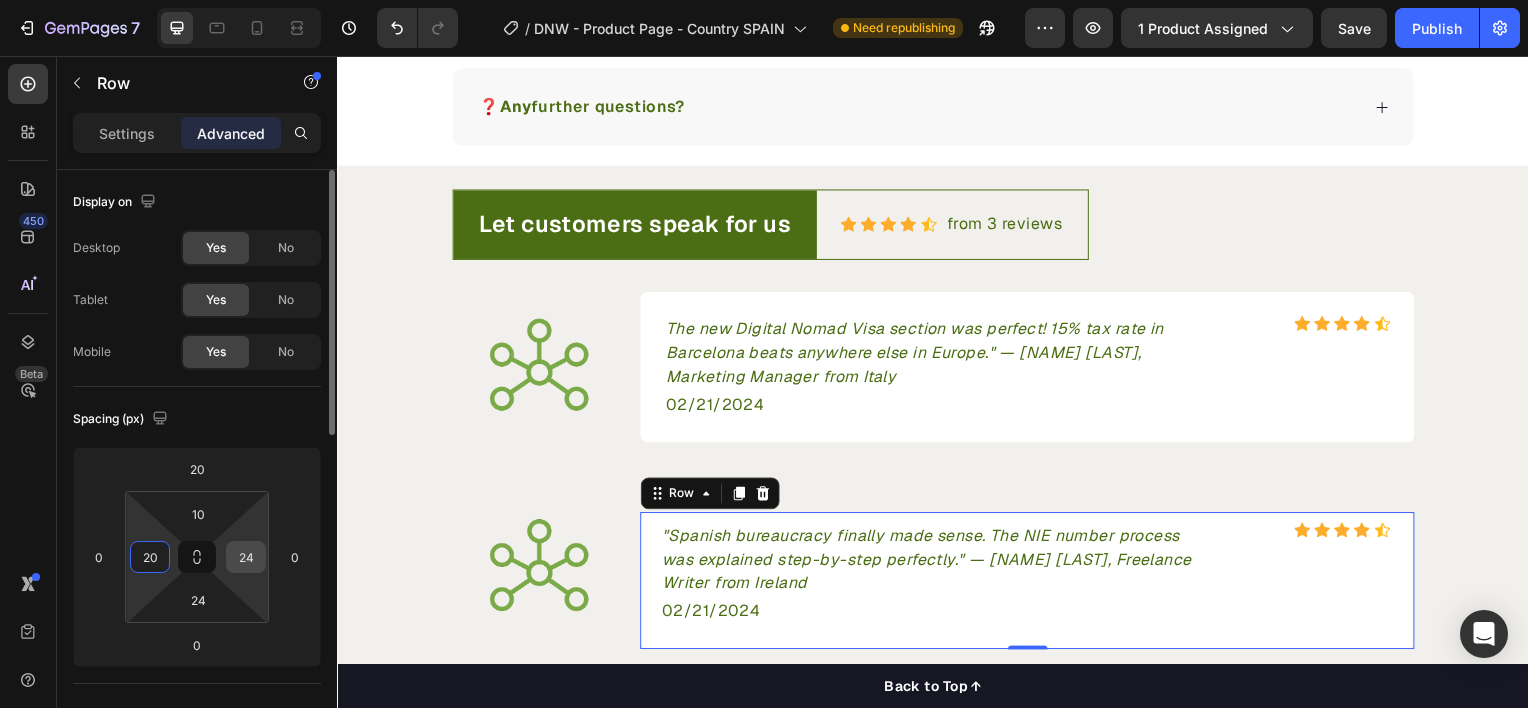 type on "20" 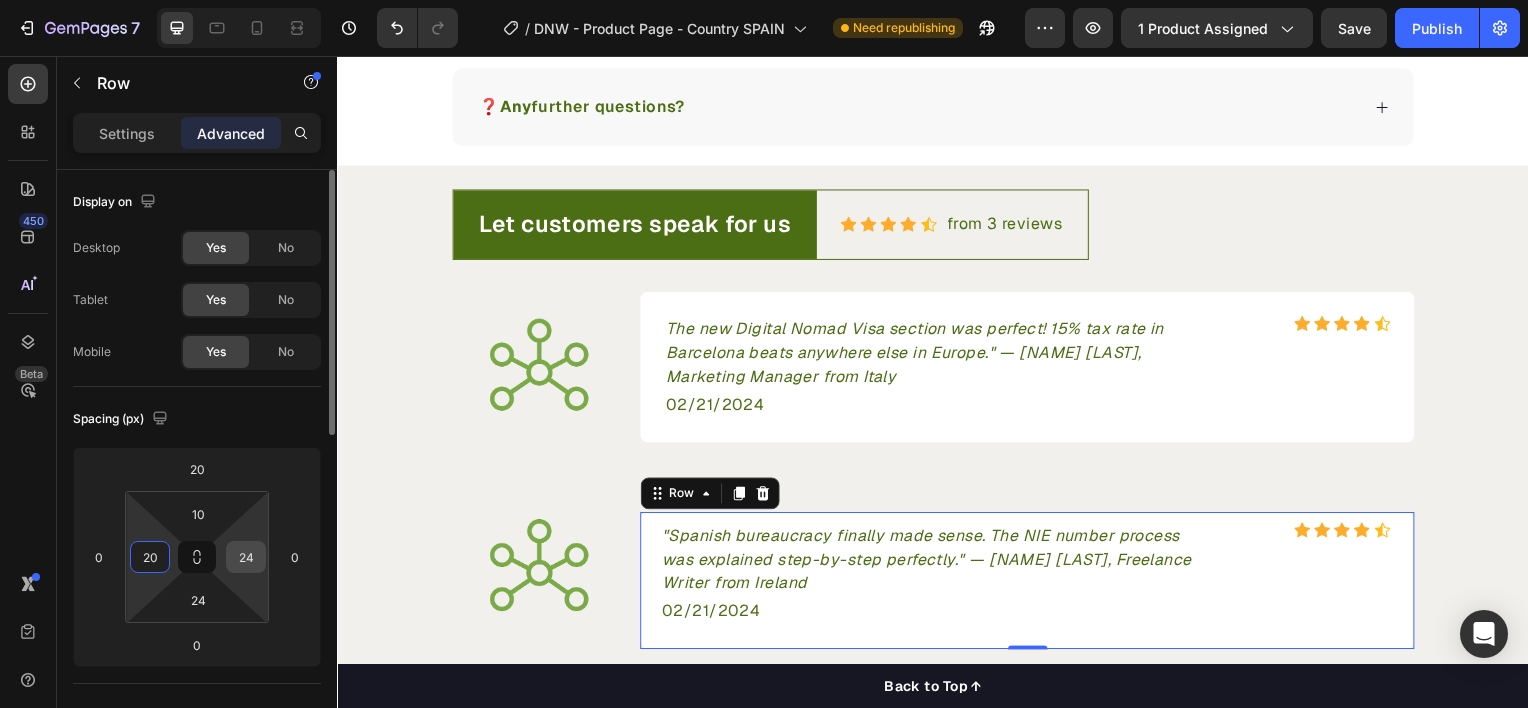 click on "24" at bounding box center [246, 557] 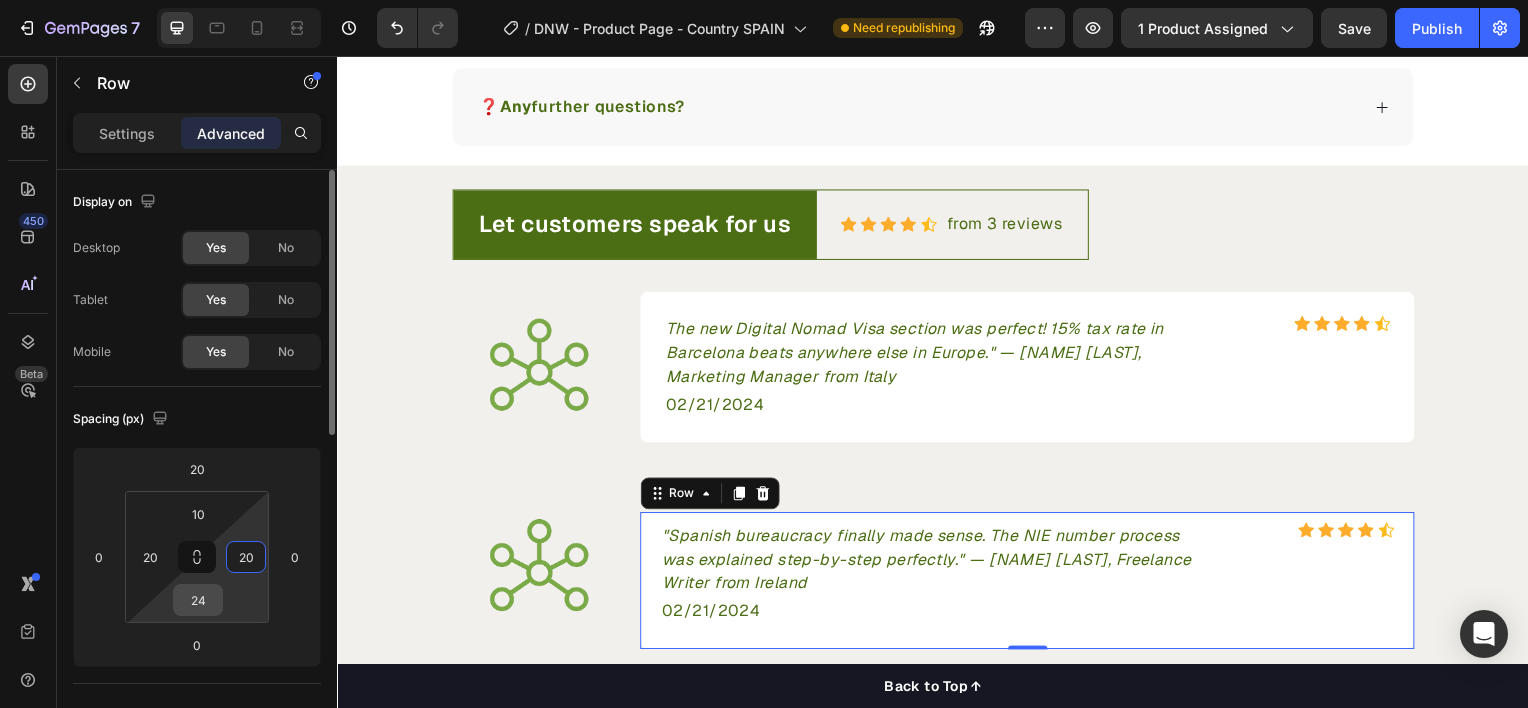 type on "20" 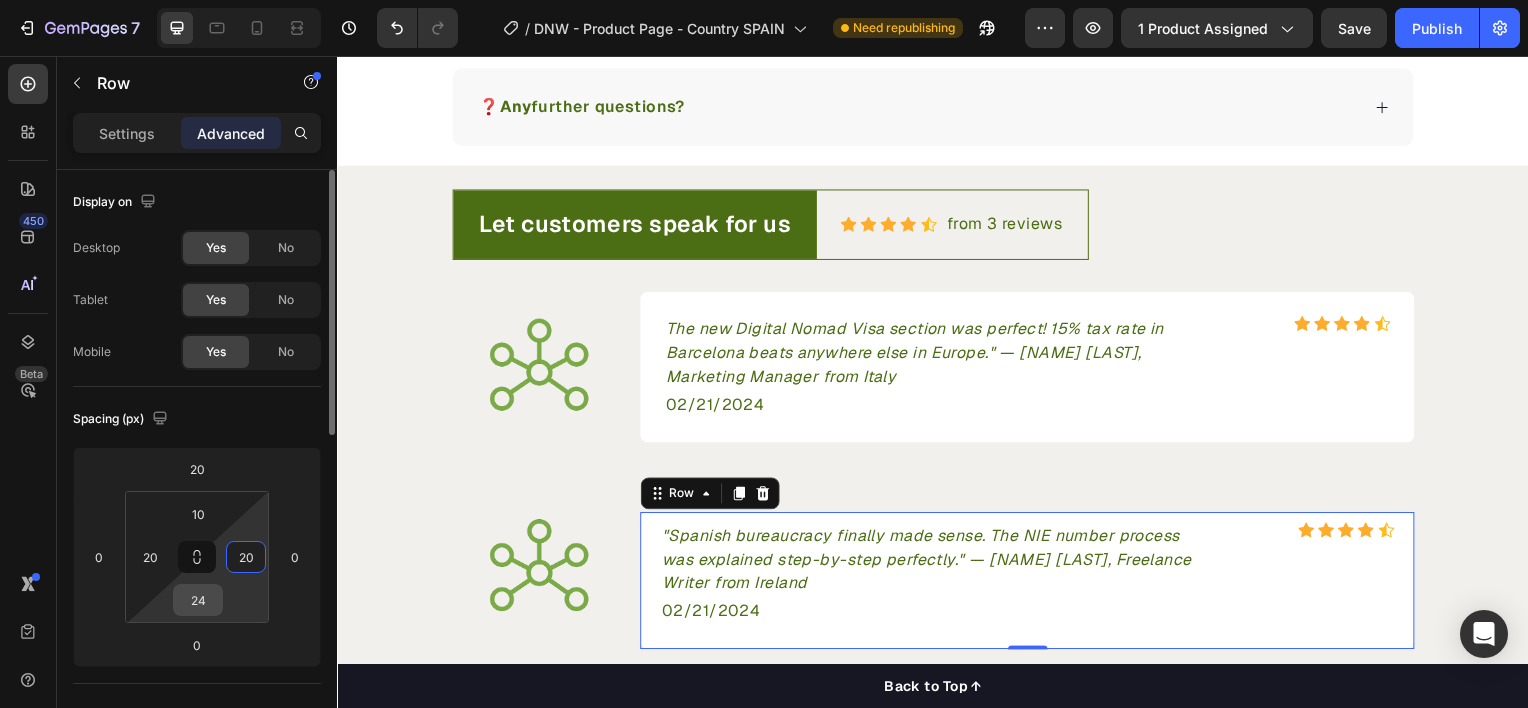 click on "24" at bounding box center [198, 600] 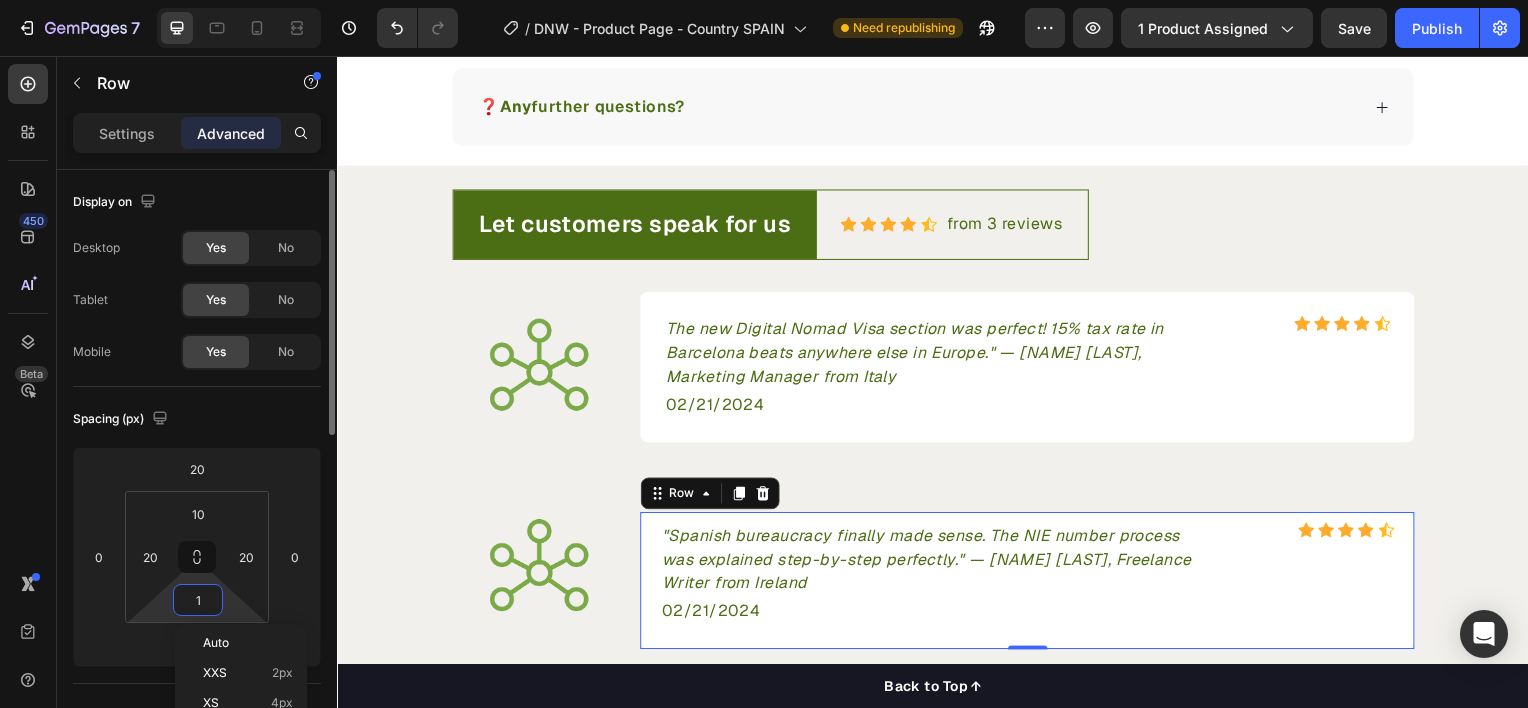 type on "10" 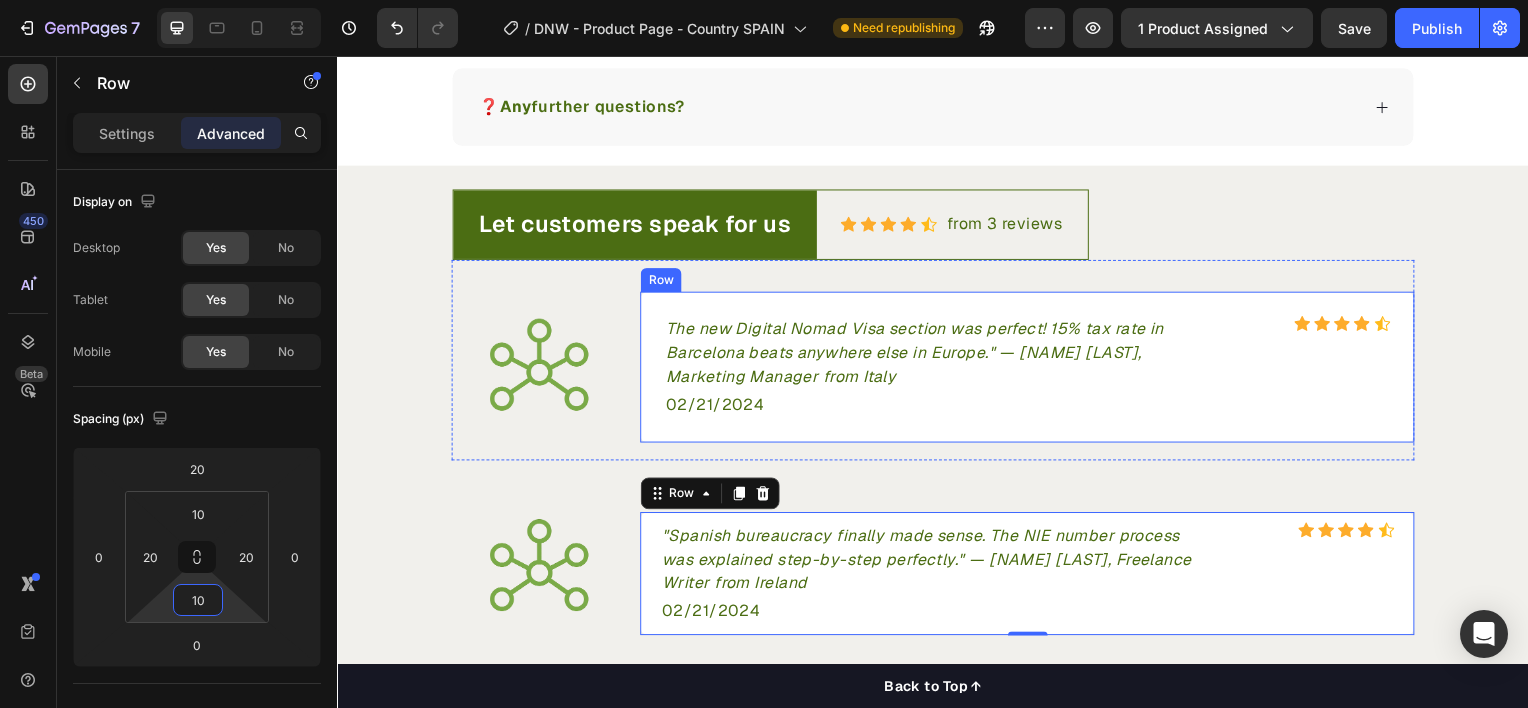 click on "The new Digital Nomad Visa section was perfect! 15% tax rate in Barcelona beats anywhere else in Europe." — Maria F., Marketing Manager from Italy Text block Icon Icon Icon Icon
Icon Icon List Hoz Row 02/21/2024 Text block Row" at bounding box center (1032, 369) 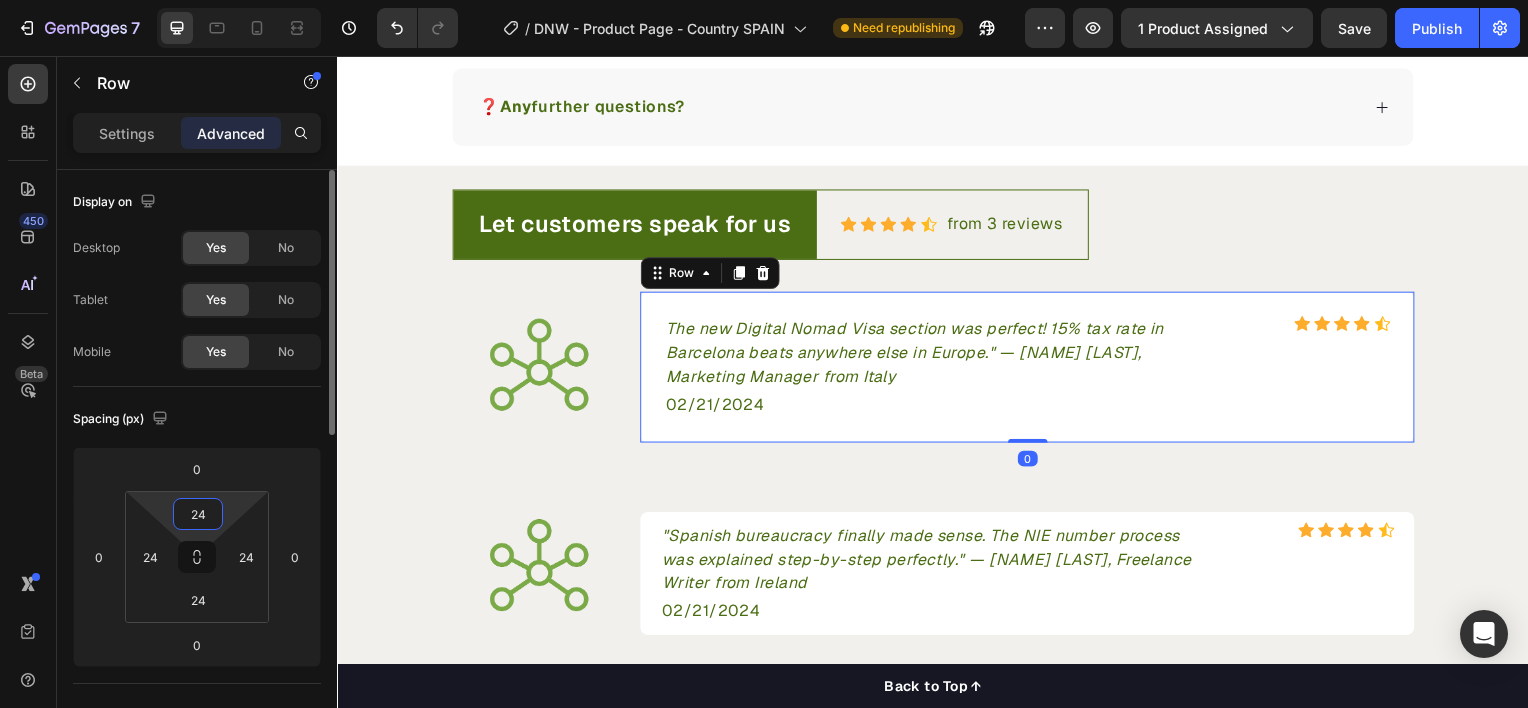 click on "24" at bounding box center [198, 514] 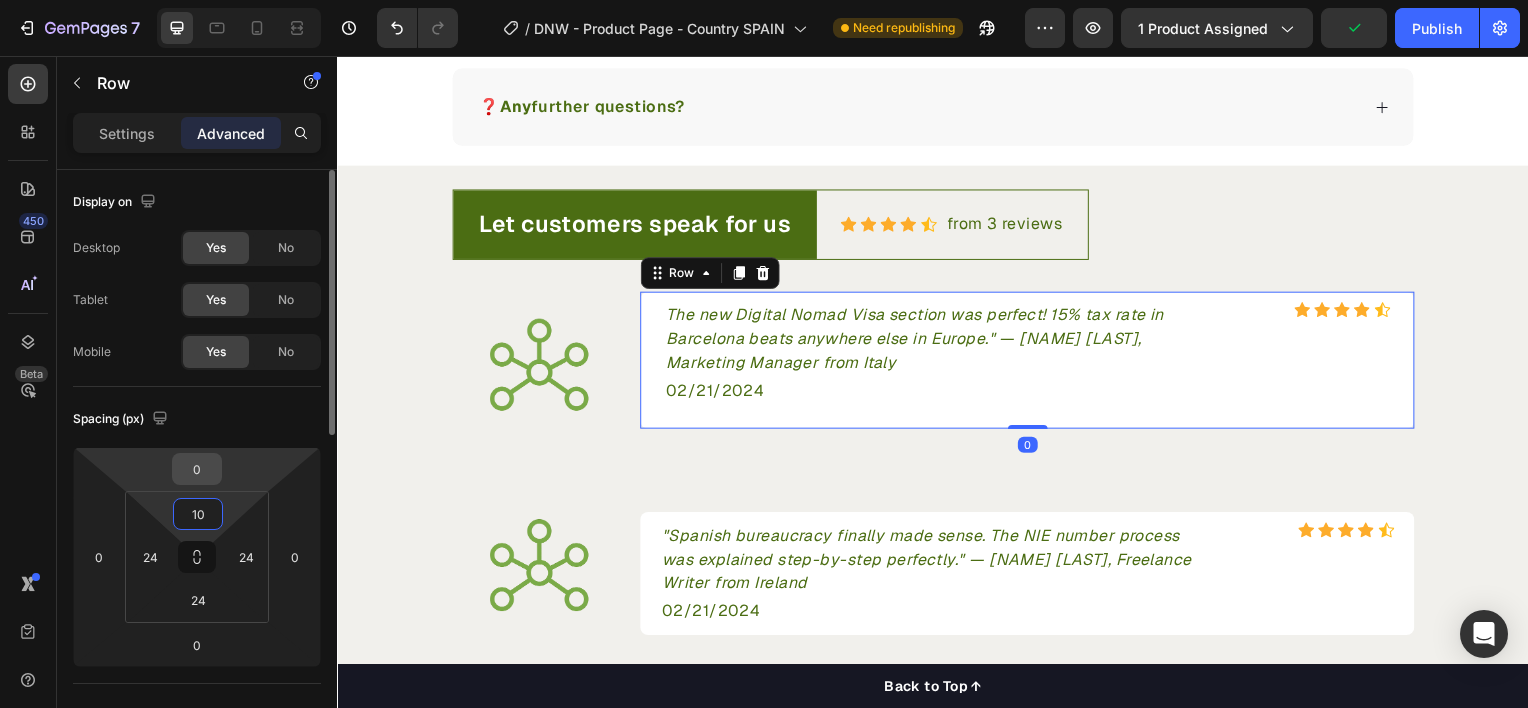 type on "10" 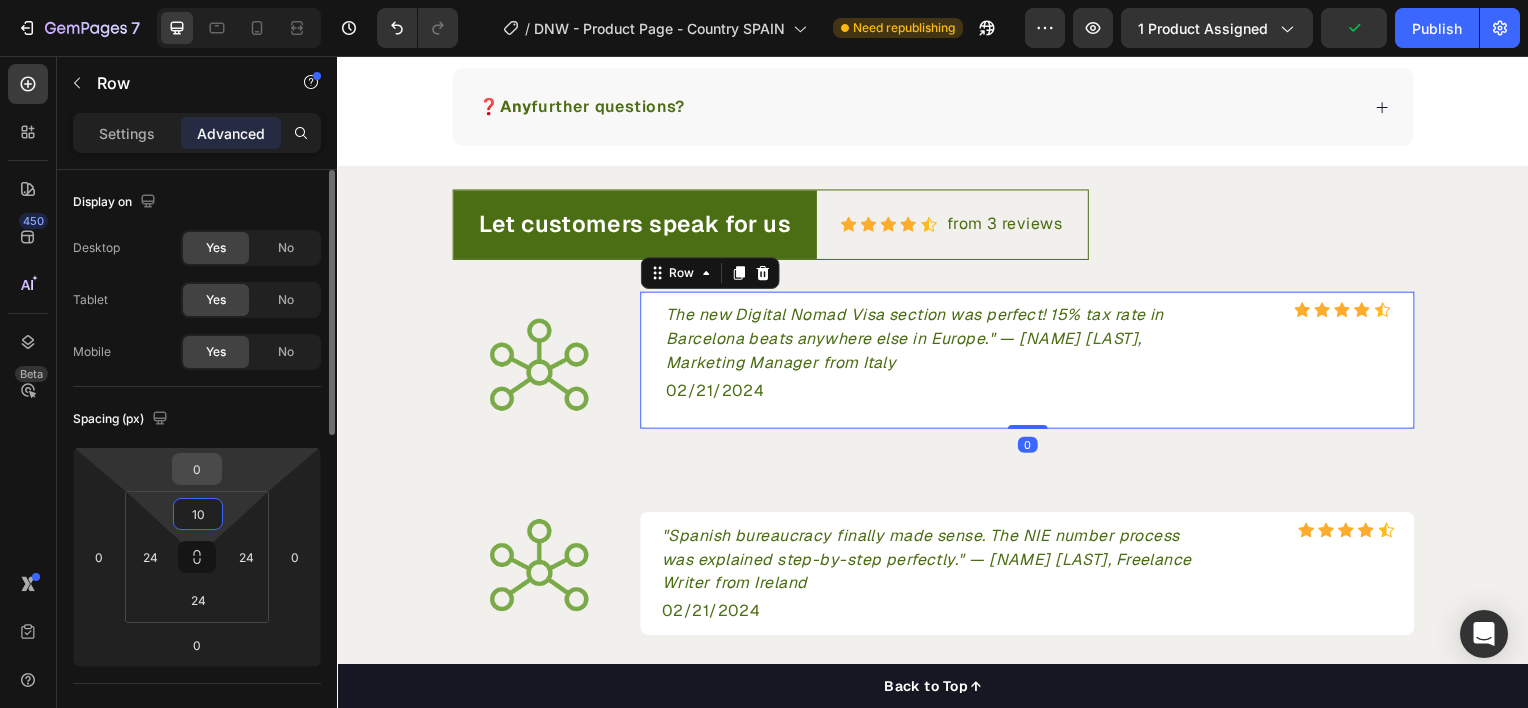 click on "0" at bounding box center (197, 469) 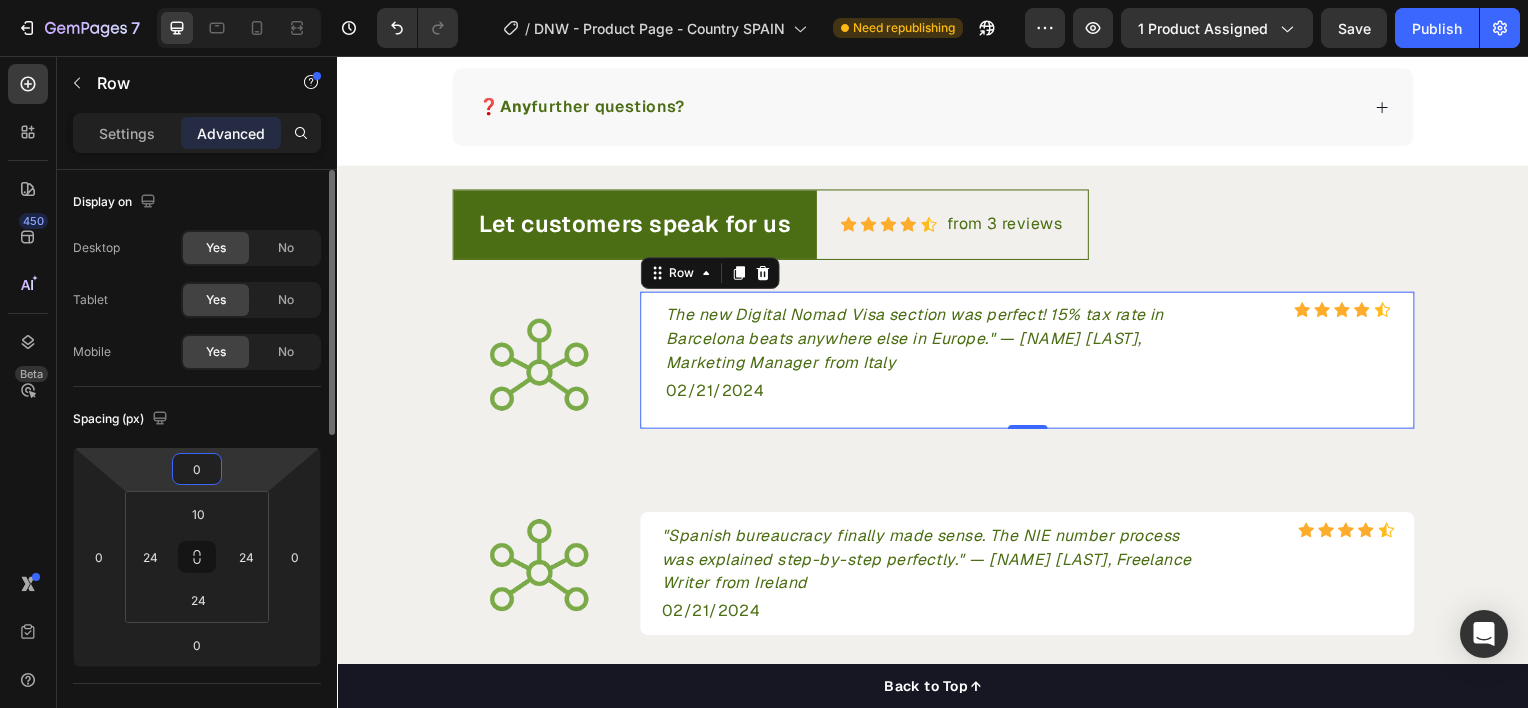 click on "0" at bounding box center [197, 469] 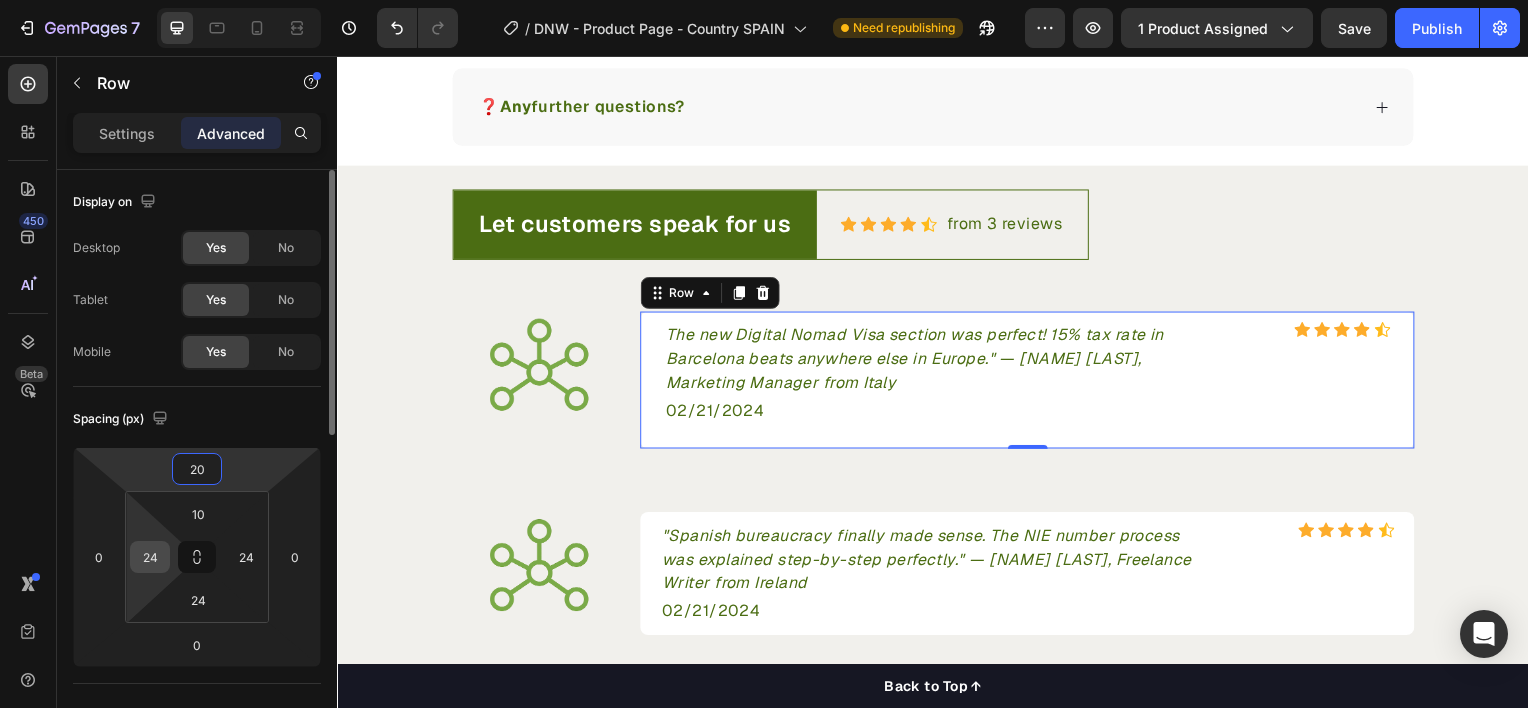 type on "20" 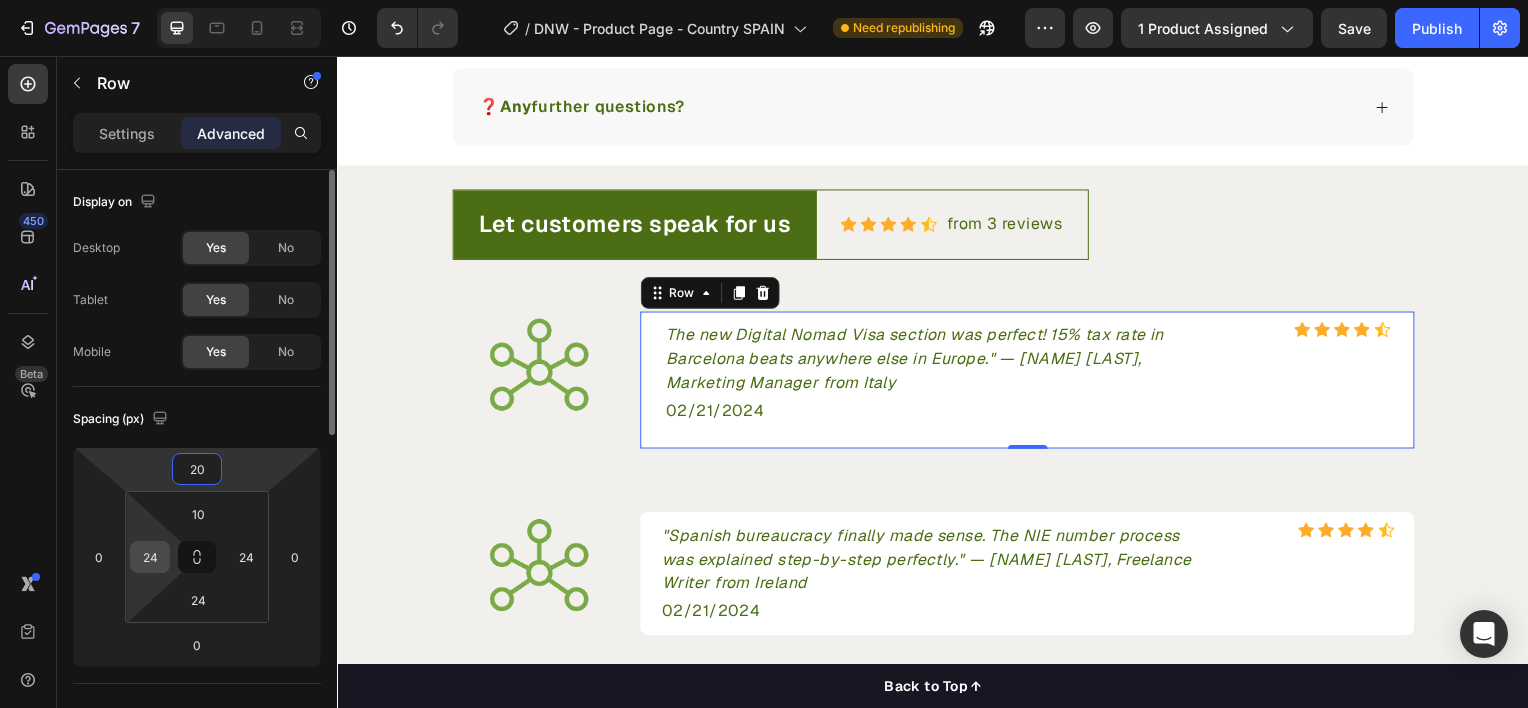 click on "24" at bounding box center (150, 557) 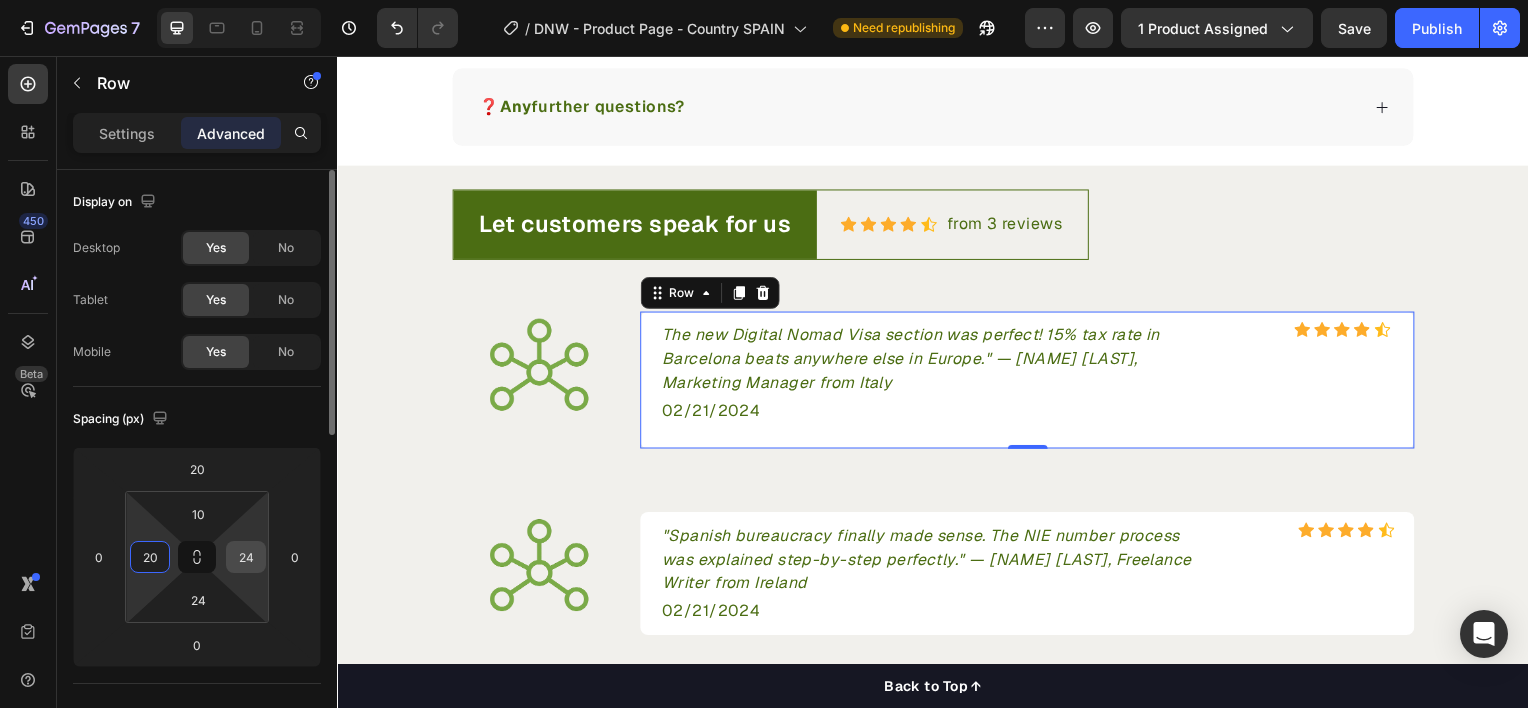 type on "20" 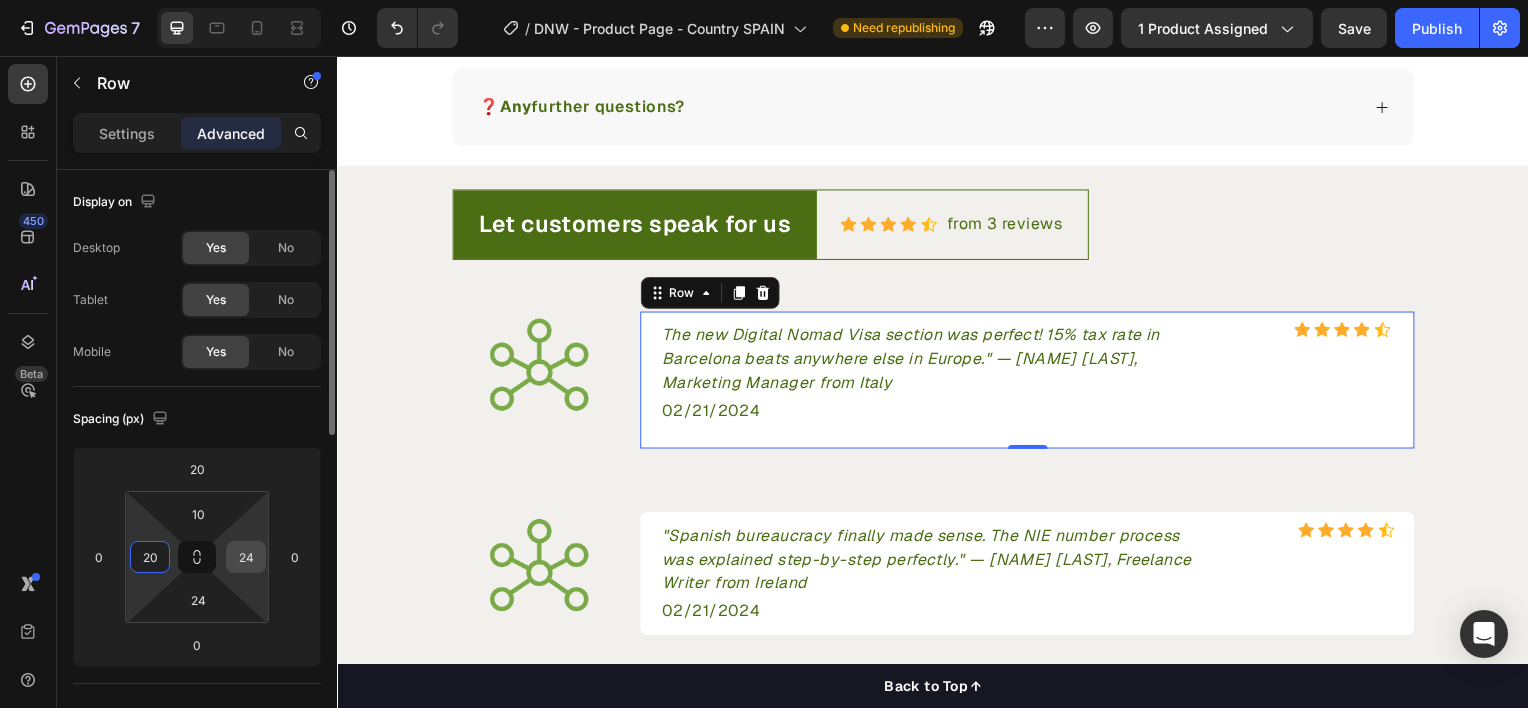 click on "24" at bounding box center [246, 557] 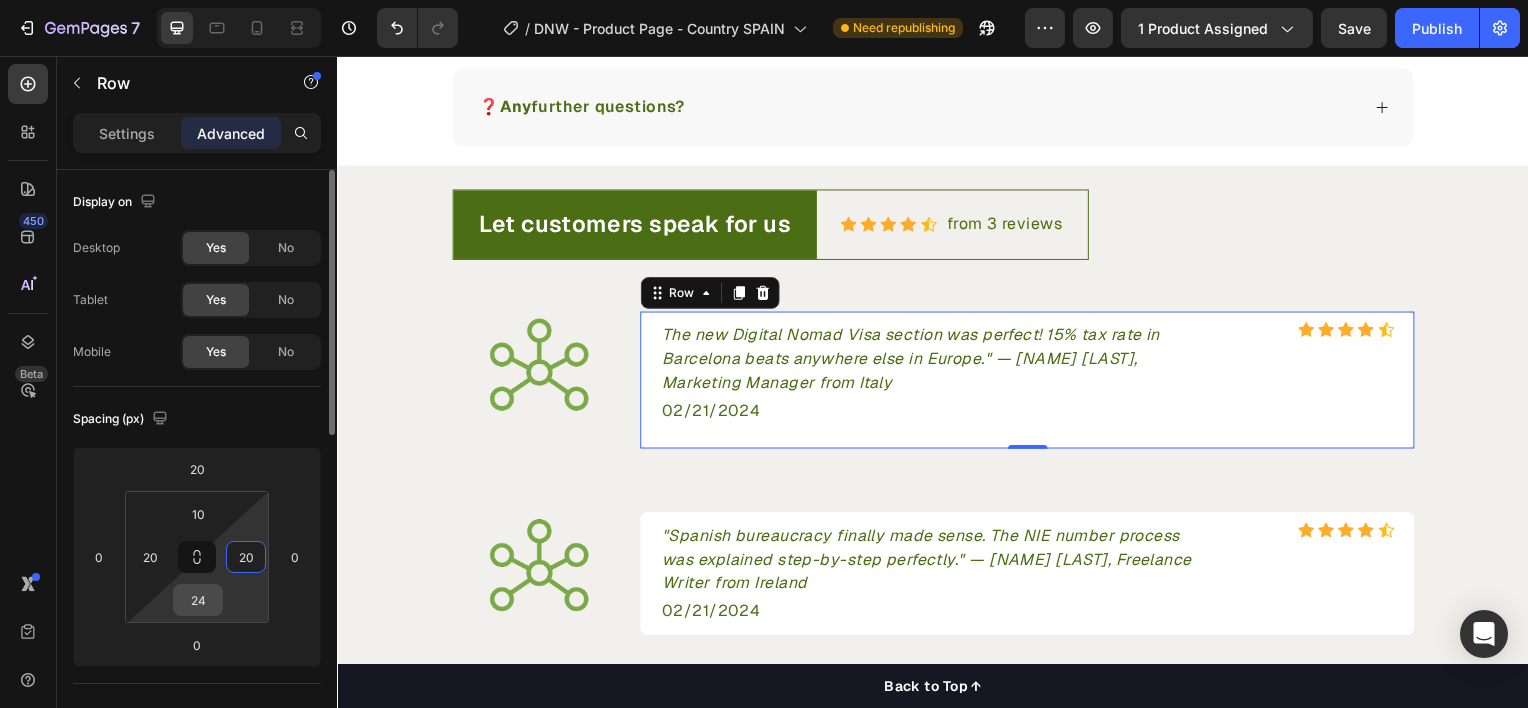 type on "20" 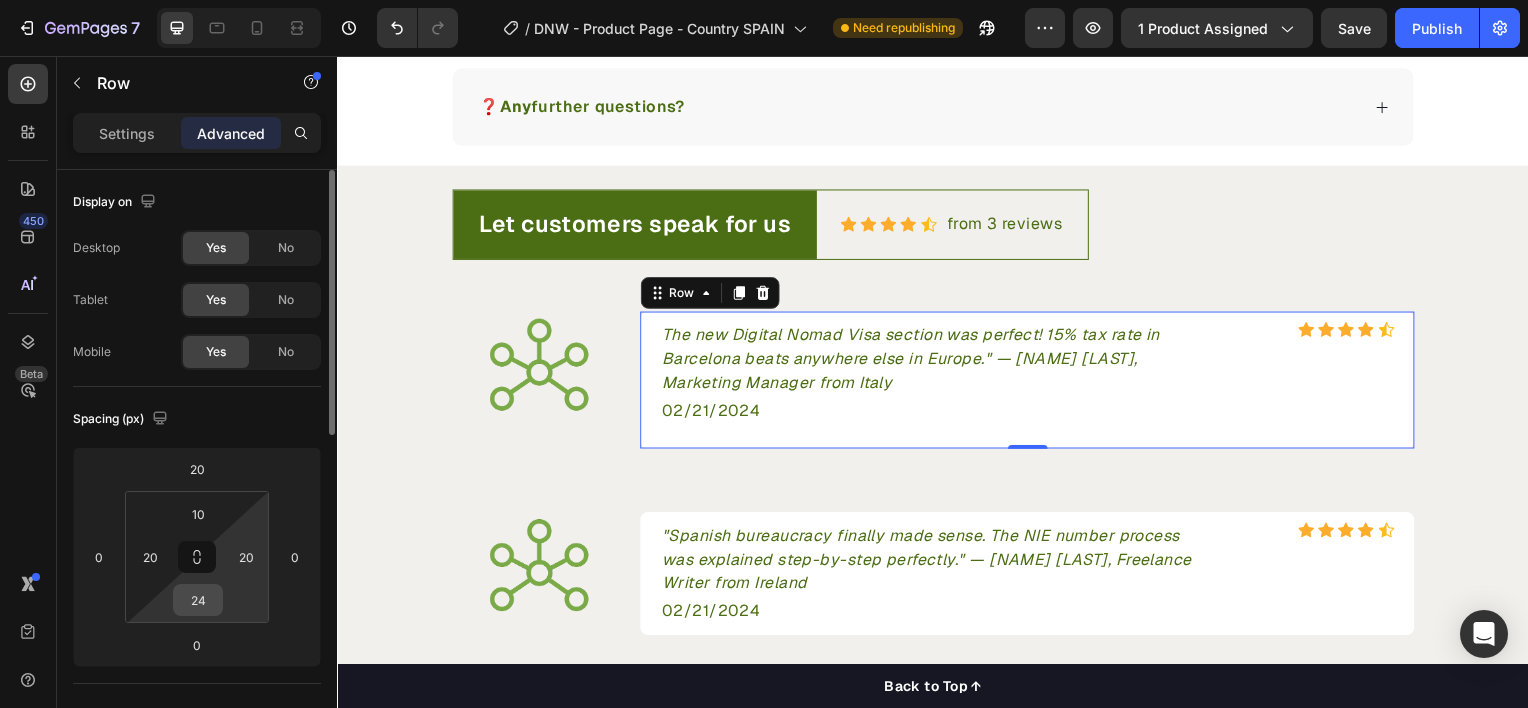 click on "24" at bounding box center (198, 600) 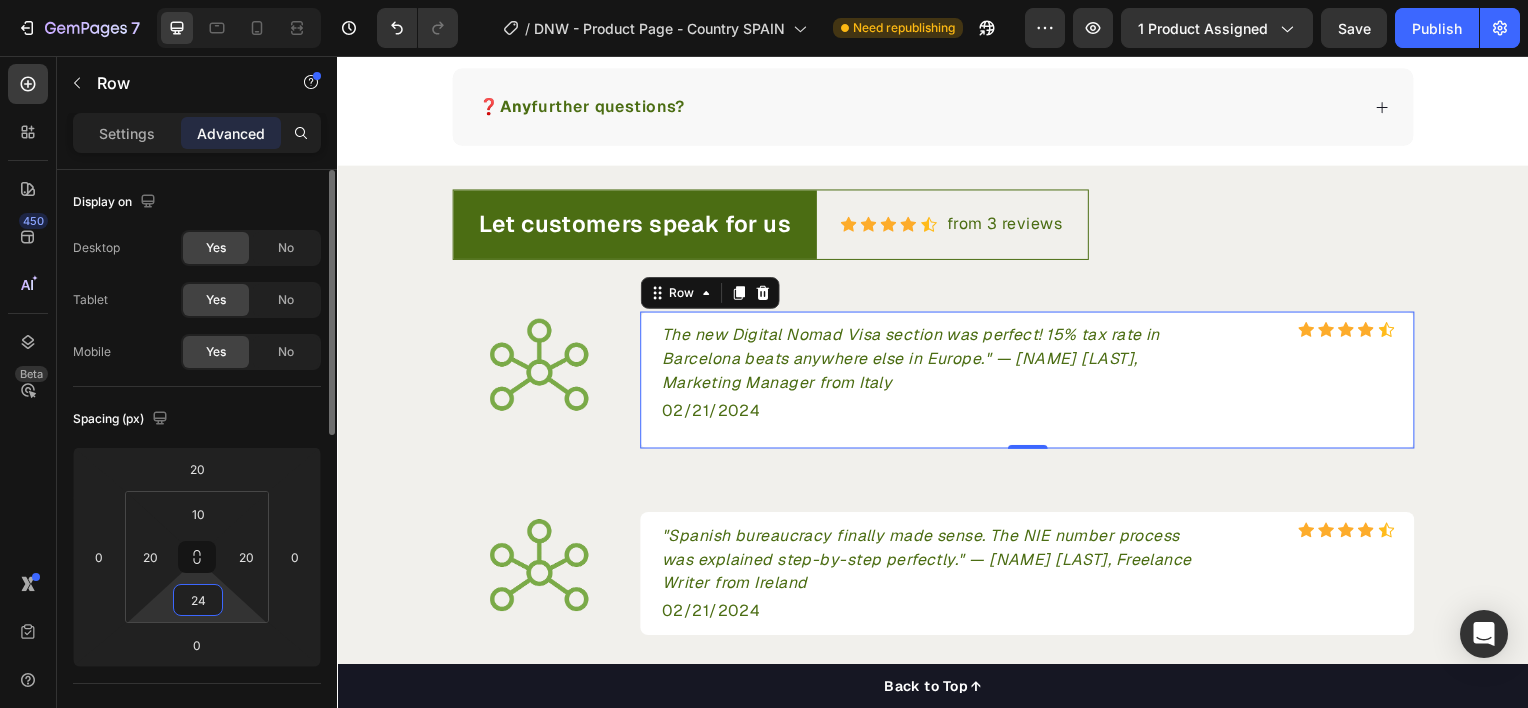 click on "24" at bounding box center (198, 600) 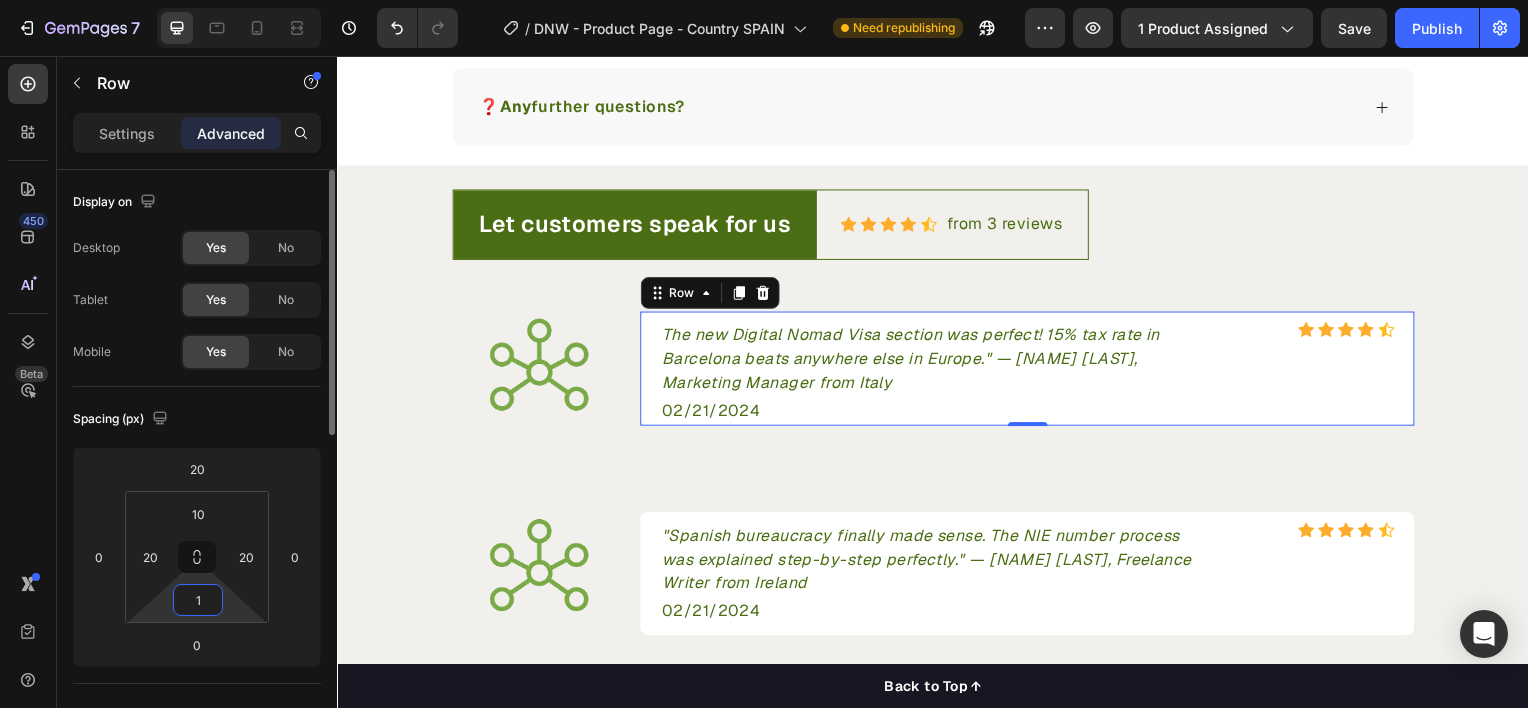 type on "10" 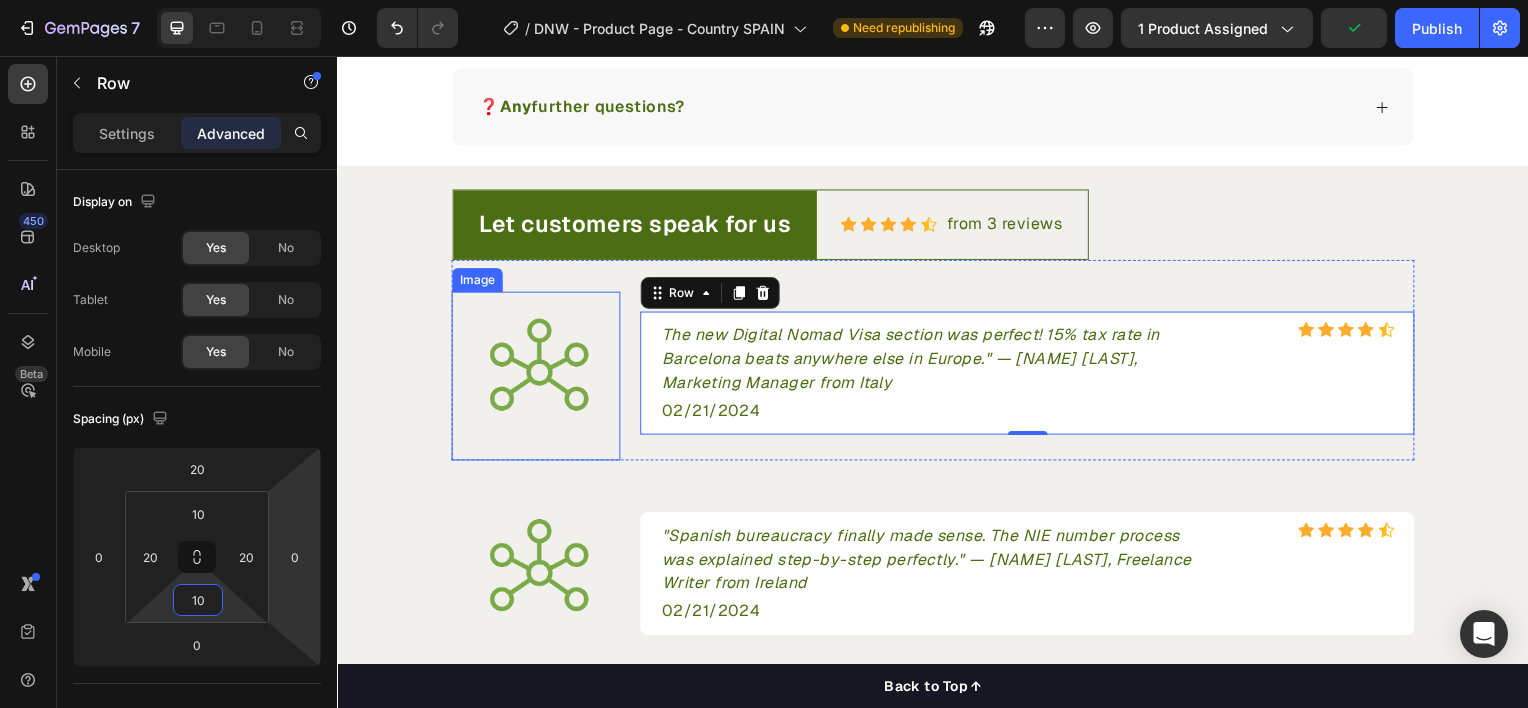 click at bounding box center [537, 369] 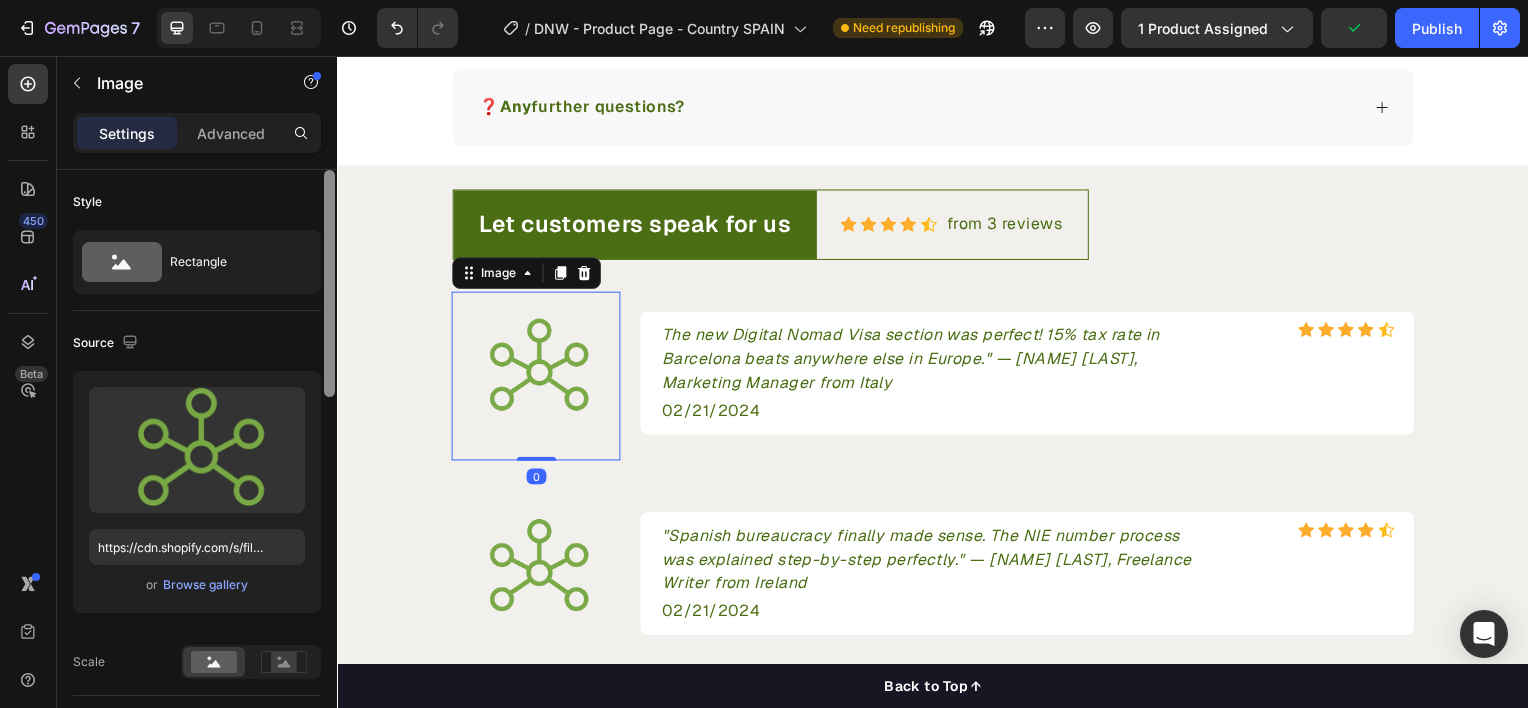 click at bounding box center [329, 467] 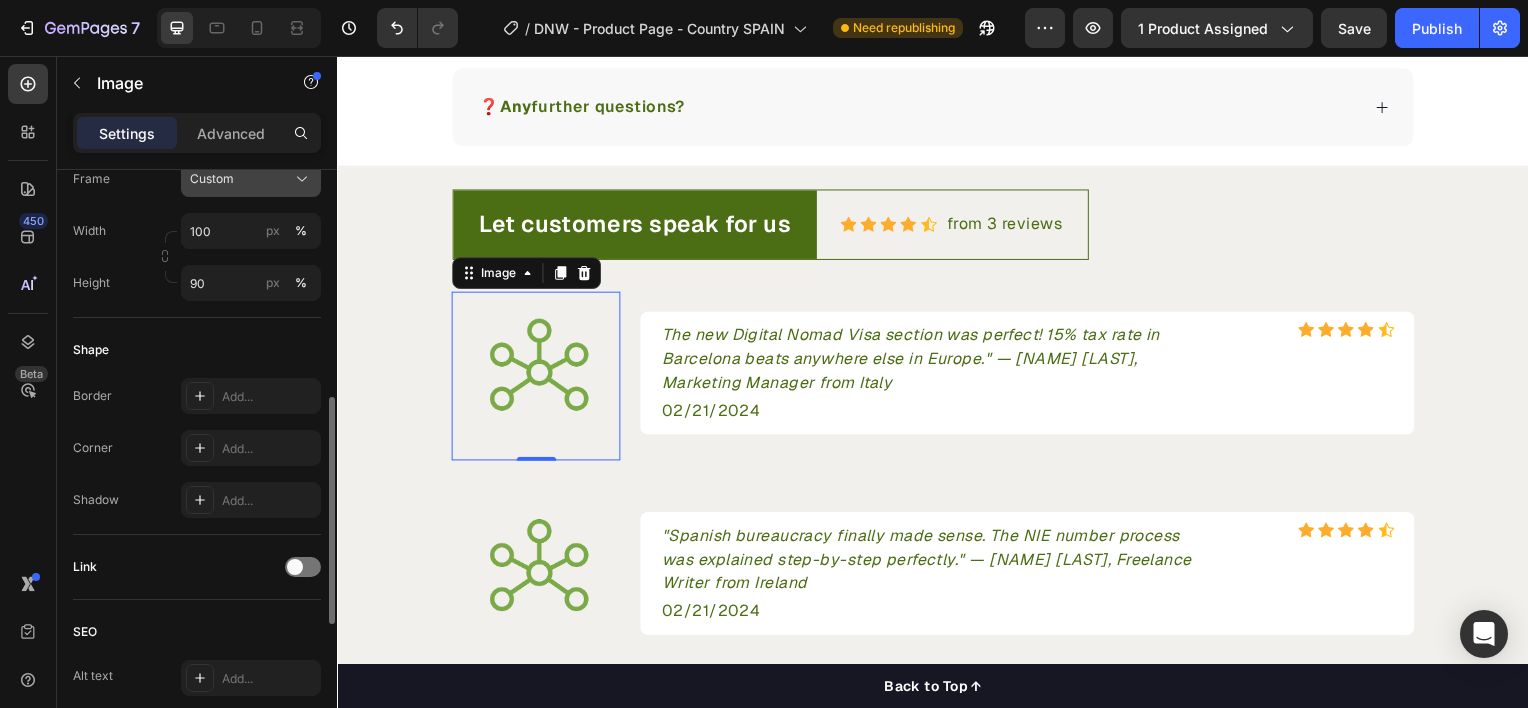 click on "Custom" at bounding box center (212, 179) 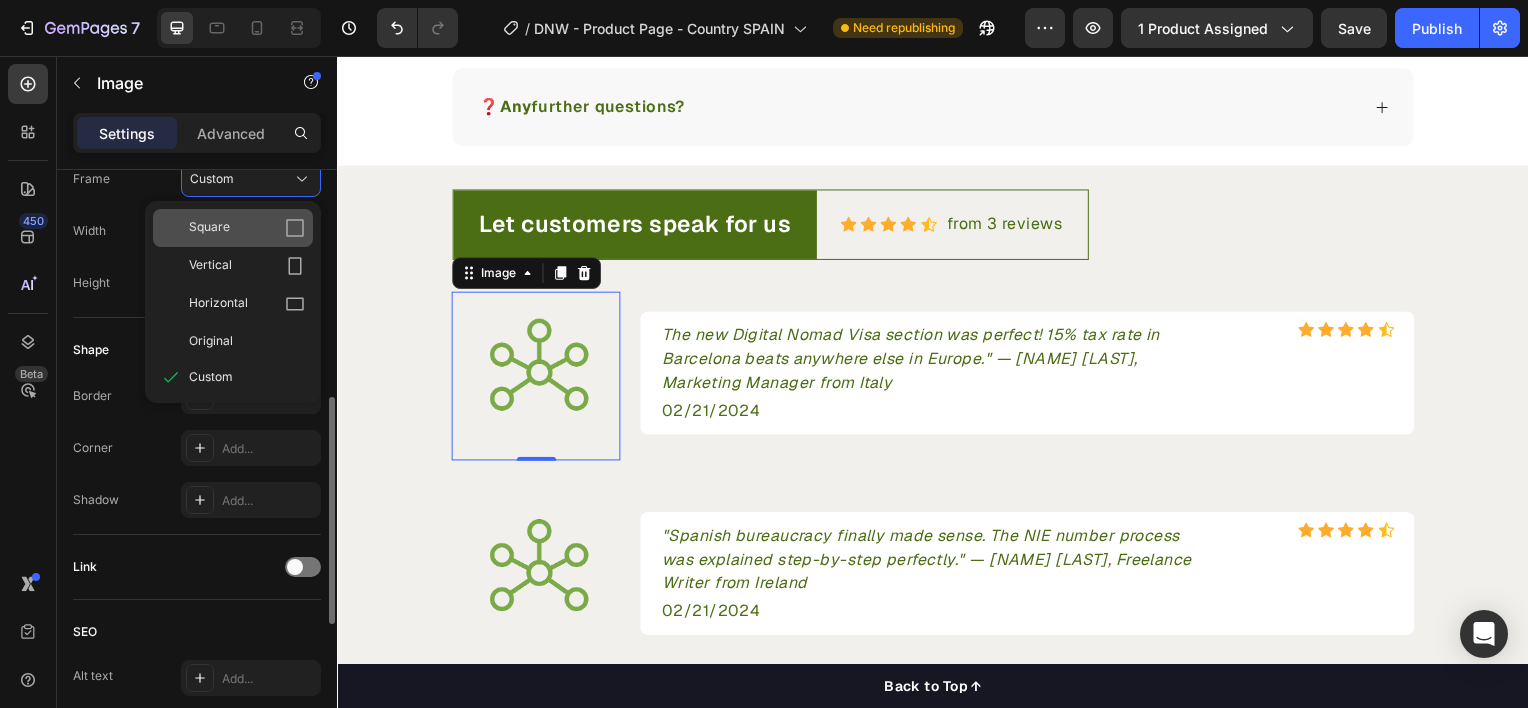 click on "Square" at bounding box center [209, 228] 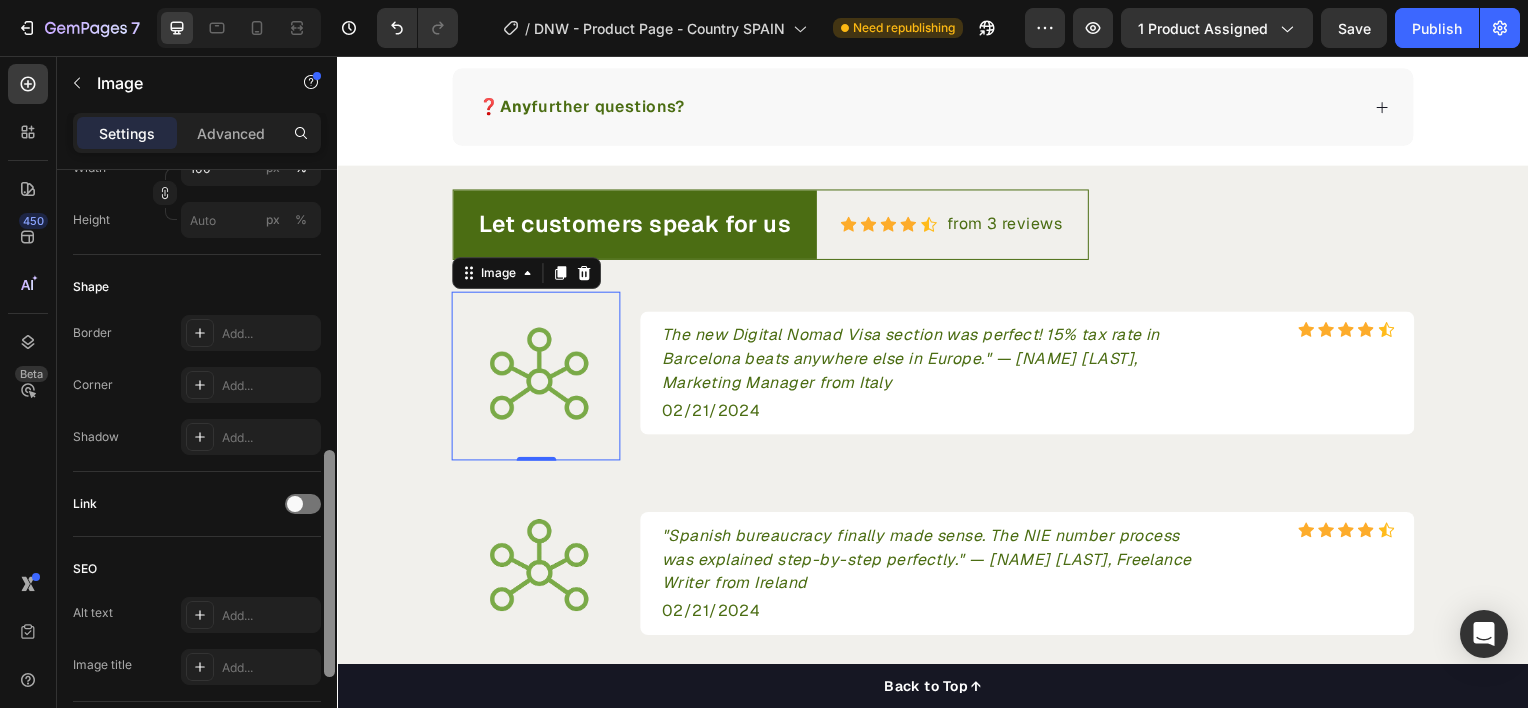 scroll, scrollTop: 681, scrollLeft: 0, axis: vertical 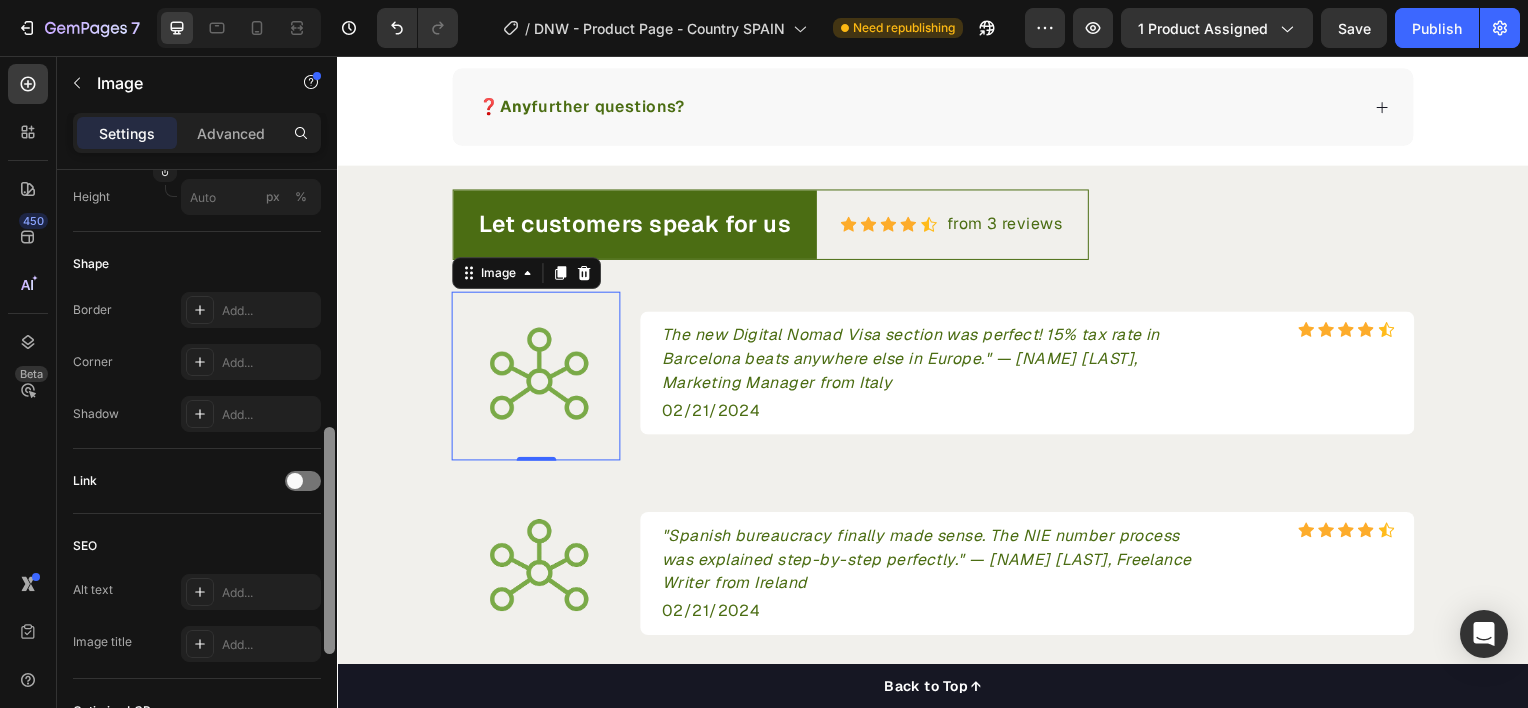 drag, startPoint x: 329, startPoint y: 450, endPoint x: 329, endPoint y: 483, distance: 33 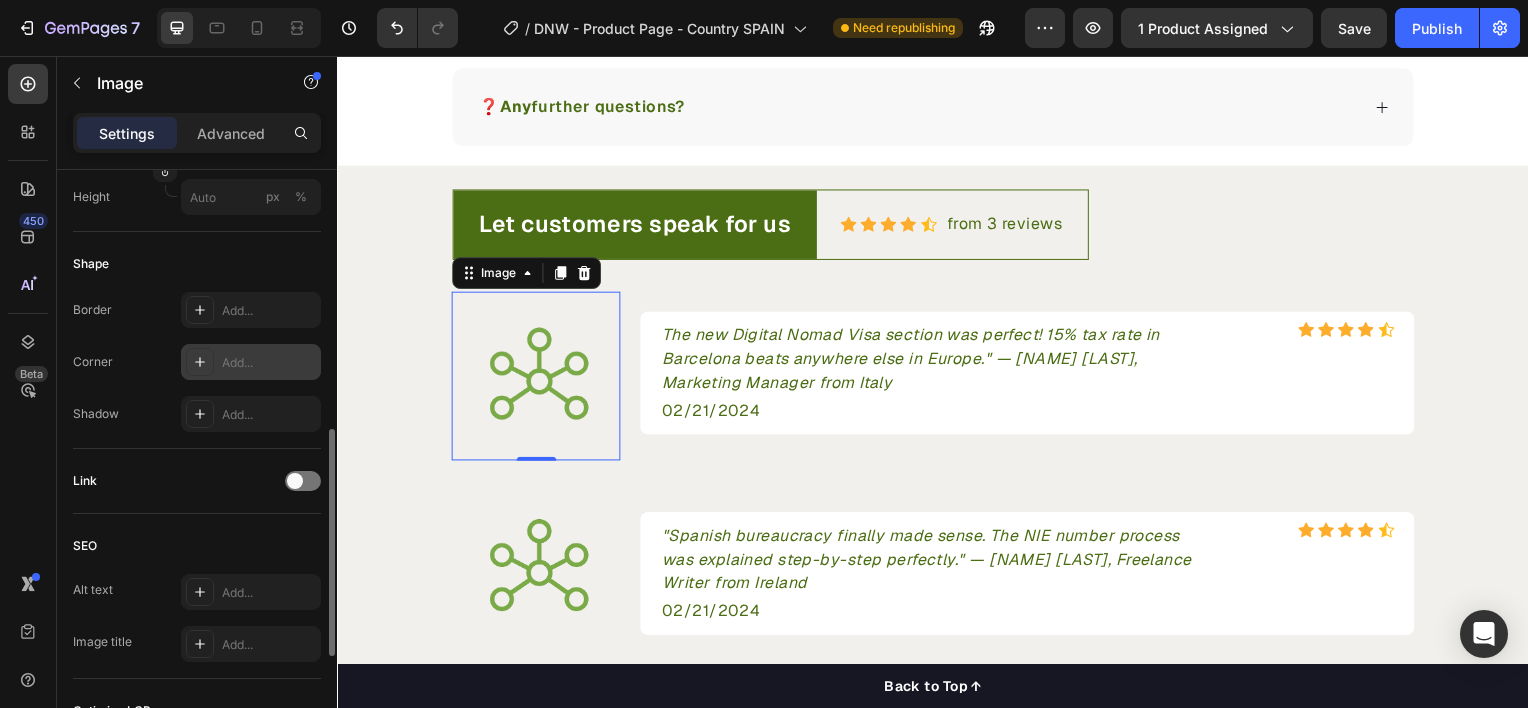 click on "Add..." at bounding box center [269, 363] 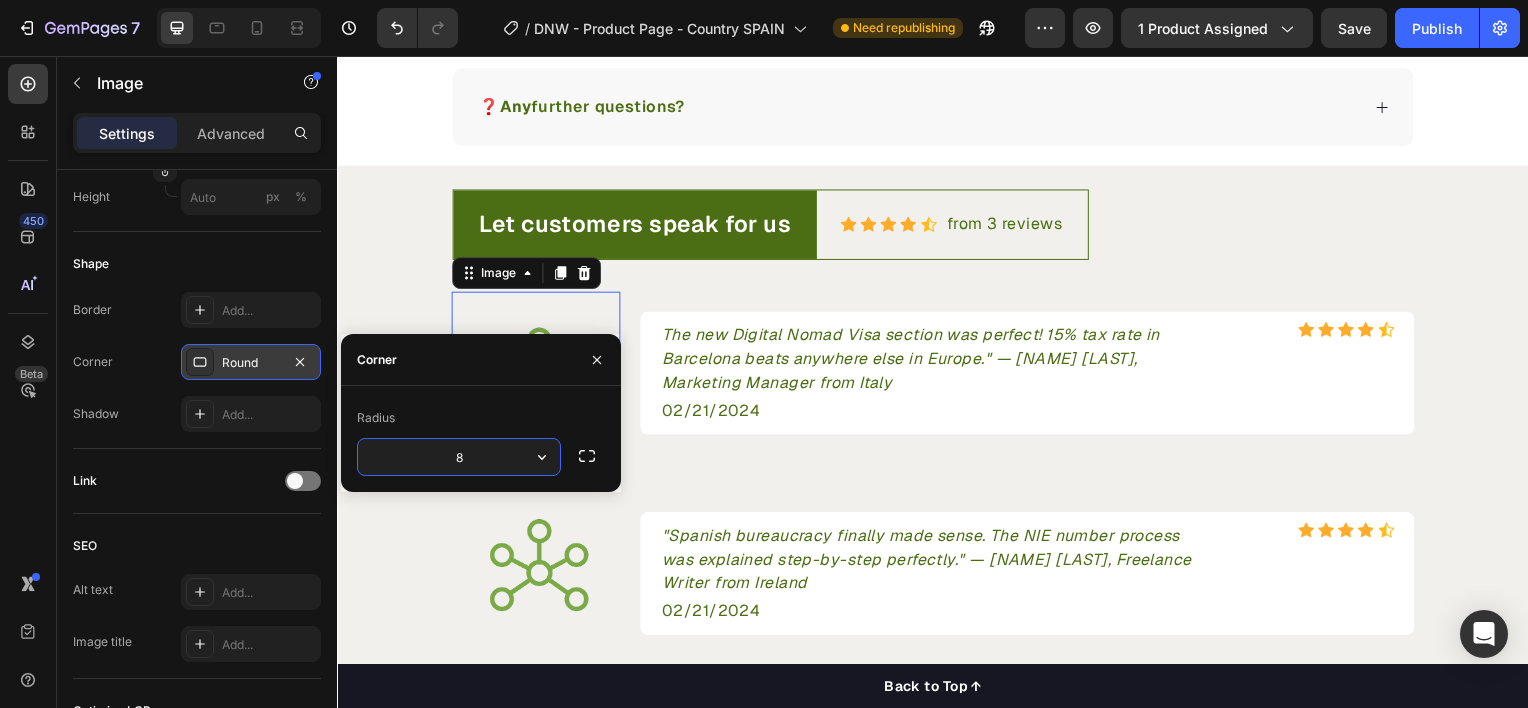 click 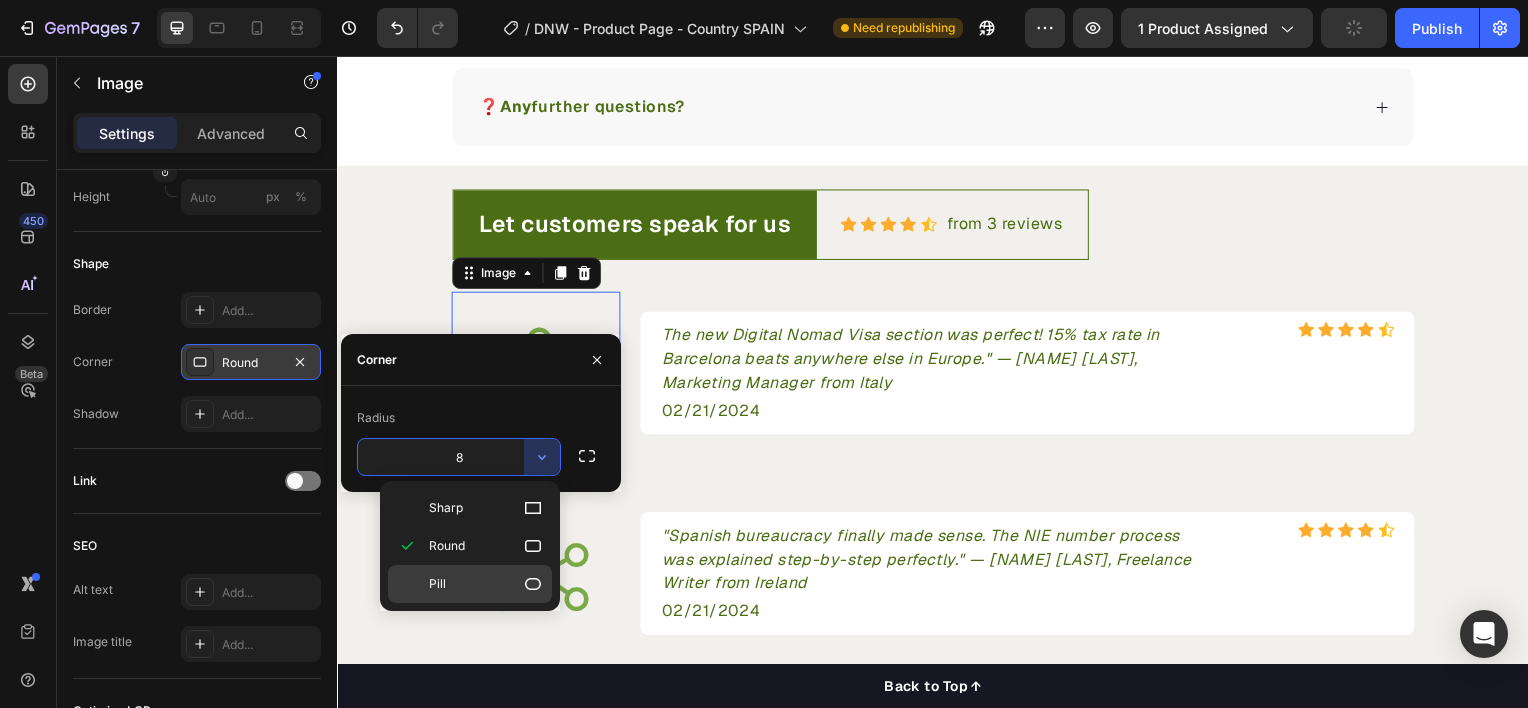 click on "Pill" at bounding box center [486, 584] 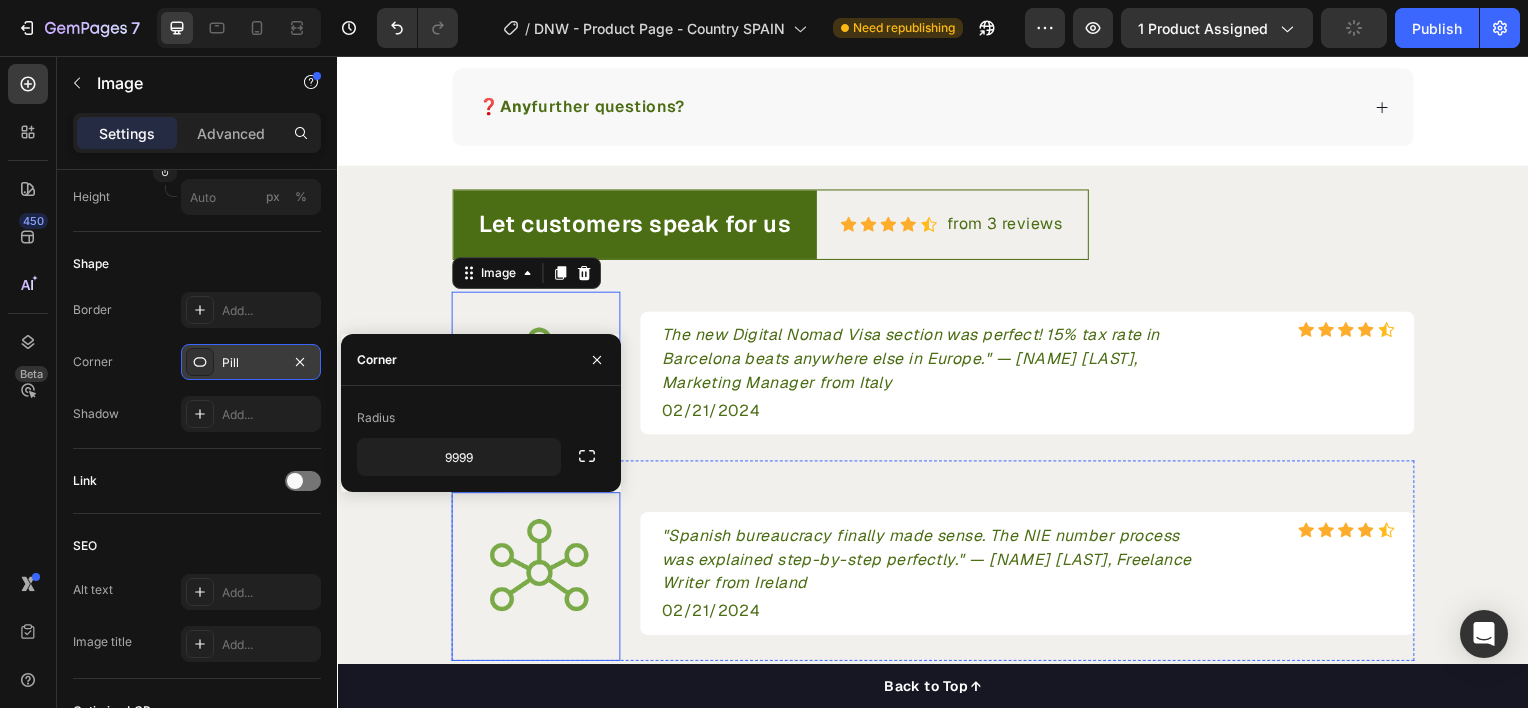 click at bounding box center (537, 571) 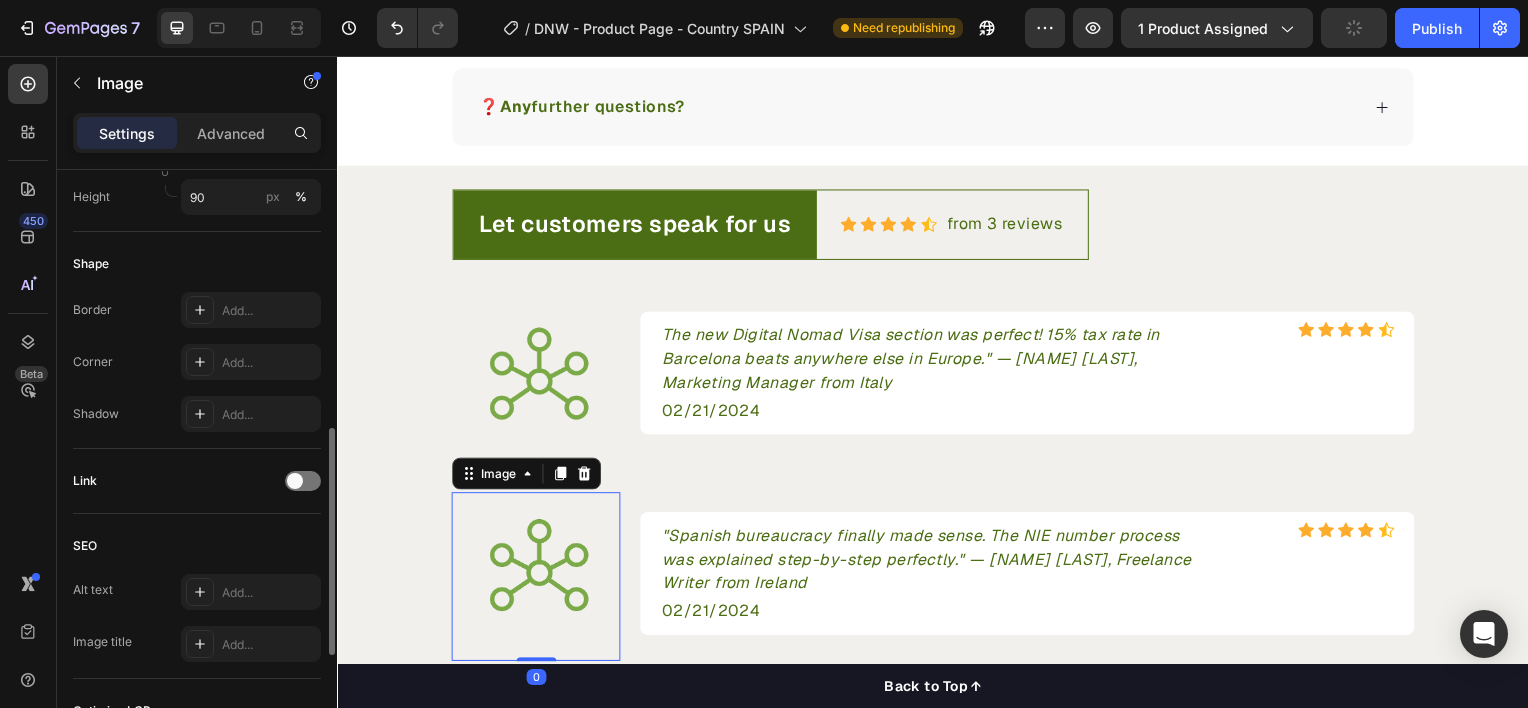 scroll, scrollTop: 680, scrollLeft: 0, axis: vertical 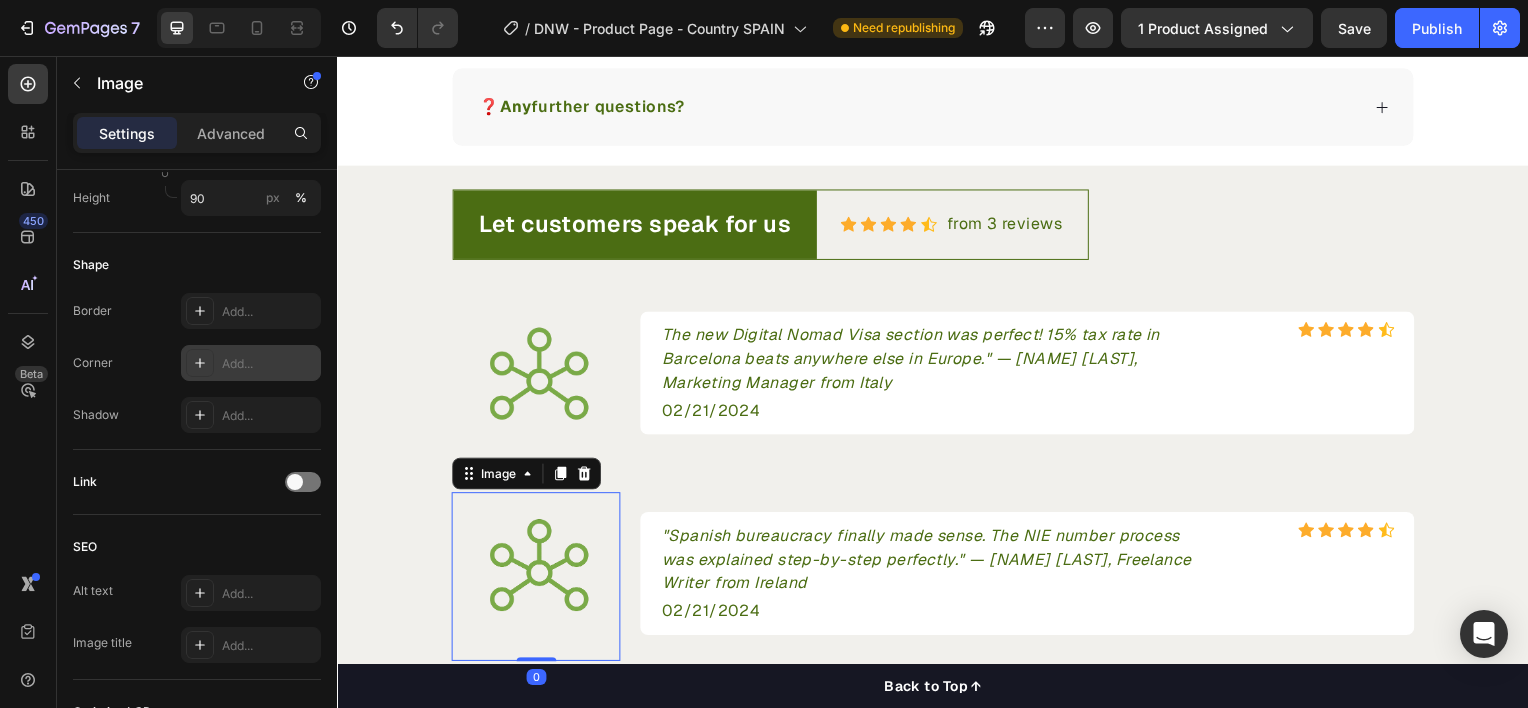 click on "Add..." at bounding box center [269, 364] 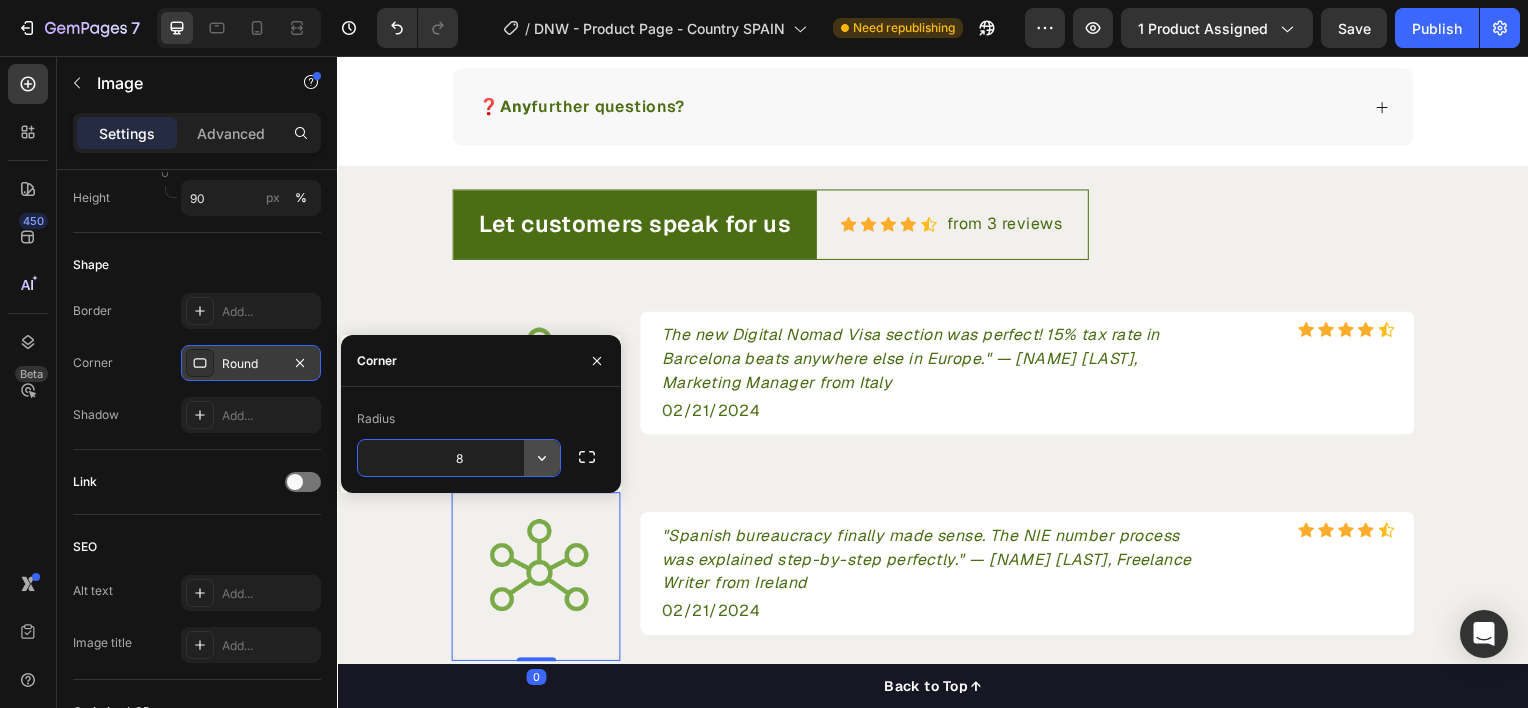 click 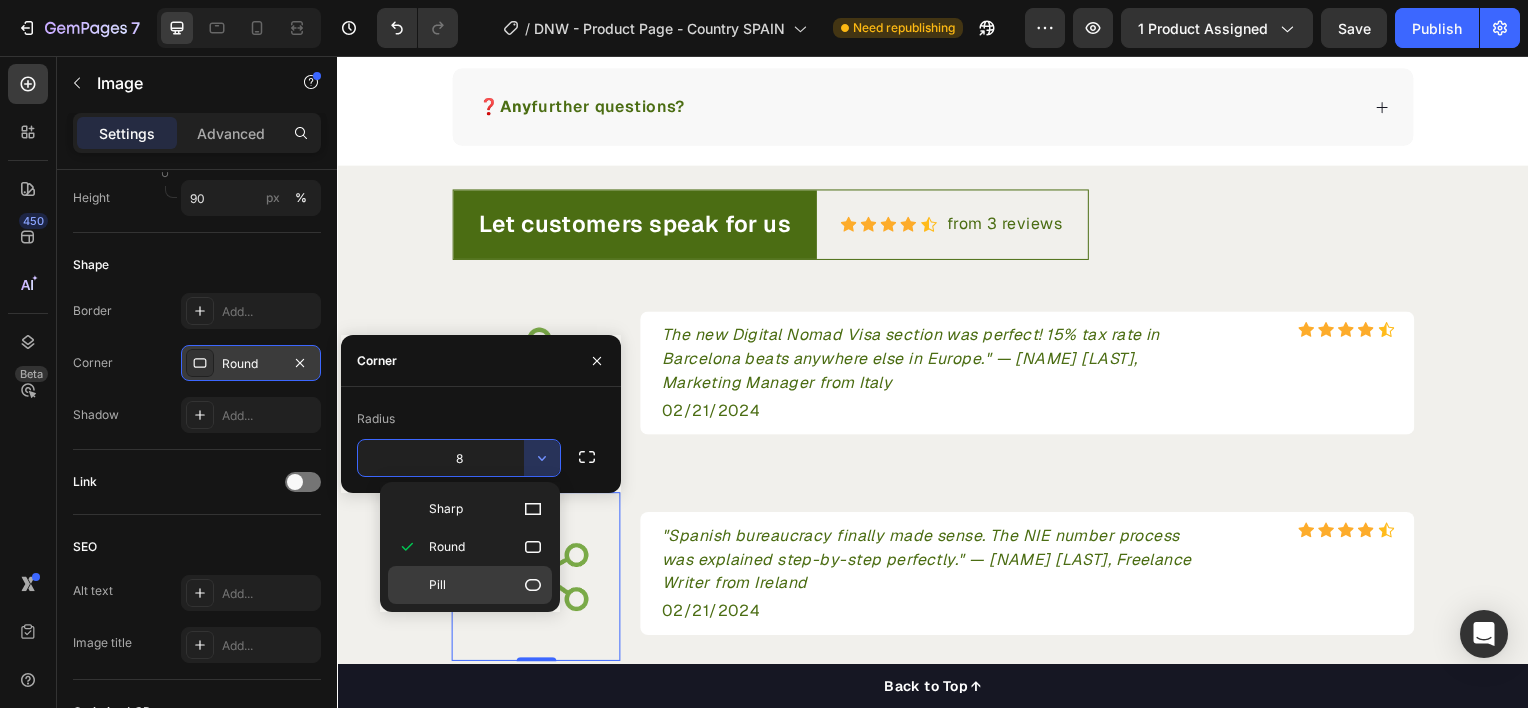click on "Pill" at bounding box center [486, 585] 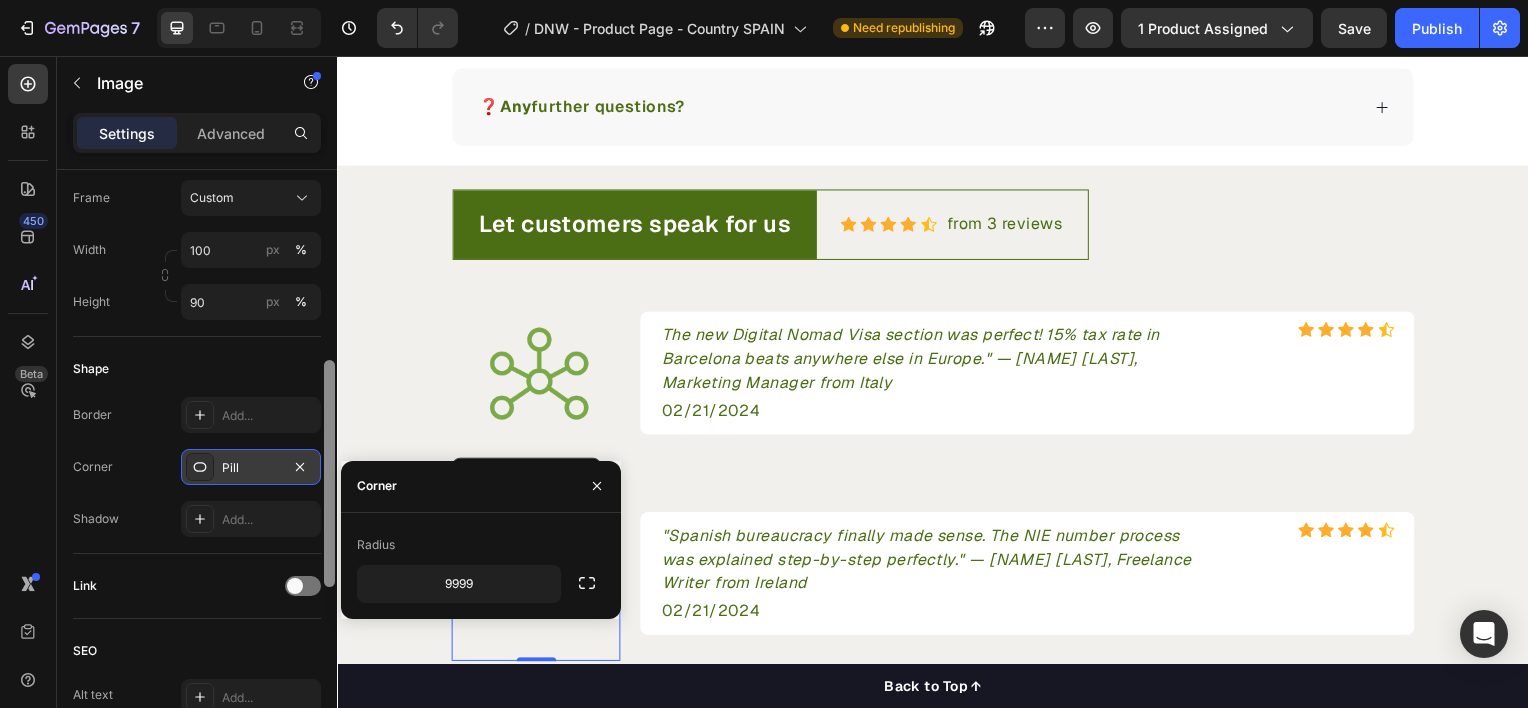 scroll, scrollTop: 555, scrollLeft: 0, axis: vertical 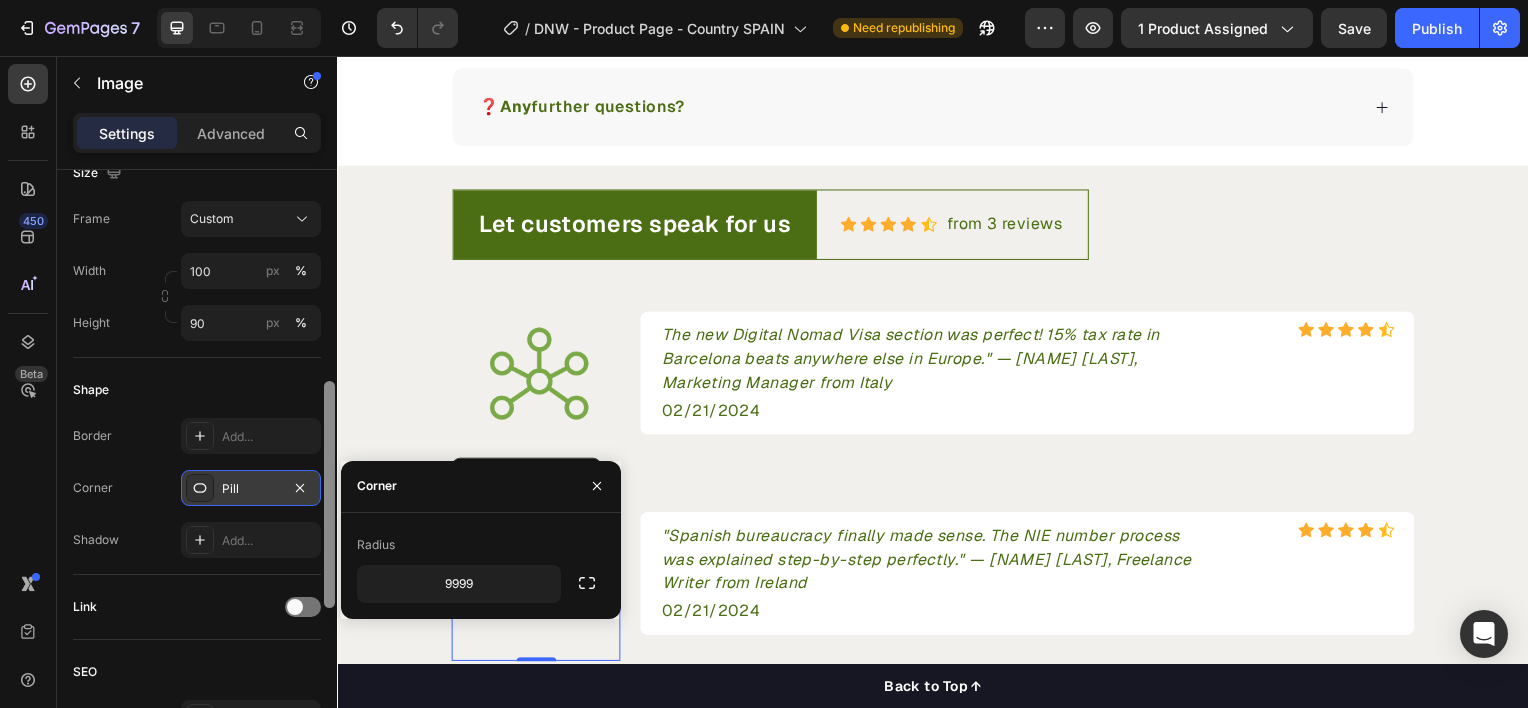 drag, startPoint x: 332, startPoint y: 468, endPoint x: 335, endPoint y: 420, distance: 48.09366 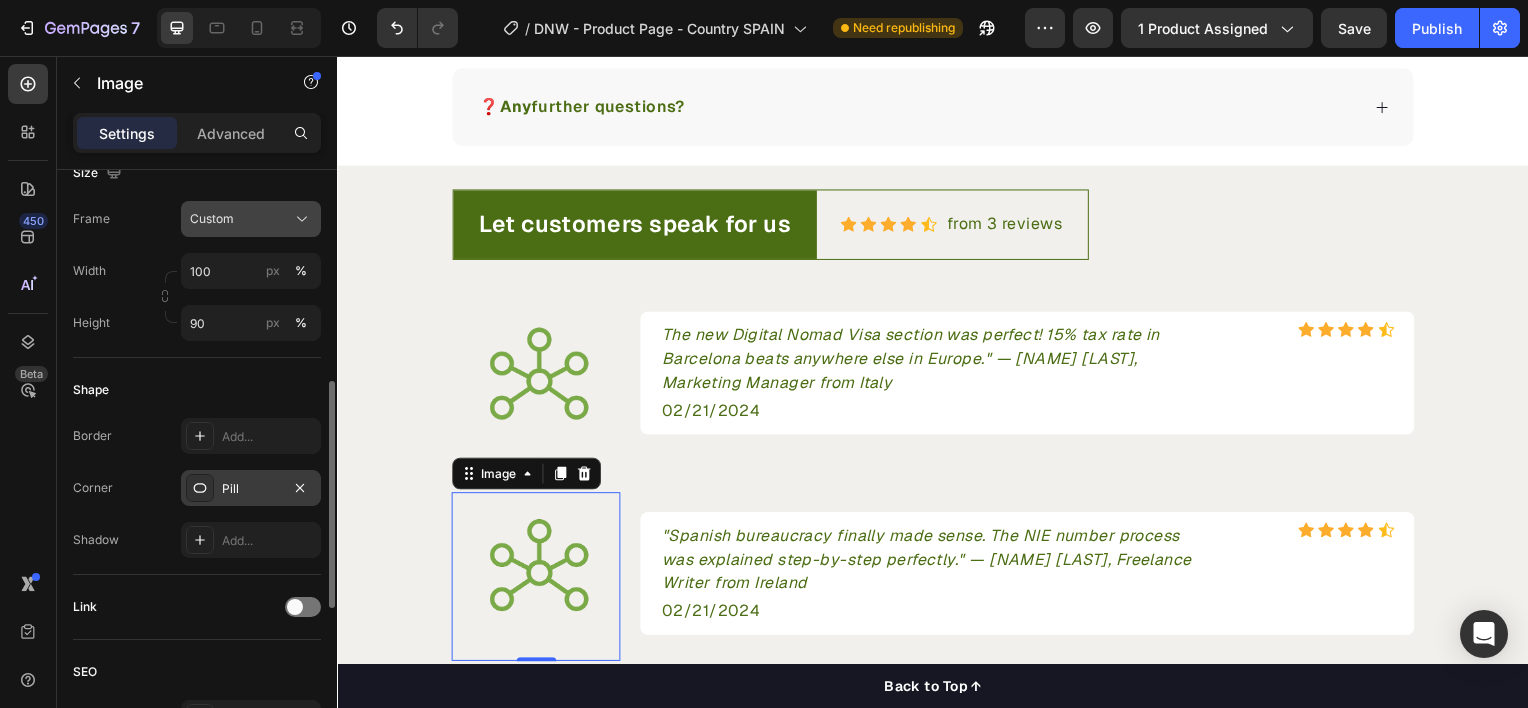 click on "Custom" at bounding box center (251, 219) 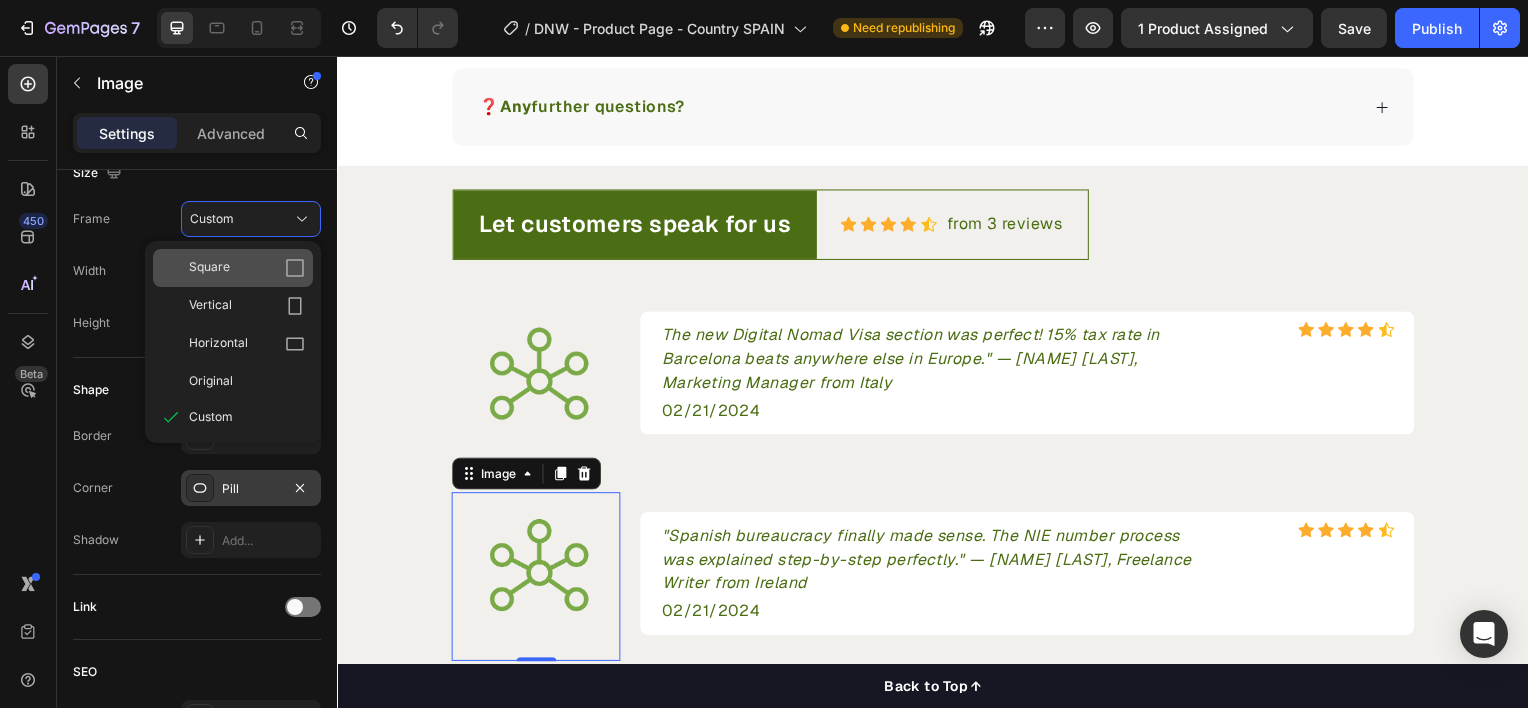 click on "Square" 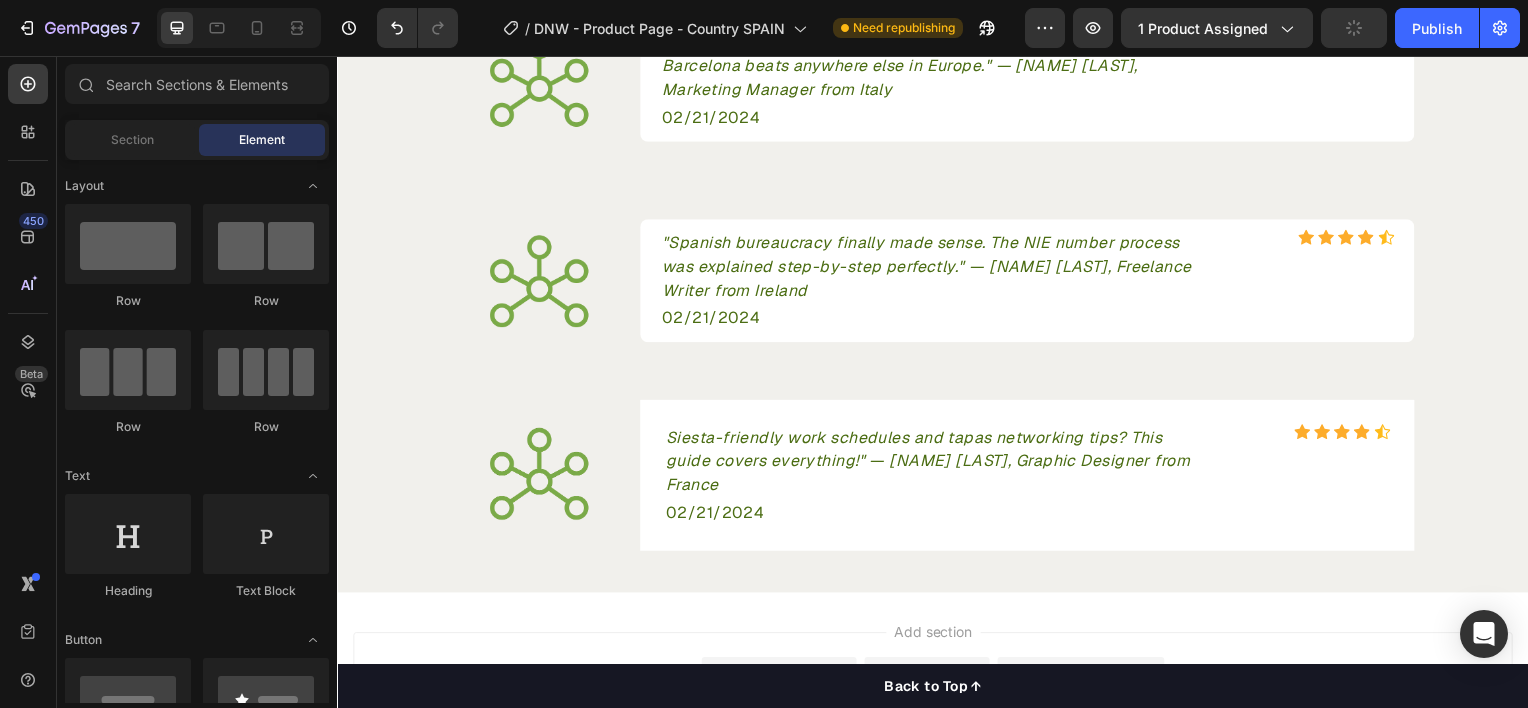 scroll, scrollTop: 3669, scrollLeft: 0, axis: vertical 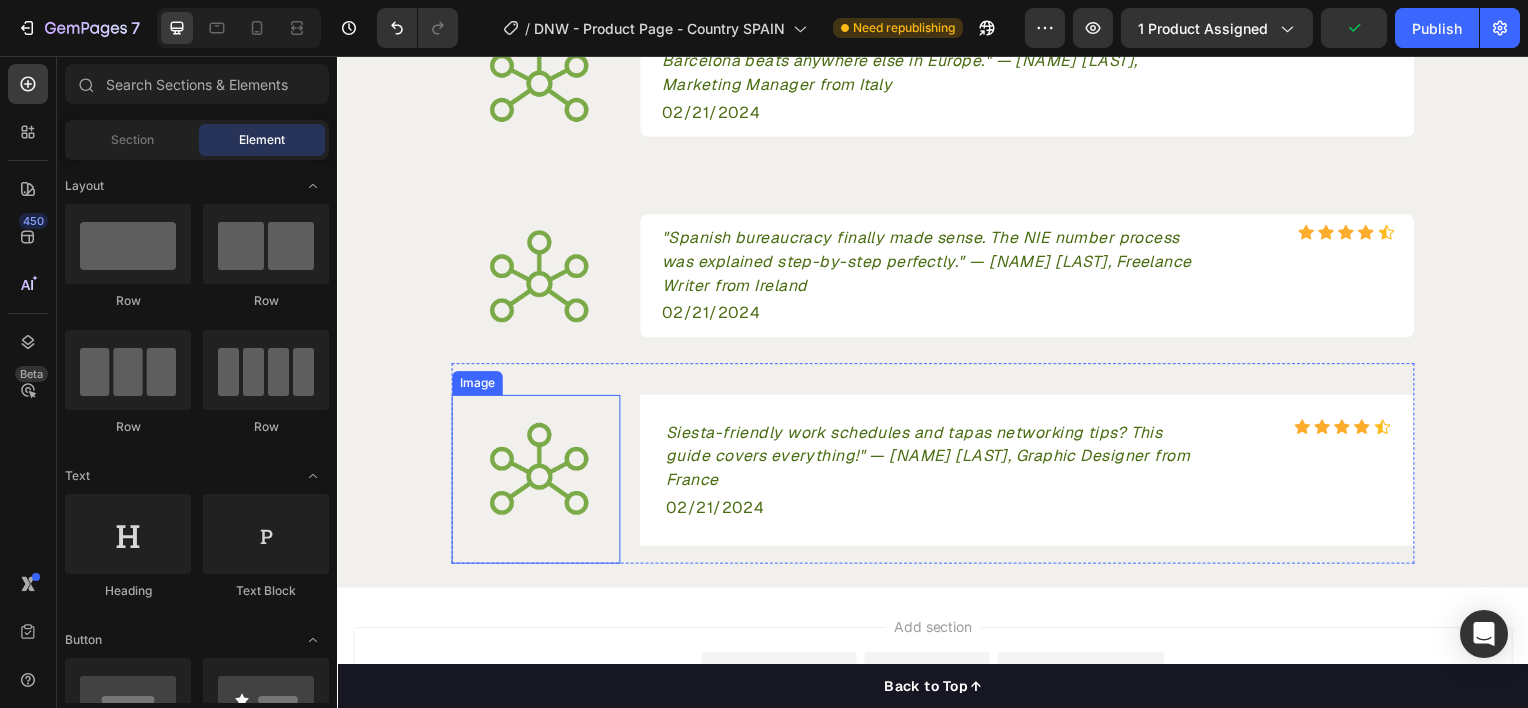 click at bounding box center [537, 473] 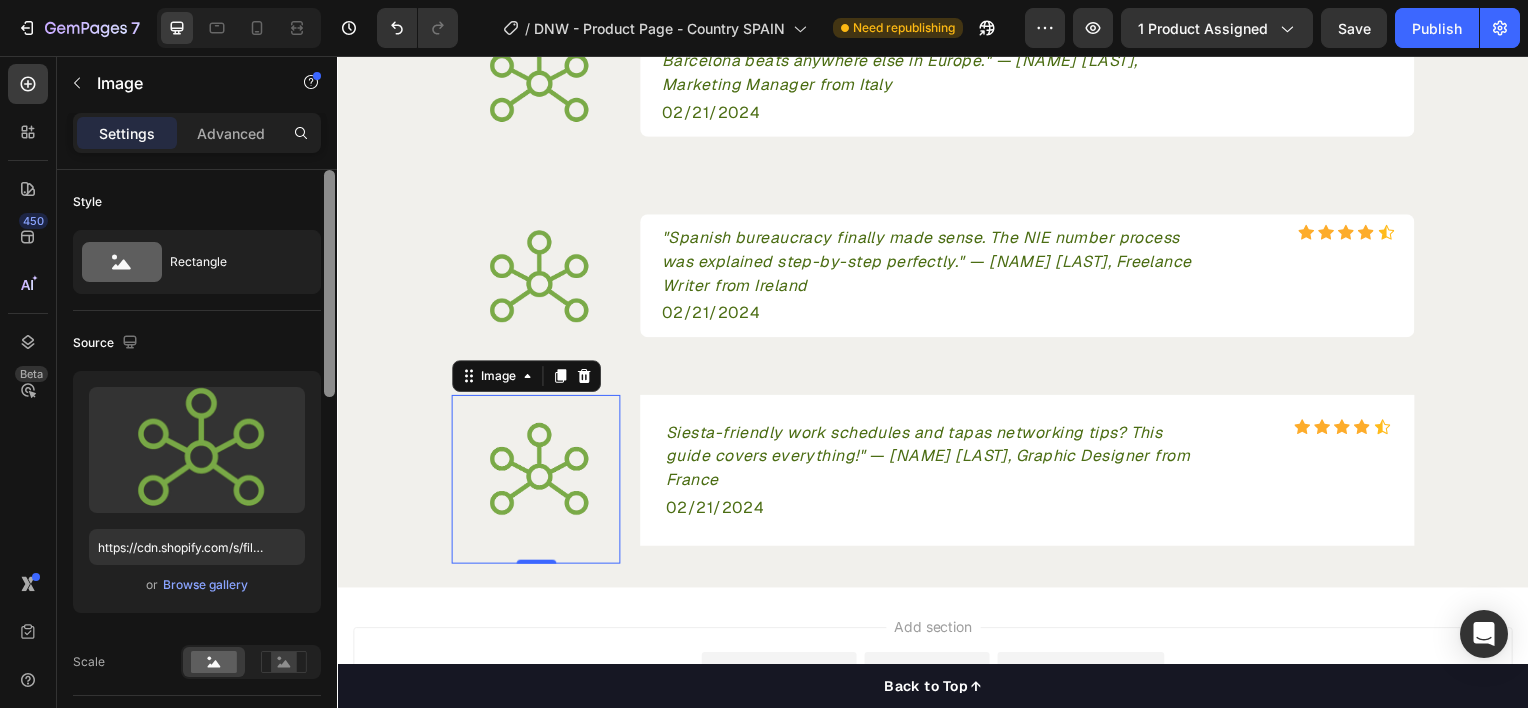 click at bounding box center (329, 467) 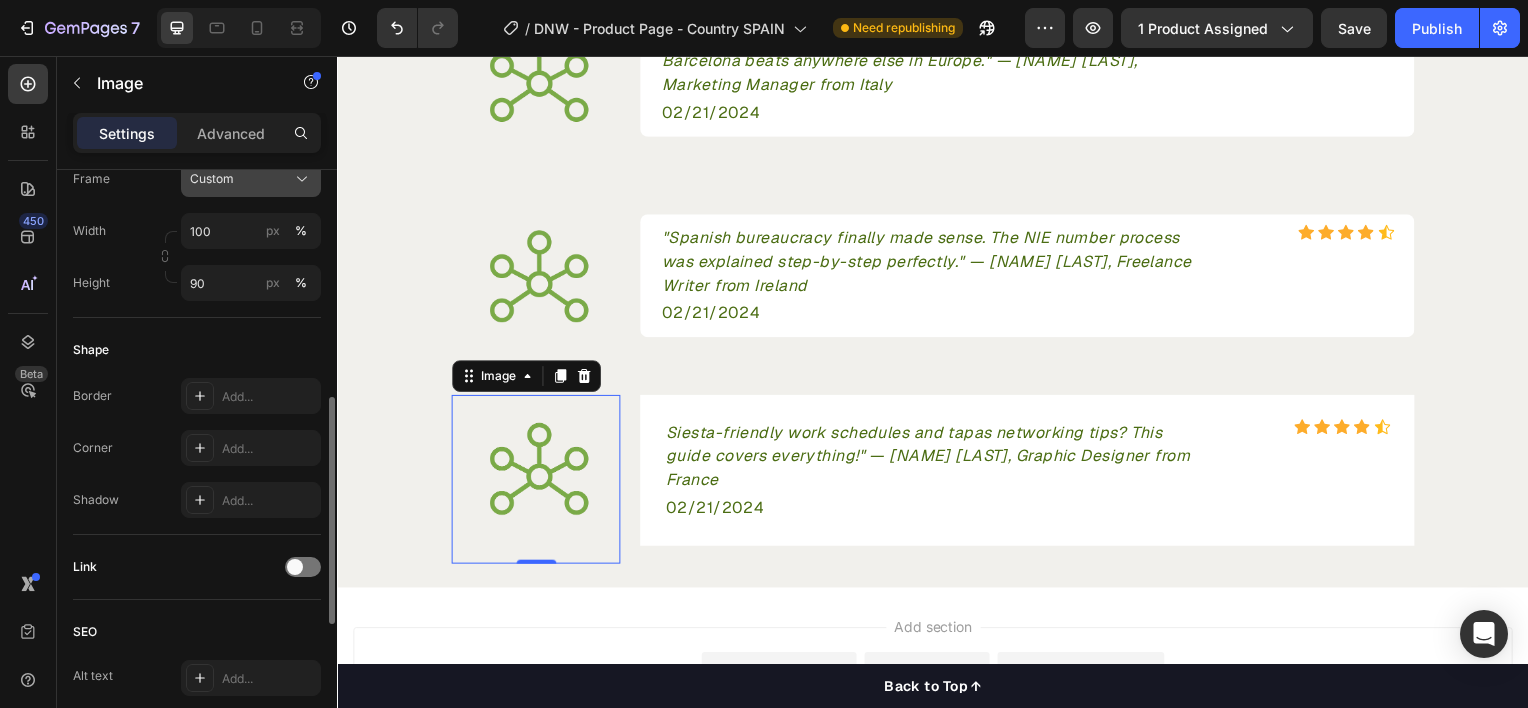 click on "Custom" at bounding box center (251, 179) 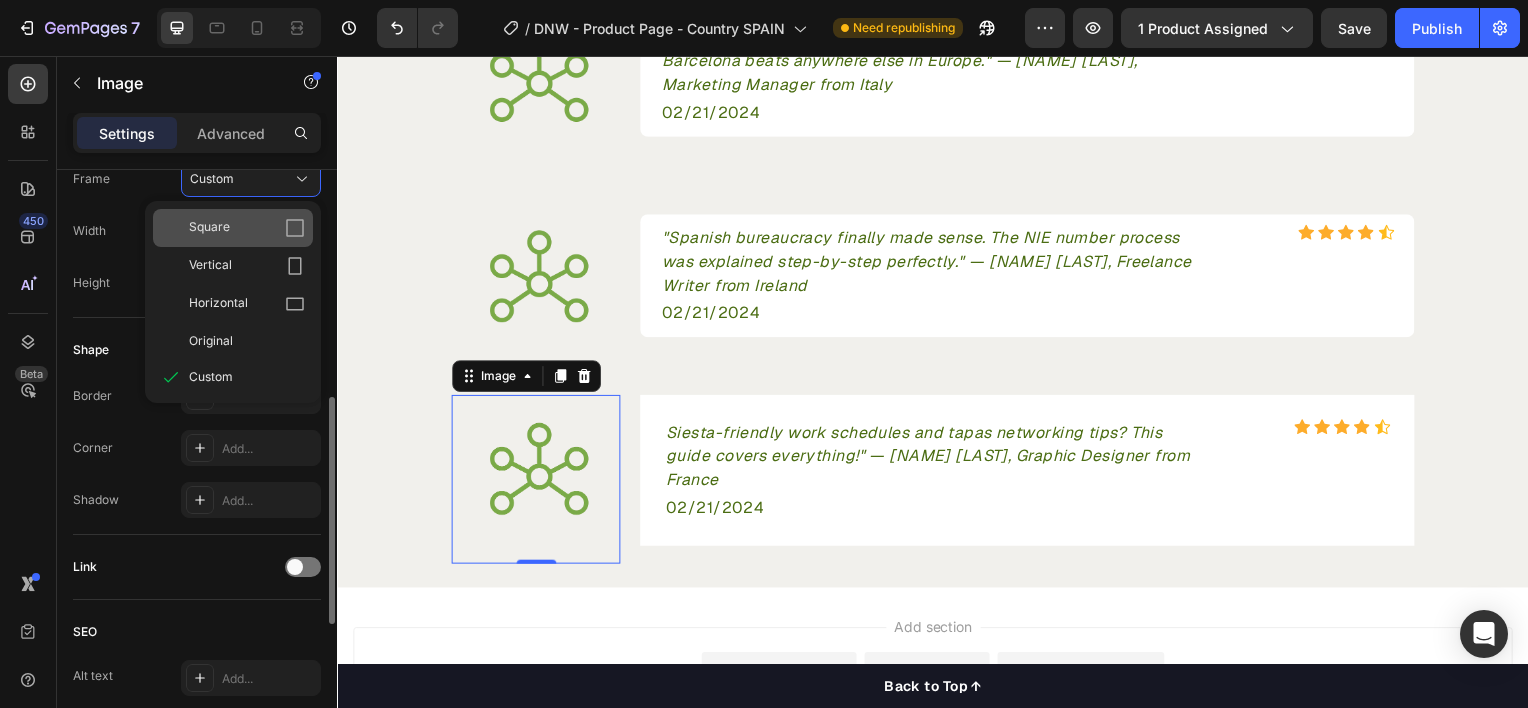click on "Square" at bounding box center [247, 228] 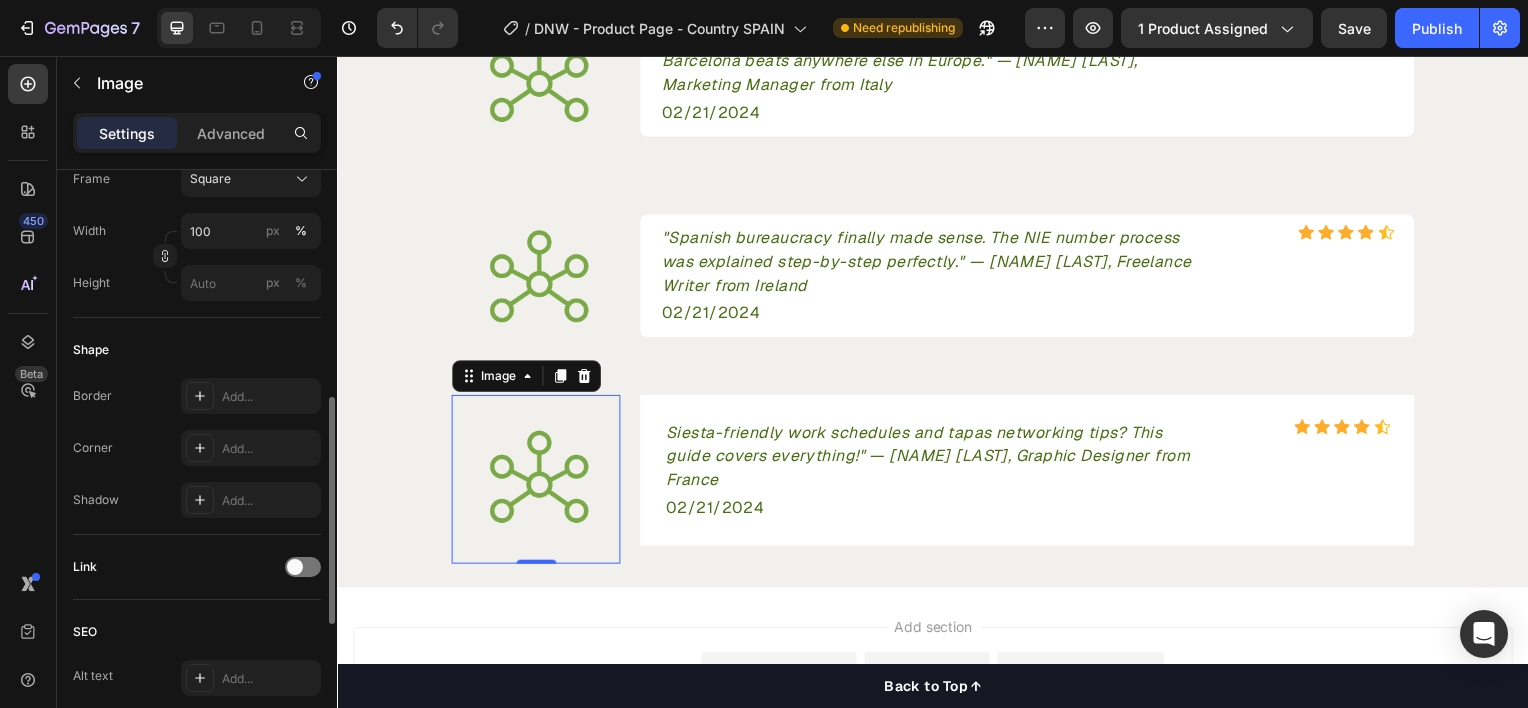 click on "Add..." at bounding box center (251, 448) 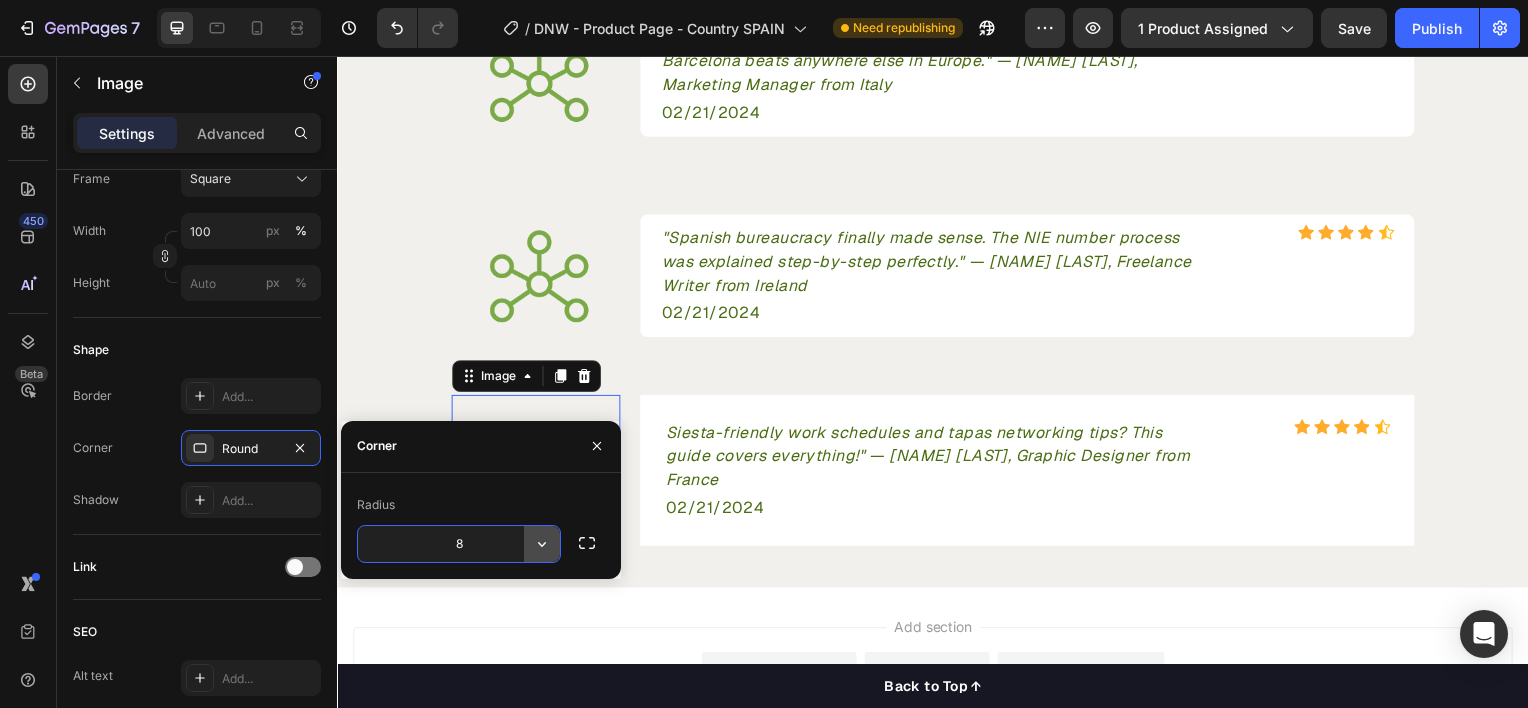 click 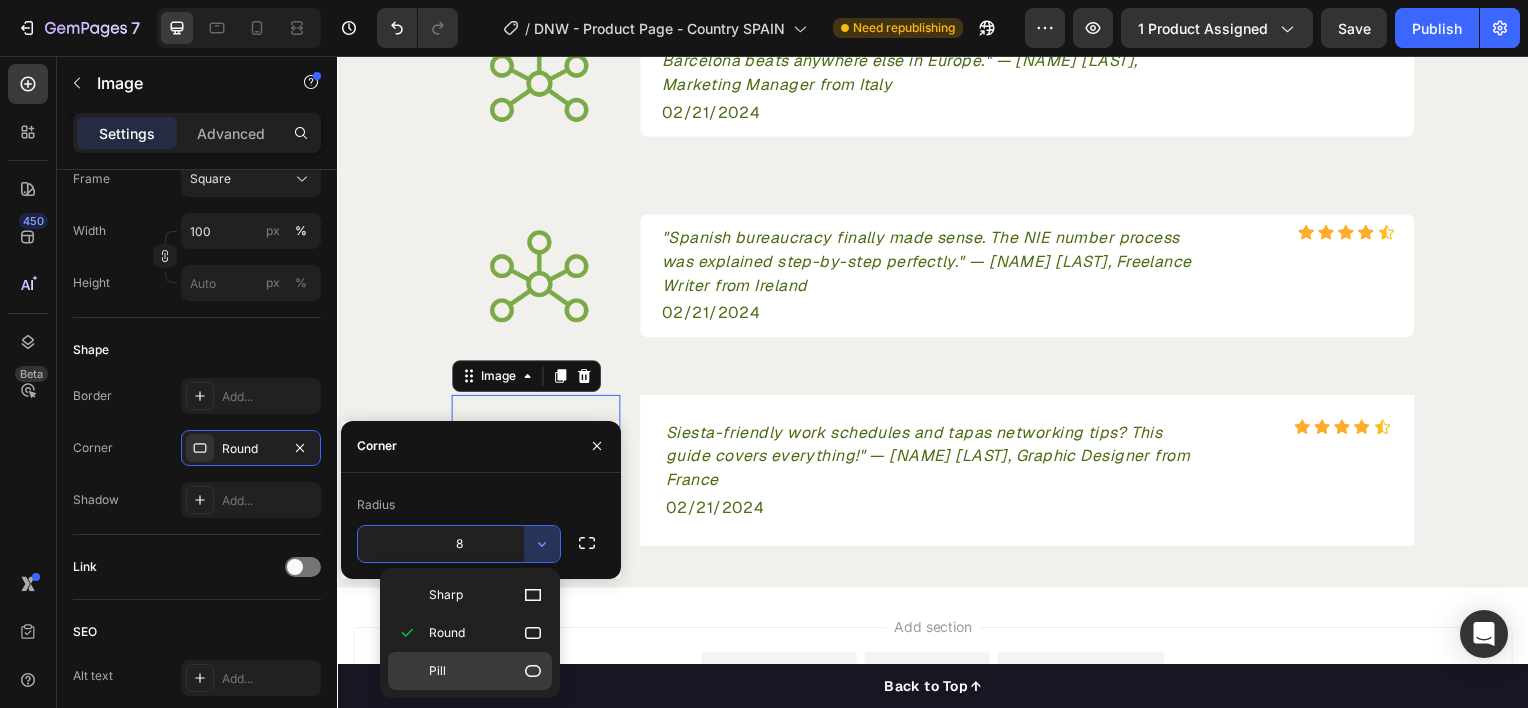 click on "Pill" at bounding box center (486, 671) 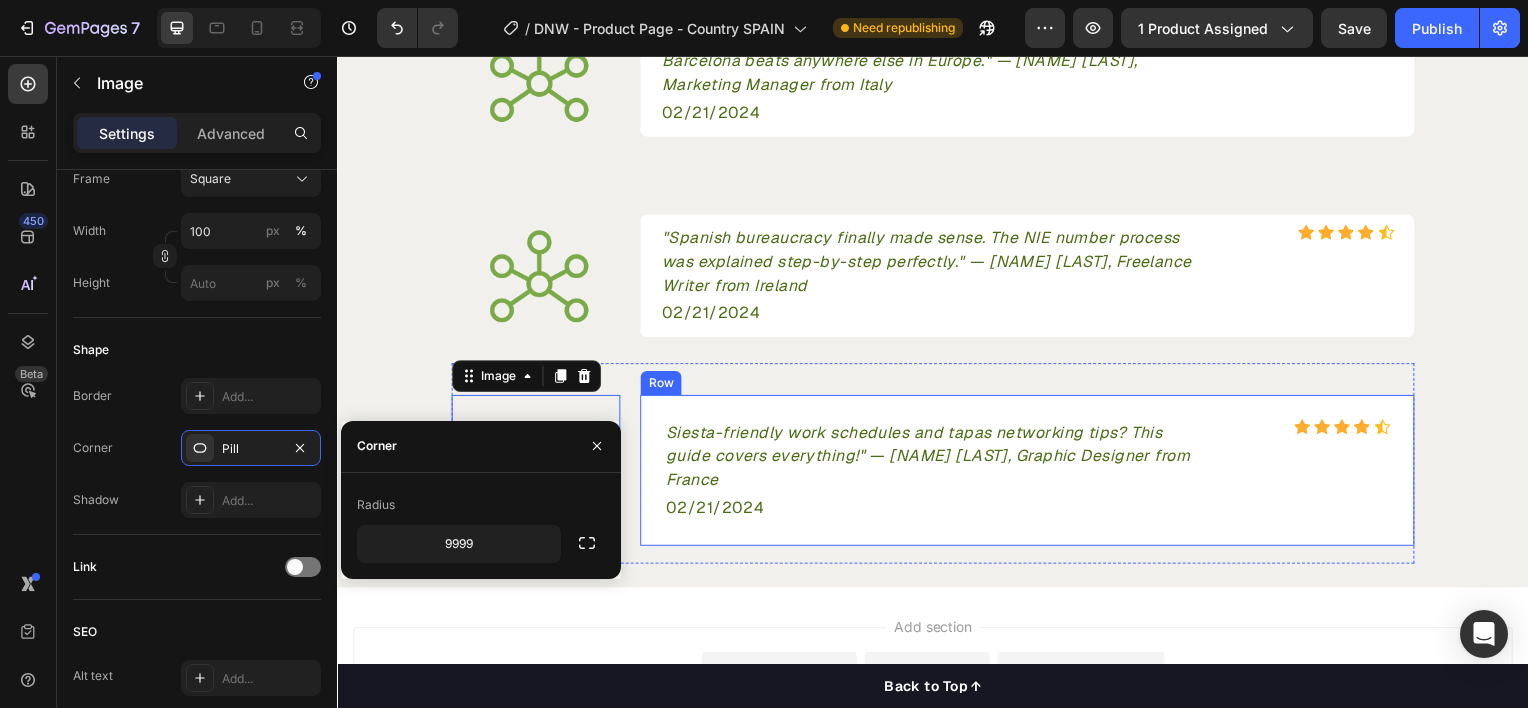 click on "Siesta-friendly work schedules and tapas networking tips? This guide covers everything!" — Natalie B., Graphic Designer from France Text block Icon Icon Icon Icon
Icon Icon List Hoz Row 02/21/2024 Text block Row" at bounding box center (1032, 473) 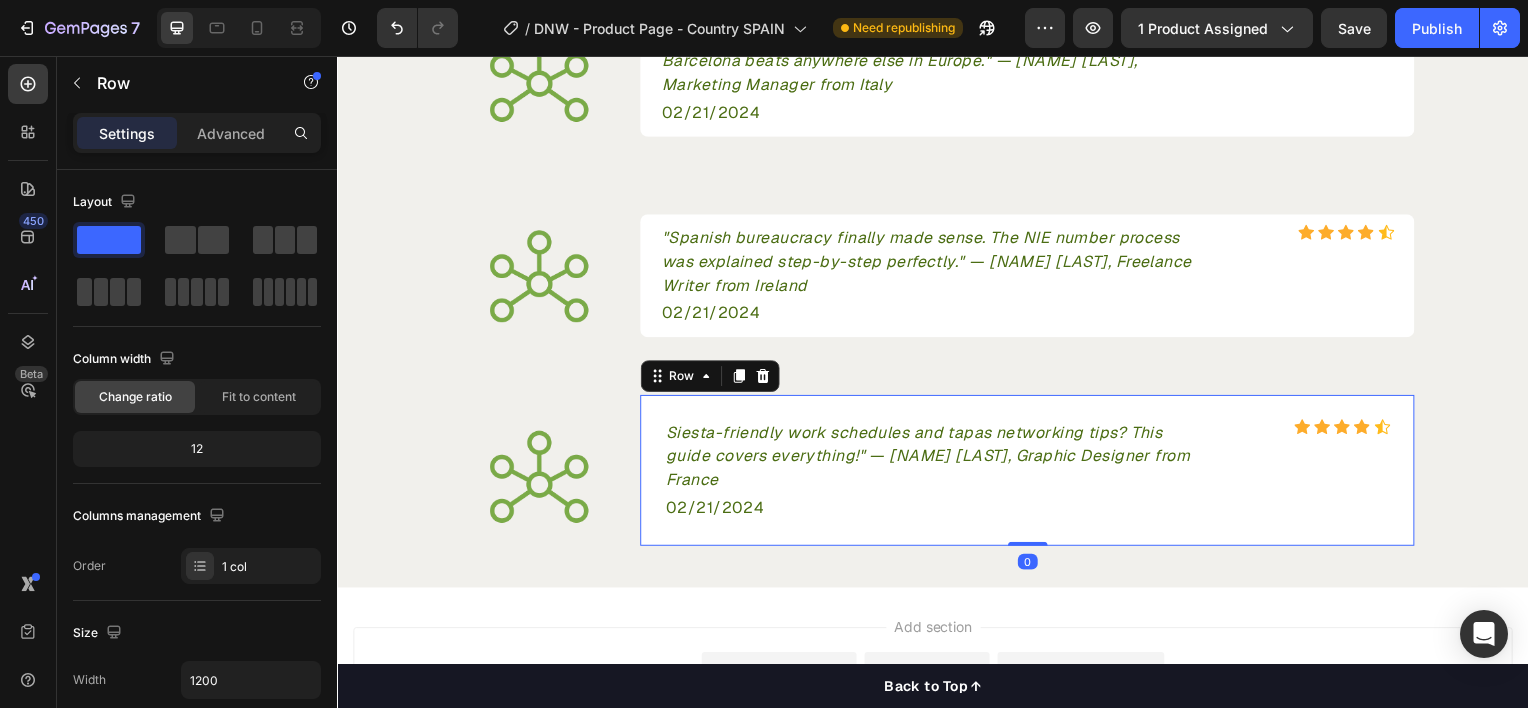 scroll, scrollTop: 595, scrollLeft: 0, axis: vertical 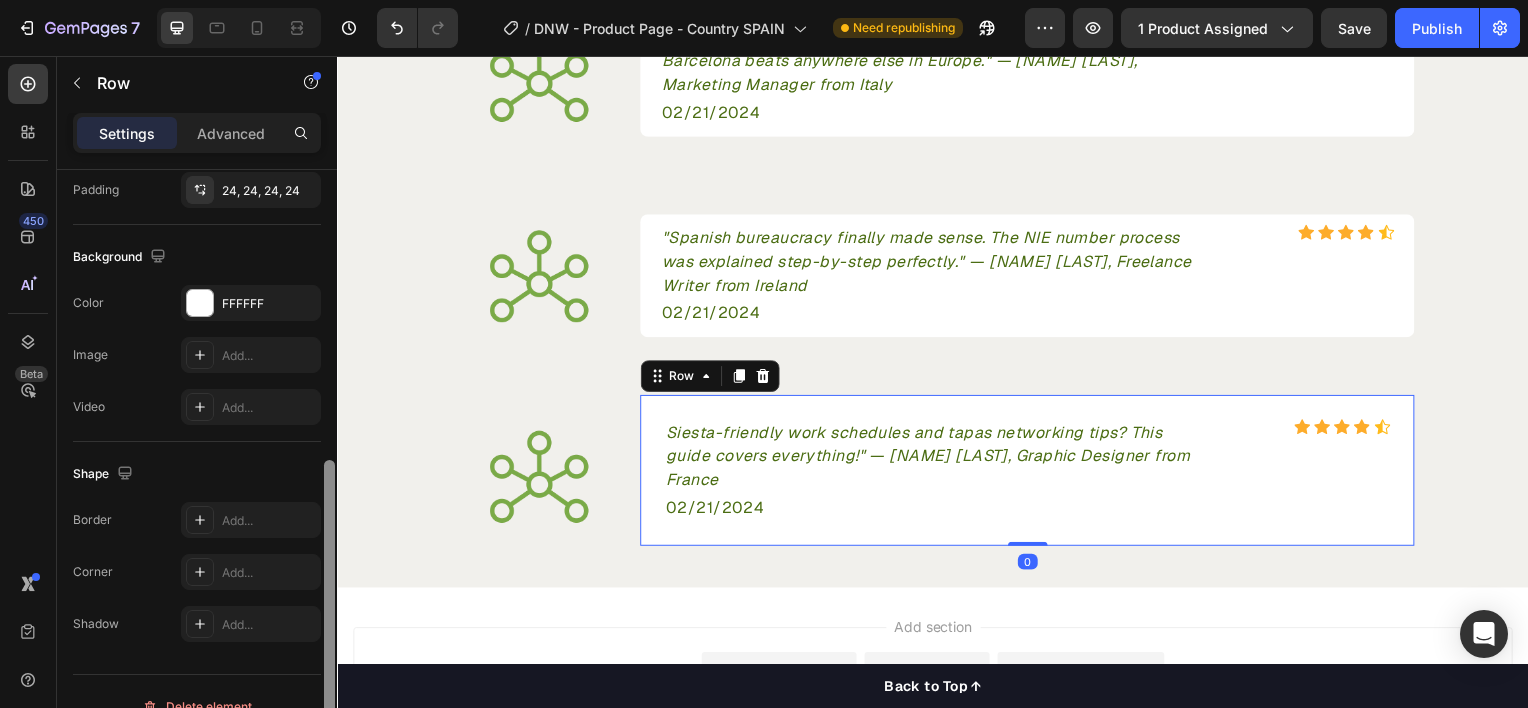 click at bounding box center [329, 467] 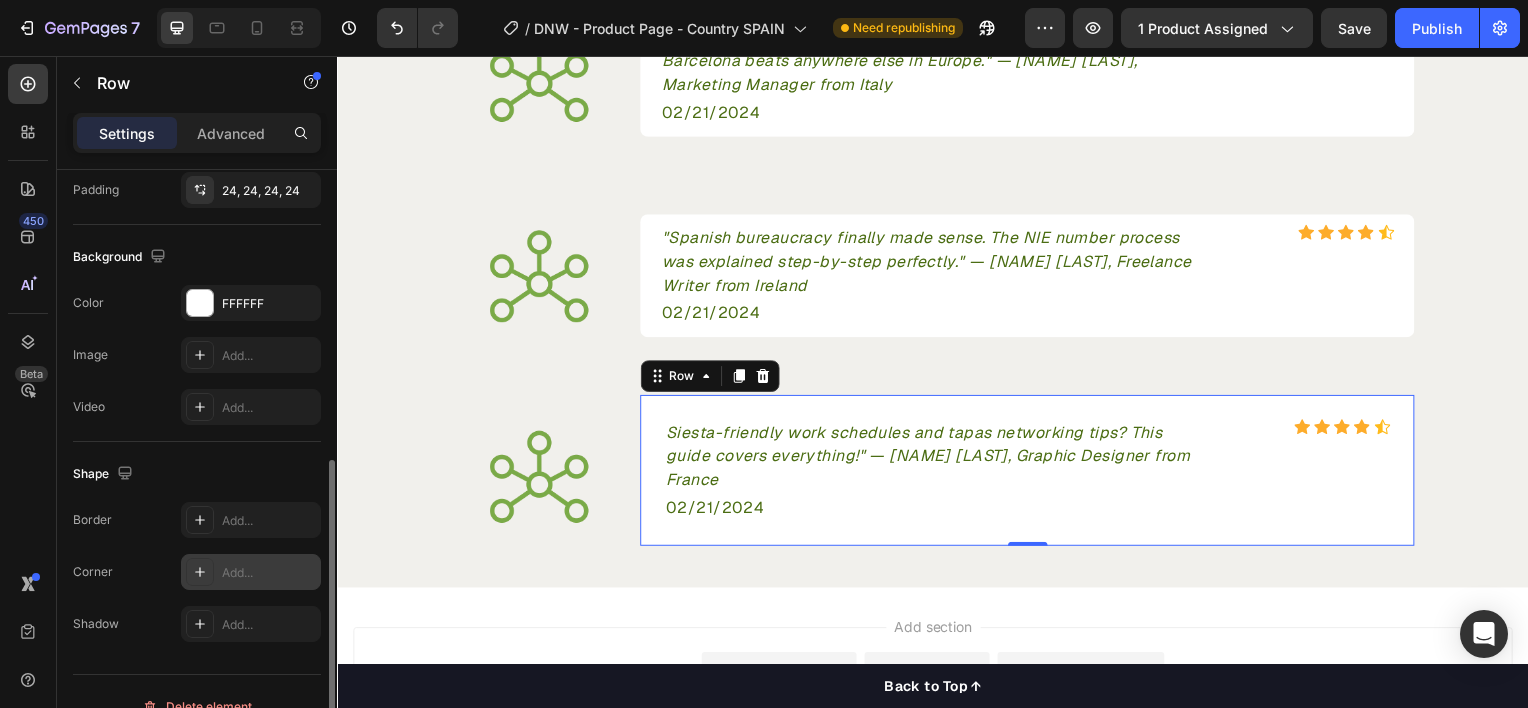 click on "Add..." at bounding box center (269, 573) 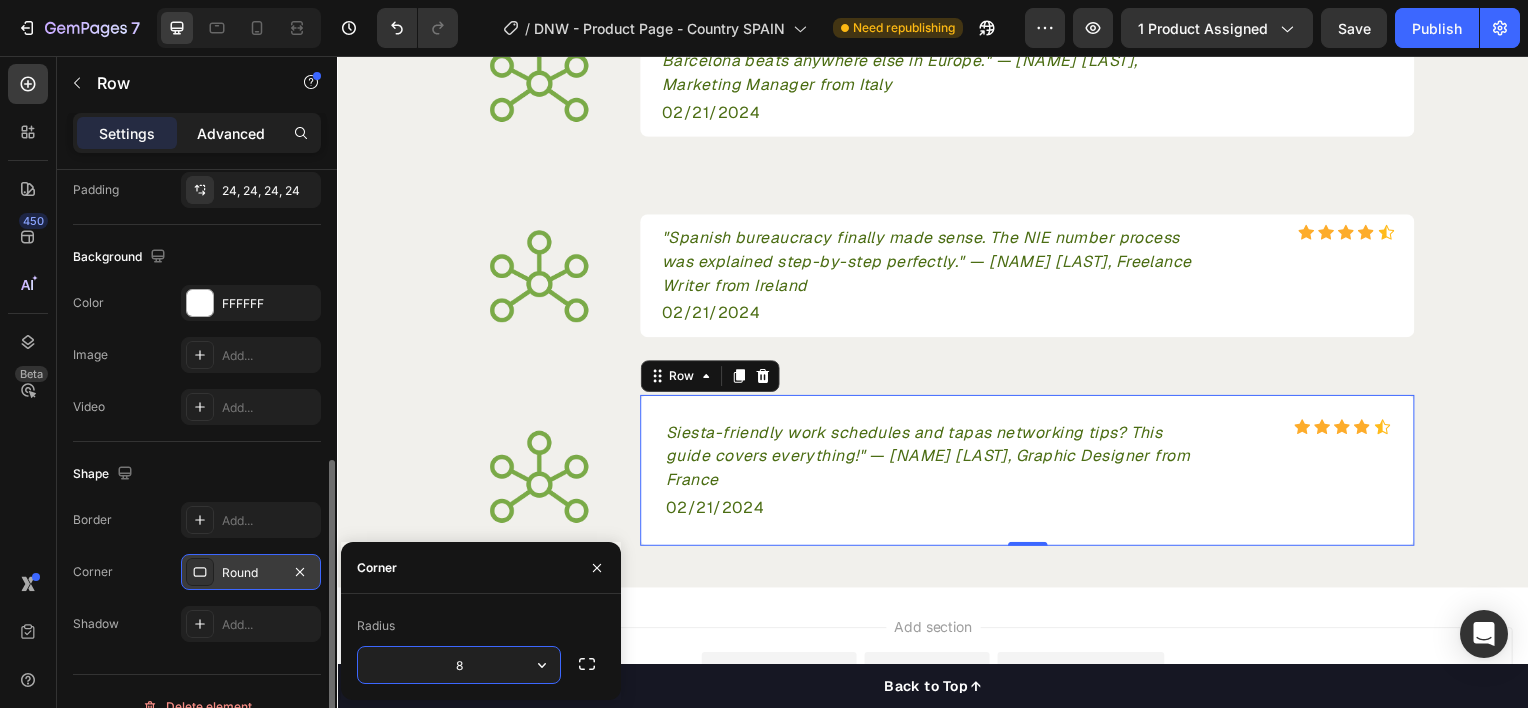 click on "Advanced" at bounding box center [231, 133] 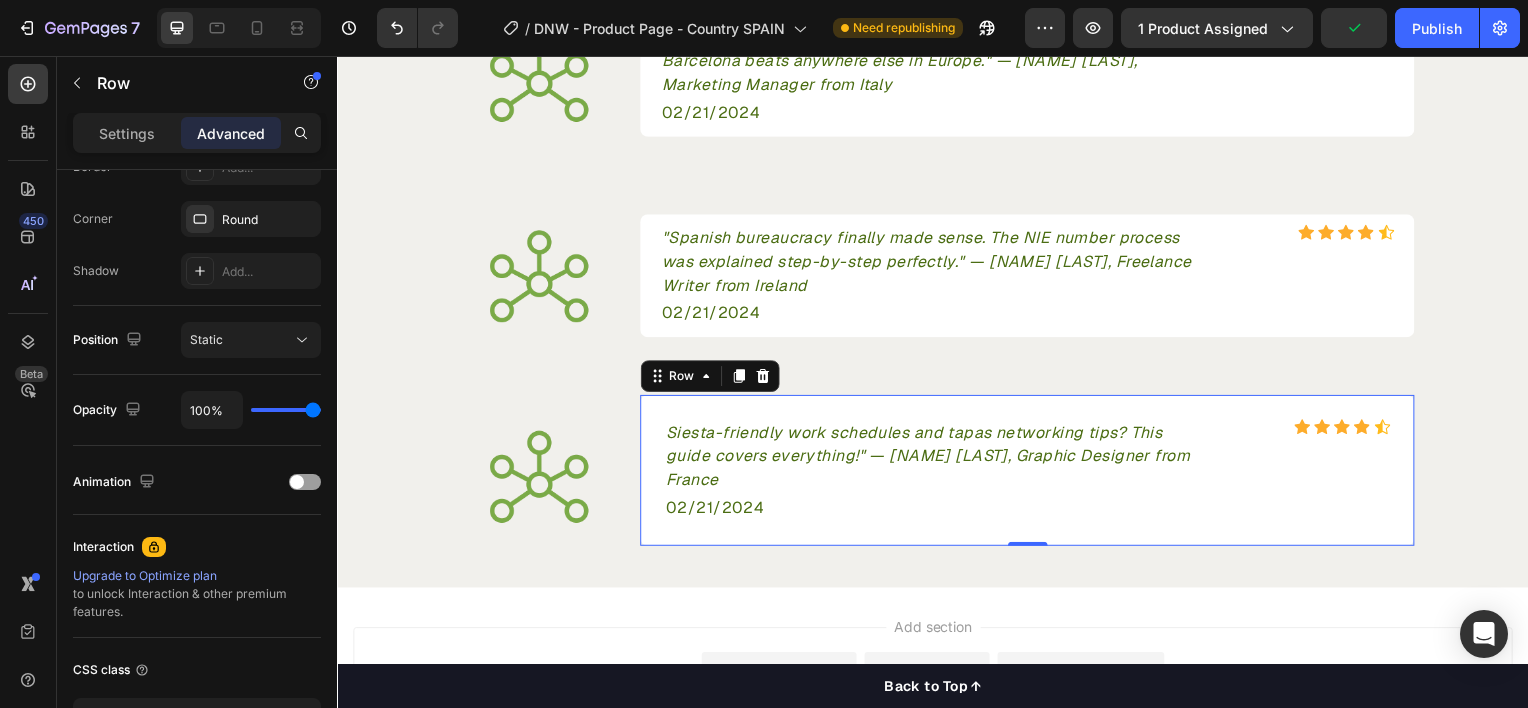 scroll, scrollTop: 0, scrollLeft: 0, axis: both 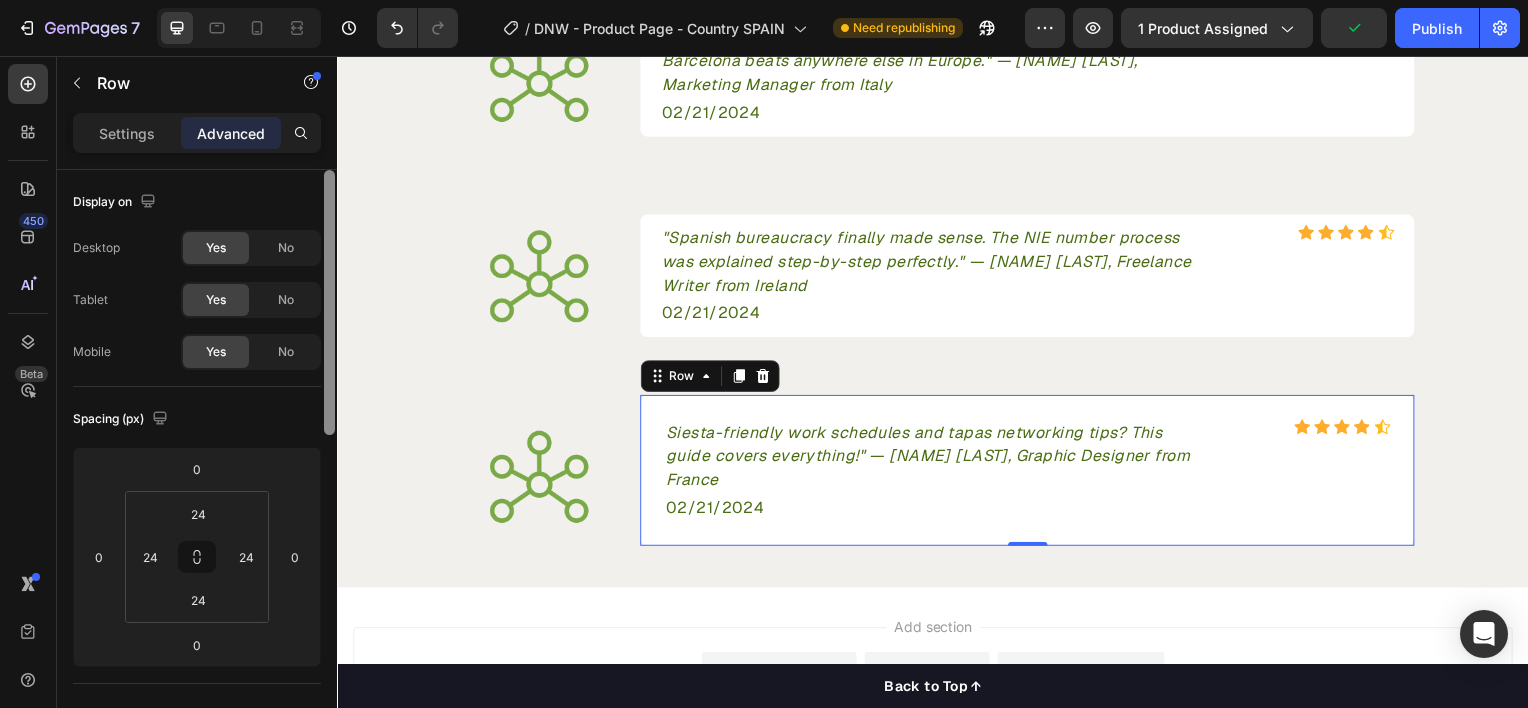click at bounding box center [329, 467] 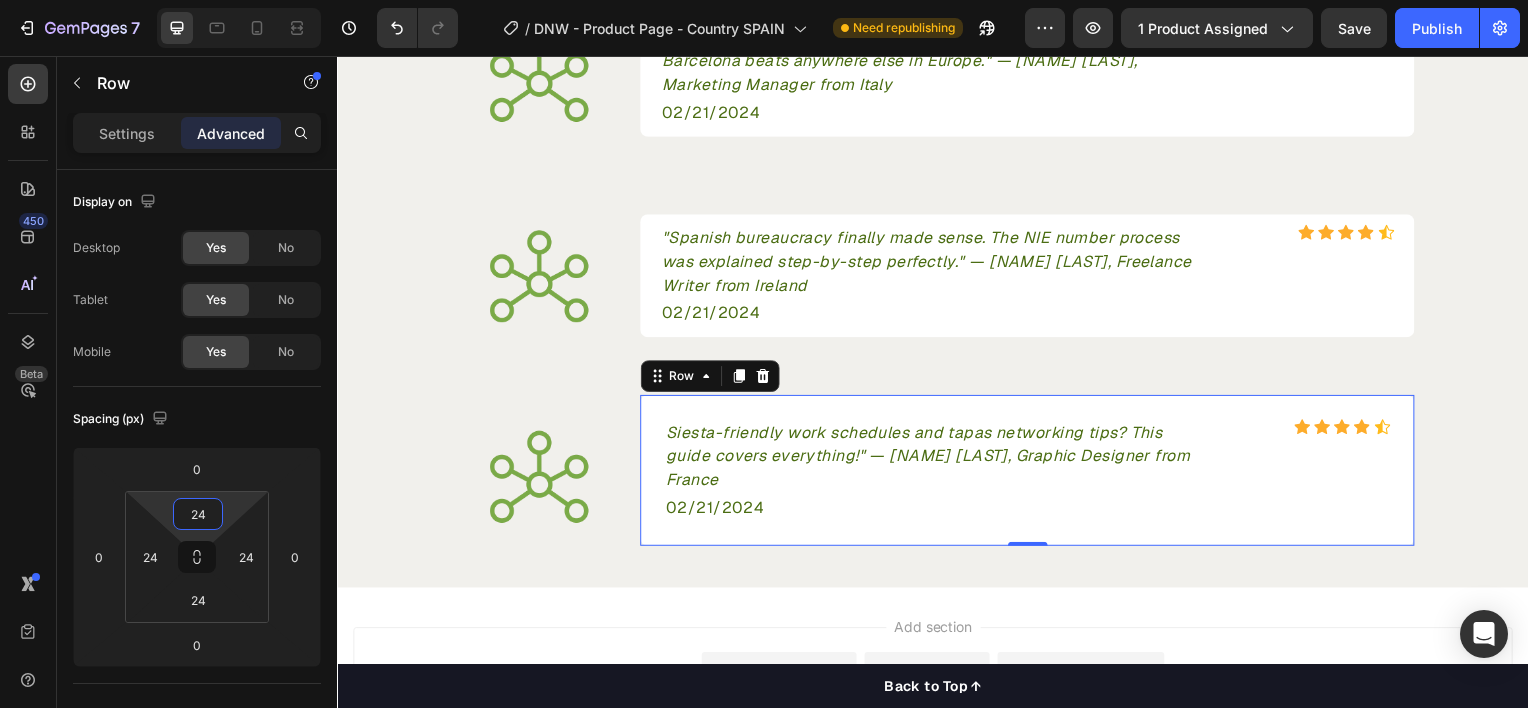 click on "24" at bounding box center (198, 514) 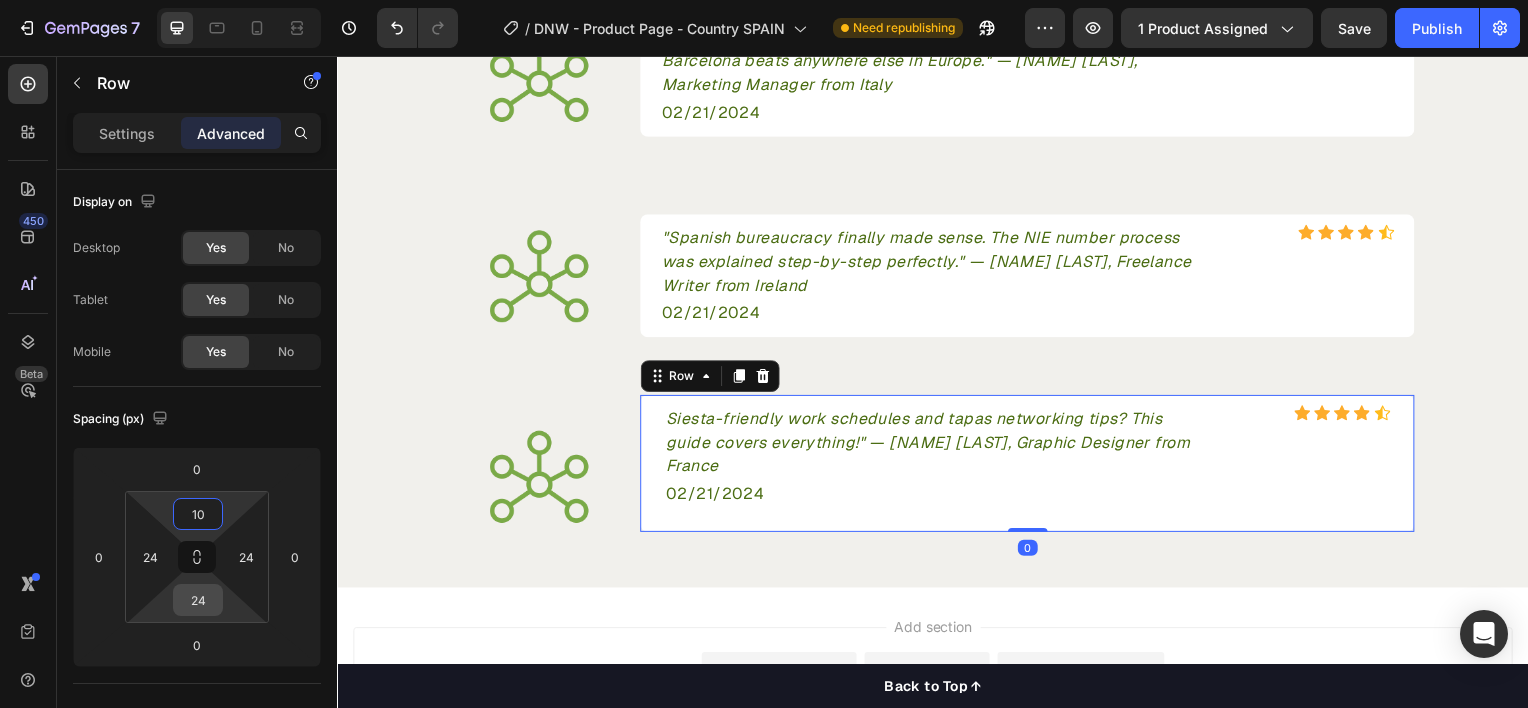 type on "10" 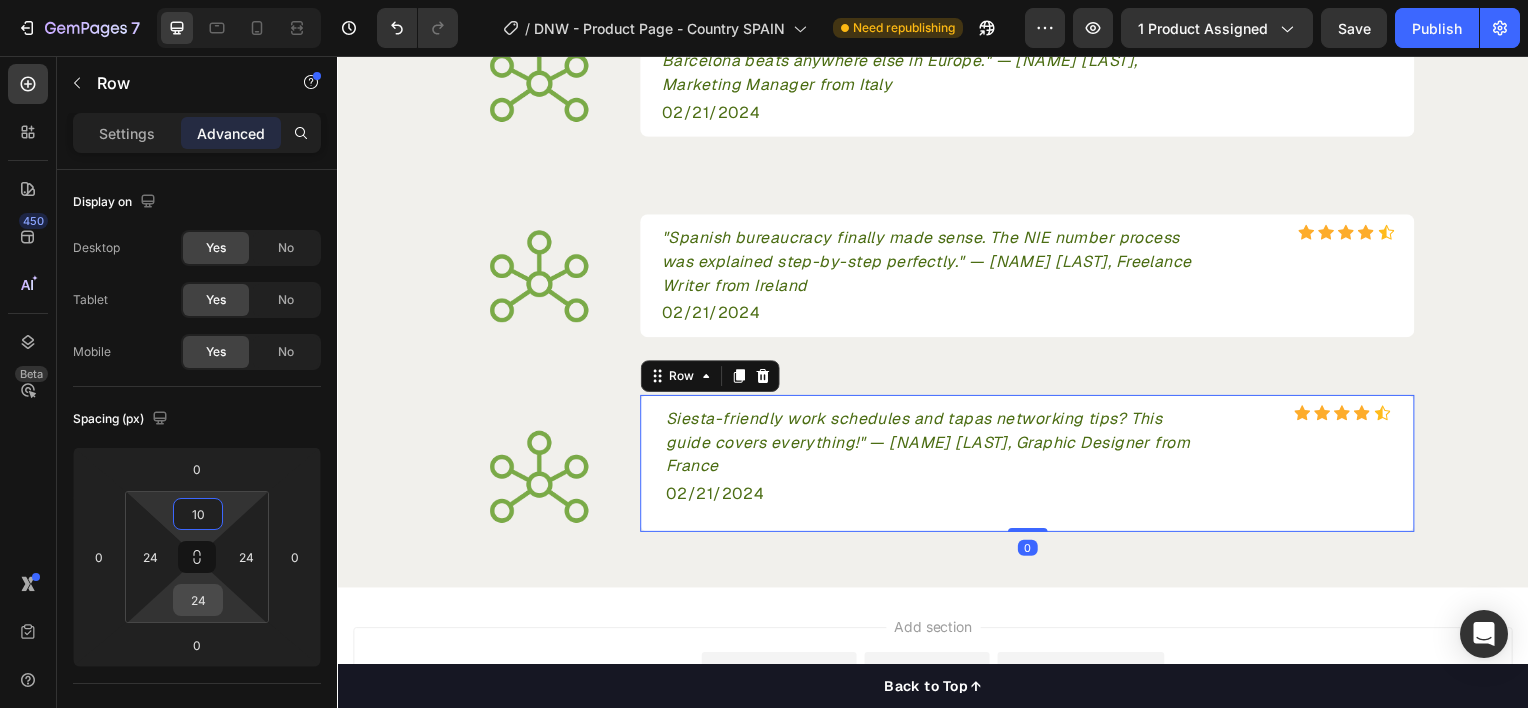 click on "24" at bounding box center [198, 600] 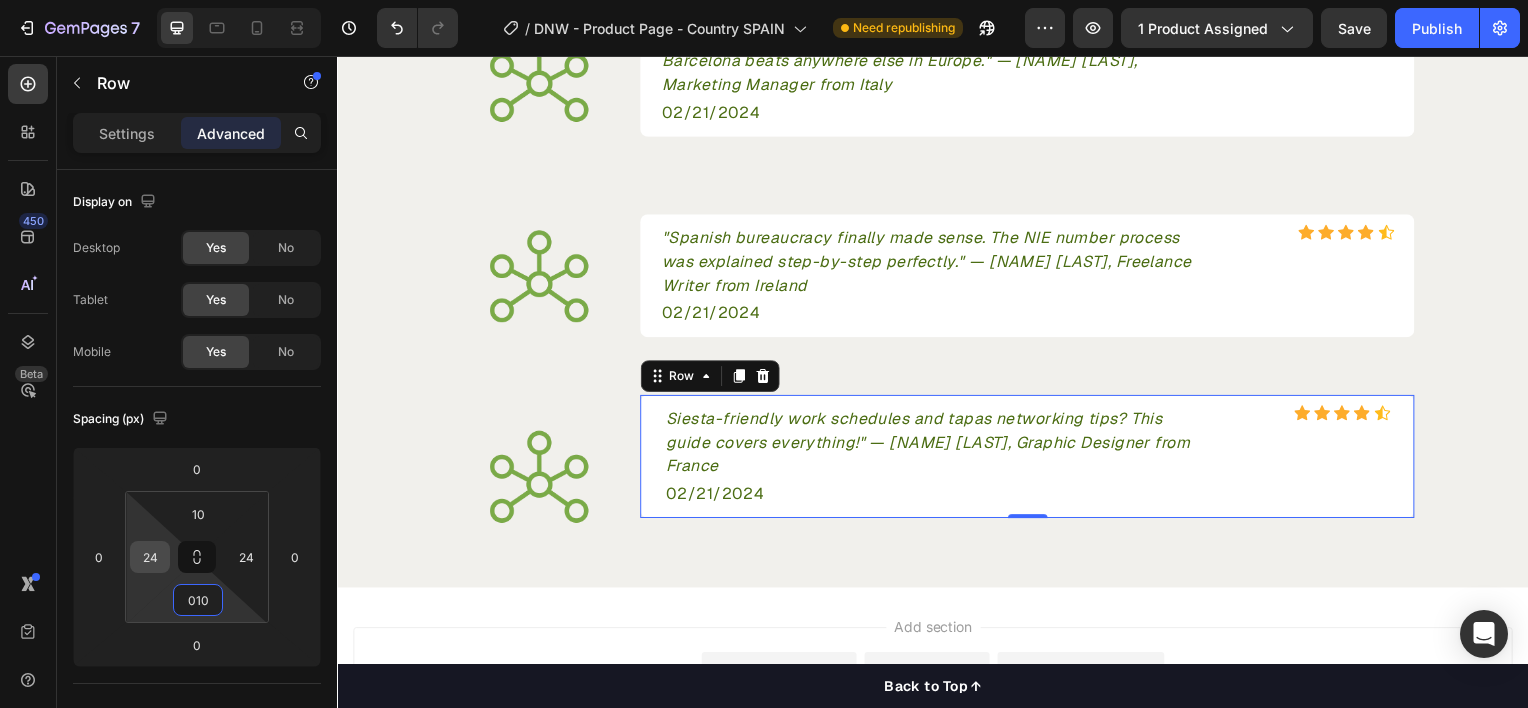 type on "10" 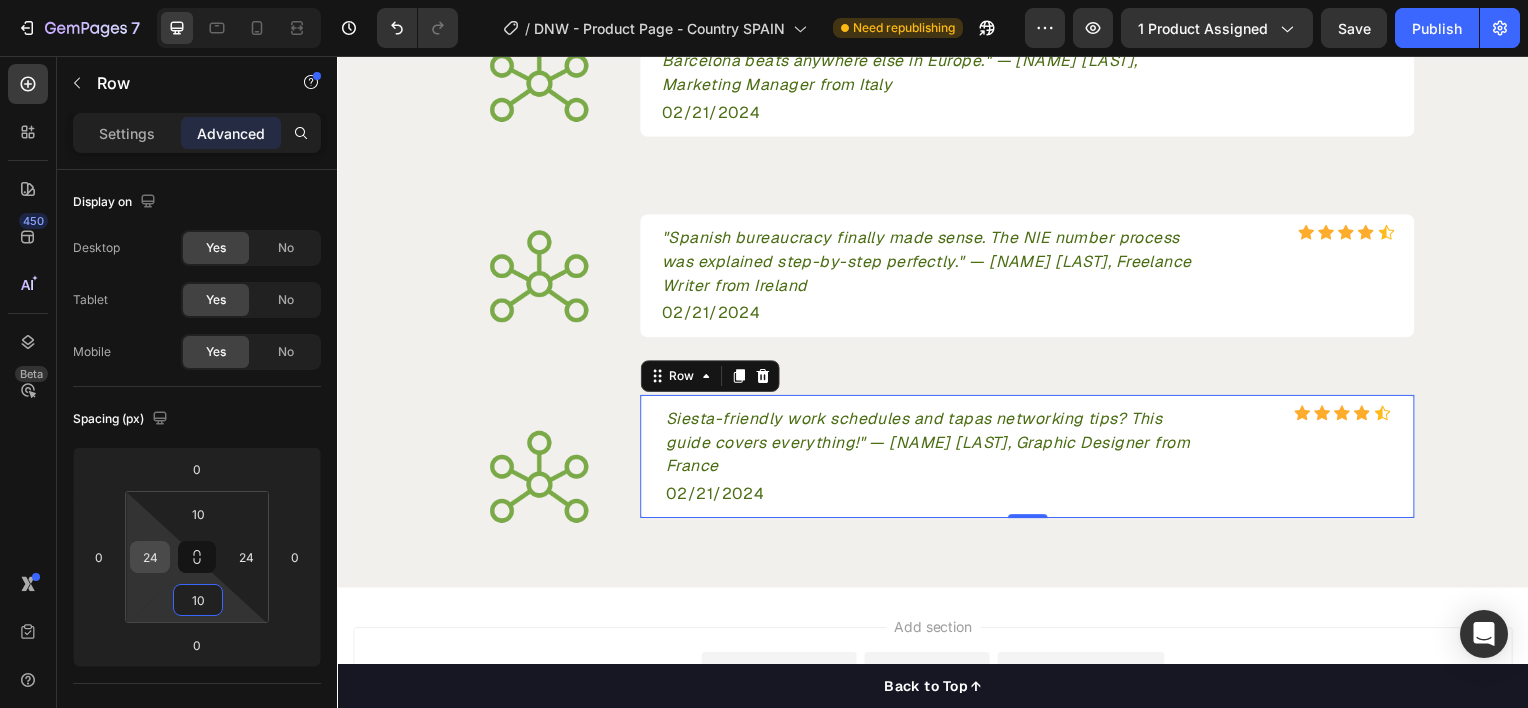 click on "24" at bounding box center (150, 557) 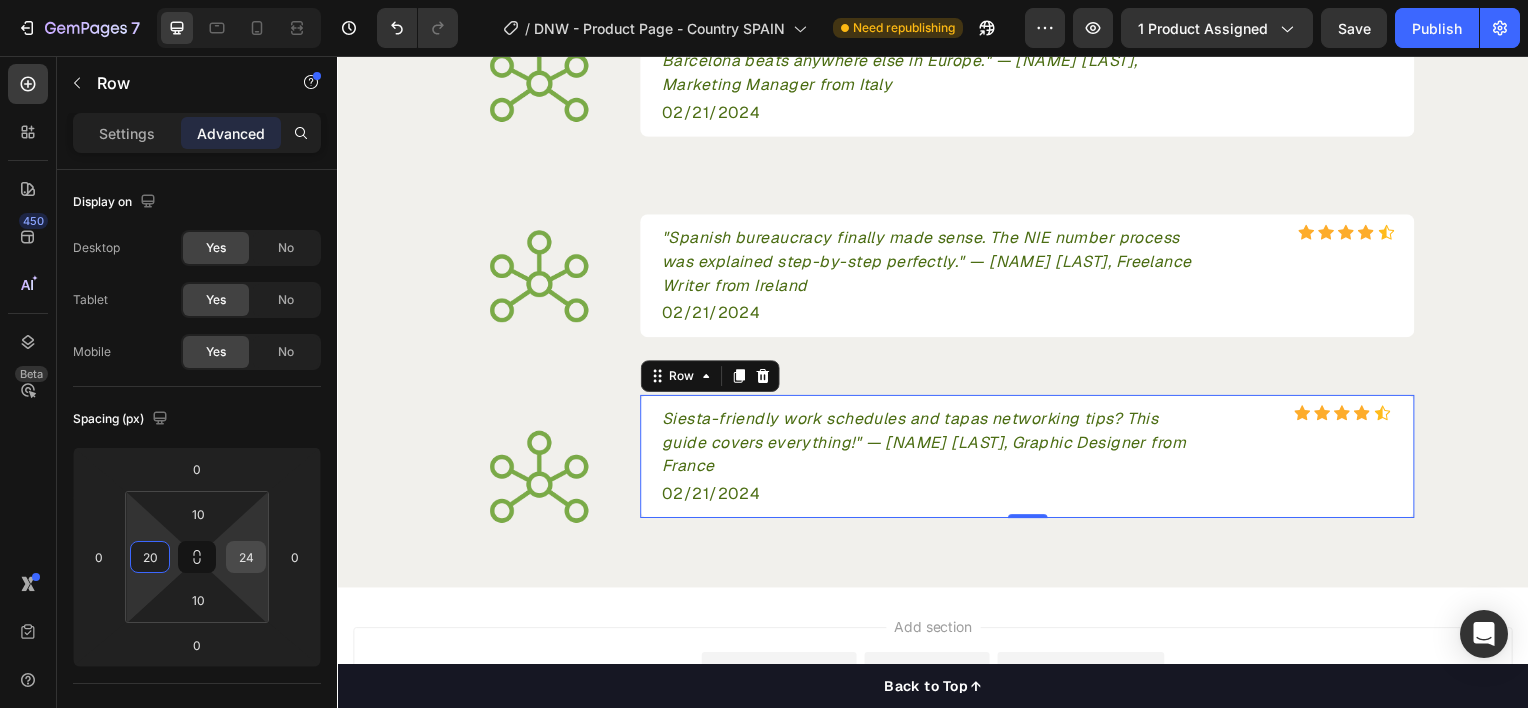 type on "20" 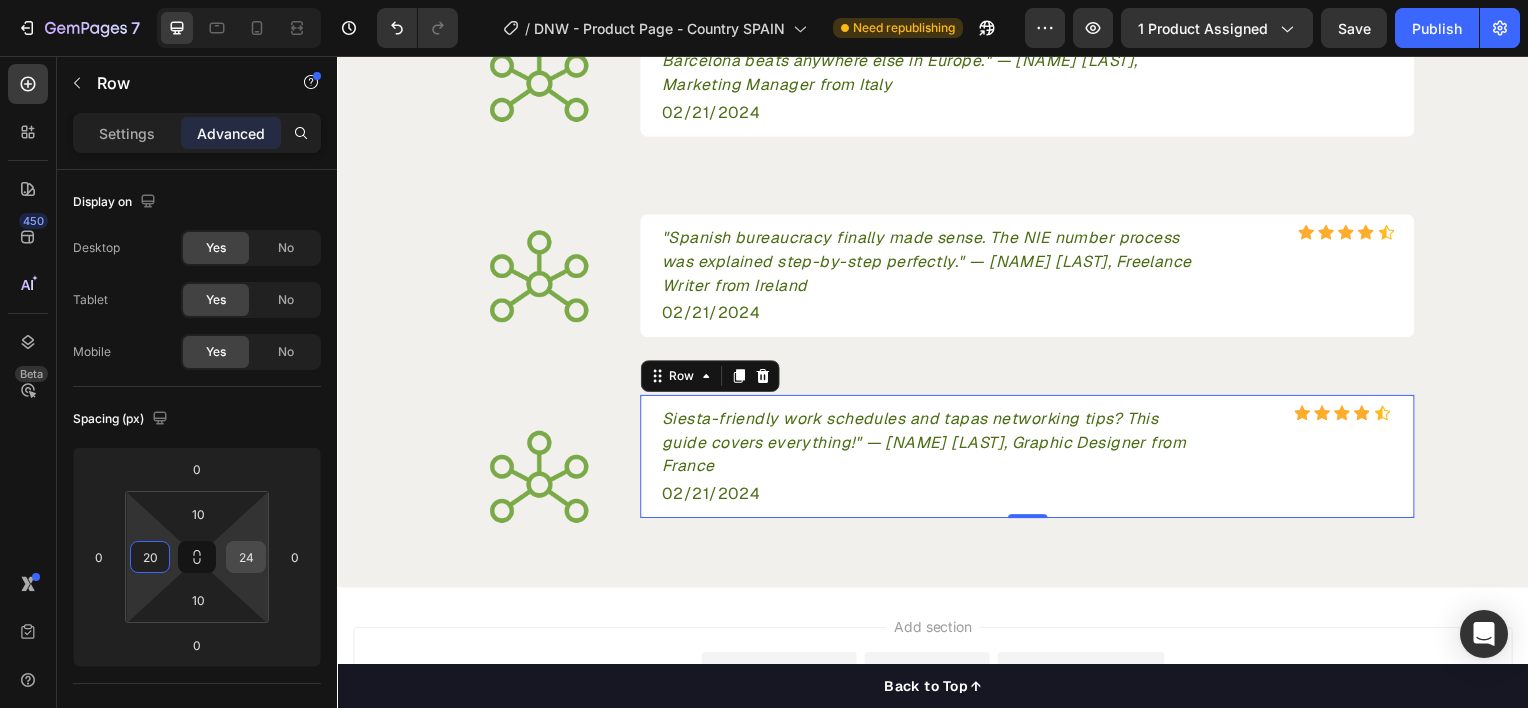 click on "24" at bounding box center (246, 557) 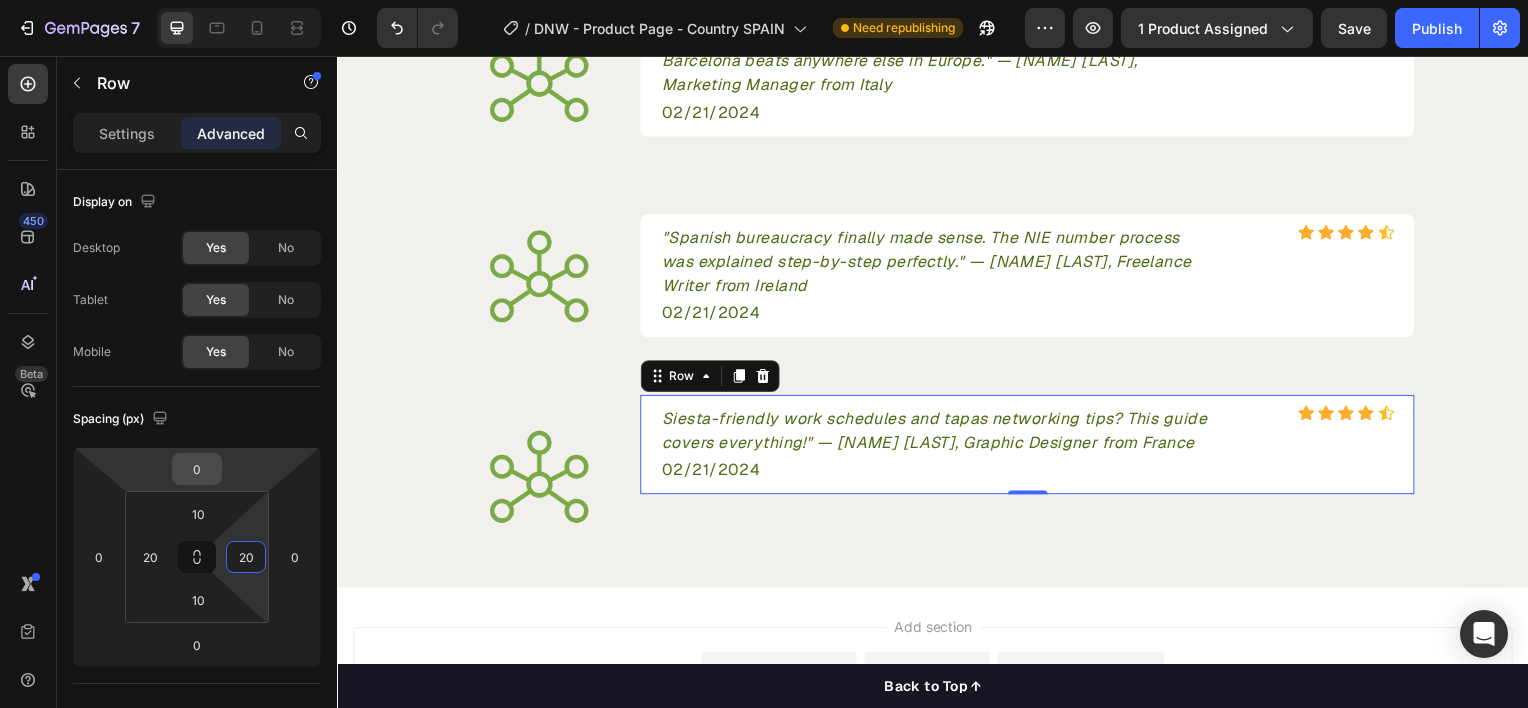 type on "20" 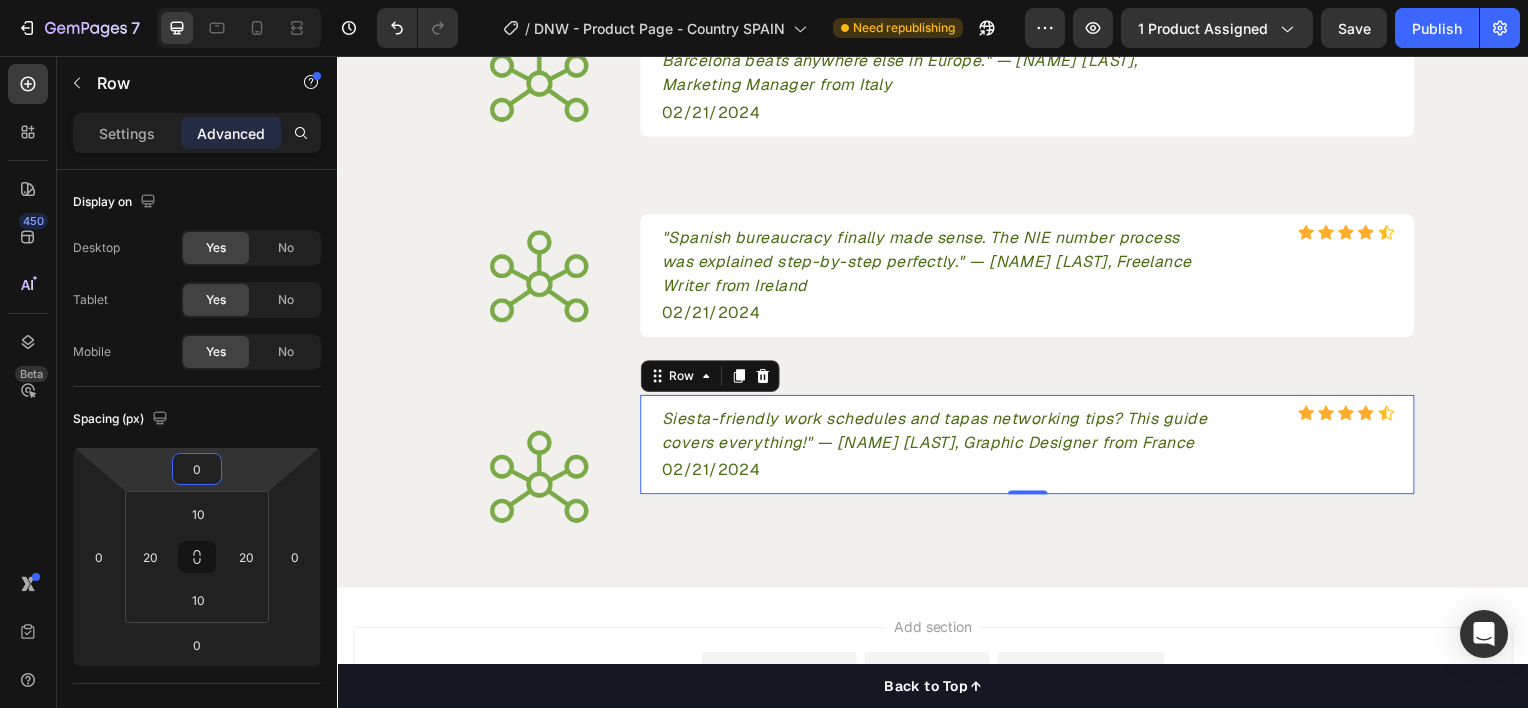 click on "0" at bounding box center (197, 469) 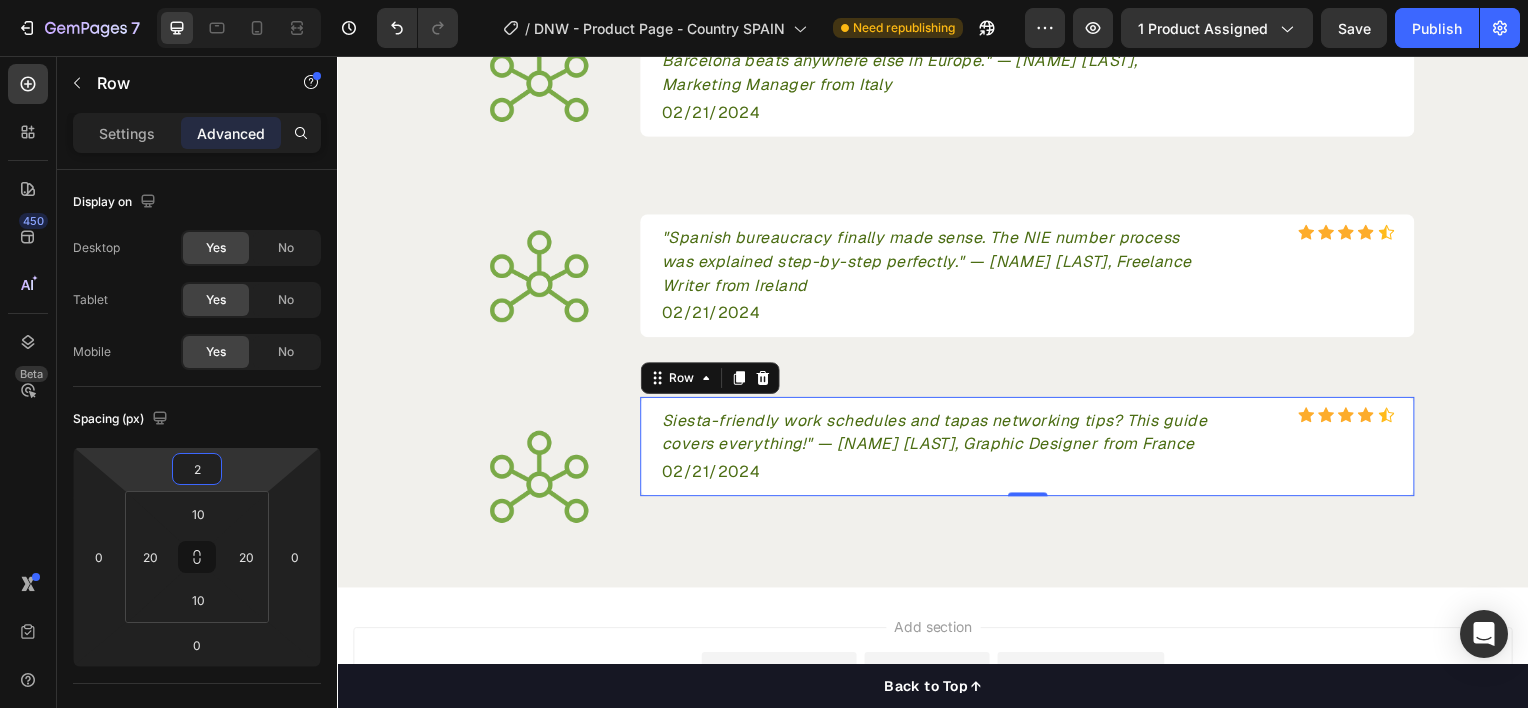 type on "20" 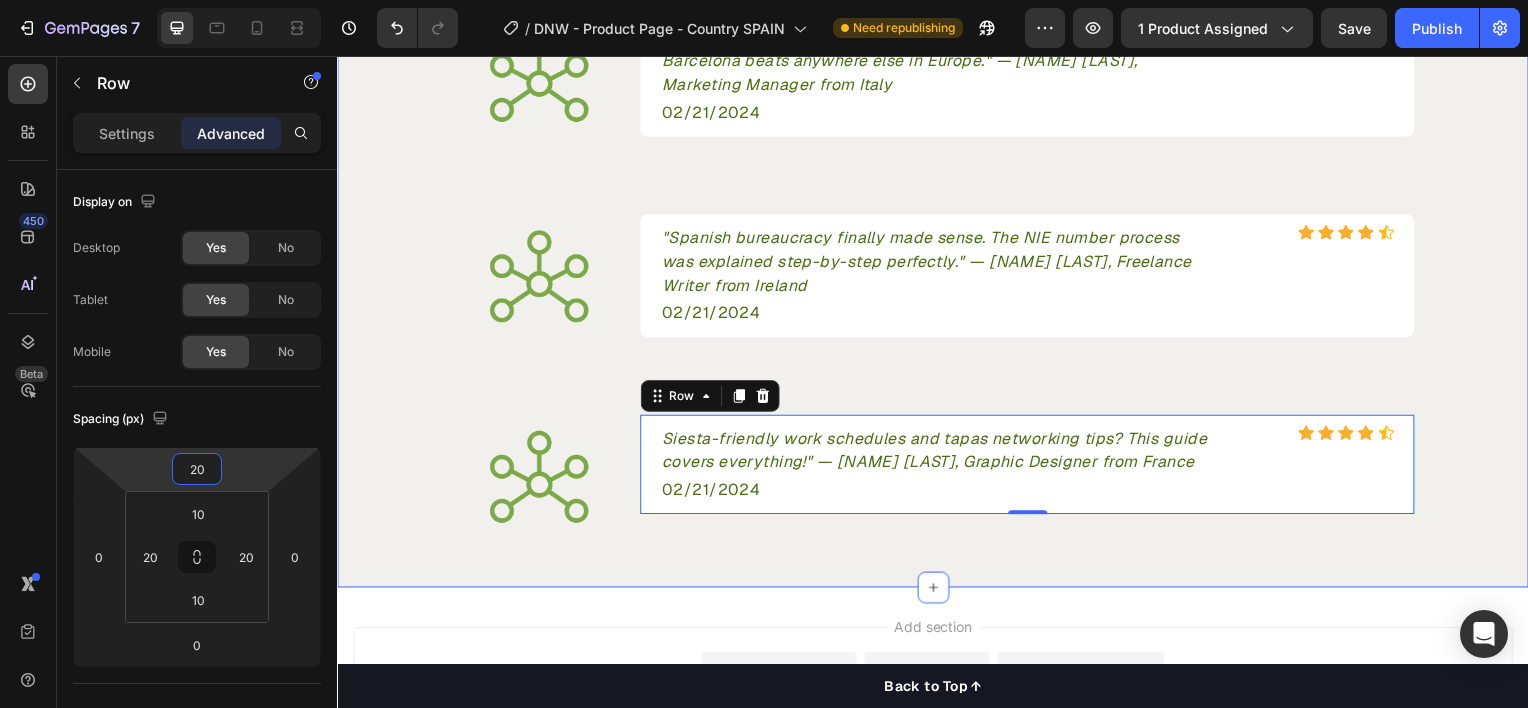 click on "Let customers speak for us Text block Row Icon Icon Icon Icon
Icon Icon List Hoz from 3 reviews Text block Row Row Image The new Digital Nomad Visa section was perfect! 15% tax rate in Barcelona beats anywhere else in Europe." — Maria F., Marketing Manager from Italy Text block Icon Icon Icon Icon
Icon Icon List Hoz Row 02/21/2024 Text block Row Row Image "Spanish bureaucracy finally made sense. The NIE number process was explained step-by-step perfectly." — James K., Freelance Writer from Ireland Text block Icon Icon Icon Icon
Icon Icon List Hoz Row 02/21/2024 Text block Row Row Image Siesta-friendly work schedules and tapas networking tips? This guide covers everything!" — Natalie B., Graphic Designer from France Text block Icon Icon Icon Icon
Icon Icon List Hoz Row 02/21/2024 Text block Row   0 Row Row Section 6" at bounding box center [937, 229] 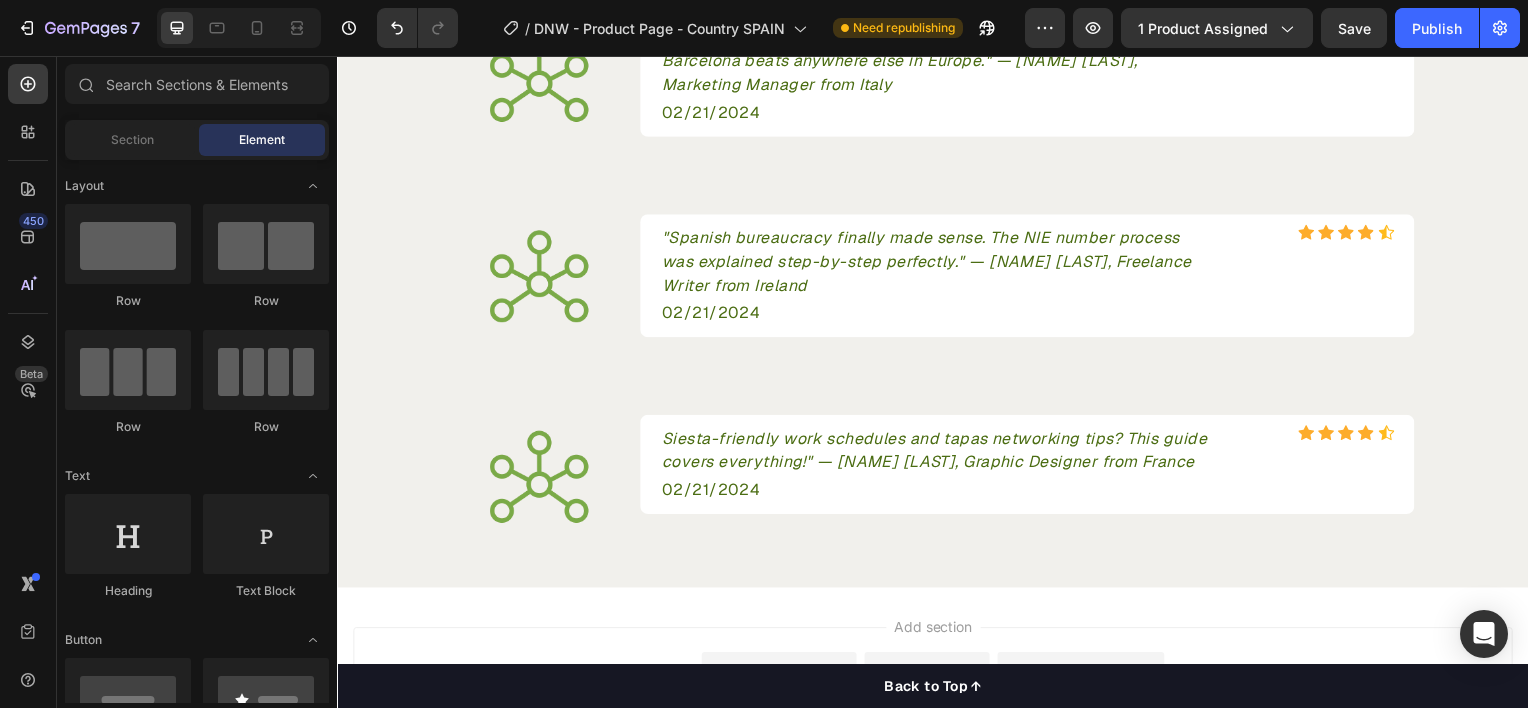 drag, startPoint x: 1525, startPoint y: 591, endPoint x: 1861, endPoint y: 102, distance: 593.3102 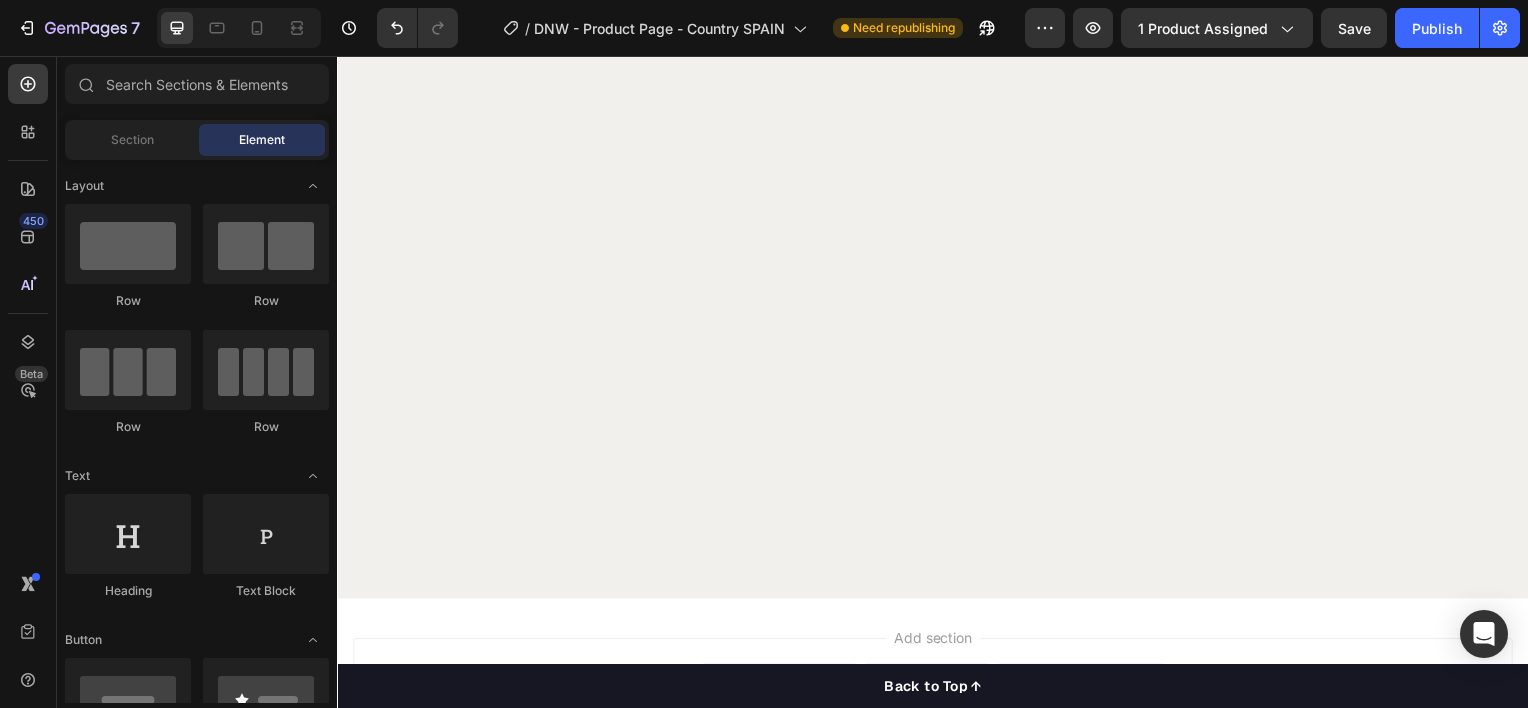 scroll, scrollTop: 0, scrollLeft: 0, axis: both 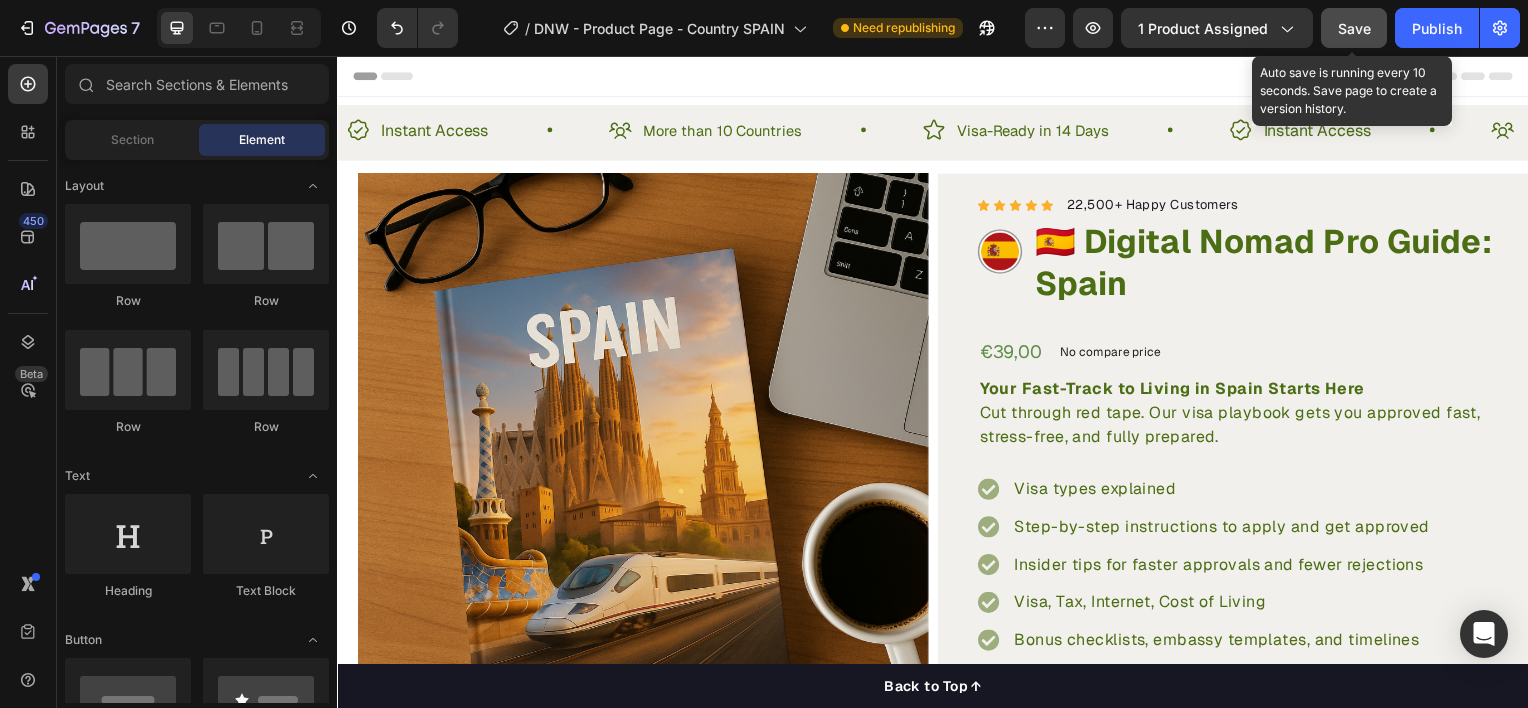 click on "Save" at bounding box center [1354, 28] 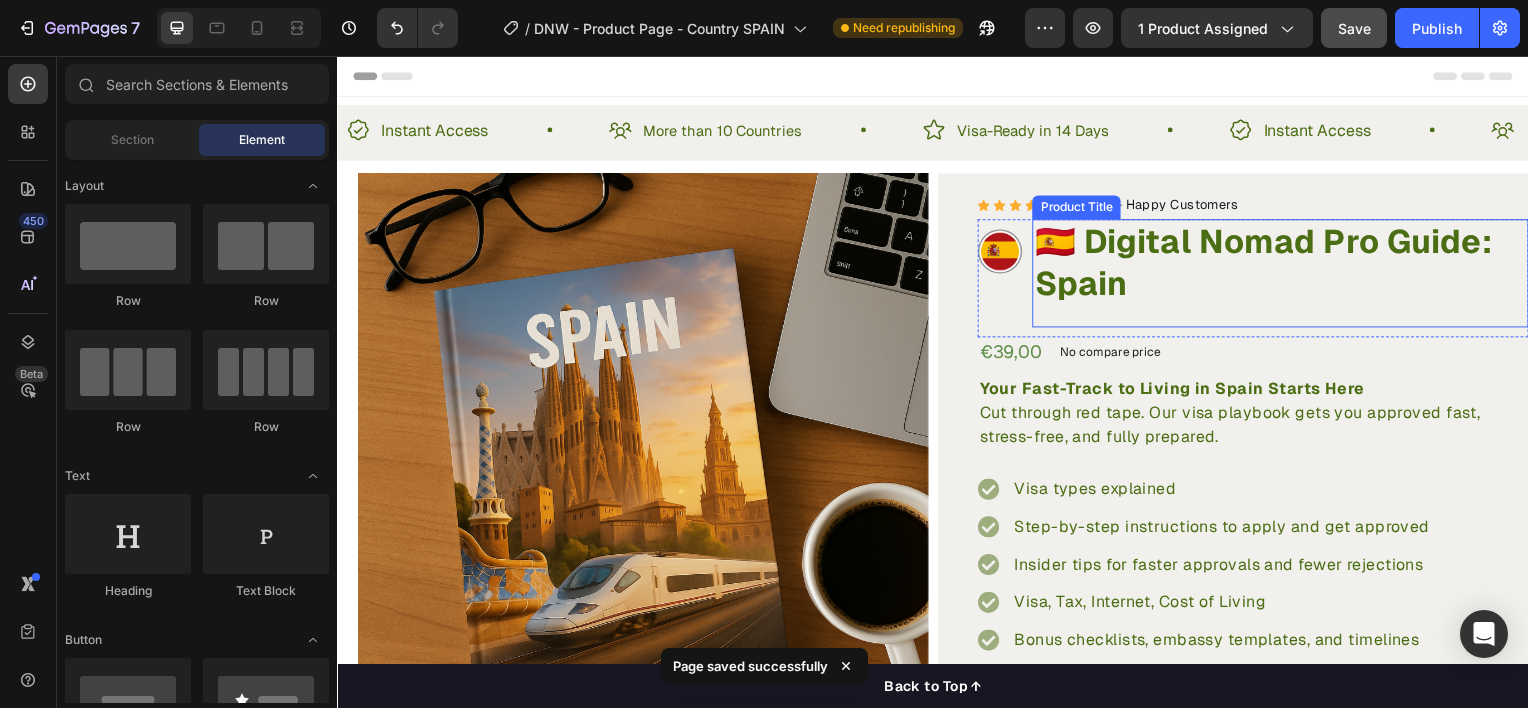 click on "🇪🇸 Digital Nomad Pro Guide: Spain" at bounding box center [1287, 265] 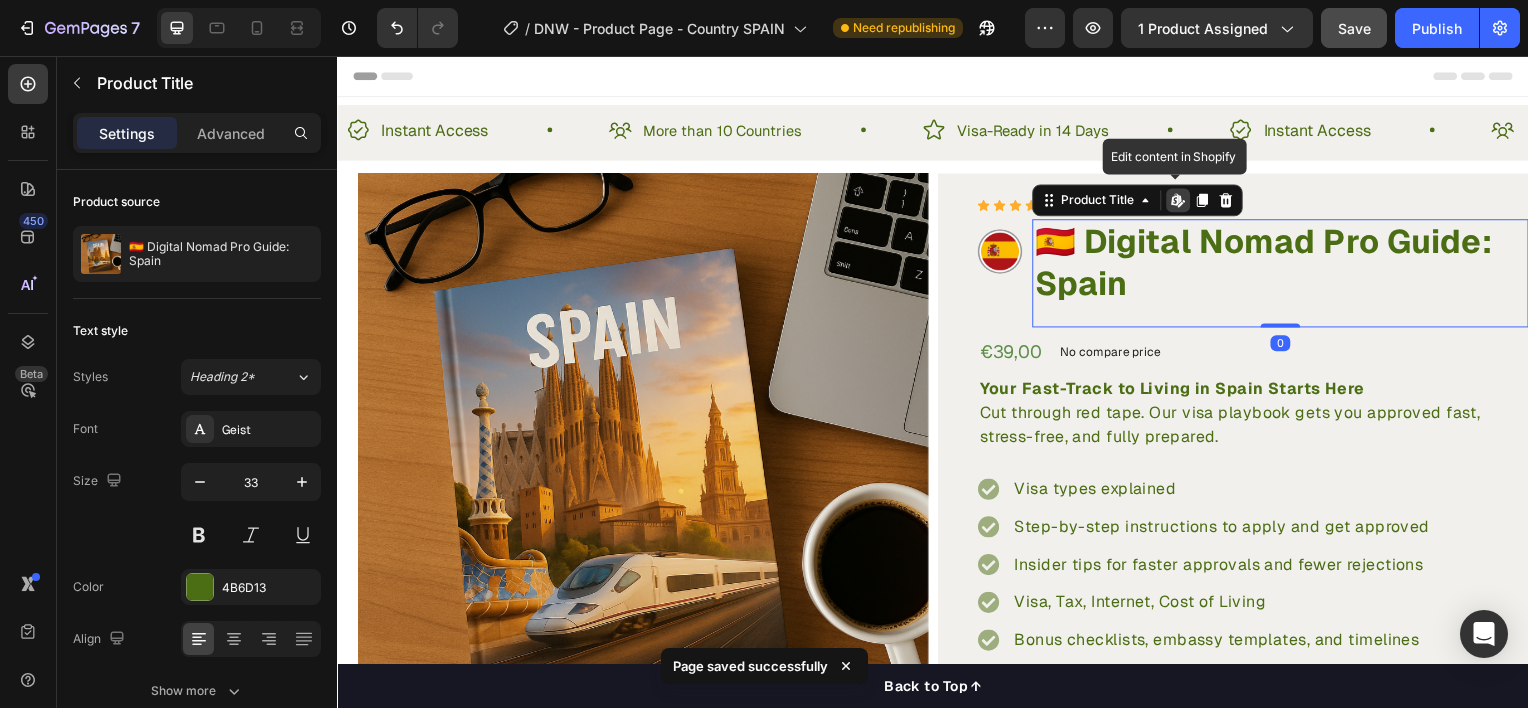 click 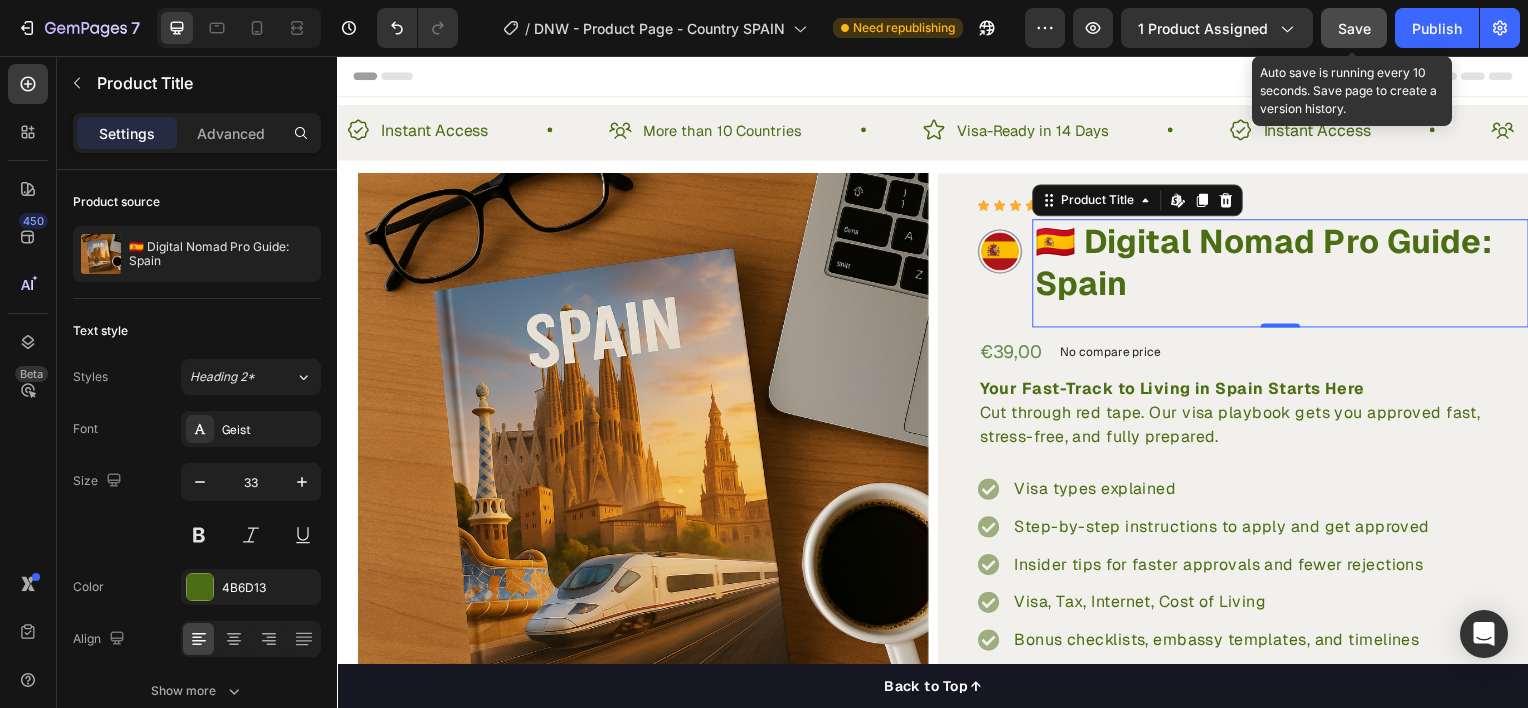 click on "Save" at bounding box center (1354, 28) 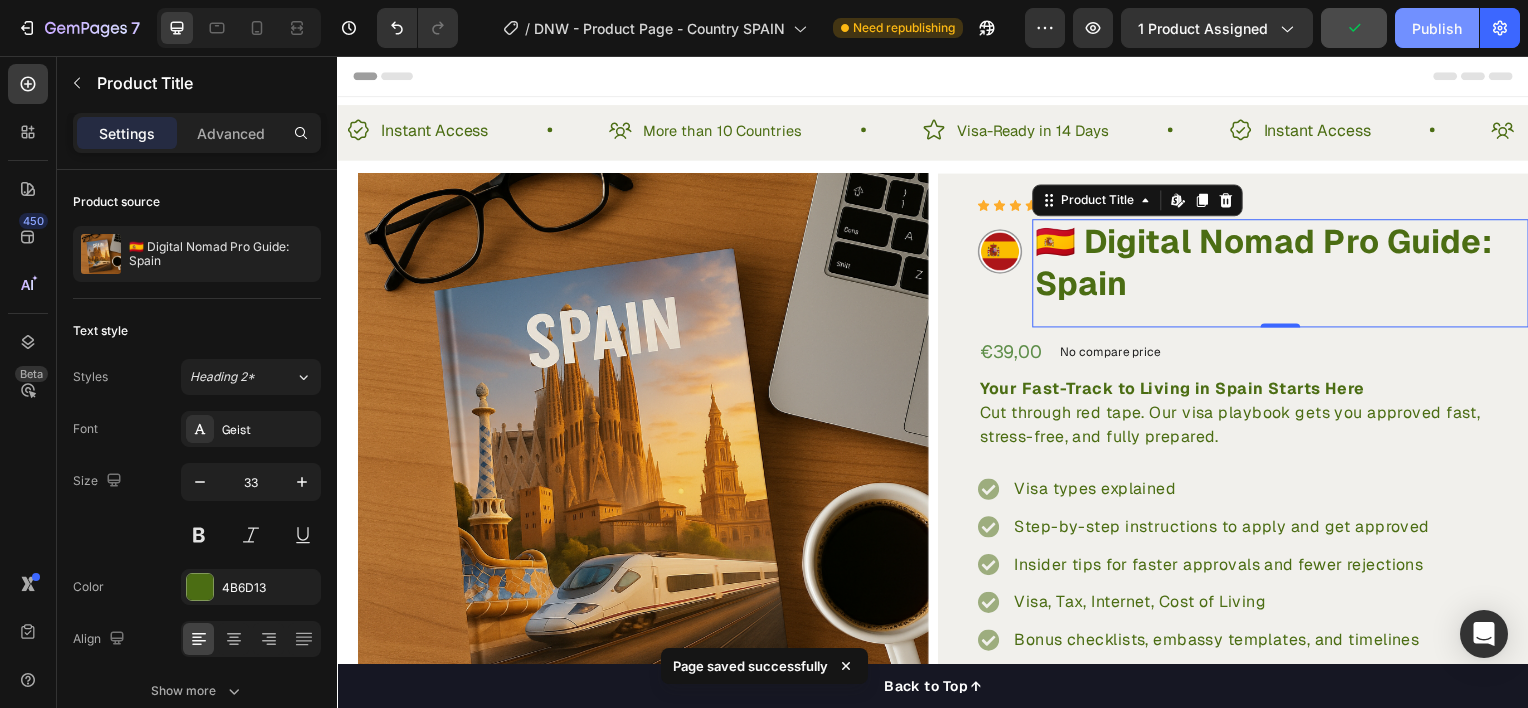 click on "Publish" at bounding box center (1437, 28) 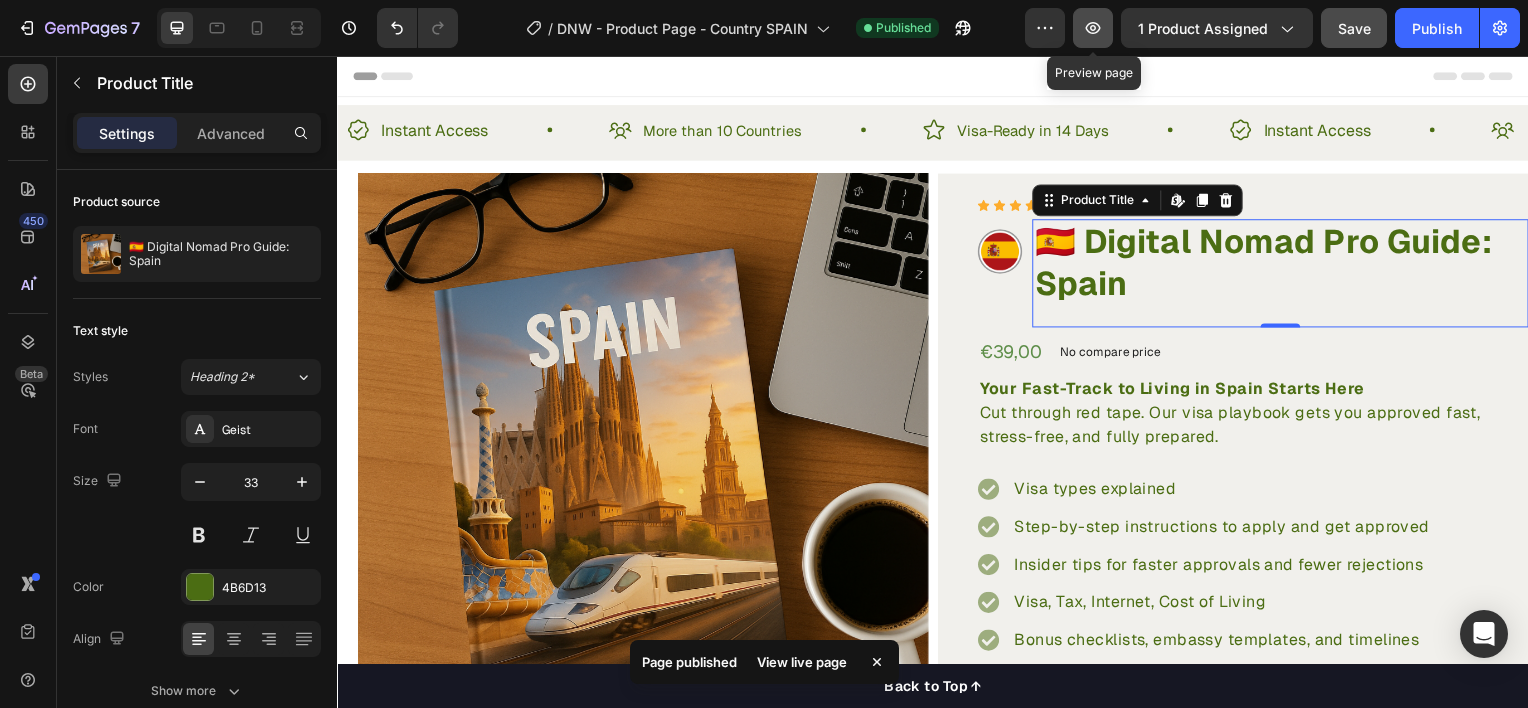 click 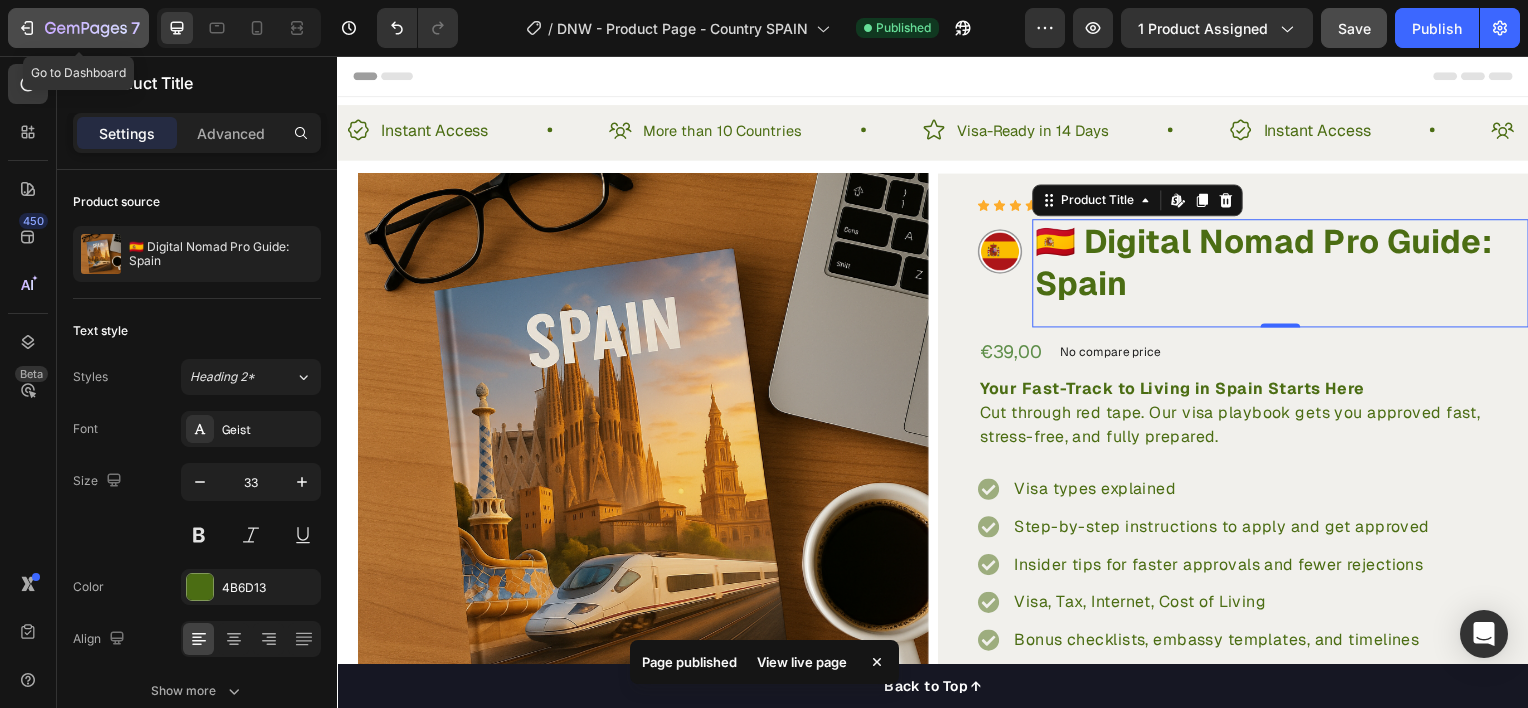 click 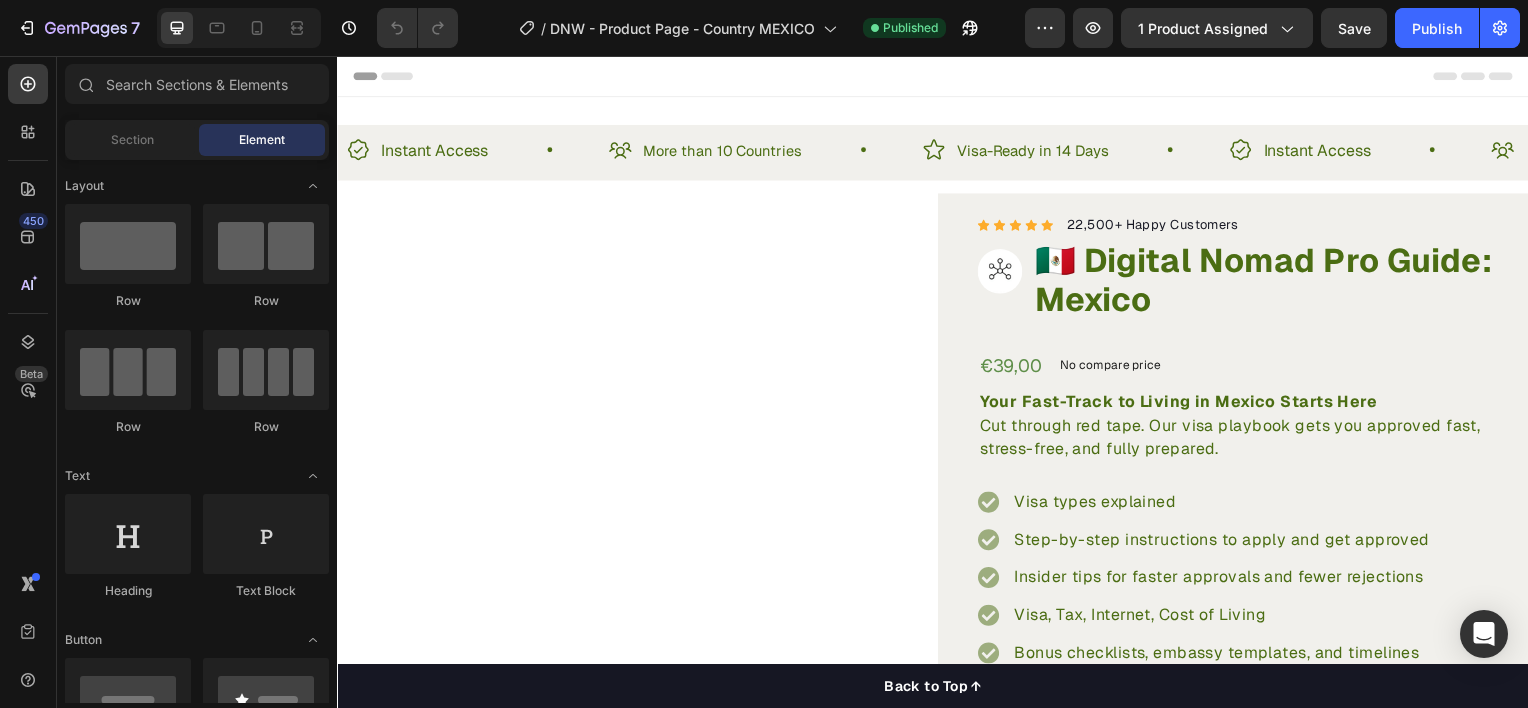 scroll, scrollTop: 0, scrollLeft: 0, axis: both 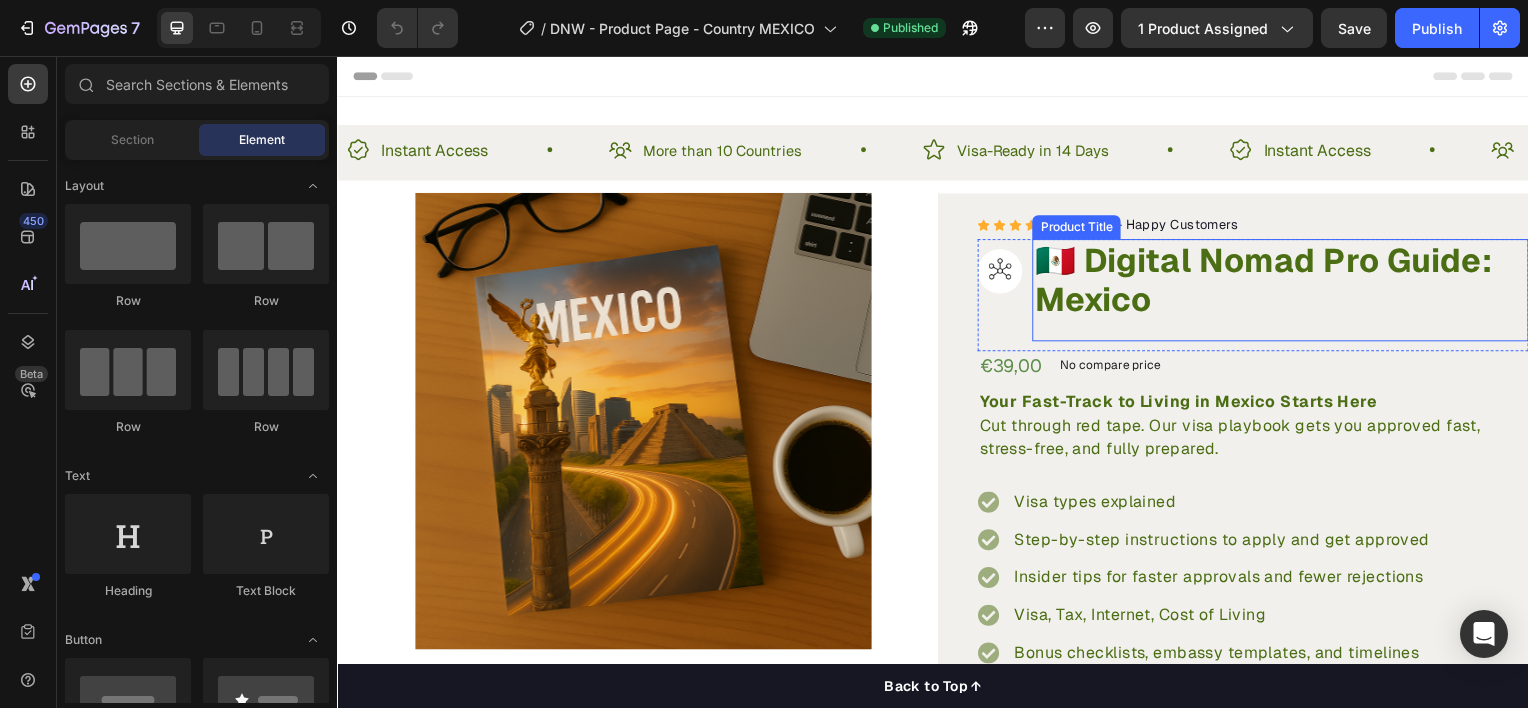 click on "🇲🇽 Digital Nomad Pro Guide: Mexico" at bounding box center [1287, 281] 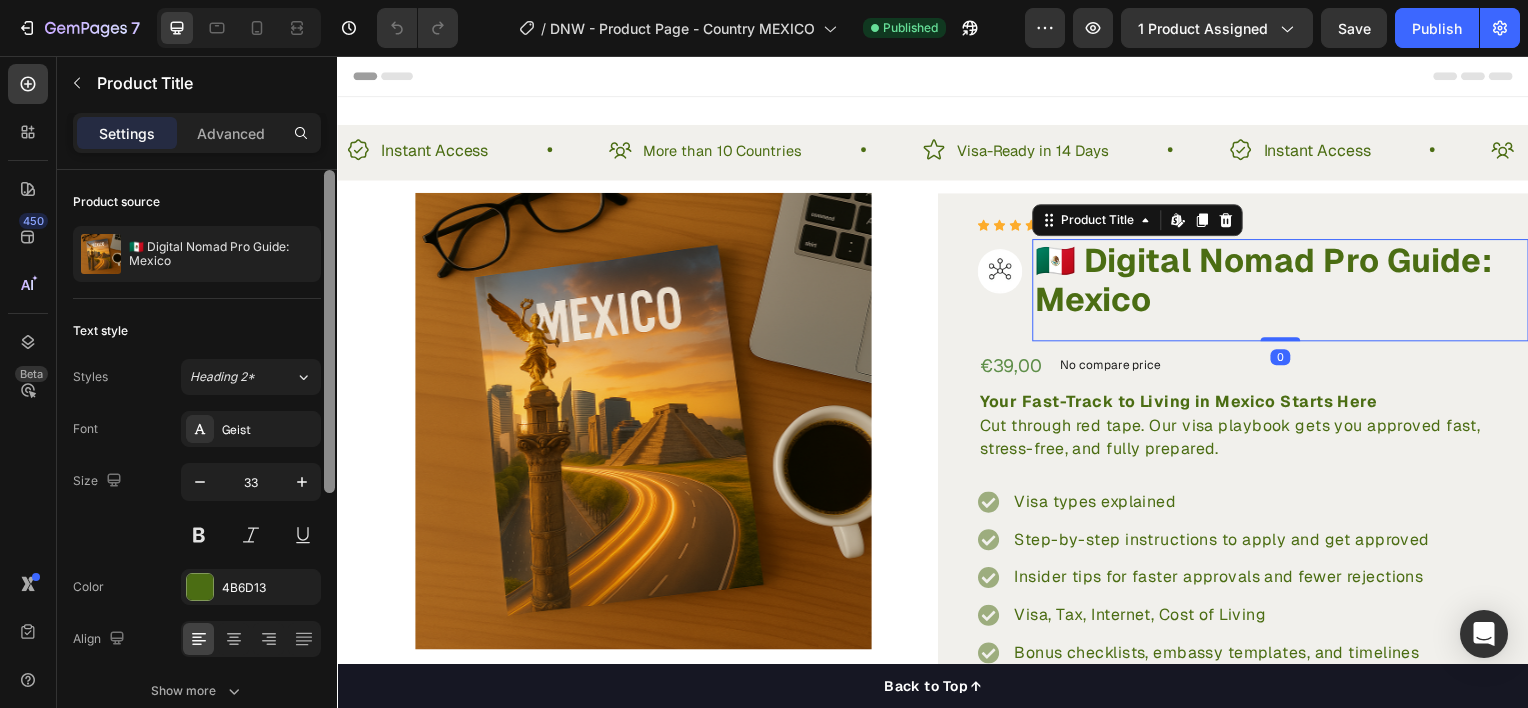 click at bounding box center [329, 467] 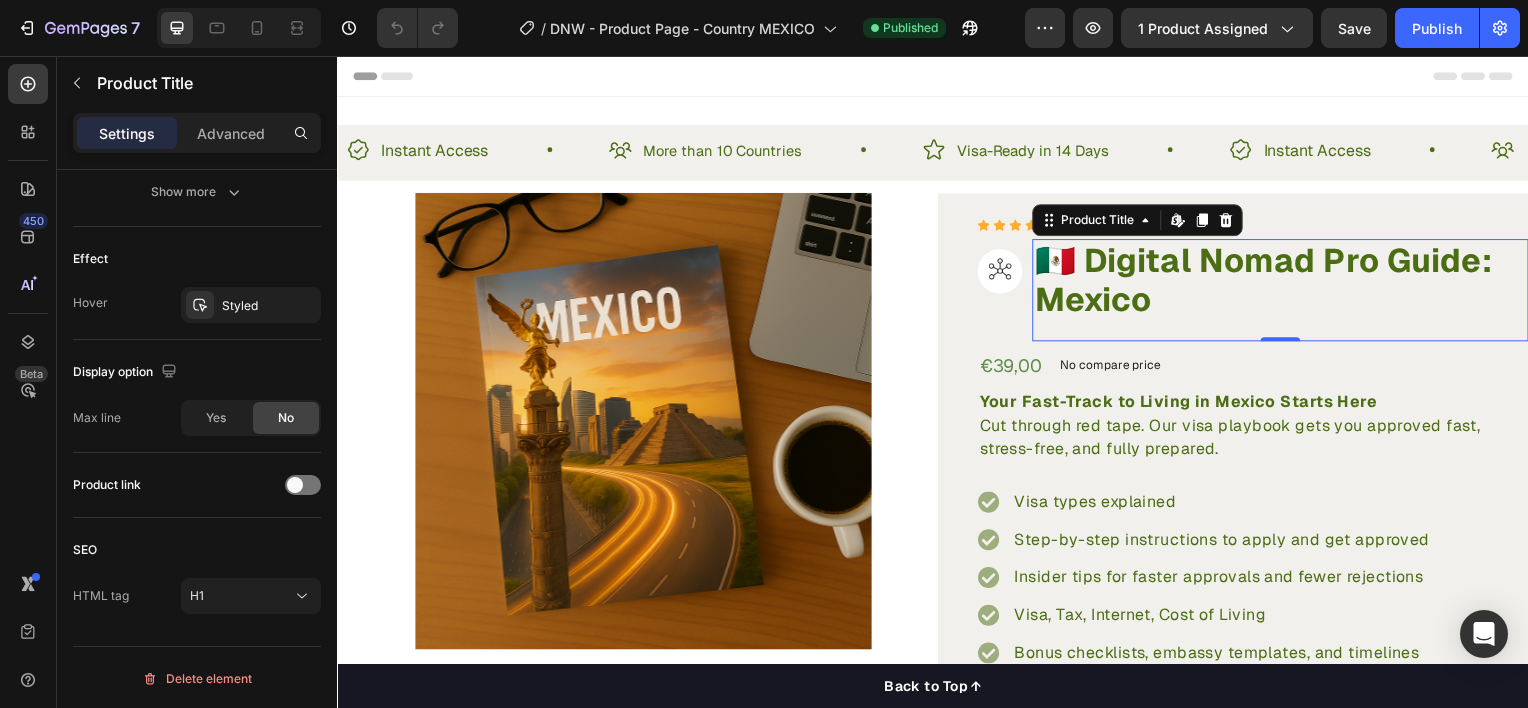 click at bounding box center [329, -32] 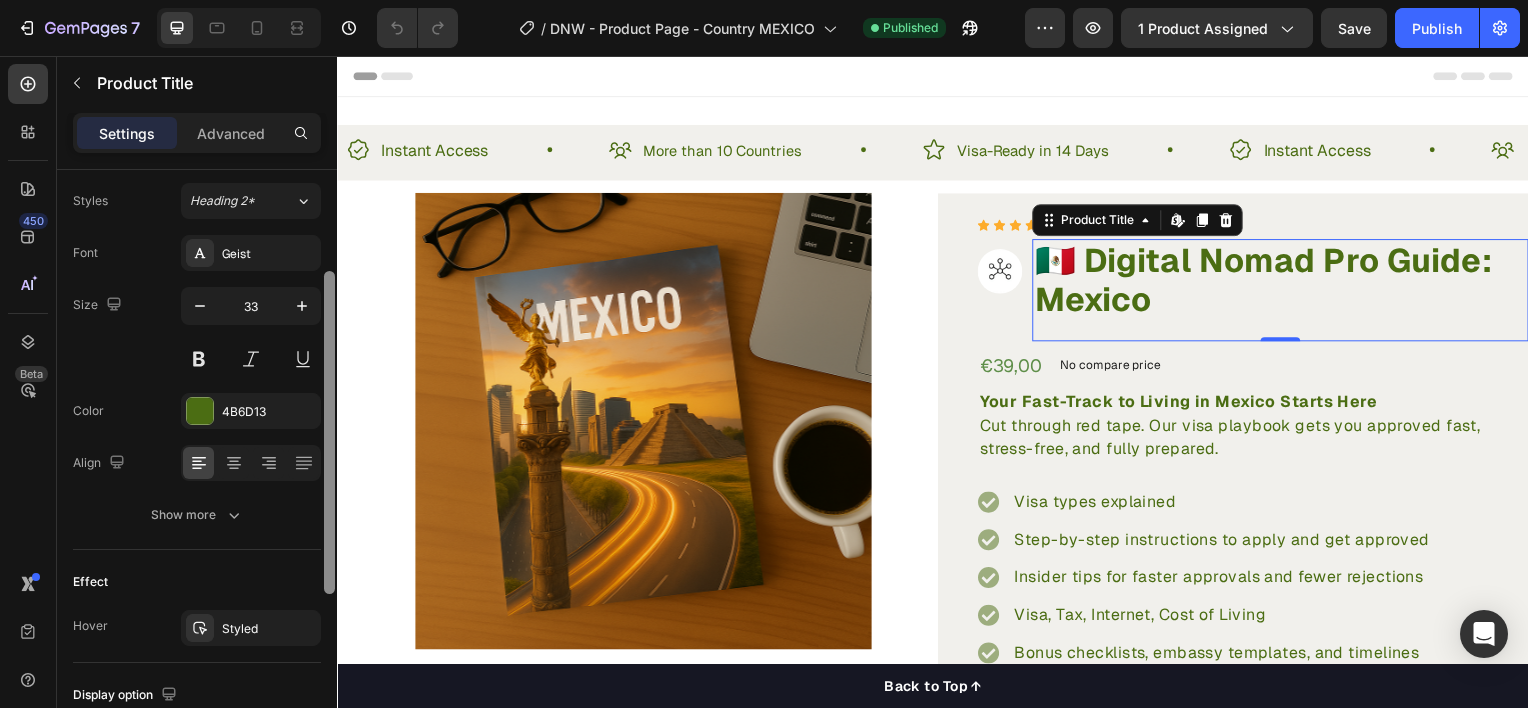 scroll, scrollTop: 180, scrollLeft: 0, axis: vertical 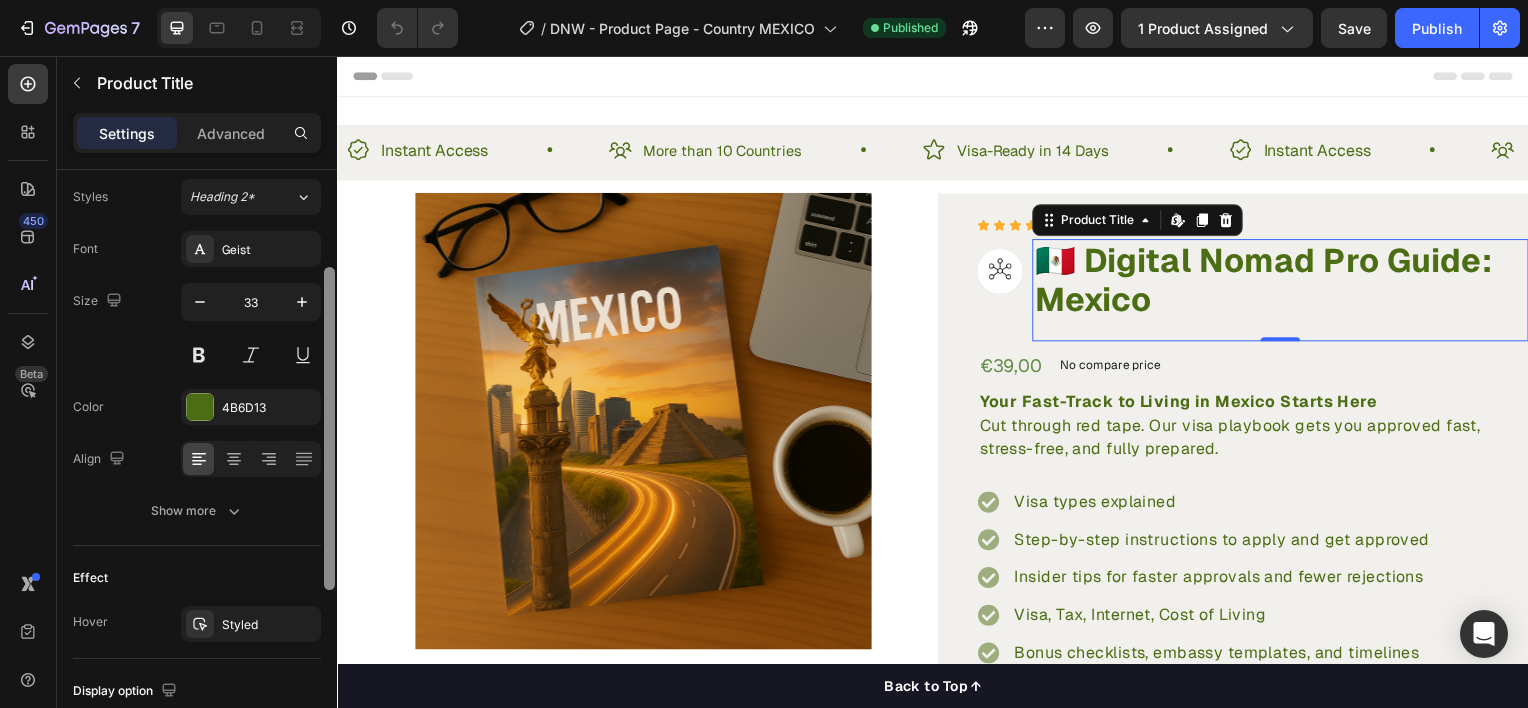 drag, startPoint x: 324, startPoint y: 360, endPoint x: 324, endPoint y: 458, distance: 98 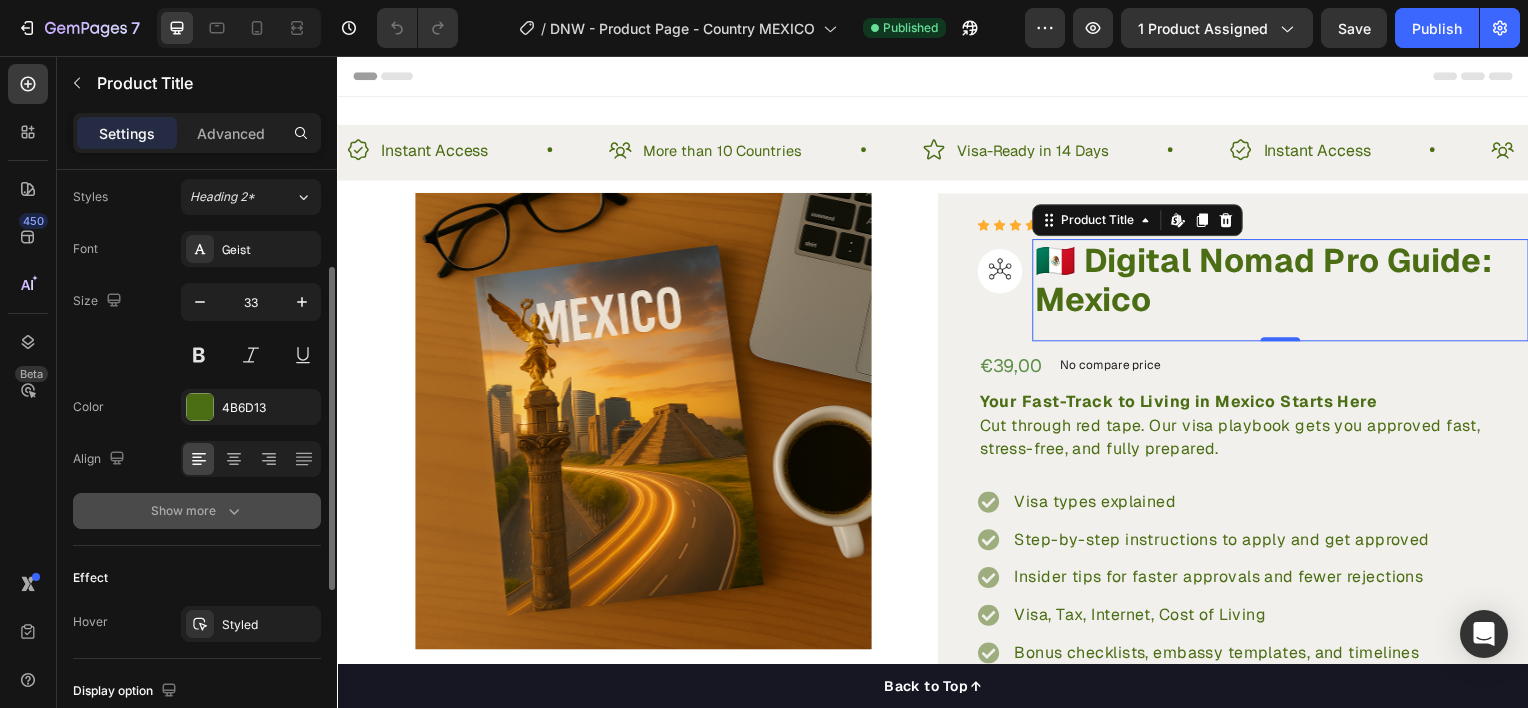 click on "Show more" at bounding box center [197, 511] 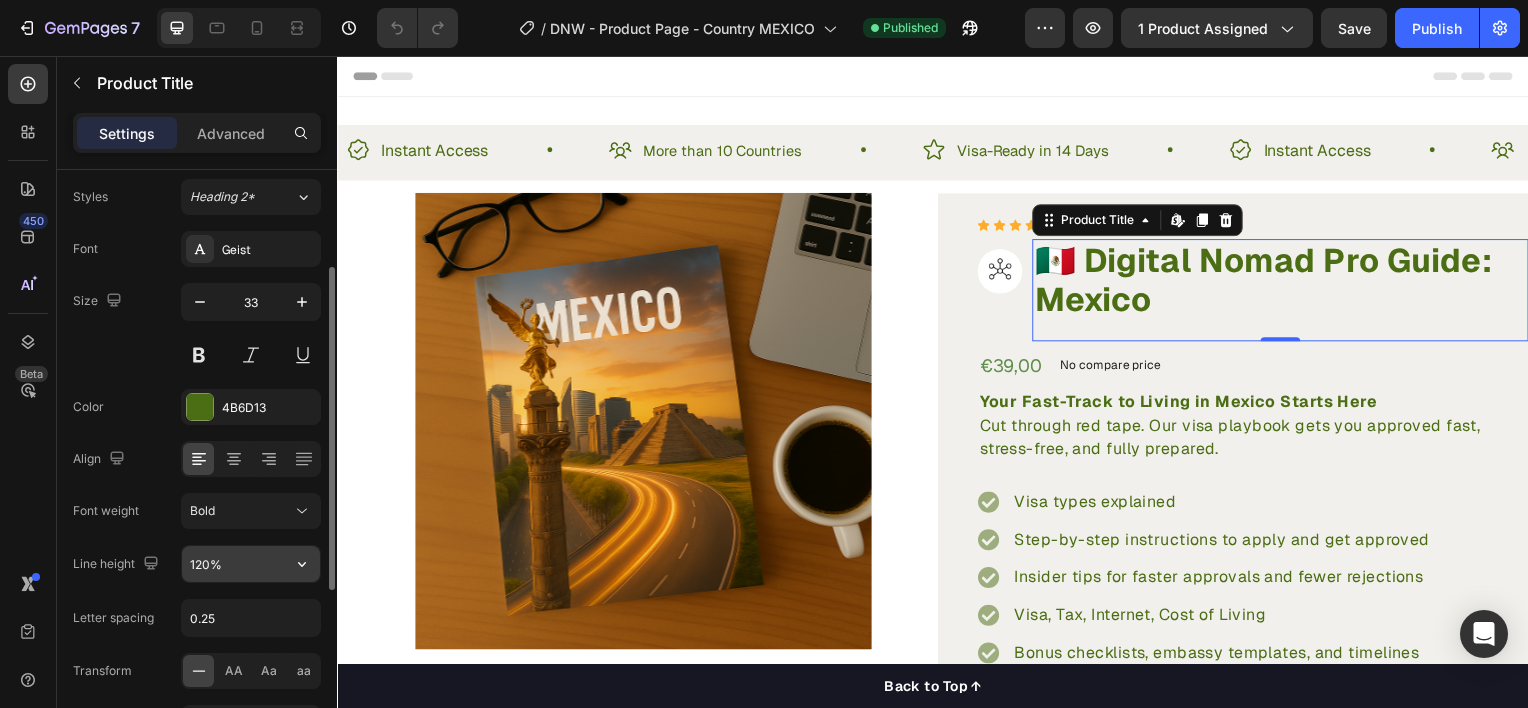 click on "120%" at bounding box center (251, 564) 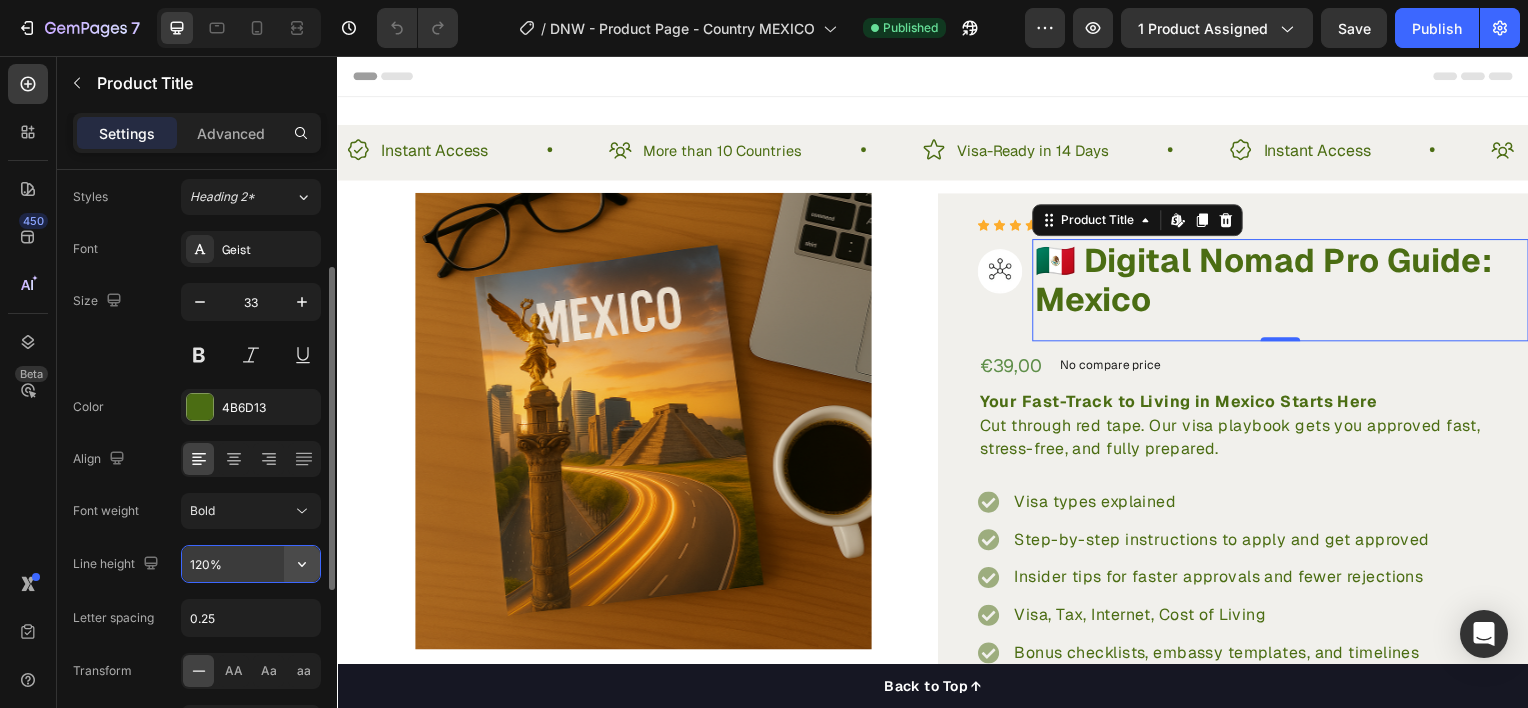 click 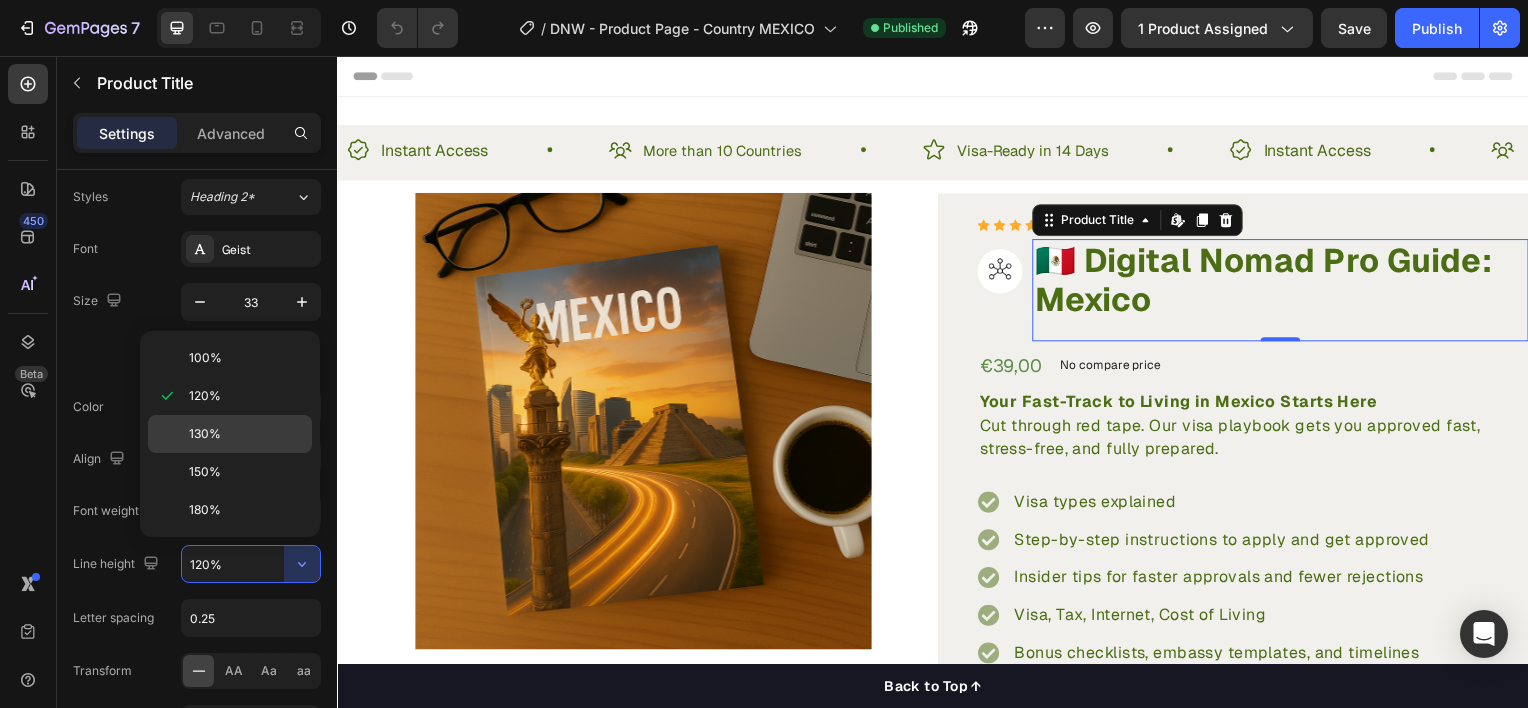 click on "130%" at bounding box center [246, 434] 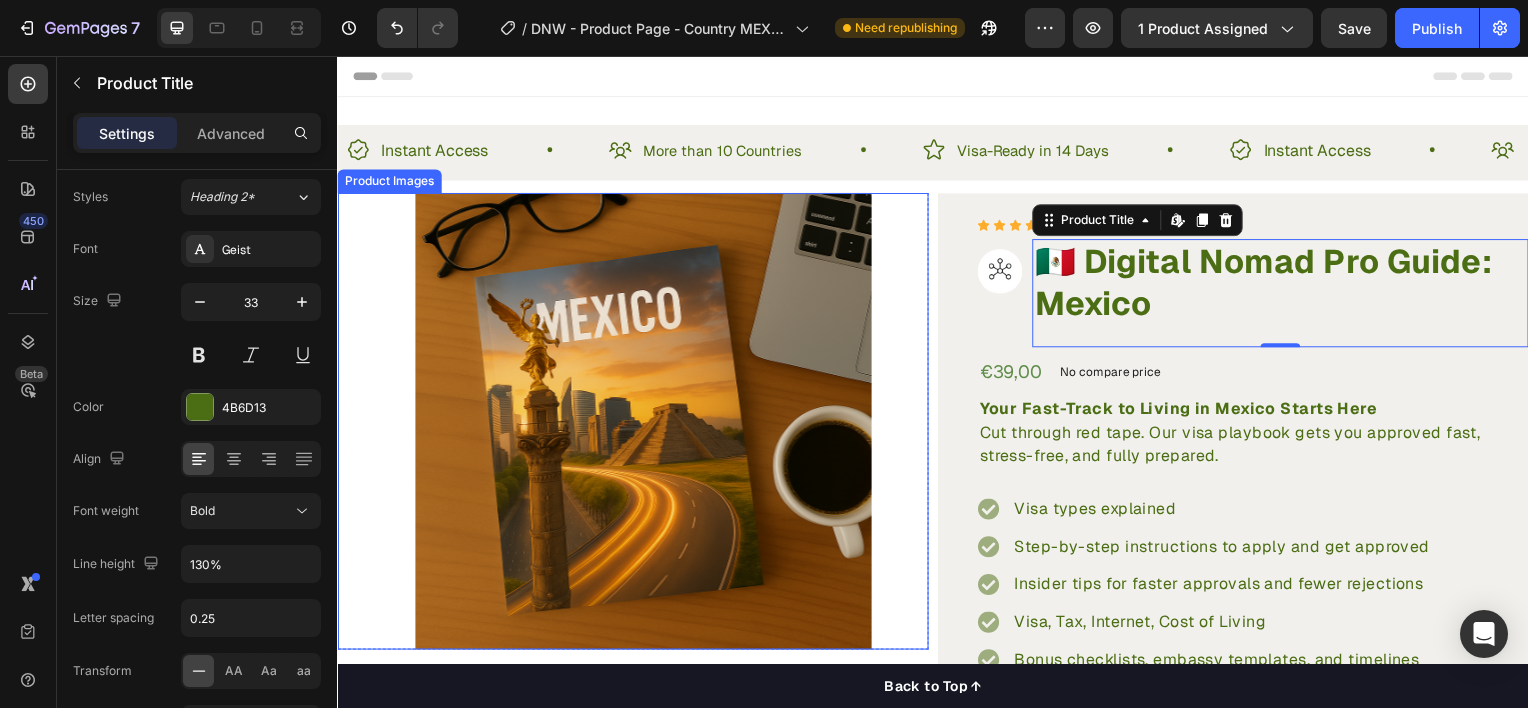 click at bounding box center [645, 424] 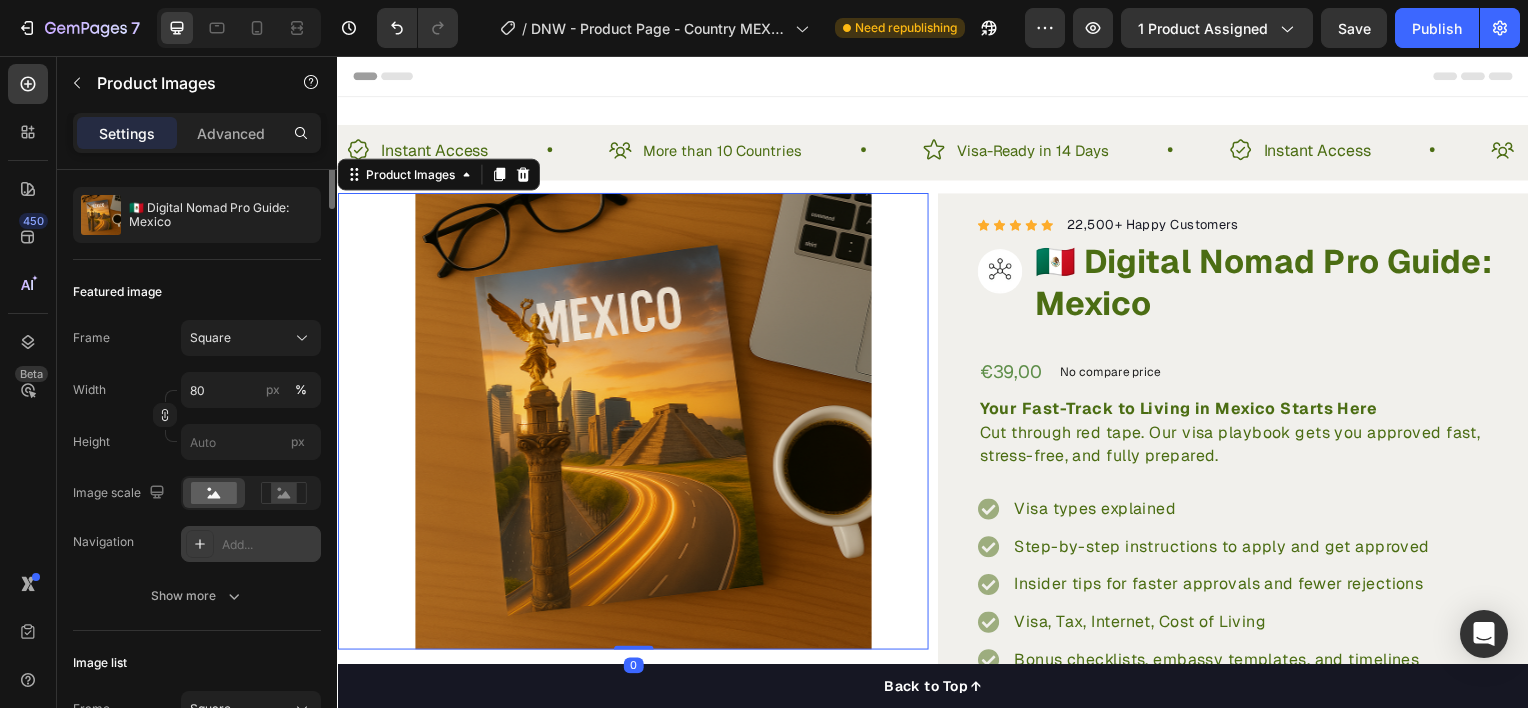 scroll, scrollTop: 0, scrollLeft: 0, axis: both 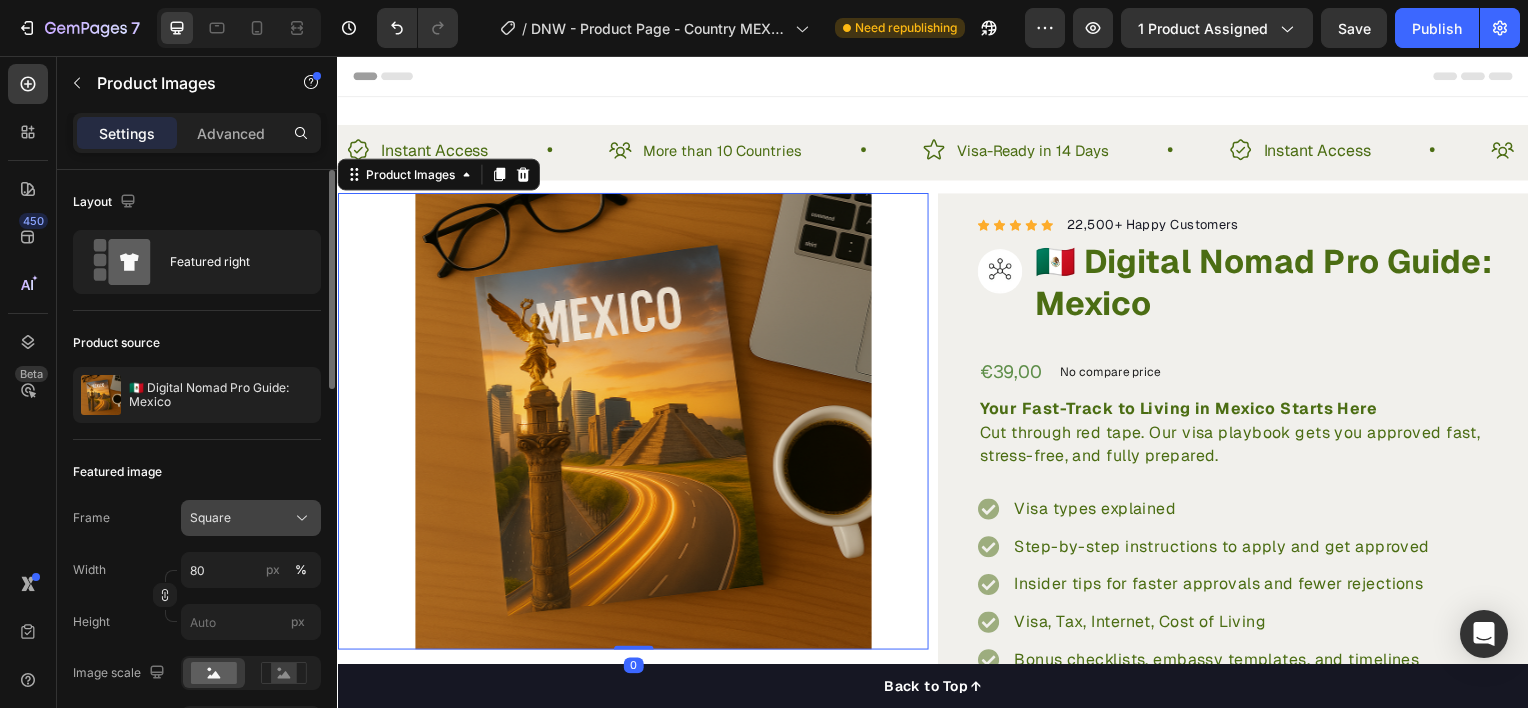 click on "Square" 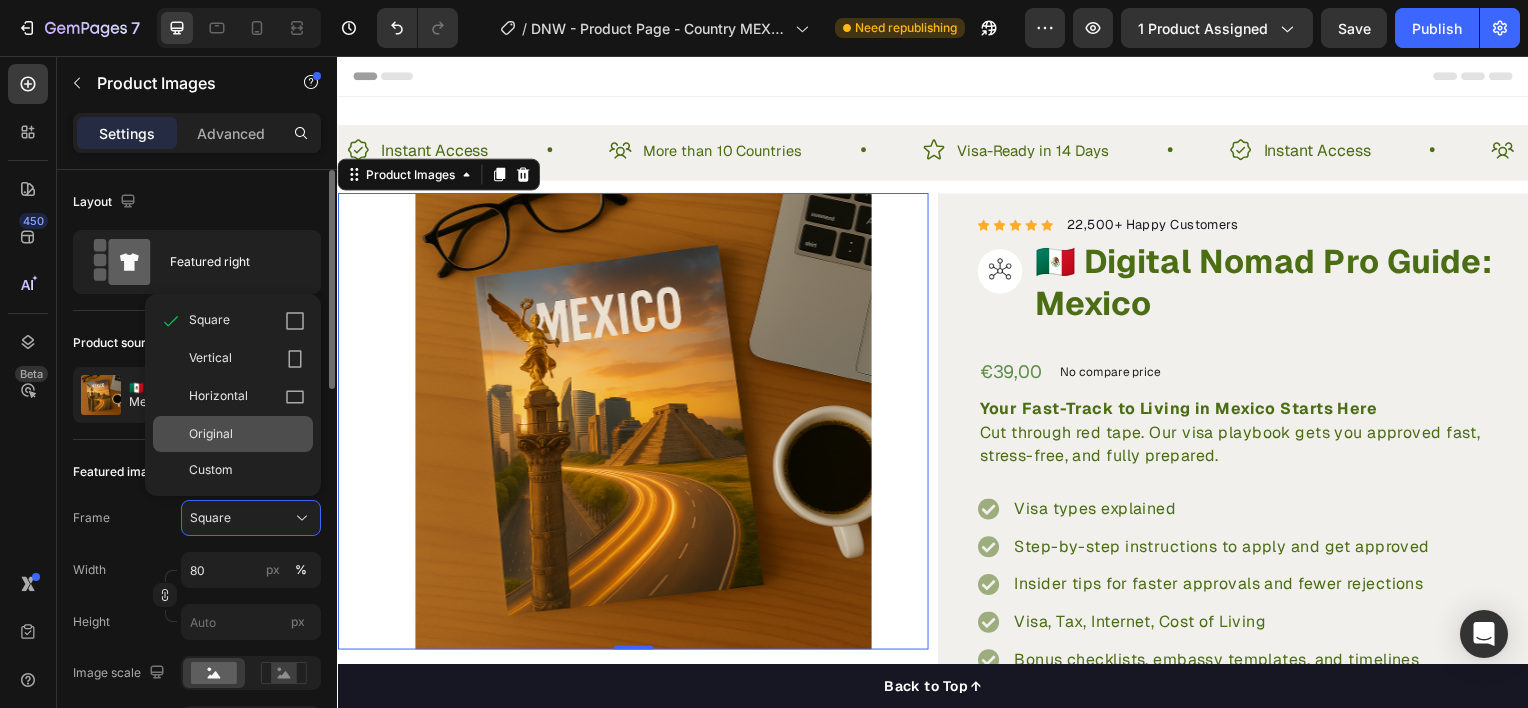 click on "Original" 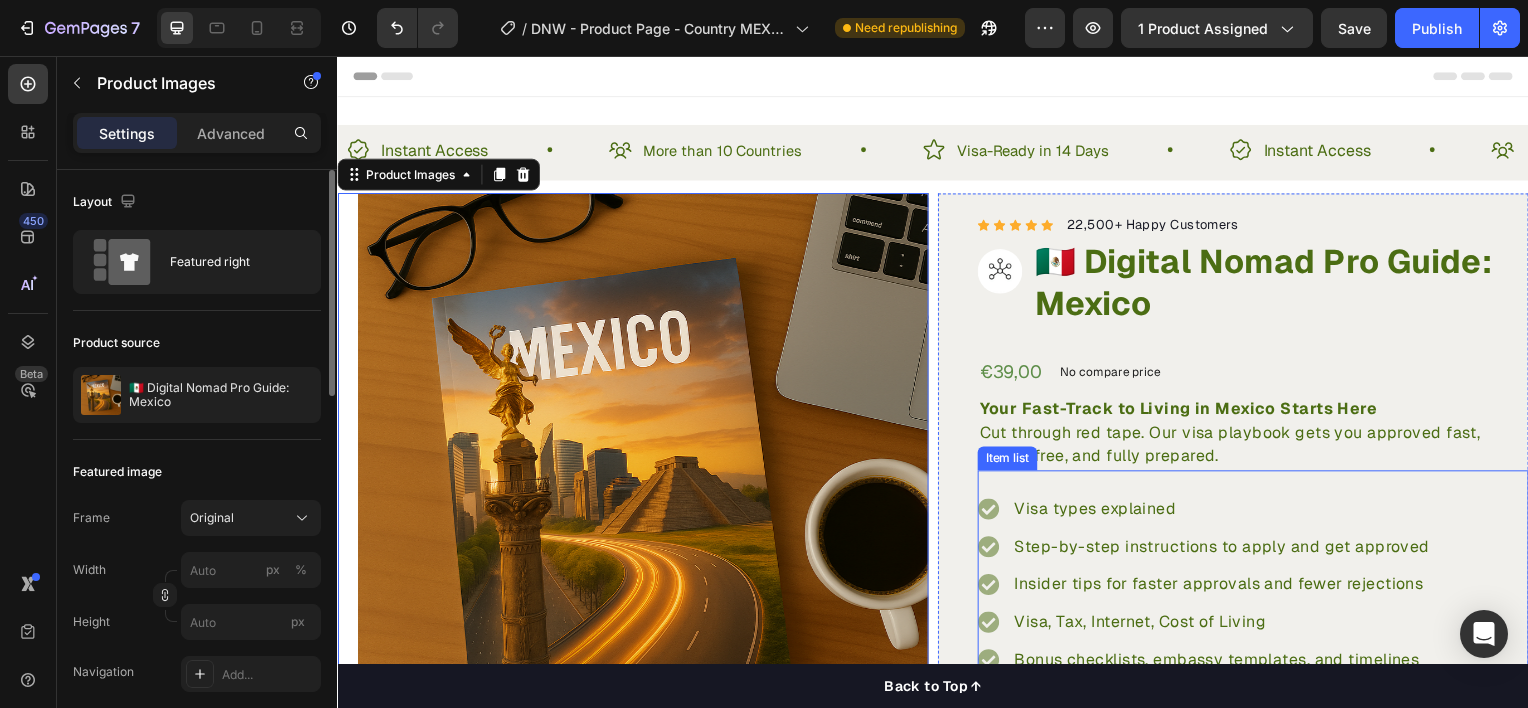 click on "Visa types explained Step-by-step instructions to apply and get approved Insider tips for faster approvals and fewer rejections Visa, Tax, Internet, Cost of Living Bonus checklists, embassy templates, and timelines" at bounding box center (1259, 588) 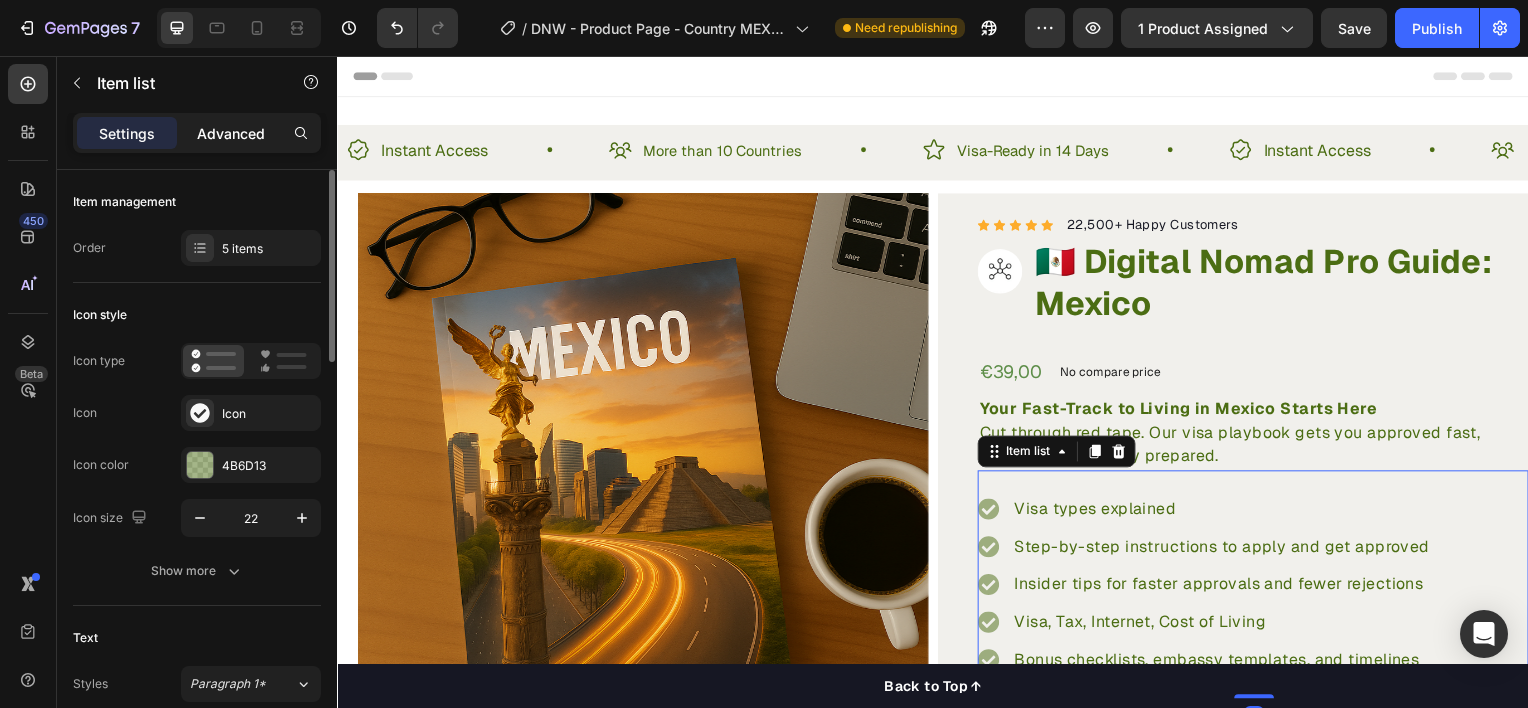 click on "Advanced" at bounding box center (231, 133) 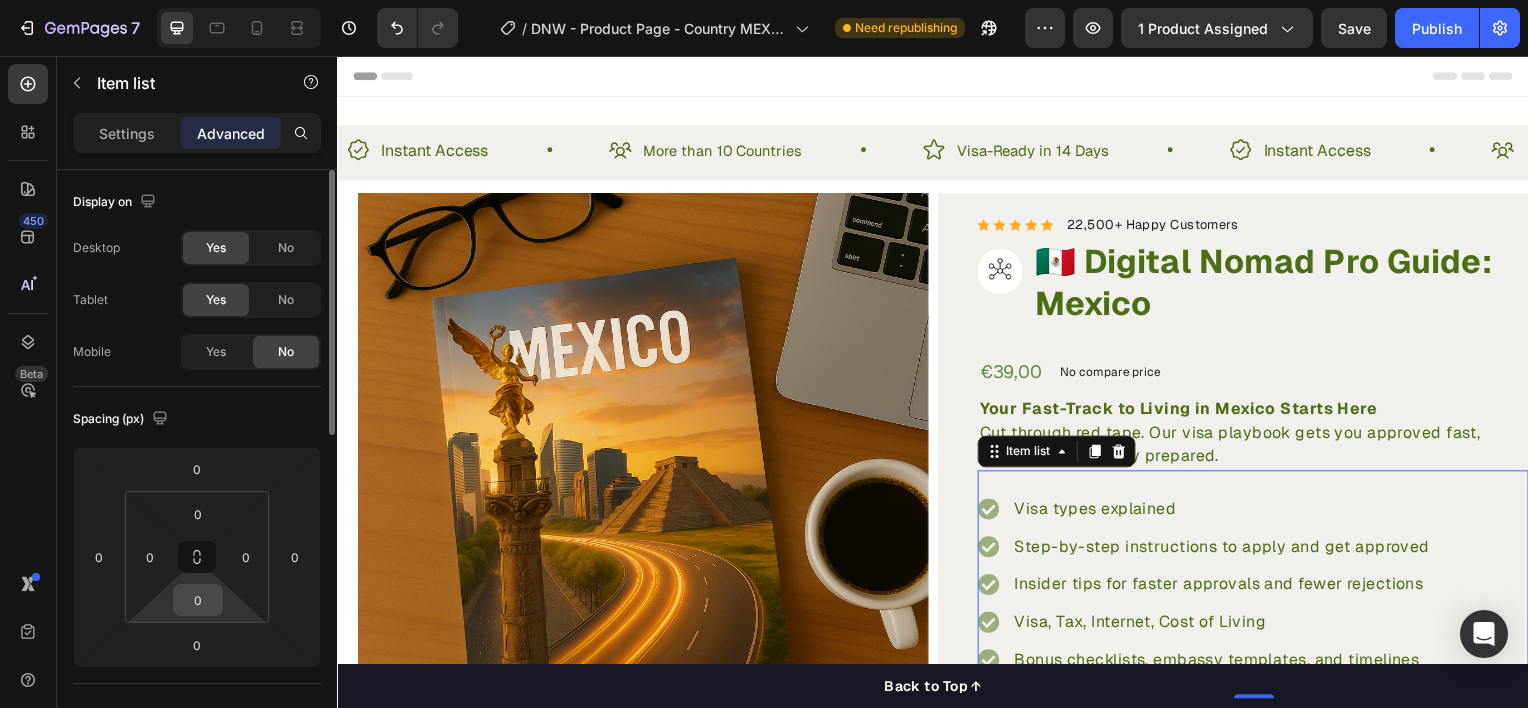 click on "0" at bounding box center [198, 600] 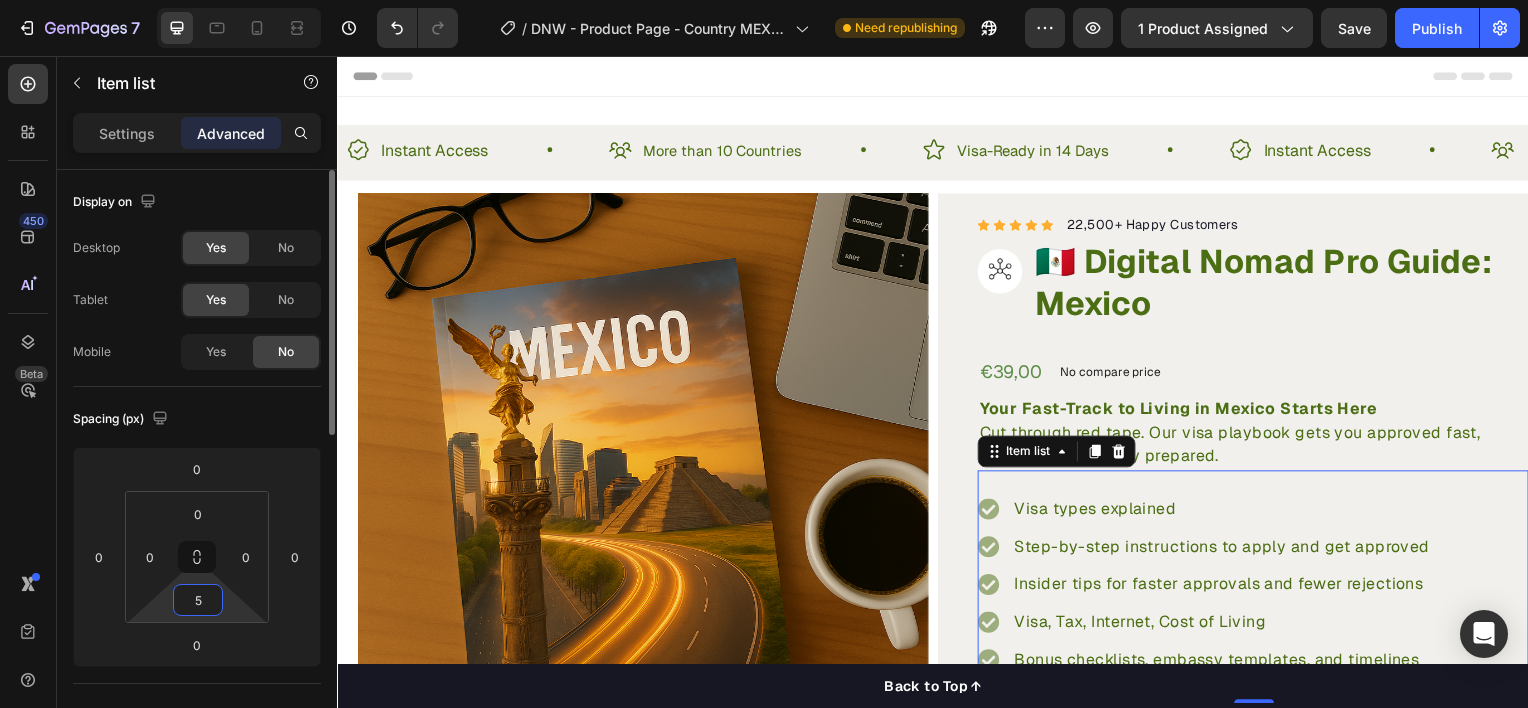 type on "55" 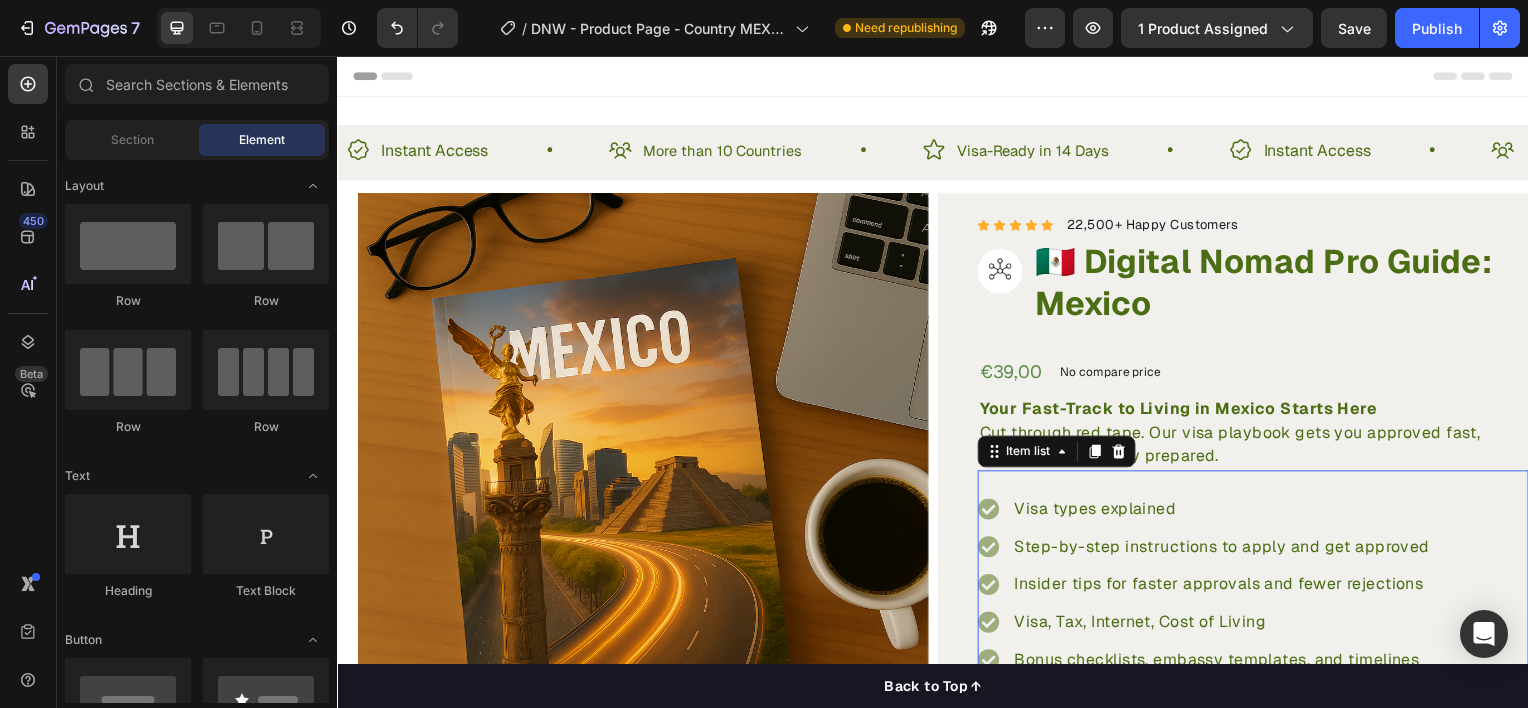 scroll, scrollTop: 574, scrollLeft: 0, axis: vertical 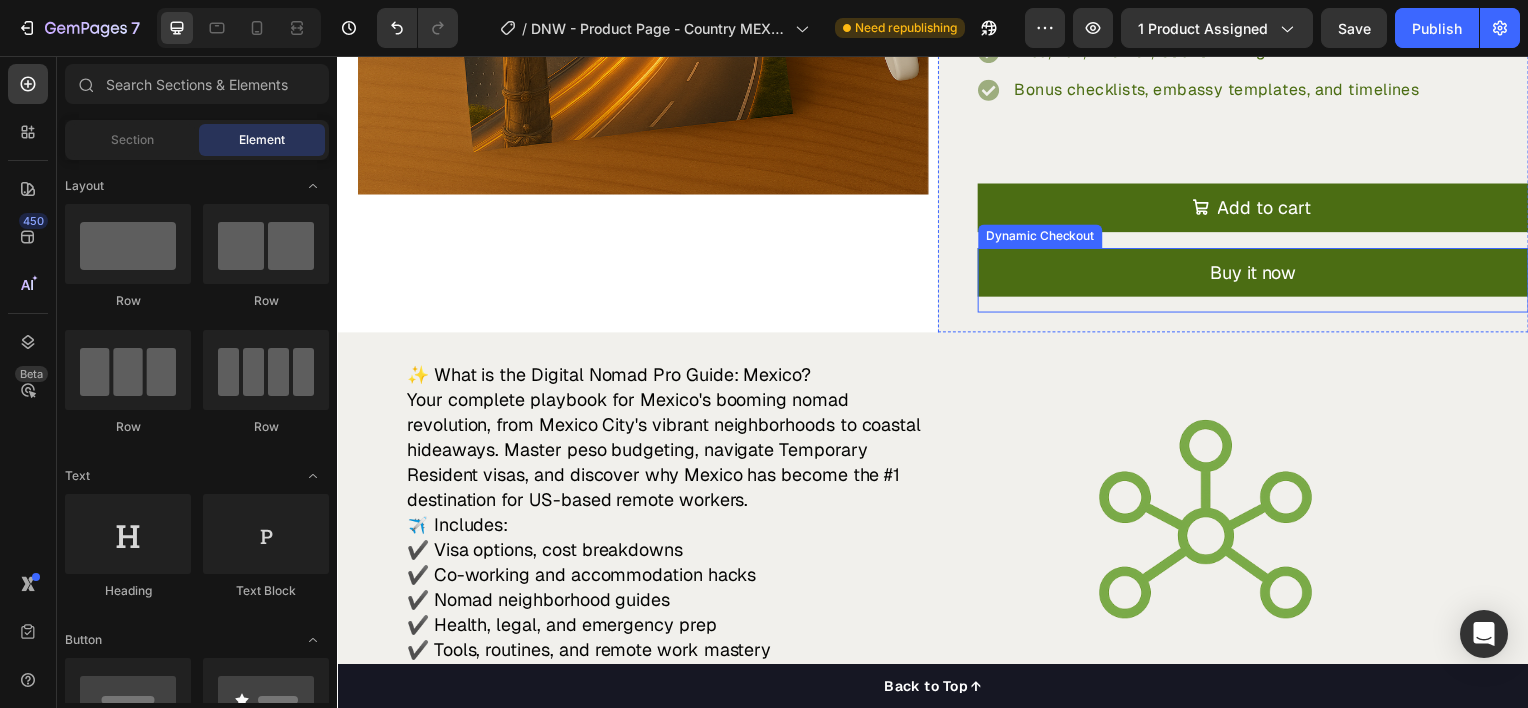 click on "Buy it now Dynamic Checkout" at bounding box center (1259, 281) 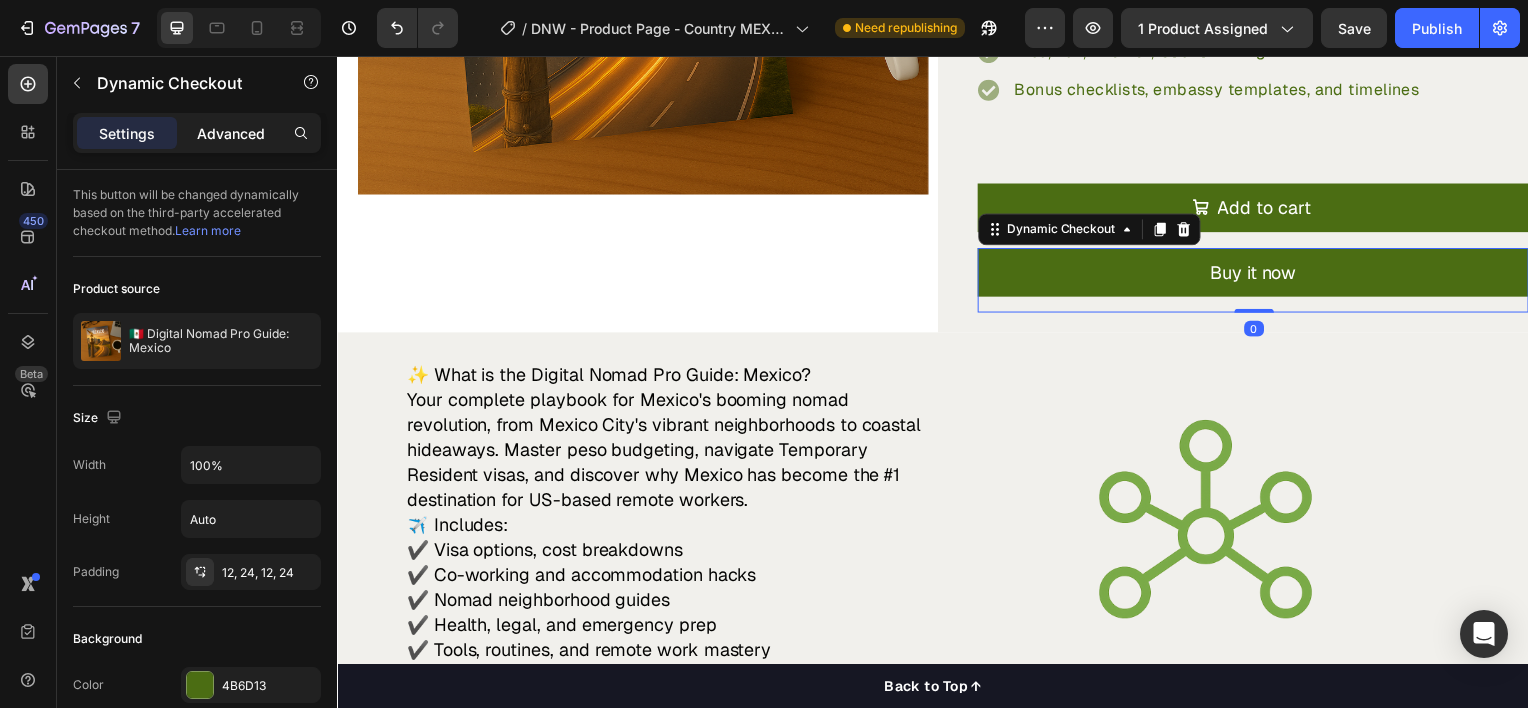 click on "Advanced" 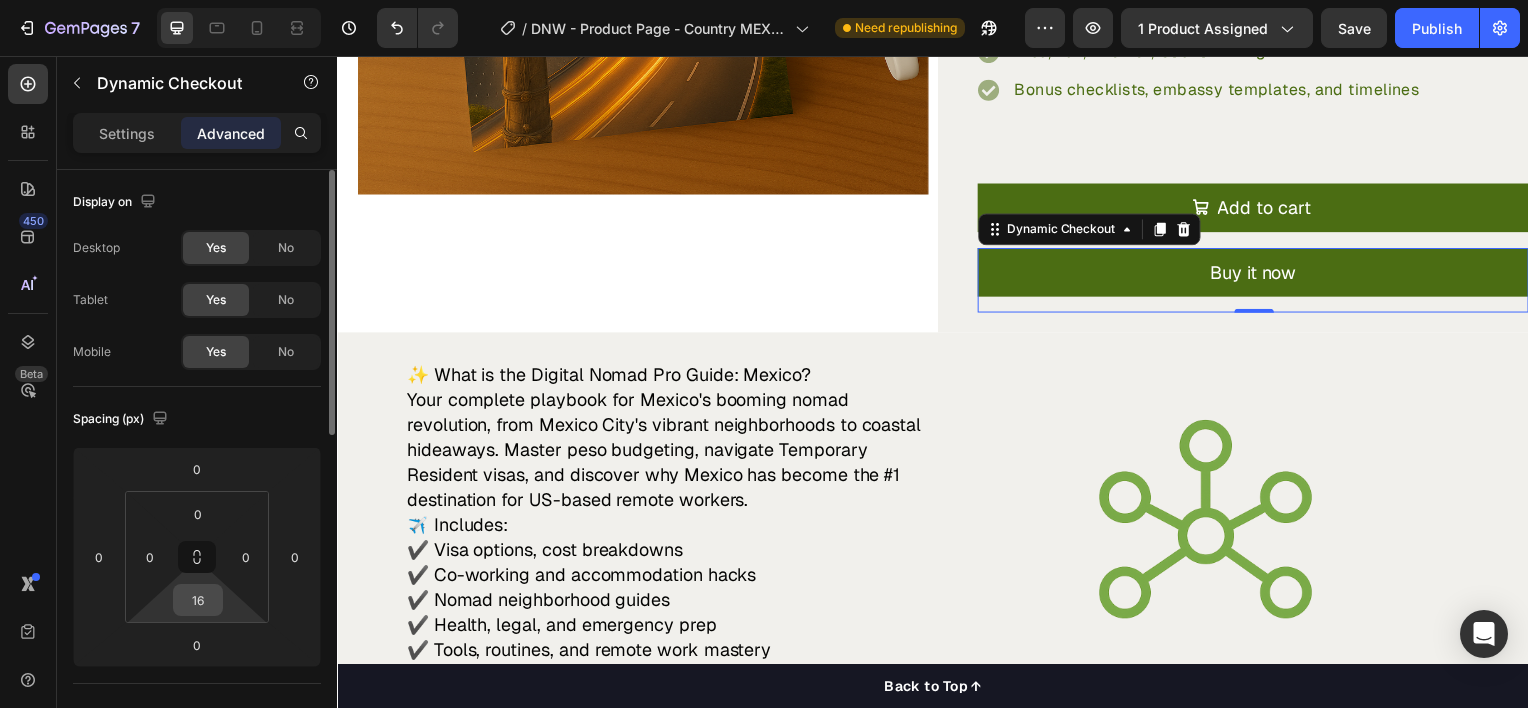 click on "16" at bounding box center [198, 600] 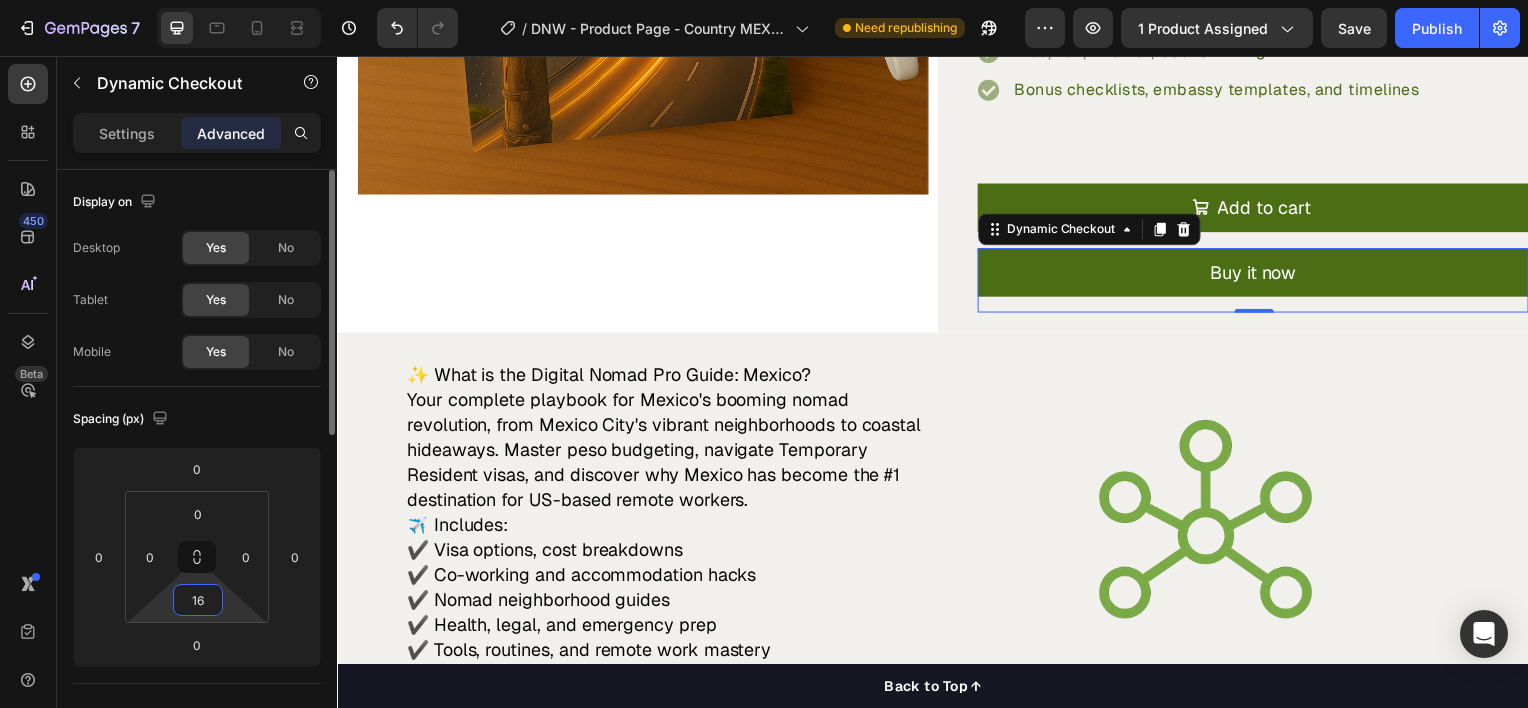 click on "16" at bounding box center [198, 600] 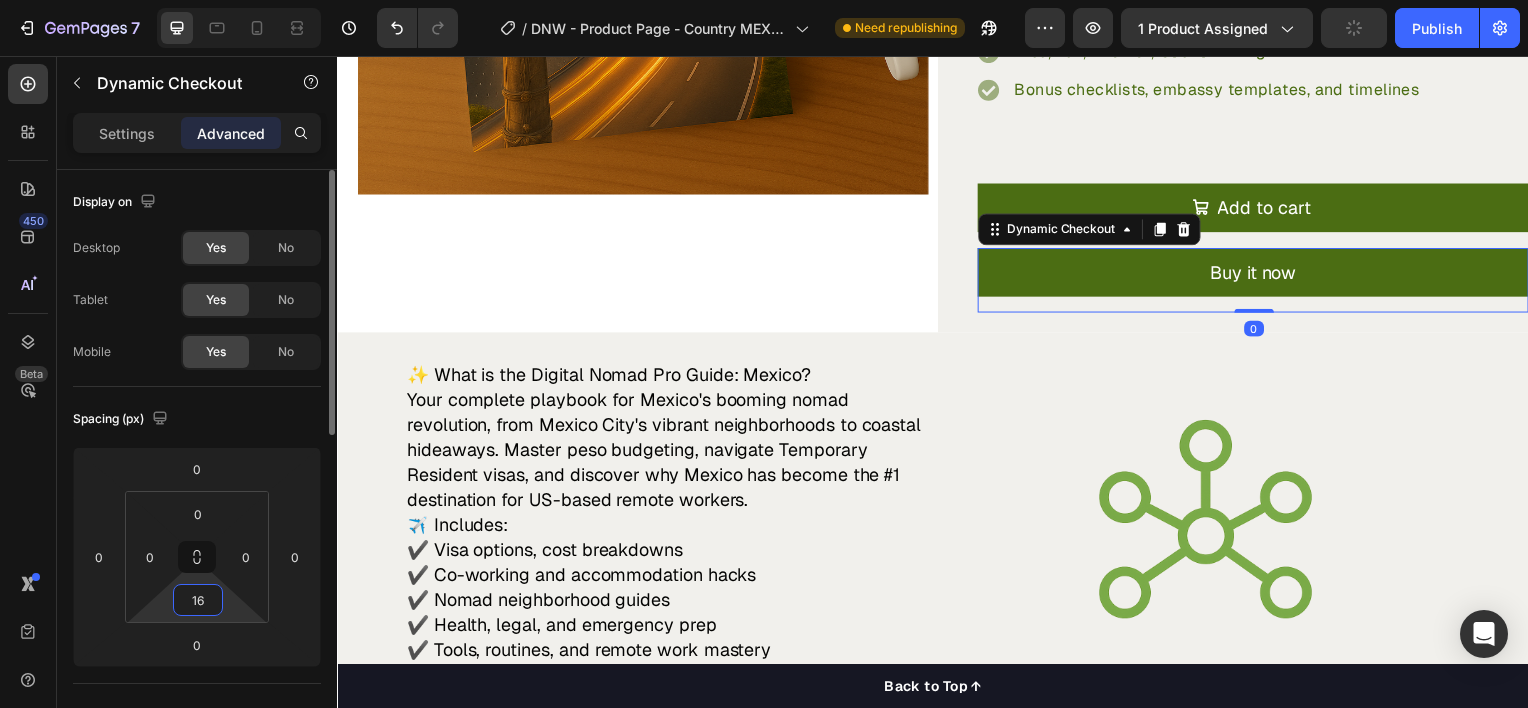 type on "1" 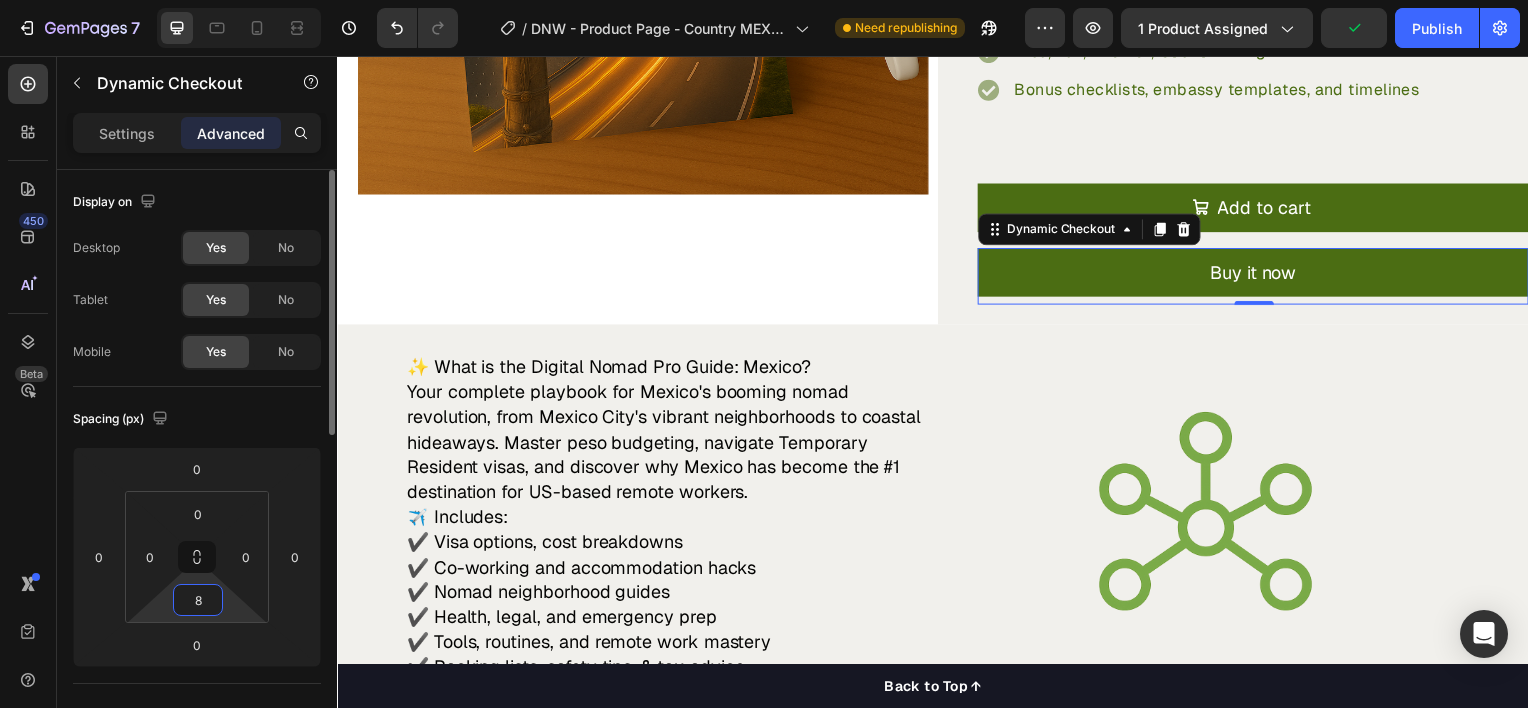type on "80" 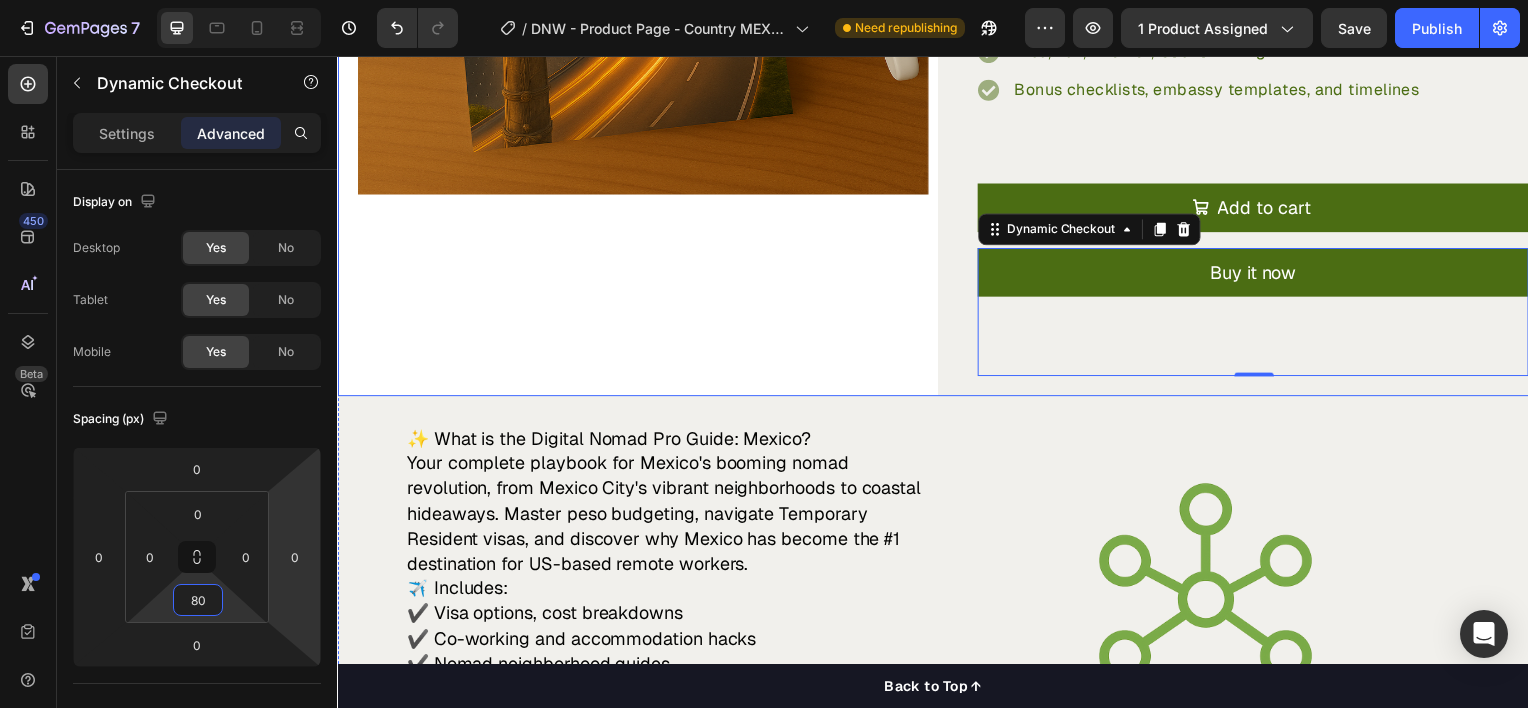 click on "Product Images "My dog absolutely loves this food! It's clear that the taste and quality are top-notch."  -Daisy Text block Row Row" at bounding box center [634, 9] 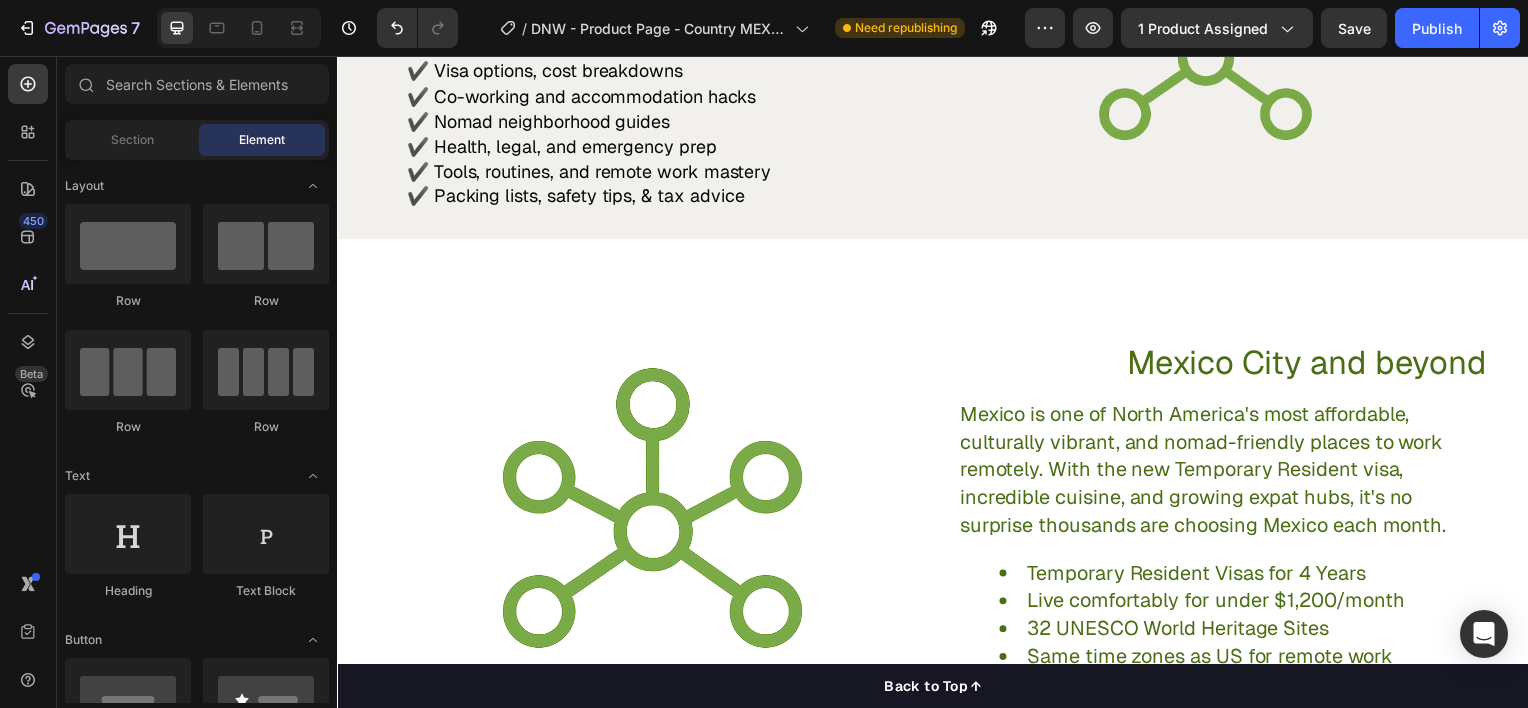 scroll, scrollTop: 1245, scrollLeft: 0, axis: vertical 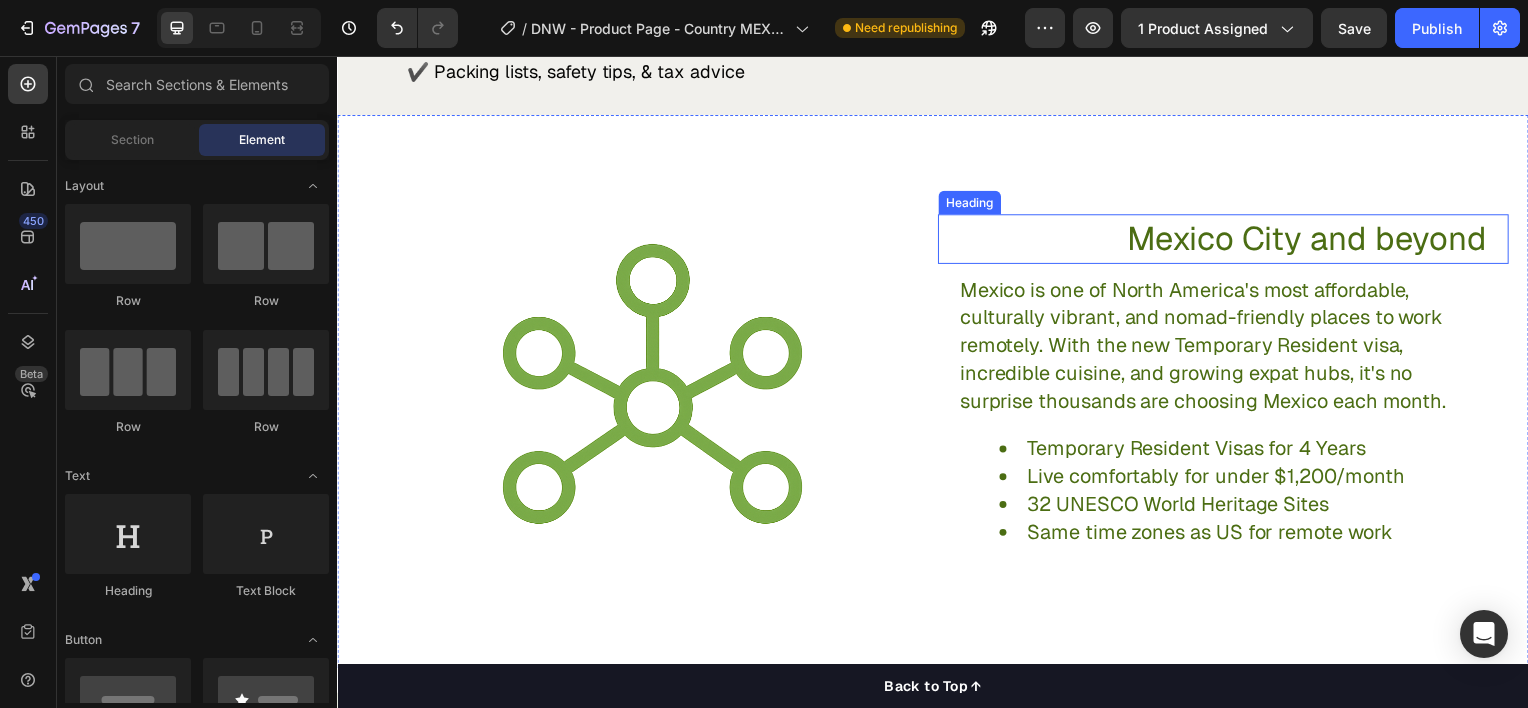 click on "Mexico City and beyond" at bounding box center (1219, 240) 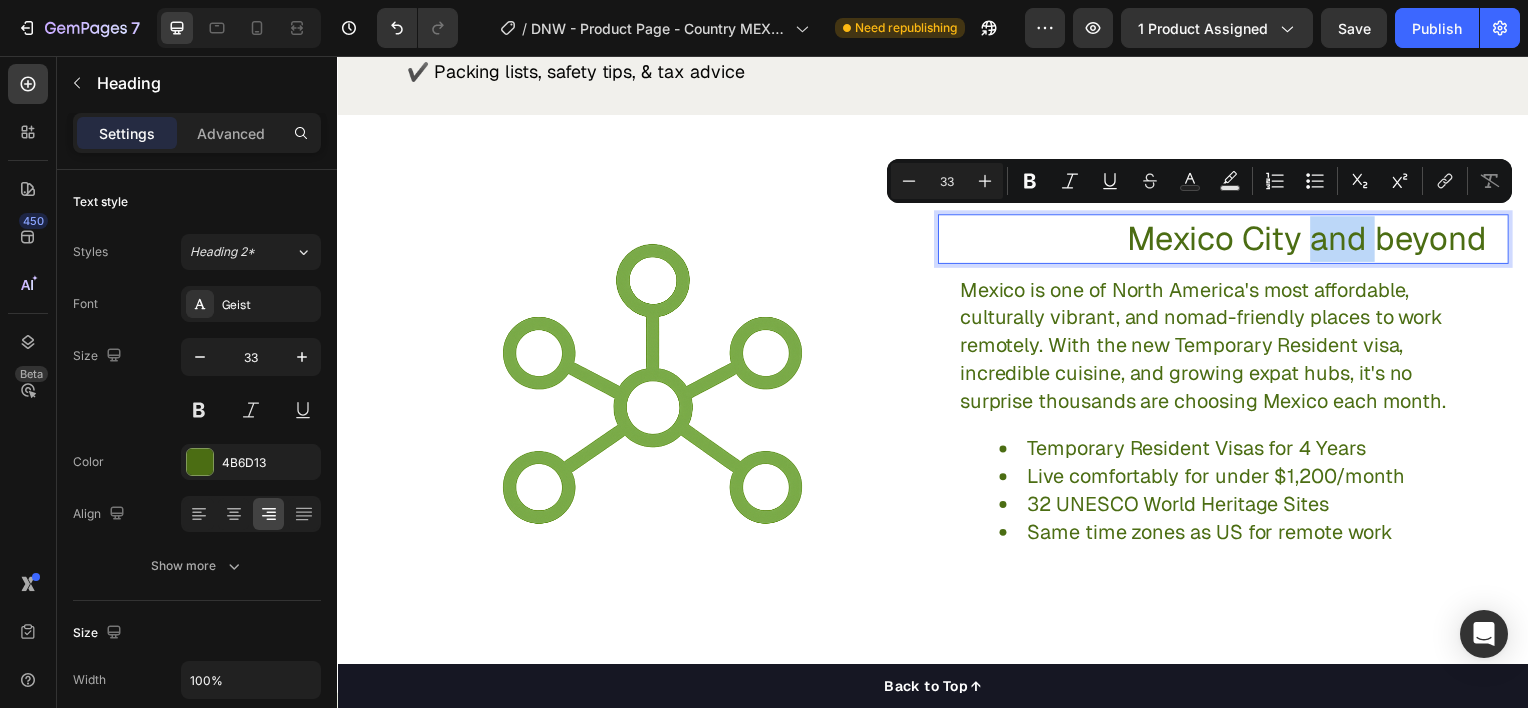 click on "Mexico City and beyond" at bounding box center [1219, 240] 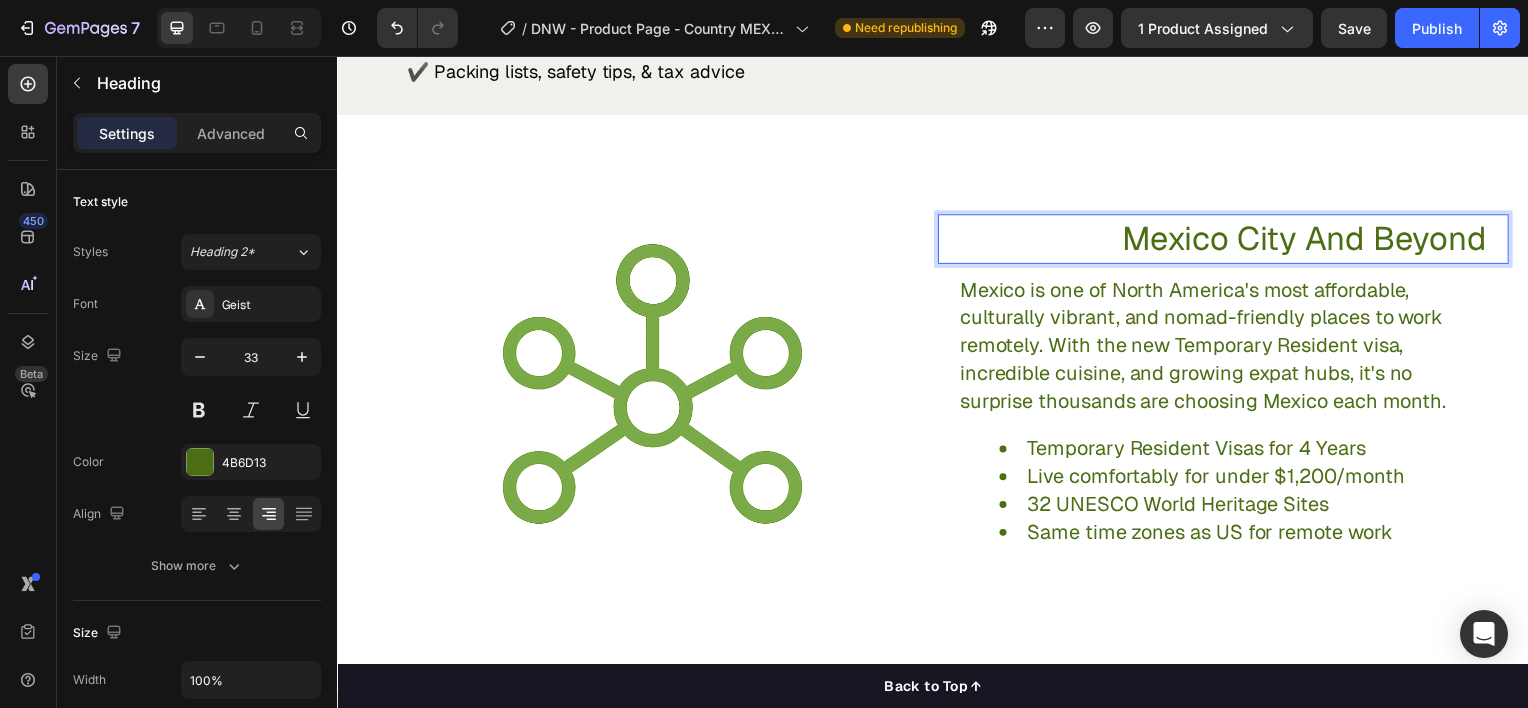 click on "Settings Advanced" at bounding box center [197, 133] 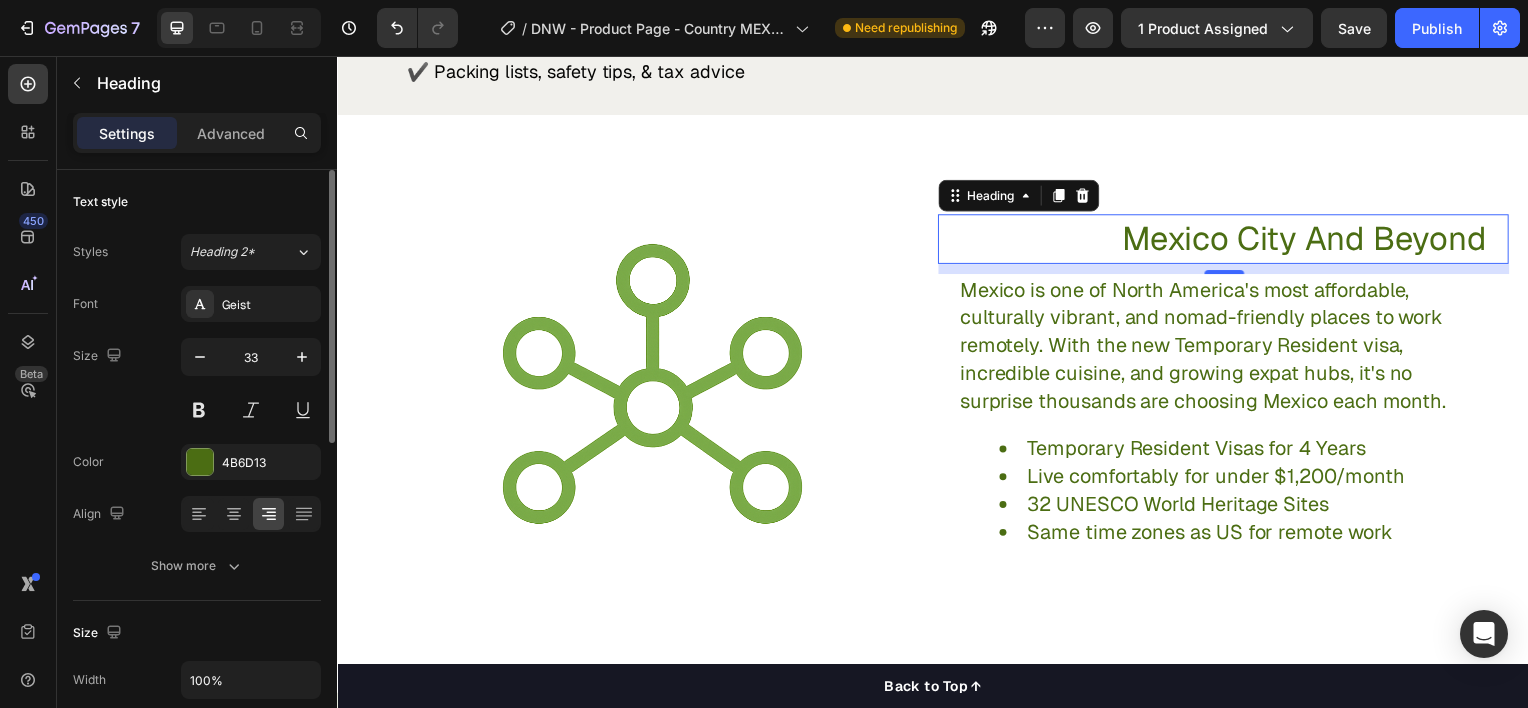 drag, startPoint x: 240, startPoint y: 124, endPoint x: 292, endPoint y: 425, distance: 305.45868 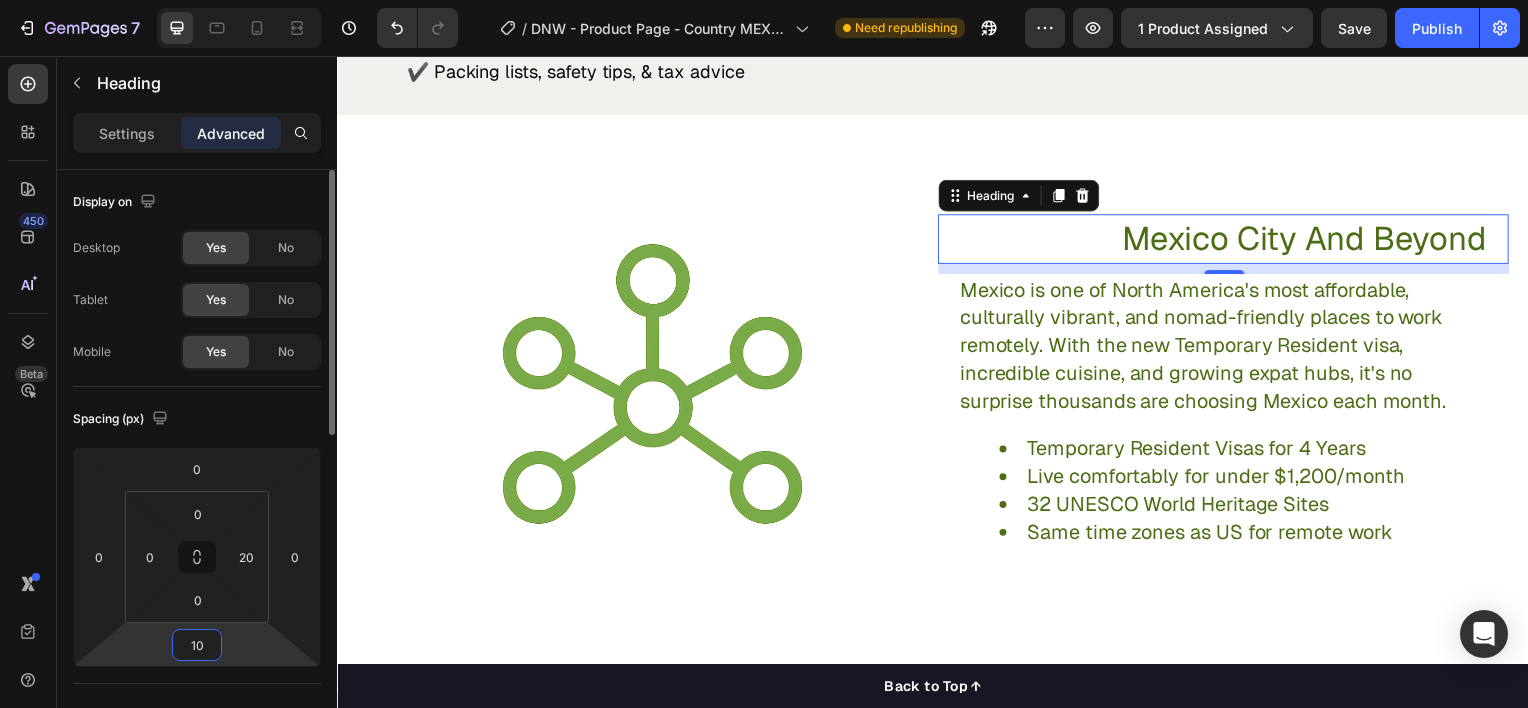 click on "10" at bounding box center [197, 645] 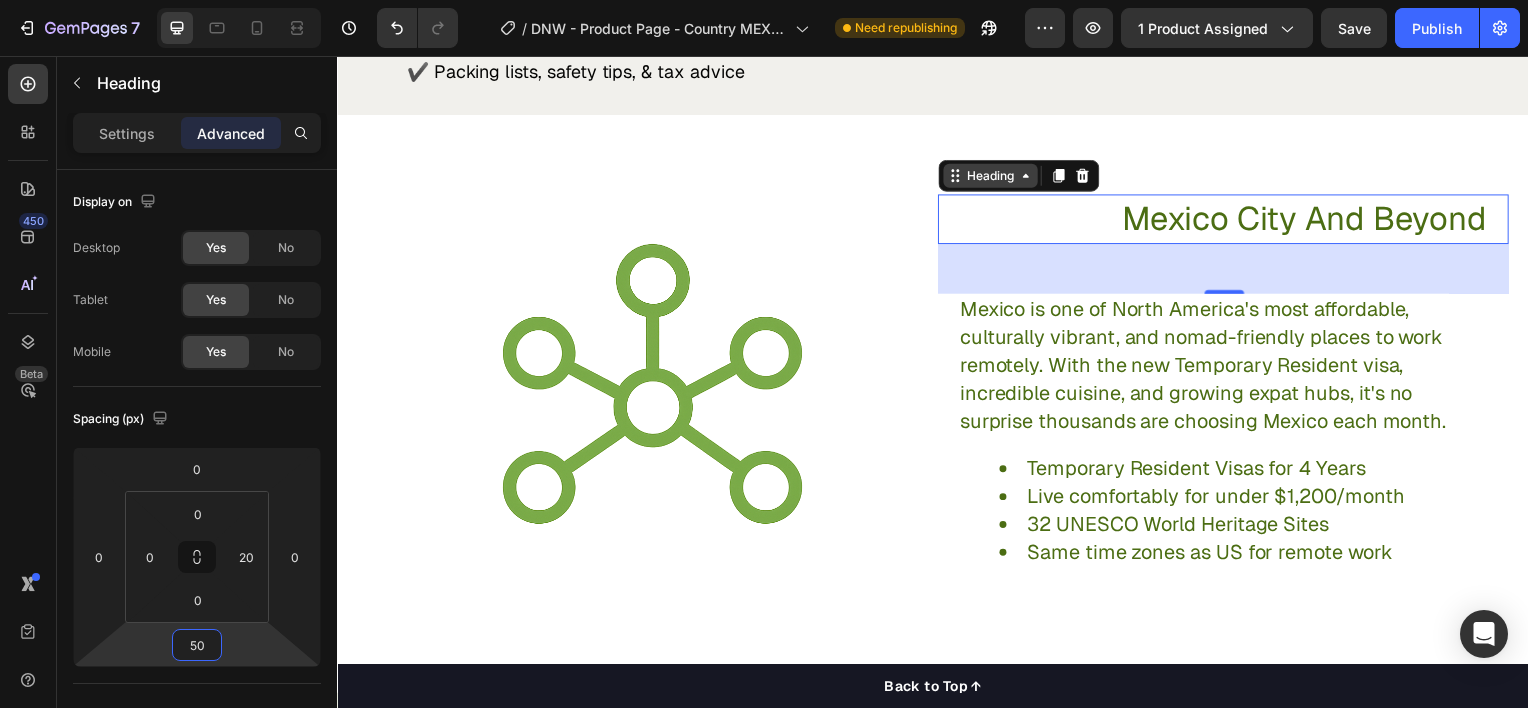 type on "50" 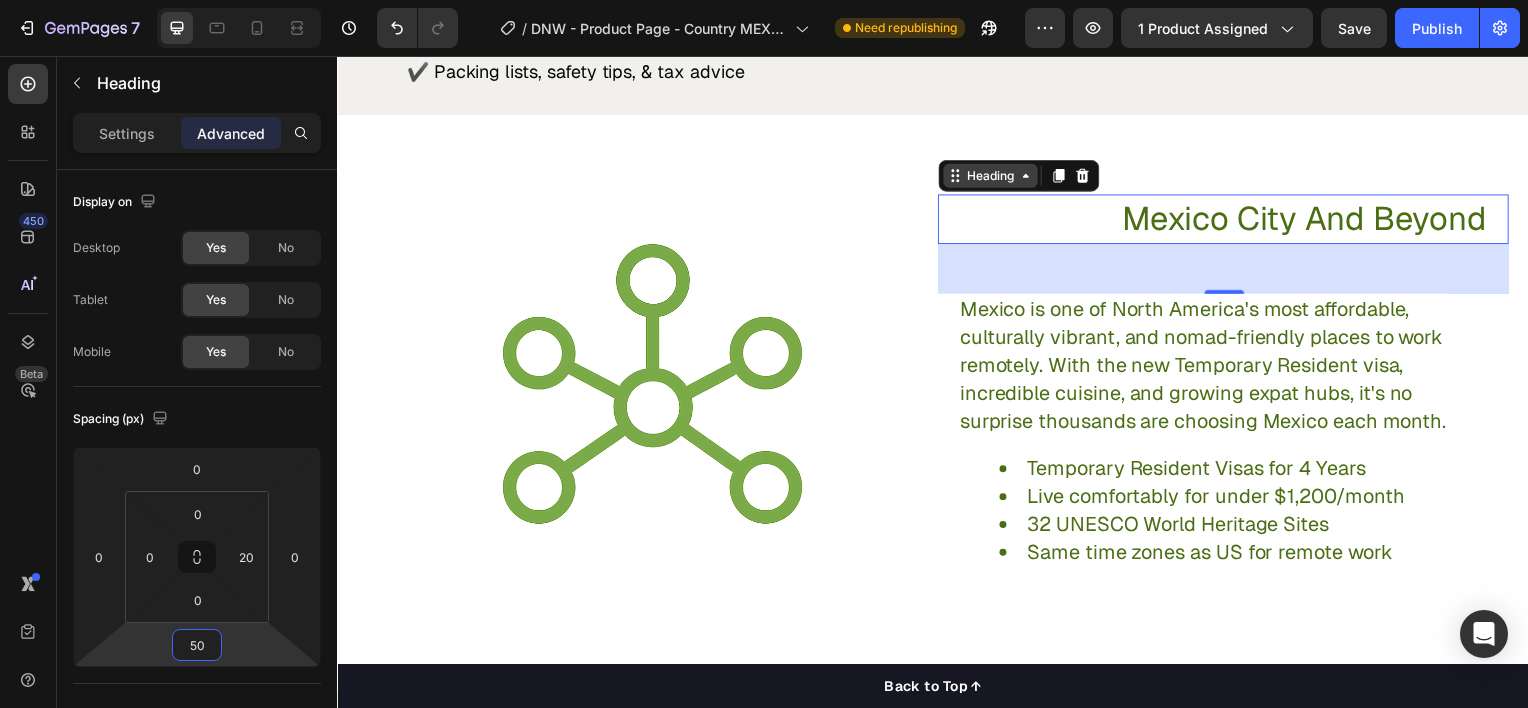 click on "Heading" at bounding box center (994, 176) 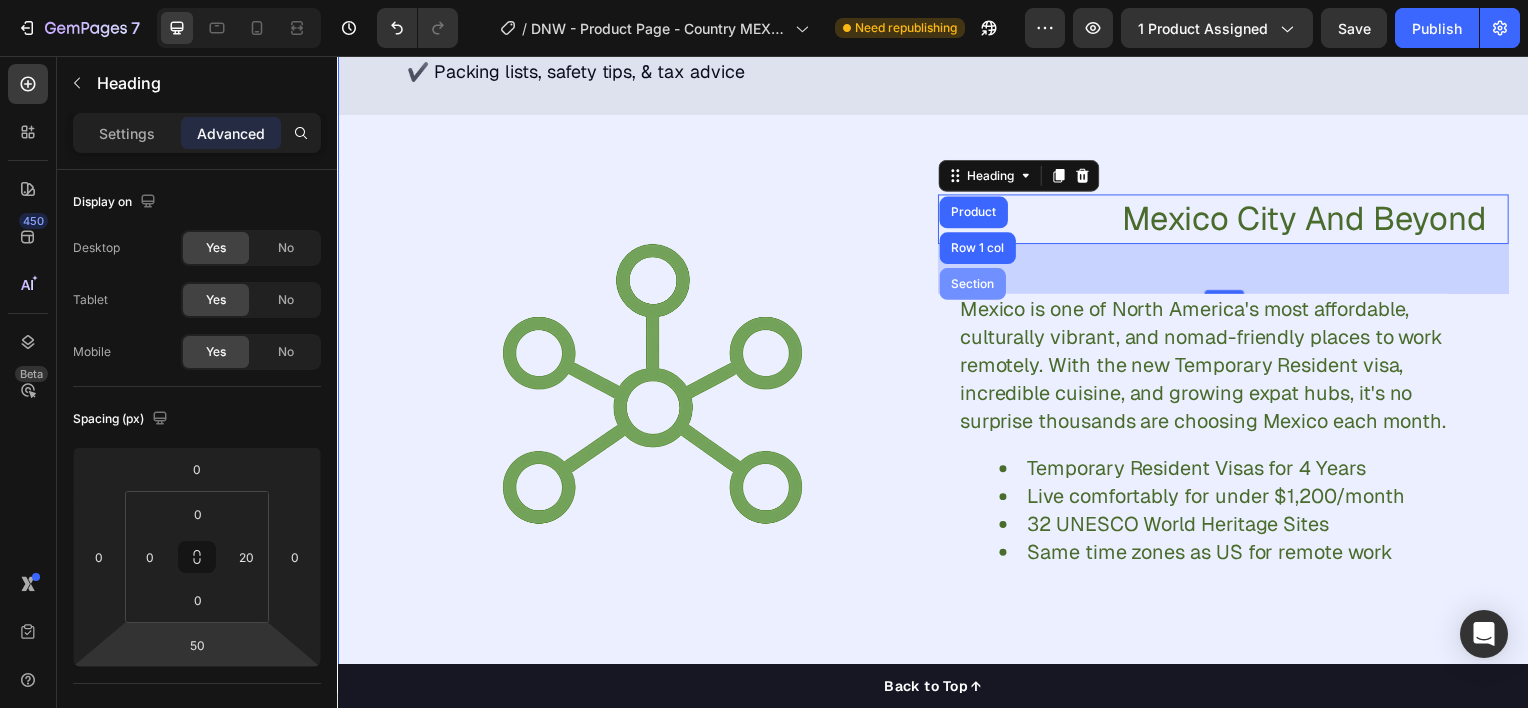 click on "Section" at bounding box center (976, 285) 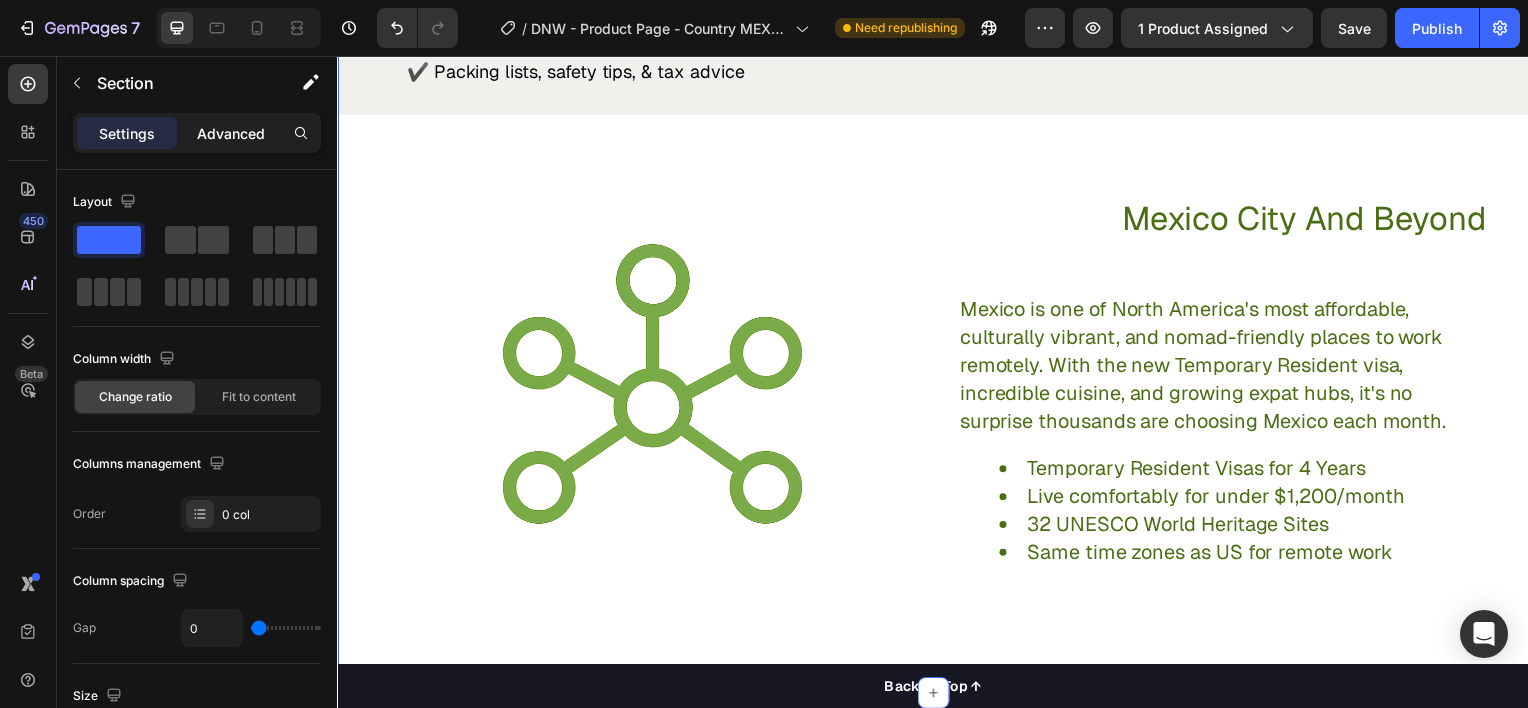 click on "Advanced" 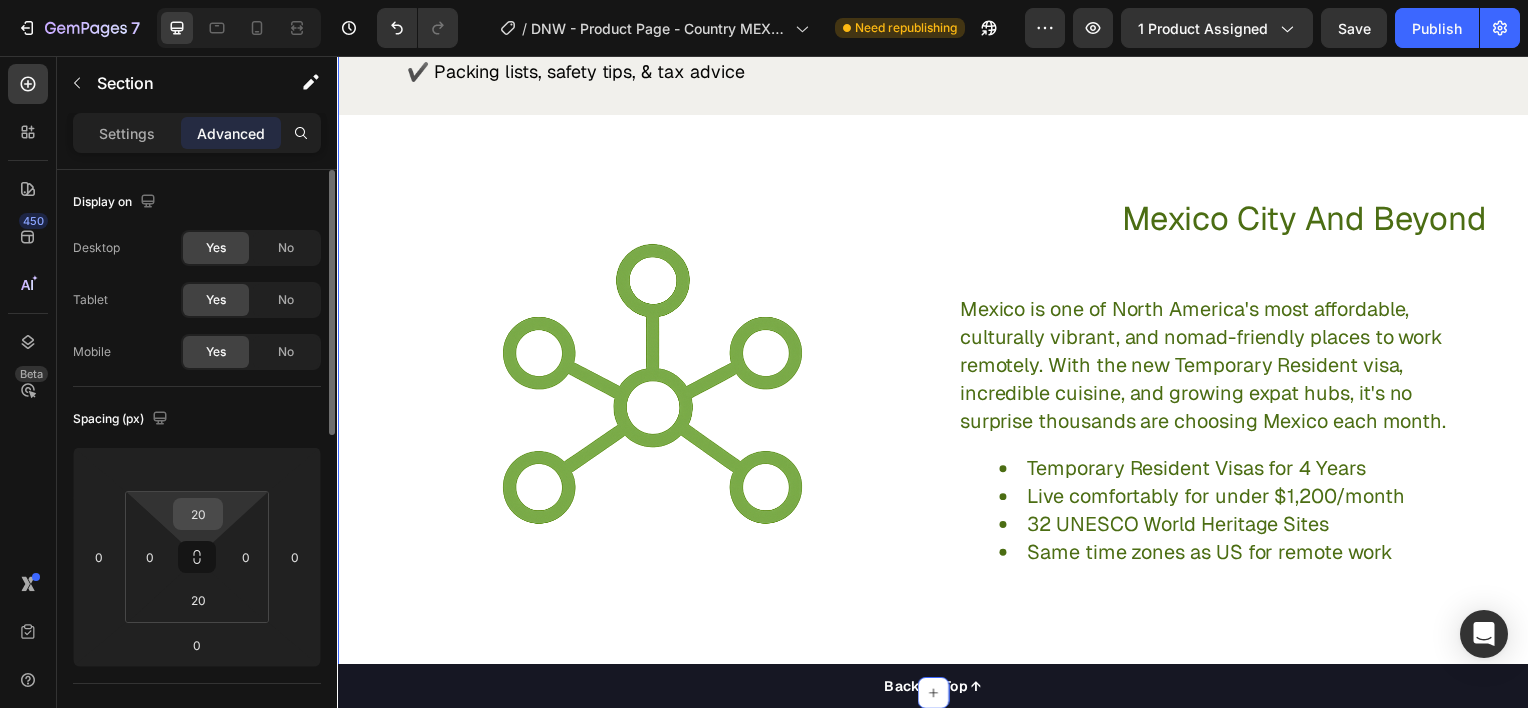 click on "20" at bounding box center [198, 514] 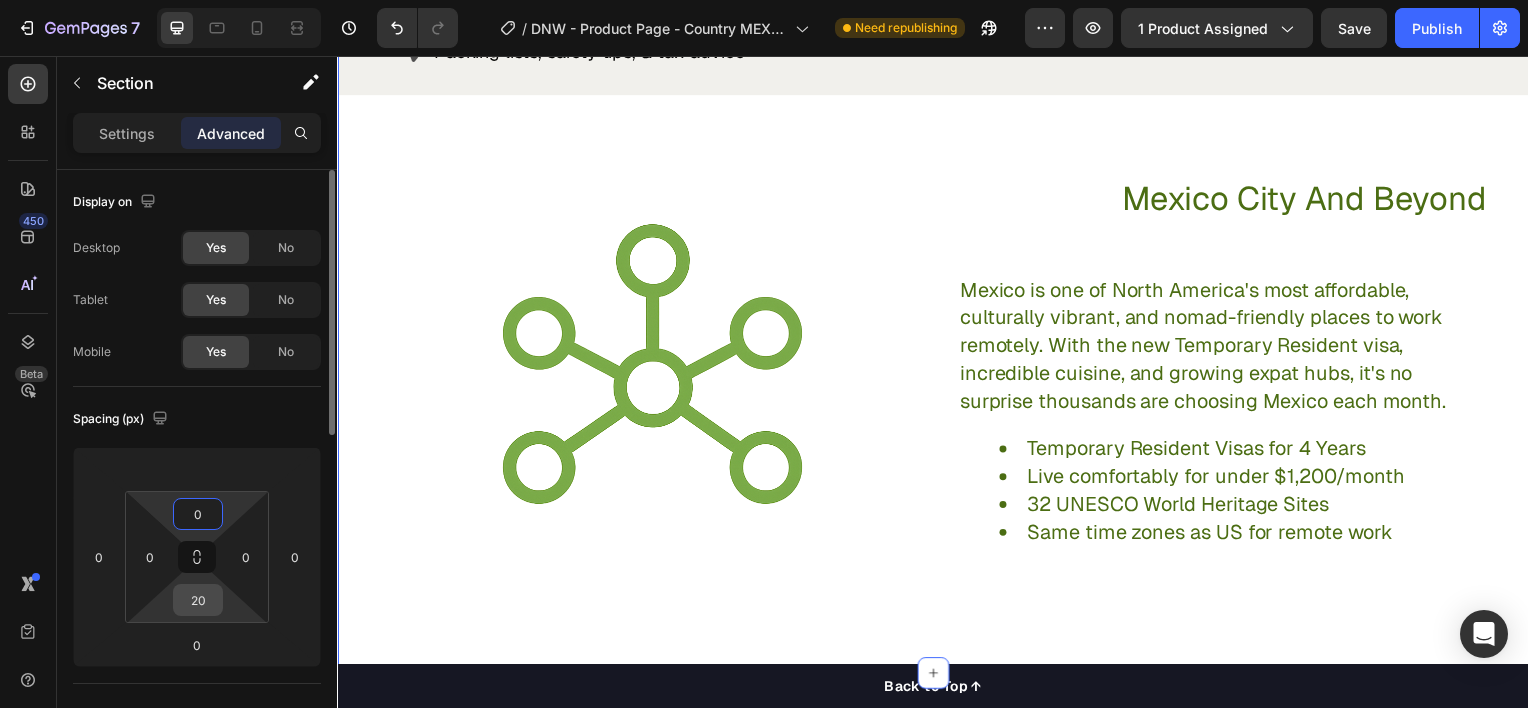 type on "0" 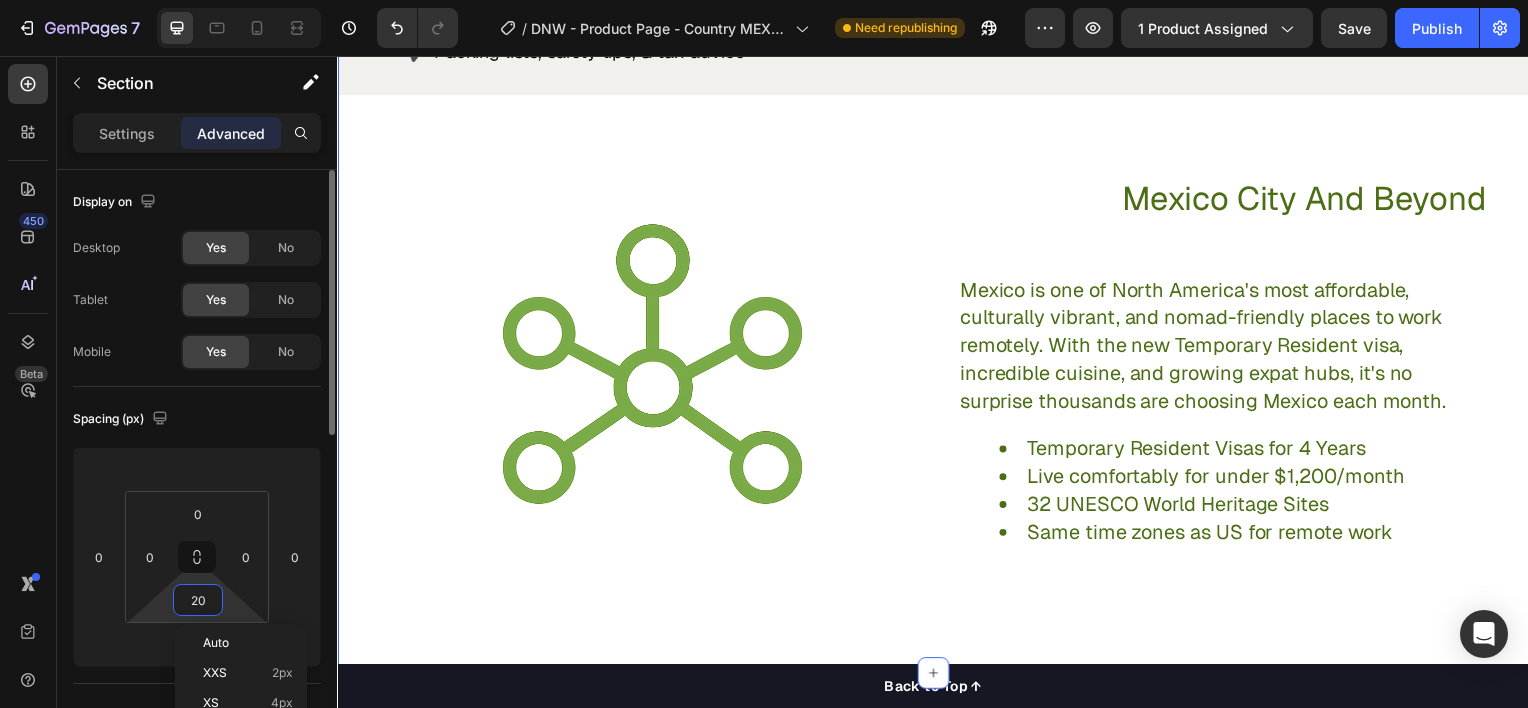 type on "0" 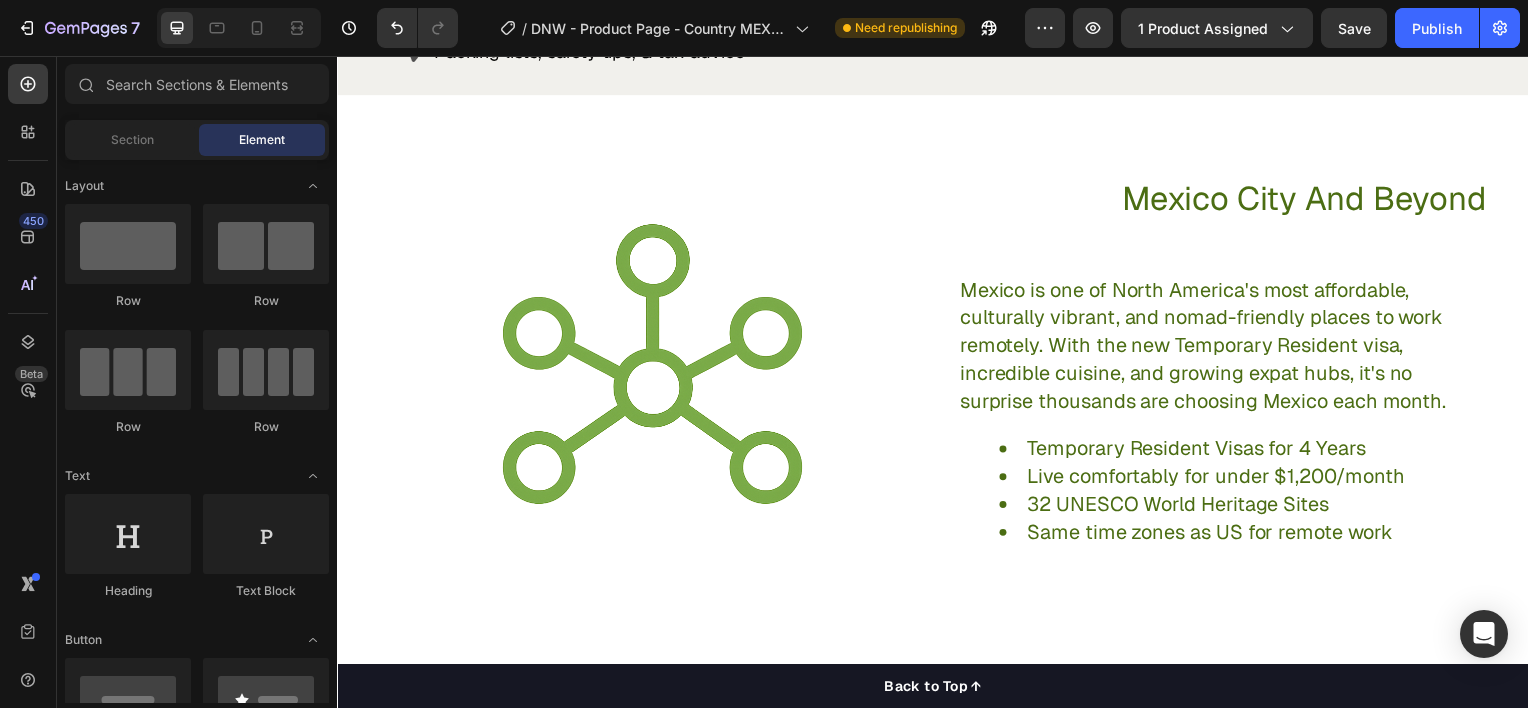 scroll, scrollTop: 96, scrollLeft: 0, axis: vertical 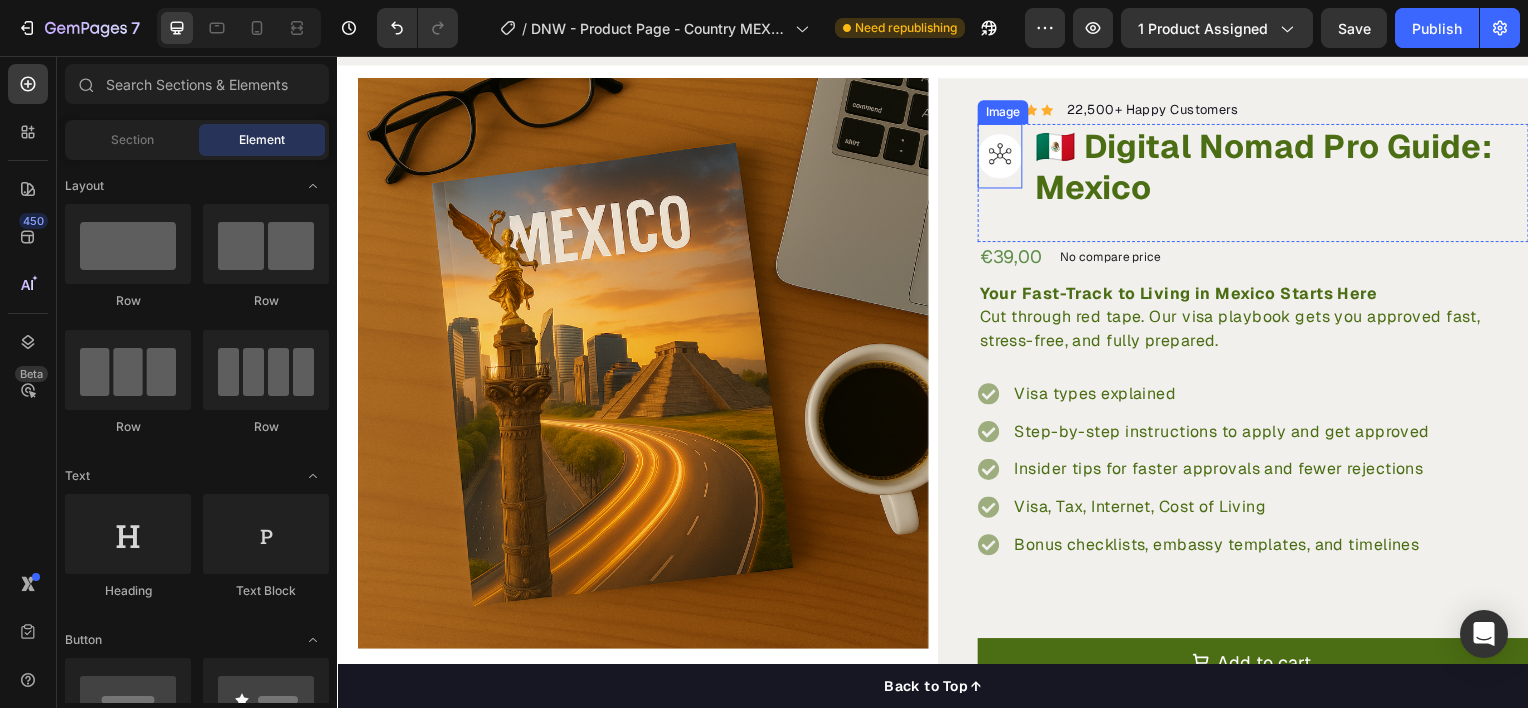 click at bounding box center [1004, 156] 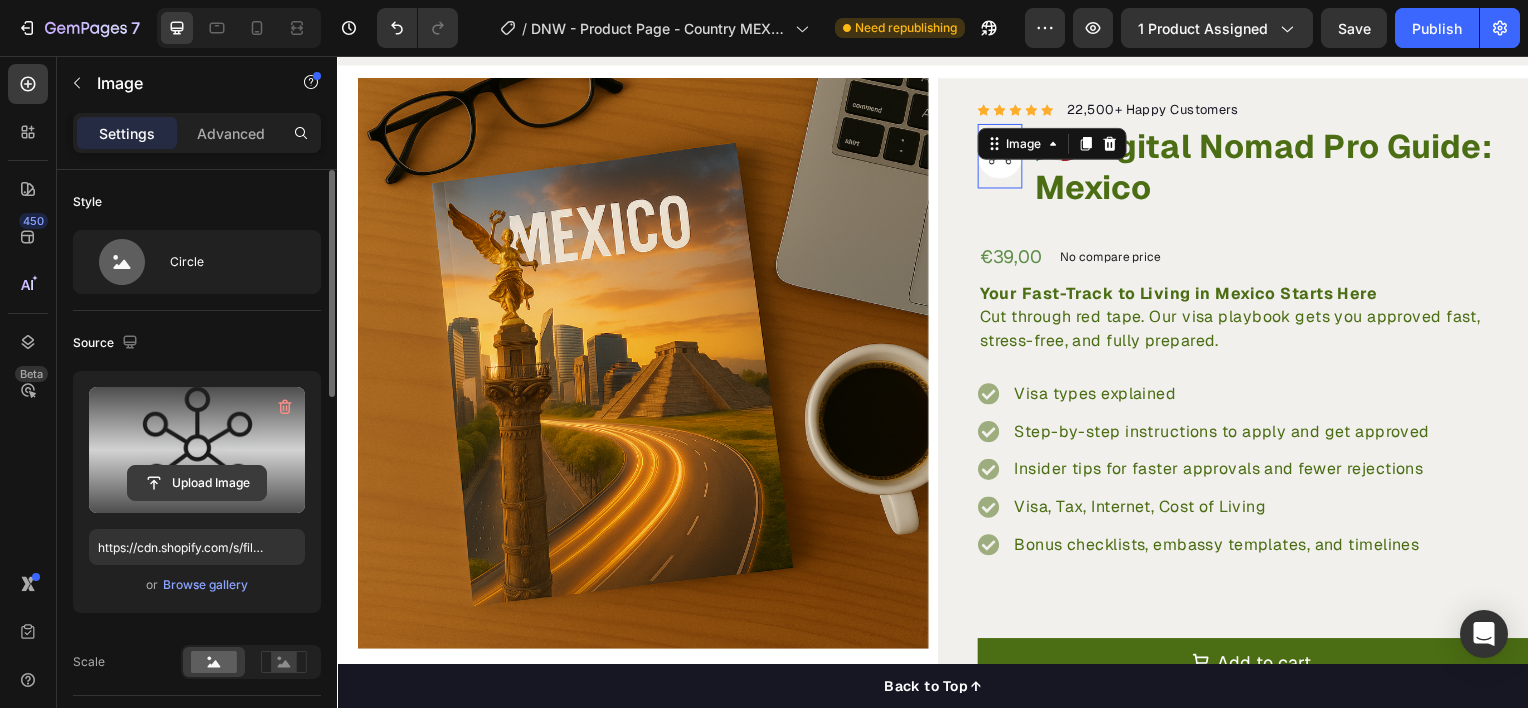 click 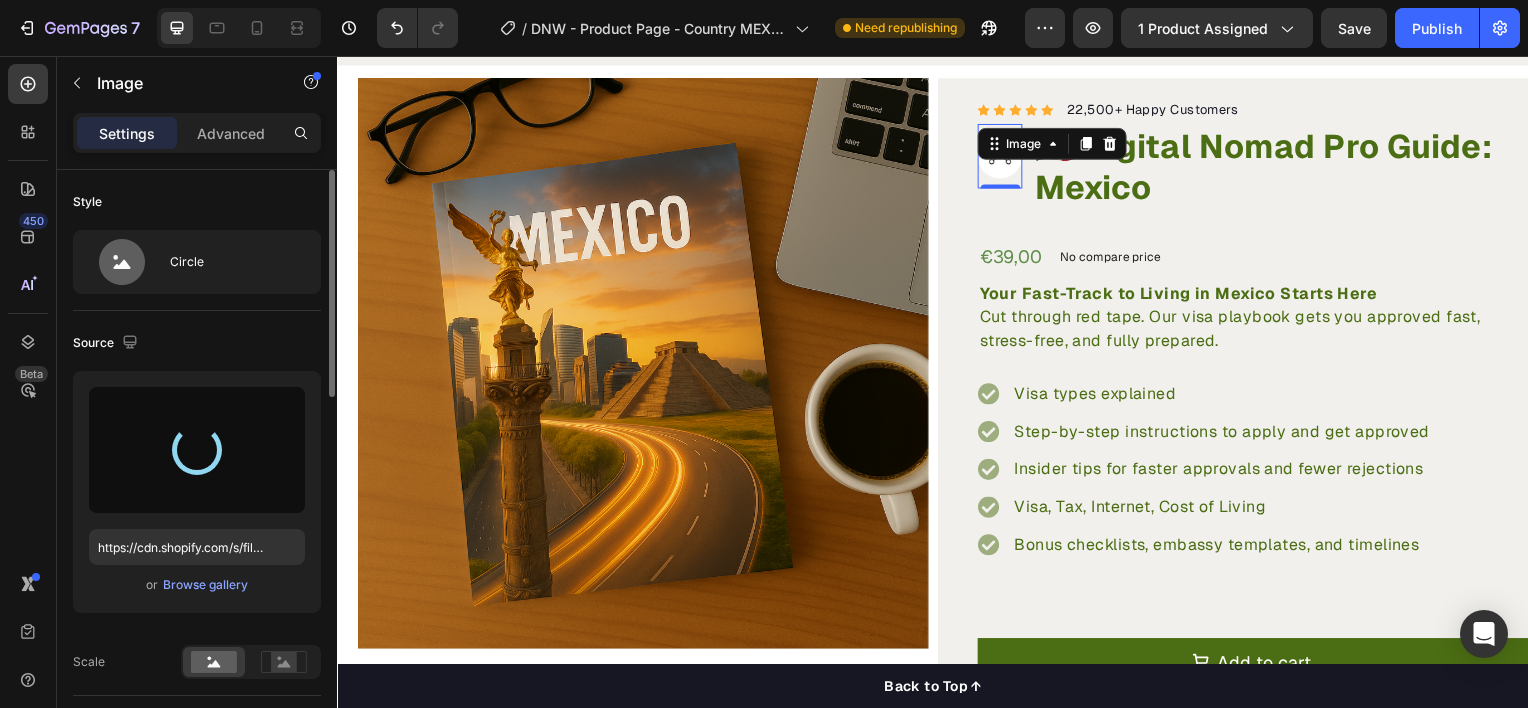 type on "https://cdn.shopify.com/s/files/1/0943/5709/4665/files/gempages_577501195380196340-1740588e-40a9-4443-86f4-18ce114c7015.png" 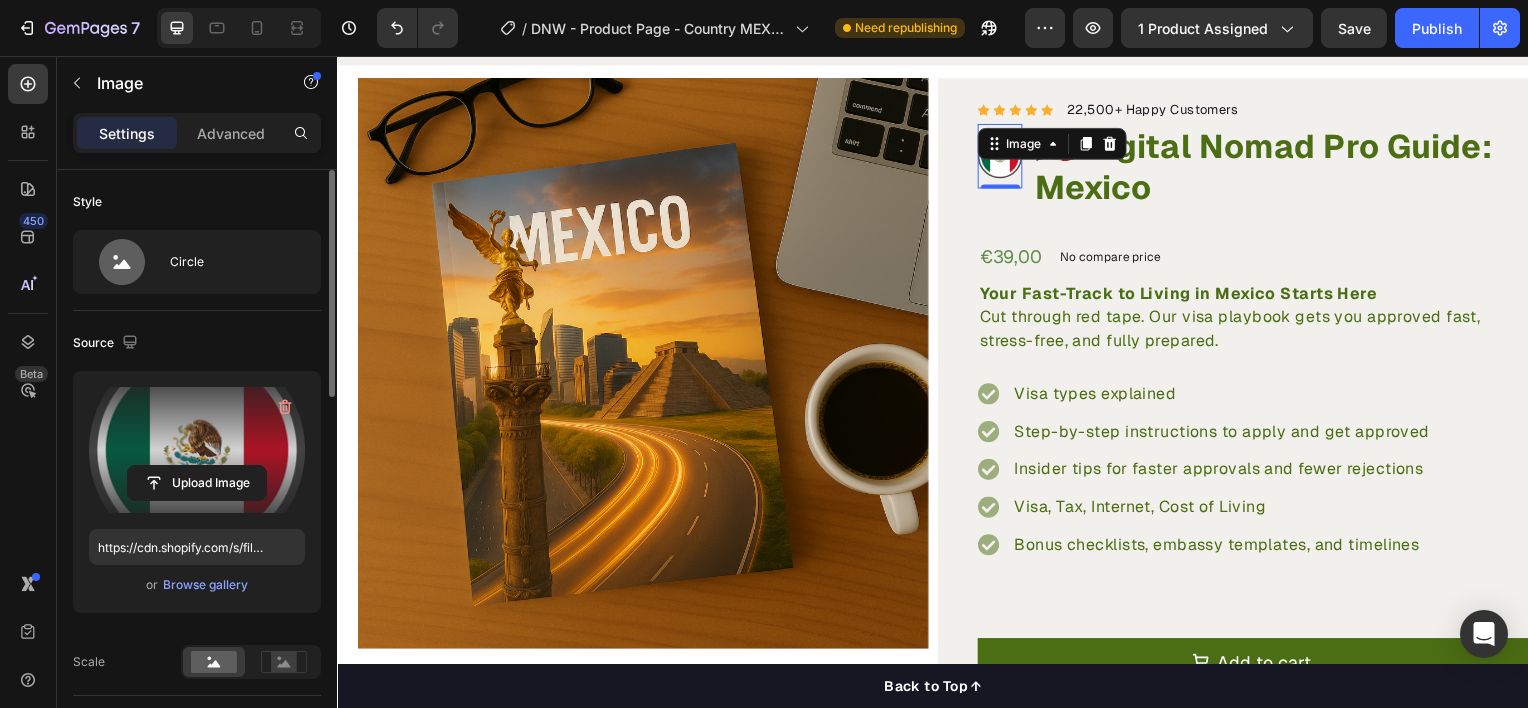 scroll, scrollTop: 671, scrollLeft: 0, axis: vertical 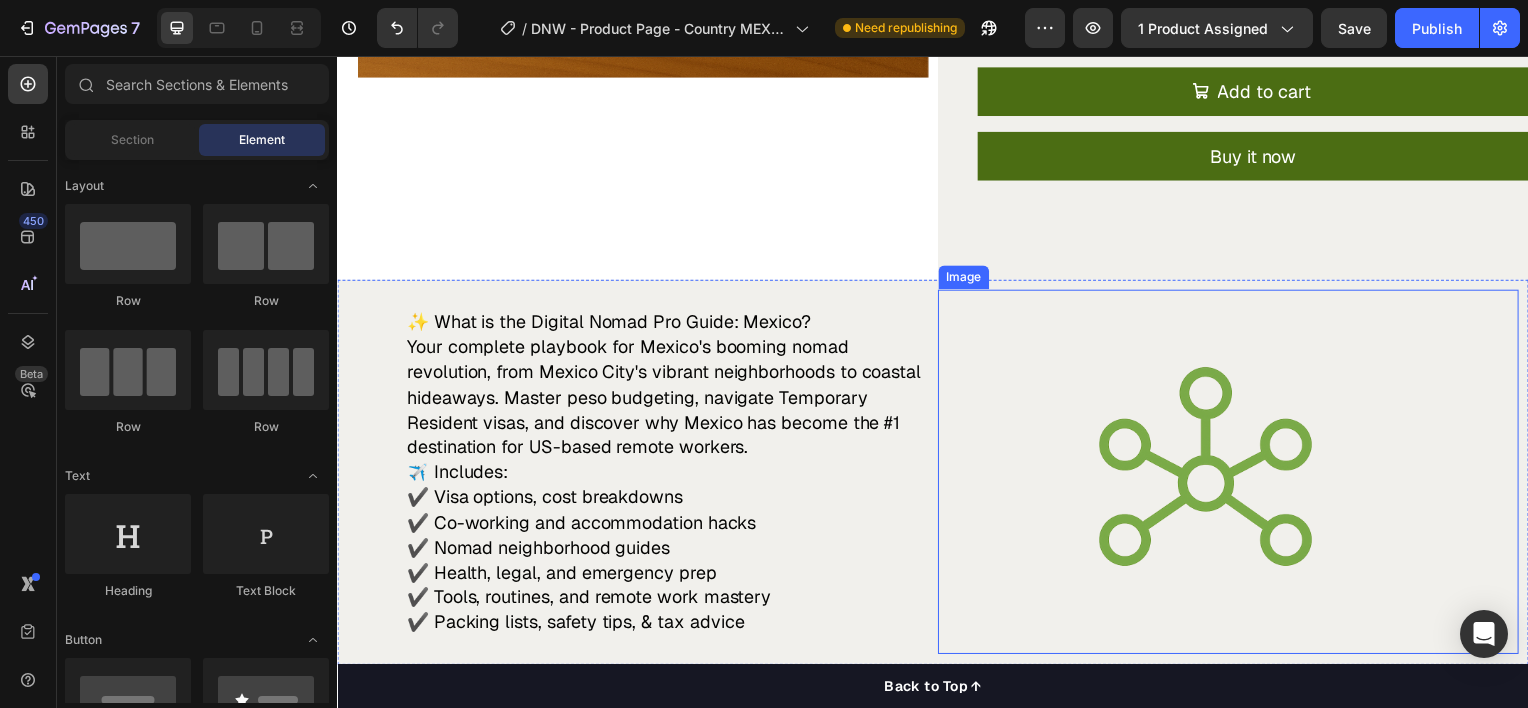 click at bounding box center [1205, 475] 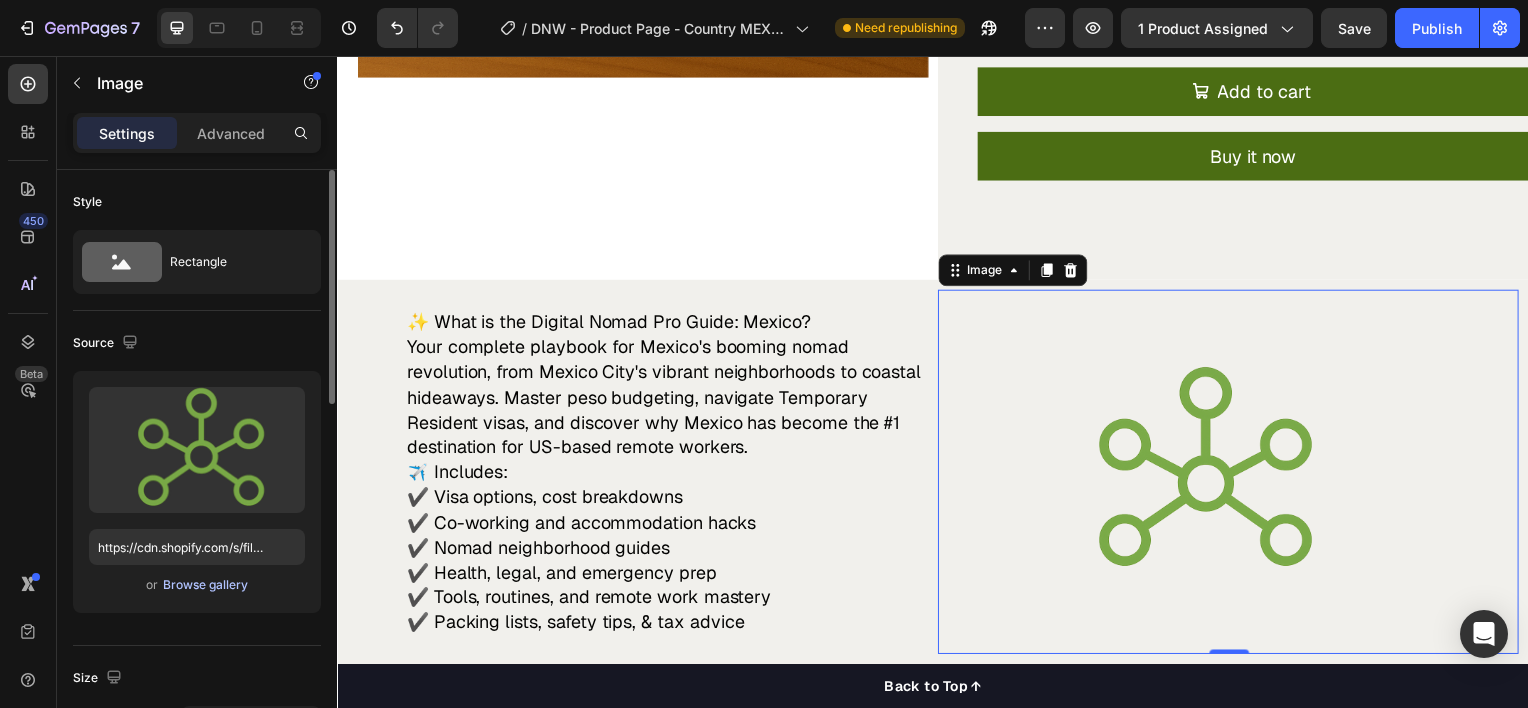 click on "Browse gallery" at bounding box center [205, 585] 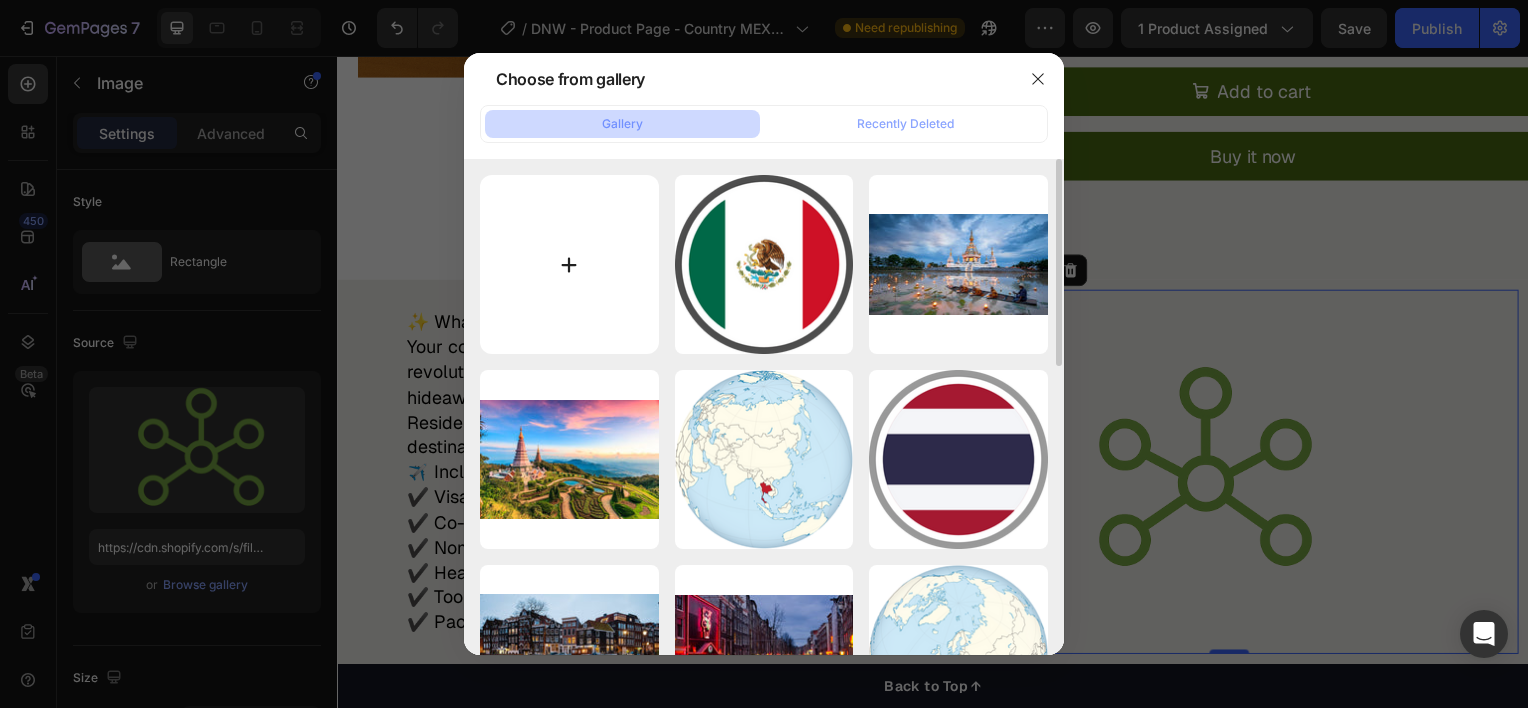 click at bounding box center [569, 264] 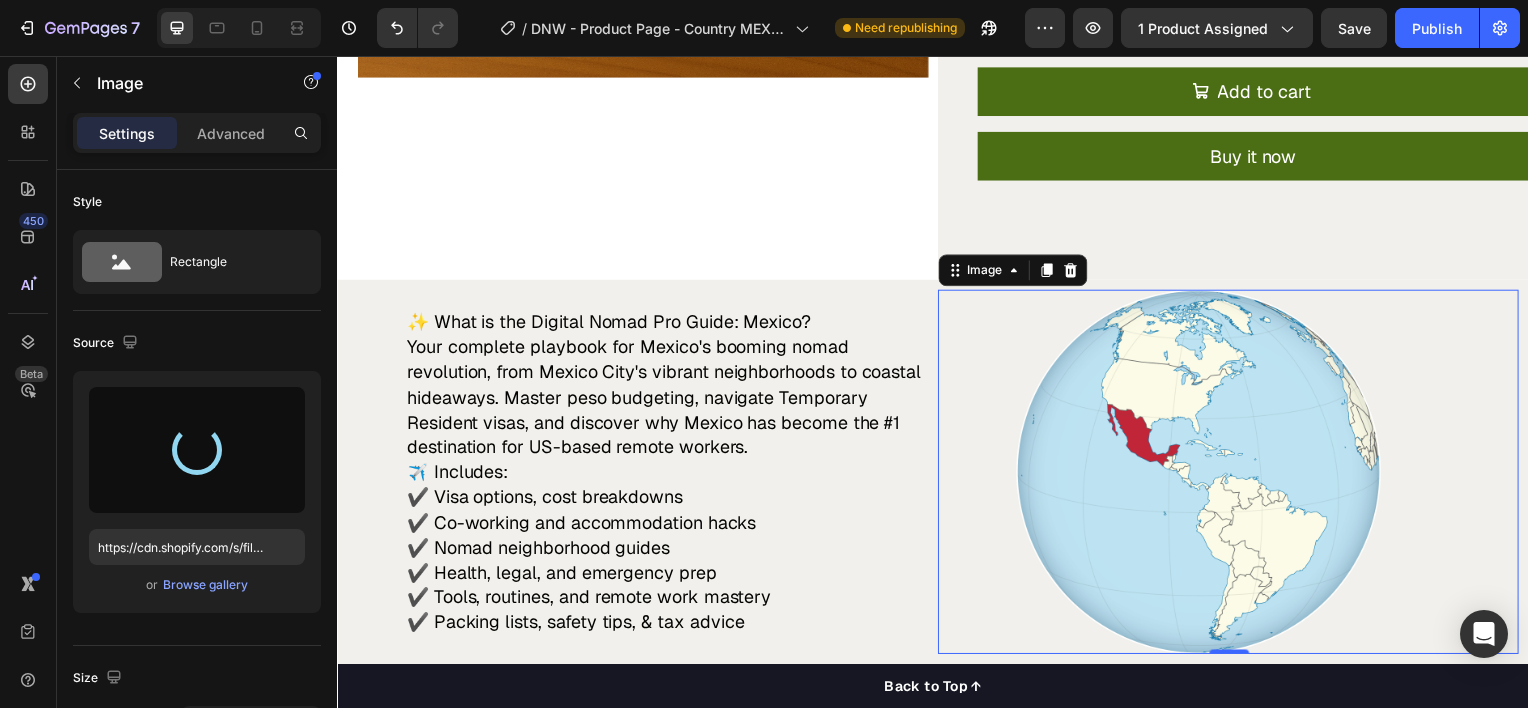 type on "https://cdn.shopify.com/s/files/1/0943/5709/4665/files/gempages_577501195380196340-7a72eb05-cda3-48e2-a3e9-97a9f8549ea5.png" 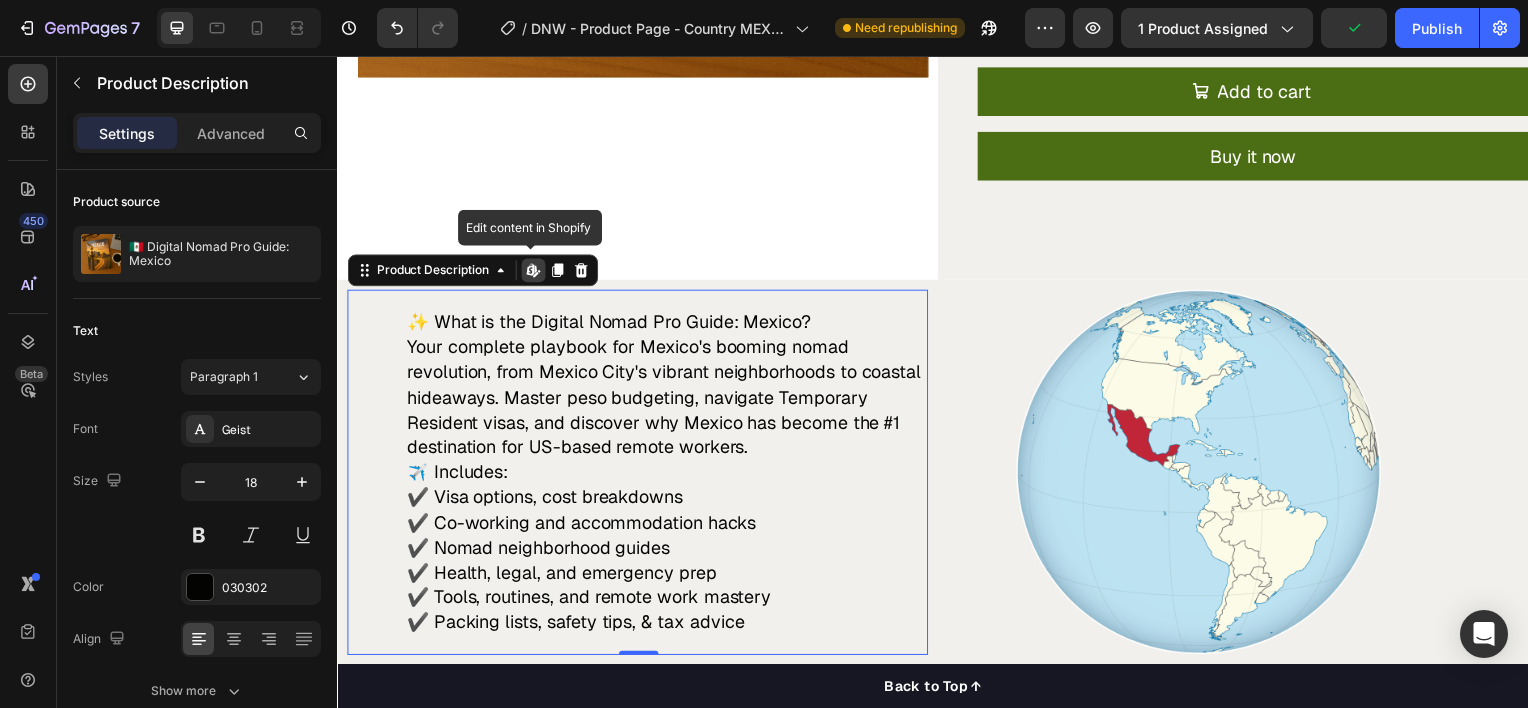 click 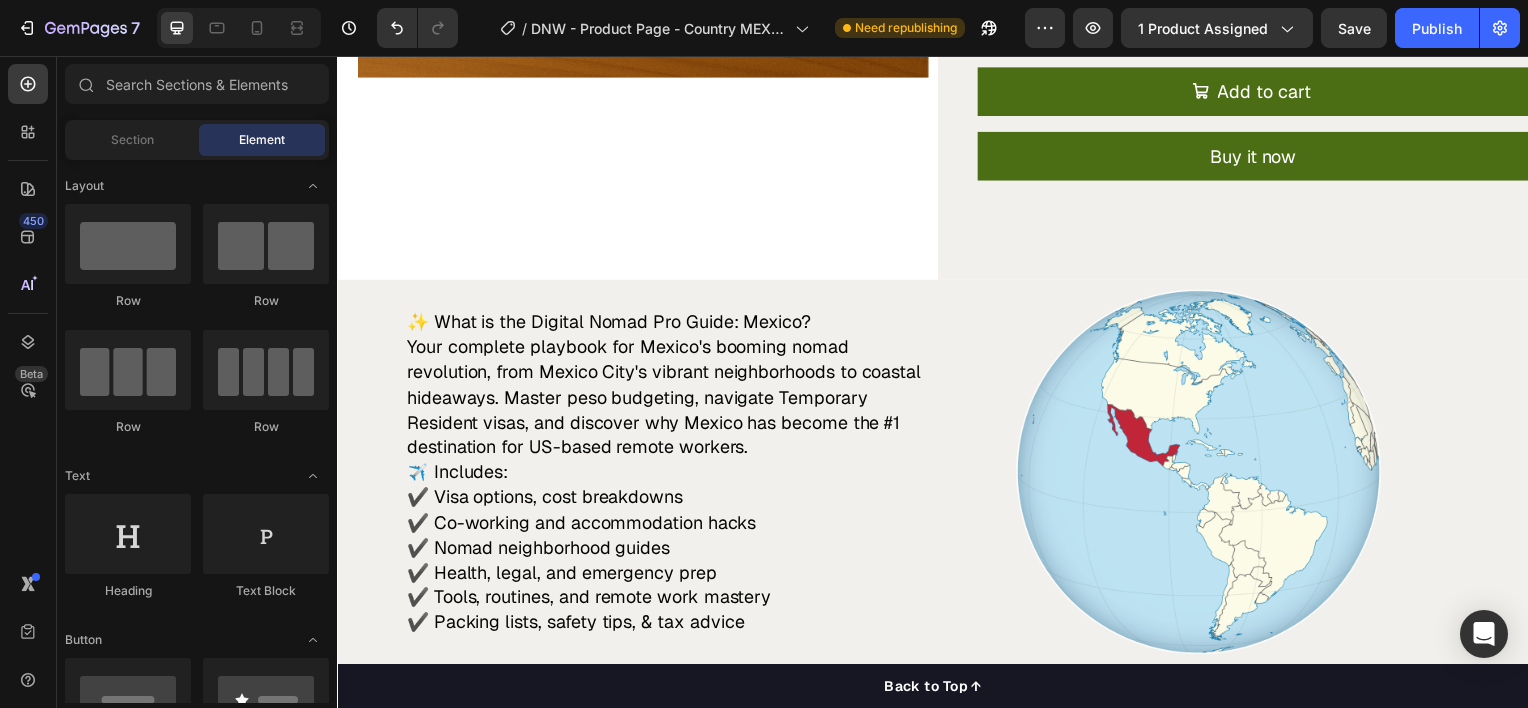 scroll, scrollTop: 1435, scrollLeft: 0, axis: vertical 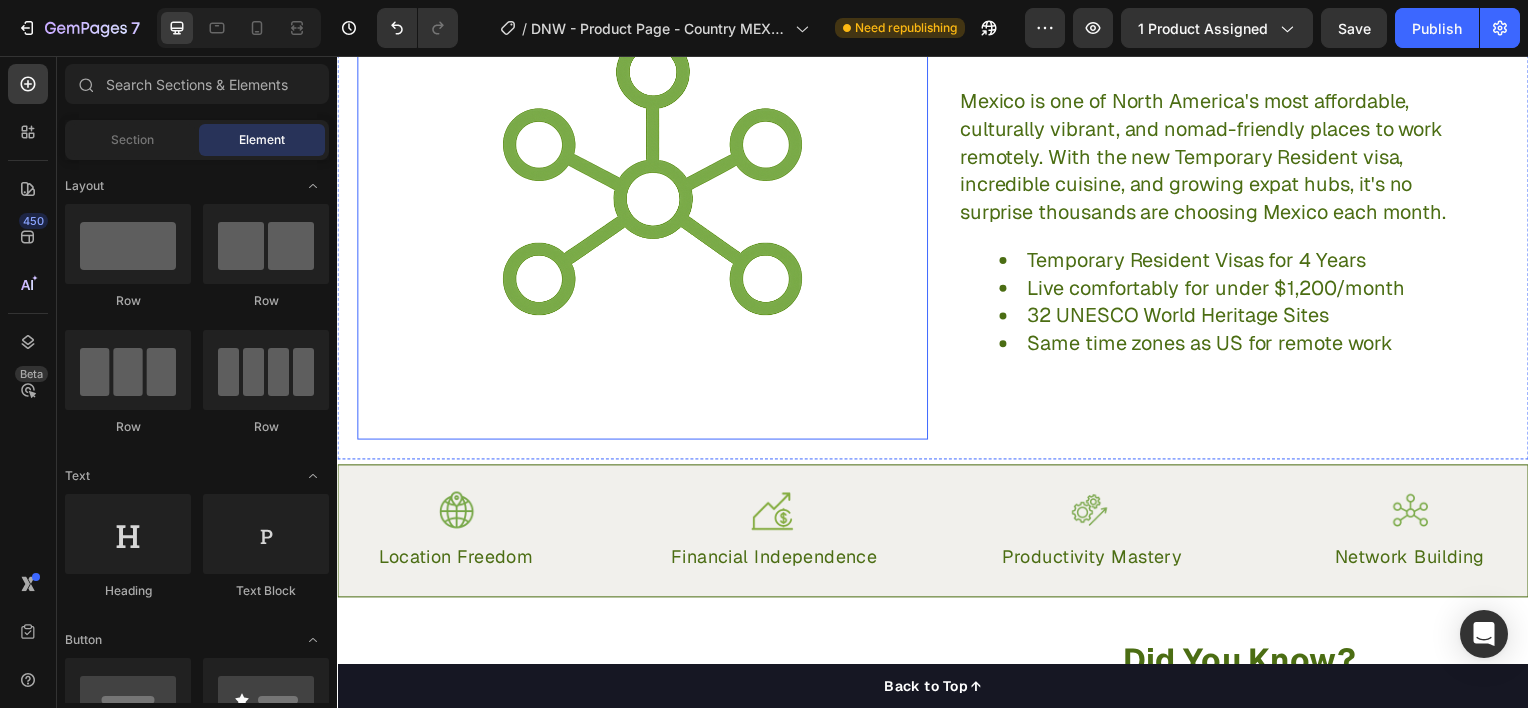 click at bounding box center (645, 184) 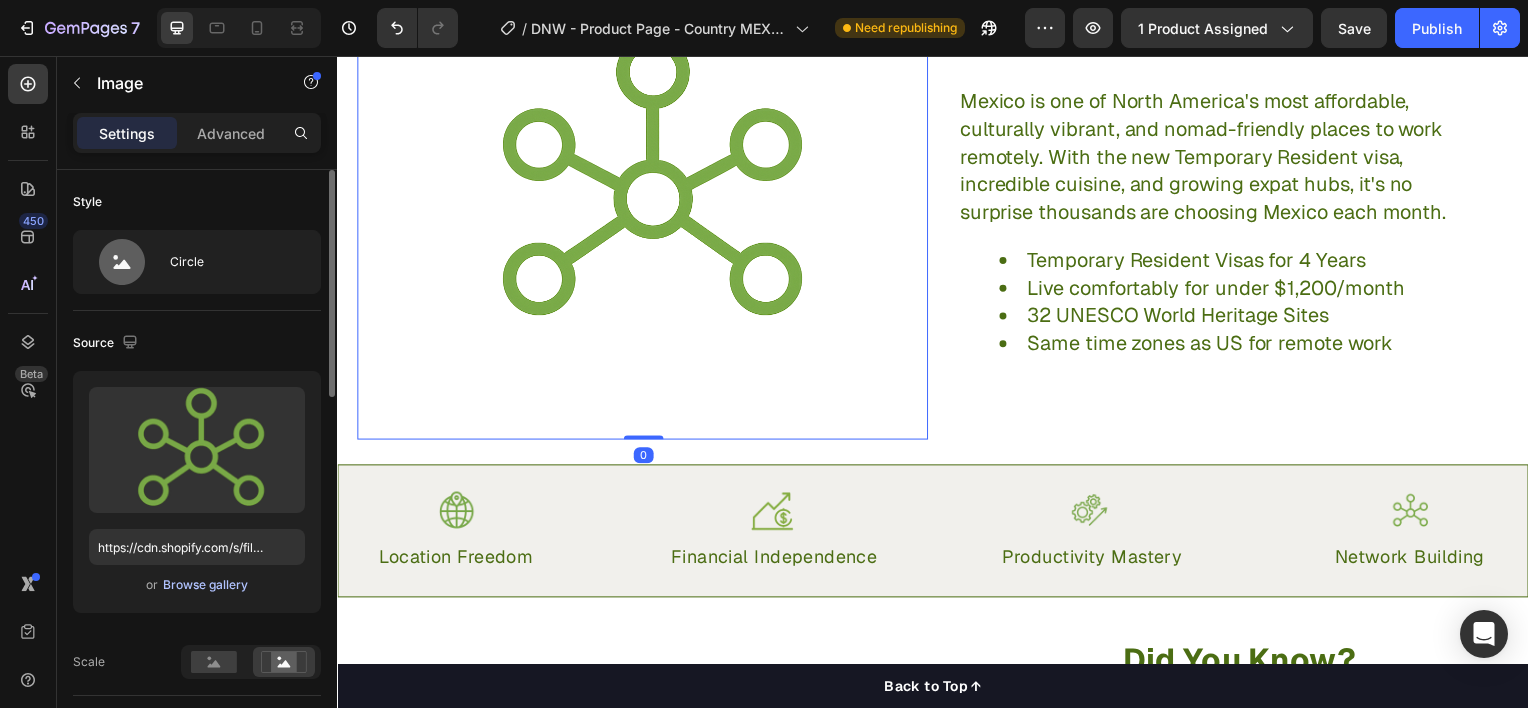 click on "Browse gallery" at bounding box center (205, 585) 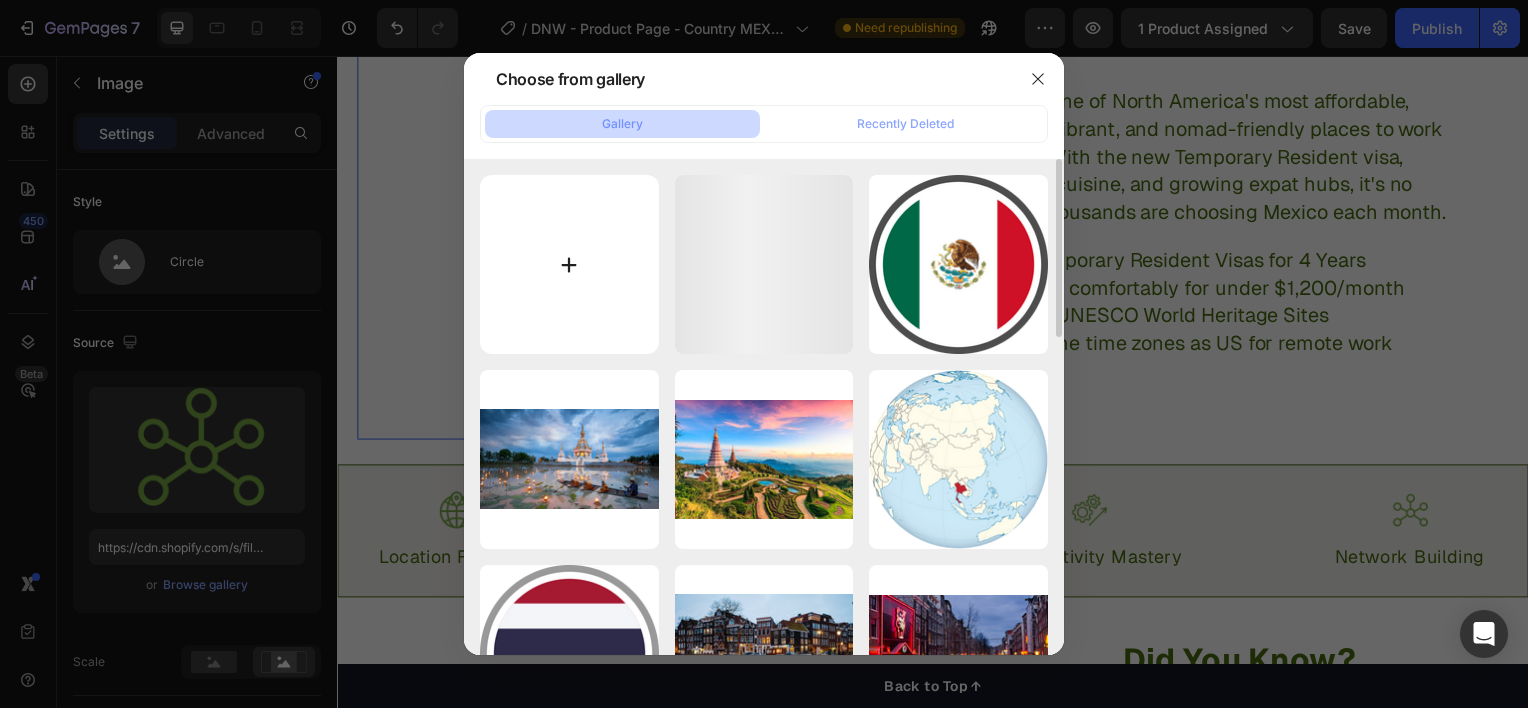 click at bounding box center [569, 264] 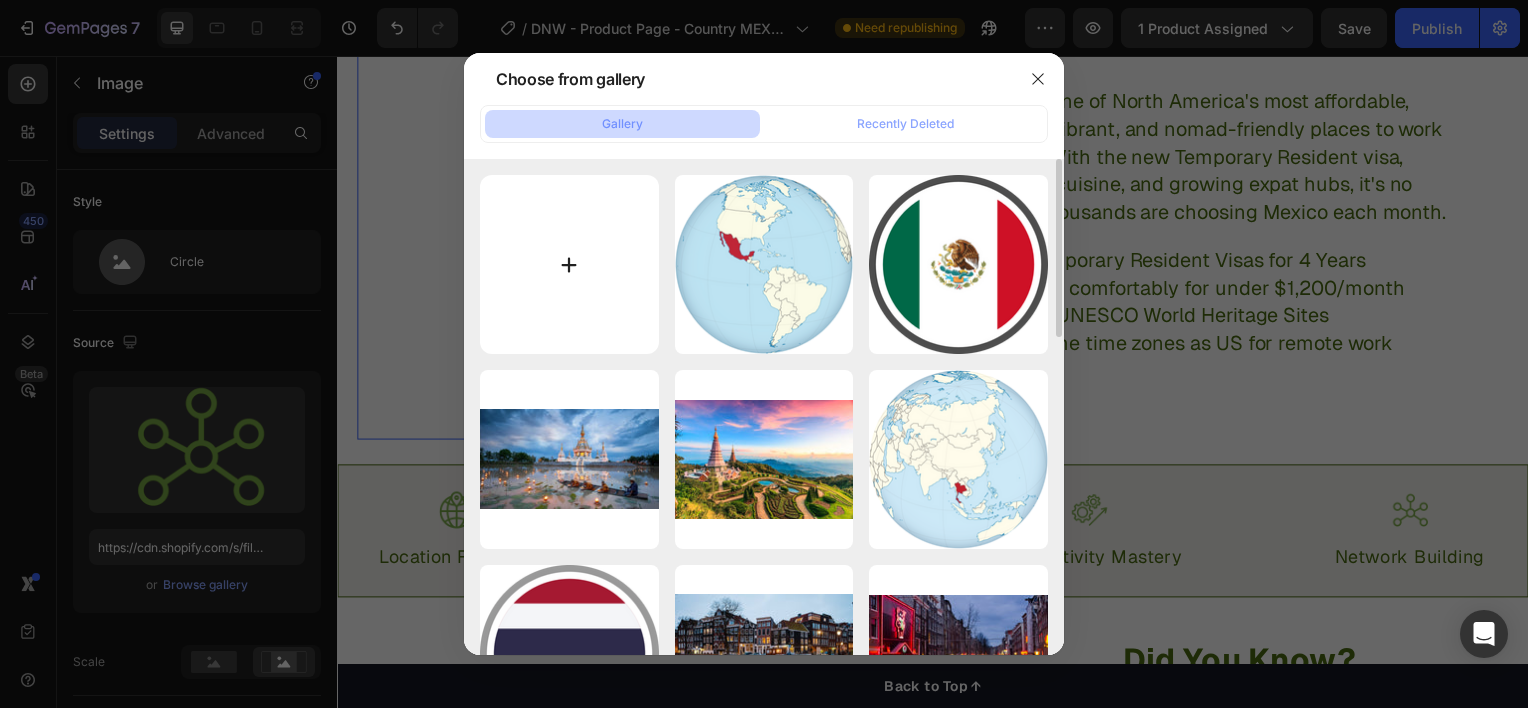 type on "C:\fakepath\riviera-maya-mobile.jpg" 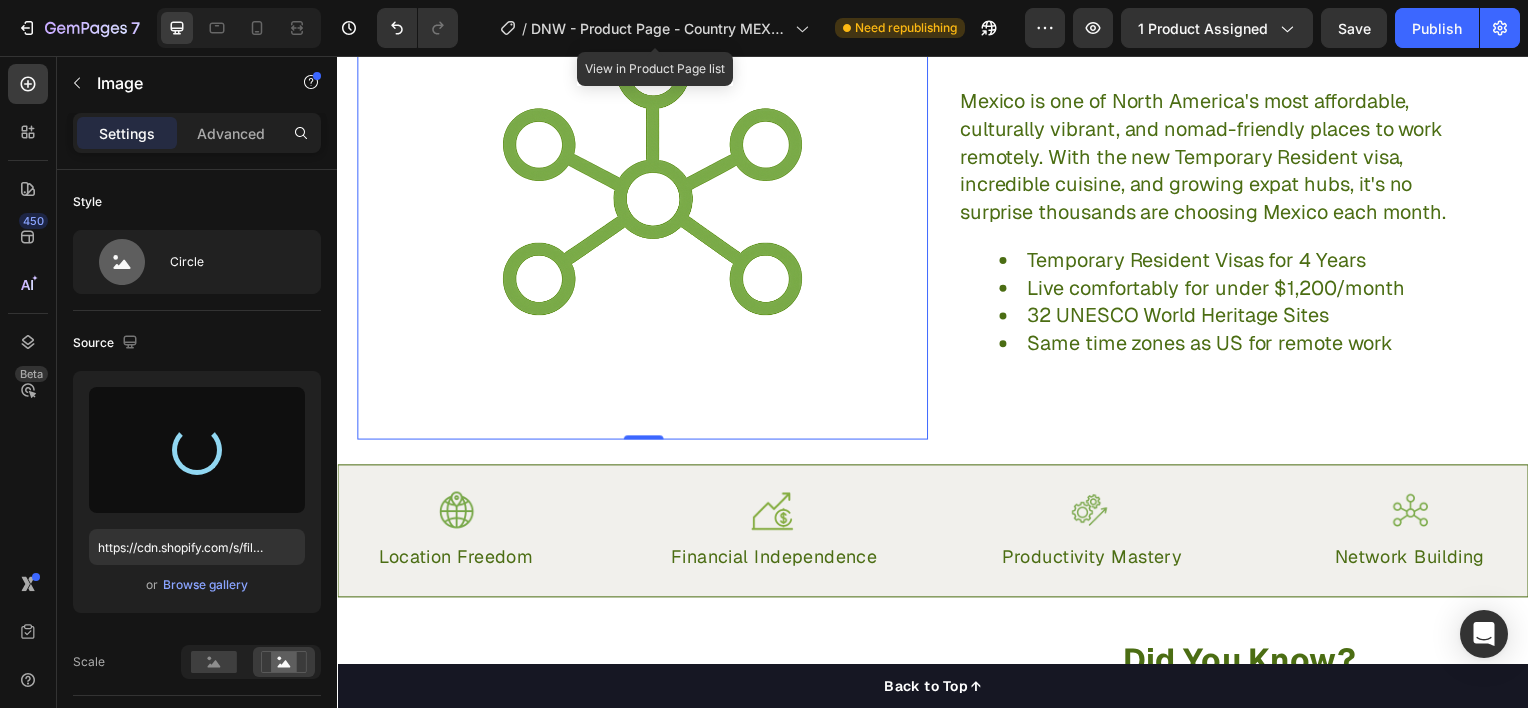 type on "https://cdn.shopify.com/s/files/1/0943/5709/4665/files/gempages_577501195380196340-c0f89780-35e4-4372-a397-a4407c36677d.jpg" 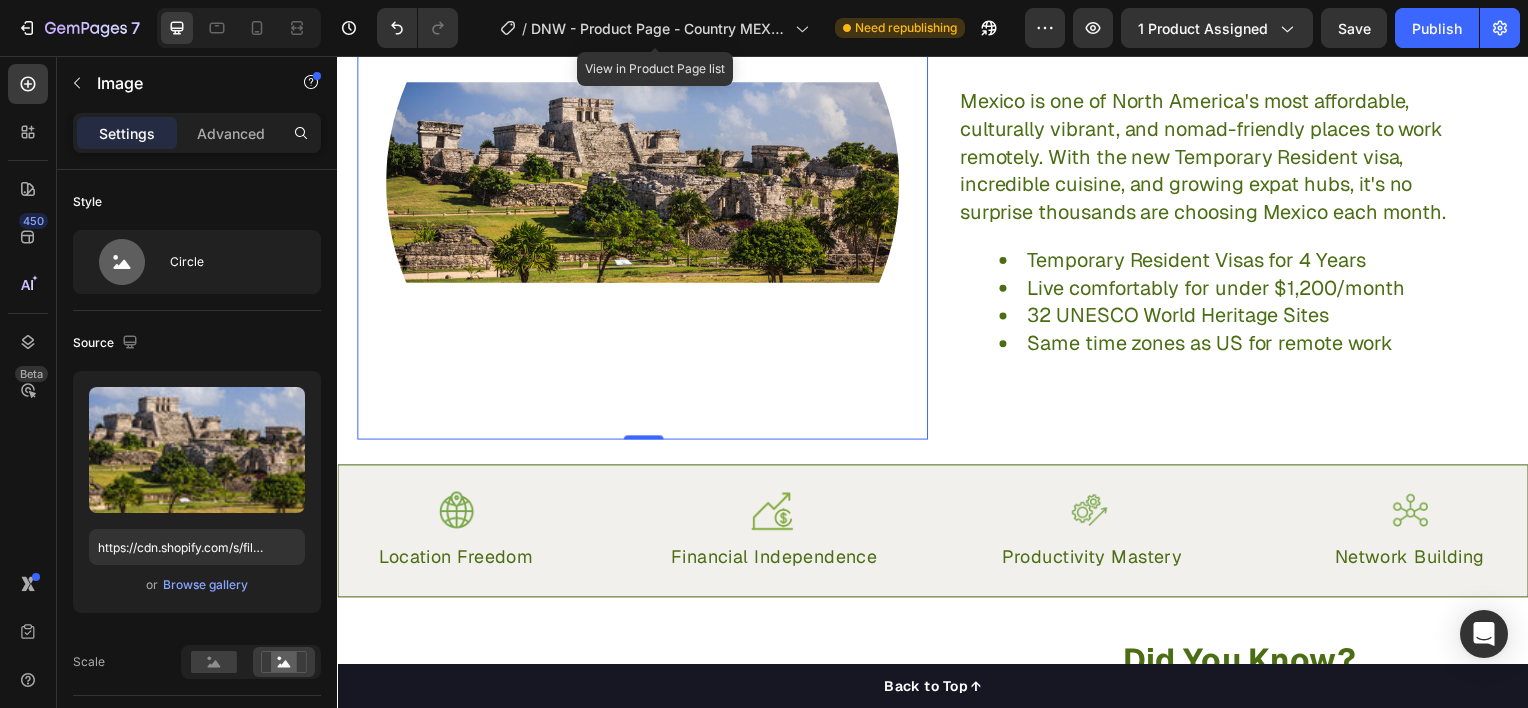 click at bounding box center (645, 184) 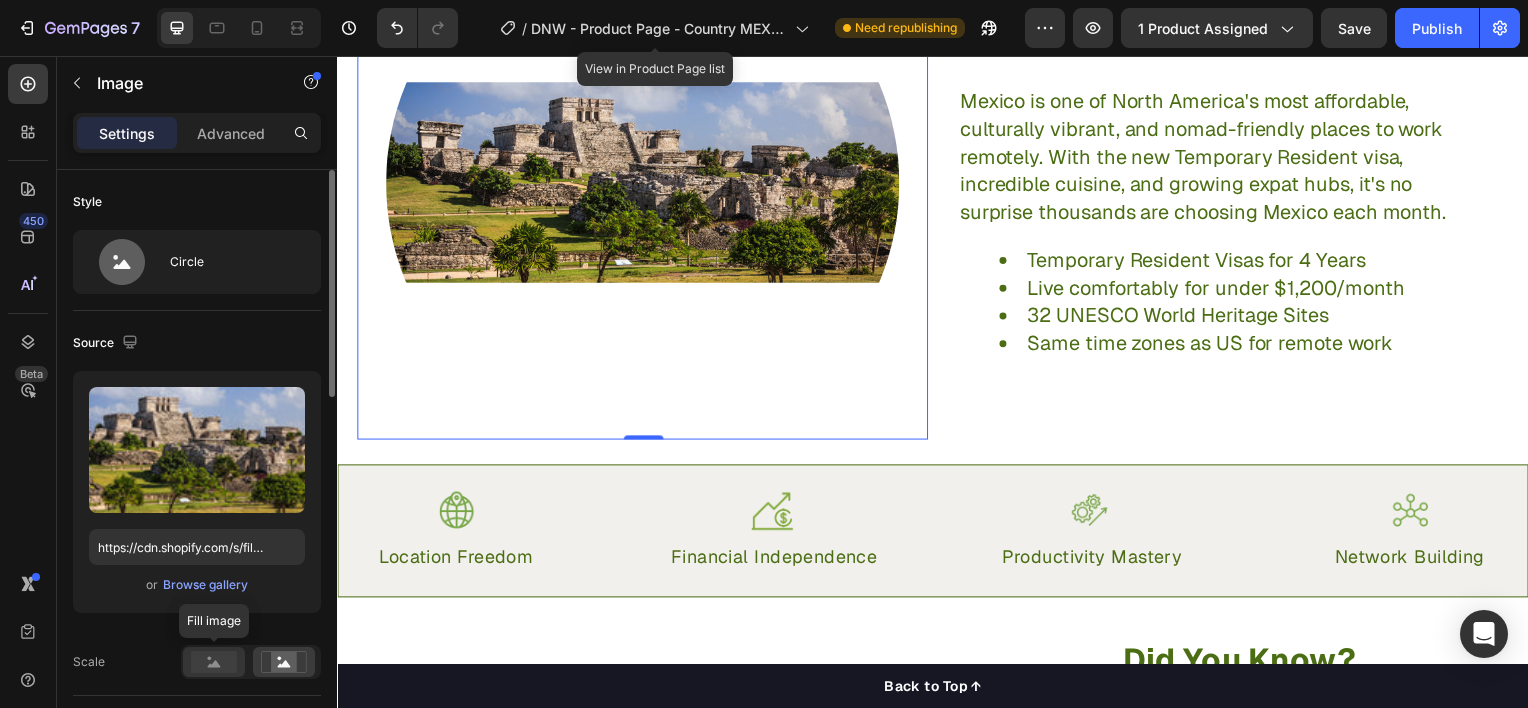 click 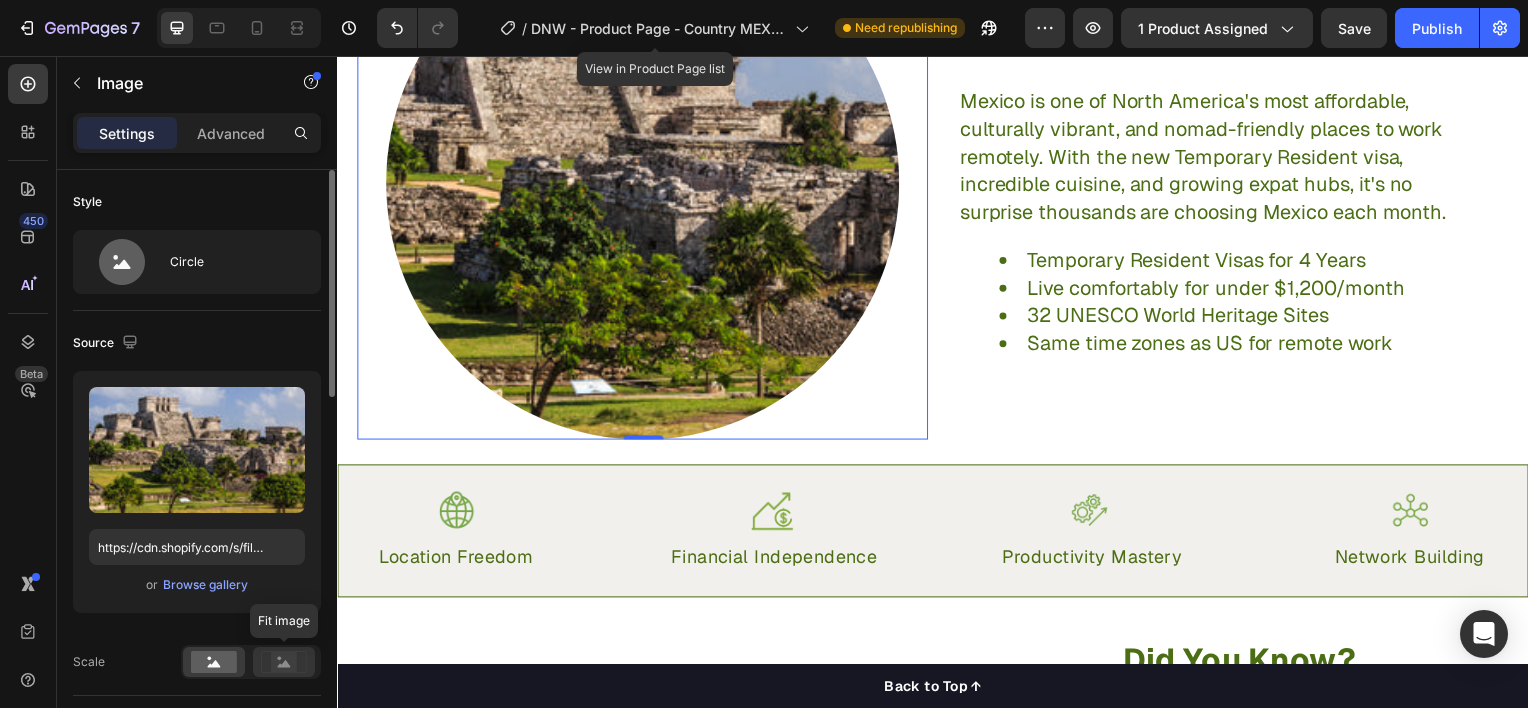 click 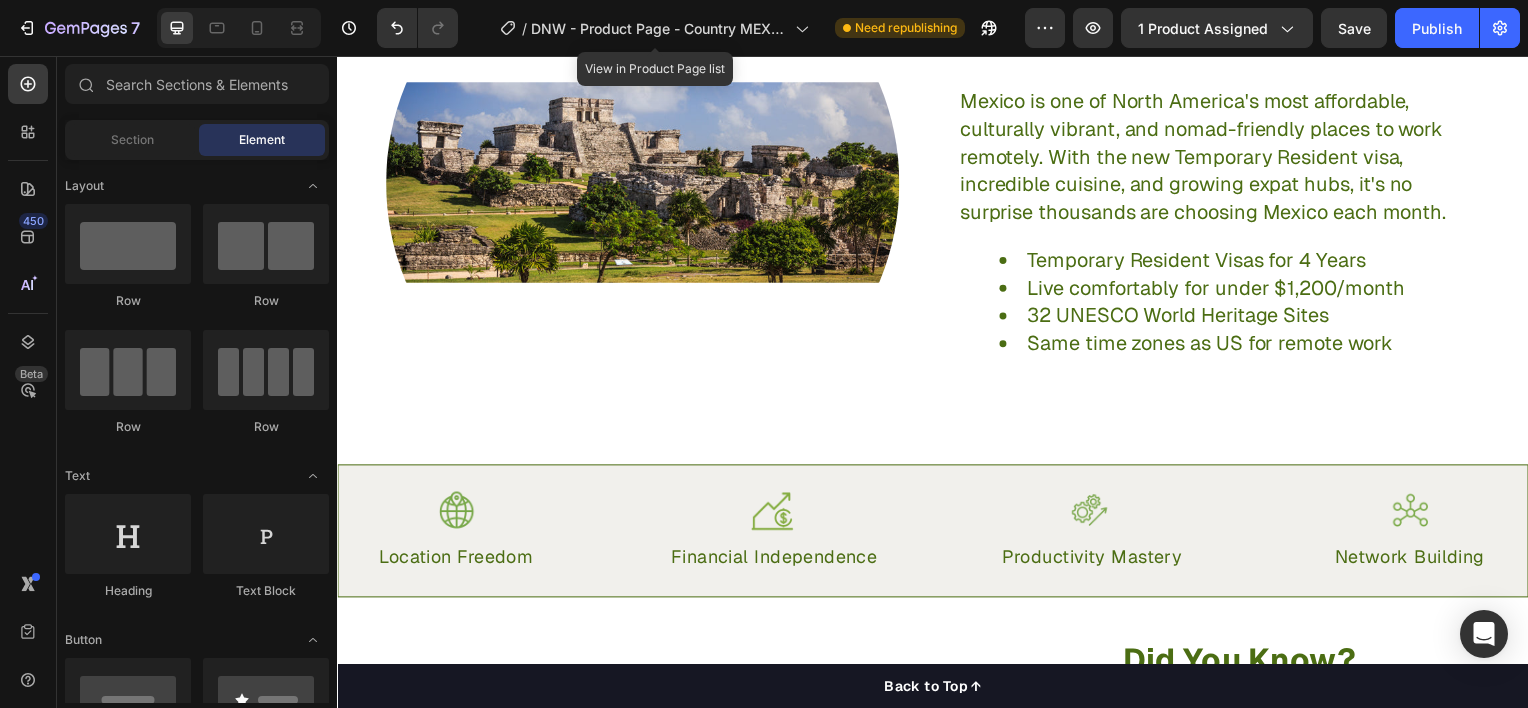 scroll, scrollTop: 1515, scrollLeft: 0, axis: vertical 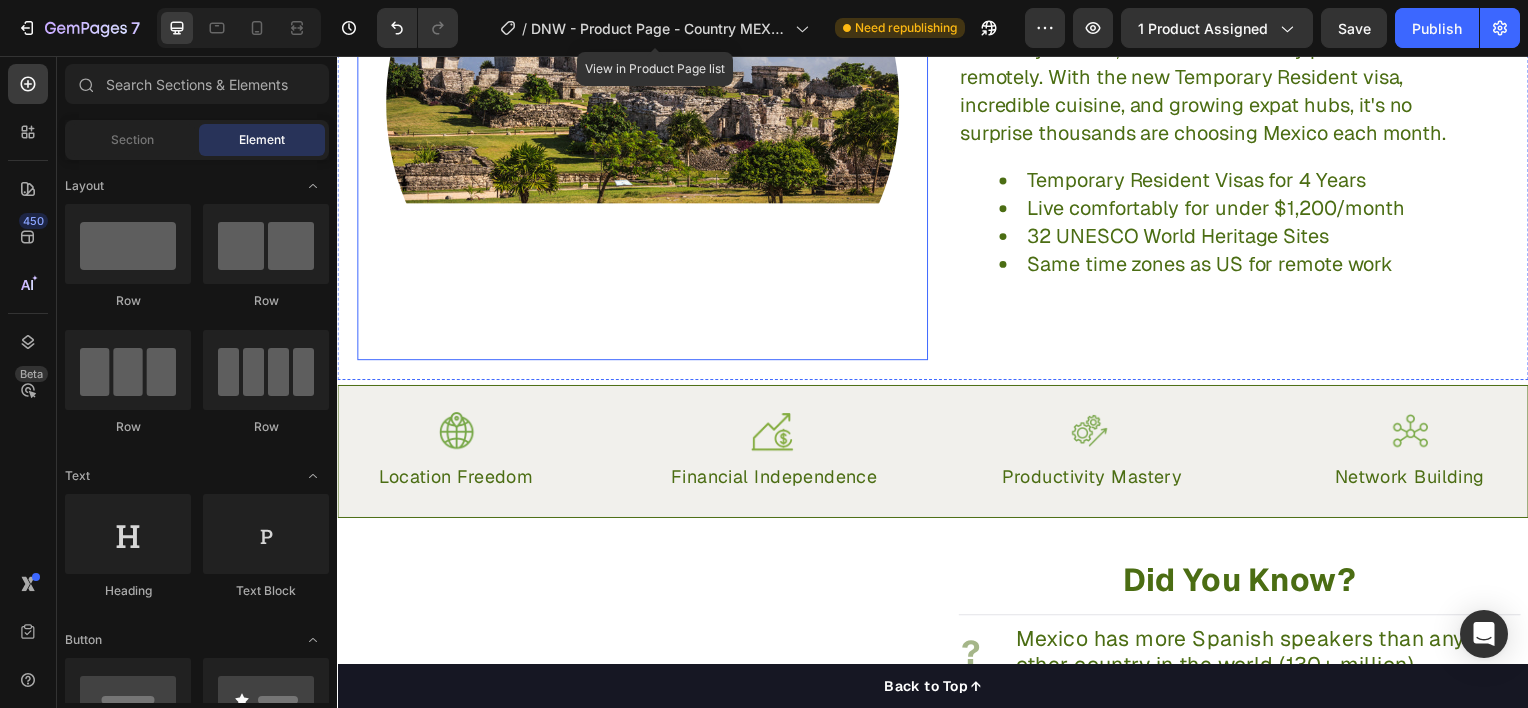 click at bounding box center [645, 104] 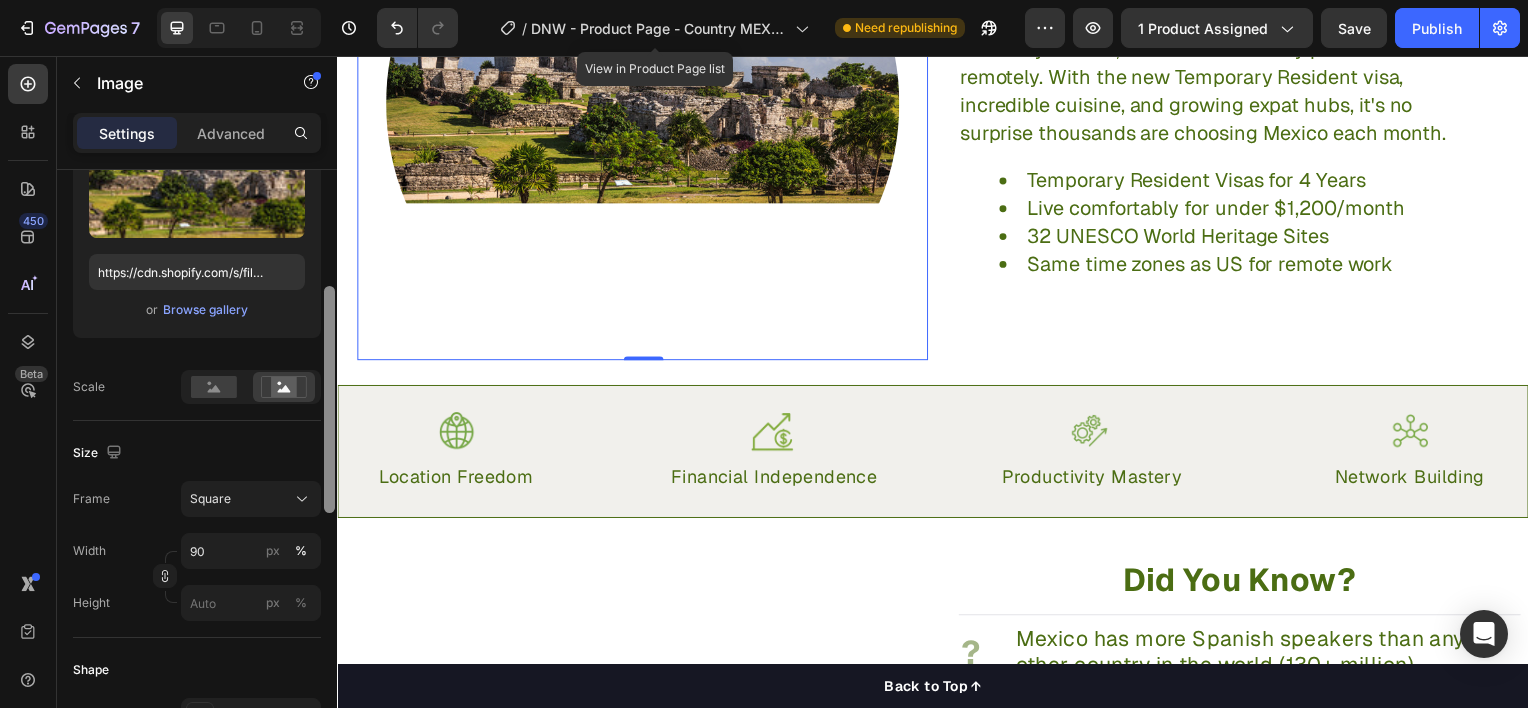 scroll, scrollTop: 285, scrollLeft: 0, axis: vertical 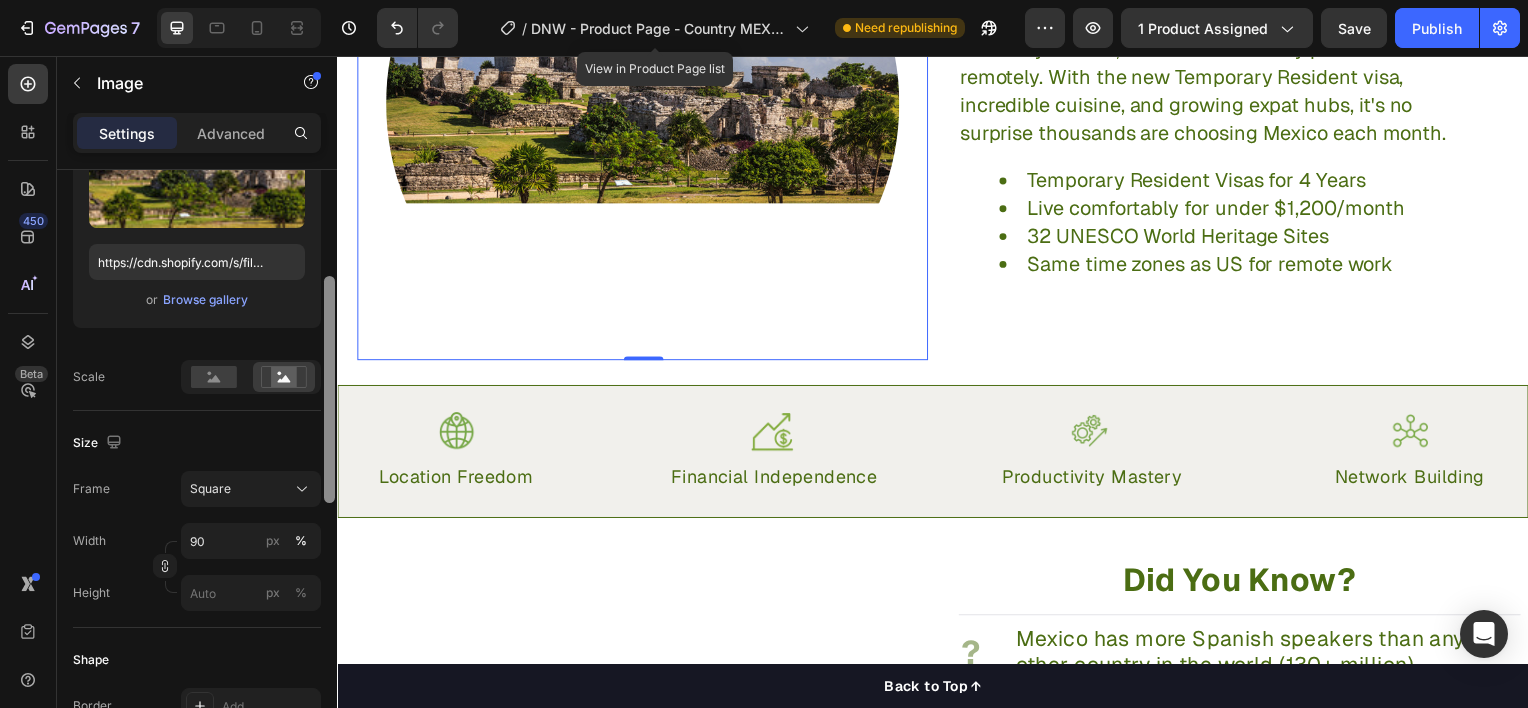 drag, startPoint x: 327, startPoint y: 354, endPoint x: 328, endPoint y: 463, distance: 109.004585 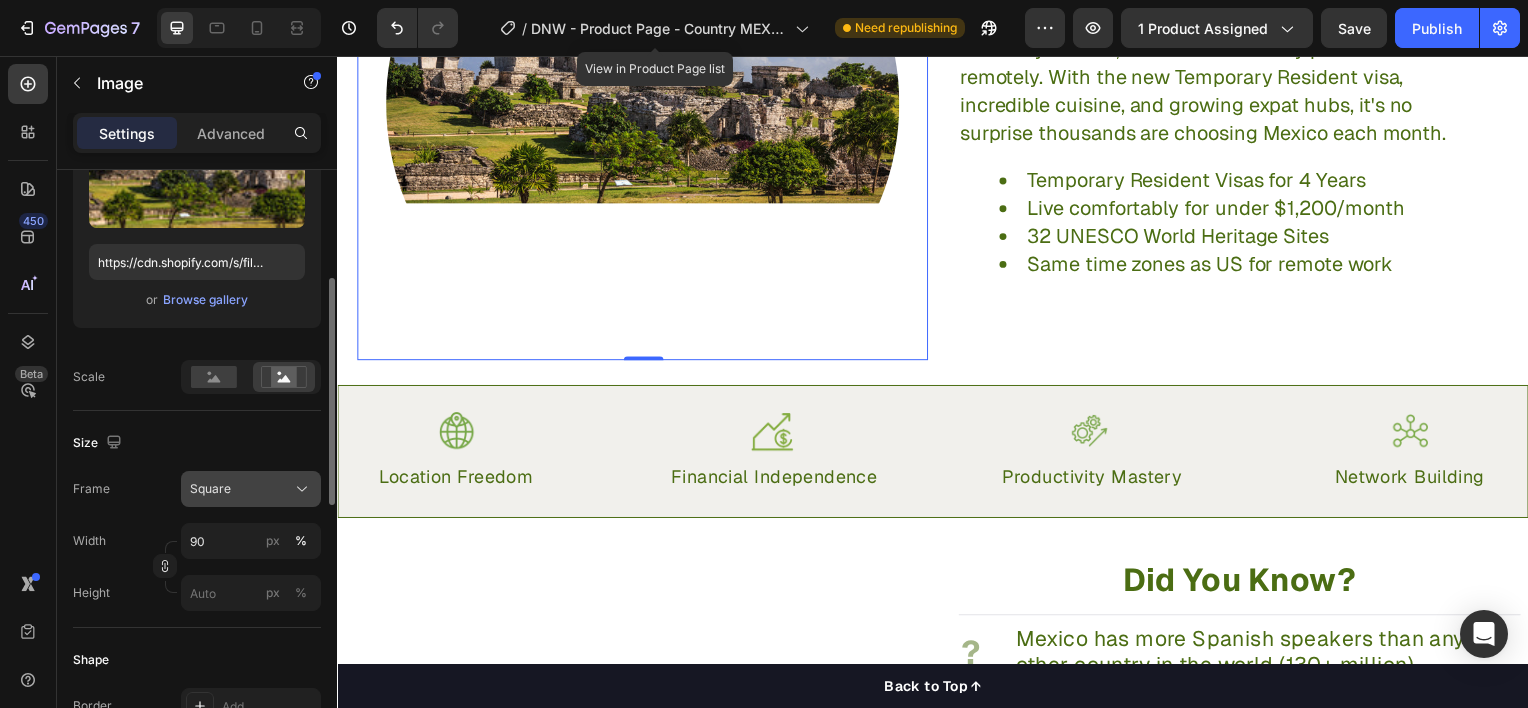 click on "Square" at bounding box center (251, 489) 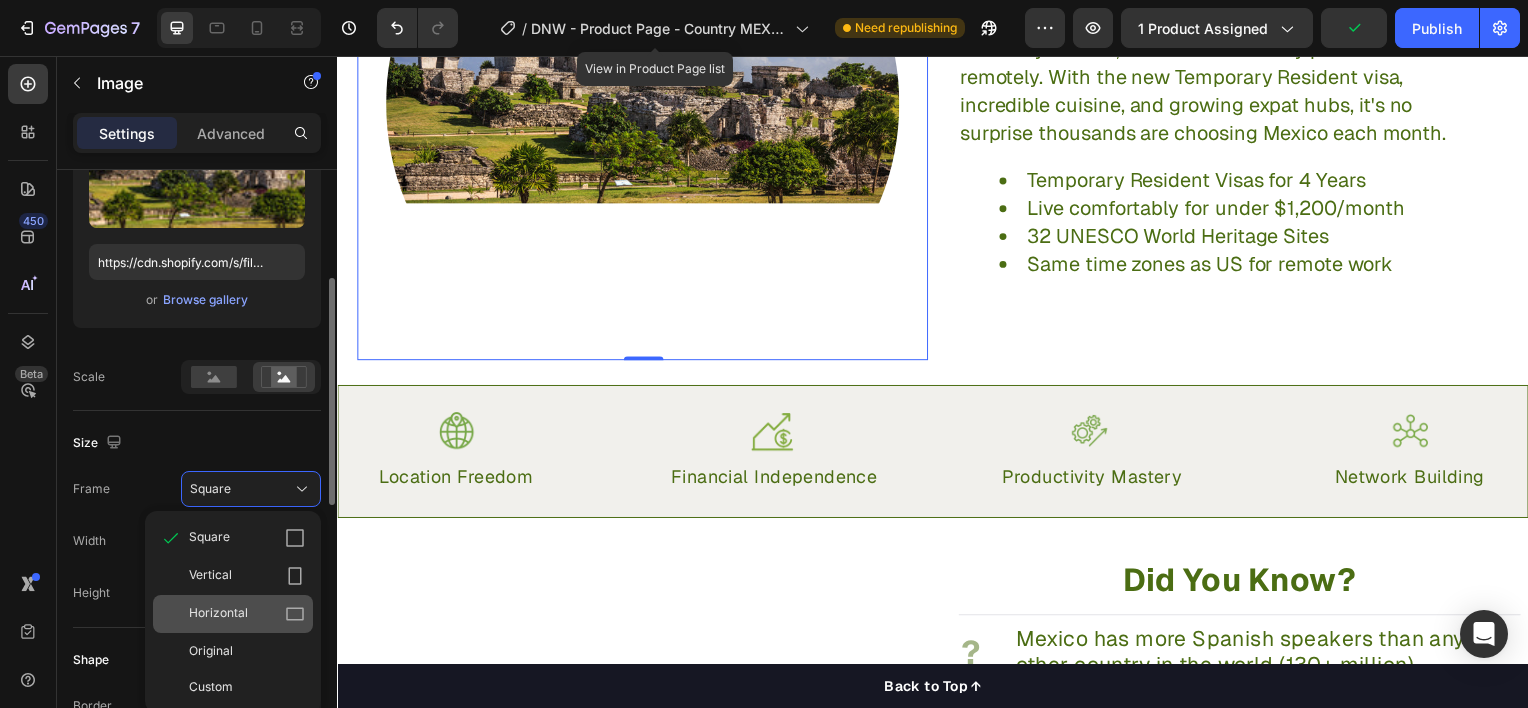 click on "Horizontal" 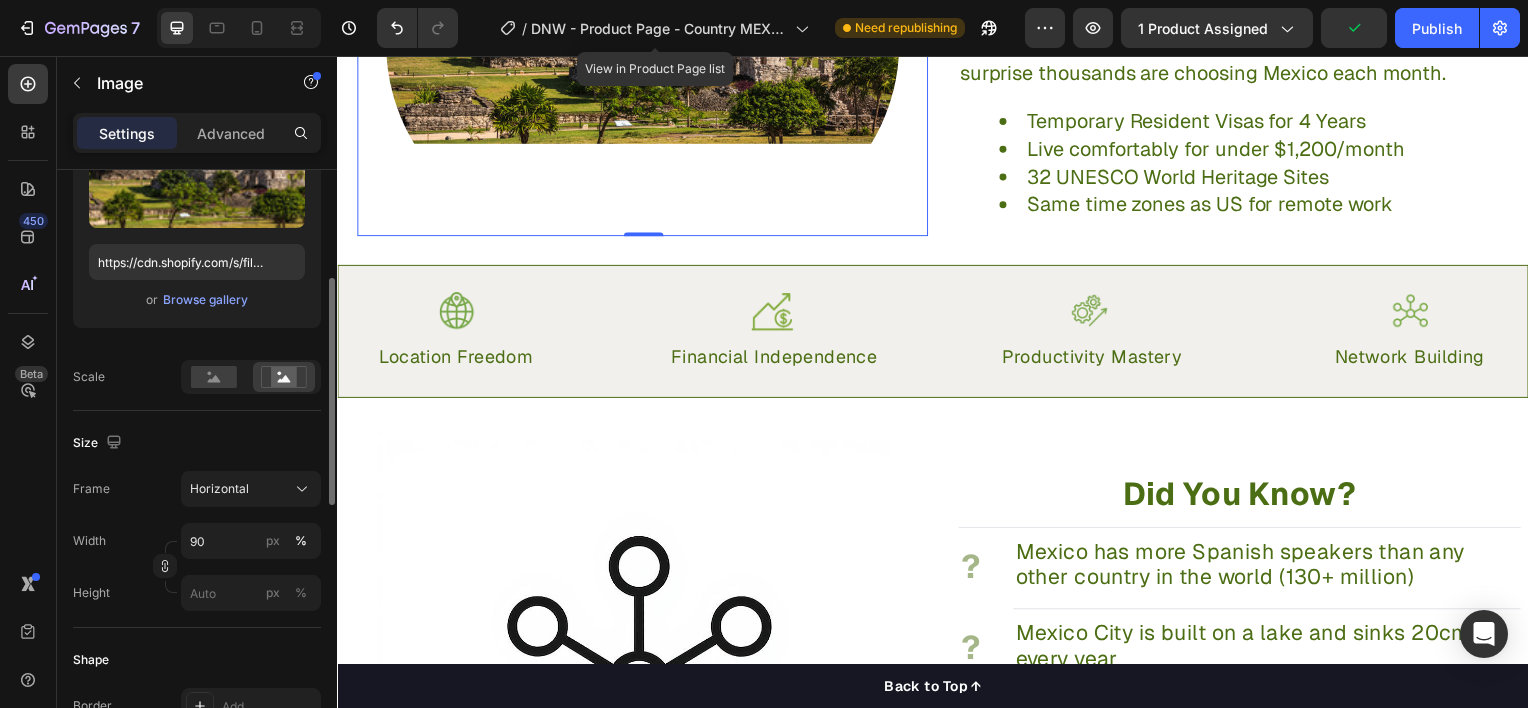 scroll, scrollTop: 1521, scrollLeft: 0, axis: vertical 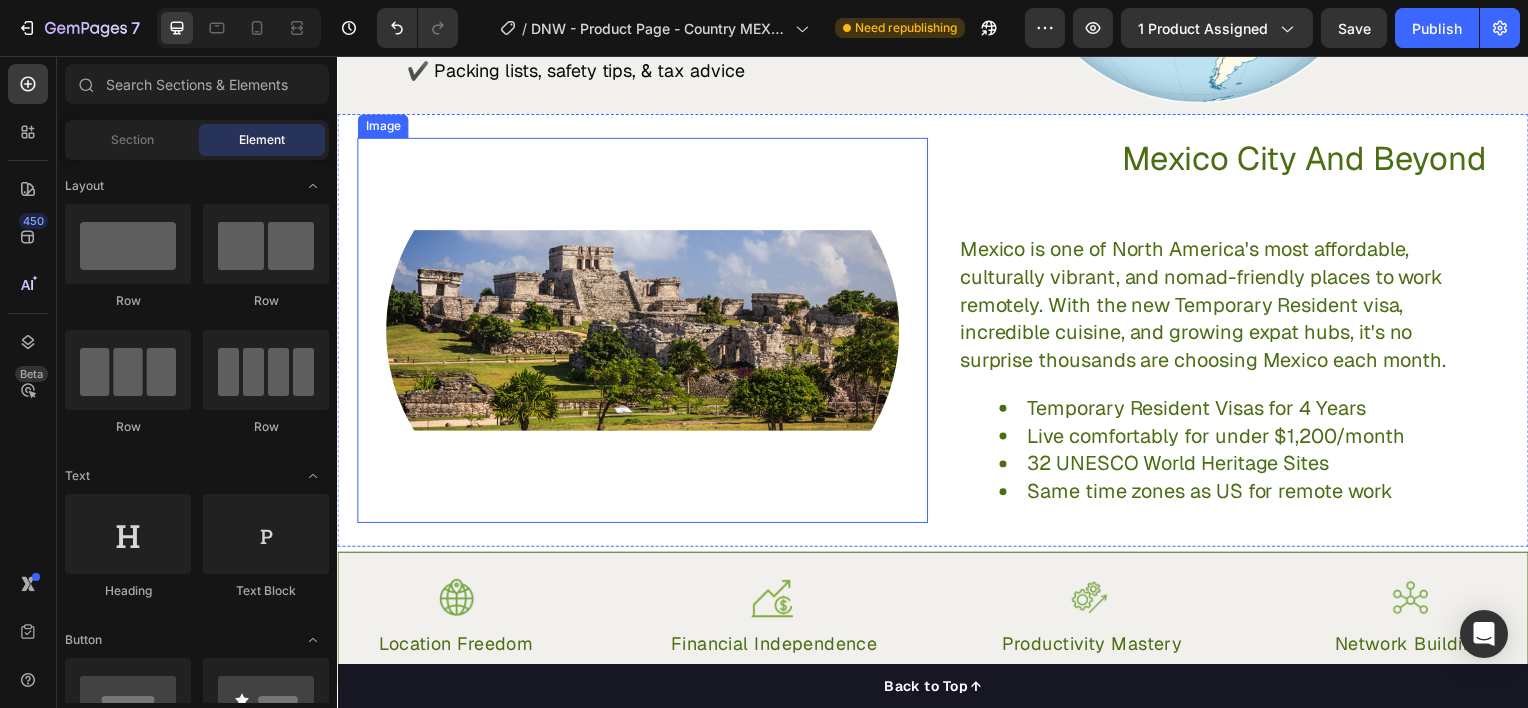 click at bounding box center [645, 332] 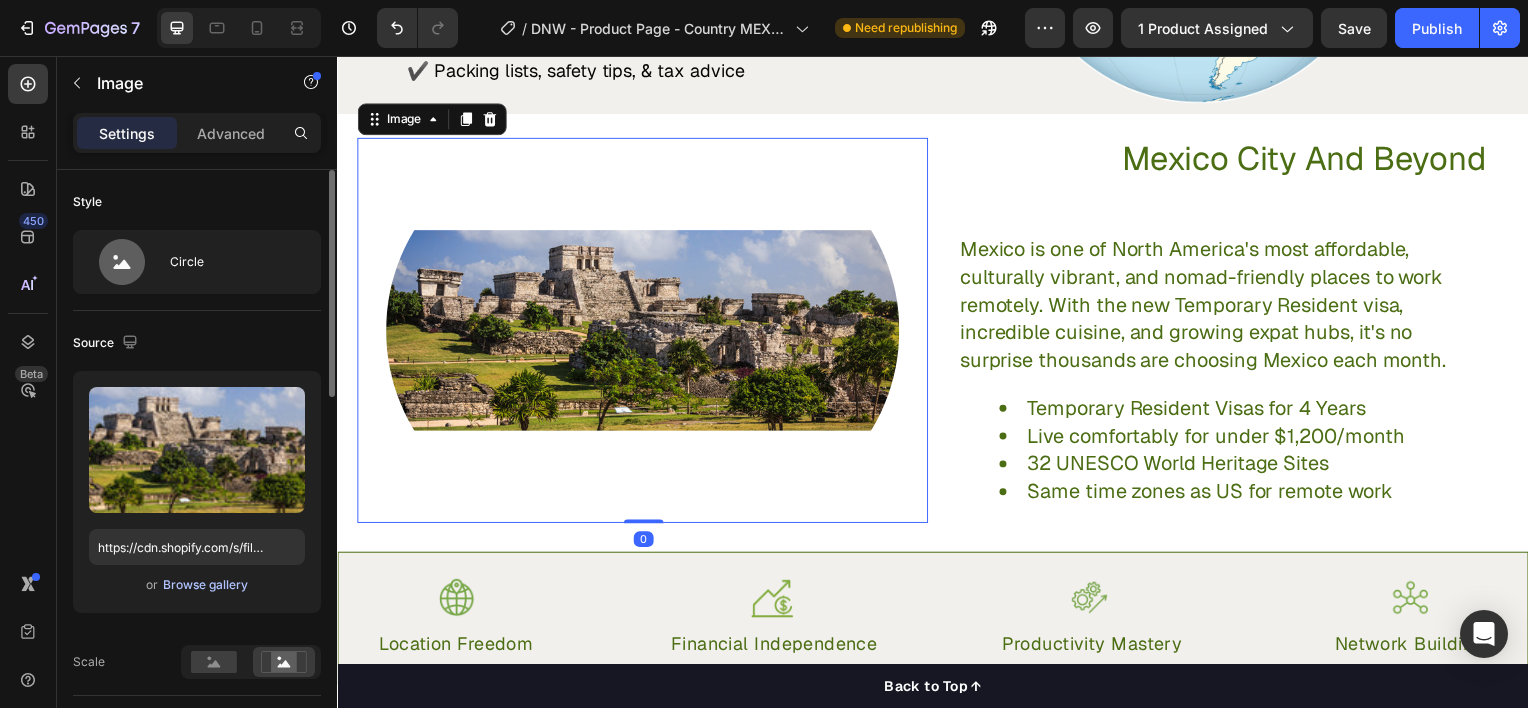 click on "Browse gallery" at bounding box center [205, 585] 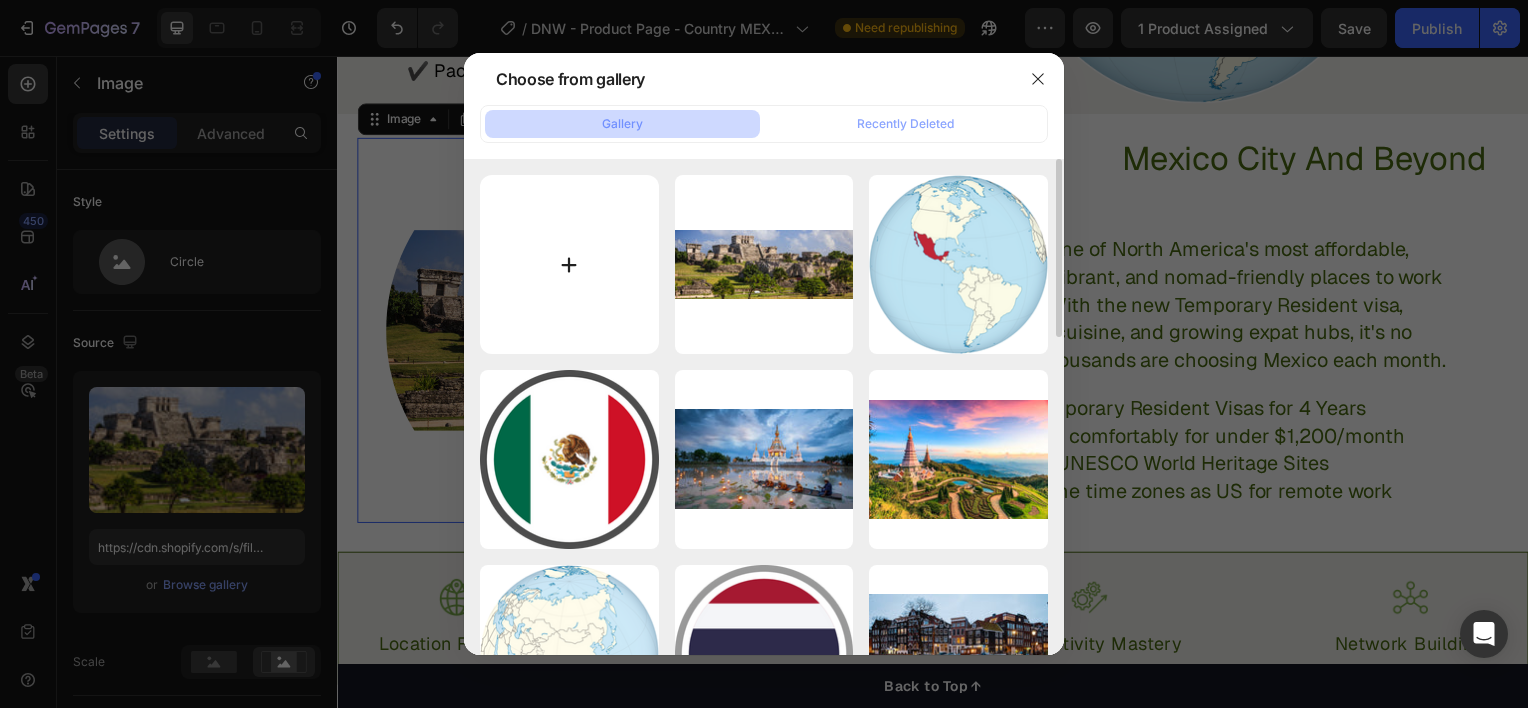 click at bounding box center (569, 264) 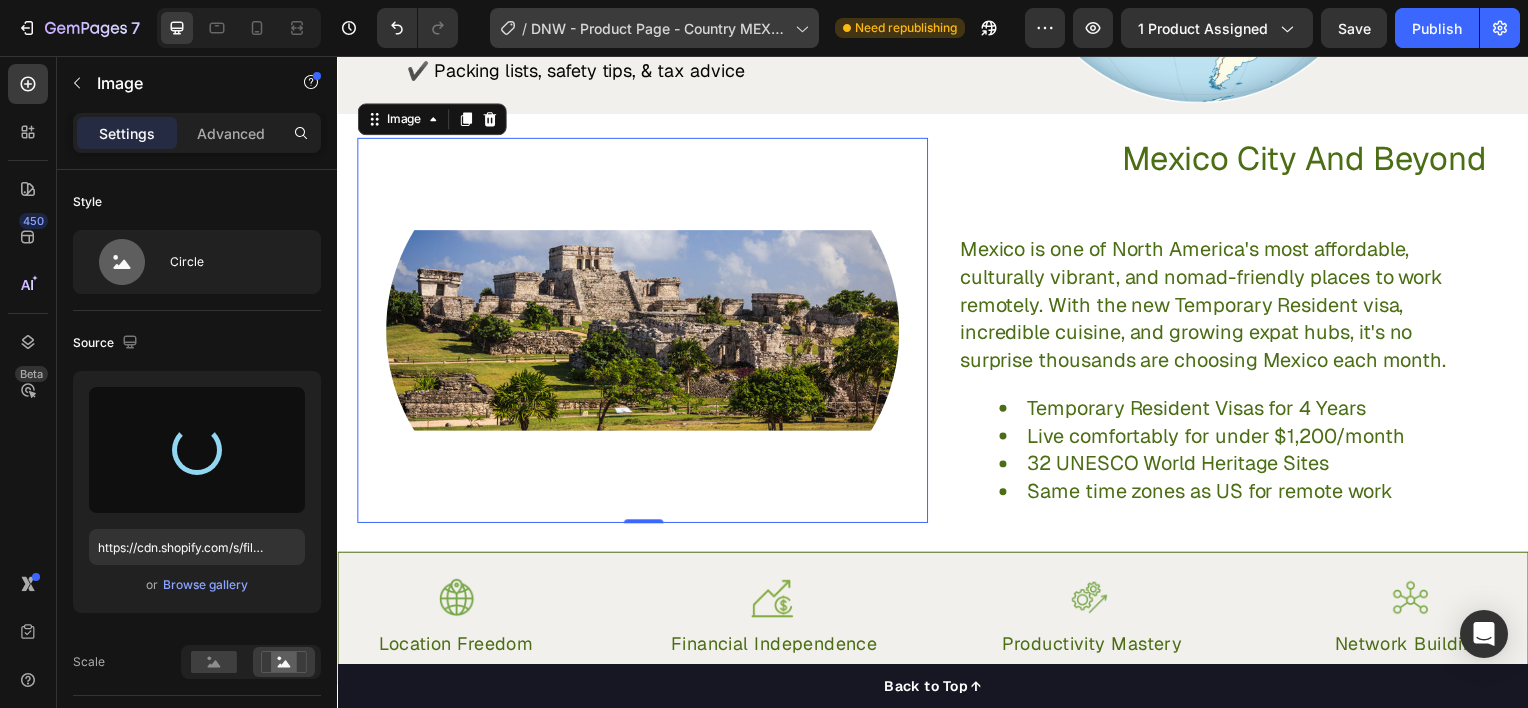 type on "https://cdn.shopify.com/s/files/1/0943/5709/4665/files/gempages_577501195380196340-adcec030-71a0-4d0b-8c90-8c27ba5f880a.jpg" 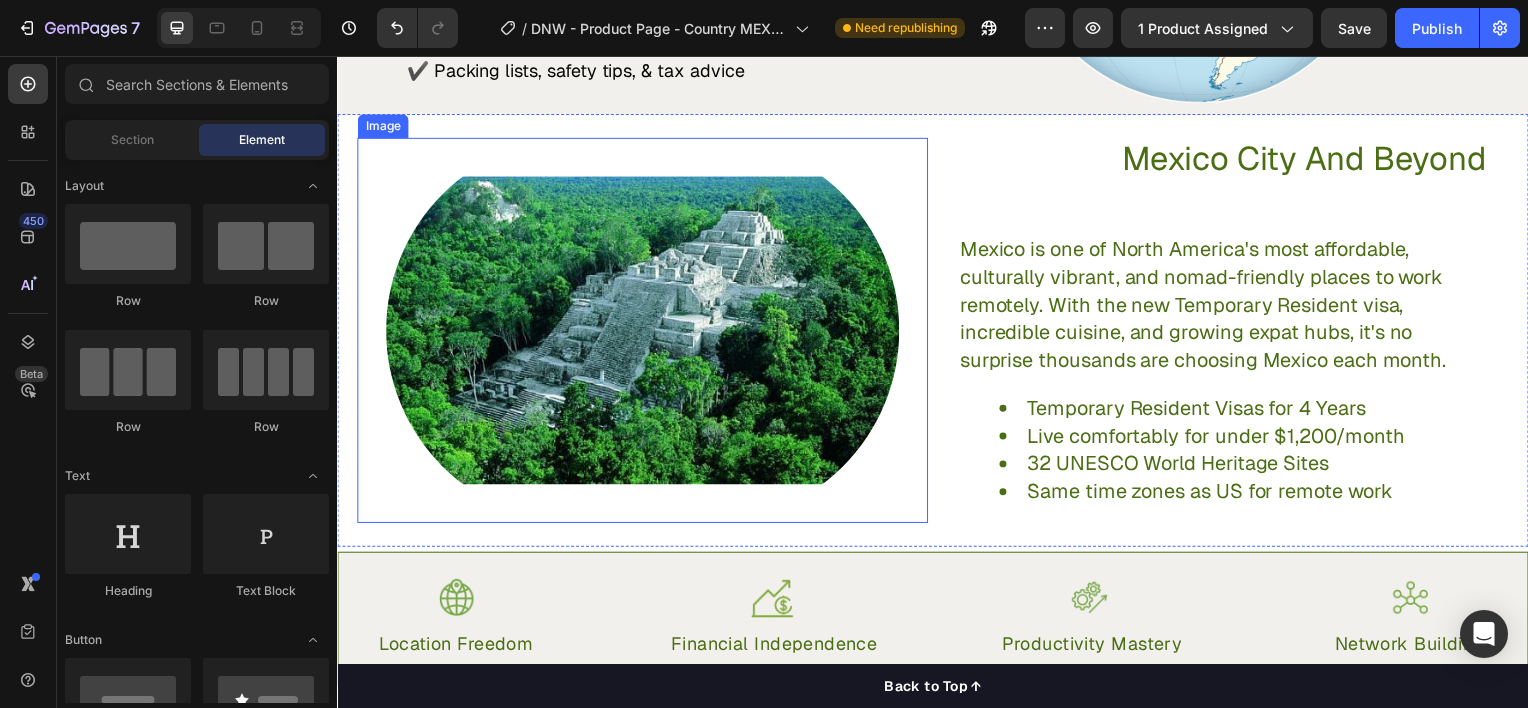click at bounding box center [645, 332] 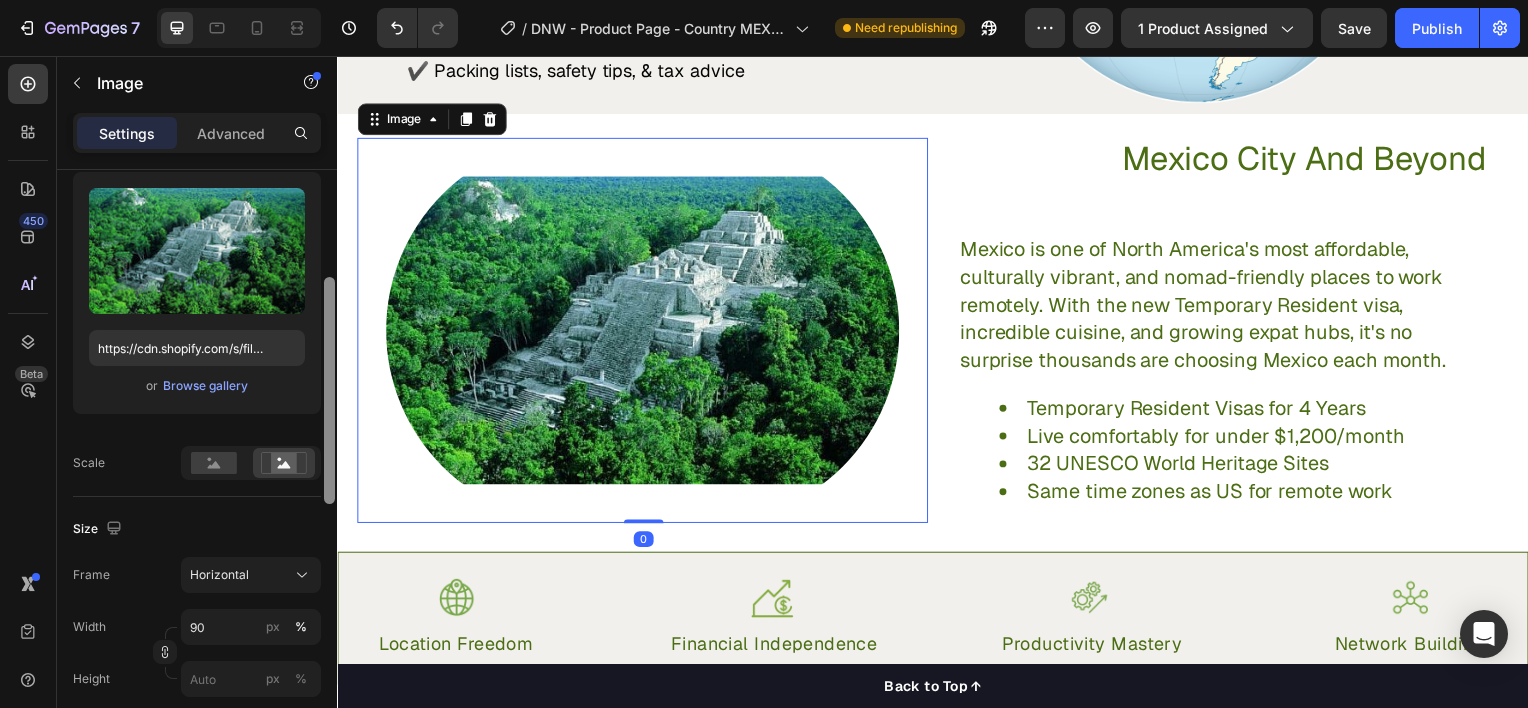 scroll, scrollTop: 228, scrollLeft: 0, axis: vertical 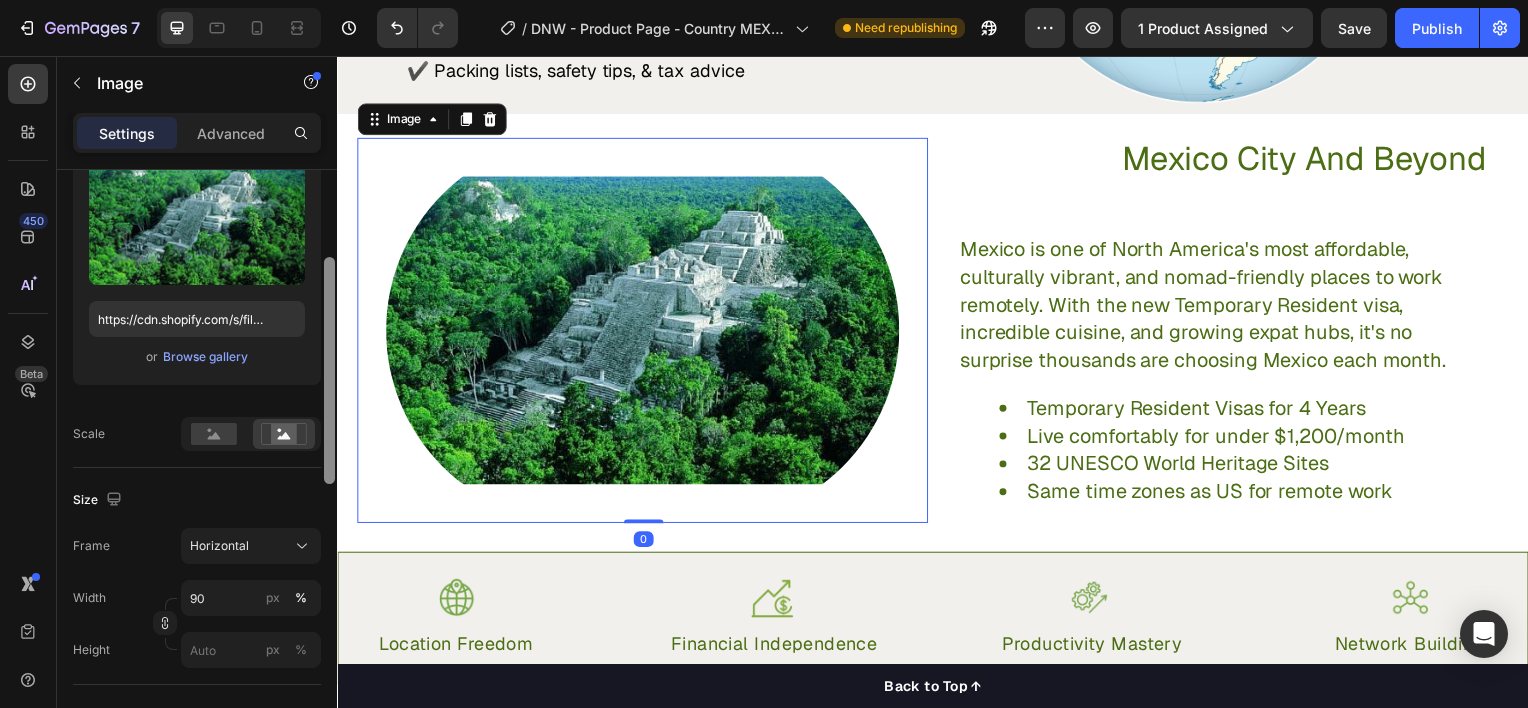 drag, startPoint x: 327, startPoint y: 383, endPoint x: 333, endPoint y: 470, distance: 87.20665 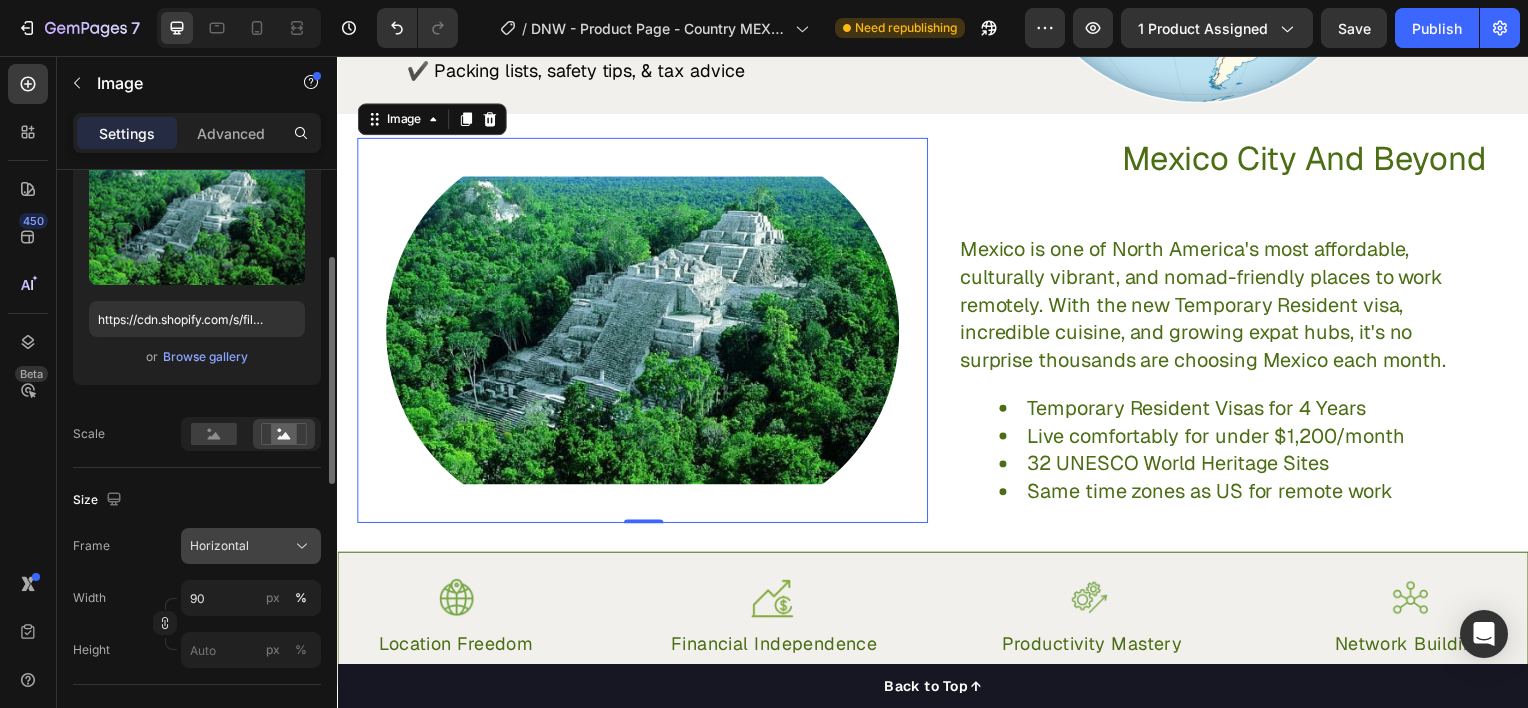 click 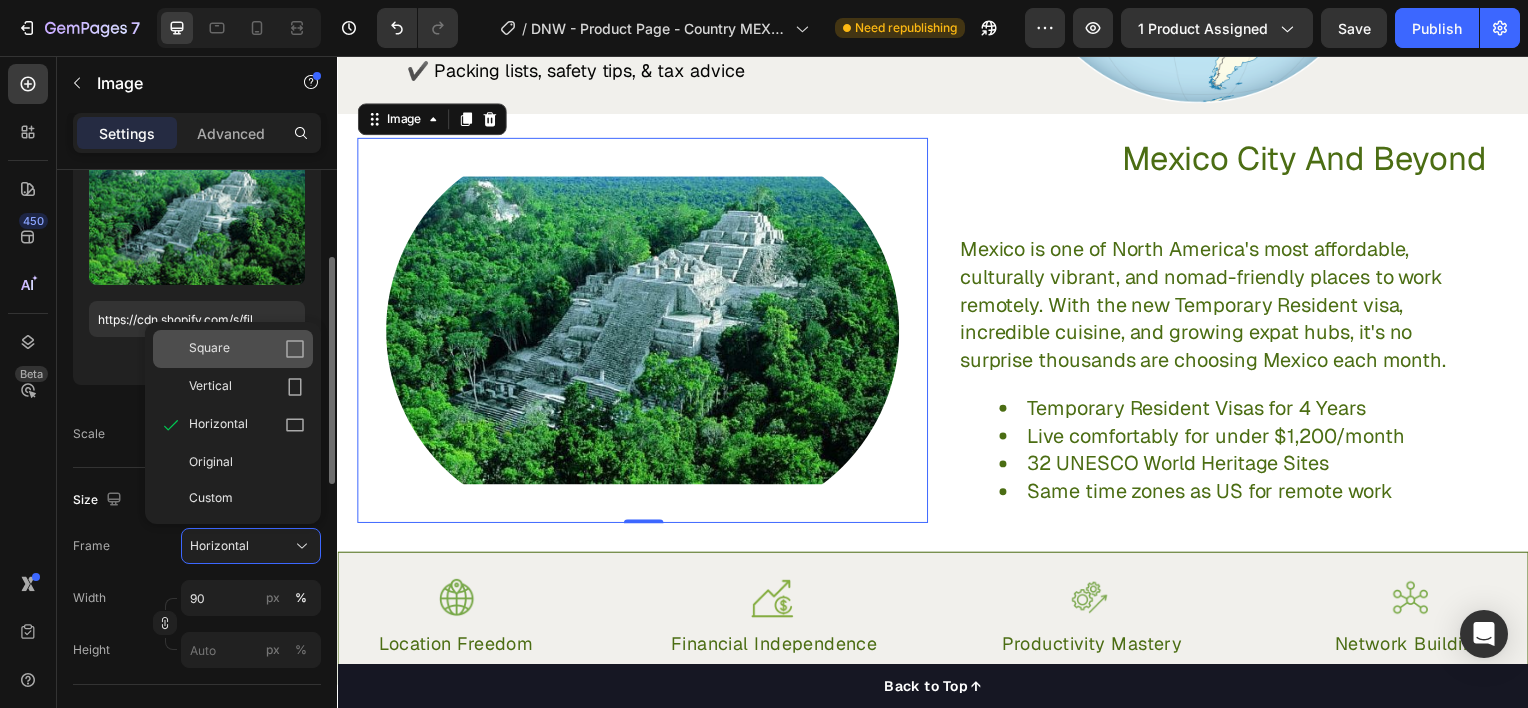 click on "Square" at bounding box center (247, 349) 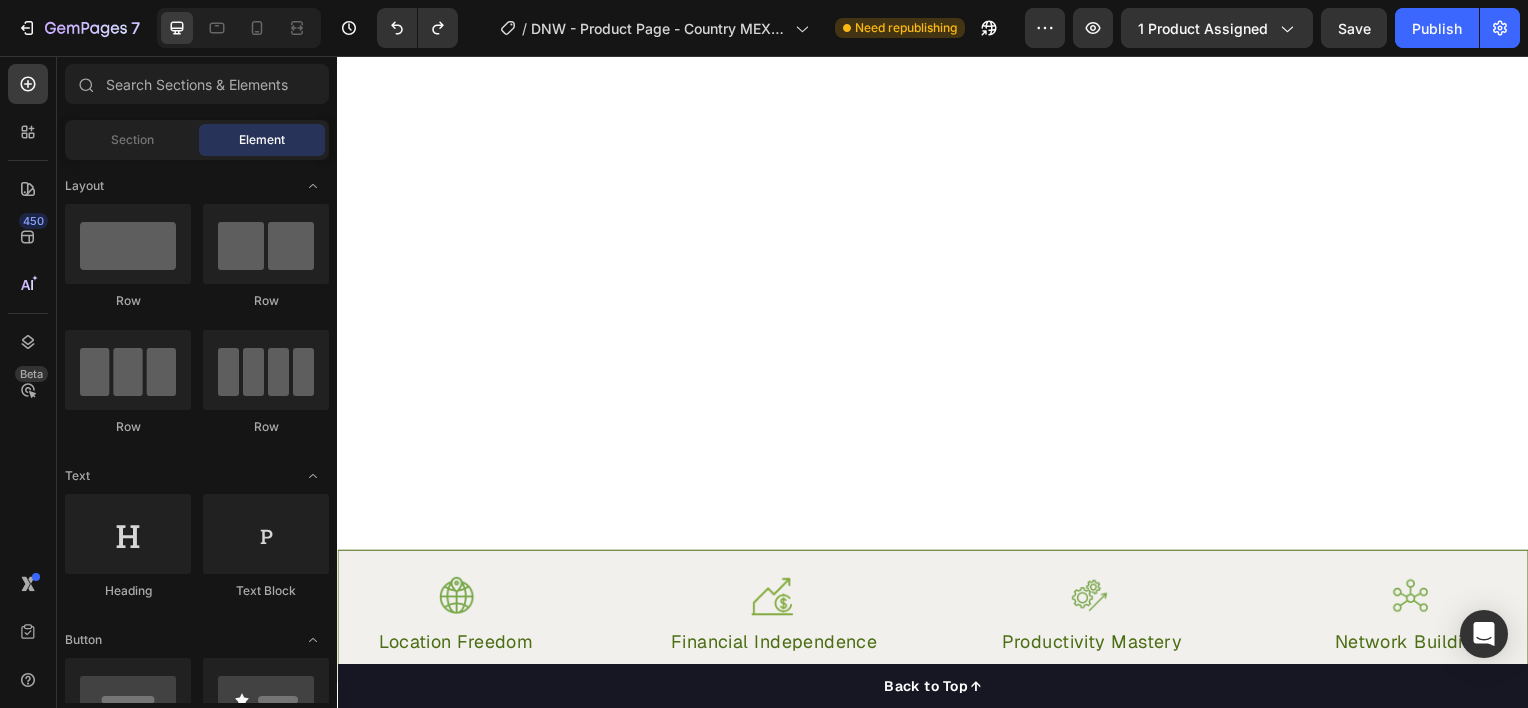 scroll, scrollTop: 1912, scrollLeft: 0, axis: vertical 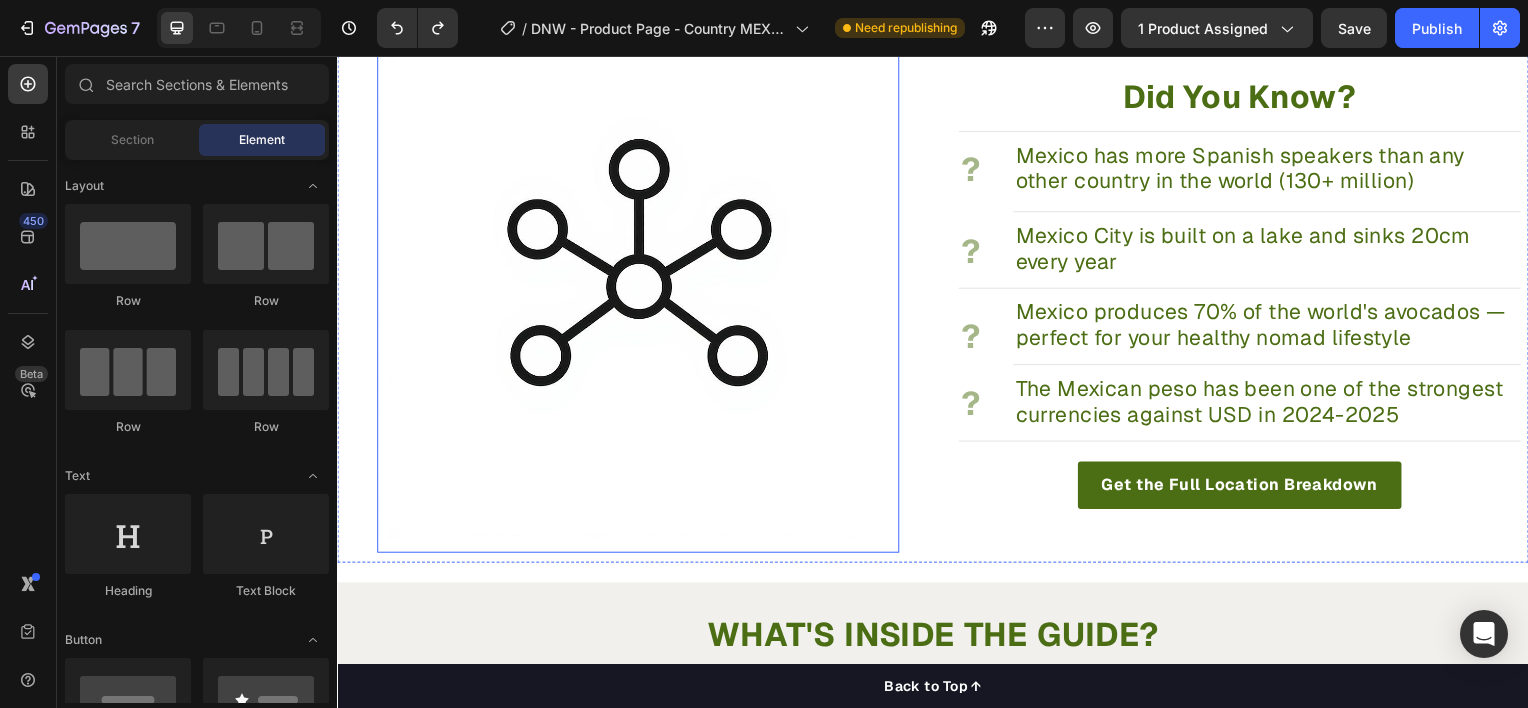 click at bounding box center (640, 293) 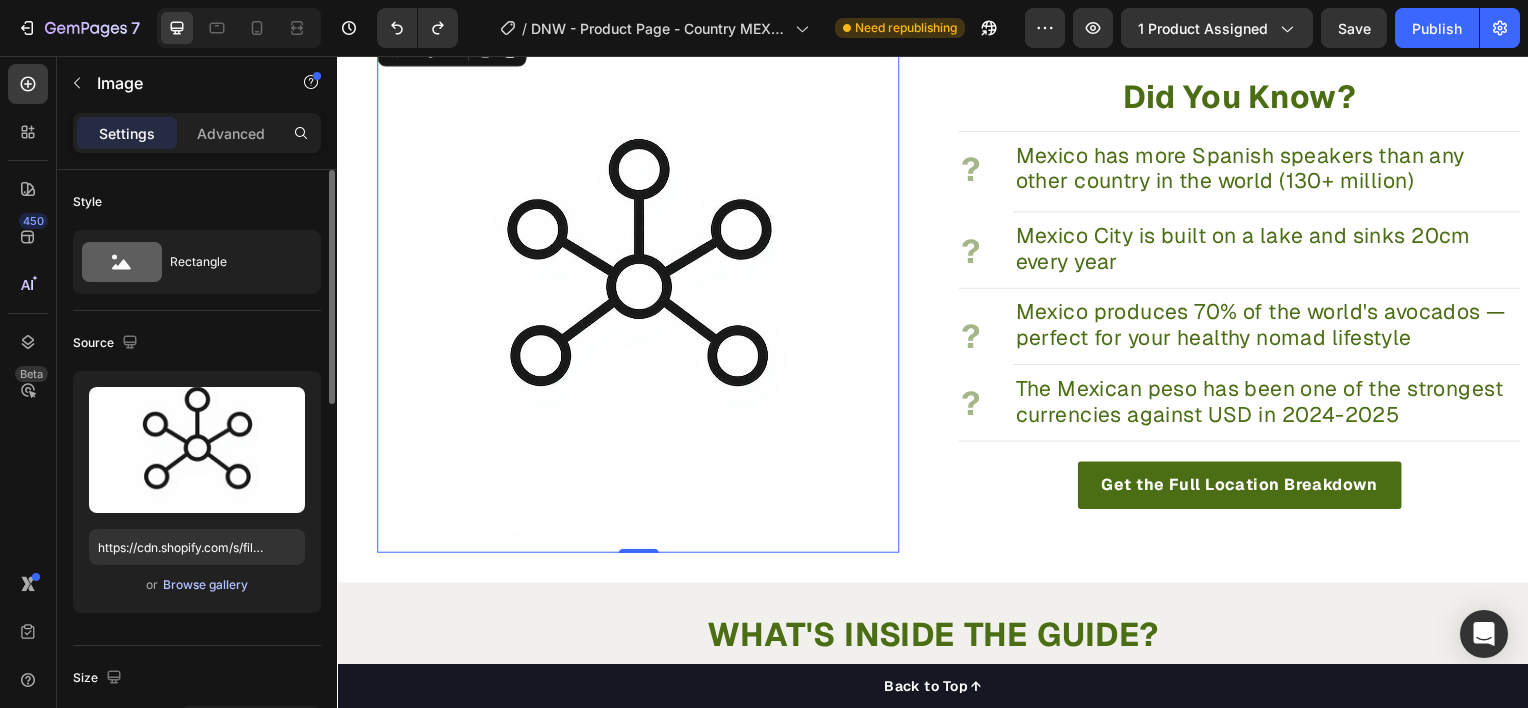 click on "Browse gallery" at bounding box center (205, 585) 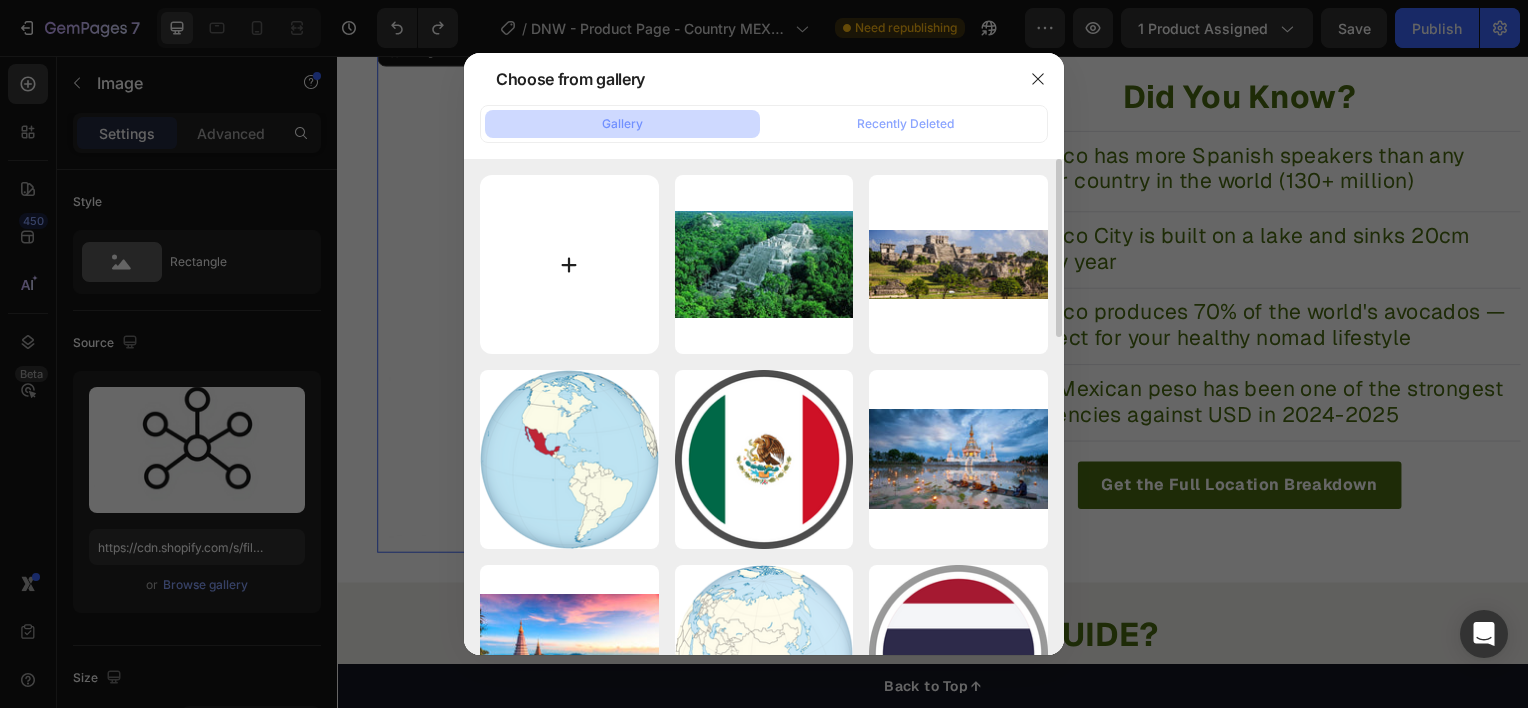 click at bounding box center [569, 264] 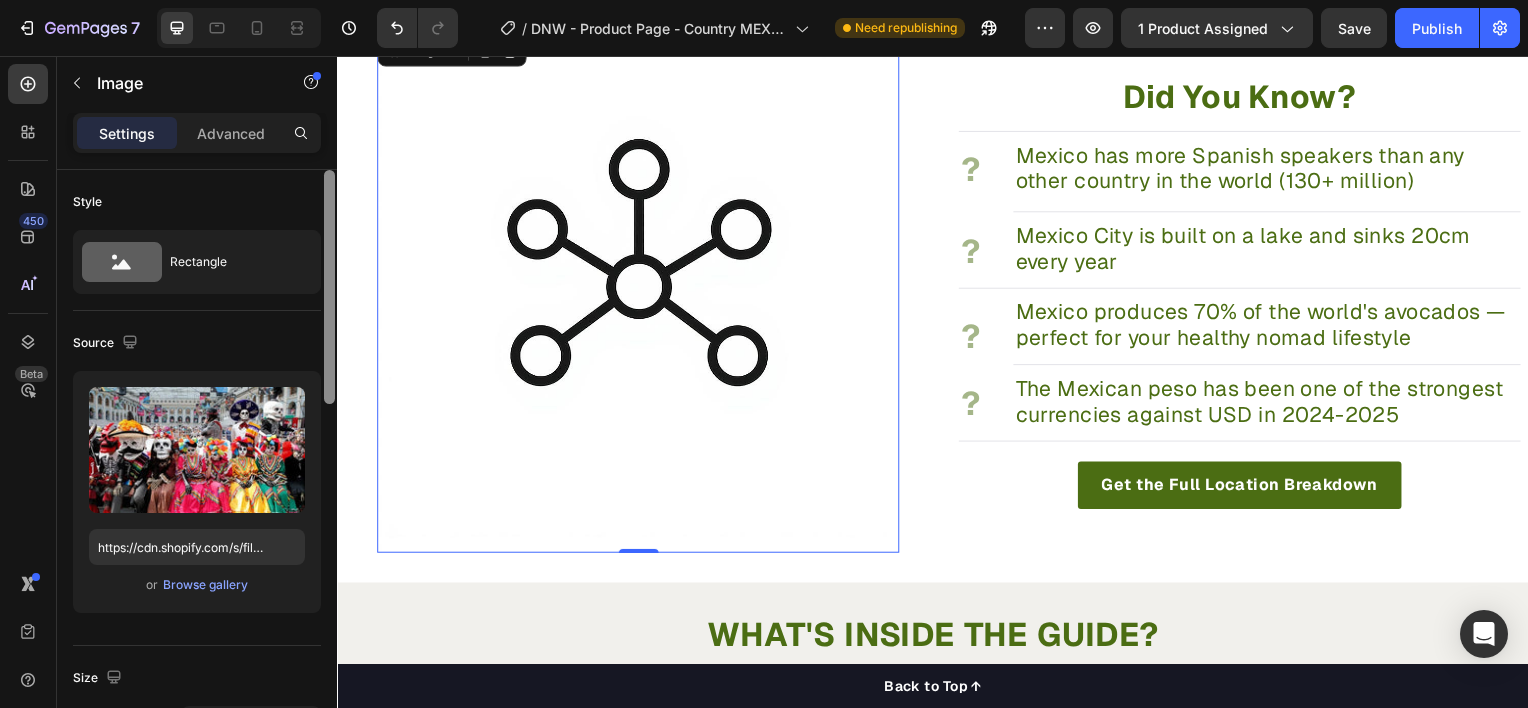 type on "https://cdn.shopify.com/s/files/1/0943/5709/4665/files/gempages_577501195380196340-68bdf647-3a6c-4722-80eb-1257d1aa0f1c.webp" 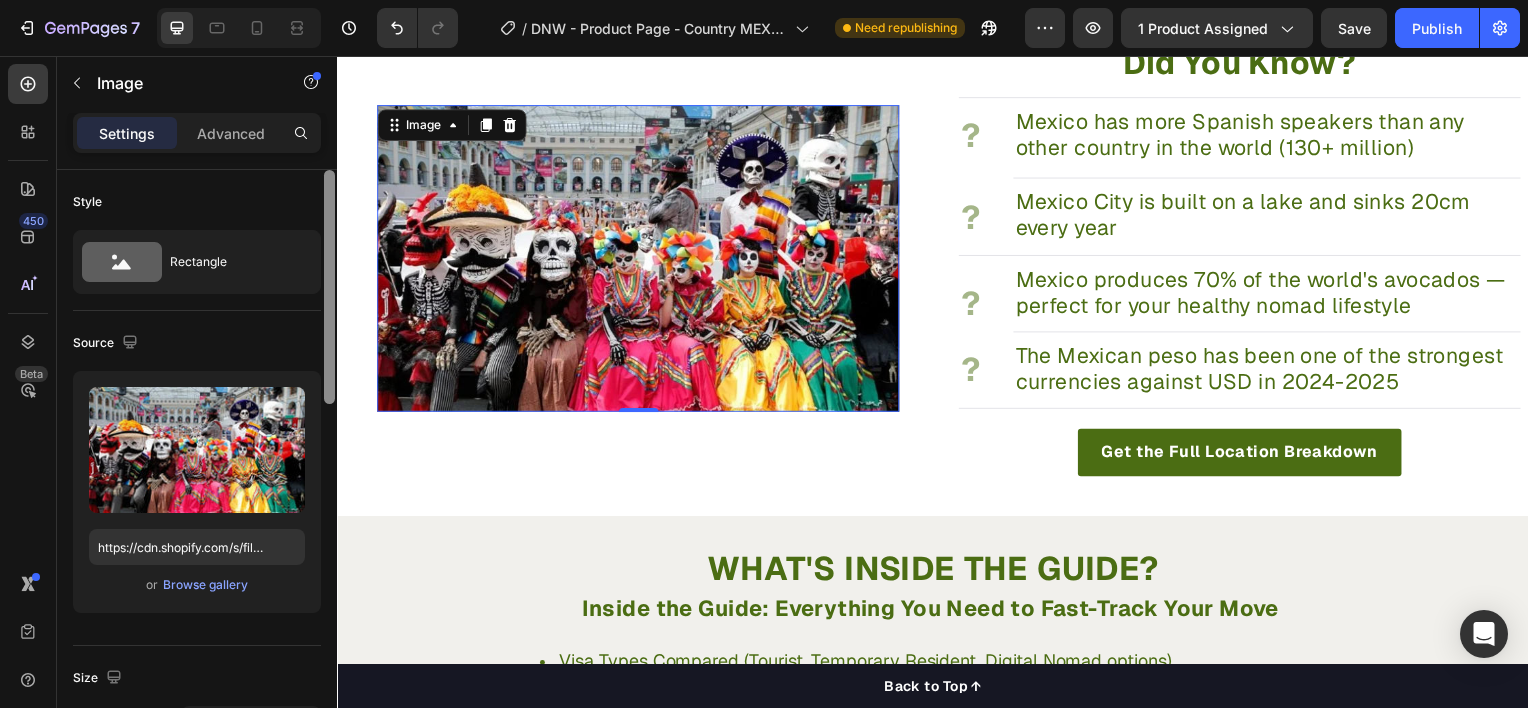 scroll, scrollTop: 1880, scrollLeft: 0, axis: vertical 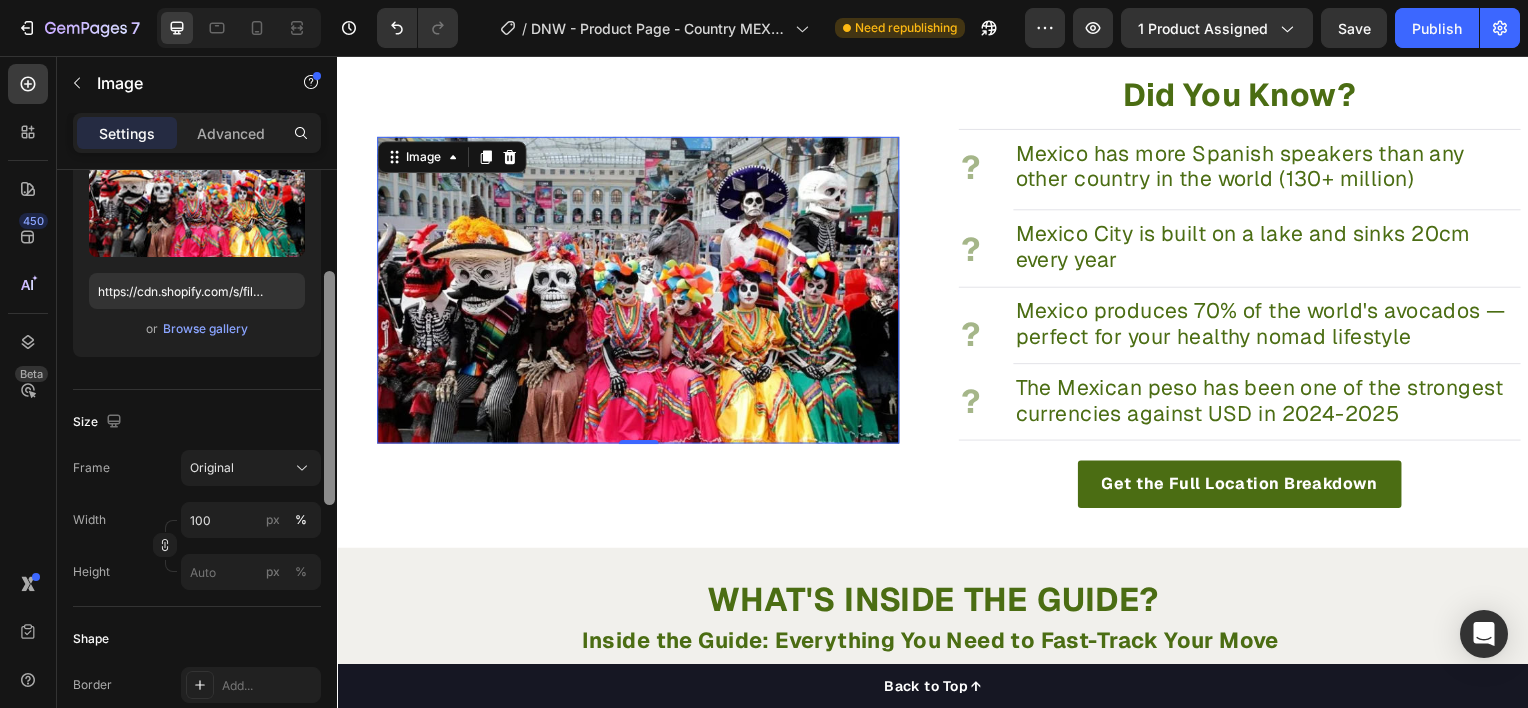 drag, startPoint x: 325, startPoint y: 383, endPoint x: 321, endPoint y: 484, distance: 101.07918 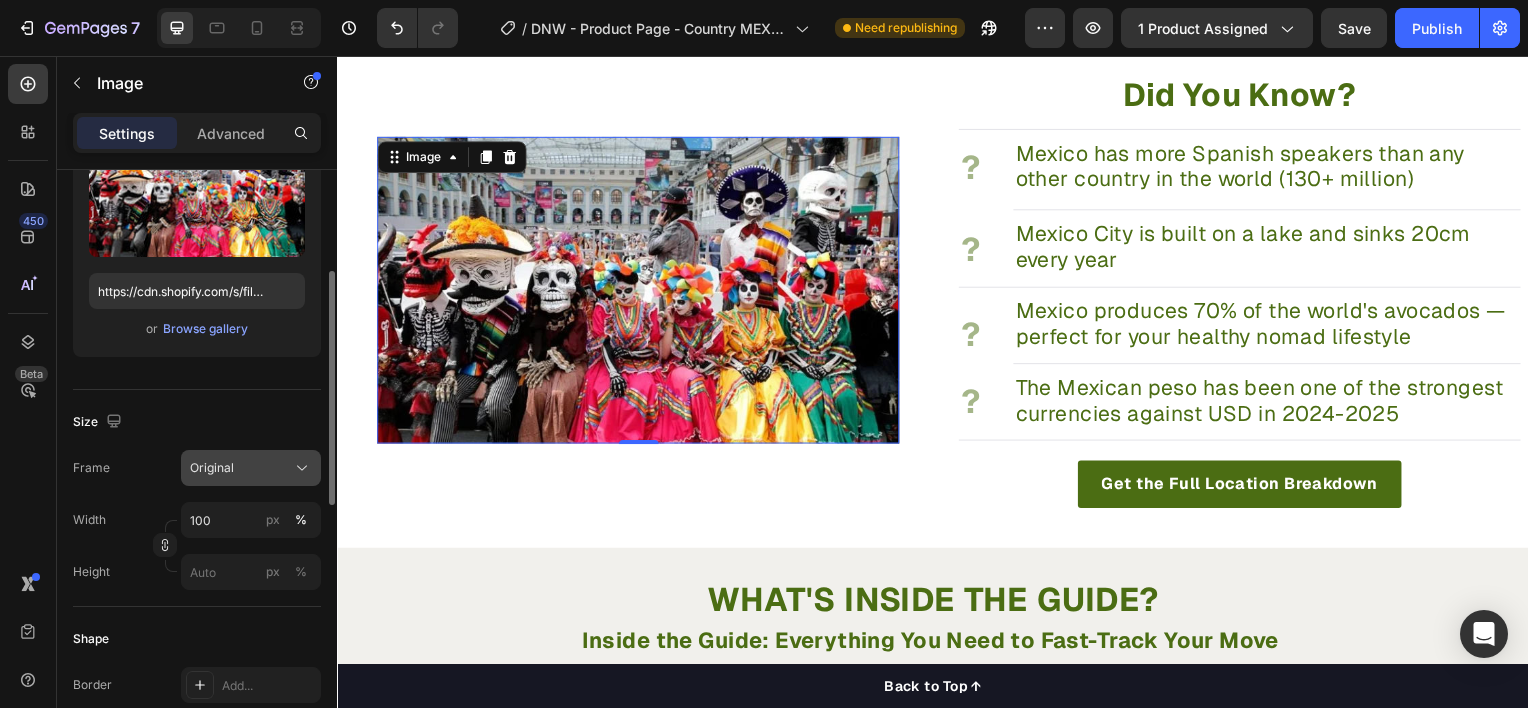 click on "Original" 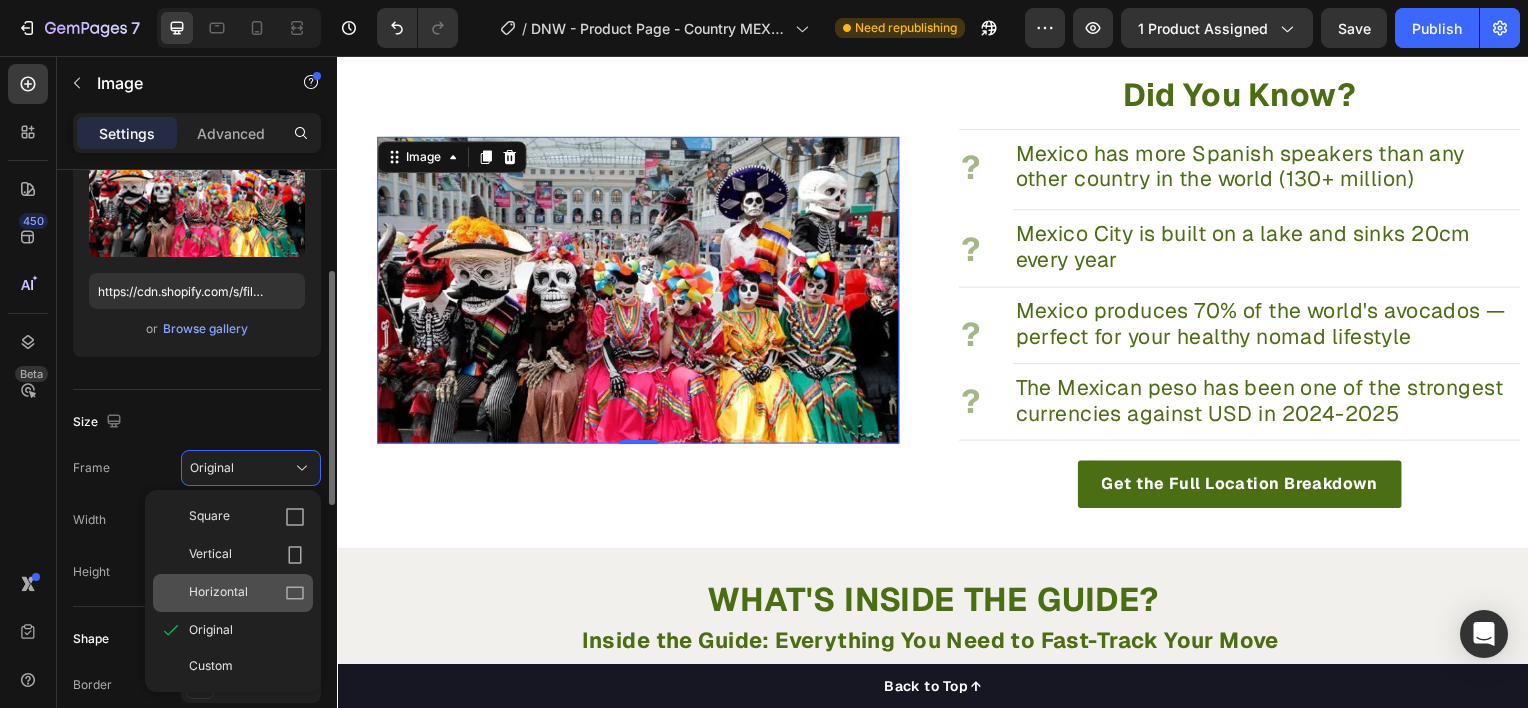 click on "Horizontal" 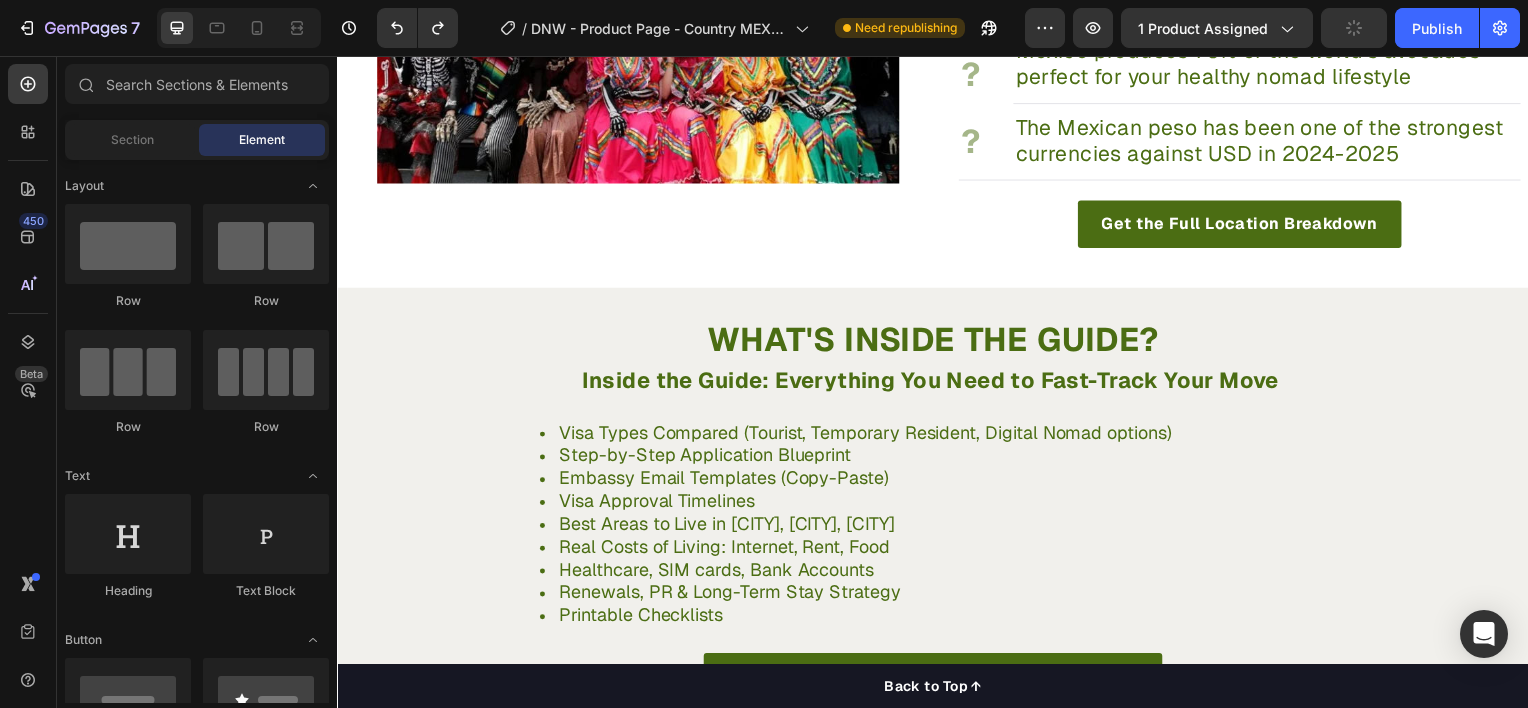 scroll, scrollTop: 2587, scrollLeft: 0, axis: vertical 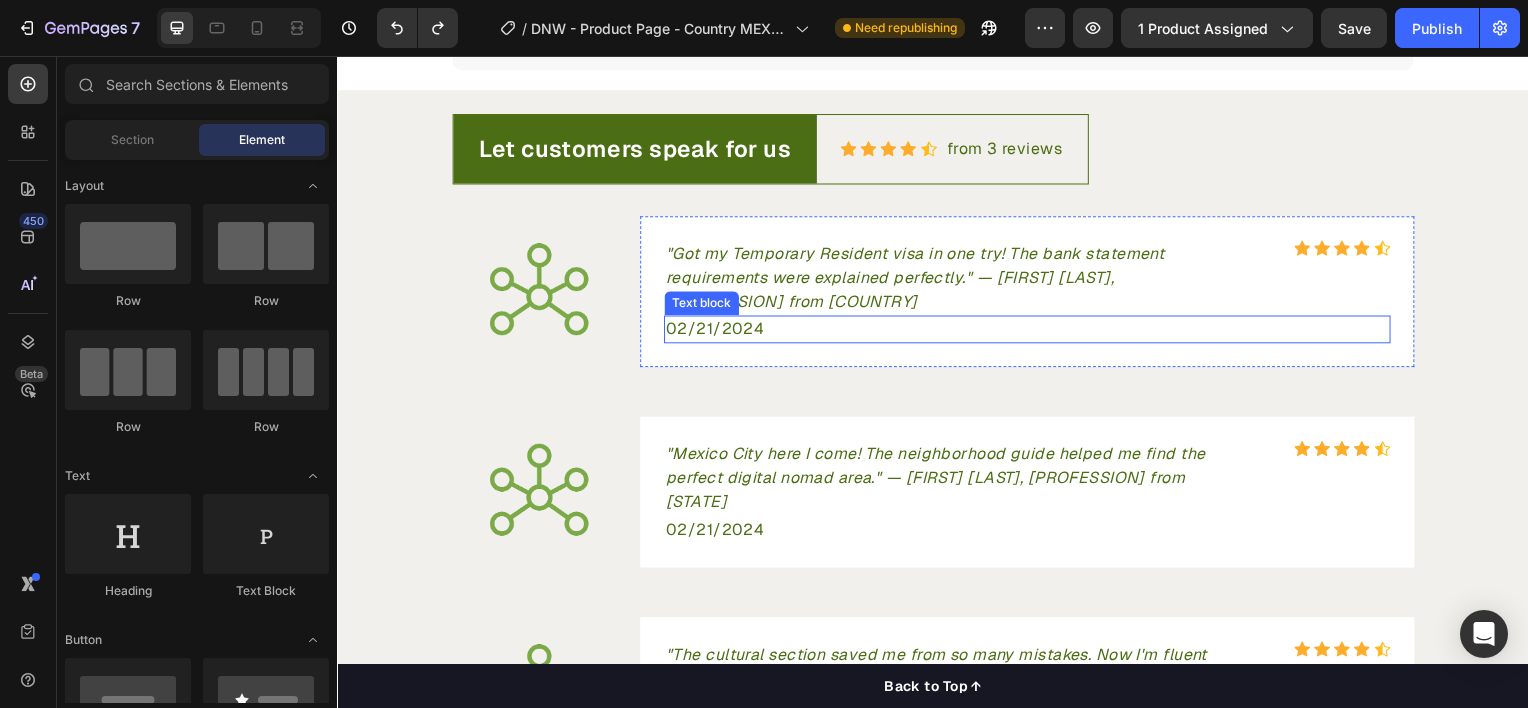 click on "02/21/2024" at bounding box center (1032, 331) 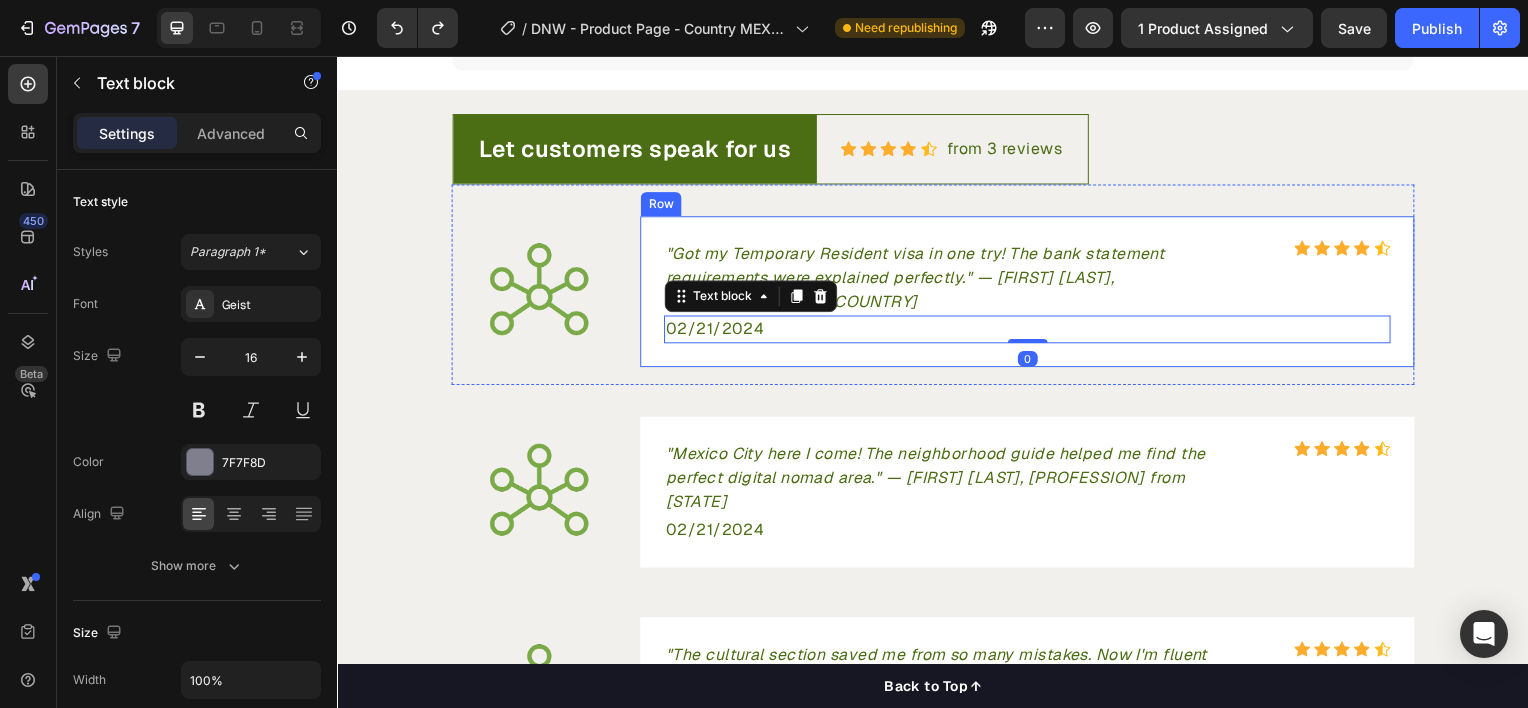 click on ""Got my Temporary Resident visa in one try! The bank statement requirements were explained perfectly." — [FIRST] [LAST], [PROFESSION] from [COUNTRY] Text block Icon Icon Icon Icon
Icon Icon List Hoz Row 02/21/2024 Text block   0 Row" at bounding box center (1032, 293) 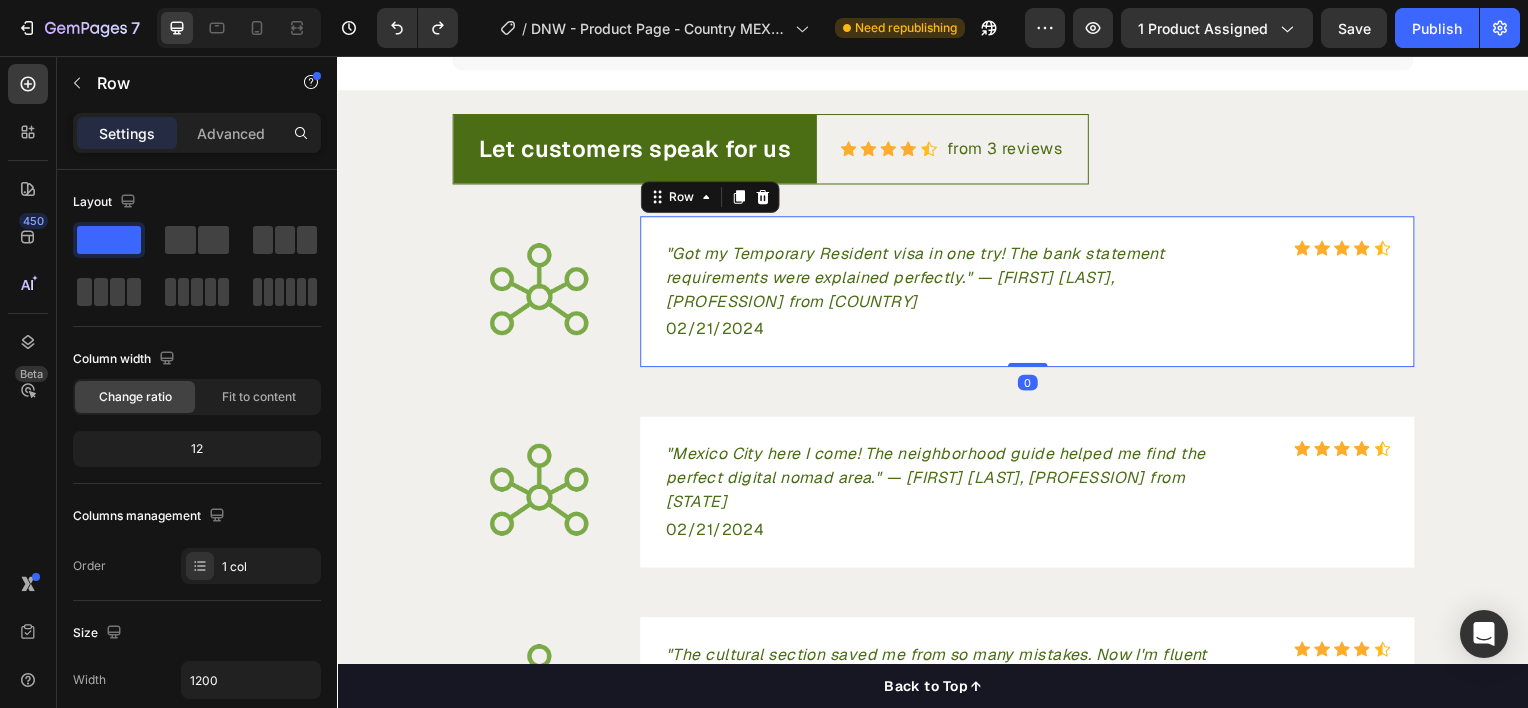 scroll, scrollTop: 595, scrollLeft: 0, axis: vertical 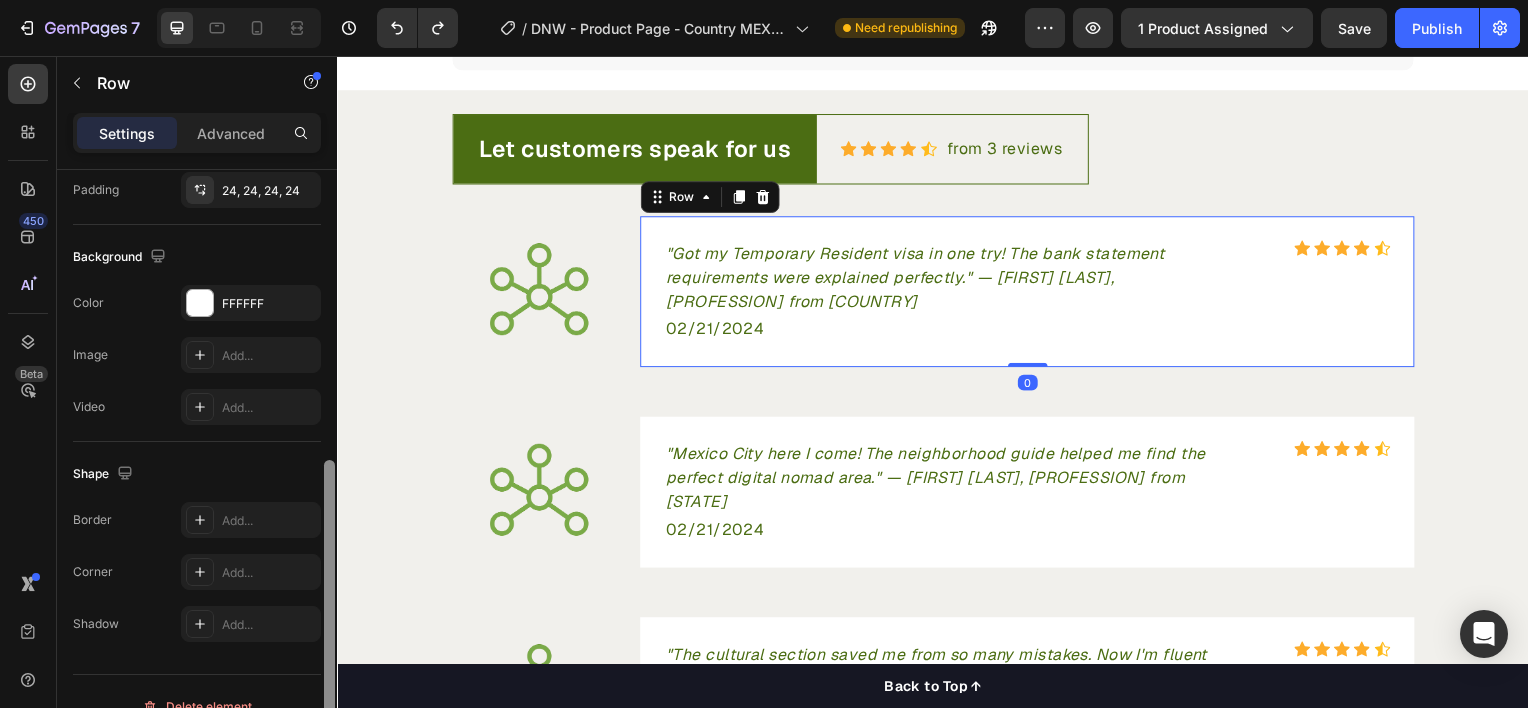 click at bounding box center [329, 467] 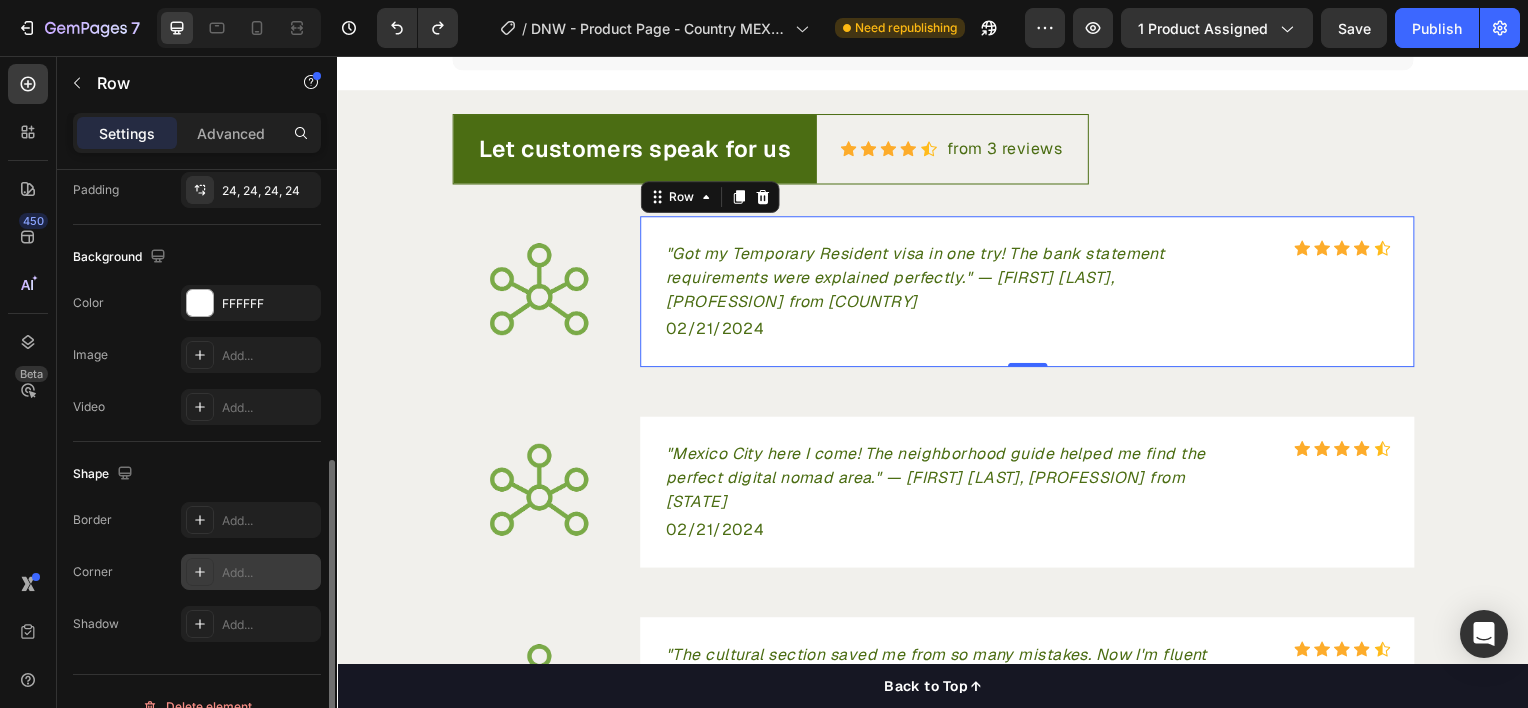 click on "Add..." at bounding box center (269, 573) 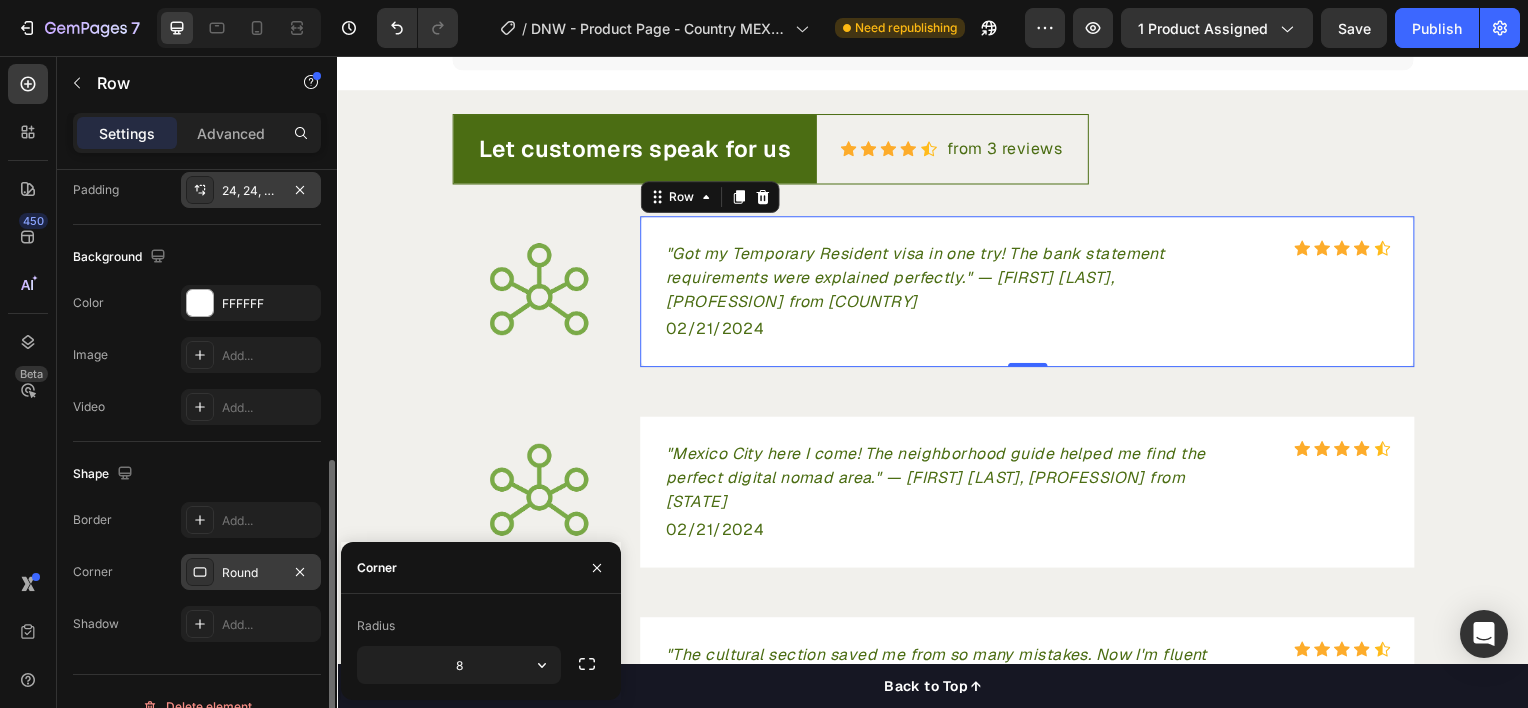 click on "24, 24, 24, 24" at bounding box center (251, 191) 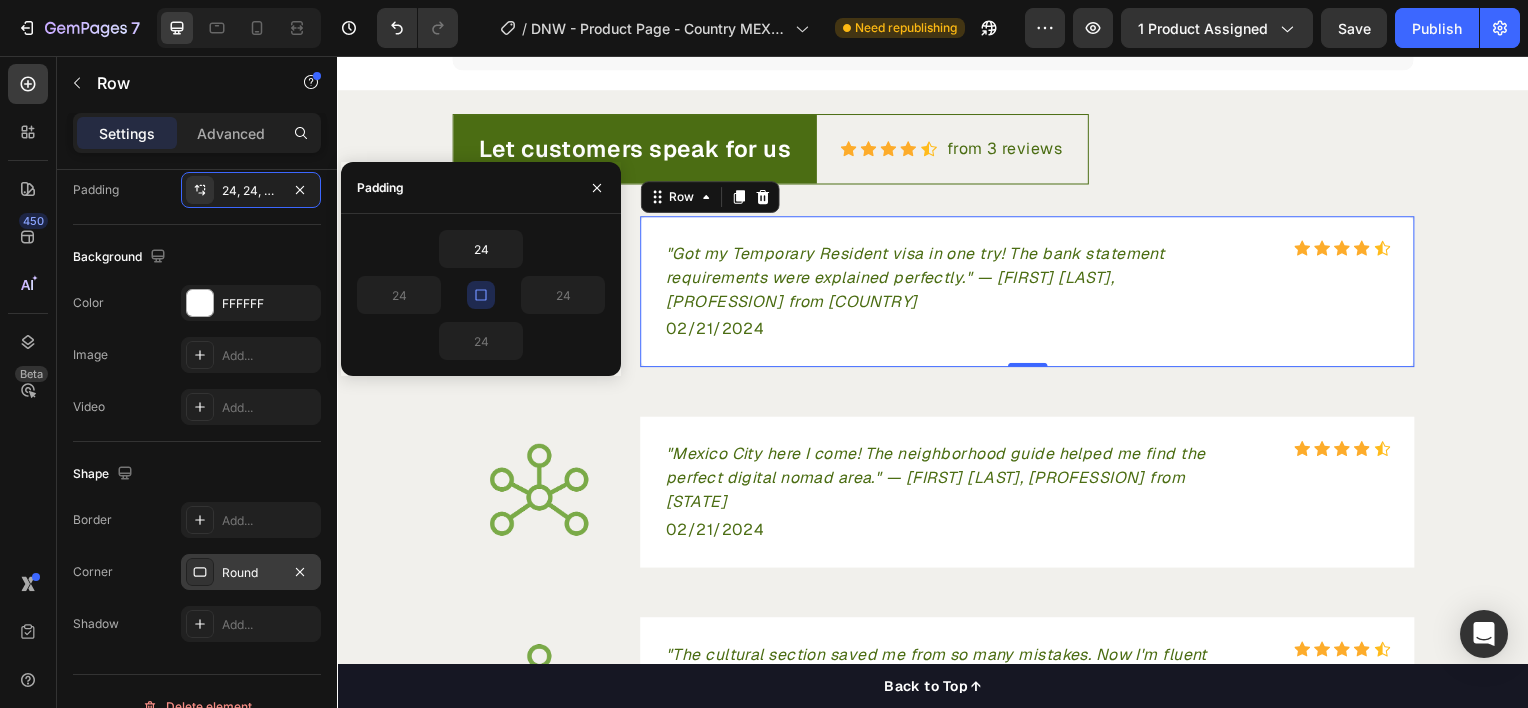 click on ""Got my Temporary Resident visa in one try! The bank statement requirements were explained perfectly." — [FIRST] [LAST], [PROFESSION] from [COUNTRY] Text block Icon Icon Icon Icon
Icon Icon List Hoz Row 02/21/2024 Text block Row   0" at bounding box center (1032, 293) 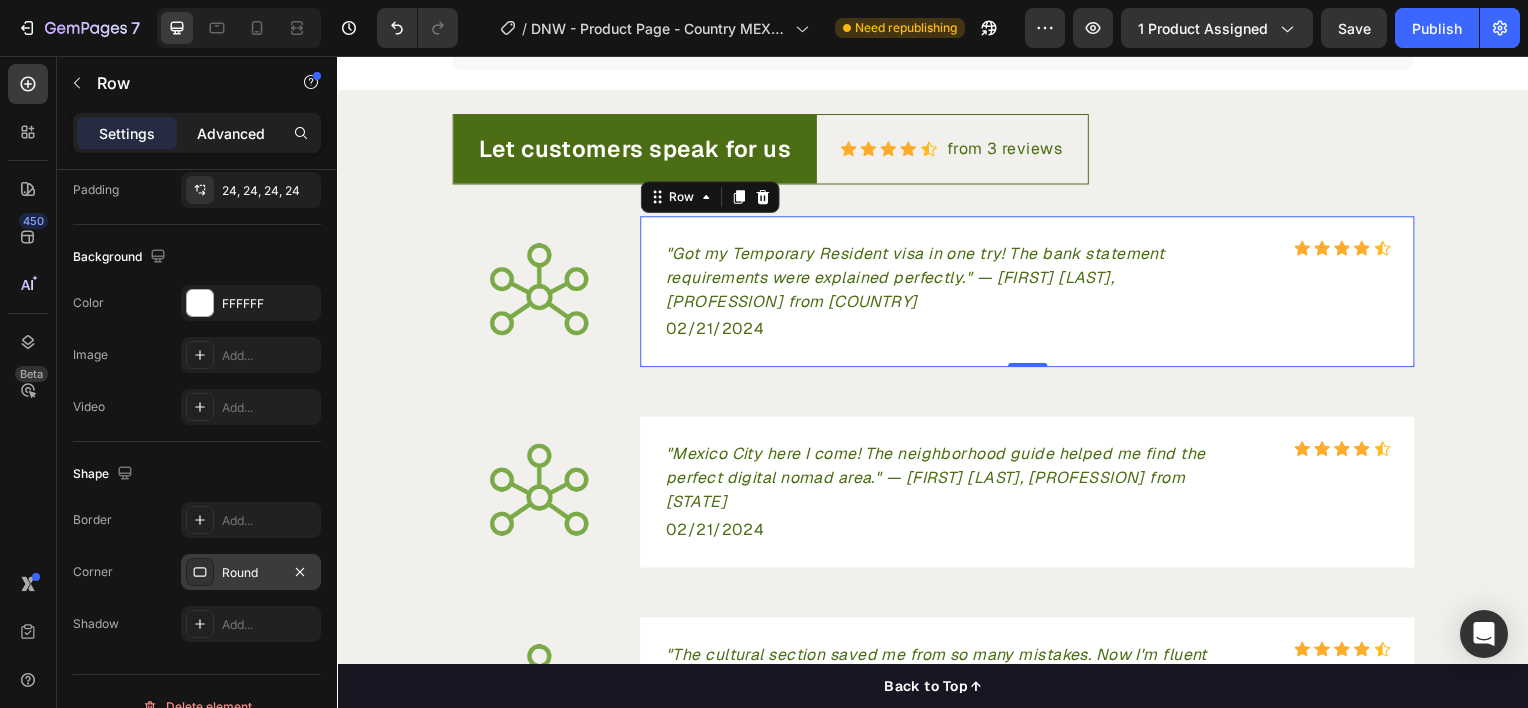 click on "Advanced" at bounding box center (231, 133) 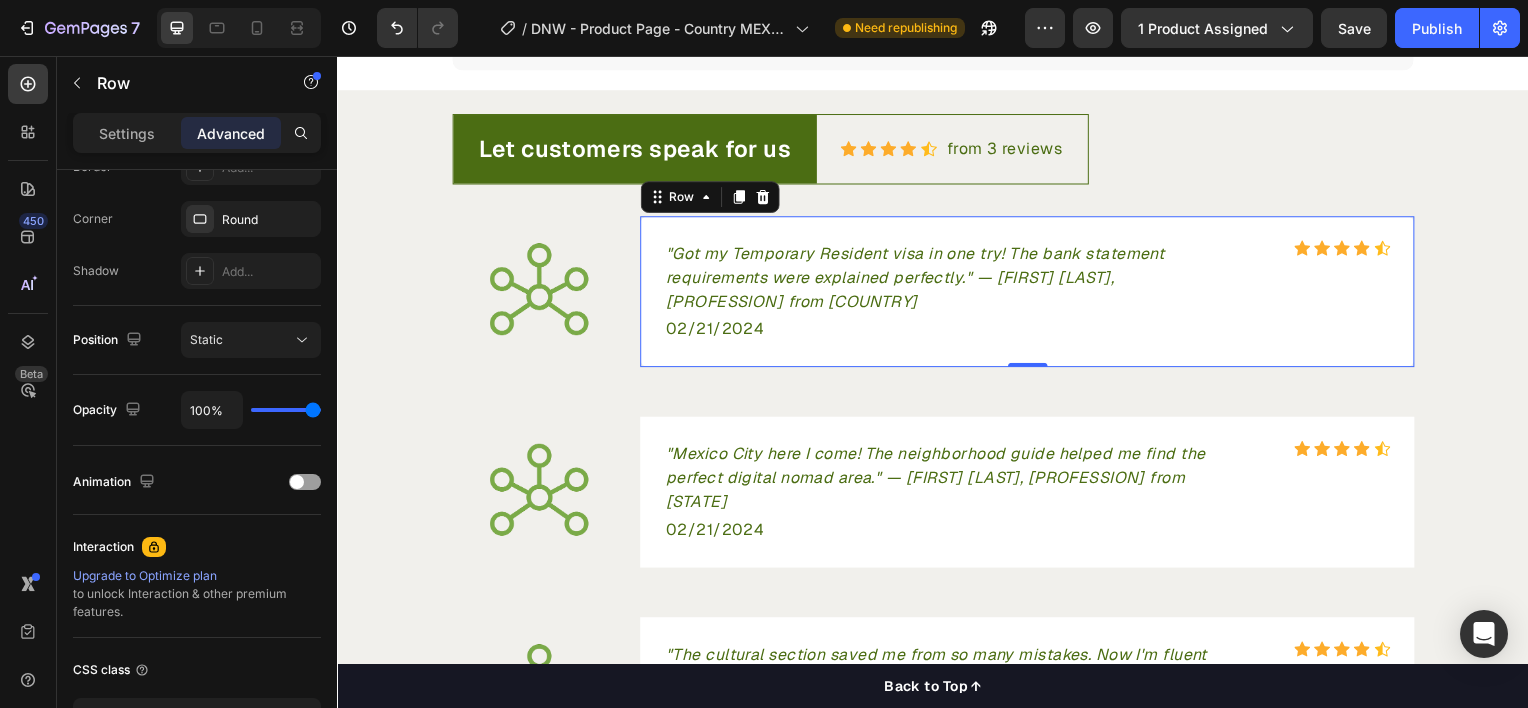 click at bounding box center (329, -128) 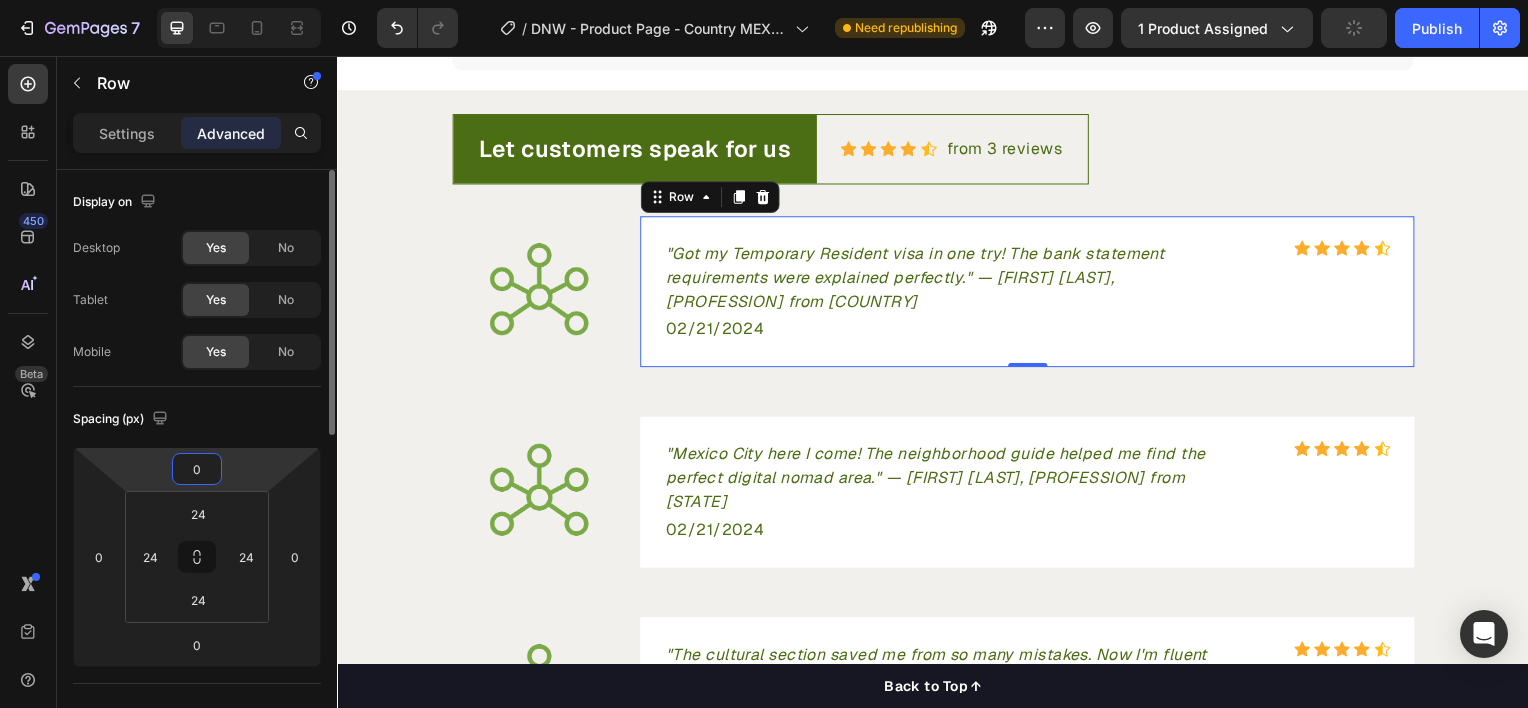 click on "0" at bounding box center [197, 469] 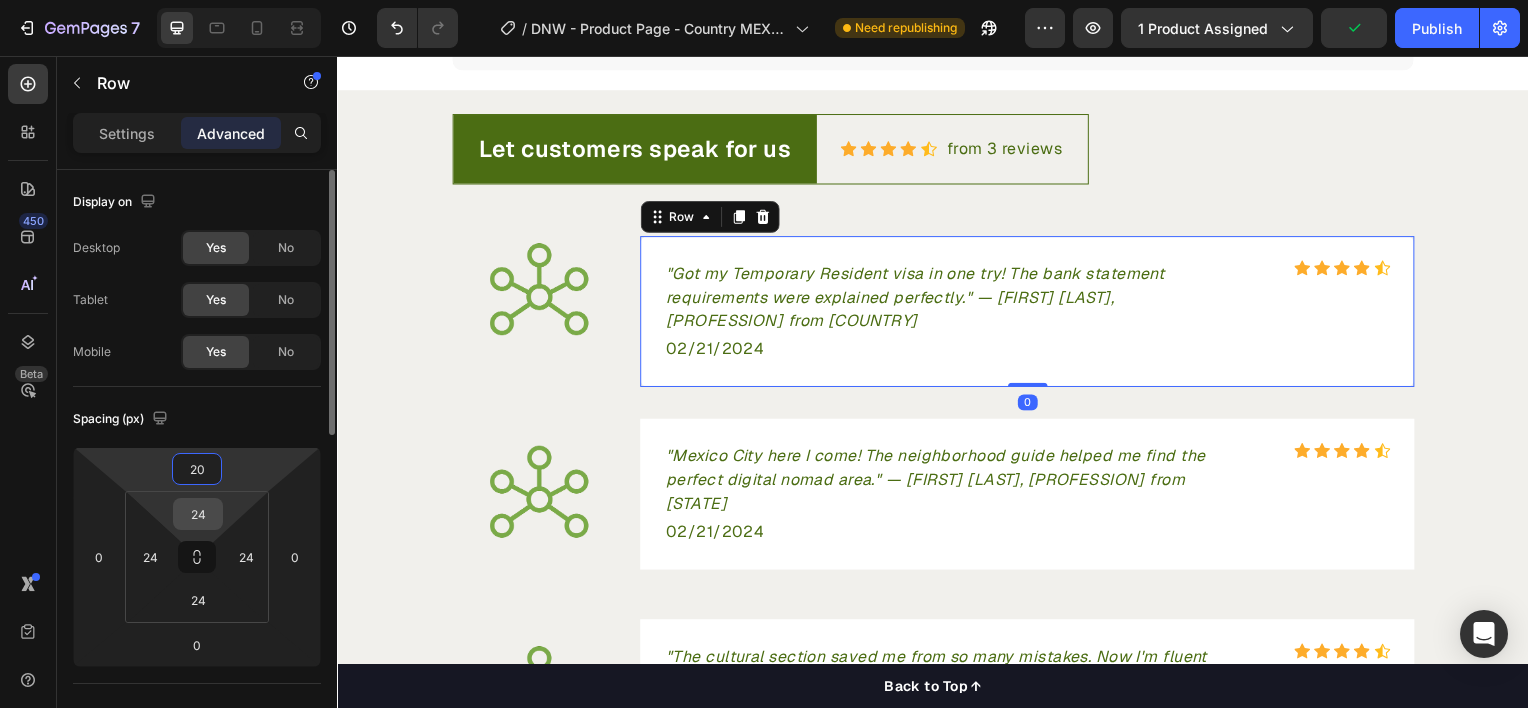 type on "20" 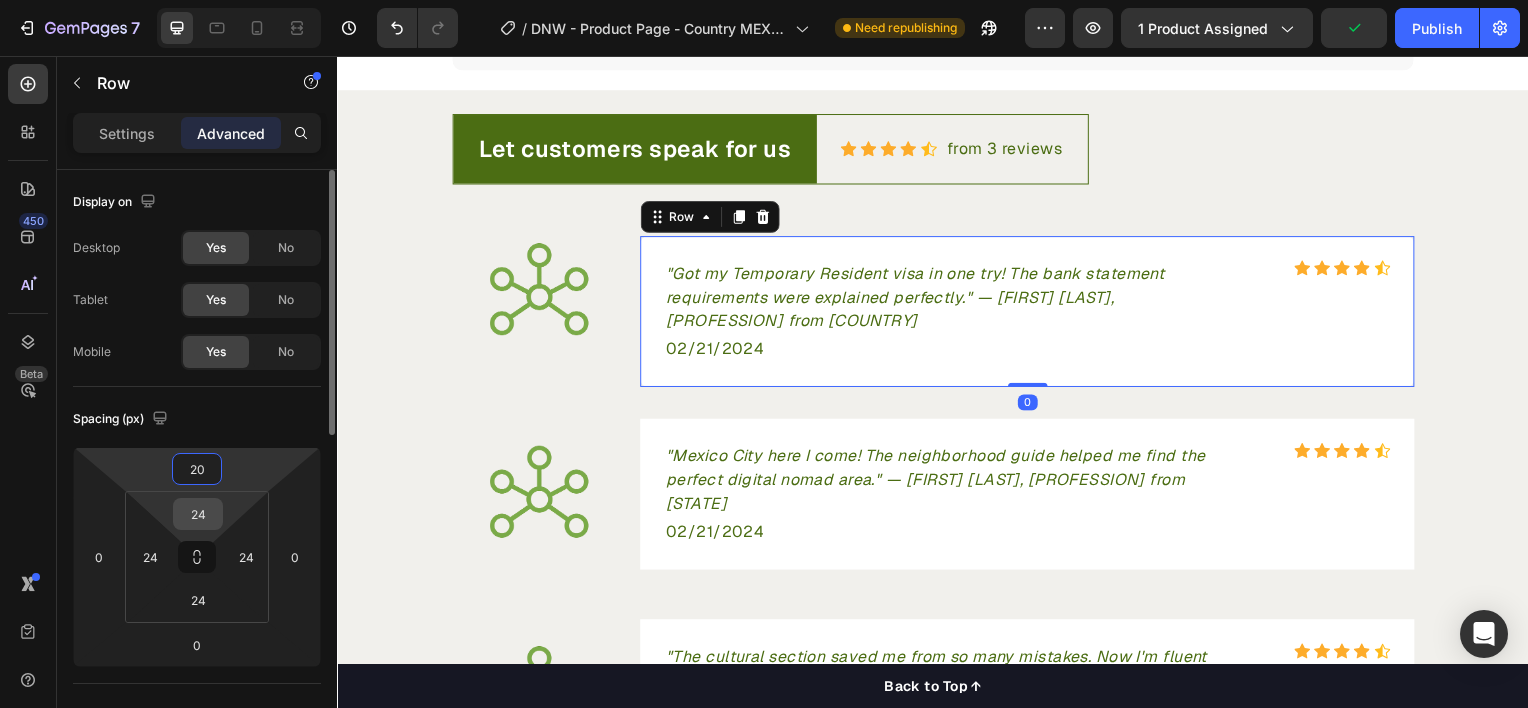 click on "24" at bounding box center [198, 514] 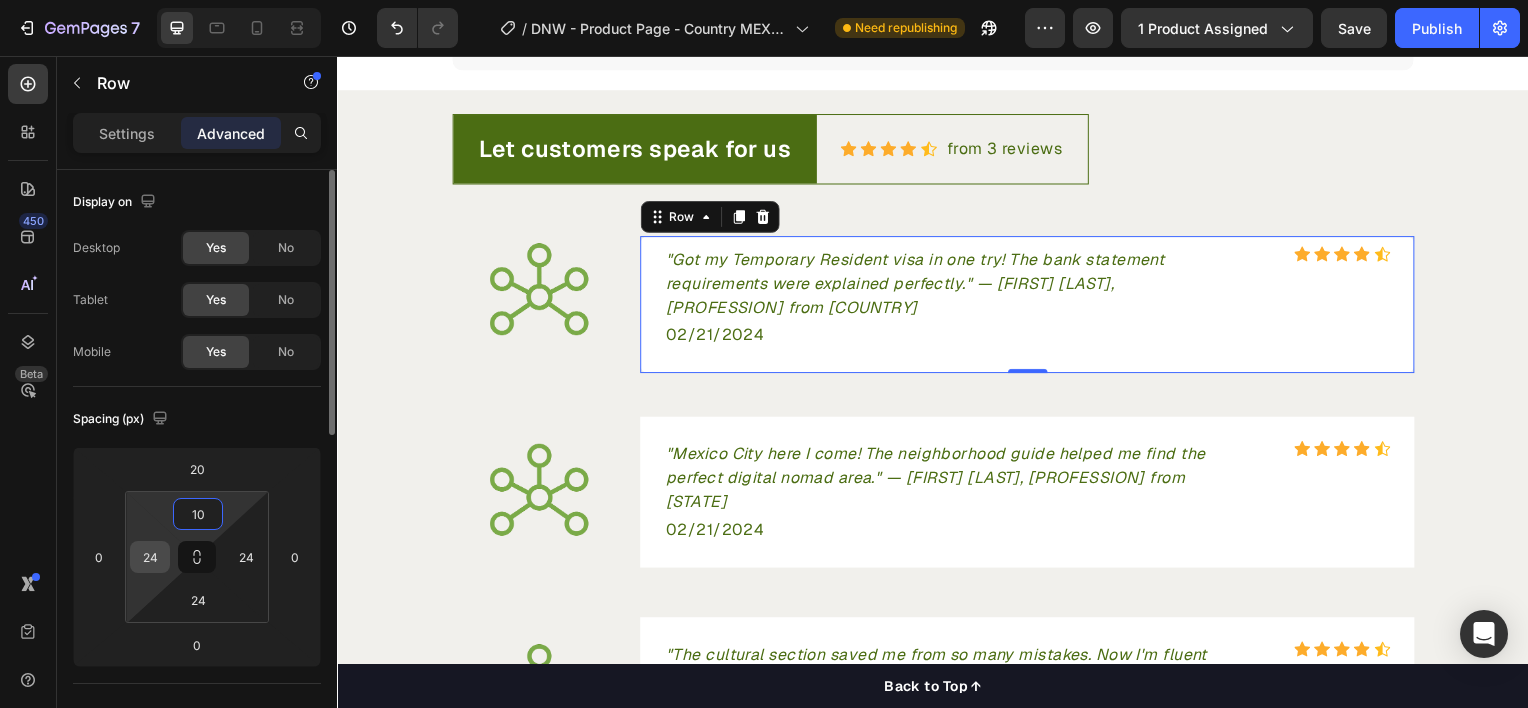 type on "10" 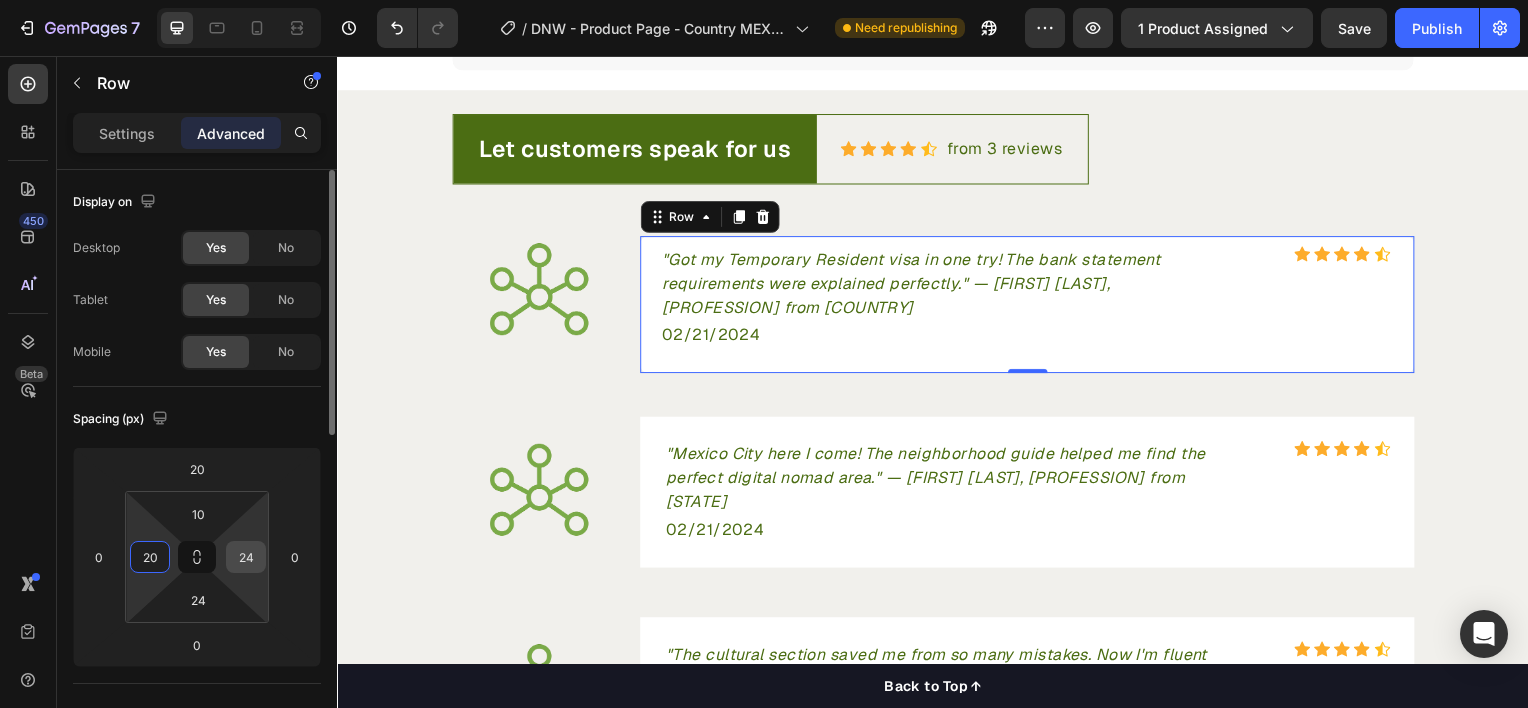 type on "20" 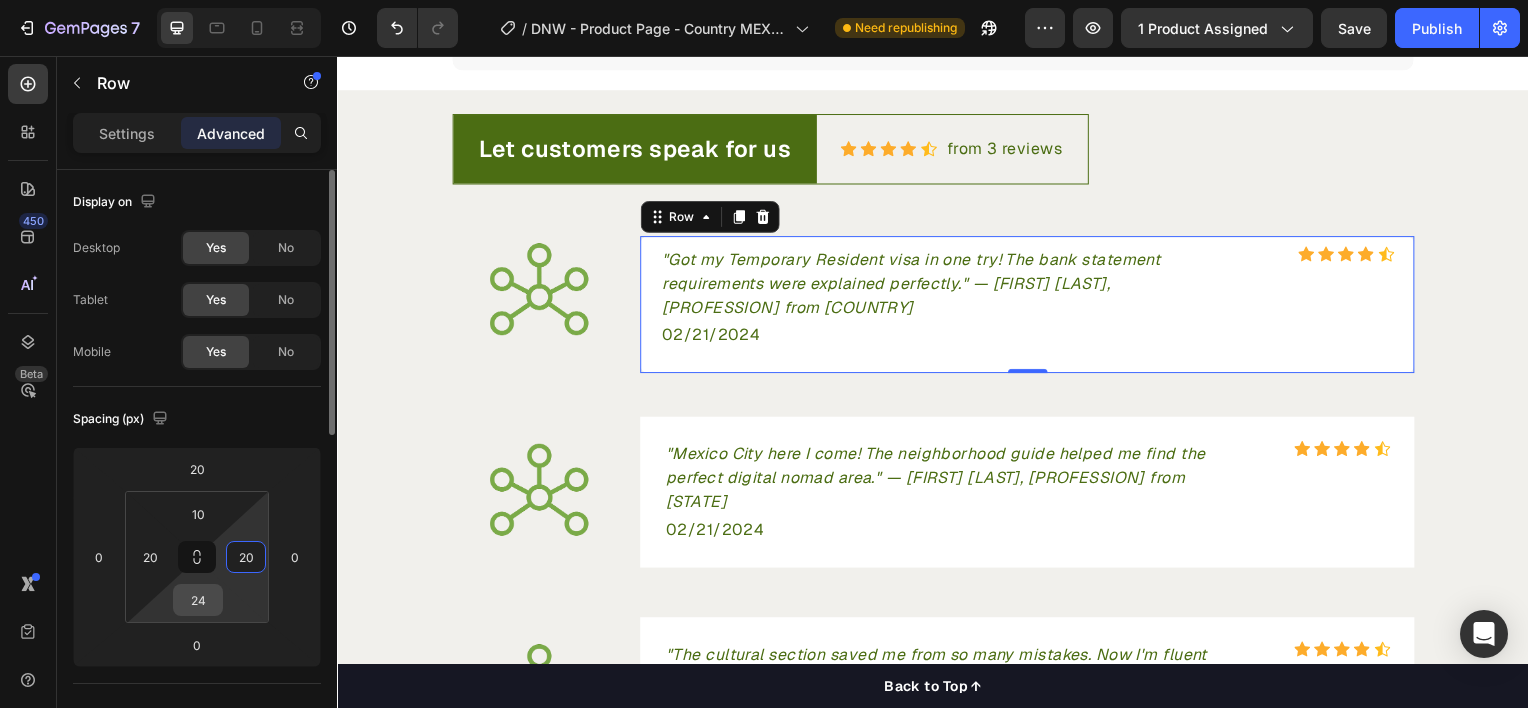 type on "20" 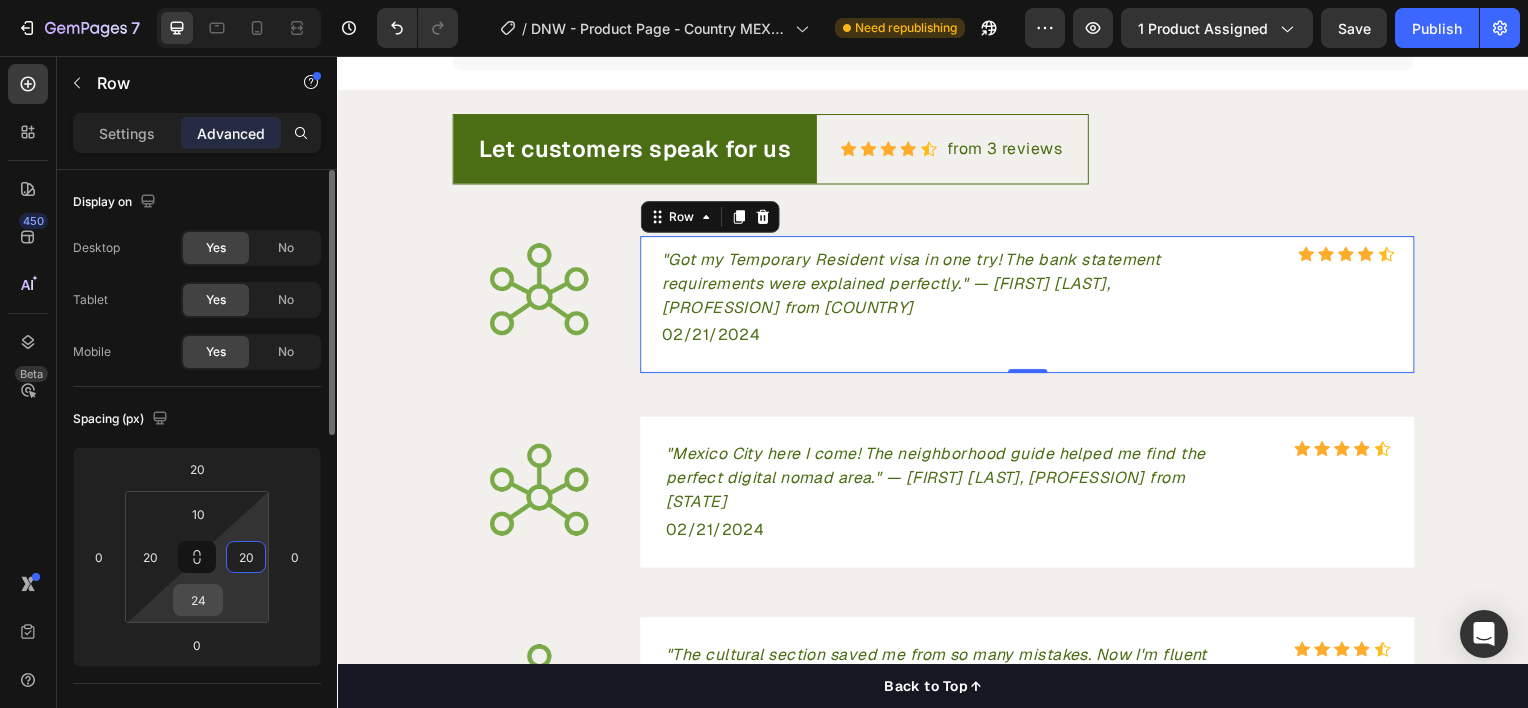 click on "24" at bounding box center (198, 600) 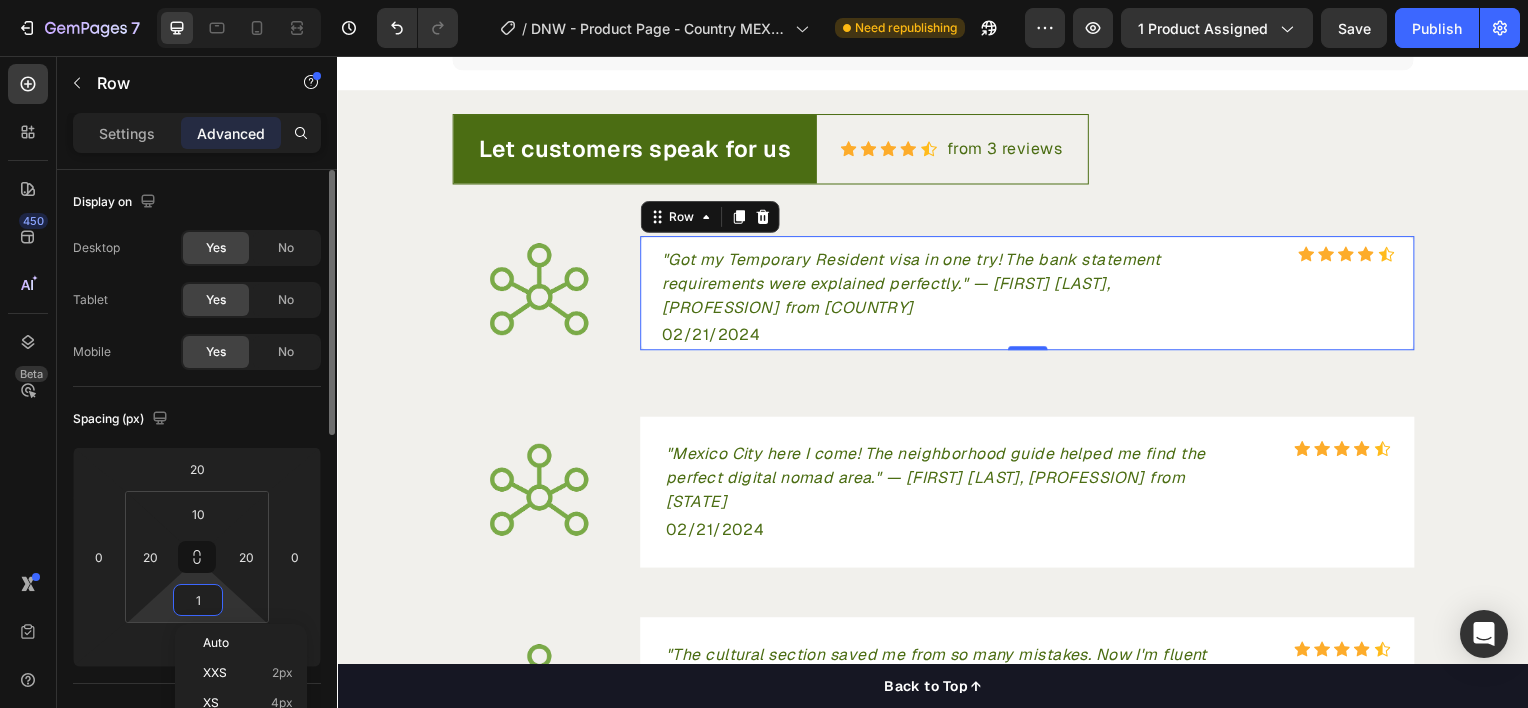 type on "10" 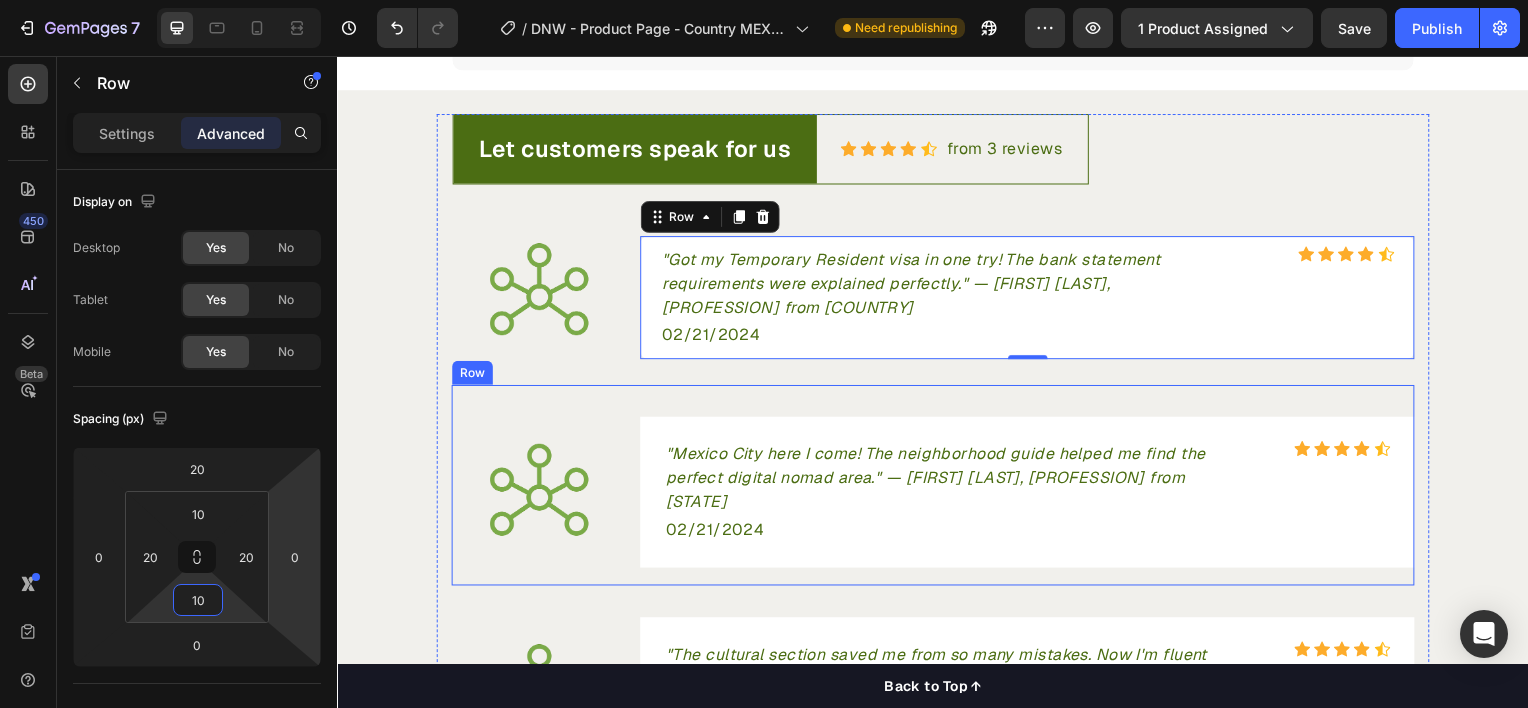 click on ""Mexico City here I come! The neighborhood guide helped me find the perfect digital nomad area." — [FIRST] [LAST], [PROFESSION] from [STATE] Text block Icon Icon Icon Icon
Icon Icon List Hoz Row 02/21/2024 Text block Row" at bounding box center [1032, 504] 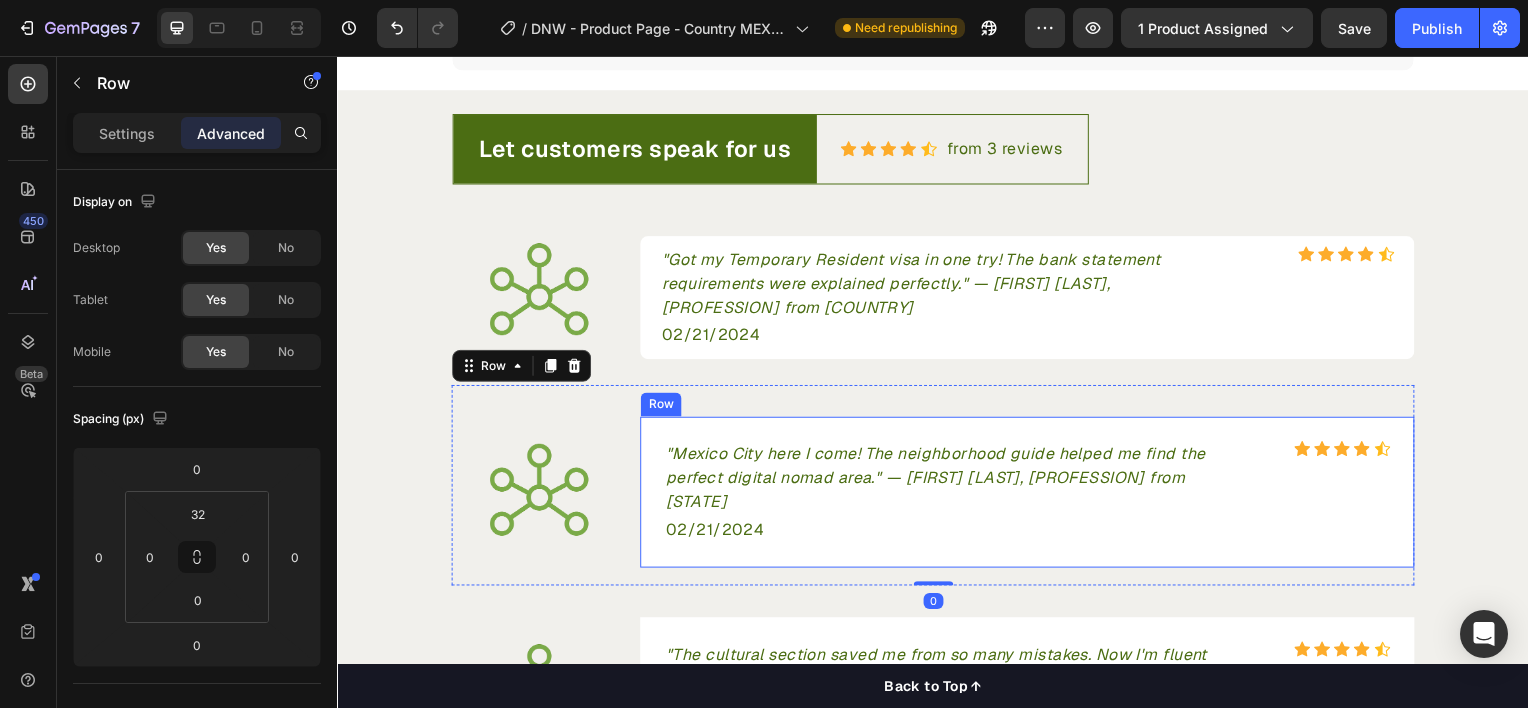 click on ""Mexico City here I come! The neighborhood guide helped me find the perfect digital nomad area." — [FIRST] [LAST], [PROFESSION] from [STATE] Text block Icon Icon Icon Icon
Icon Icon List Hoz Row 02/21/2024 Text block Row" at bounding box center (1032, 495) 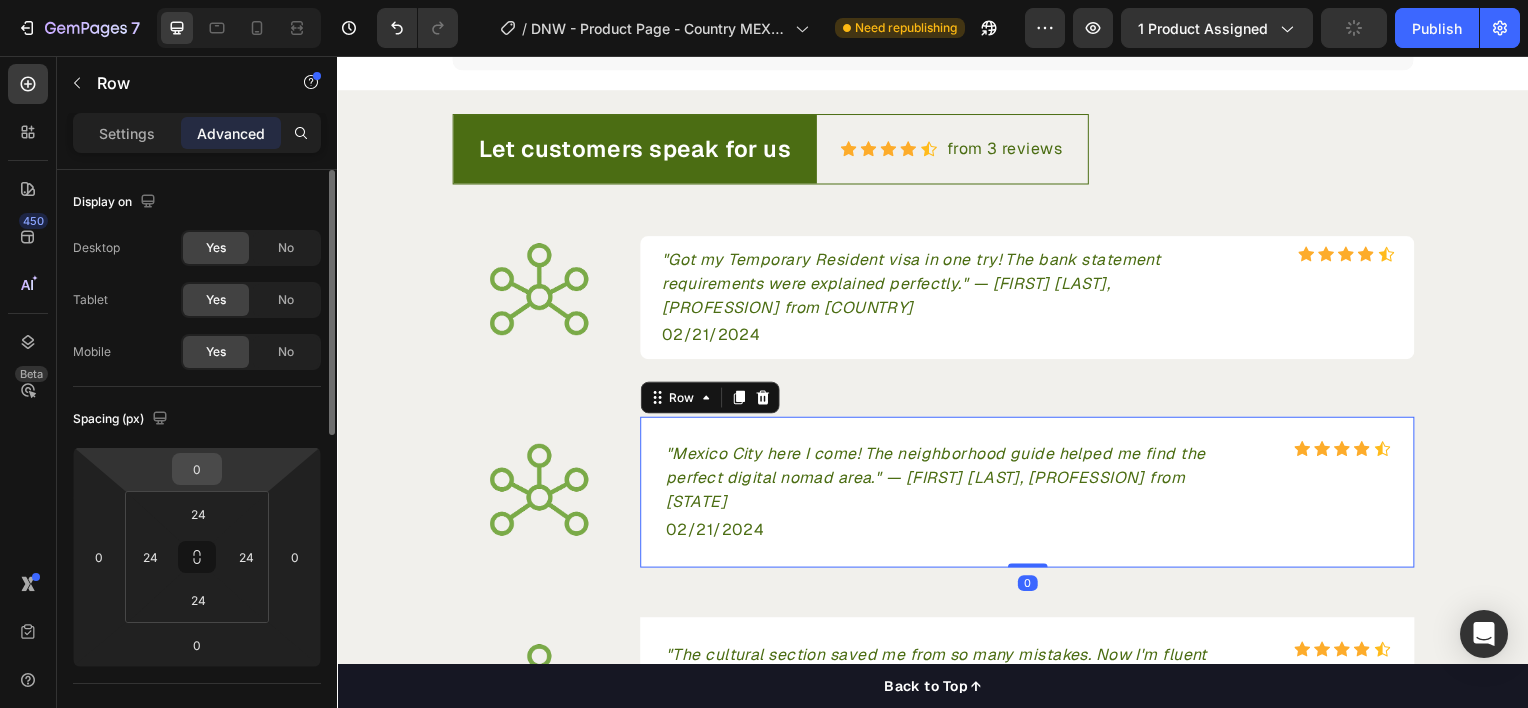 click on "0" at bounding box center [197, 469] 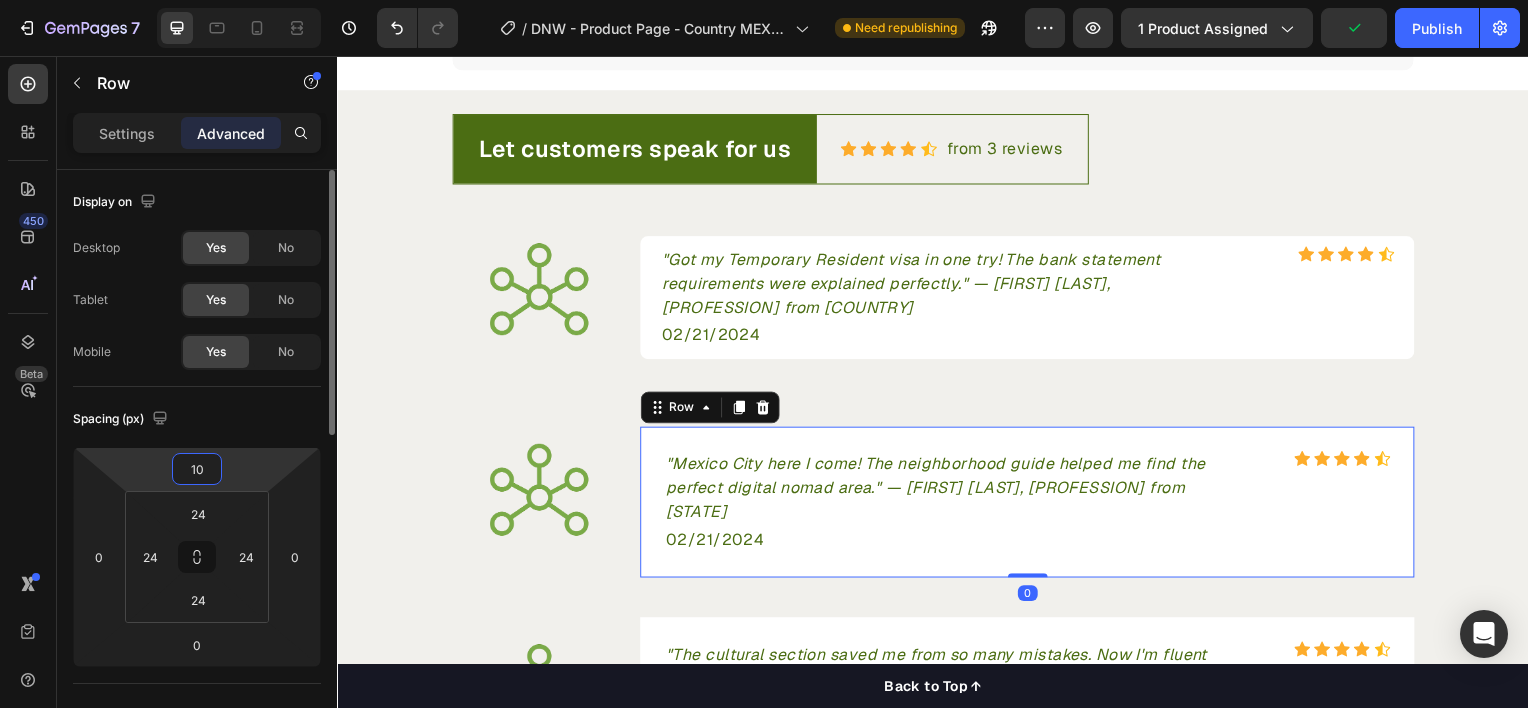 type on "1" 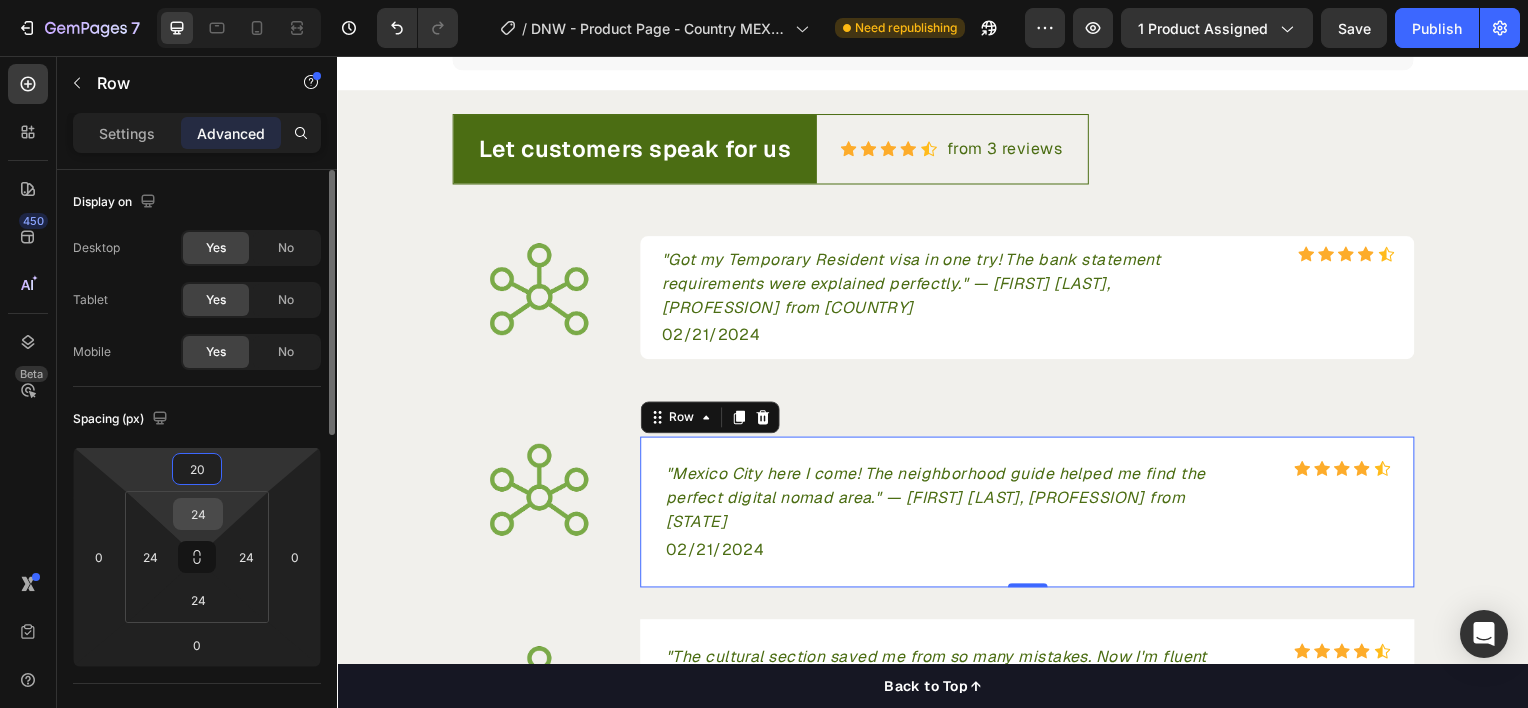 type on "20" 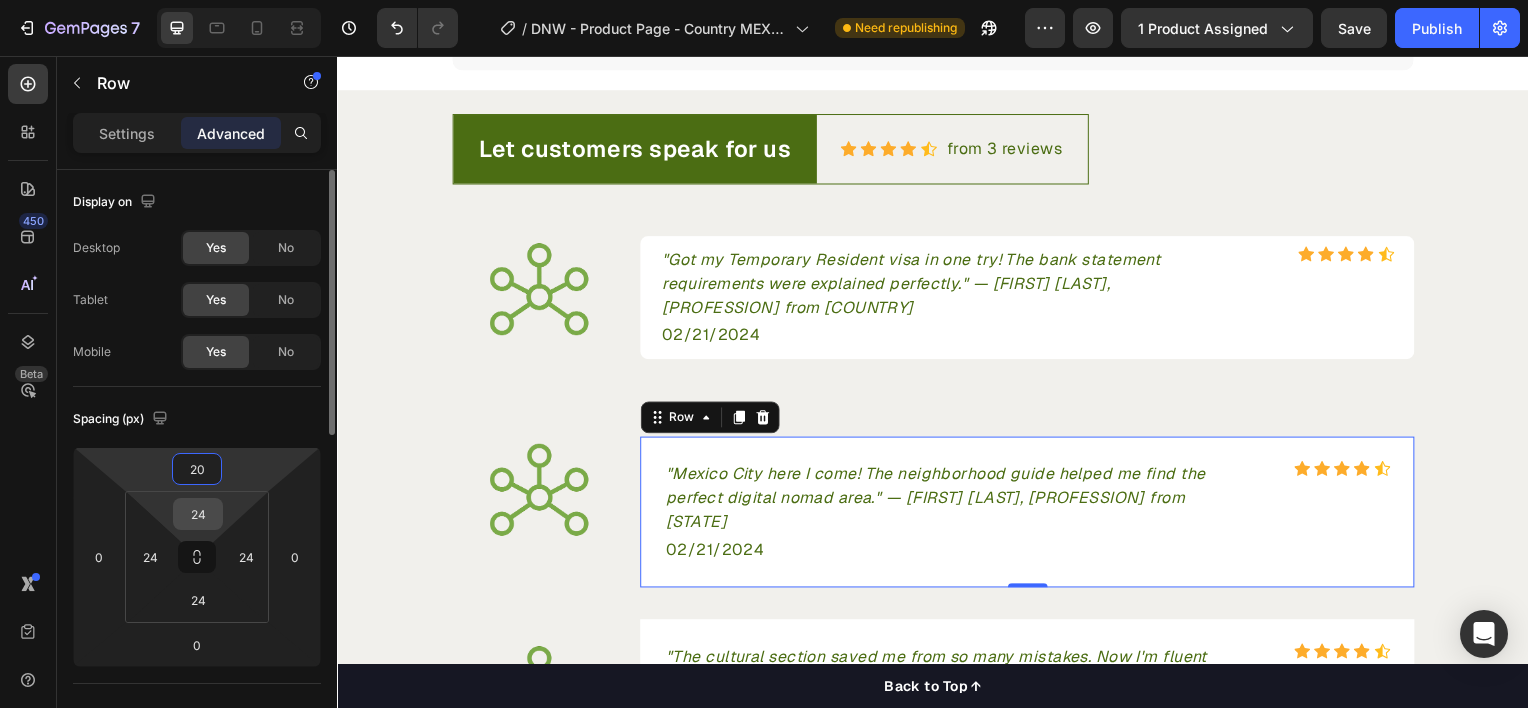 click on "24" at bounding box center [198, 514] 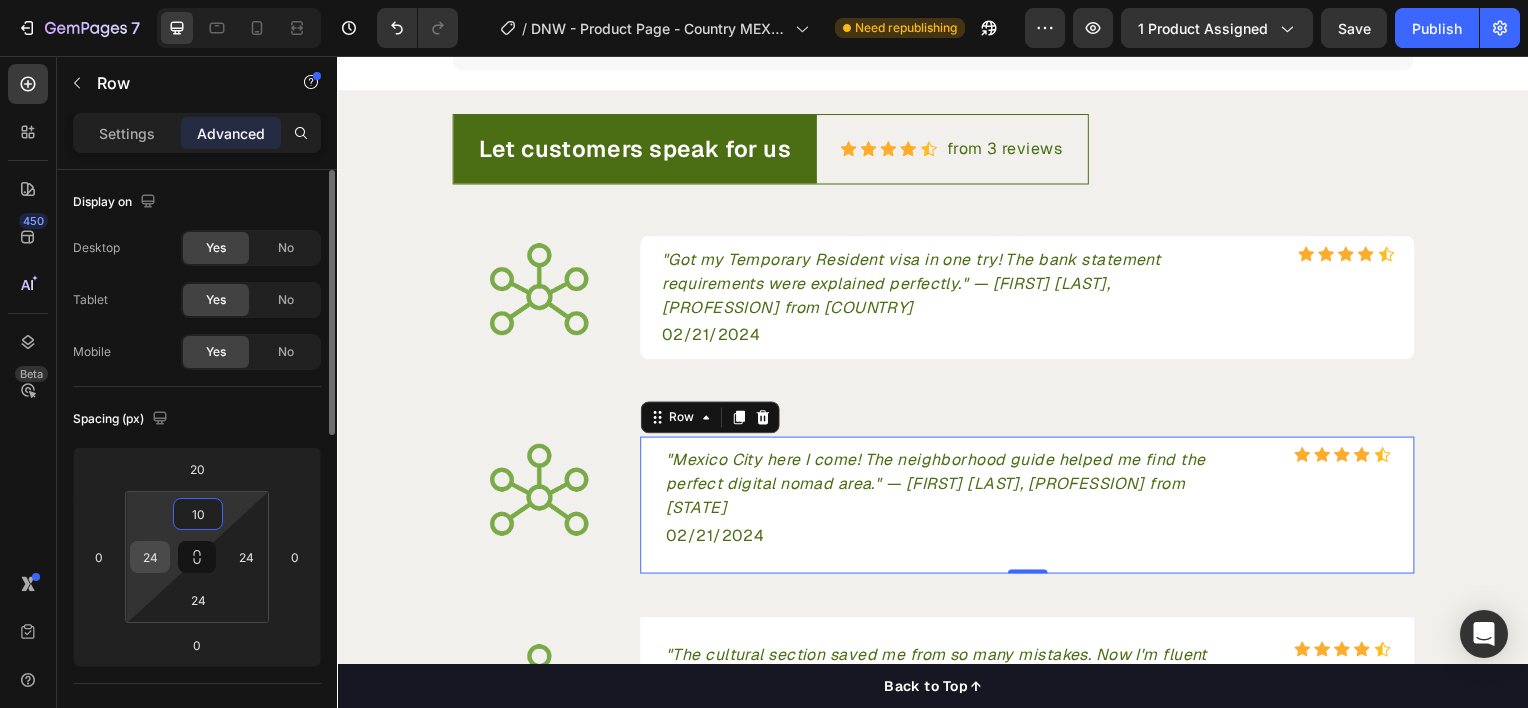 type on "10" 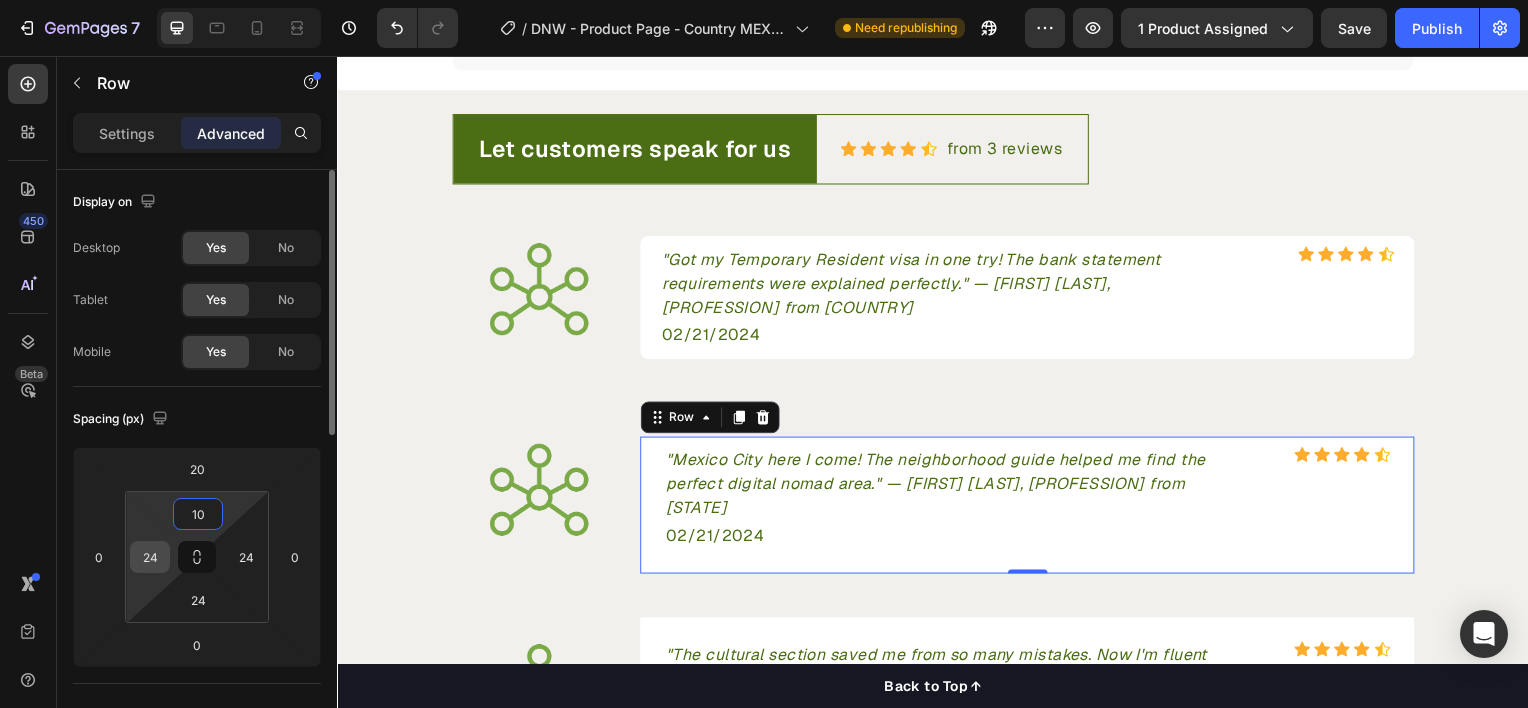 click on "24" at bounding box center [150, 557] 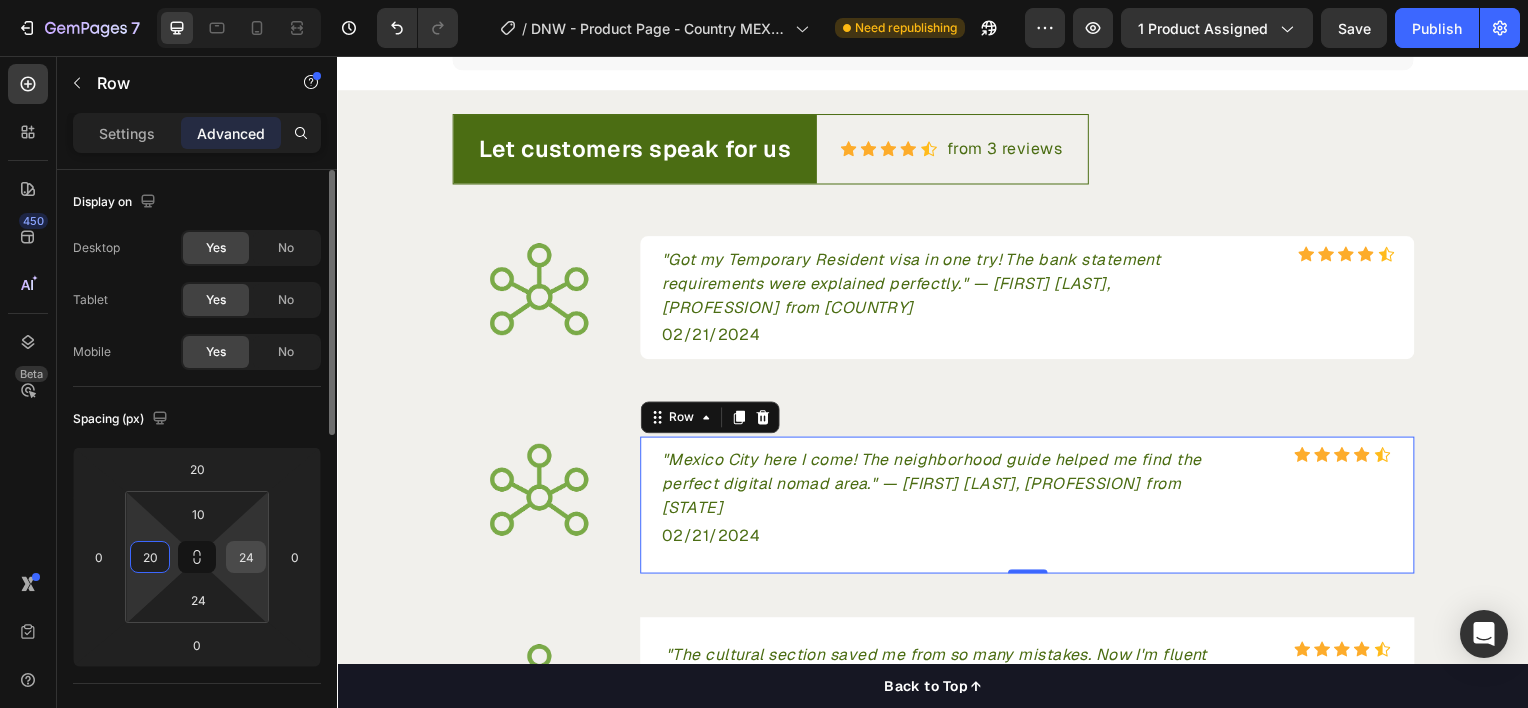 type on "20" 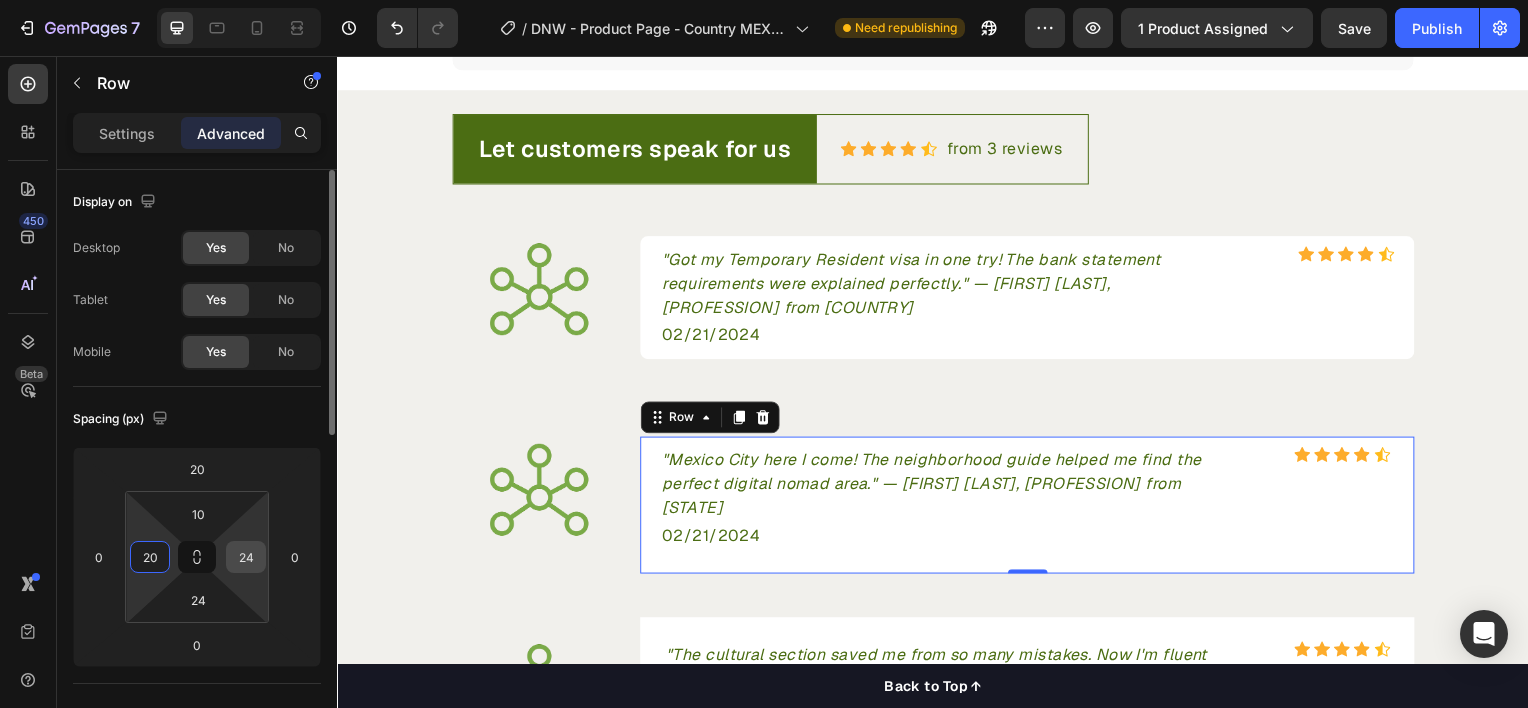 click on "24" at bounding box center [246, 557] 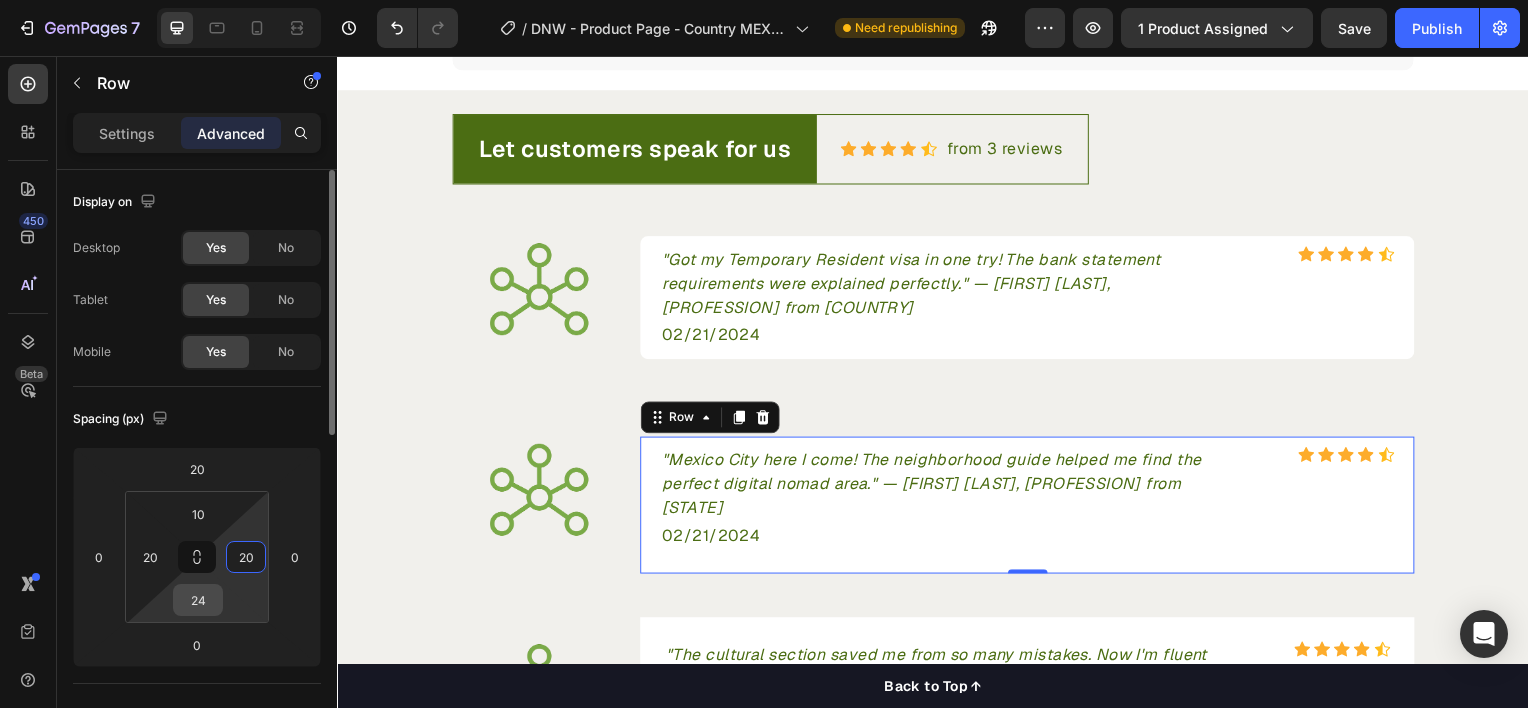 type on "20" 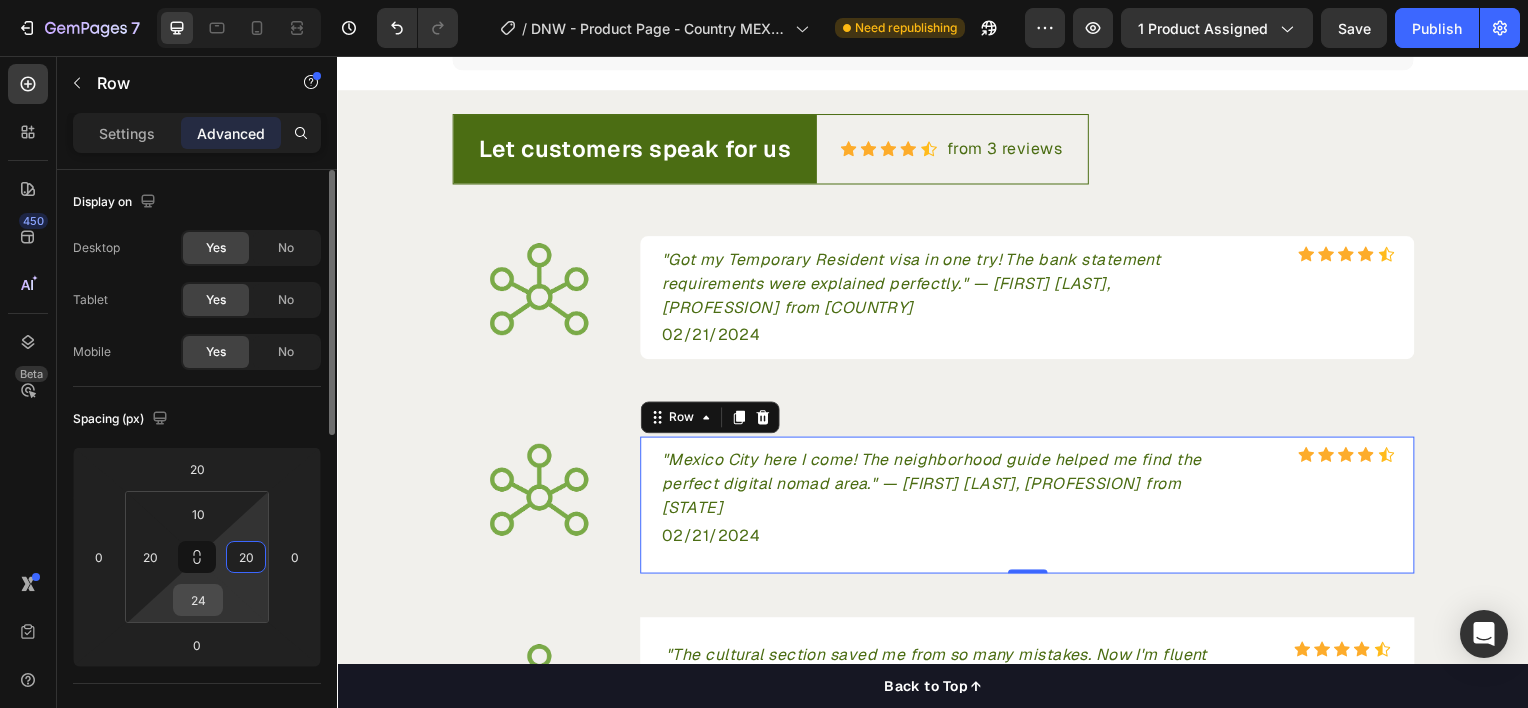 click on "24" at bounding box center (198, 600) 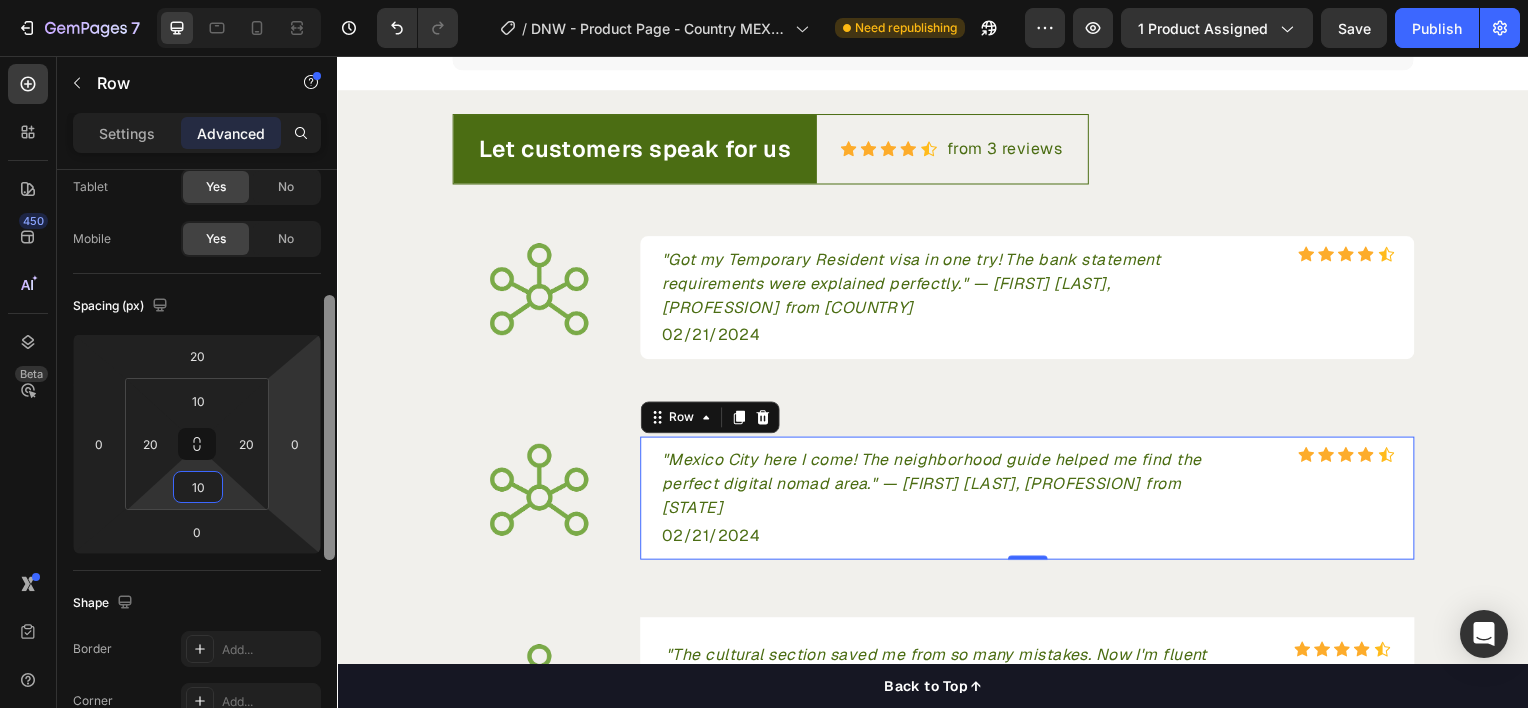 scroll, scrollTop: 165, scrollLeft: 0, axis: vertical 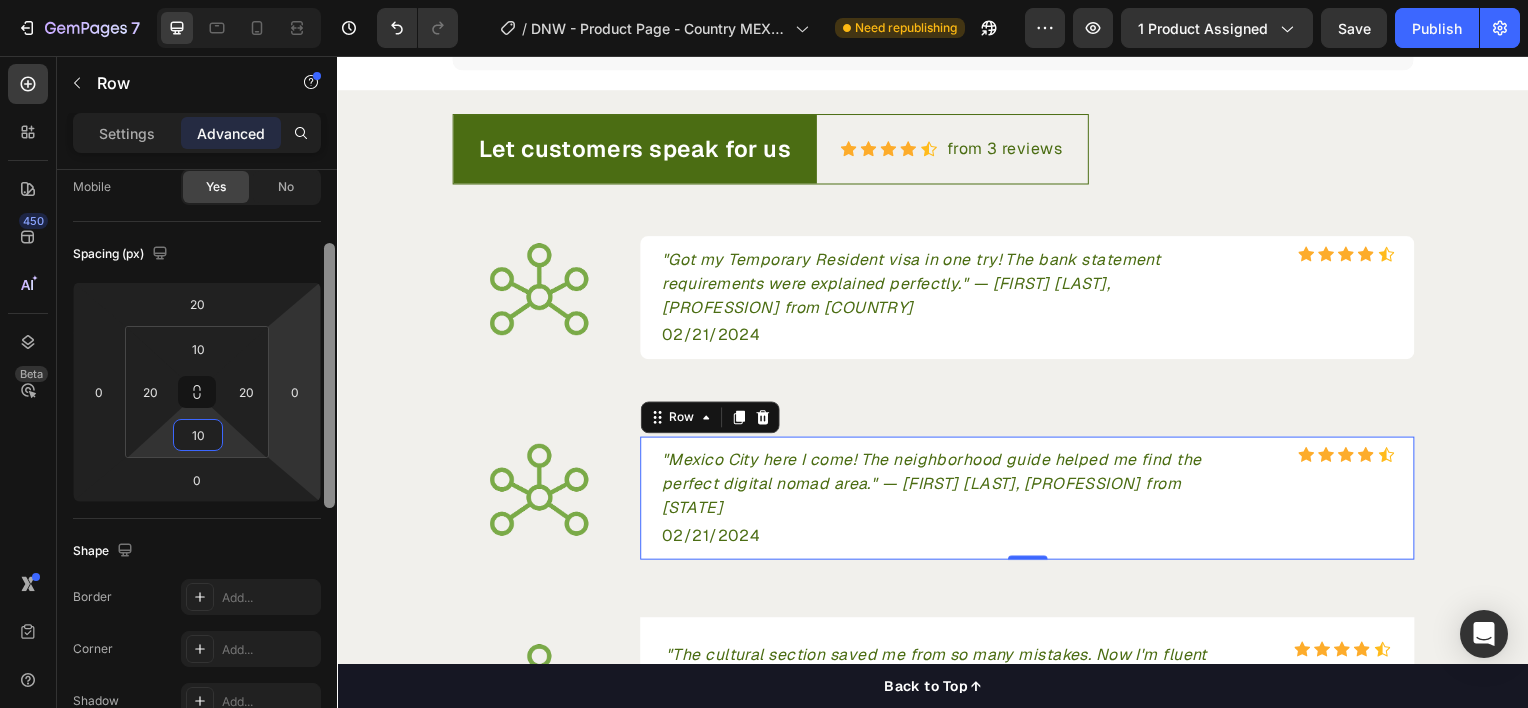 drag, startPoint x: 329, startPoint y: 408, endPoint x: 327, endPoint y: 482, distance: 74.02702 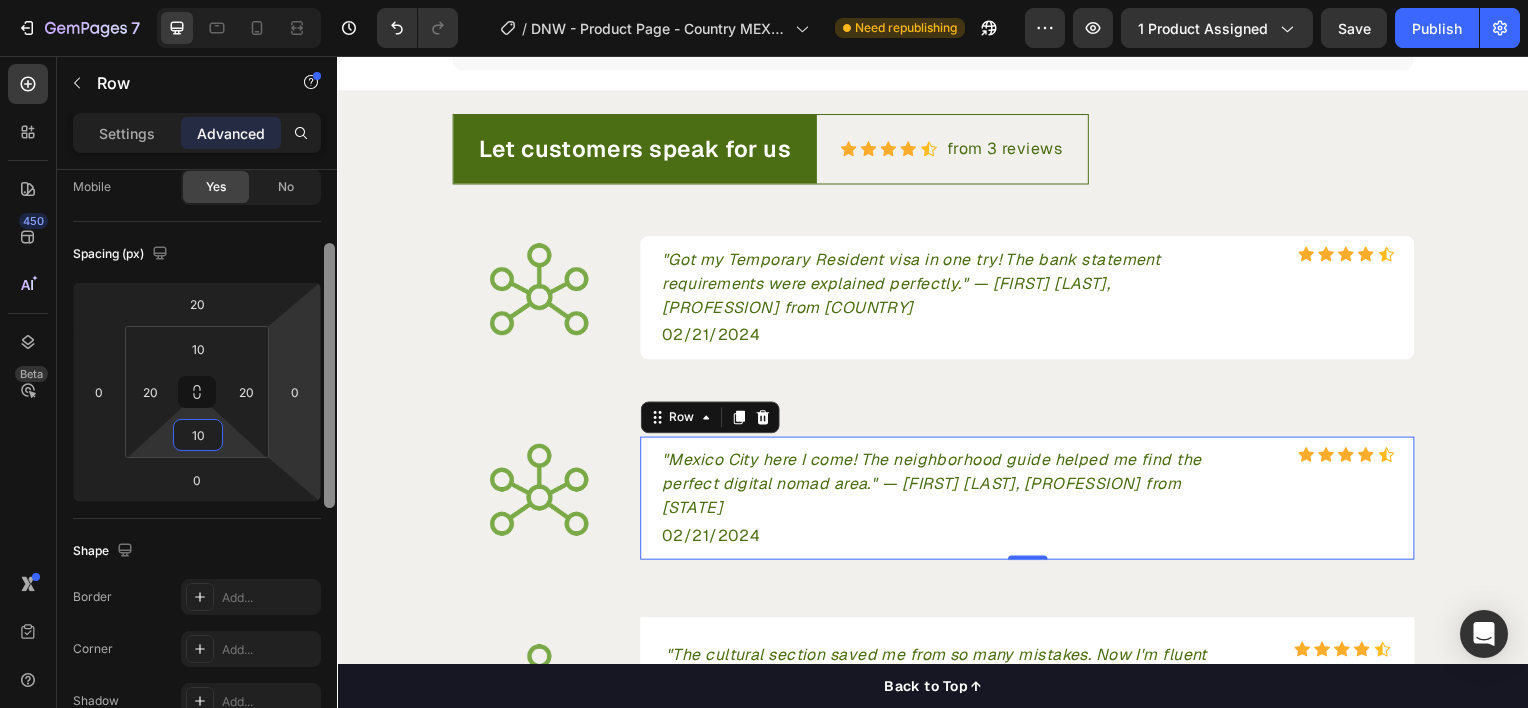 click at bounding box center [329, 375] 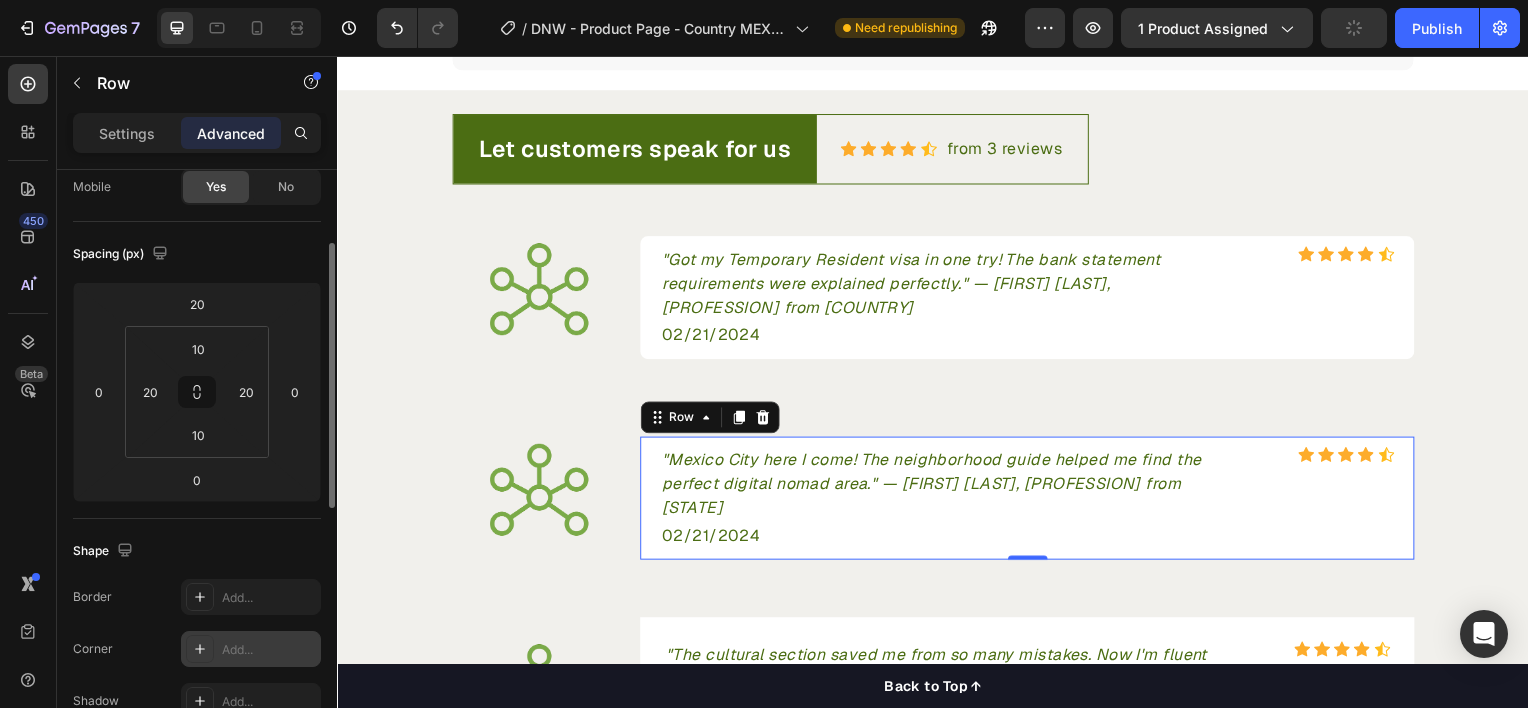 click on "Add..." at bounding box center (269, 650) 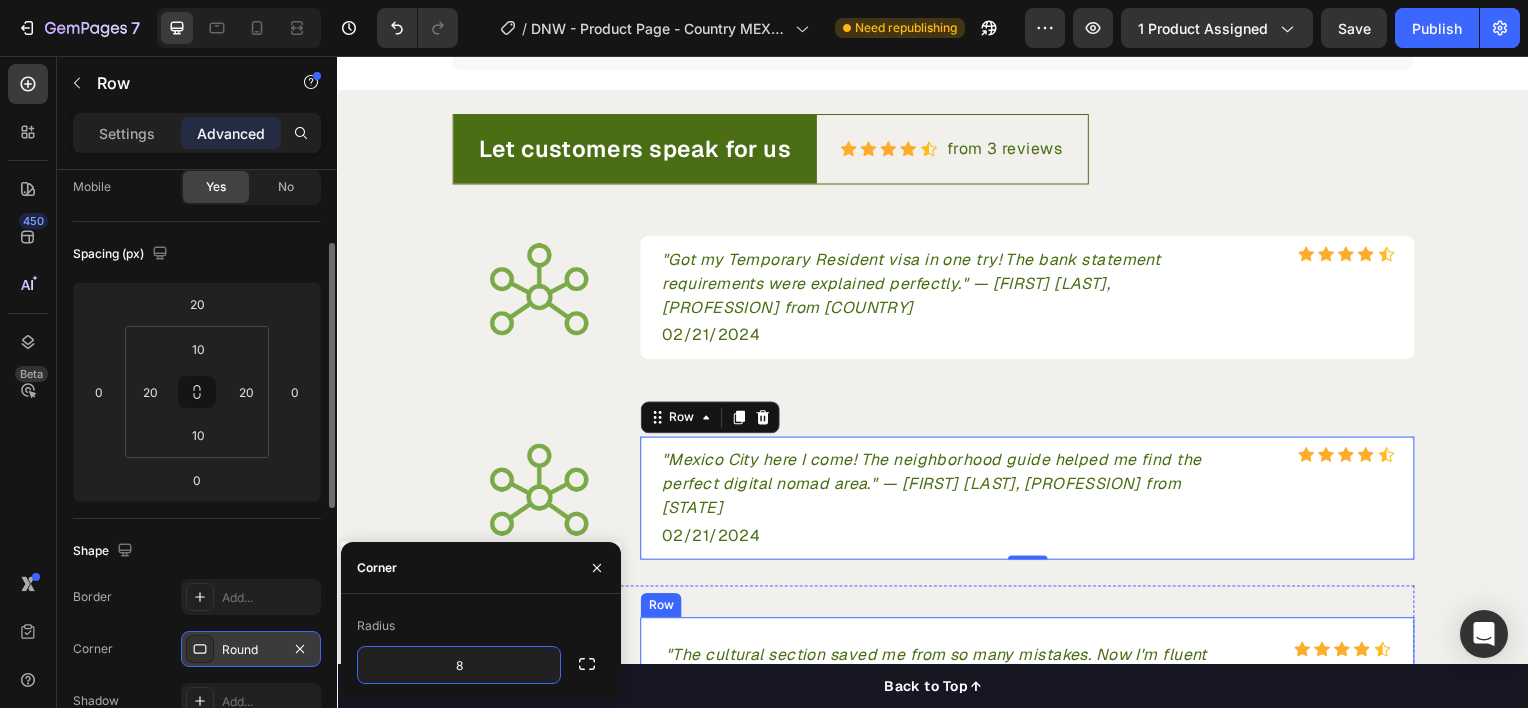 click on ""The cultural section saved me from so many mistakes. Now I'm fluent in Mexican business etiquette!" — [FIRST] [LAST], [PROFESSION] from [COUNTRY] Text block Icon Icon Icon Icon
Icon Icon List Hoz Row 02/21/2024 Text block Row" at bounding box center [1032, 697] 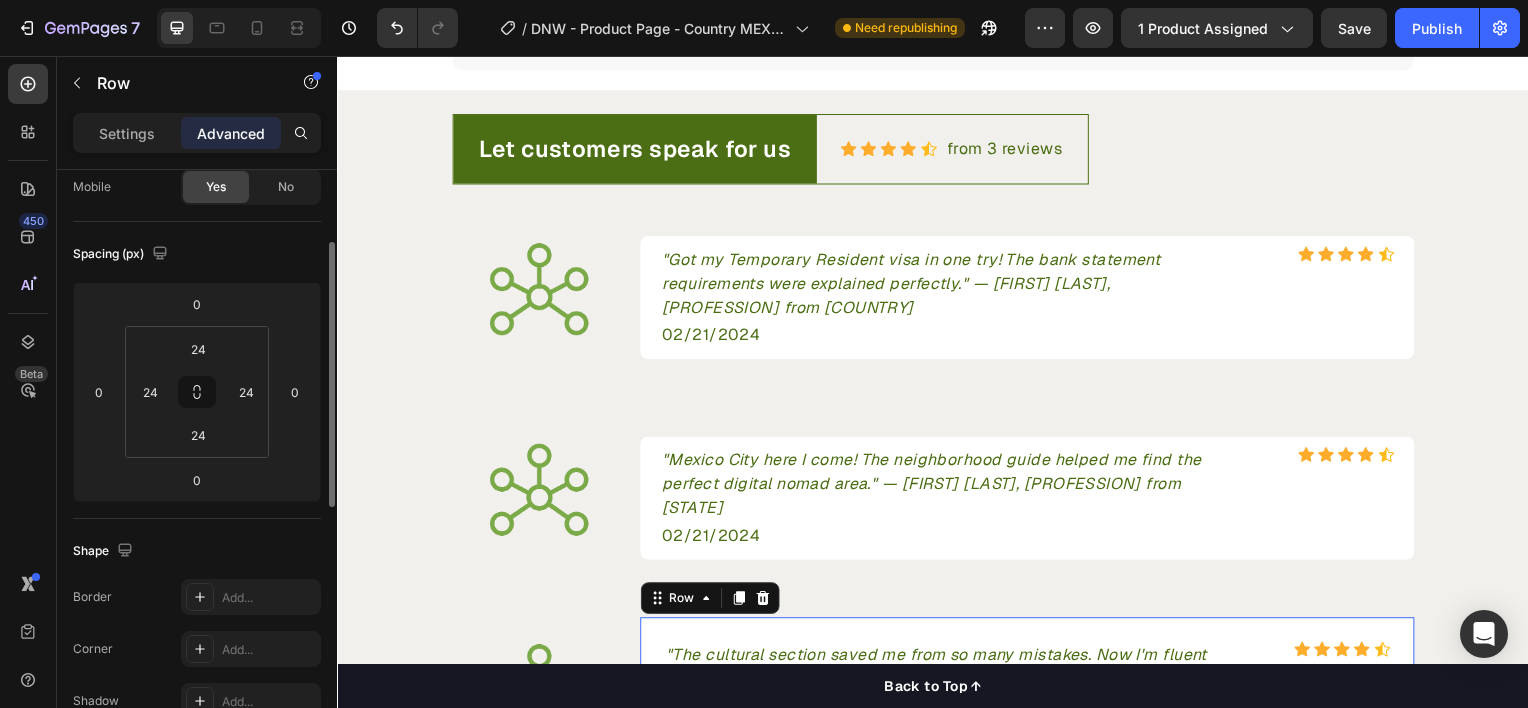 scroll, scrollTop: 164, scrollLeft: 0, axis: vertical 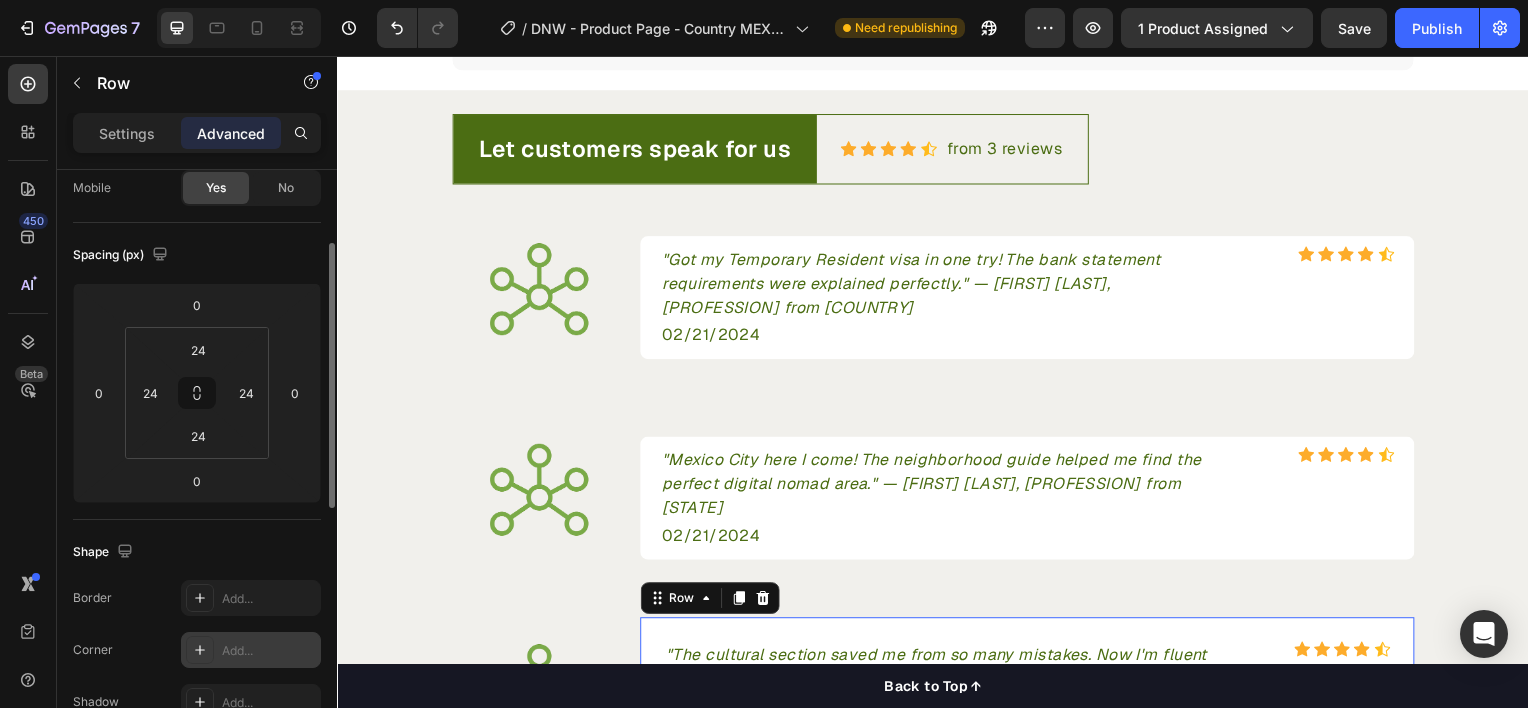 click on "Add..." at bounding box center (269, 651) 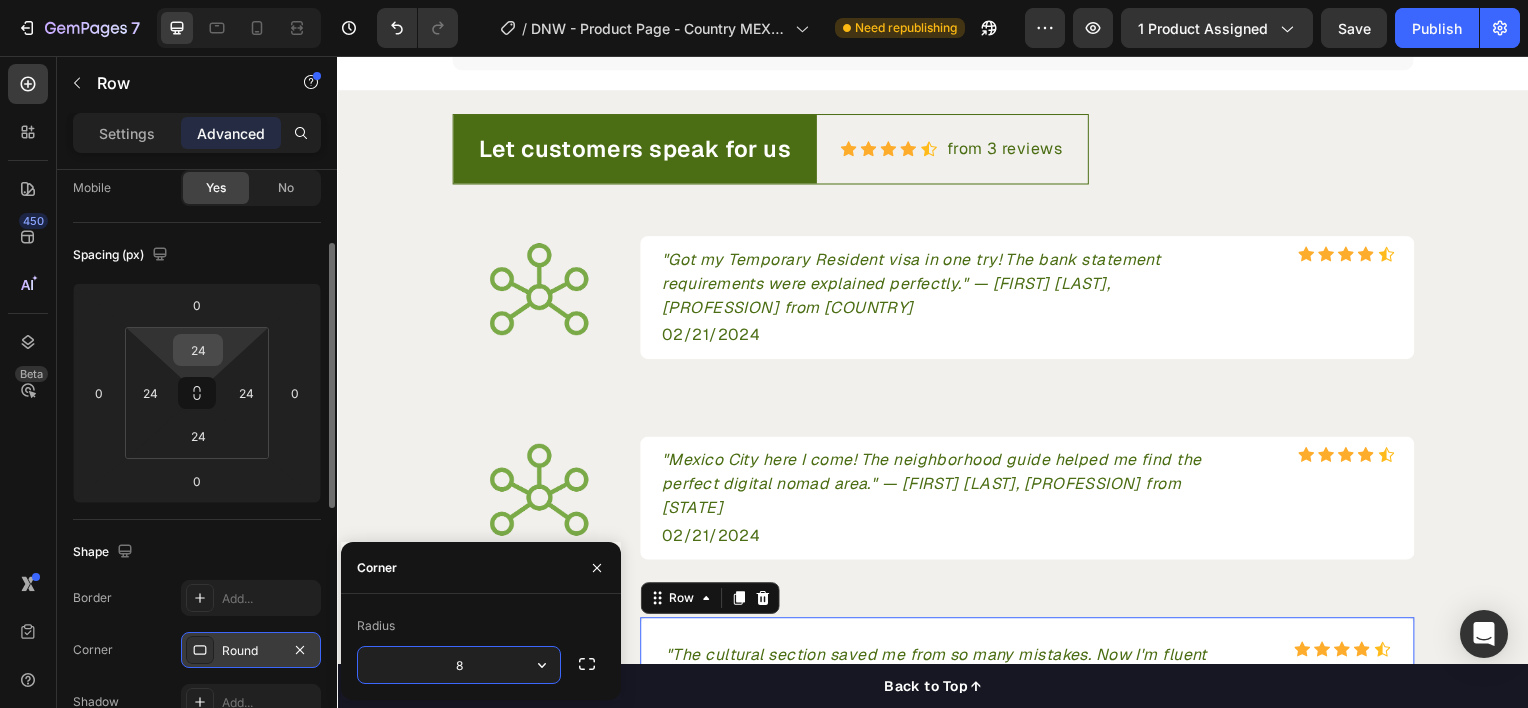 click on "24" at bounding box center (198, 350) 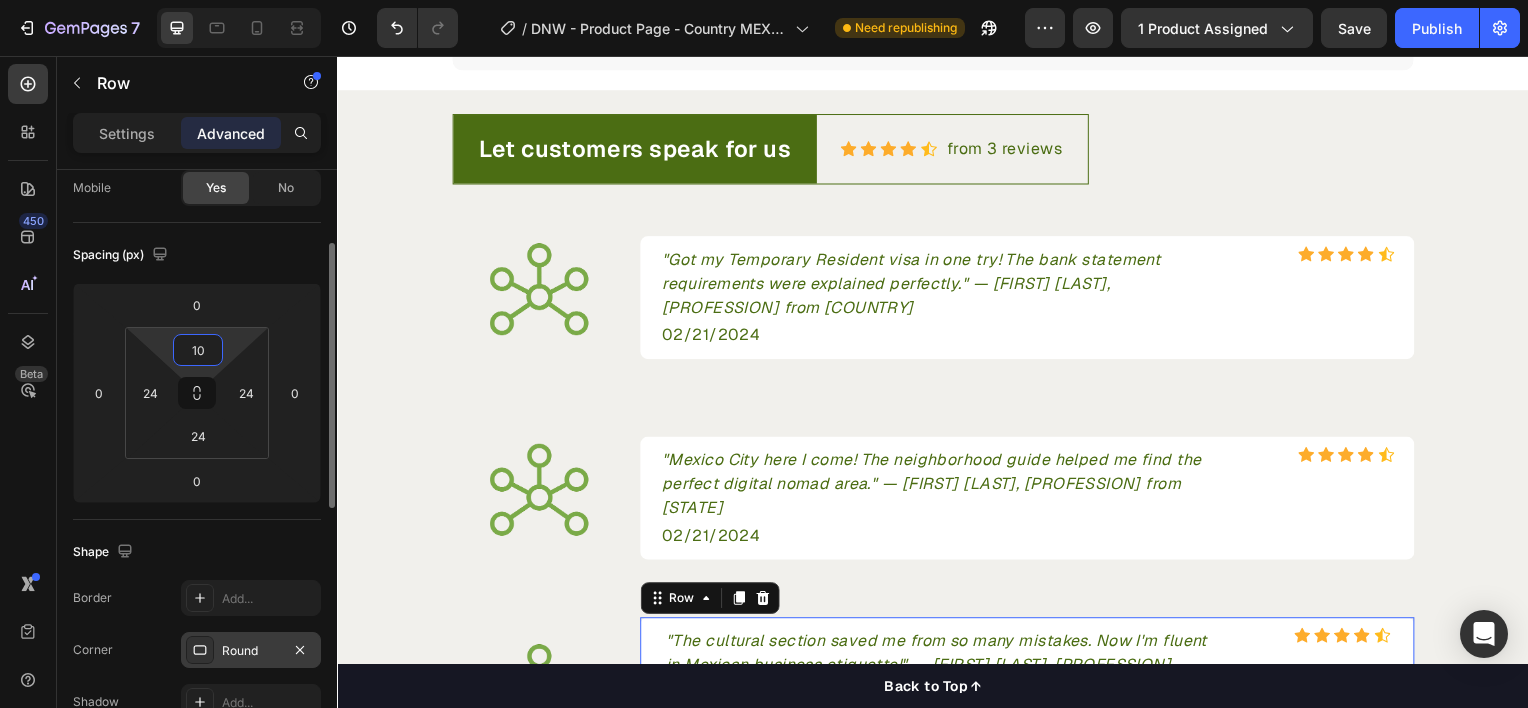 click on "10" at bounding box center (198, 350) 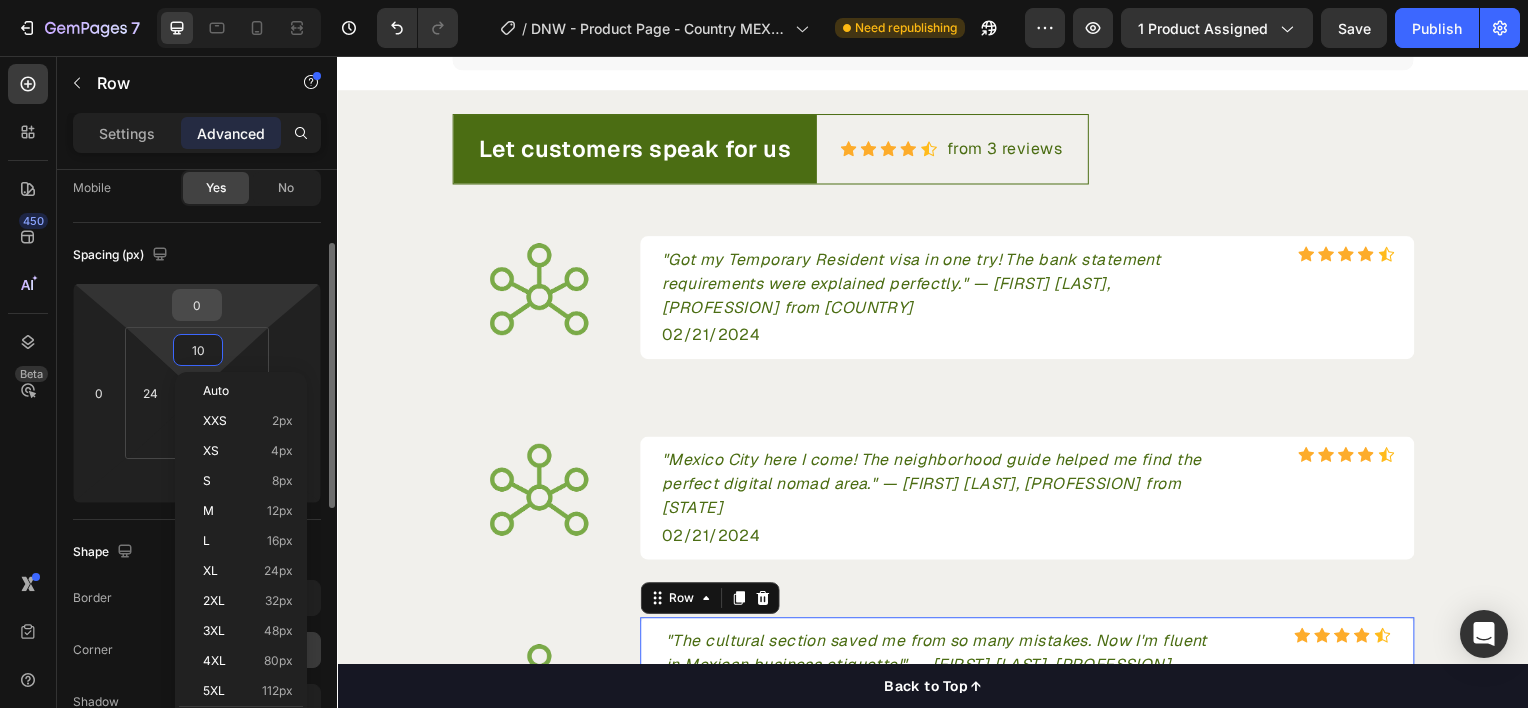 type on "10" 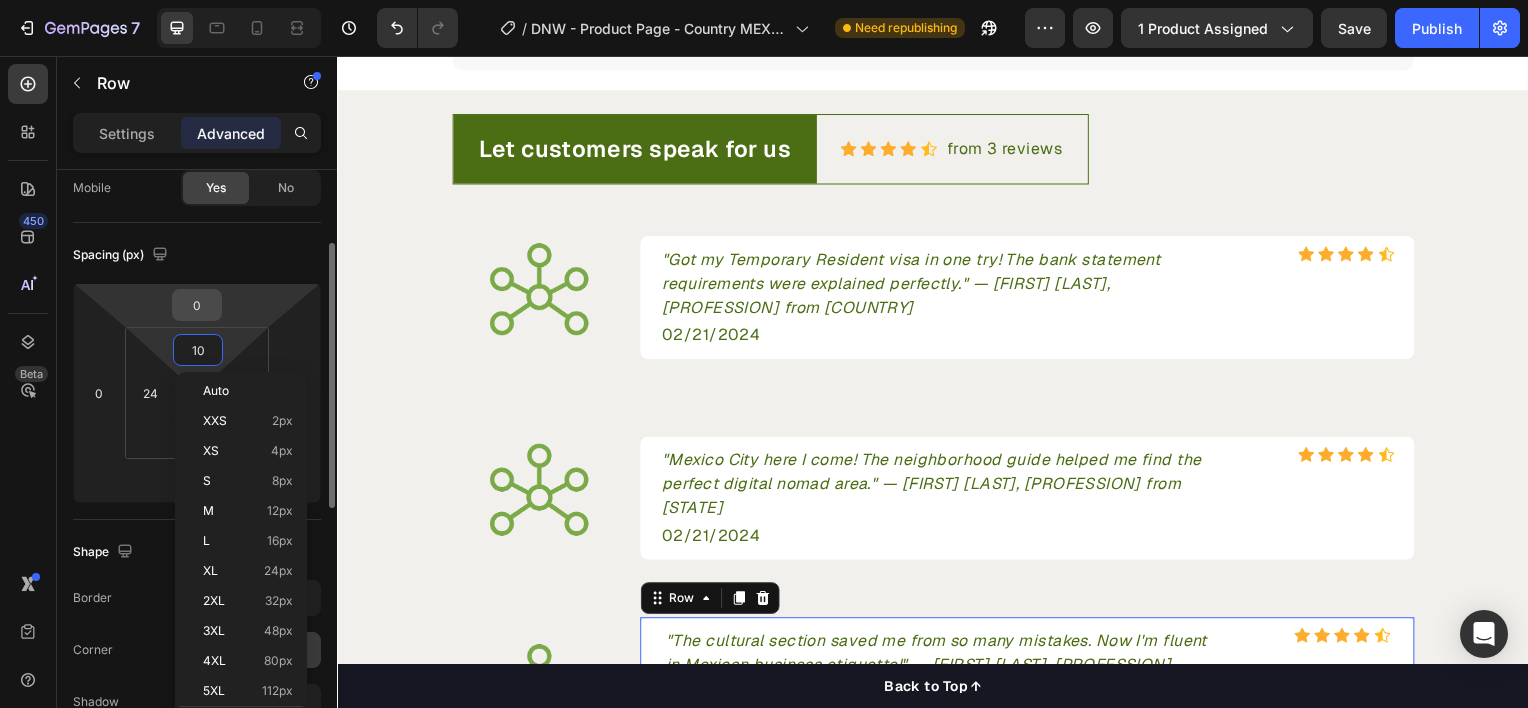click on "0" at bounding box center [197, 305] 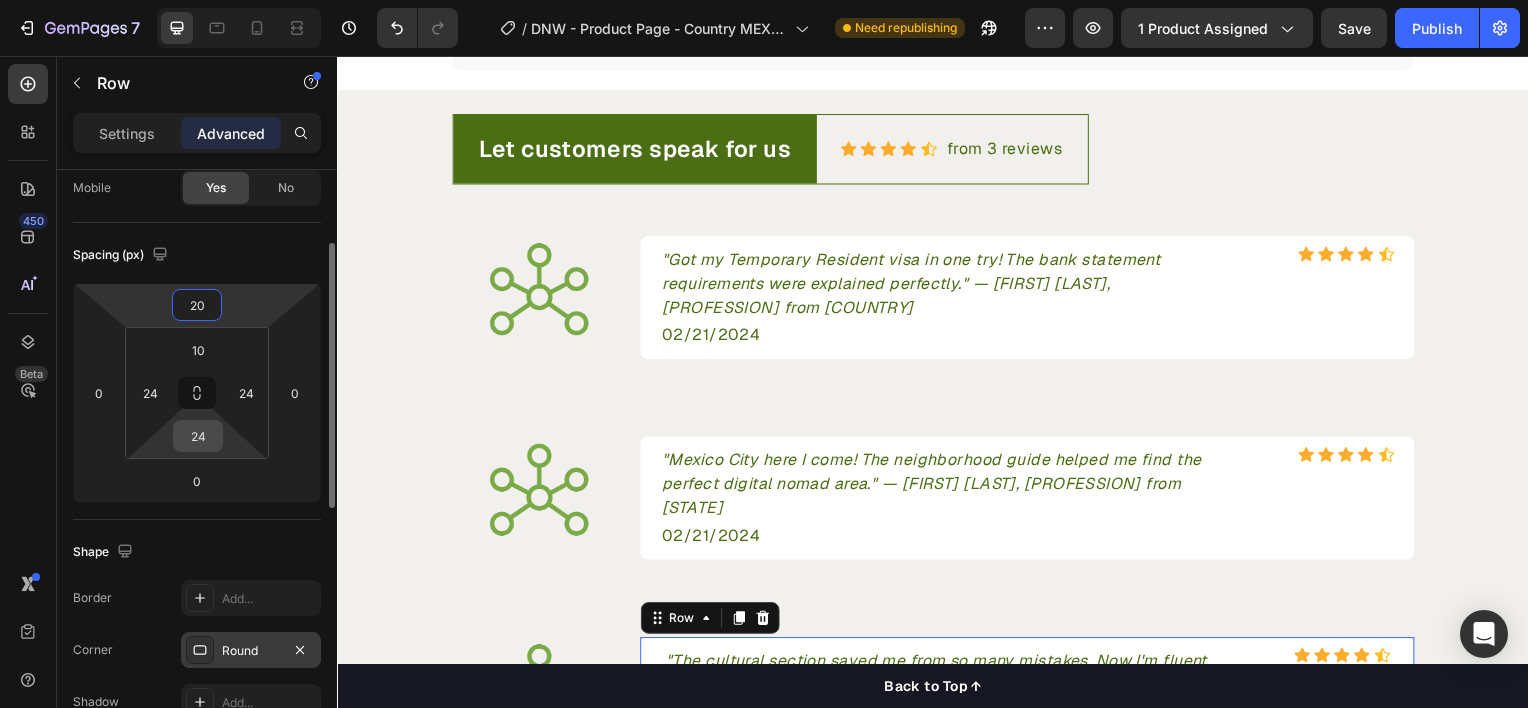 type on "20" 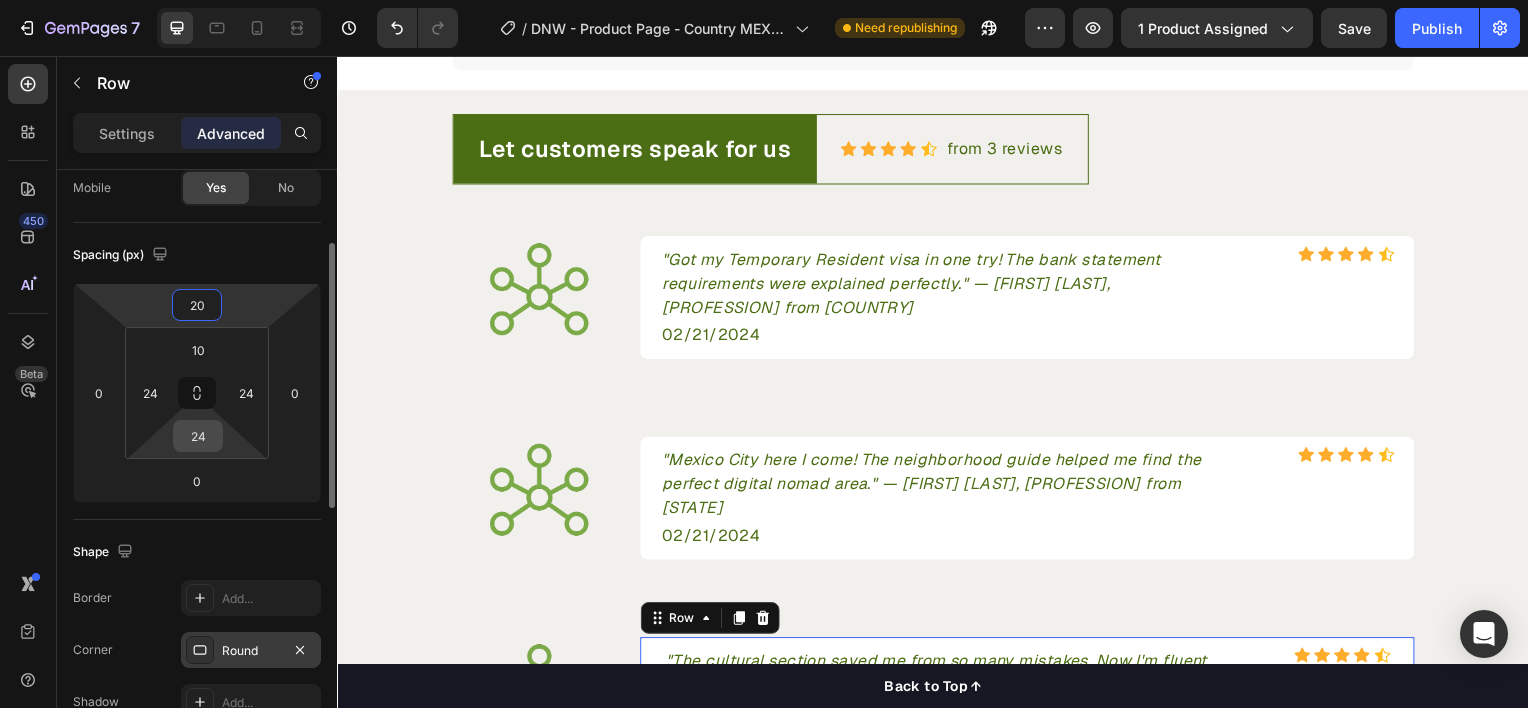 click on "24" at bounding box center [198, 436] 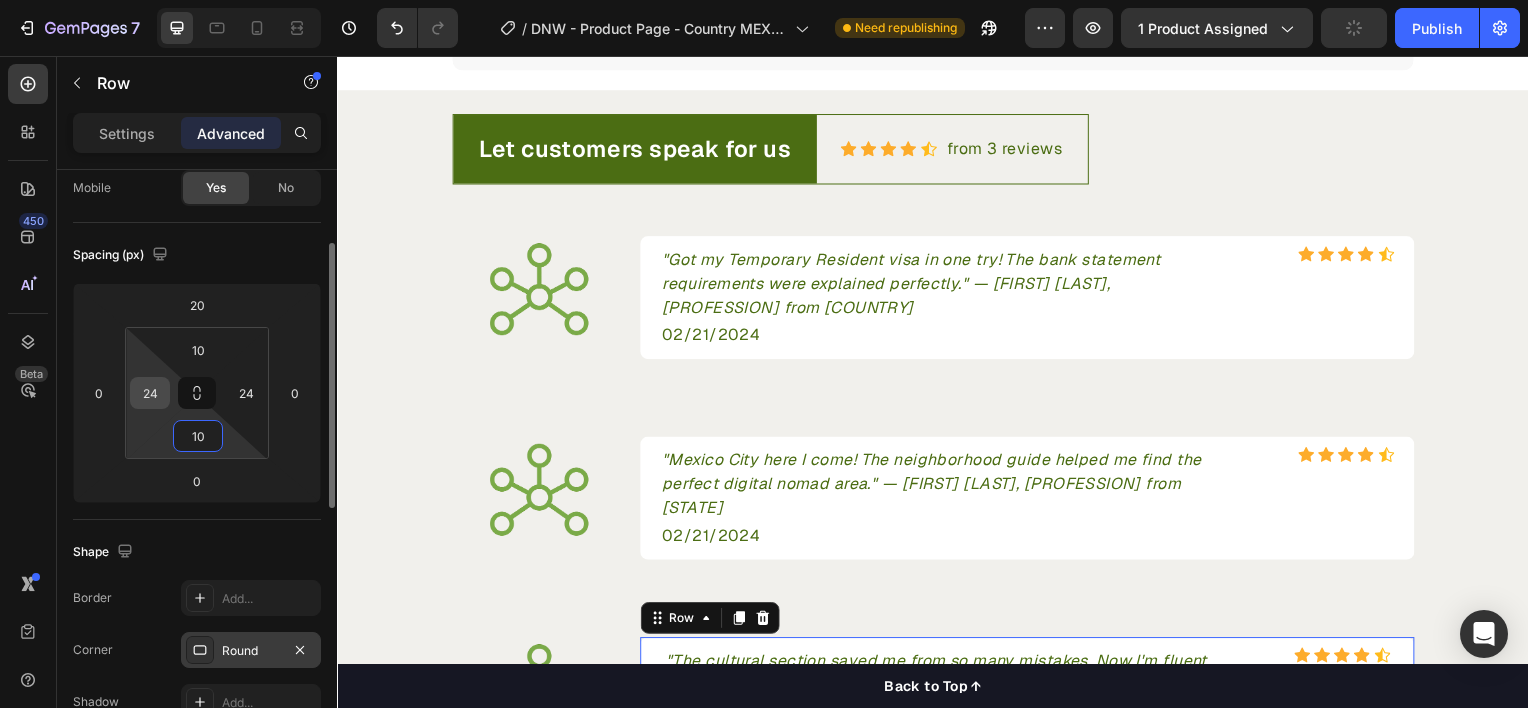 type on "10" 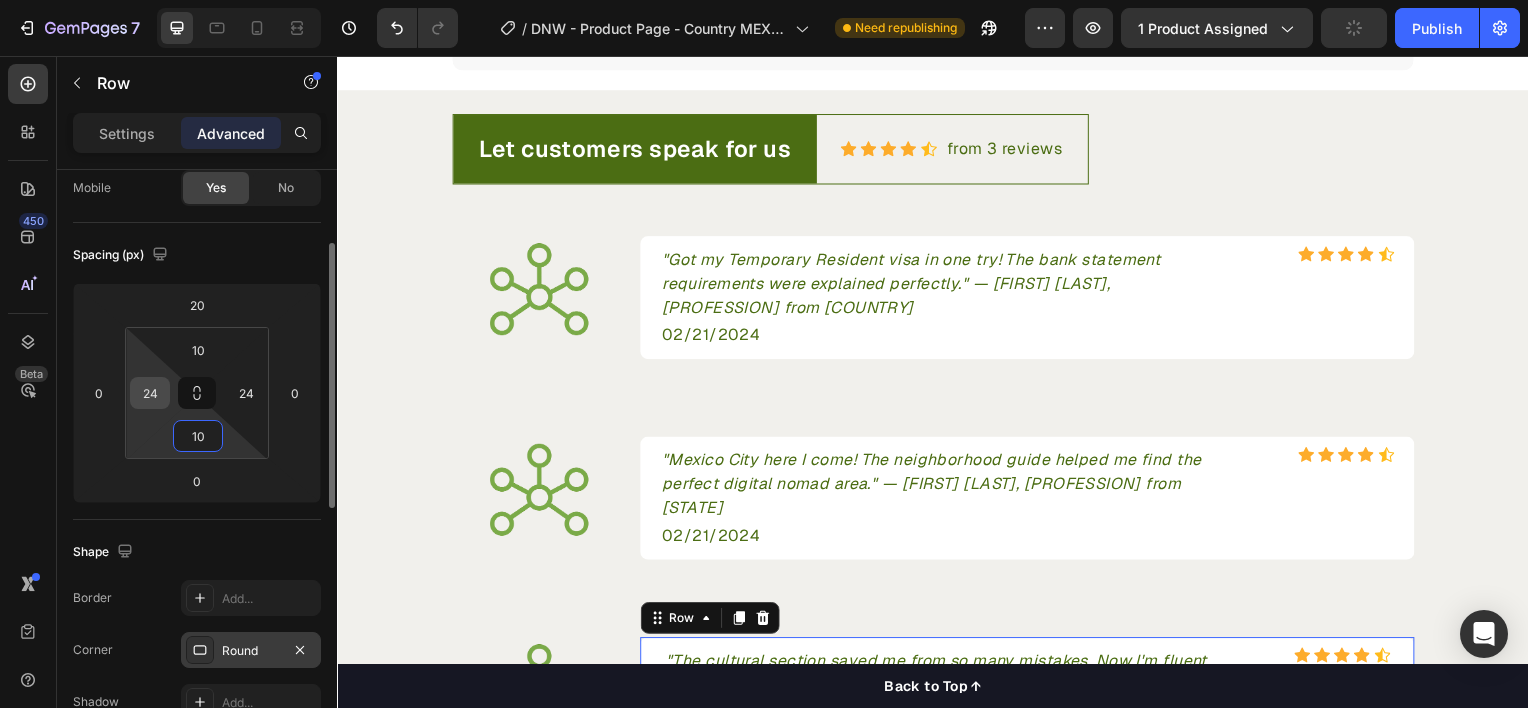 click on "24" at bounding box center (150, 393) 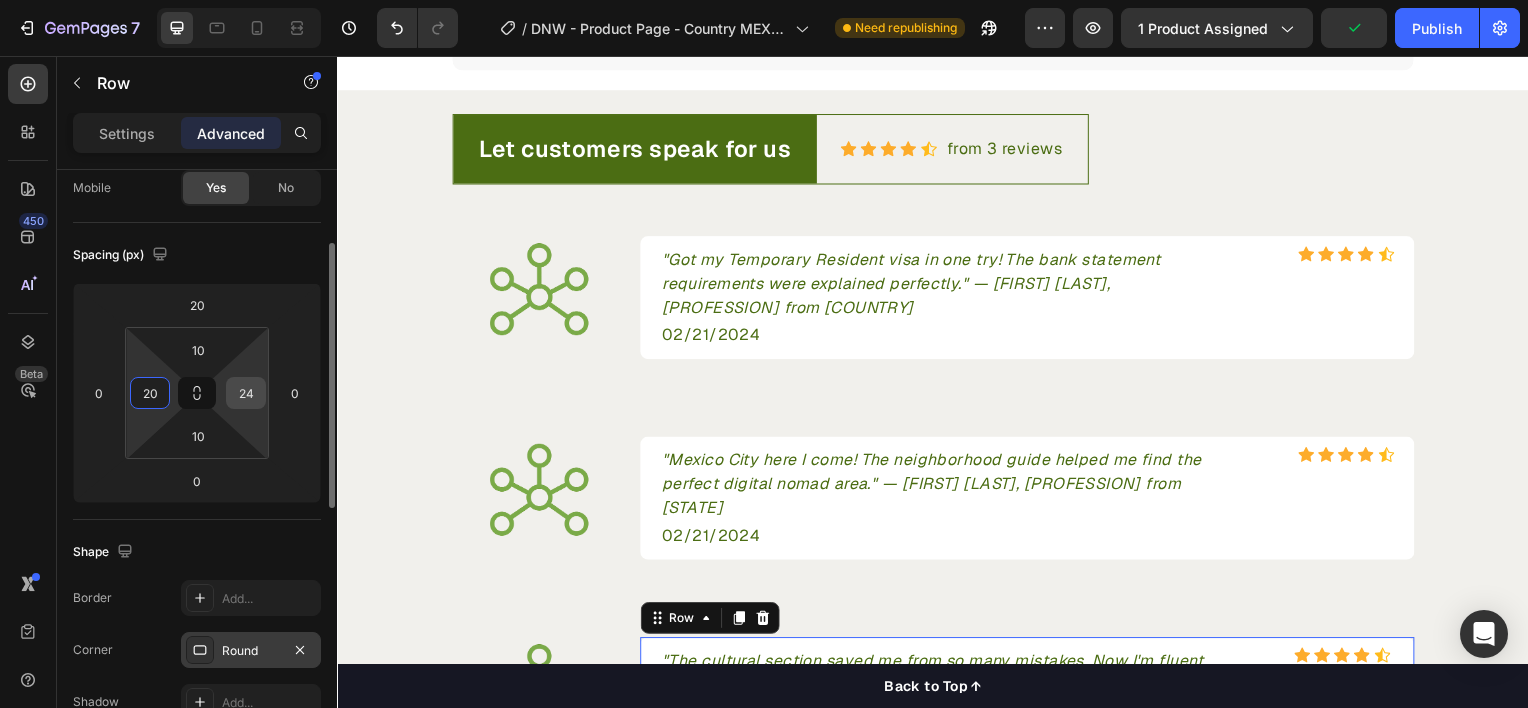 type on "20" 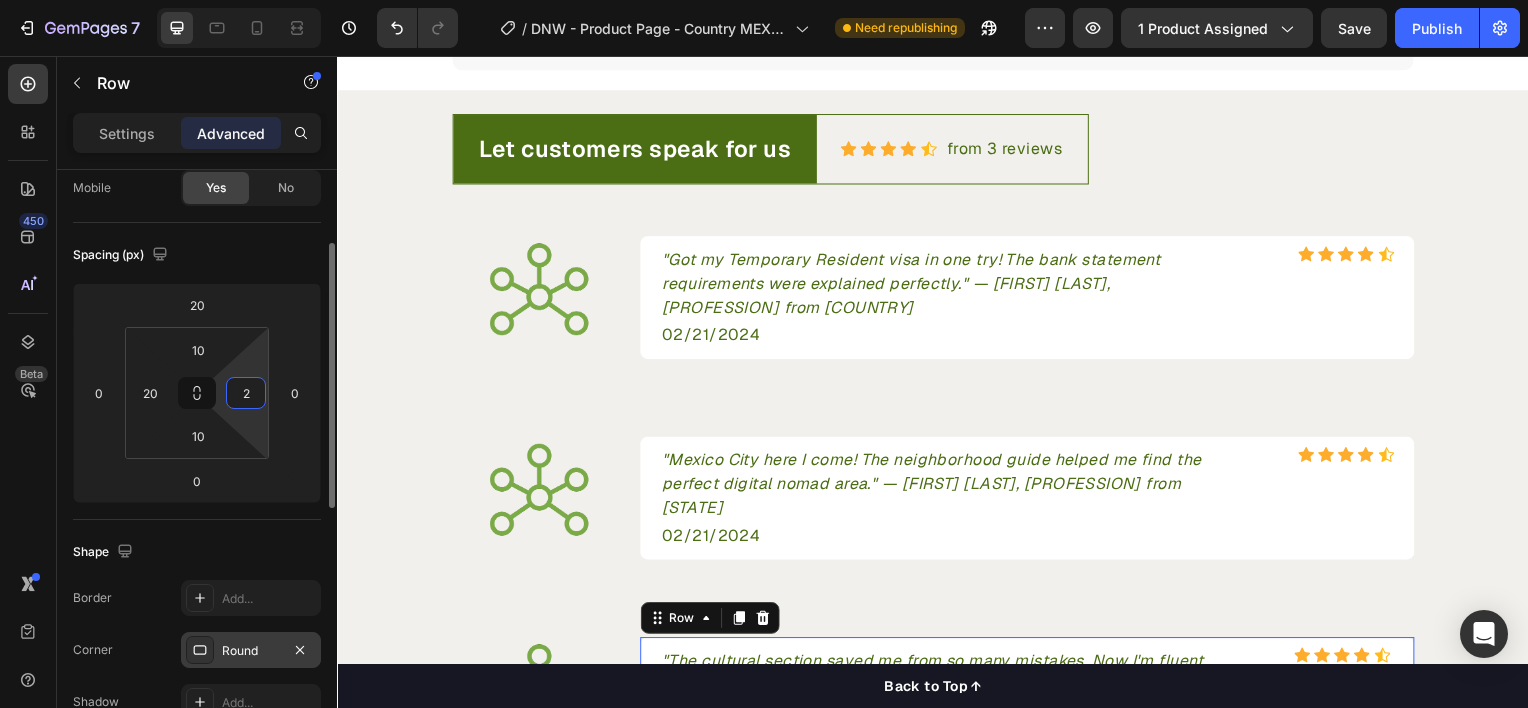 type on "20" 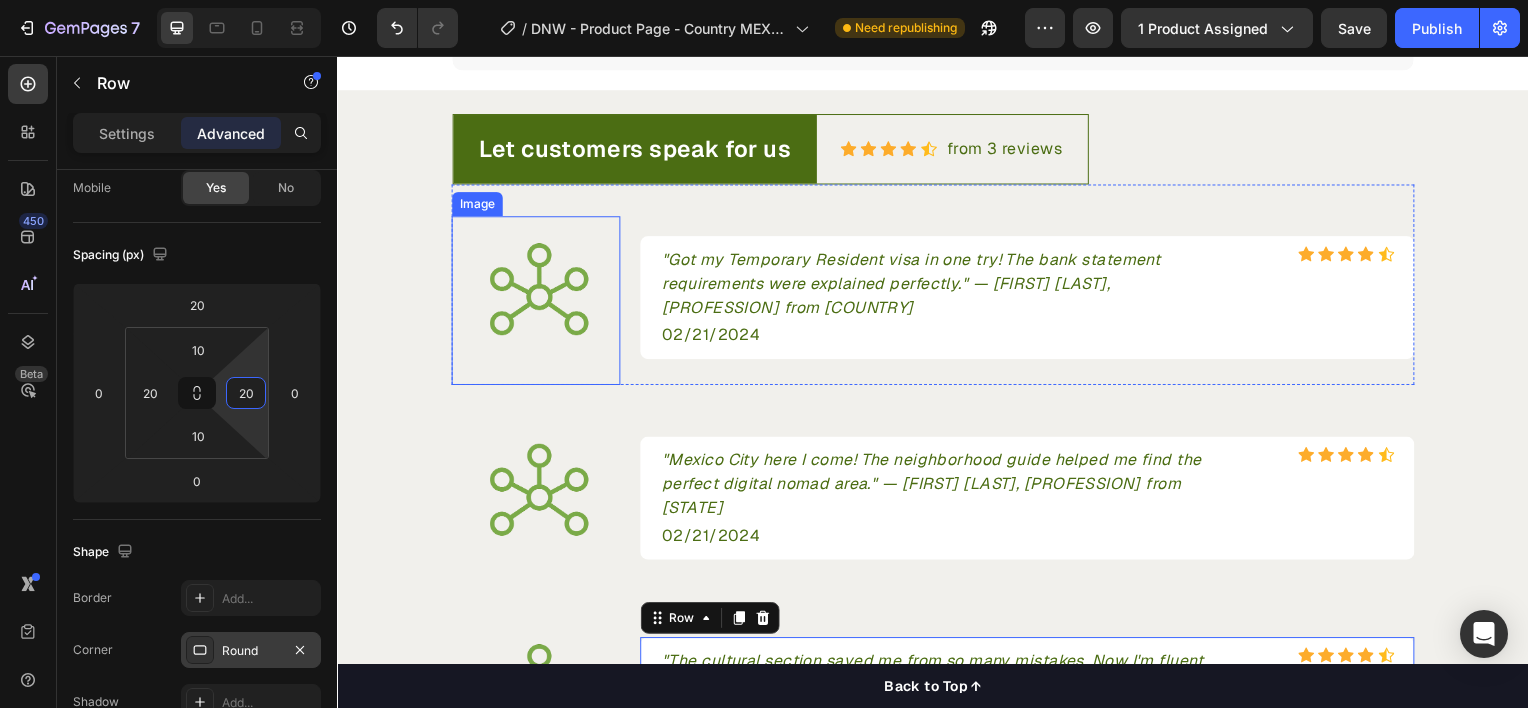 click at bounding box center [537, 293] 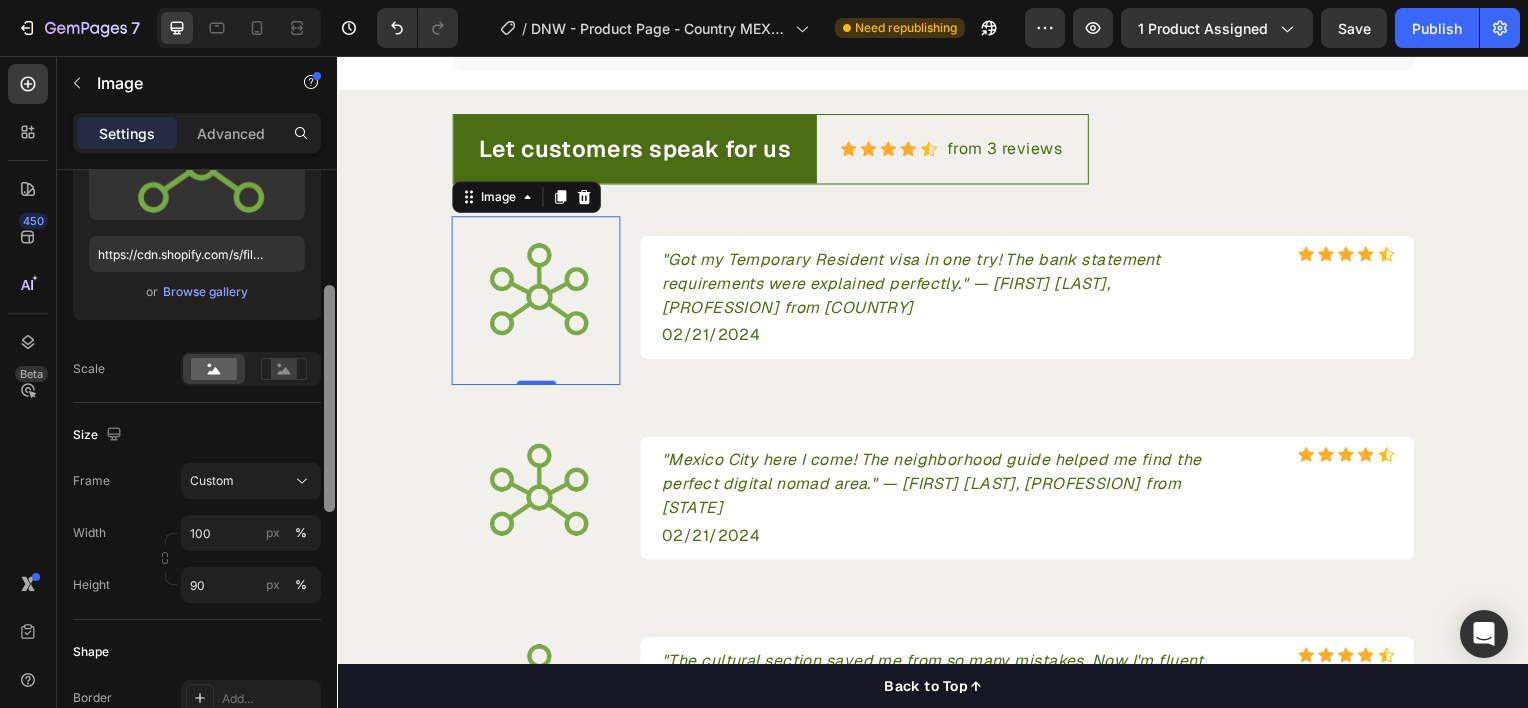 scroll, scrollTop: 296, scrollLeft: 0, axis: vertical 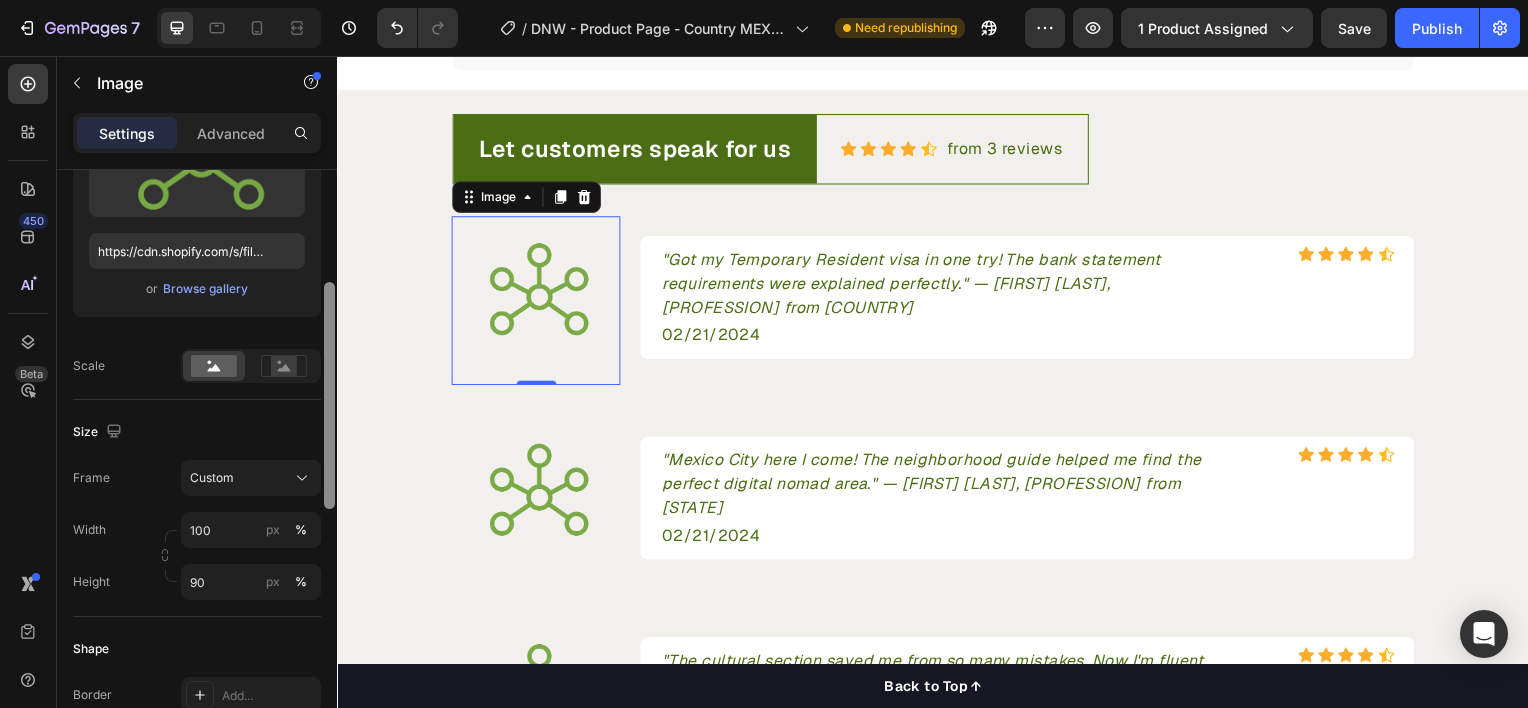 drag, startPoint x: 329, startPoint y: 348, endPoint x: 332, endPoint y: 461, distance: 113.03982 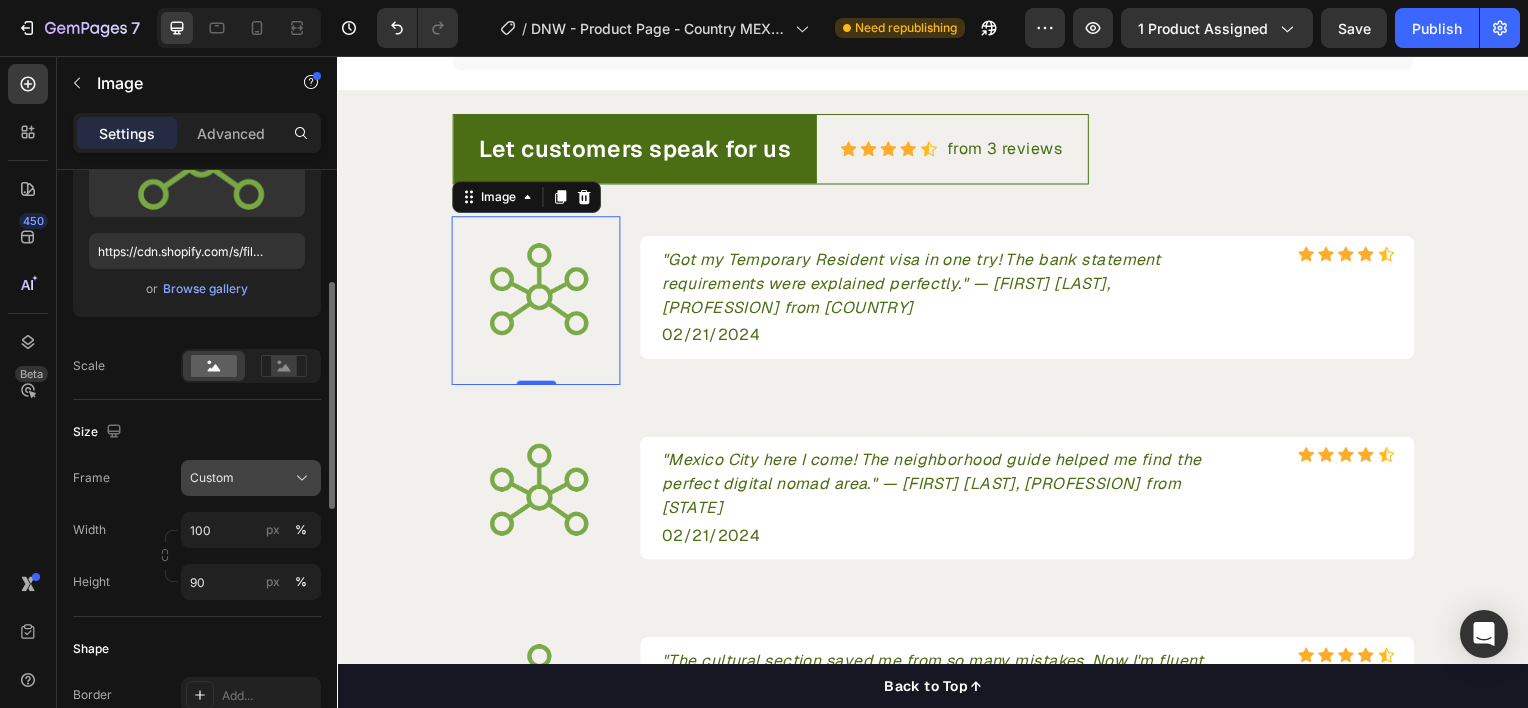 click on "Custom" at bounding box center [251, 478] 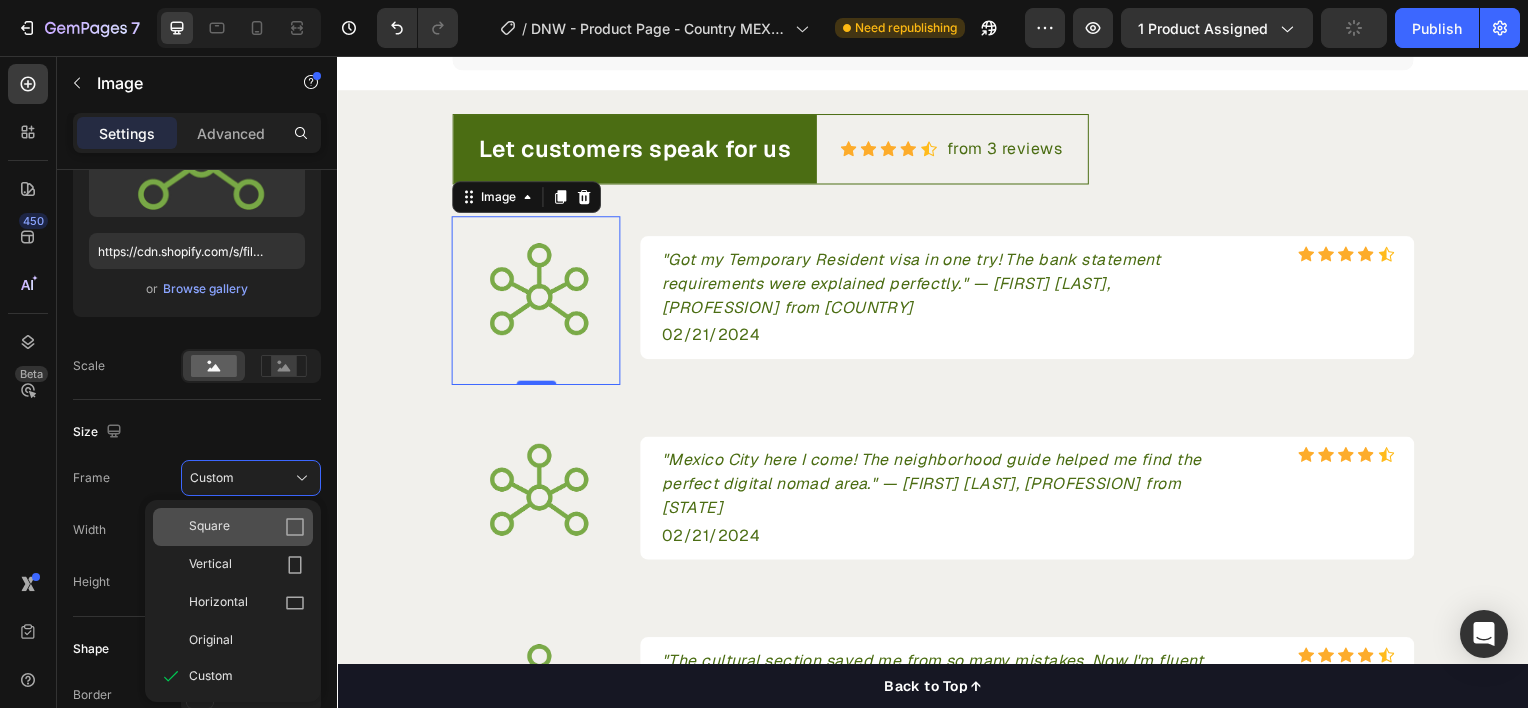 click on "Square" 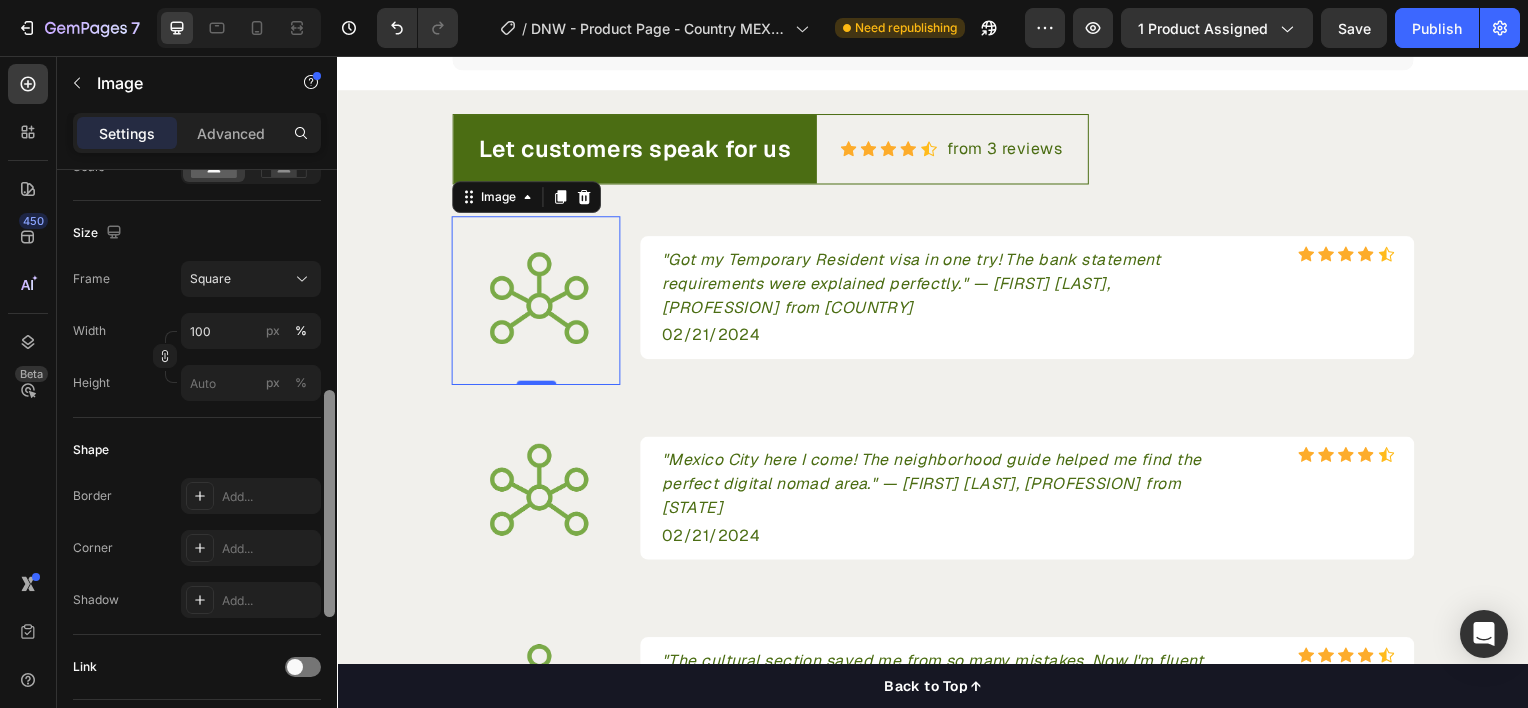scroll, scrollTop: 518, scrollLeft: 0, axis: vertical 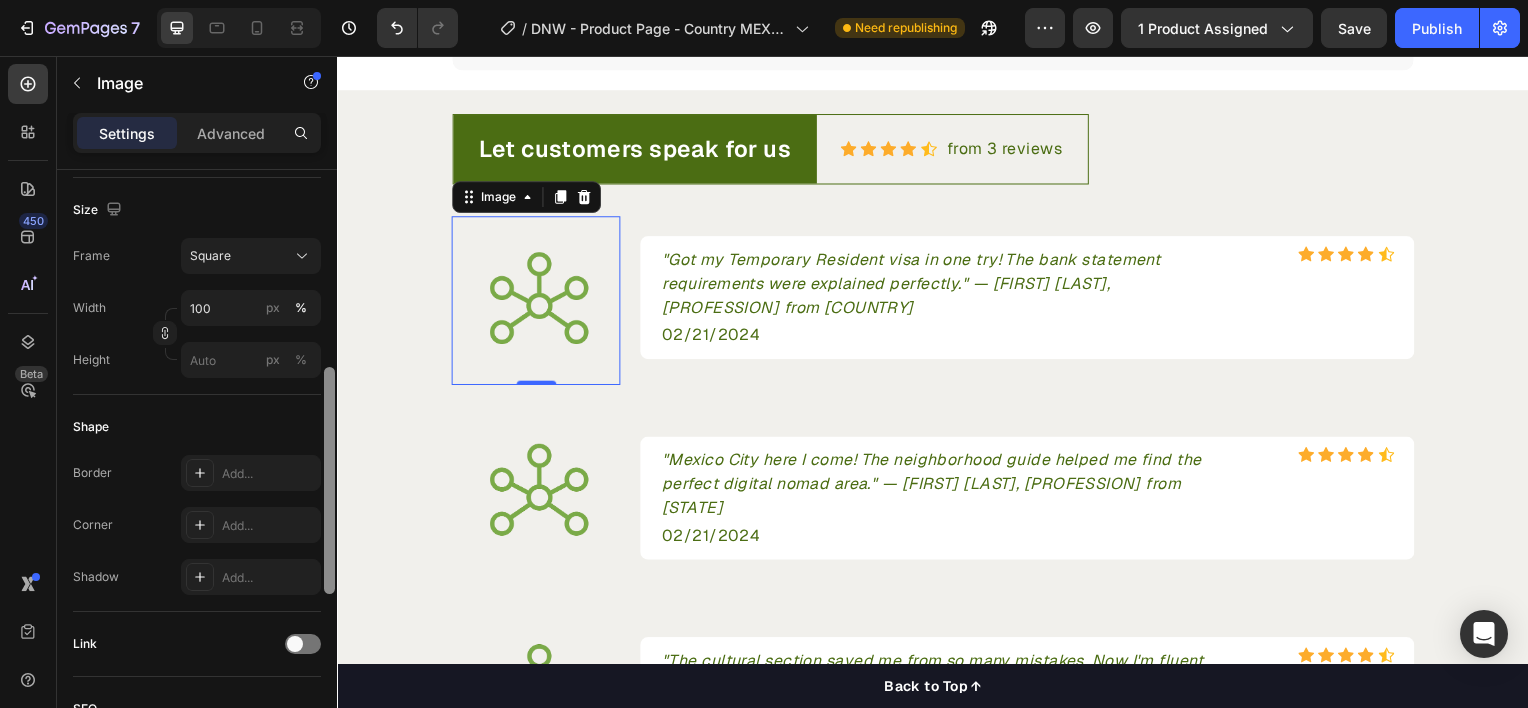 drag, startPoint x: 332, startPoint y: 451, endPoint x: 332, endPoint y: 536, distance: 85 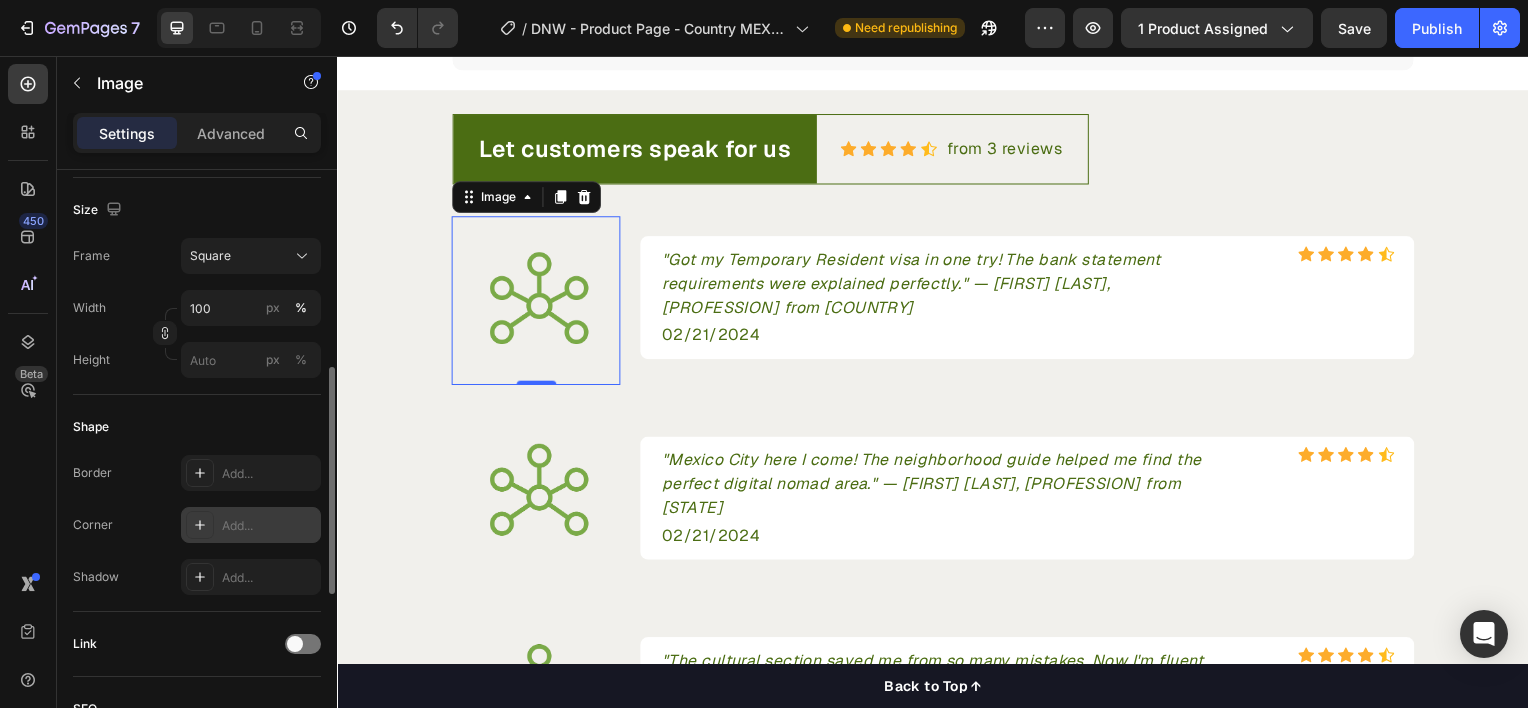 click on "Add..." at bounding box center (269, 526) 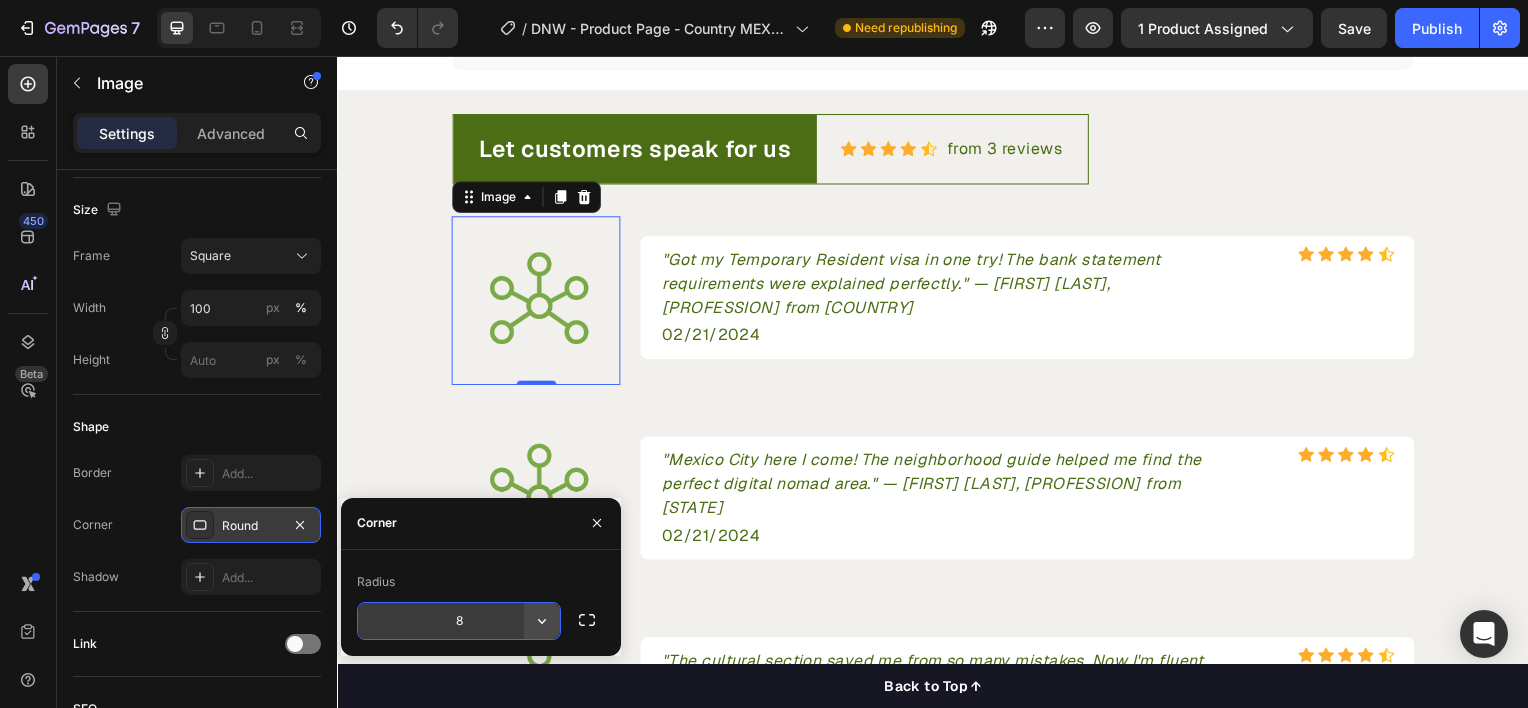 click 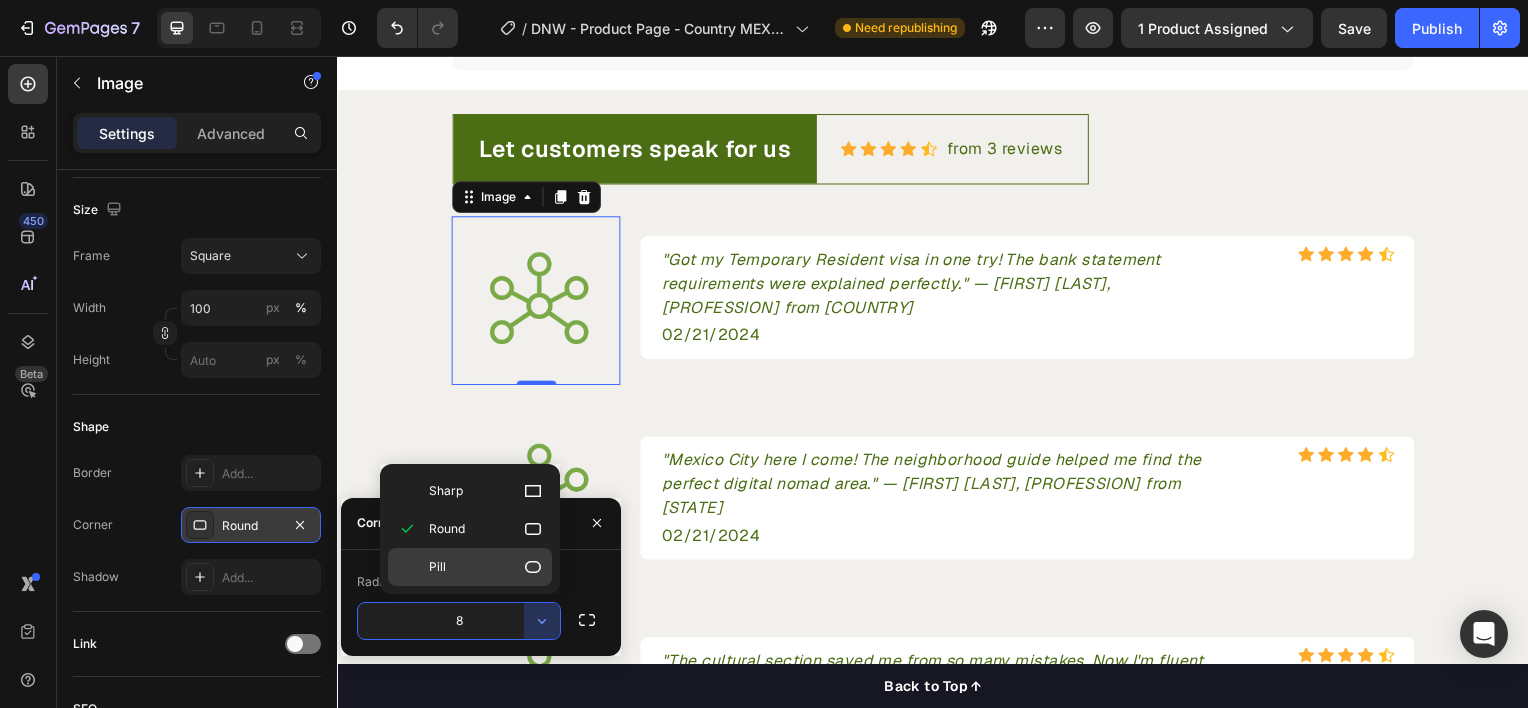 click on "Pill" at bounding box center (486, 567) 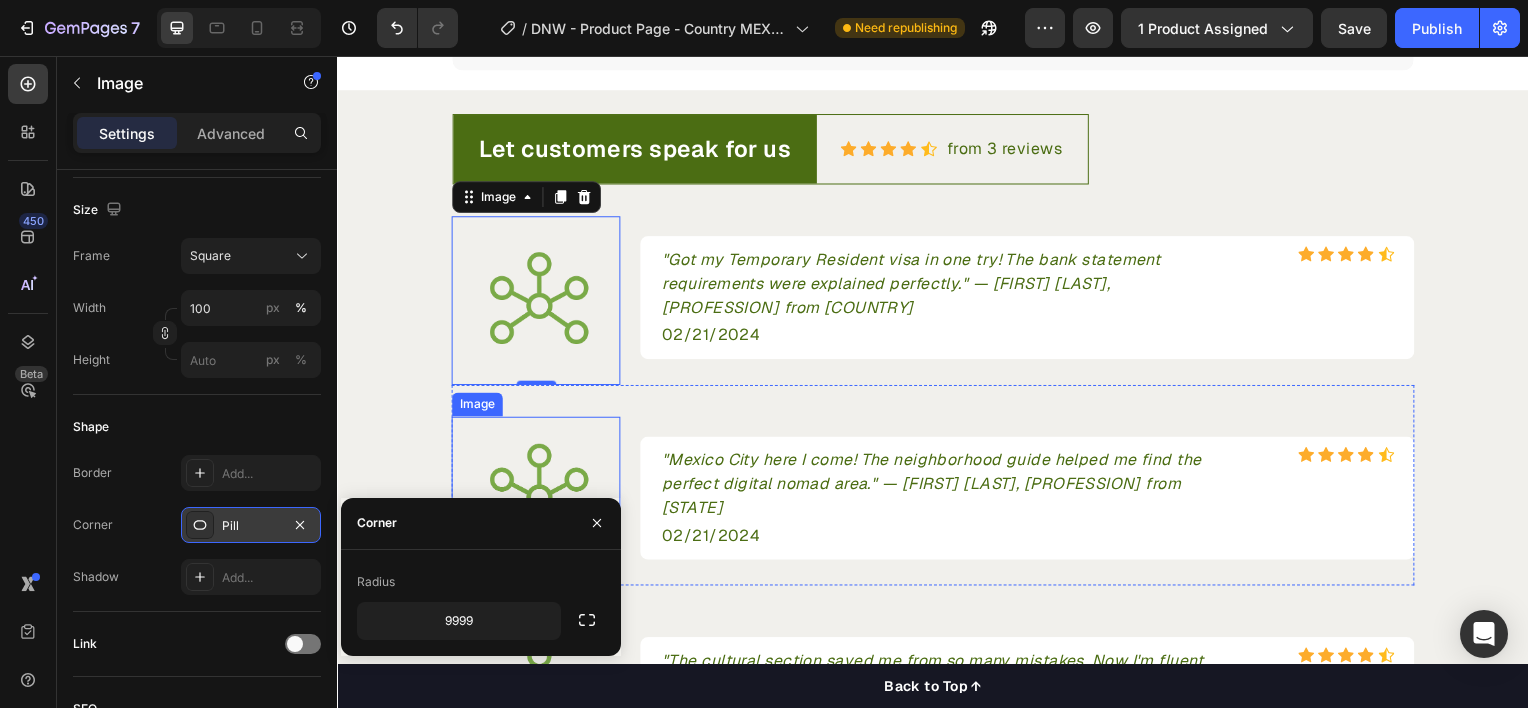 click at bounding box center (537, 495) 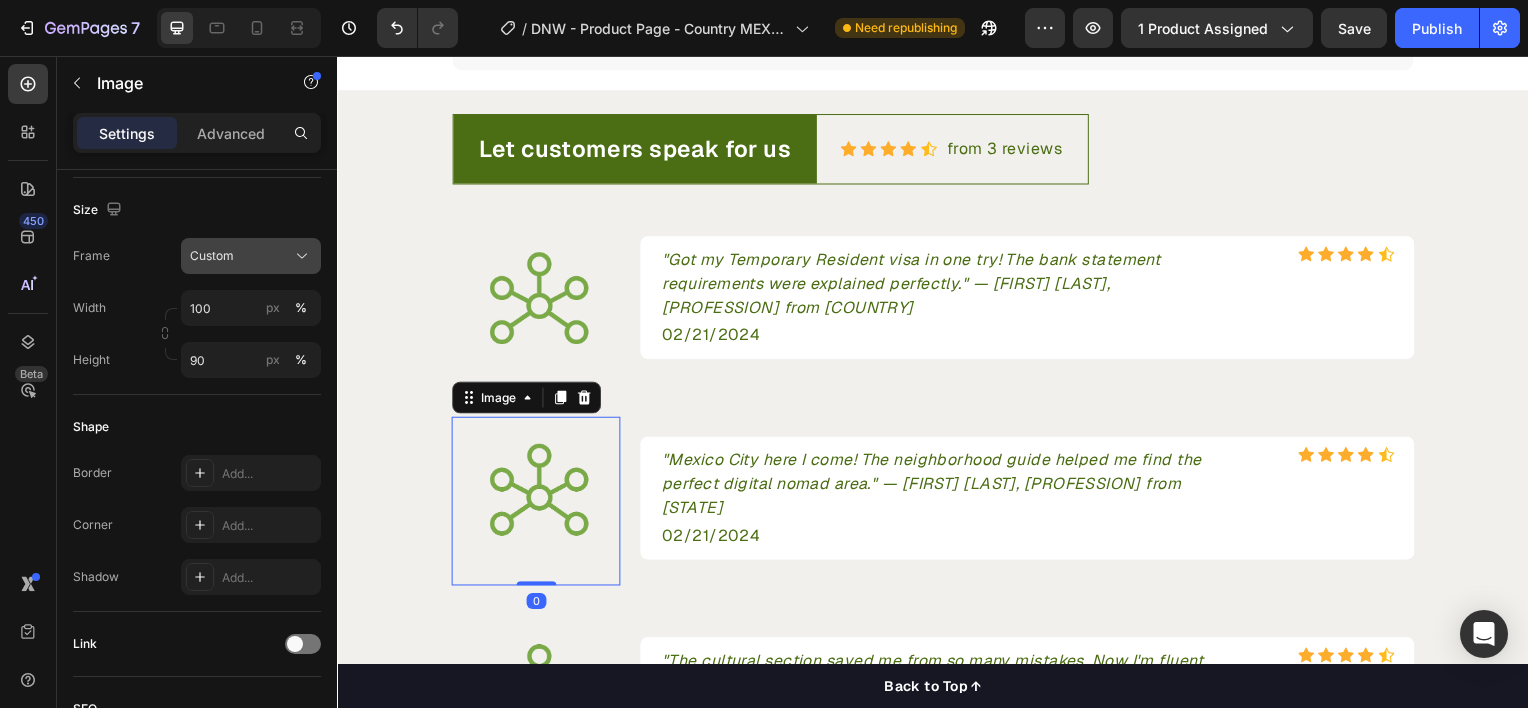 click on "Custom" 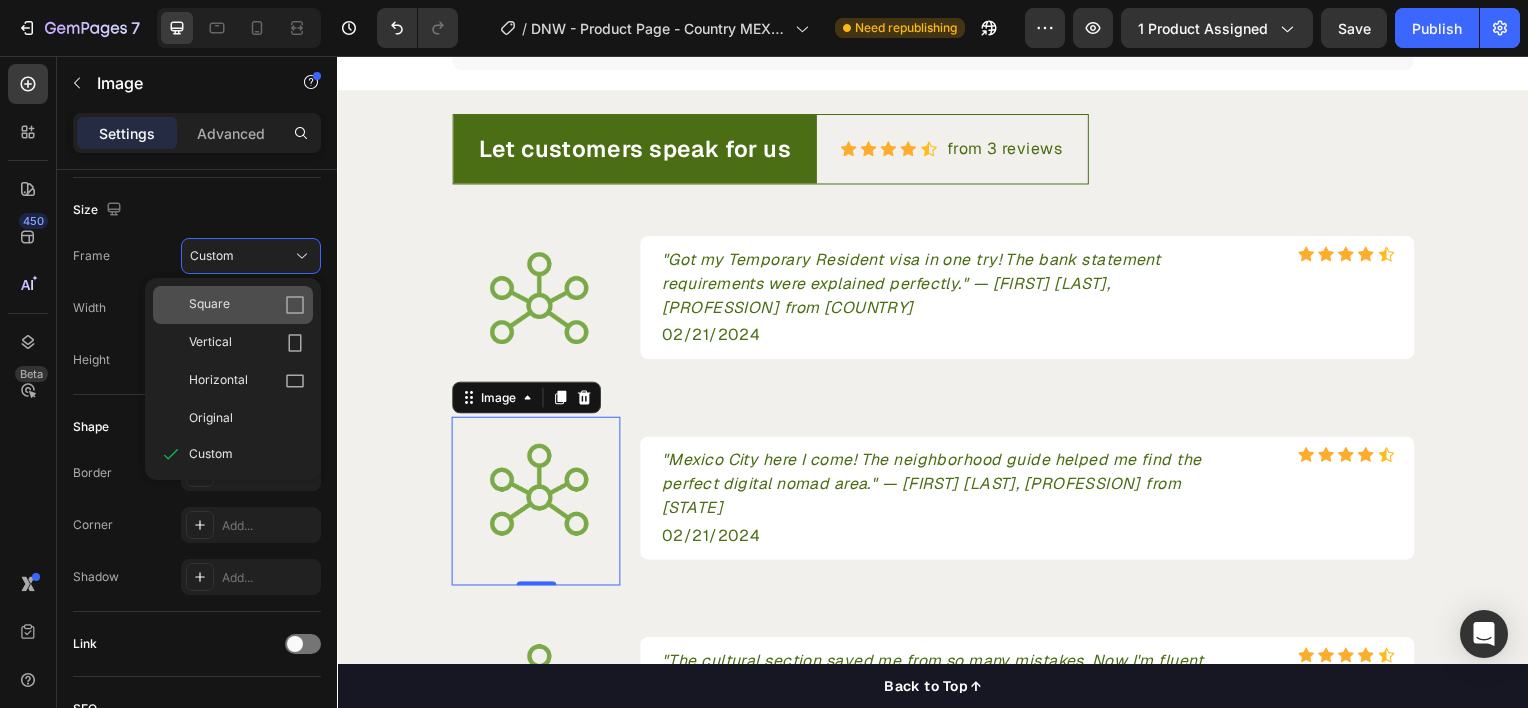 click on "Square" at bounding box center [247, 305] 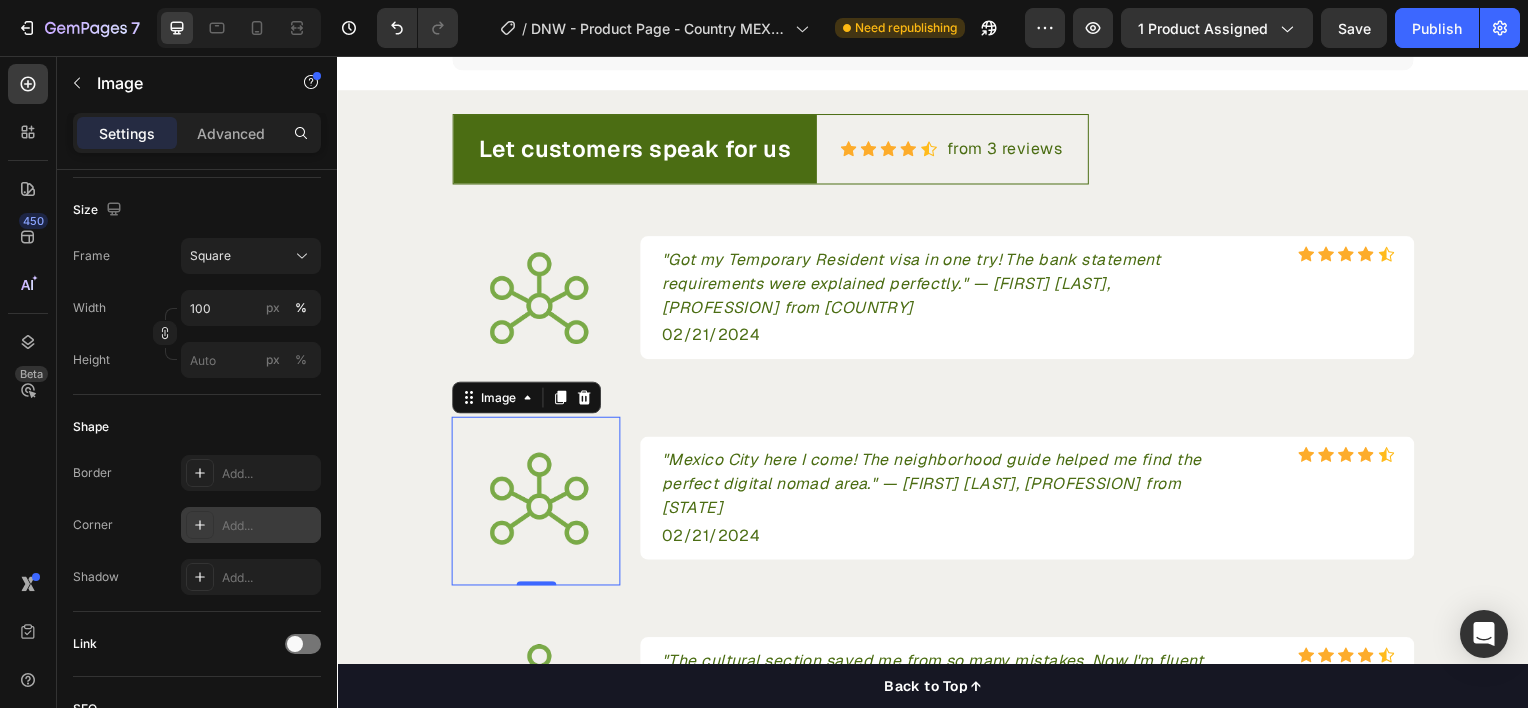 click on "Add..." at bounding box center [269, 526] 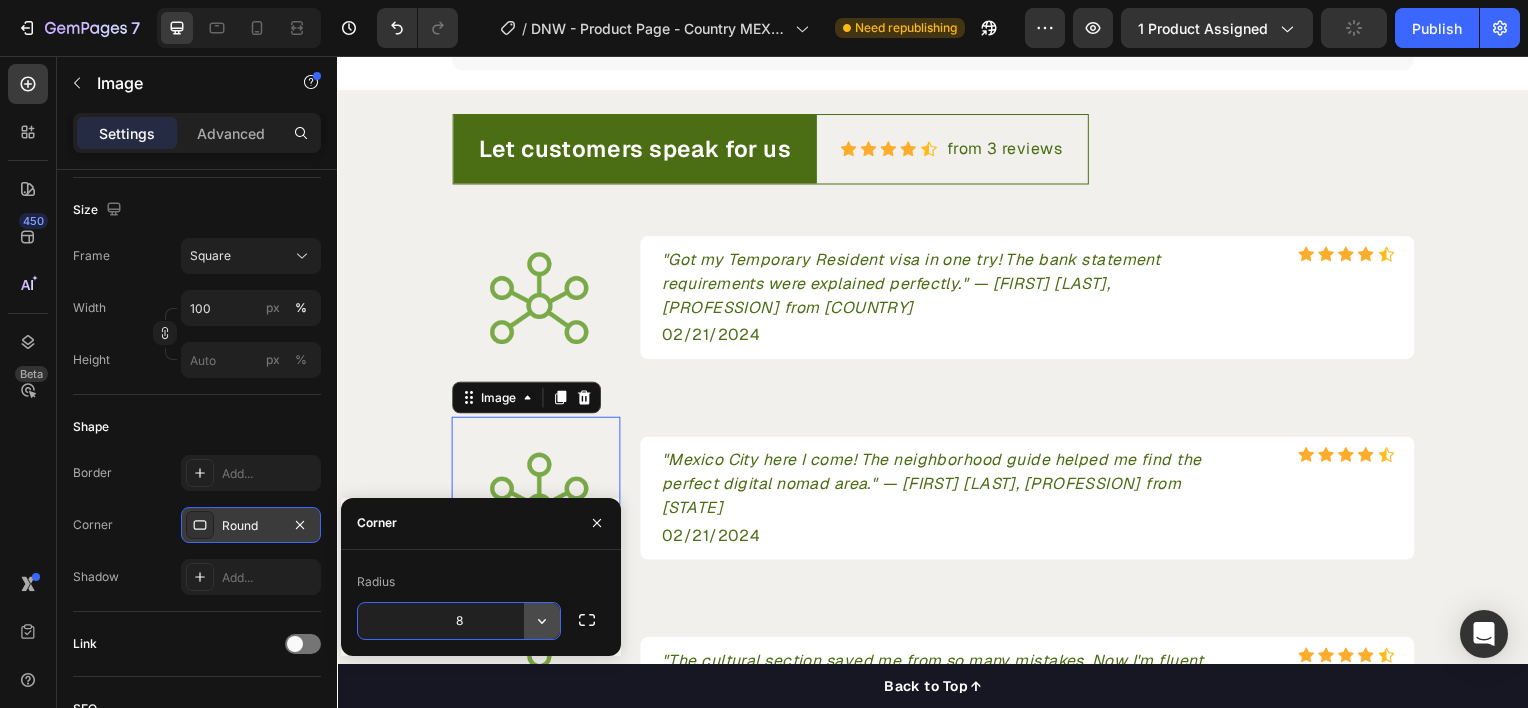 click 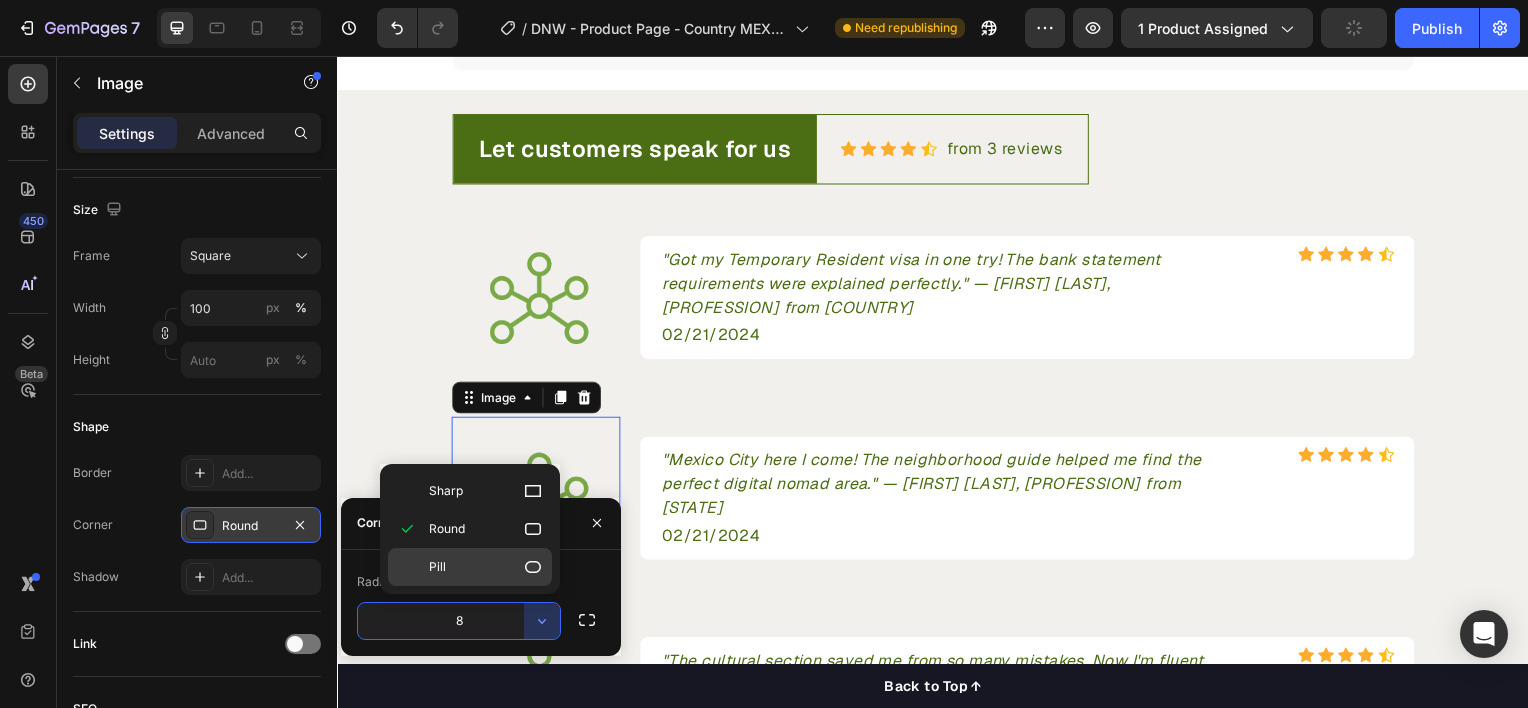 click on "Pill" at bounding box center [486, 567] 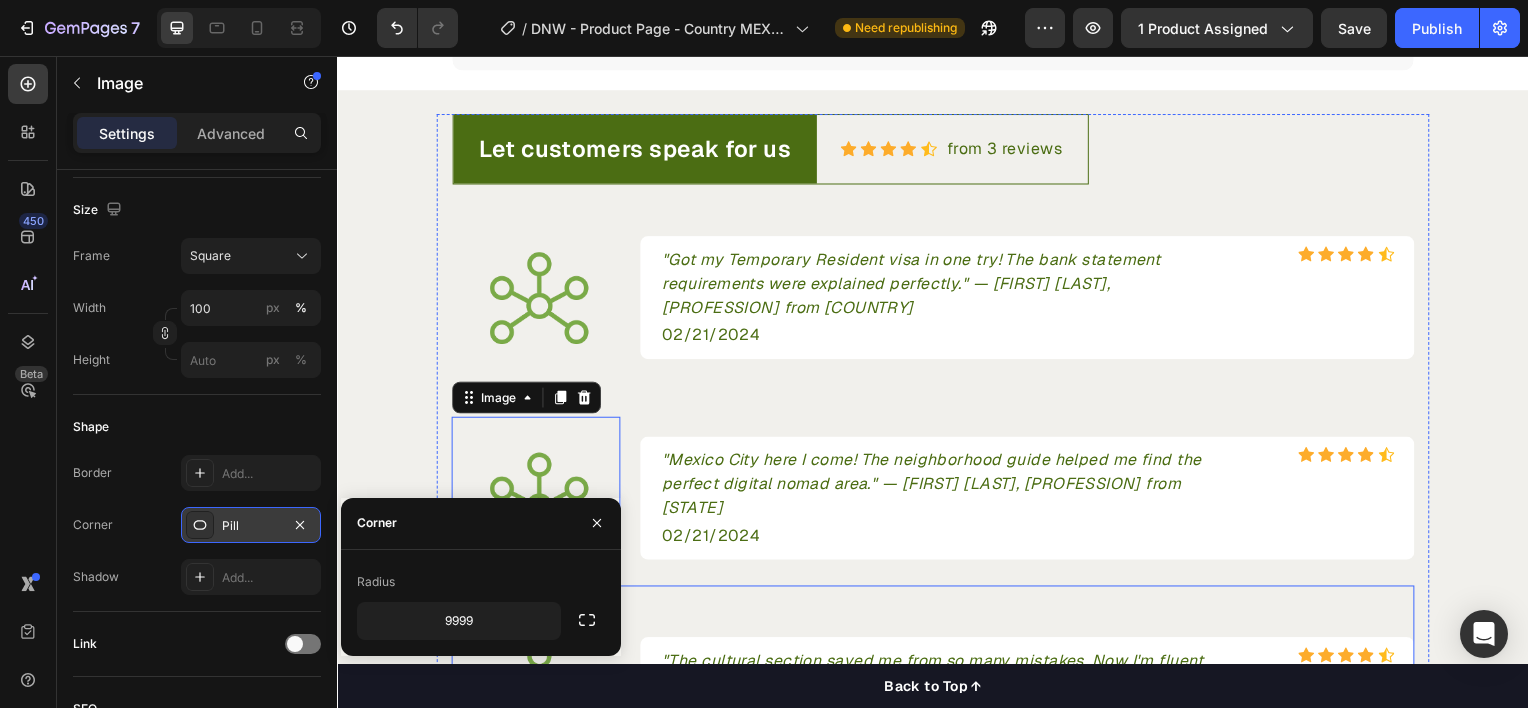 click on "Image "The cultural section saved me from so many mistakes. Now I'm fluent in Mexican business etiquette!" — [FIRST] [LAST], [PROFESSION] from [COUNTRY] Text block Icon Icon Icon Icon
Icon Icon List Hoz Row 02/21/2024 Text block Row Row" at bounding box center (937, 690) 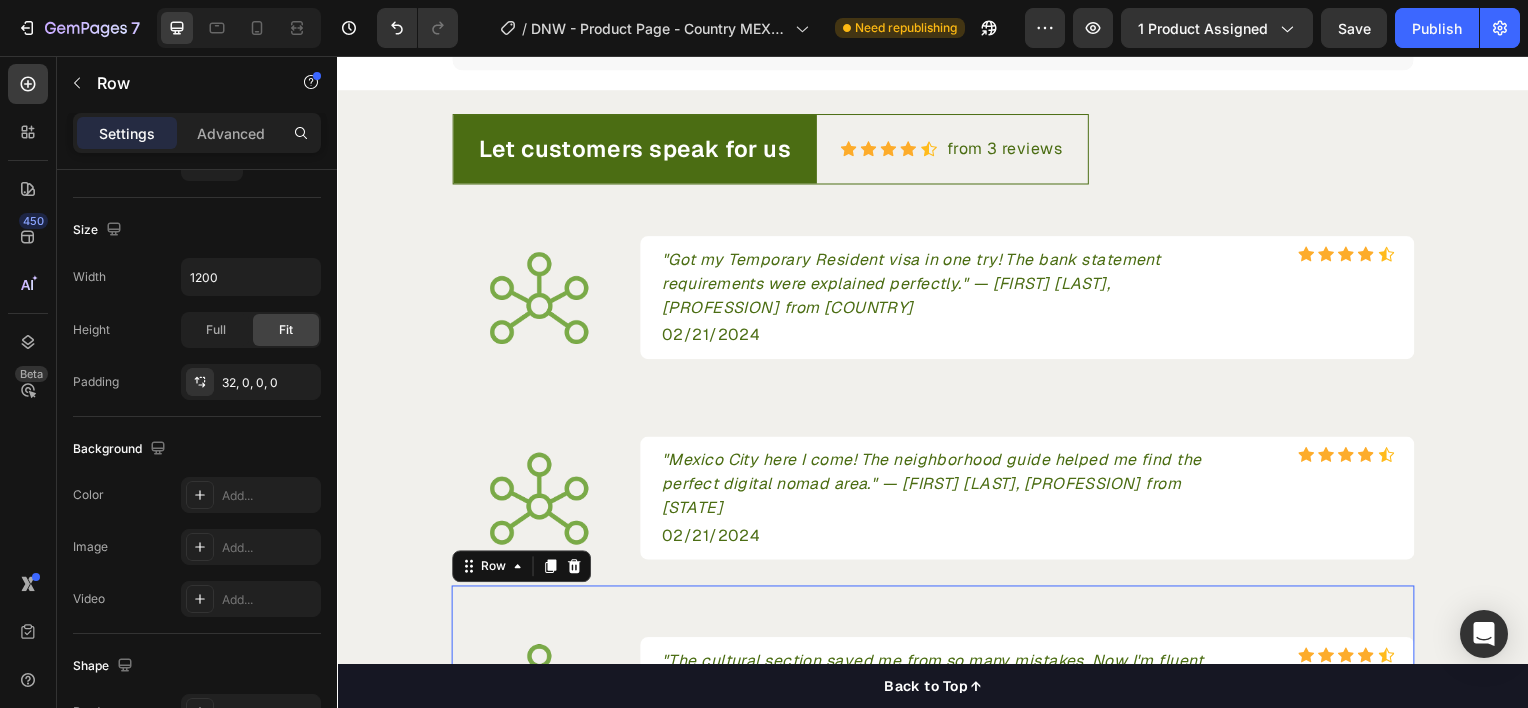 scroll, scrollTop: 0, scrollLeft: 0, axis: both 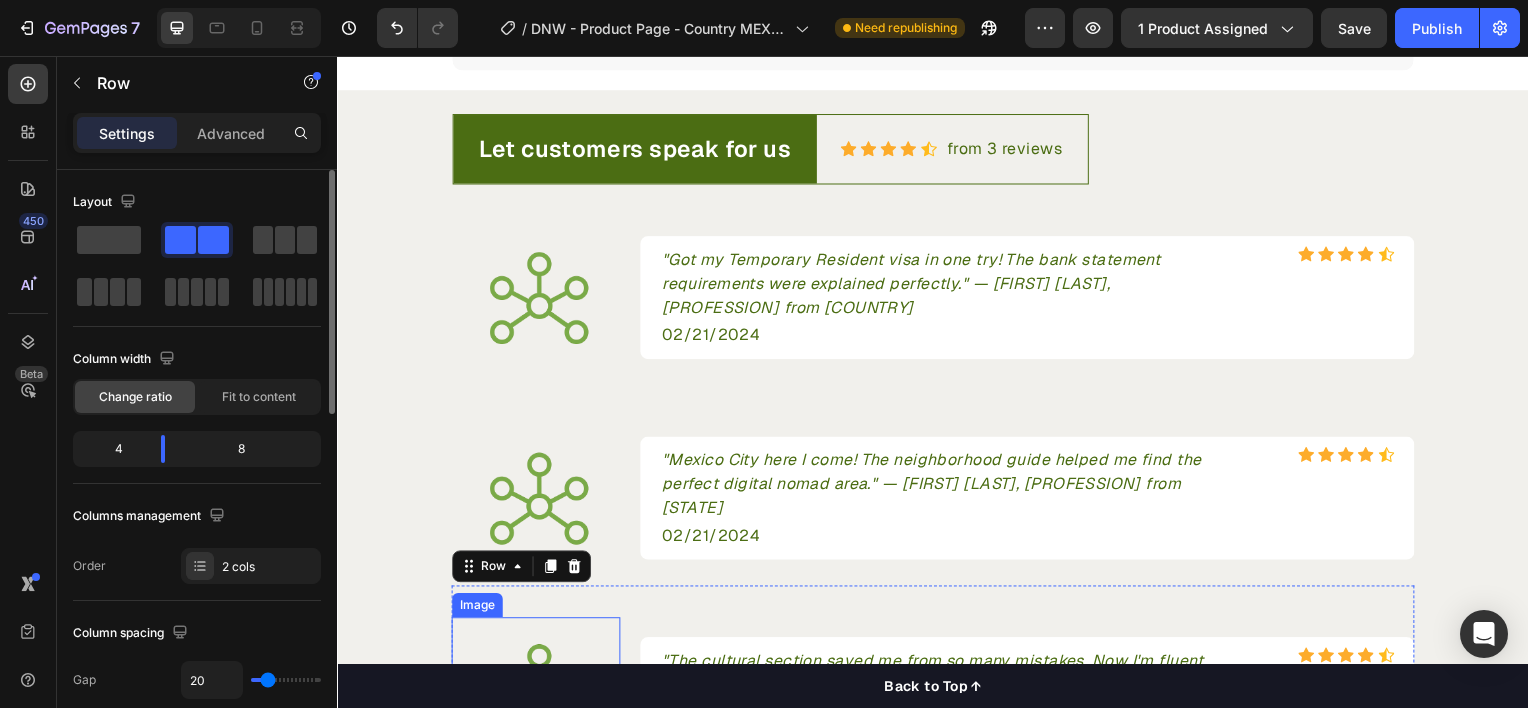 click at bounding box center (537, 697) 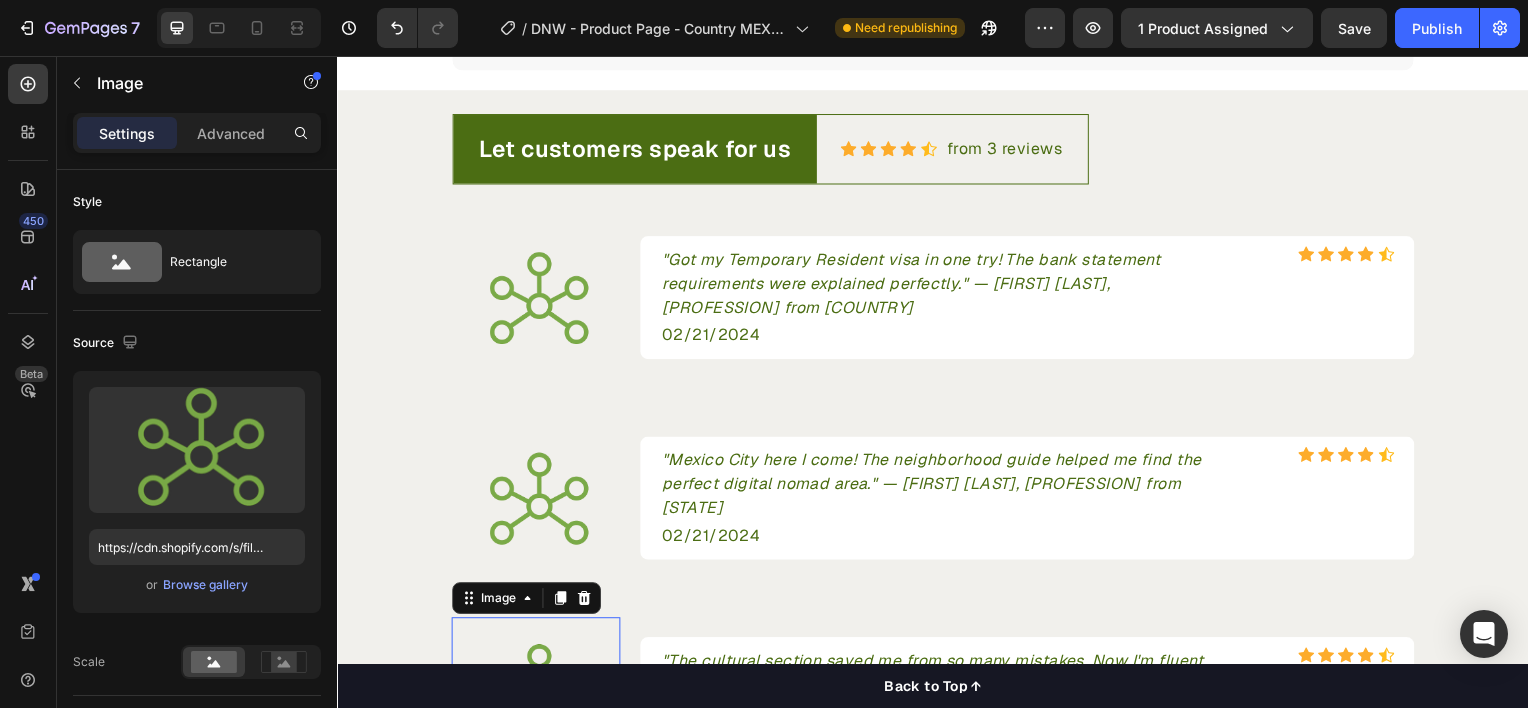 click at bounding box center [329, 1062] 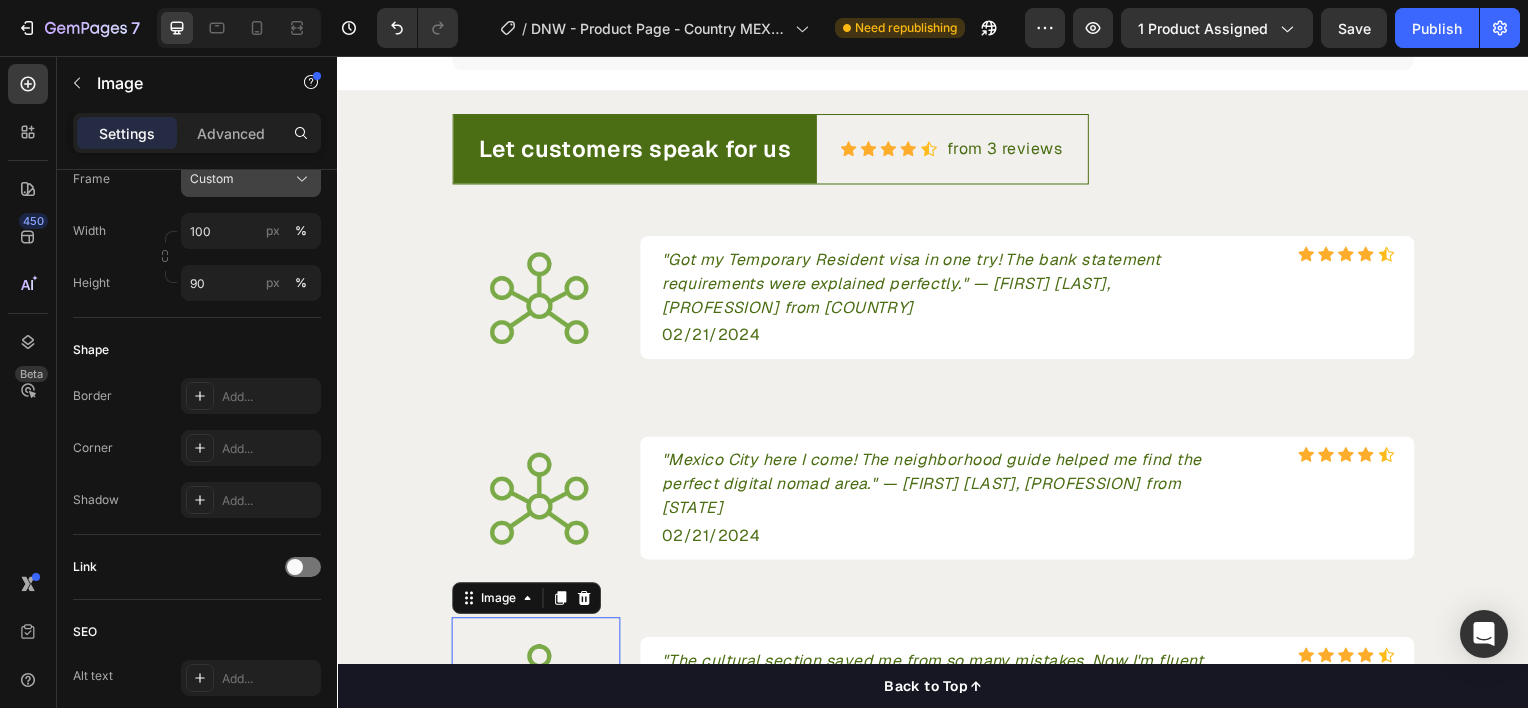 click on "Custom" at bounding box center (251, 179) 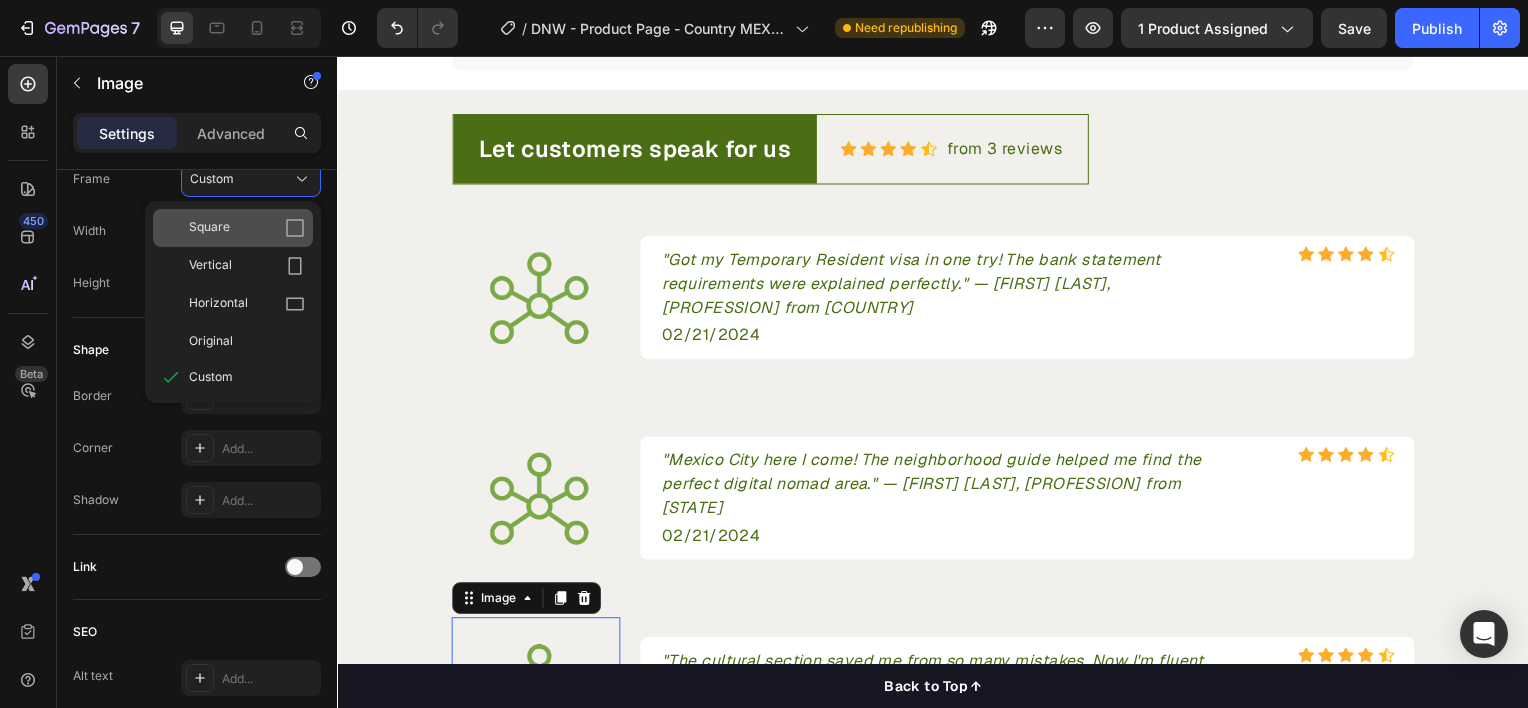 click on "Square" at bounding box center (247, 228) 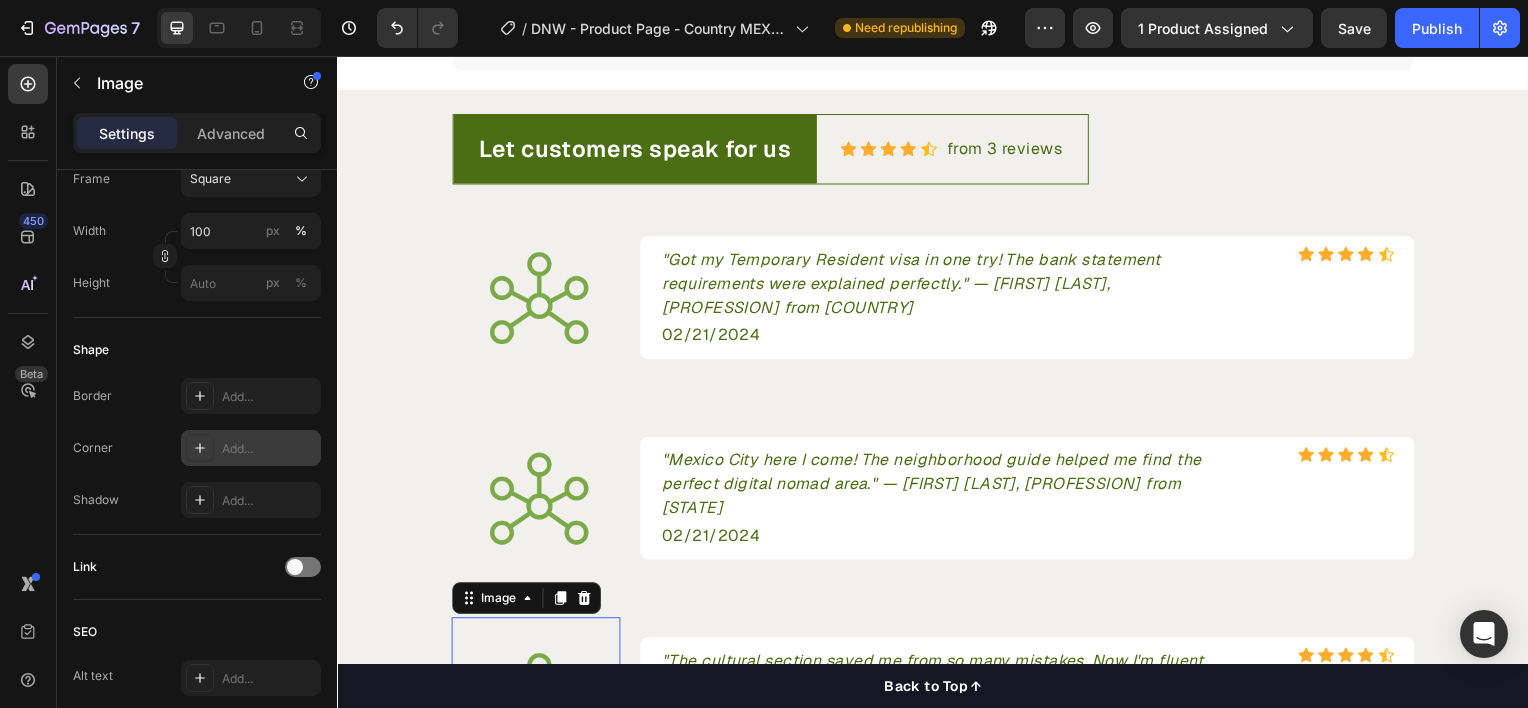 click on "Add..." at bounding box center (269, 449) 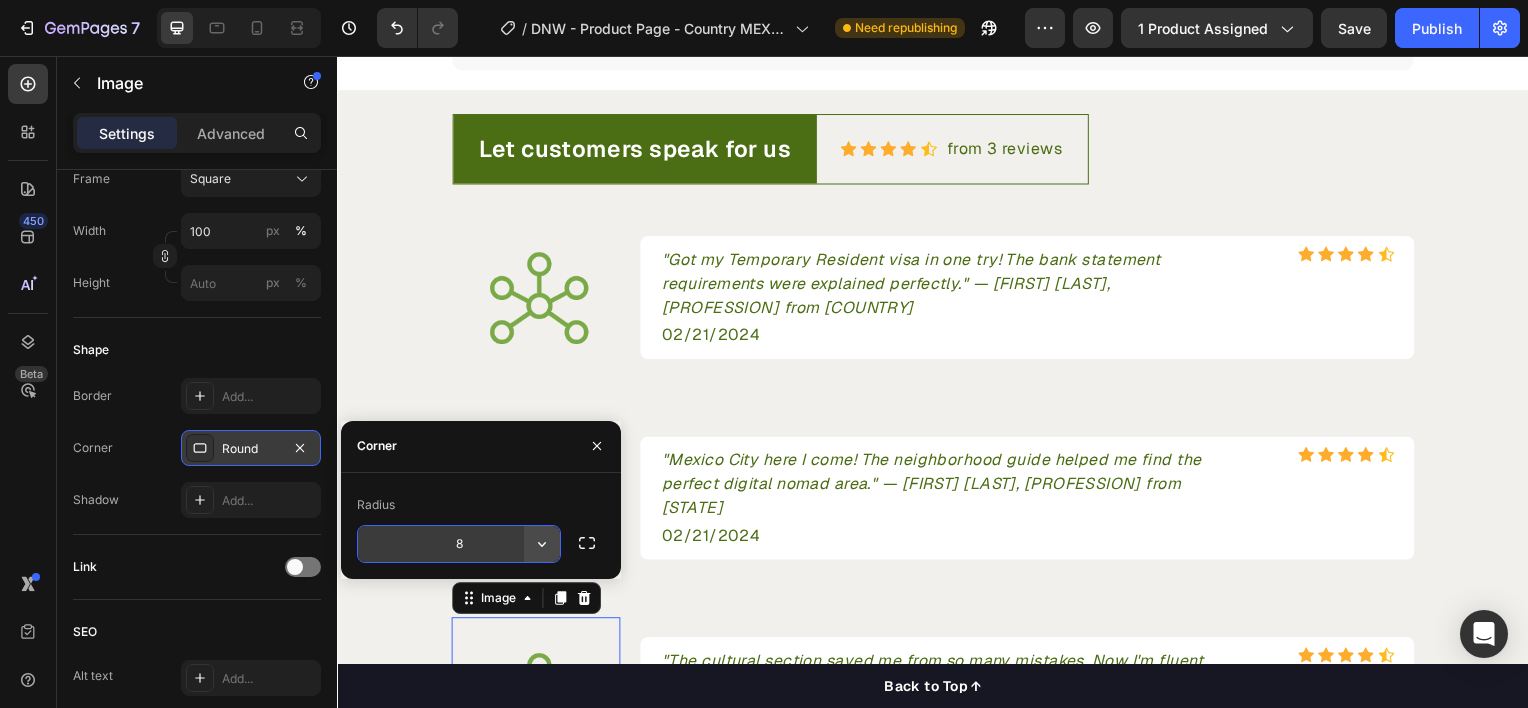 click 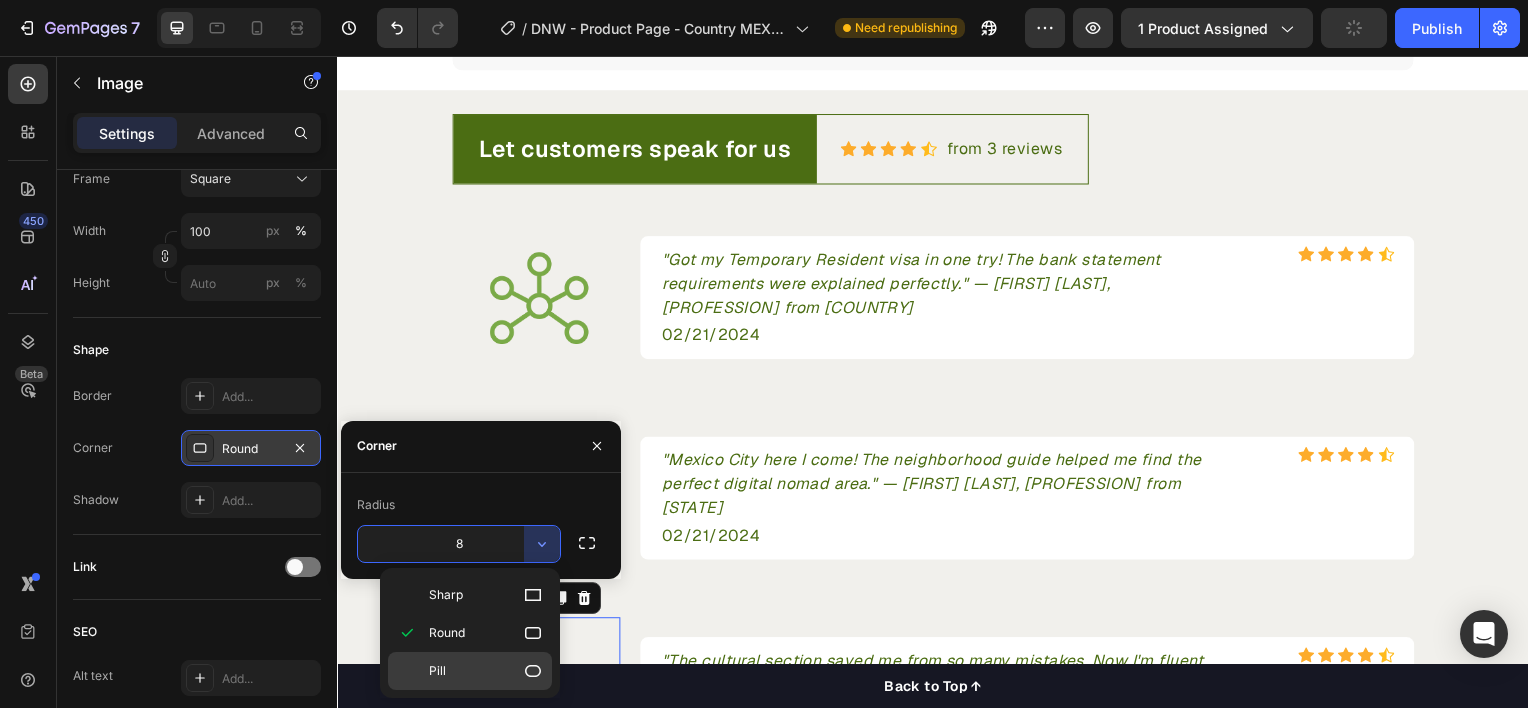 click on "Pill" at bounding box center (486, 671) 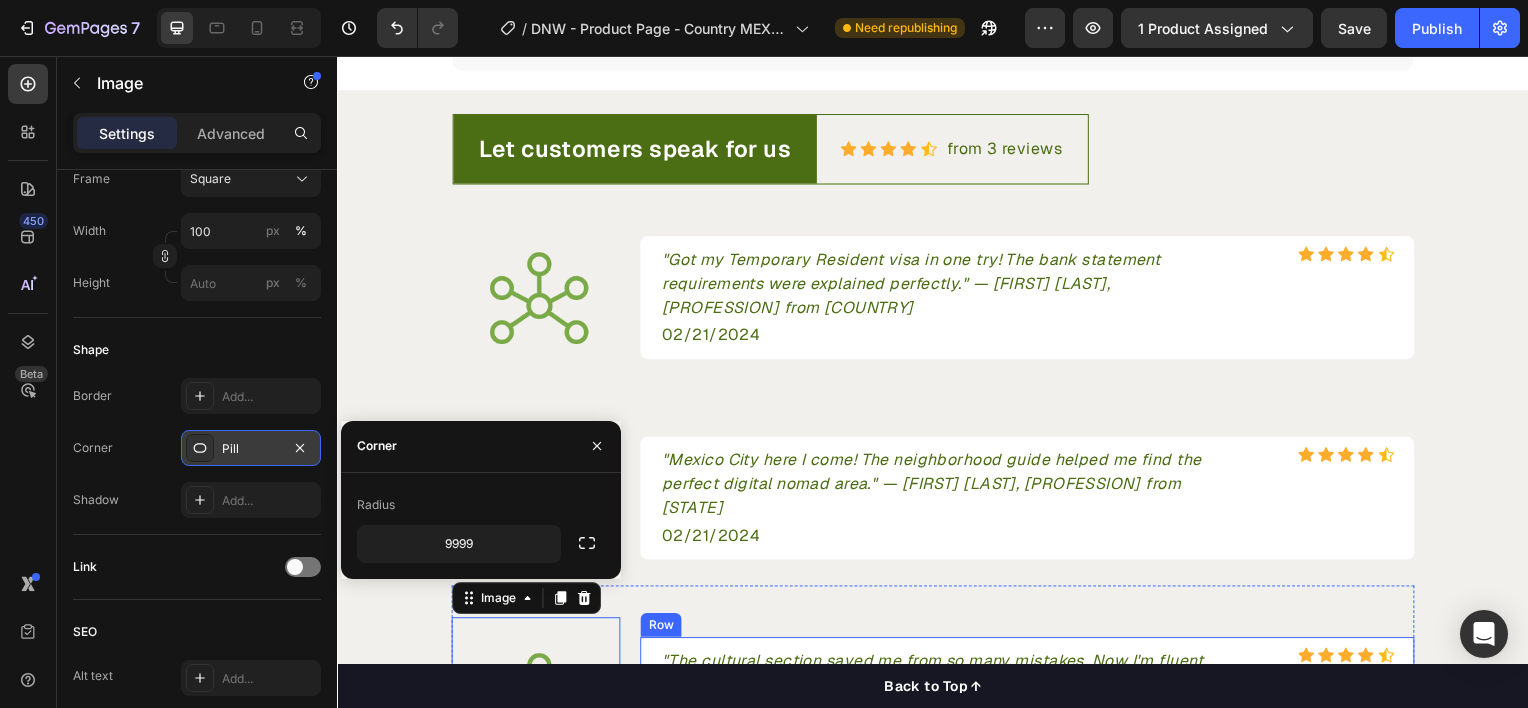 click on ""The cultural section saved me from so many mistakes. Now I'm fluent in Mexican business etiquette!" — [FIRST] [LAST], [PROFESSION] from [COUNTRY] Text block Icon Icon Icon Icon
Icon Icon List Hoz Row 02/21/2024 Text block Row" at bounding box center [1032, 703] 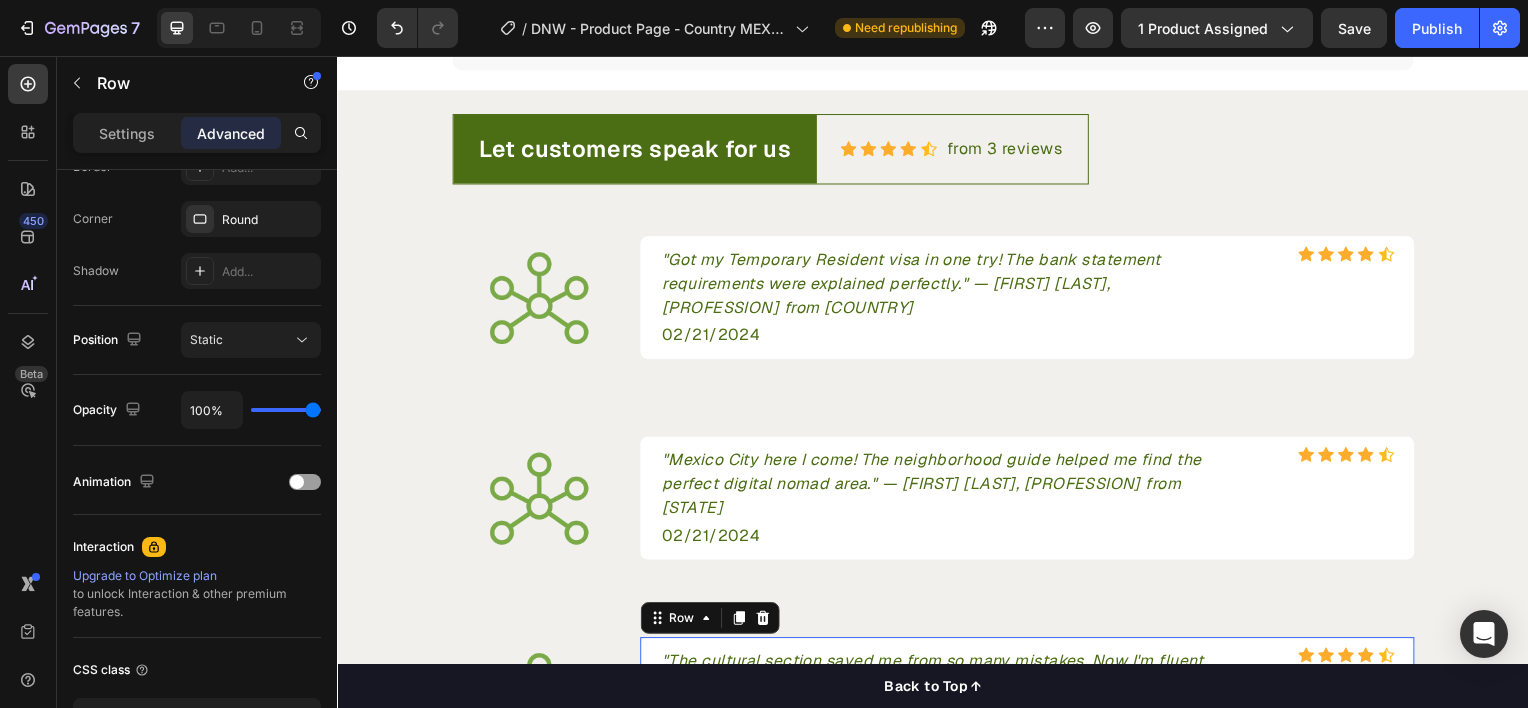 scroll, scrollTop: 0, scrollLeft: 0, axis: both 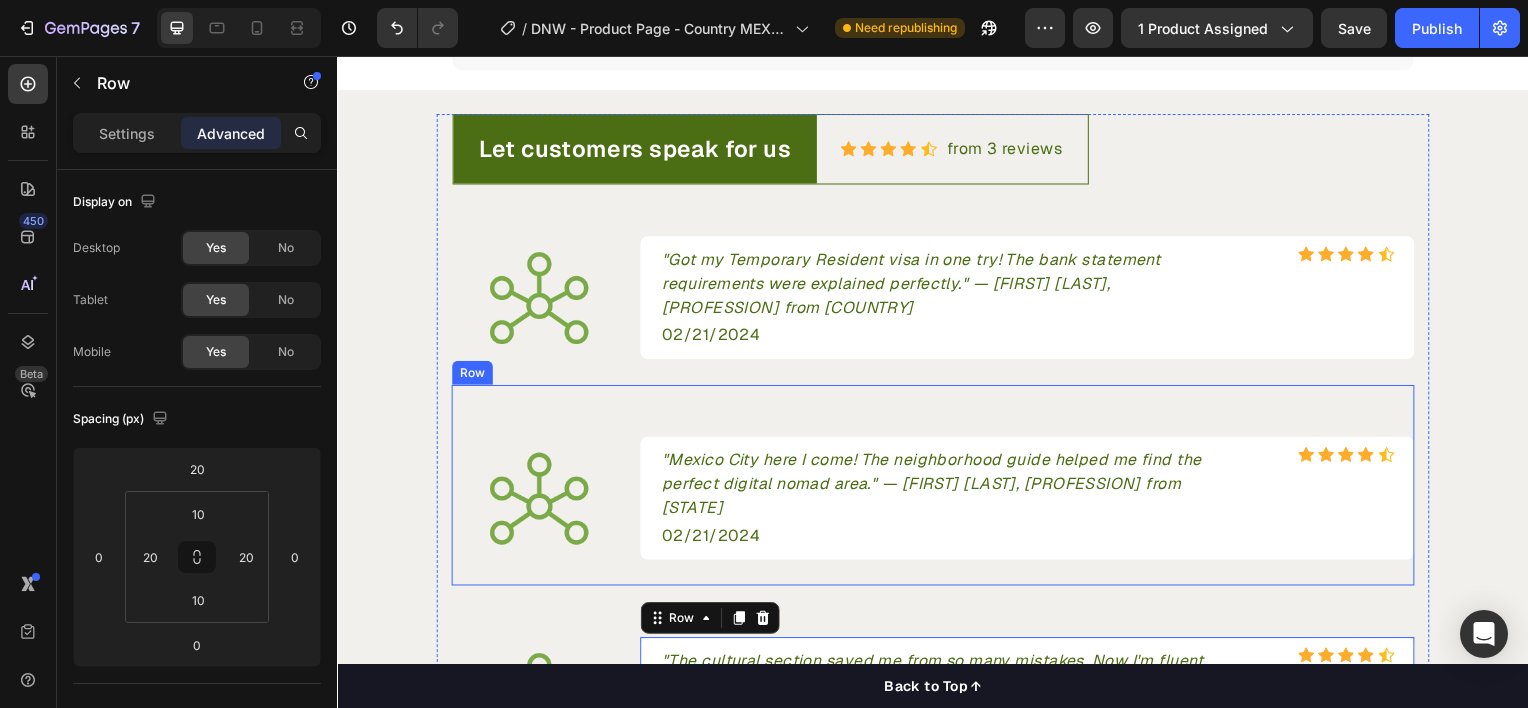 click on ""Mexico City here I come! The neighborhood guide helped me find the perfect digital nomad area." — [FIRST] [LAST], [PROFESSION] from [STATE] Text block Icon Icon Icon Icon
Icon Icon List Hoz Row 02/21/2024 Text block Row" at bounding box center [1032, 504] 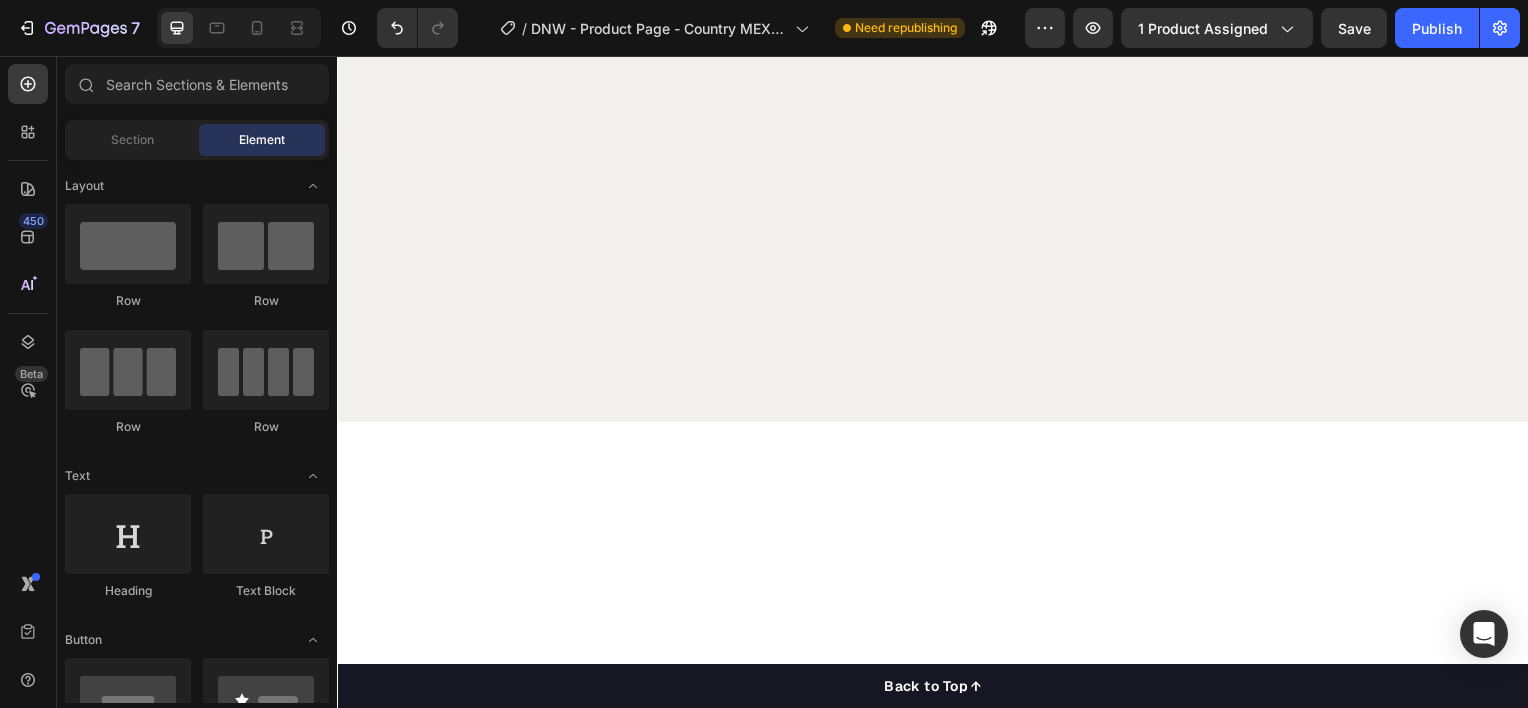 scroll, scrollTop: 0, scrollLeft: 0, axis: both 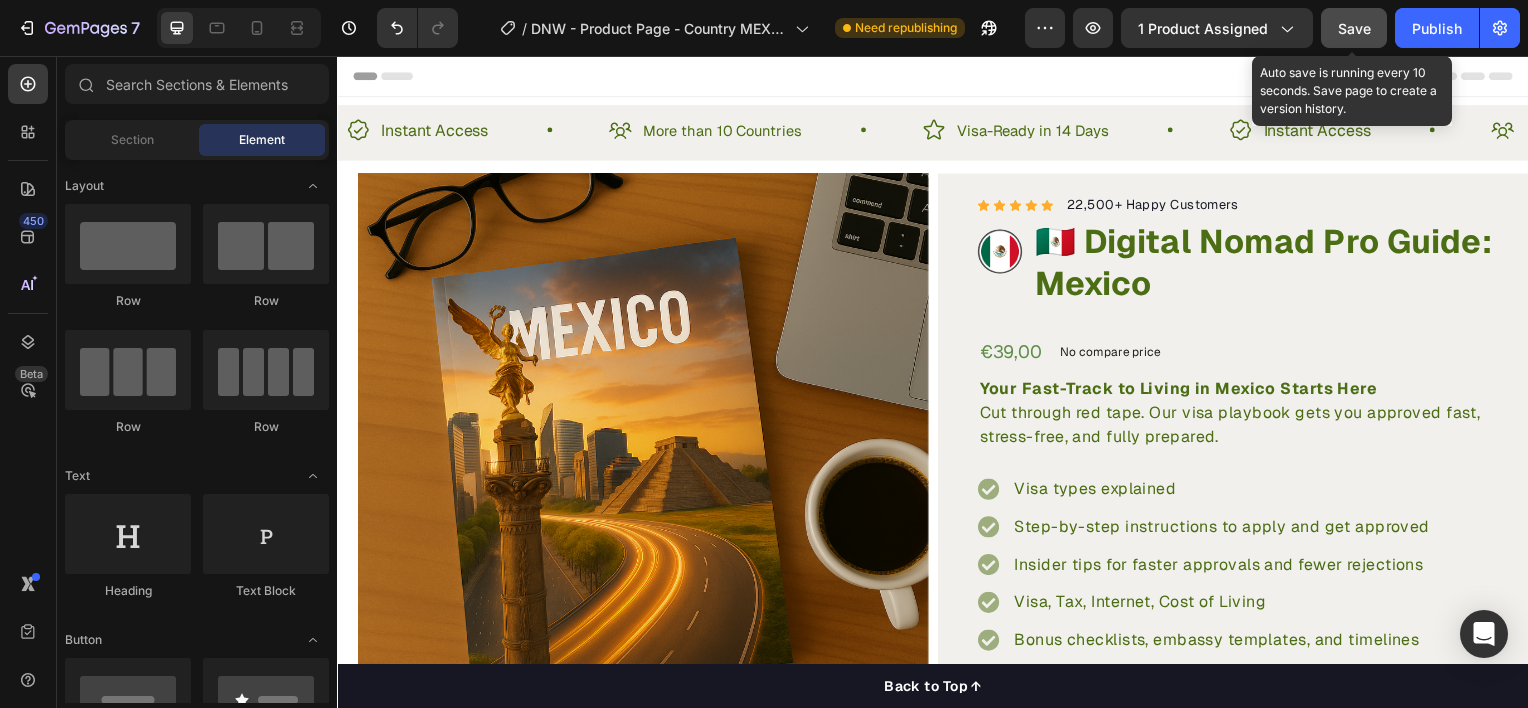 click on "Save" 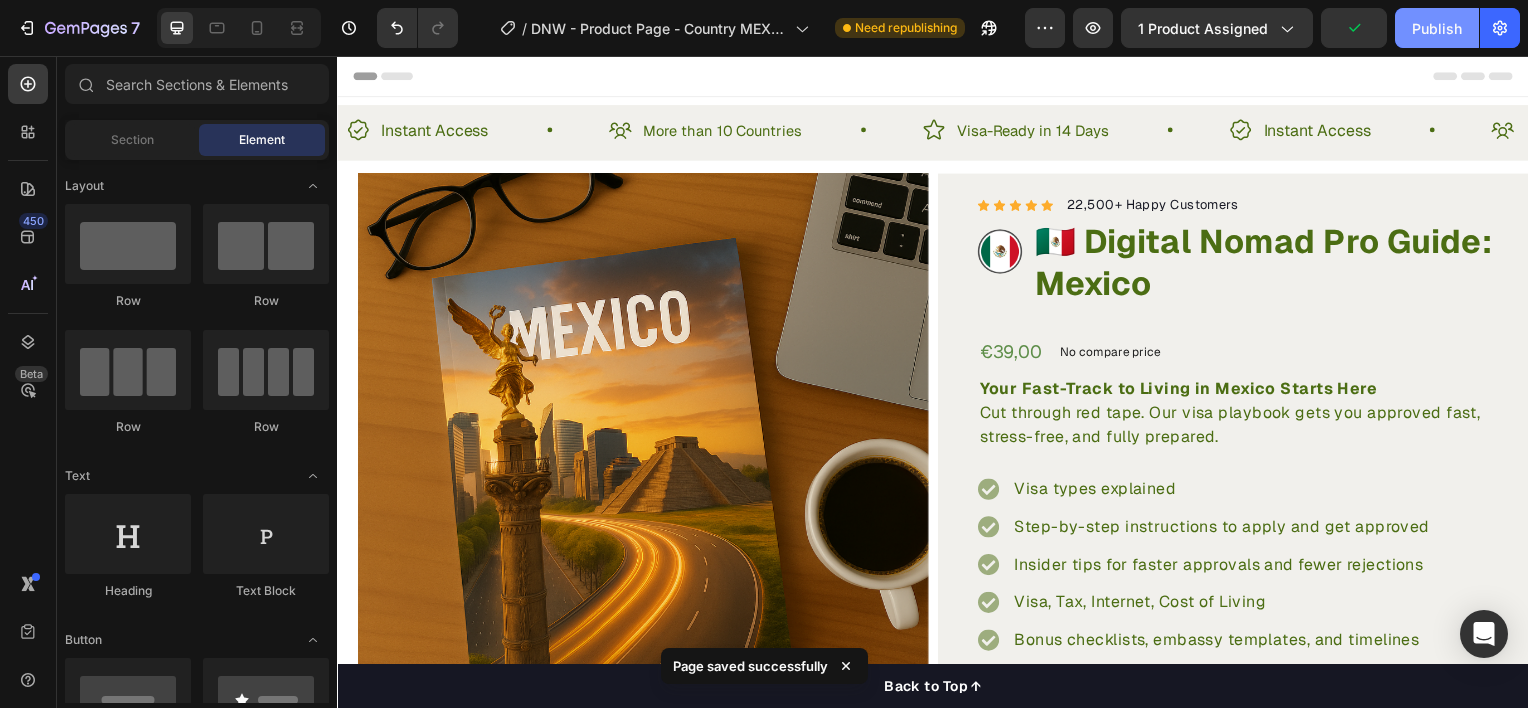 click on "Publish" 